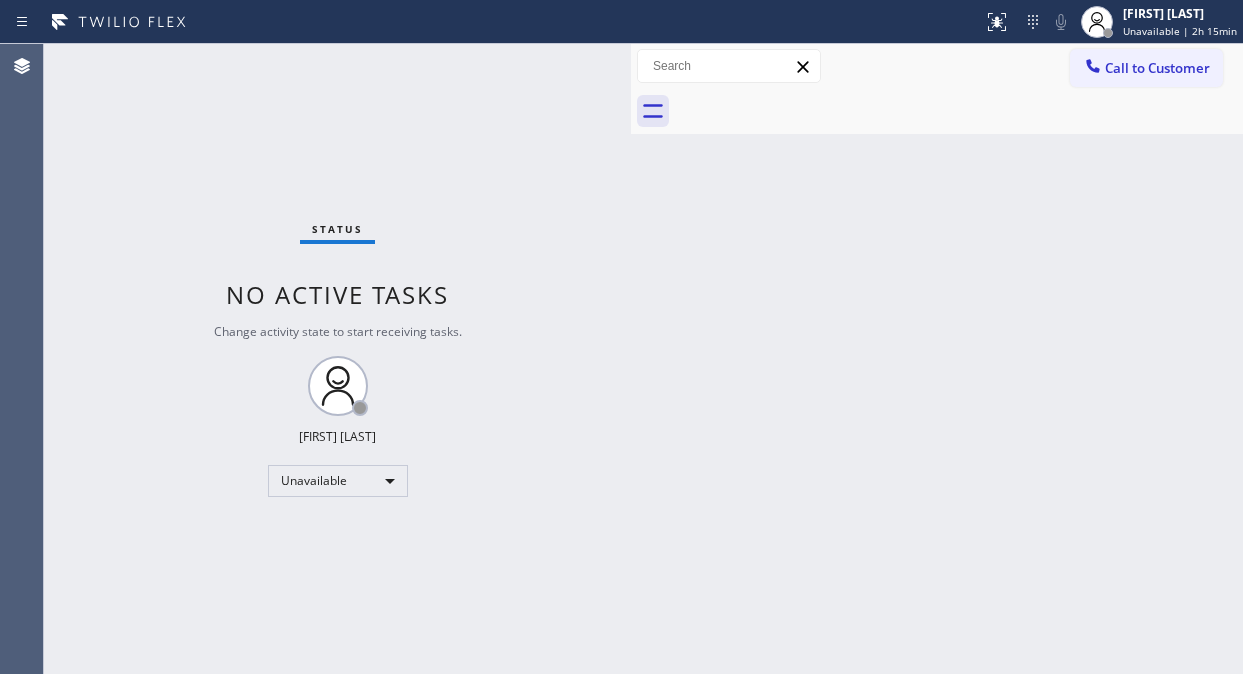 scroll, scrollTop: 0, scrollLeft: 0, axis: both 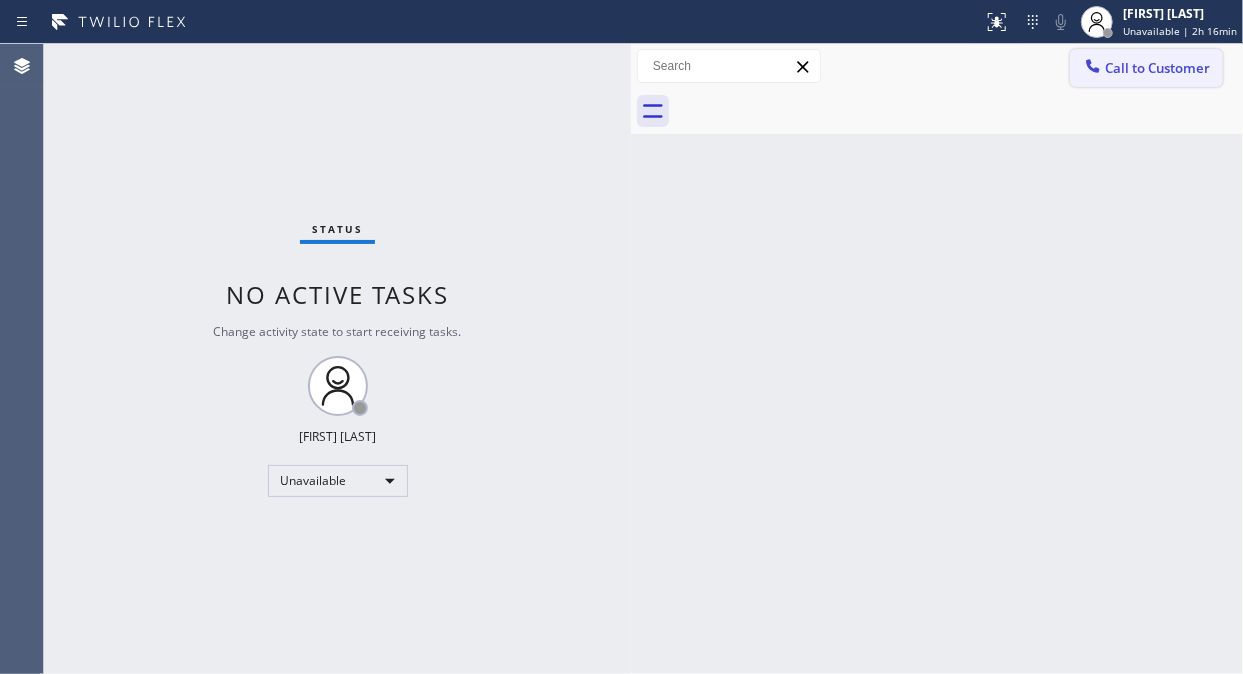 click on "Call to Customer" at bounding box center (1146, 68) 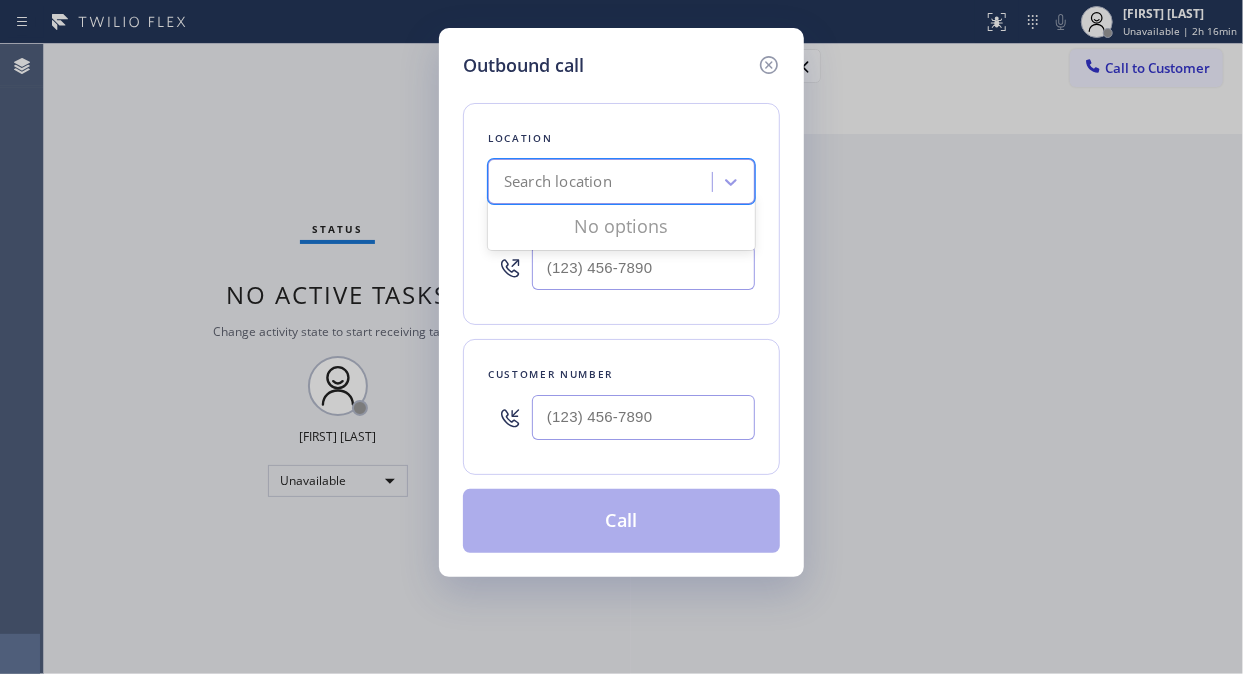 drag, startPoint x: 601, startPoint y: 160, endPoint x: 600, endPoint y: 170, distance: 10.049875 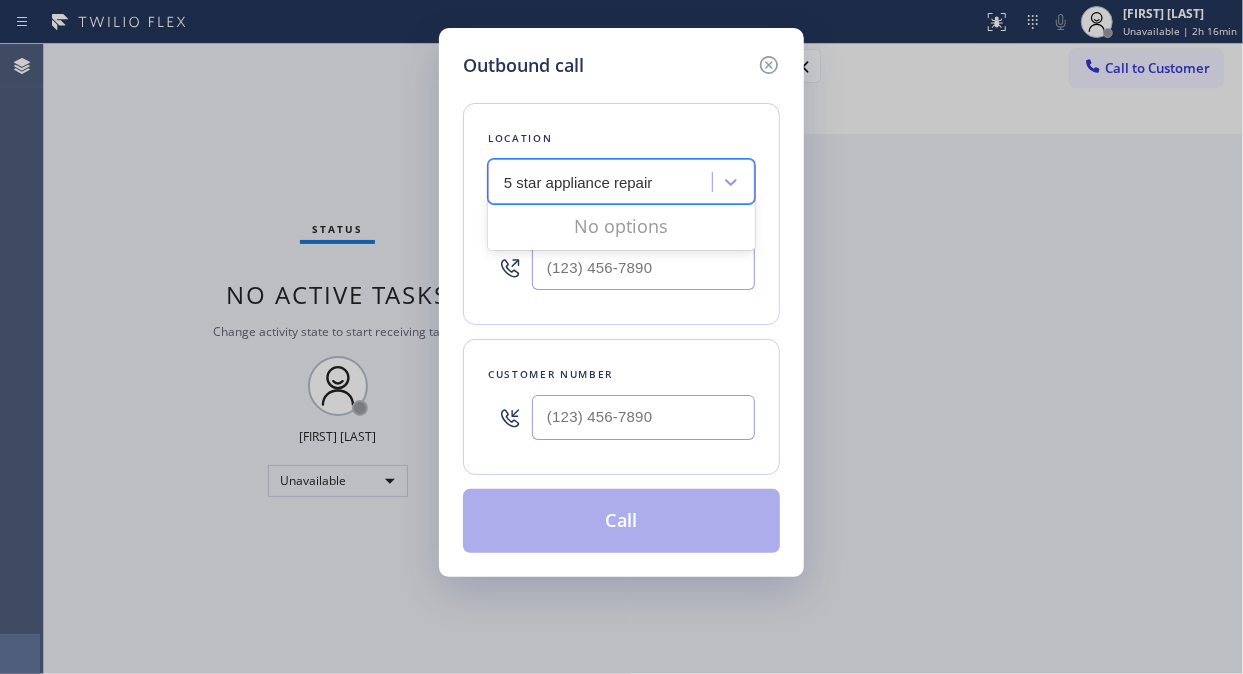 click on "5 star appliance repair" at bounding box center [581, 182] 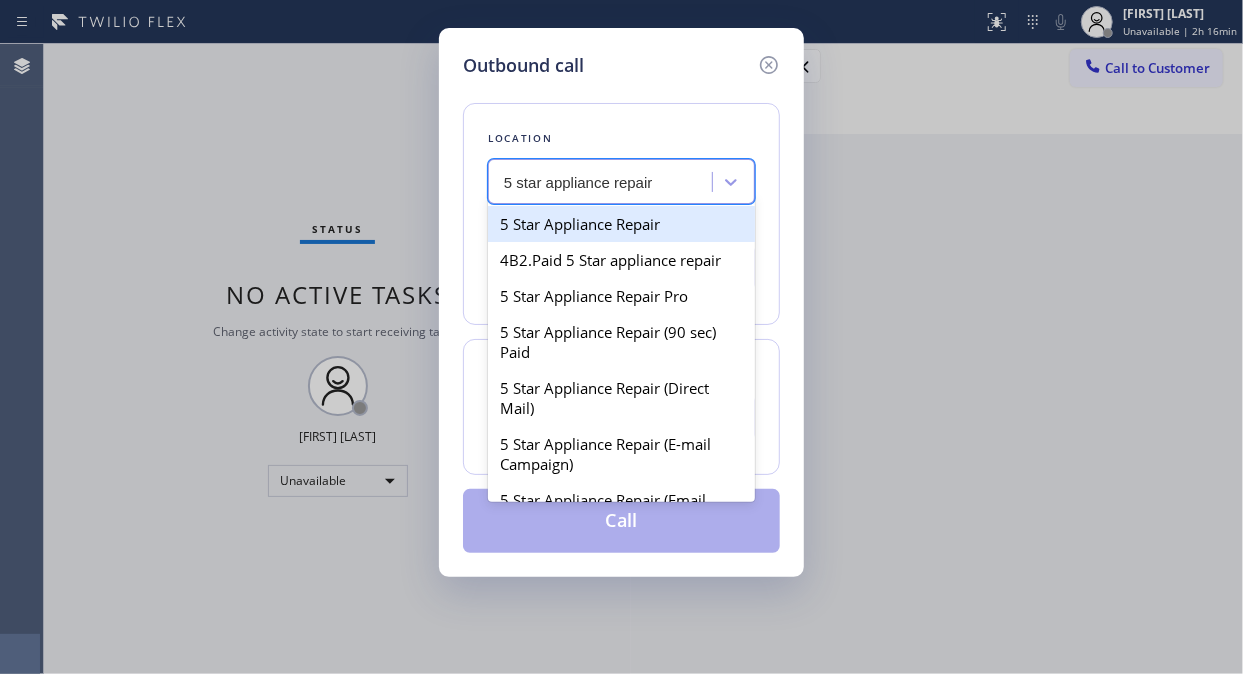 click on "5 Star Appliance Repair" at bounding box center (621, 224) 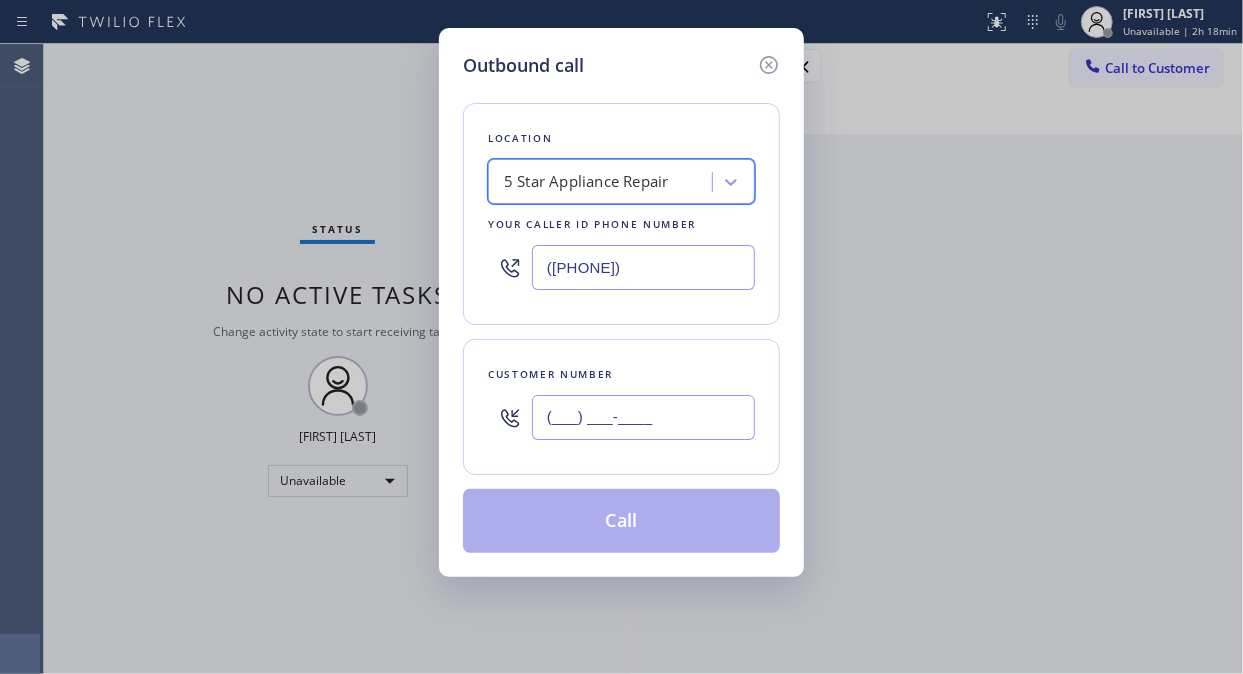 click on "(___) ___-____" at bounding box center (643, 417) 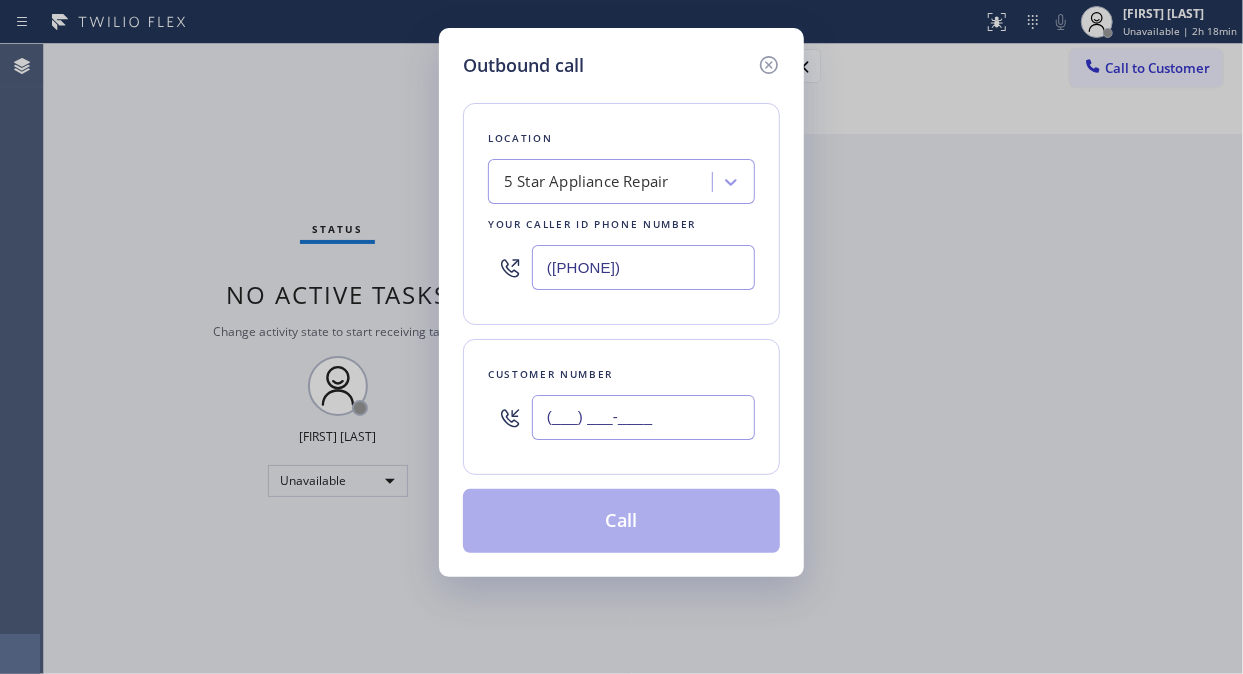 paste on "([AREA_CODE]) [PHONE]" 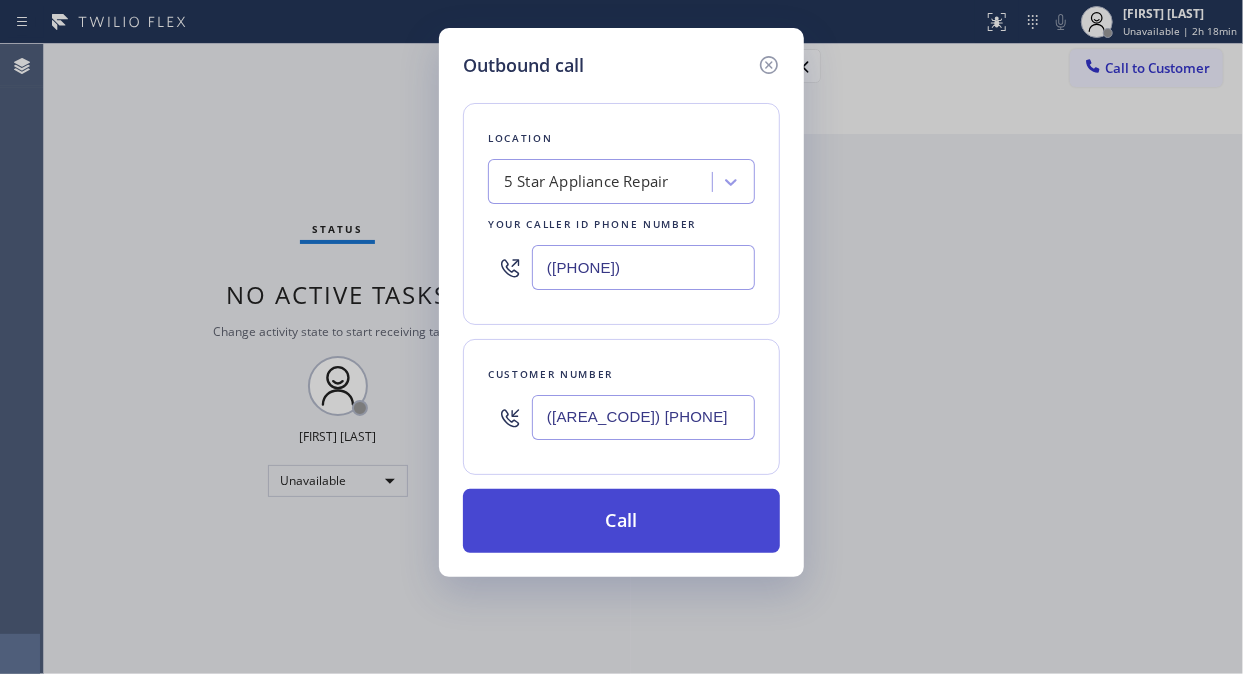 type on "([AREA_CODE]) [PHONE]" 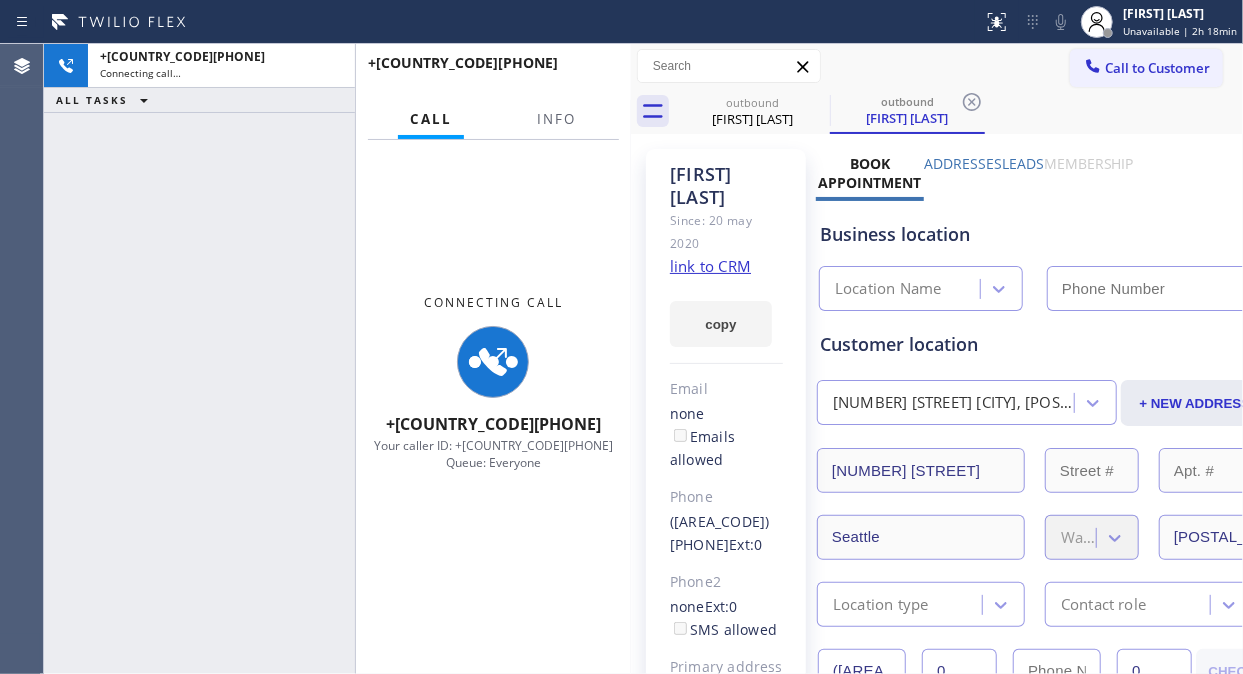 type on "([PHONE])" 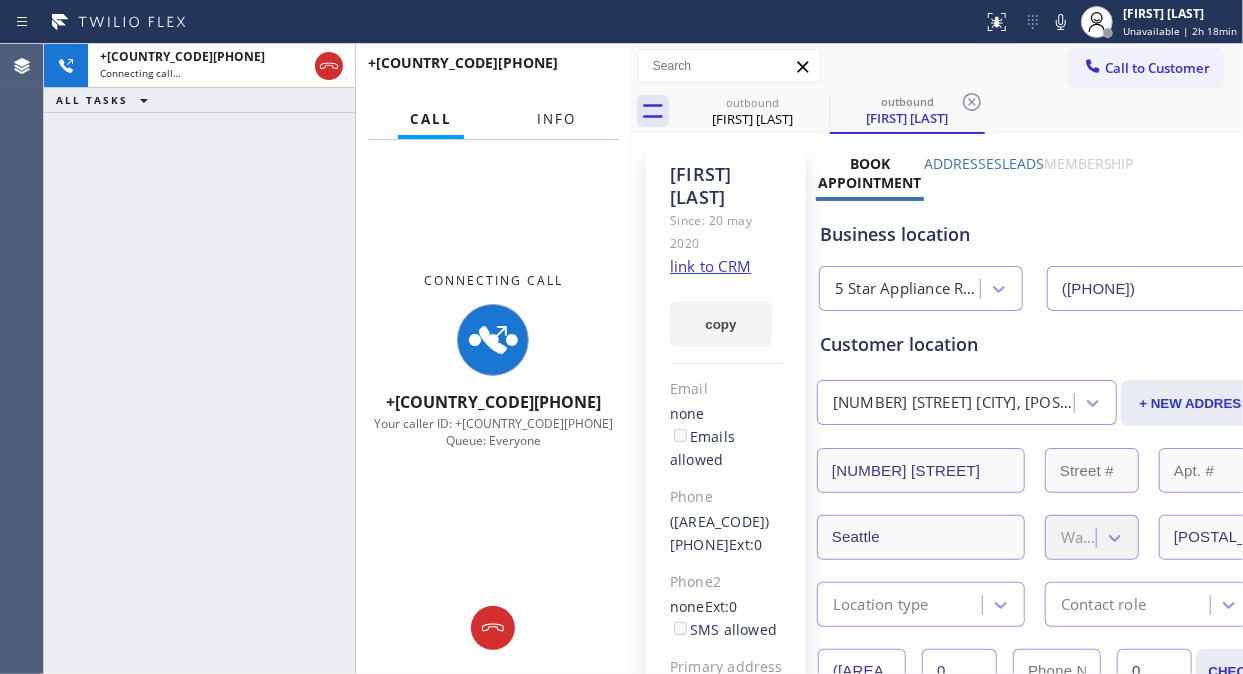 click on "Info" at bounding box center [556, 119] 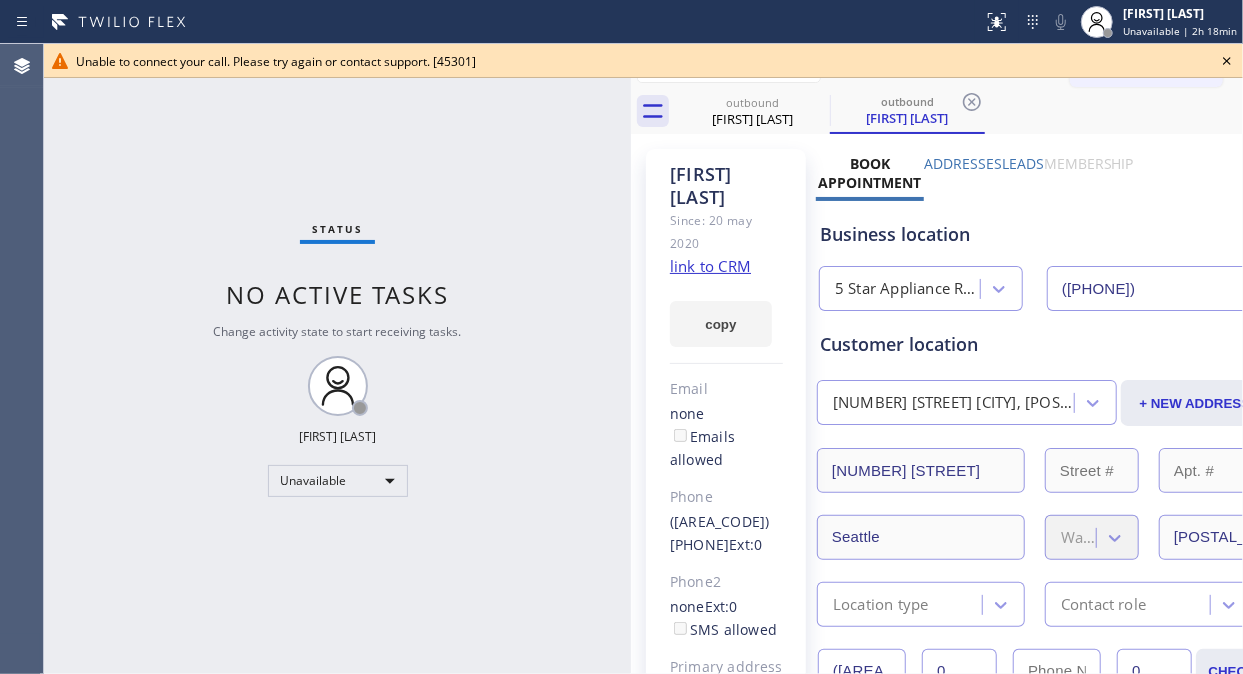 drag, startPoint x: 206, startPoint y: 146, endPoint x: 377, endPoint y: 82, distance: 182.58423 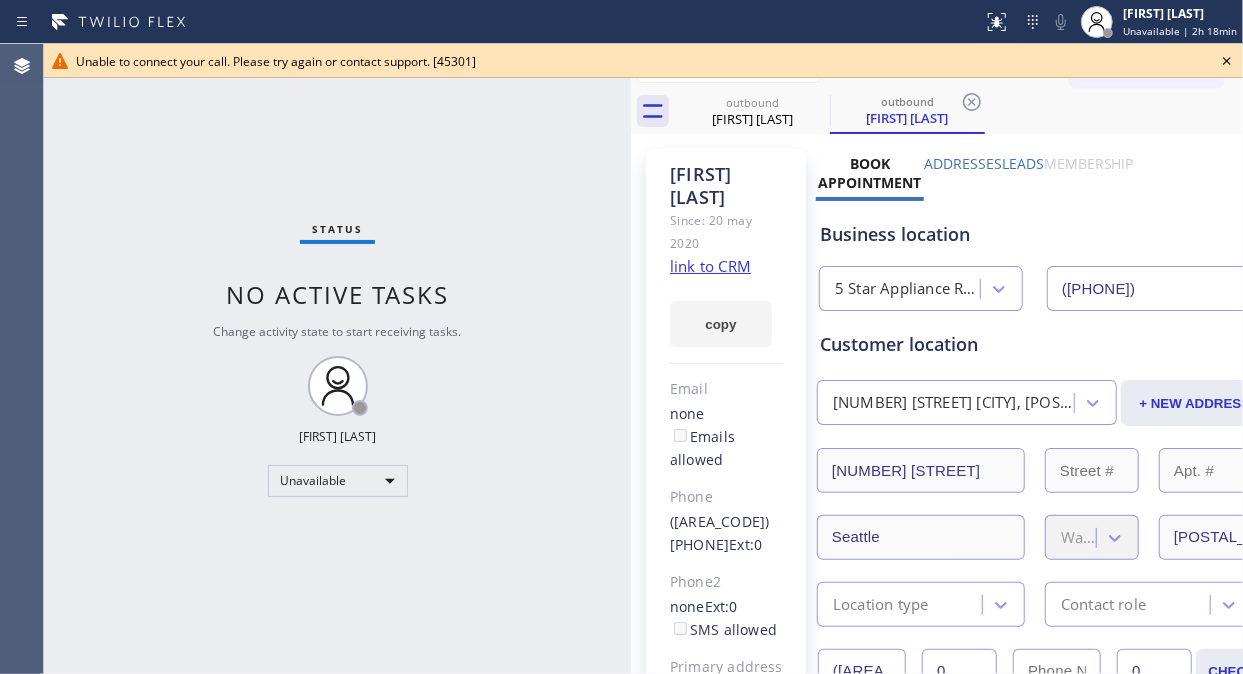 click 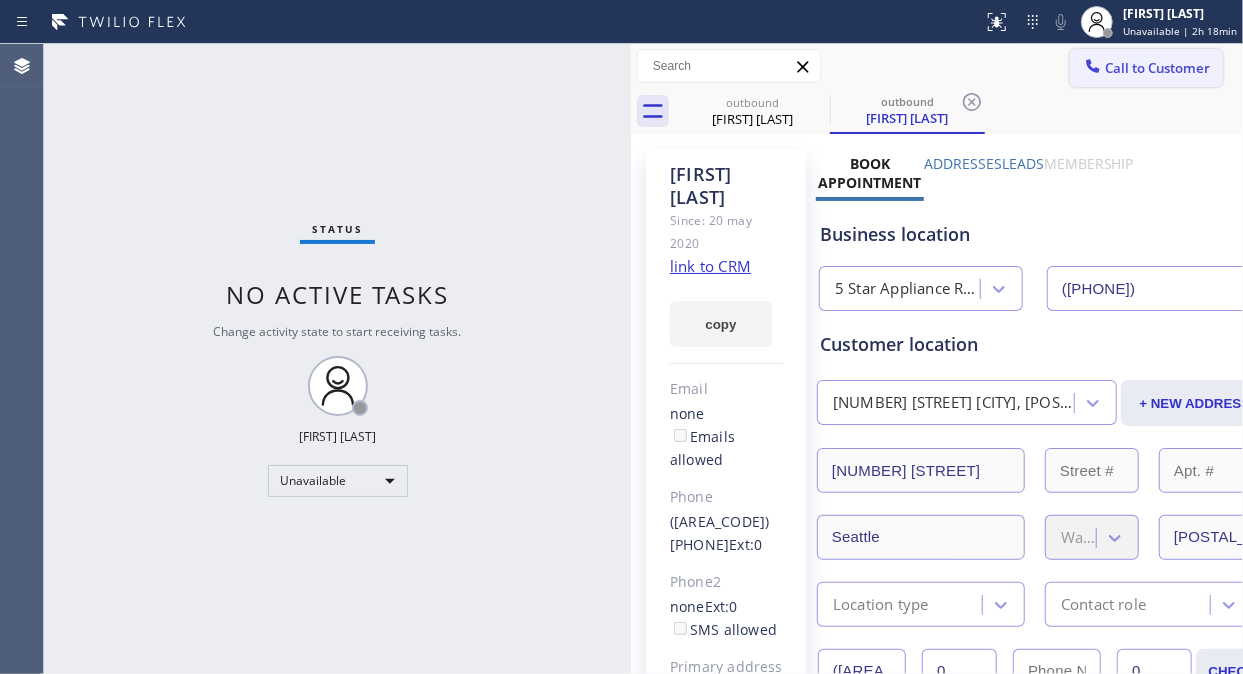 click on "Call to Customer" at bounding box center (1157, 68) 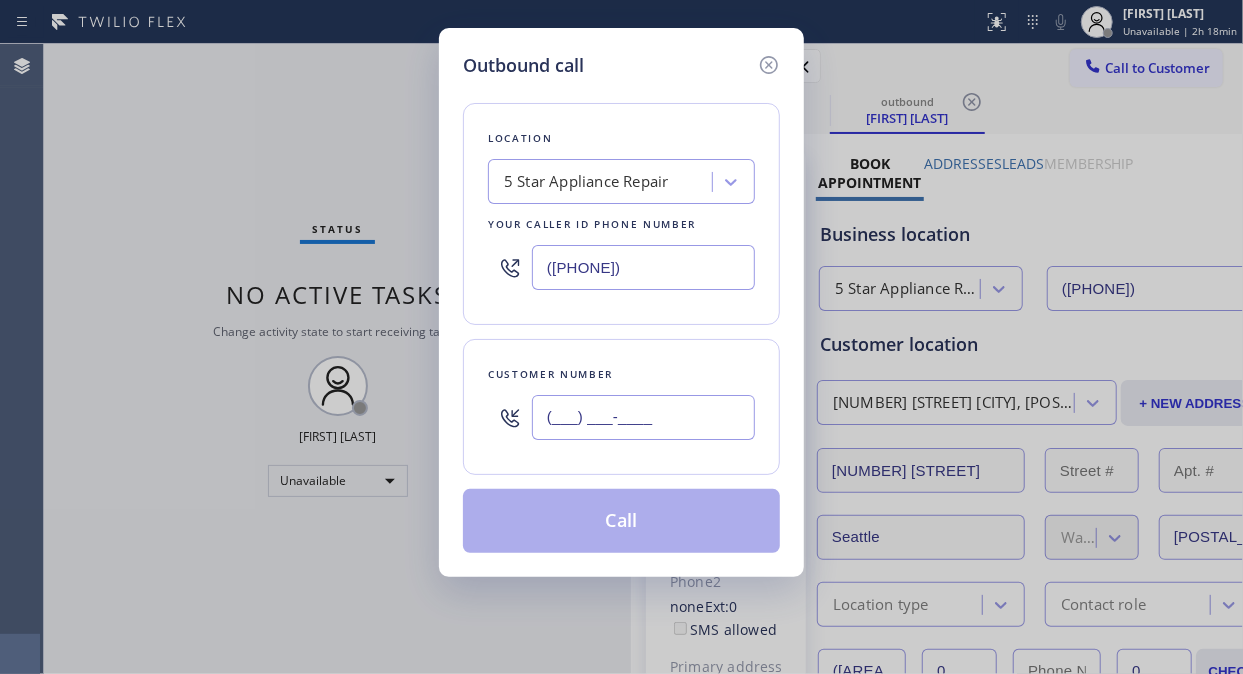 click on "(___) ___-____" at bounding box center (643, 417) 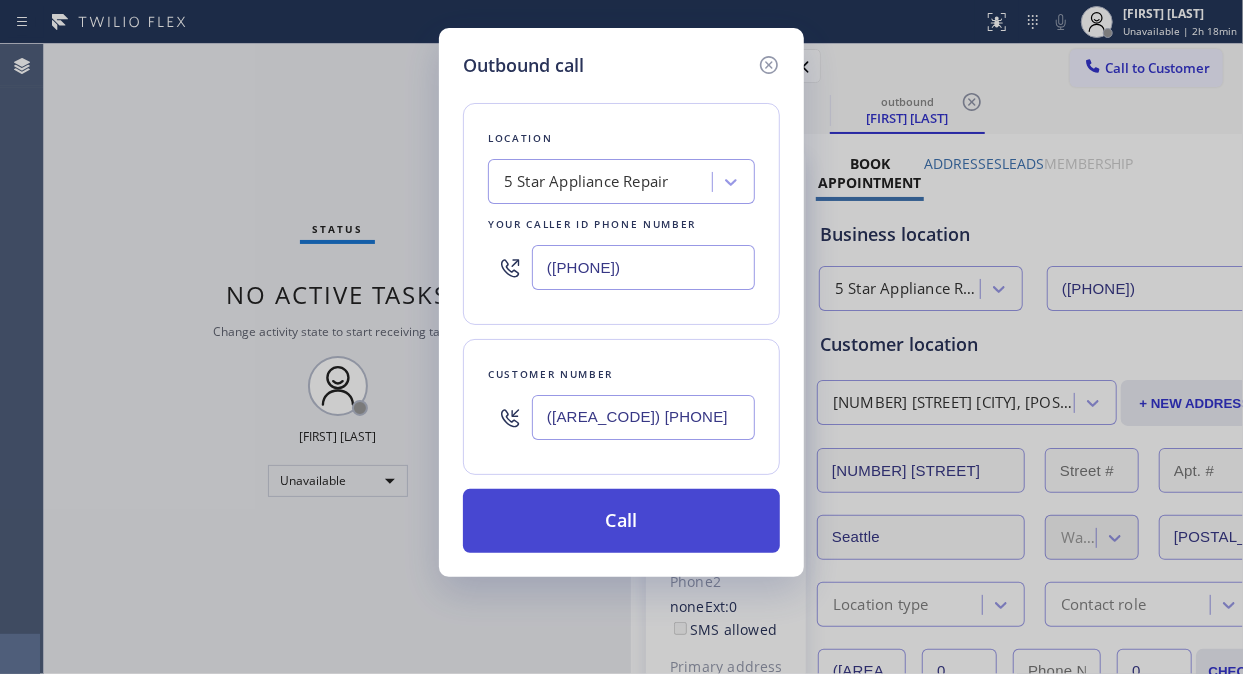 type on "([AREA_CODE]) [PHONE]" 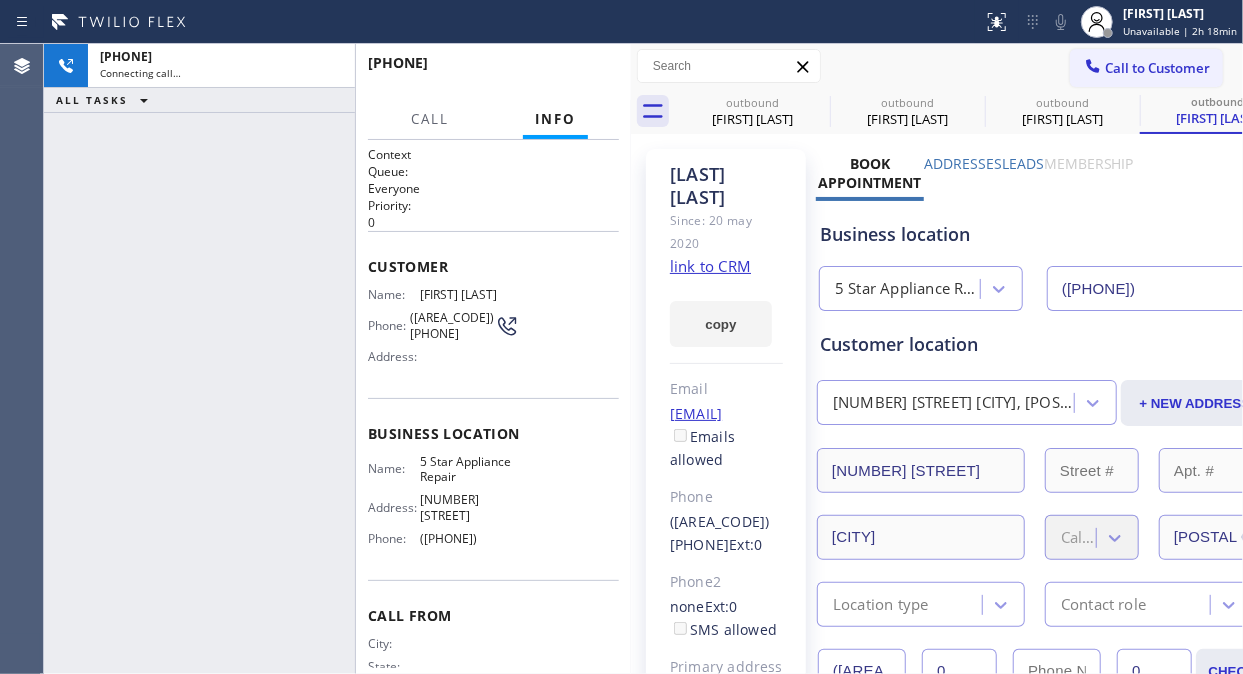 type on "([PHONE])" 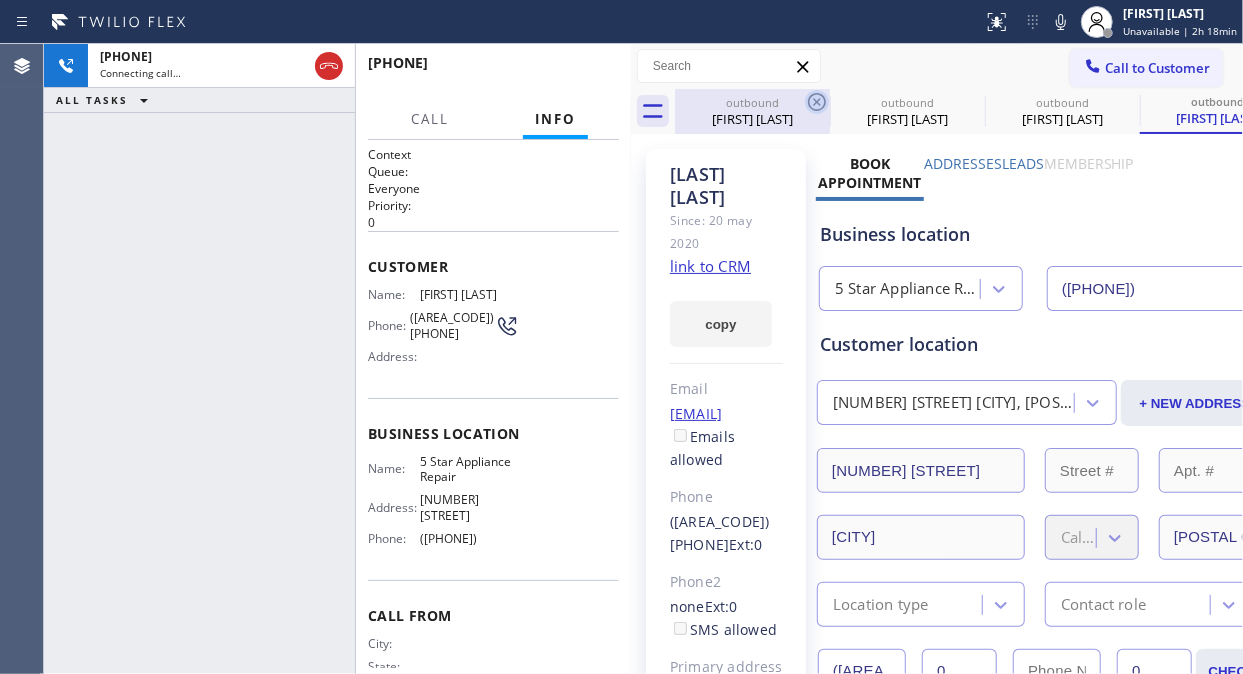 click 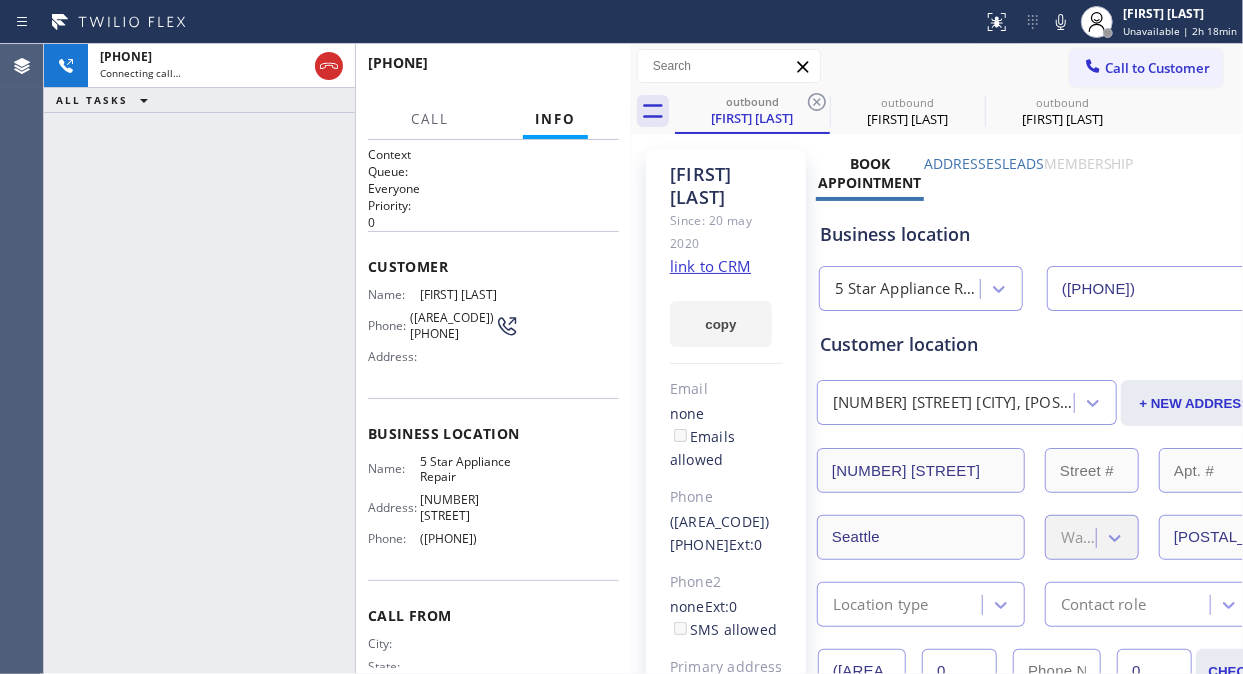 click 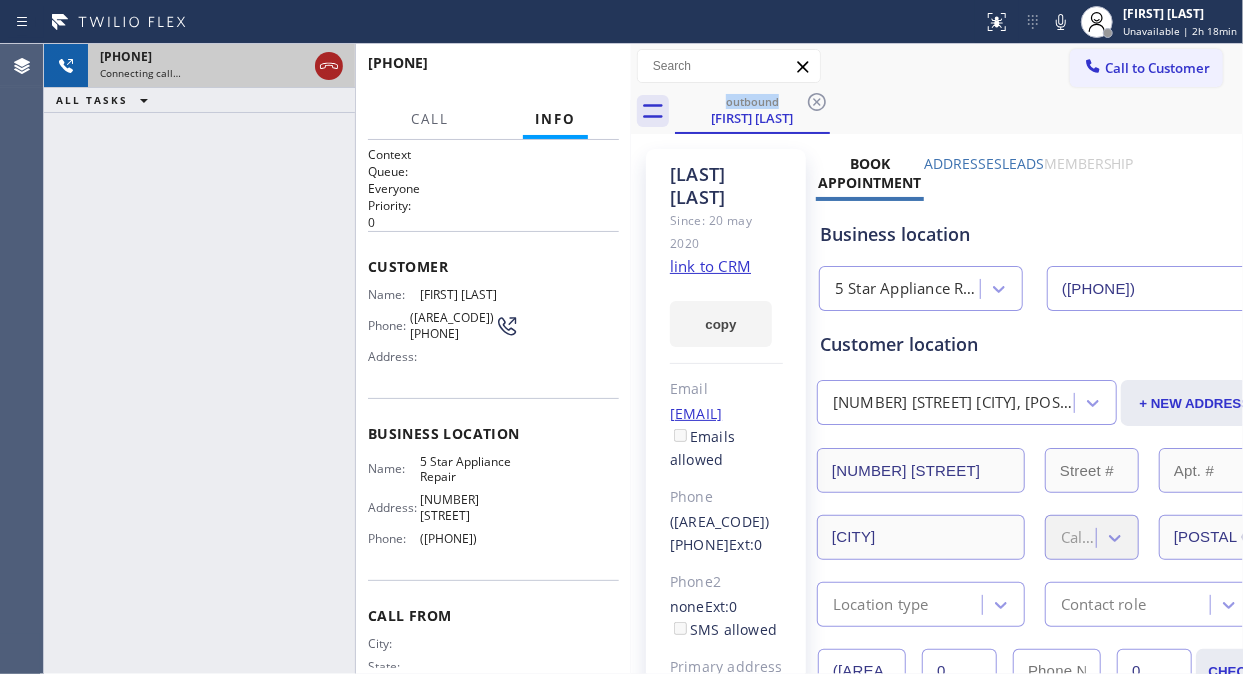 click 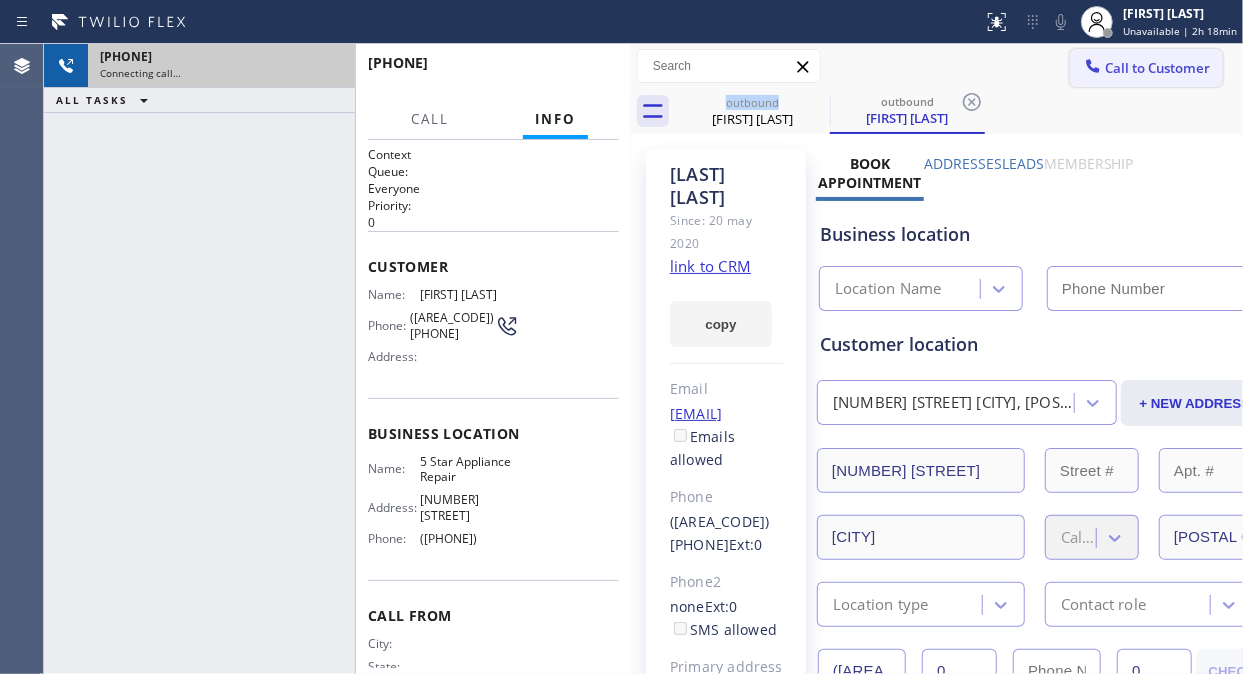 click on "Call to Customer" at bounding box center [1157, 68] 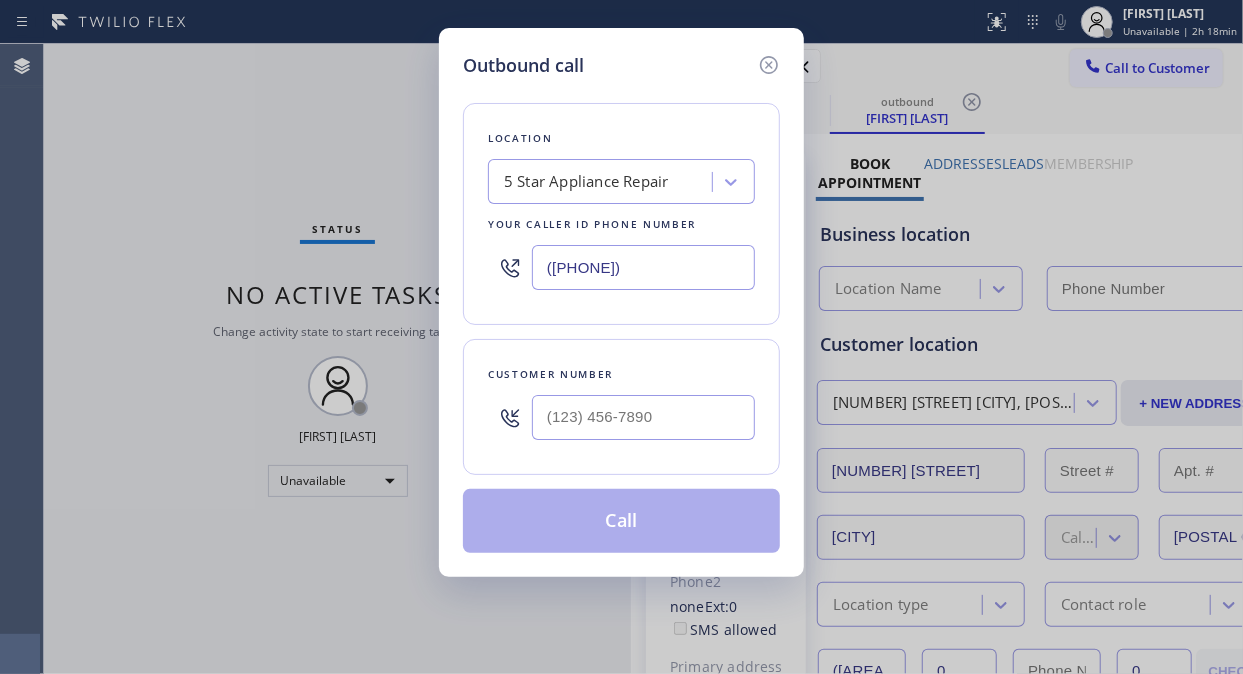 type on "([PHONE])" 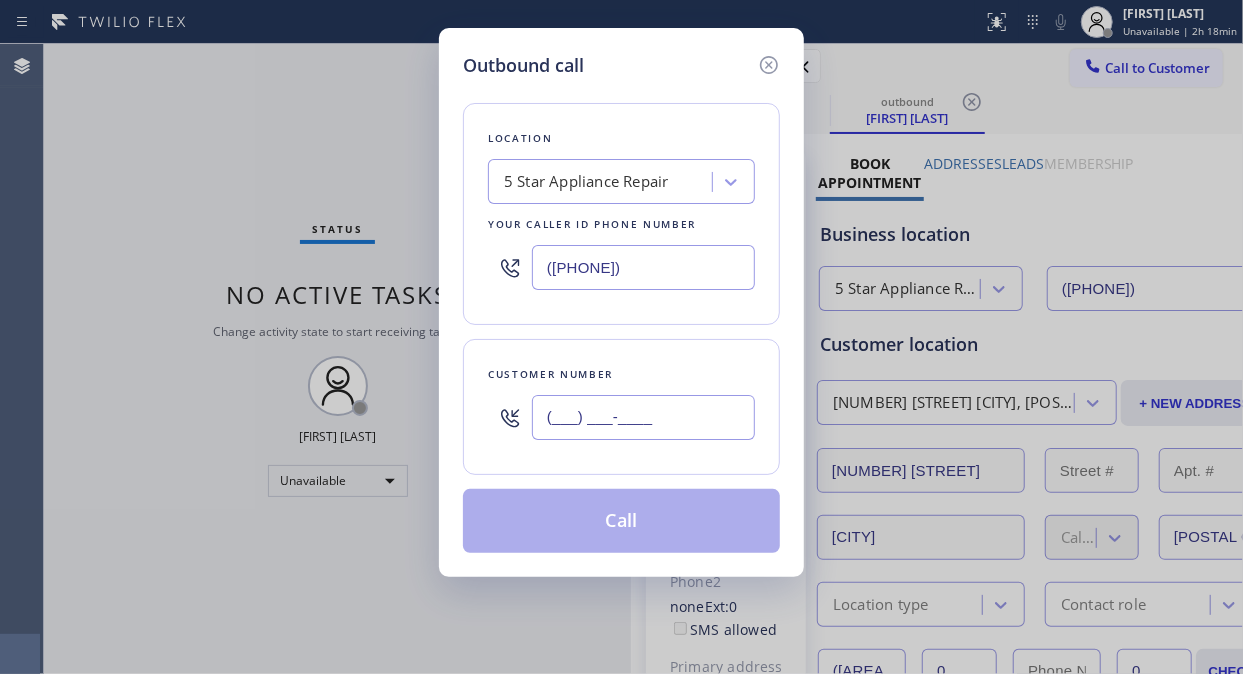 click on "(___) ___-____" at bounding box center [643, 417] 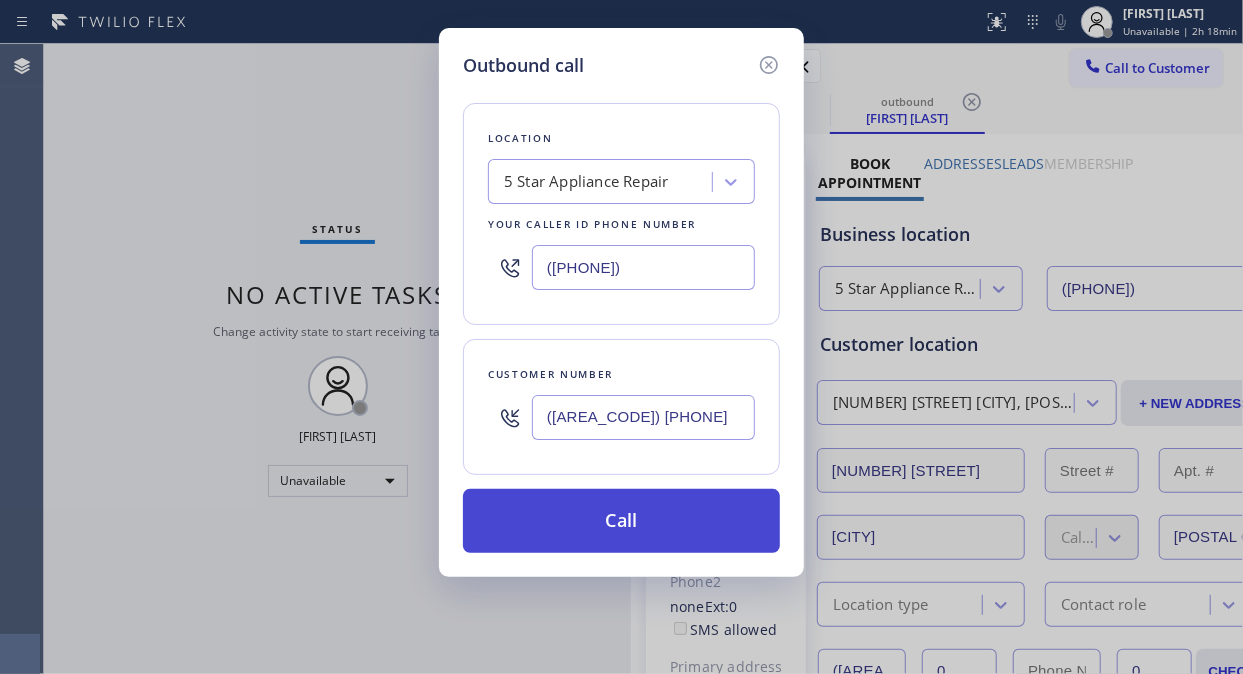 type on "([AREA_CODE]) [PHONE]" 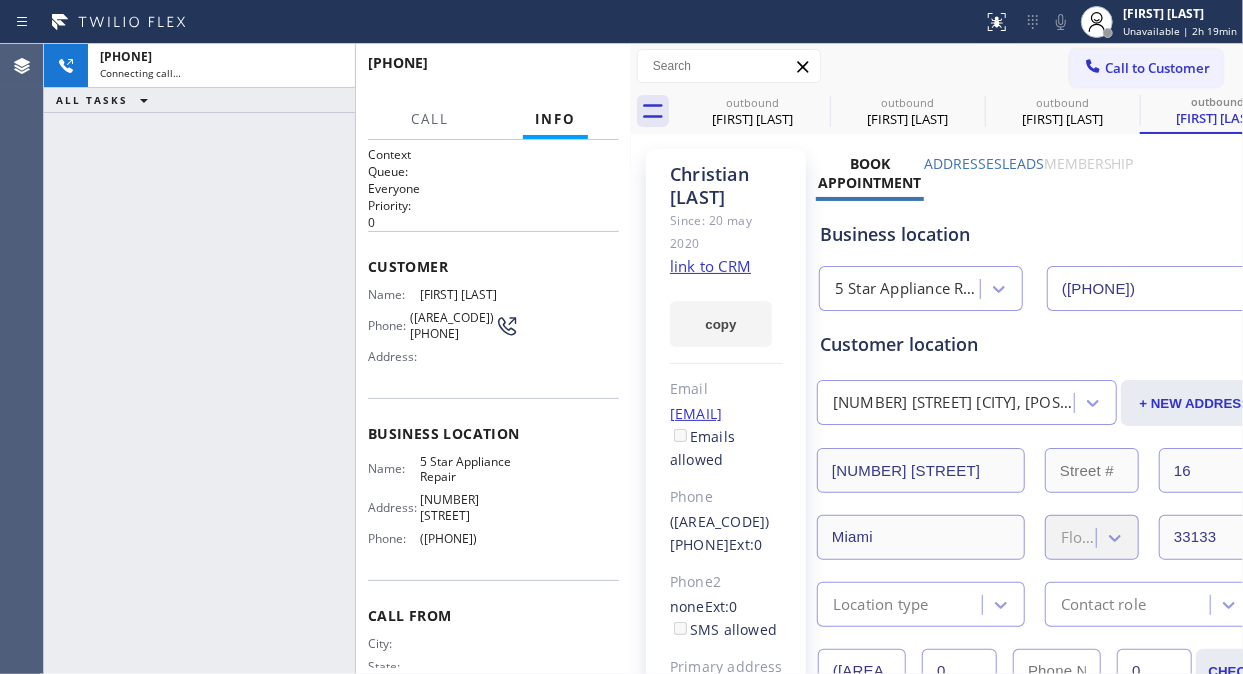 type on "([PHONE])" 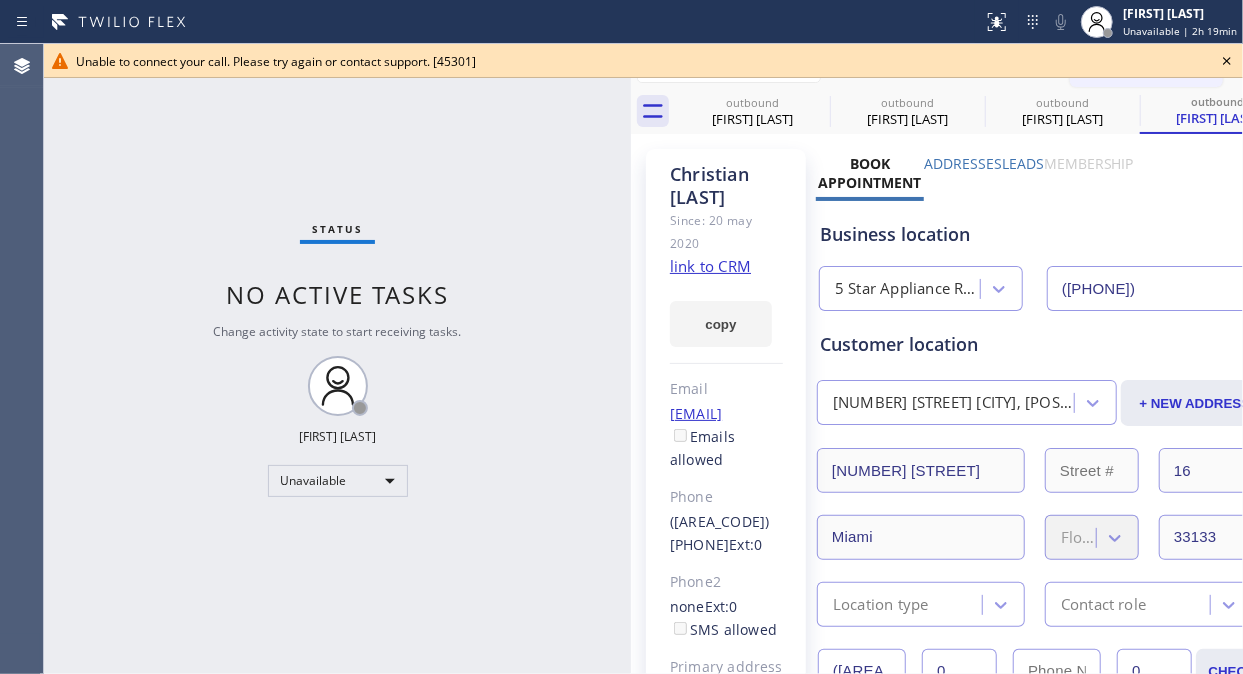 click 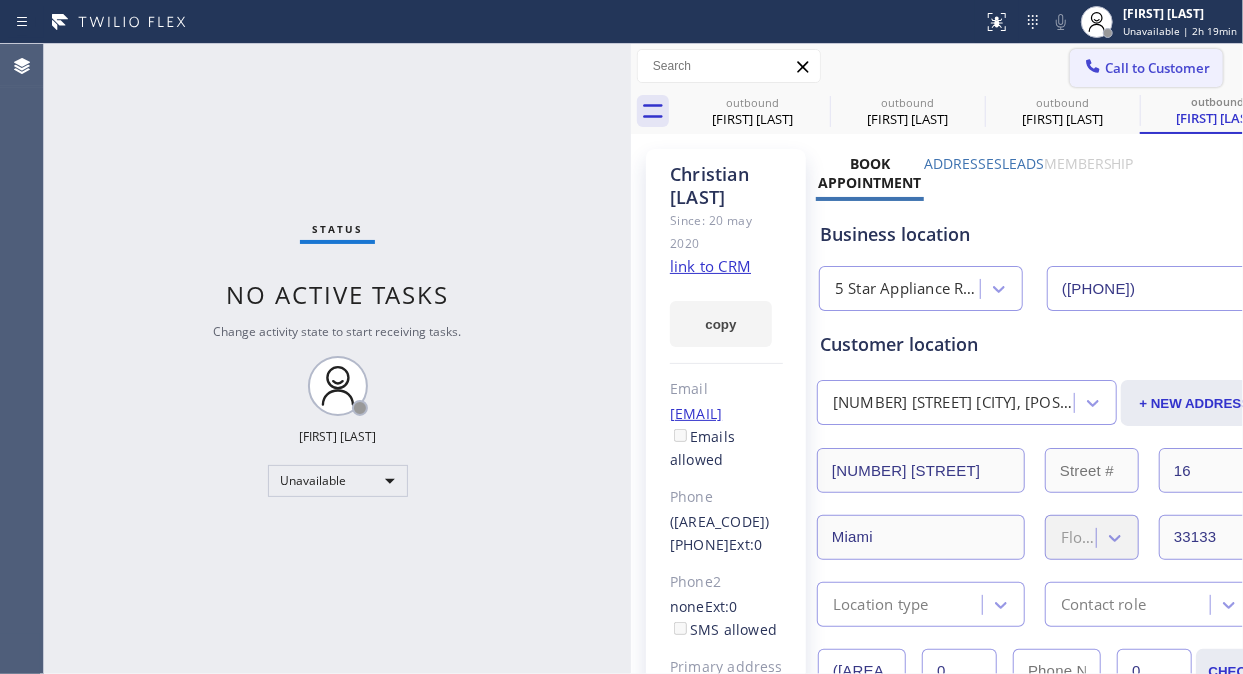 click on "Call to Customer" at bounding box center (1146, 68) 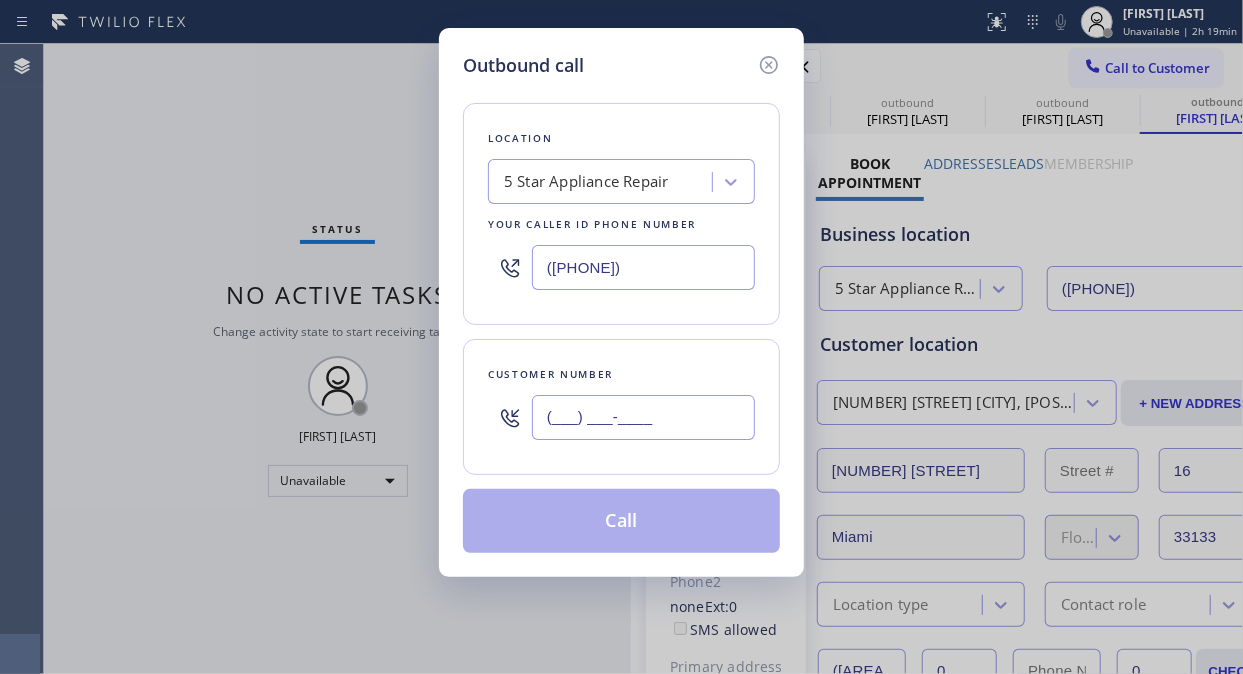click on "(___) ___-____" at bounding box center [643, 417] 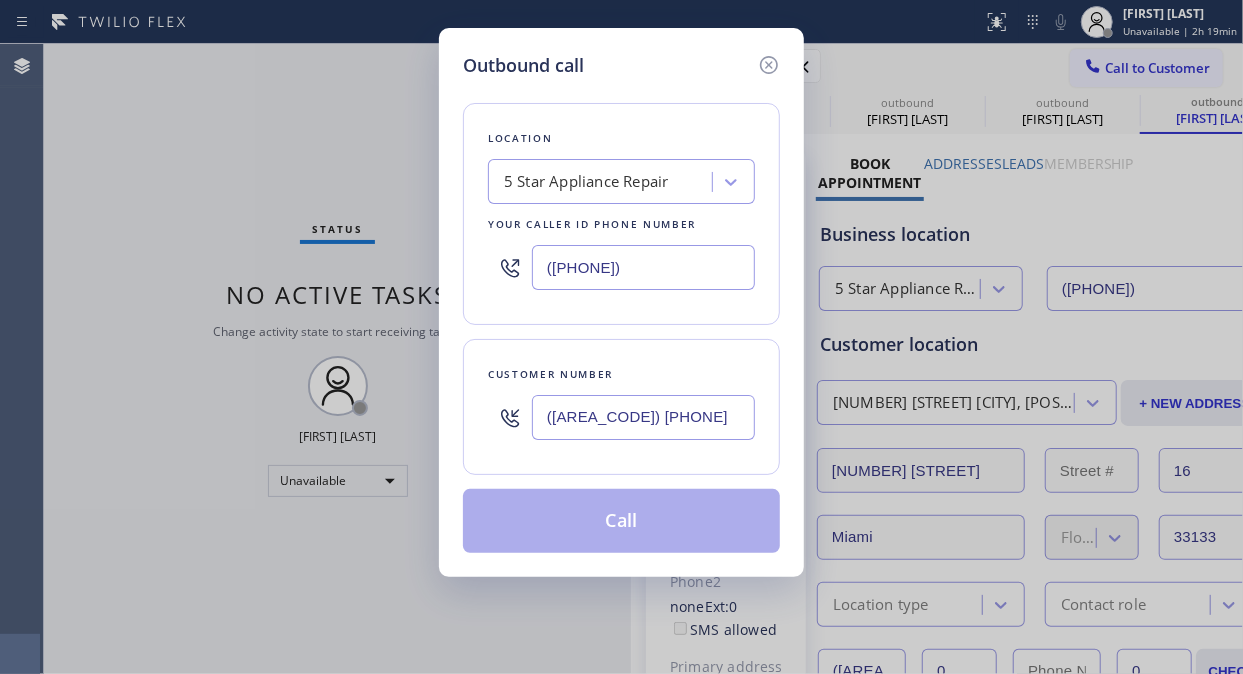 type on "([AREA_CODE]) [PHONE]" 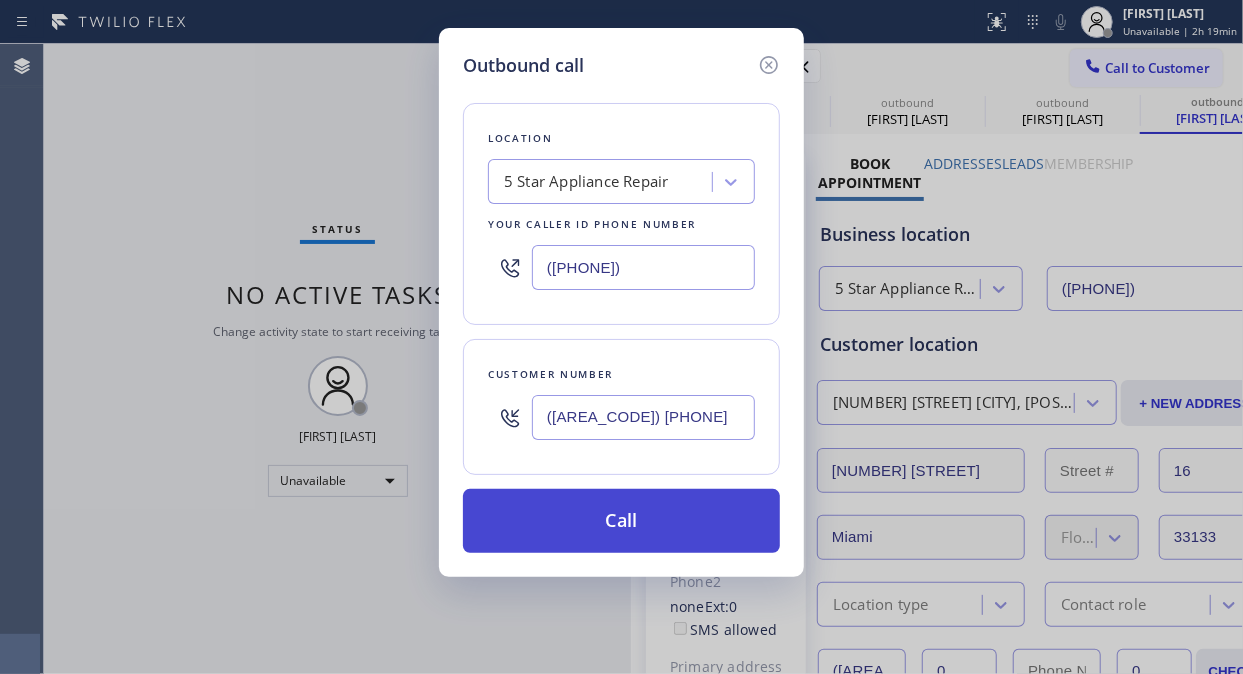 click on "Call" at bounding box center (621, 521) 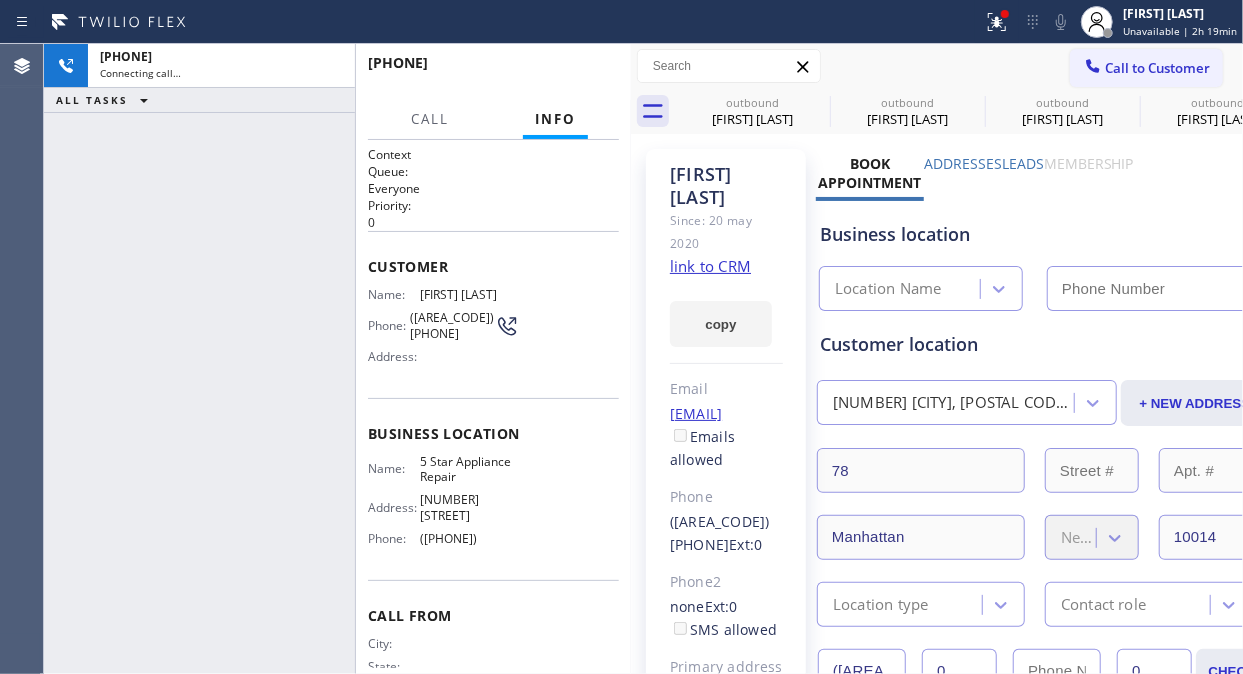 type on "([PHONE])" 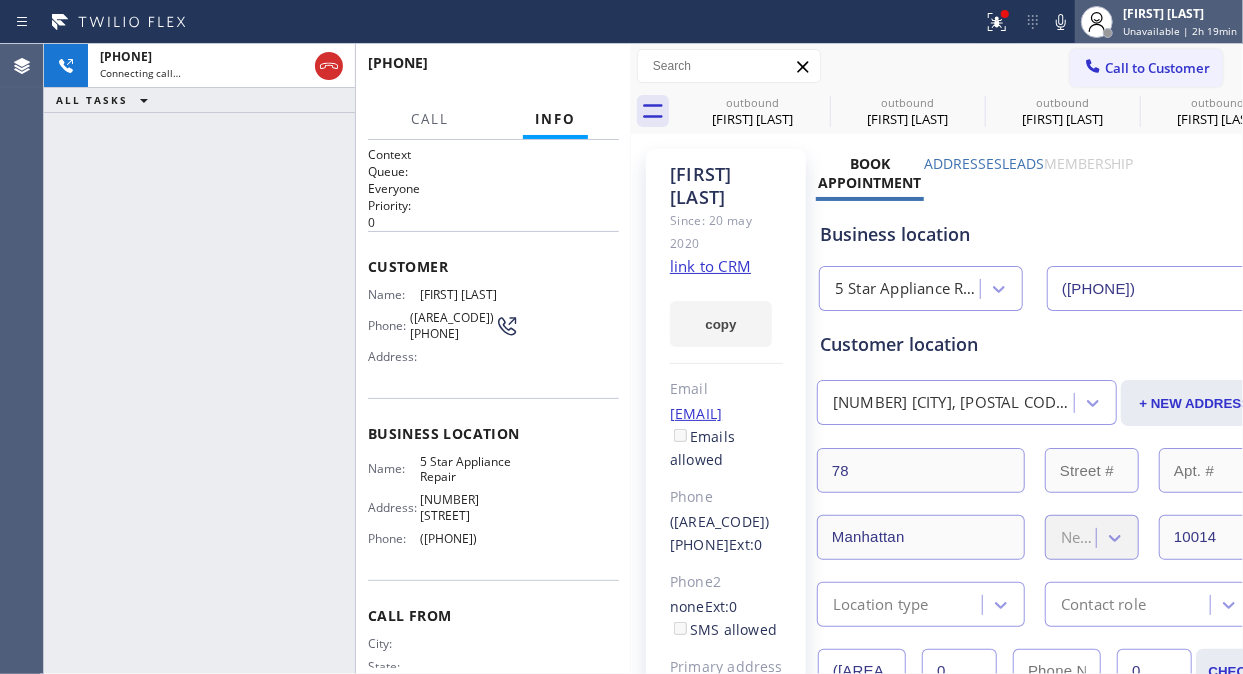 drag, startPoint x: 331, startPoint y: 52, endPoint x: 1128, endPoint y: 33, distance: 797.22644 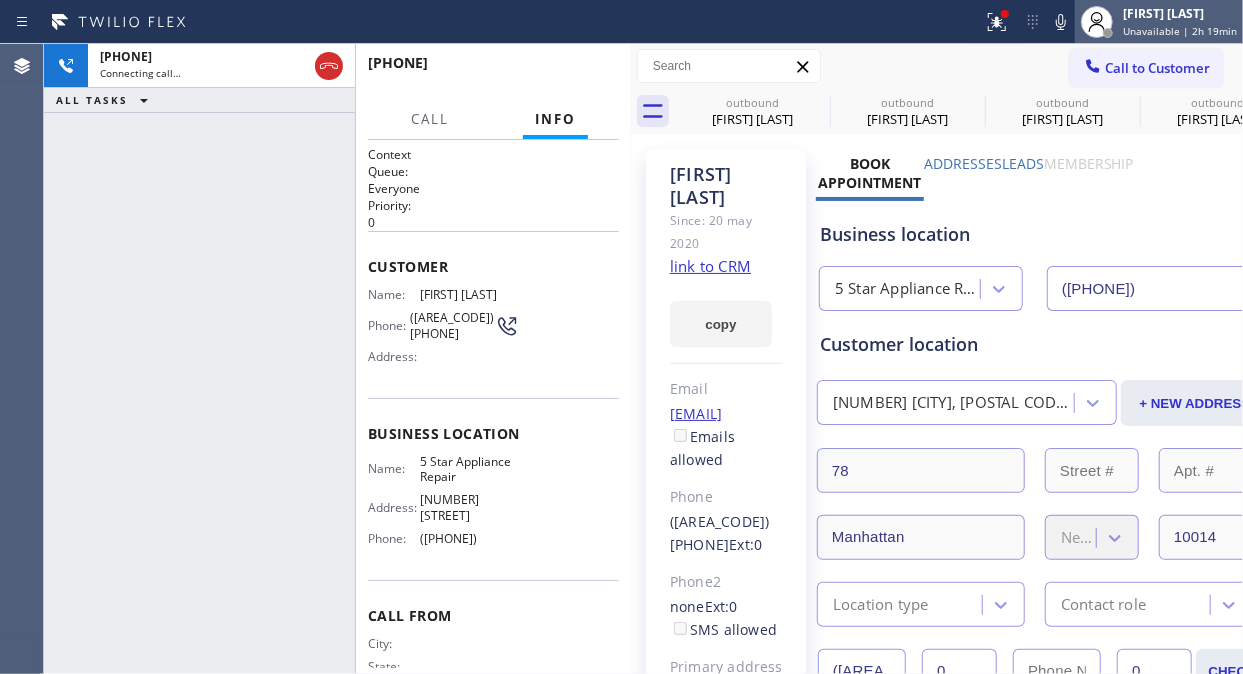 click at bounding box center [329, 66] 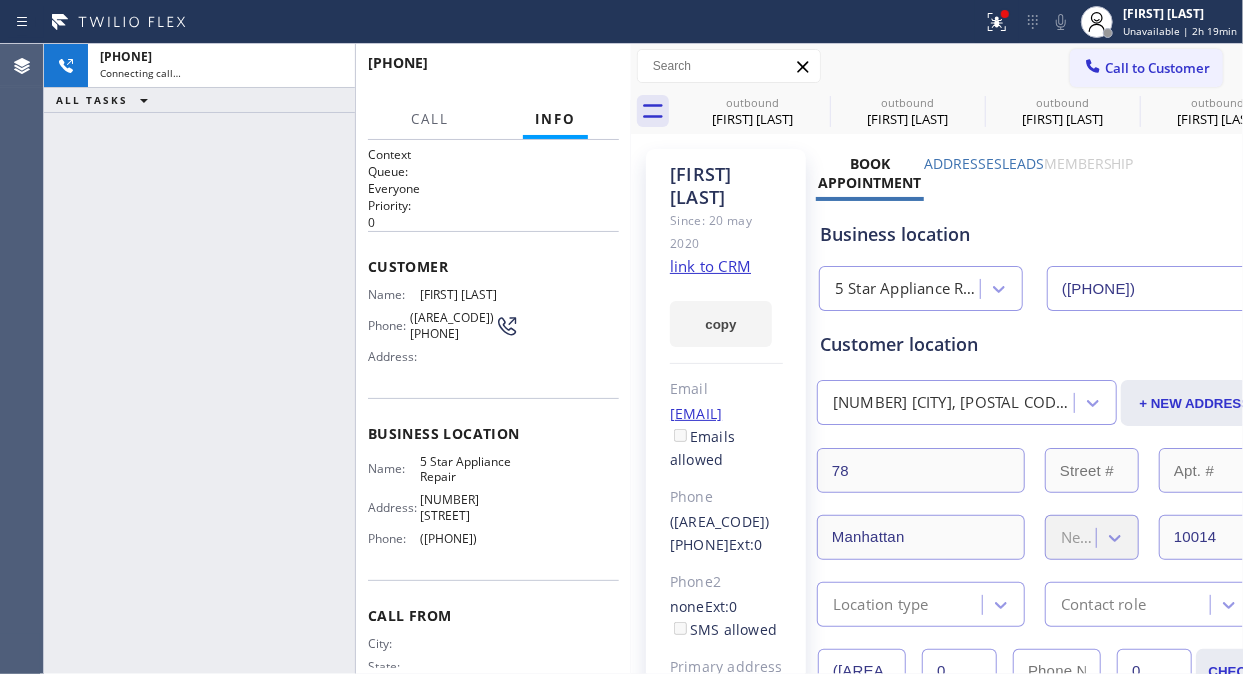 click on "Call to Customer" at bounding box center [1157, 68] 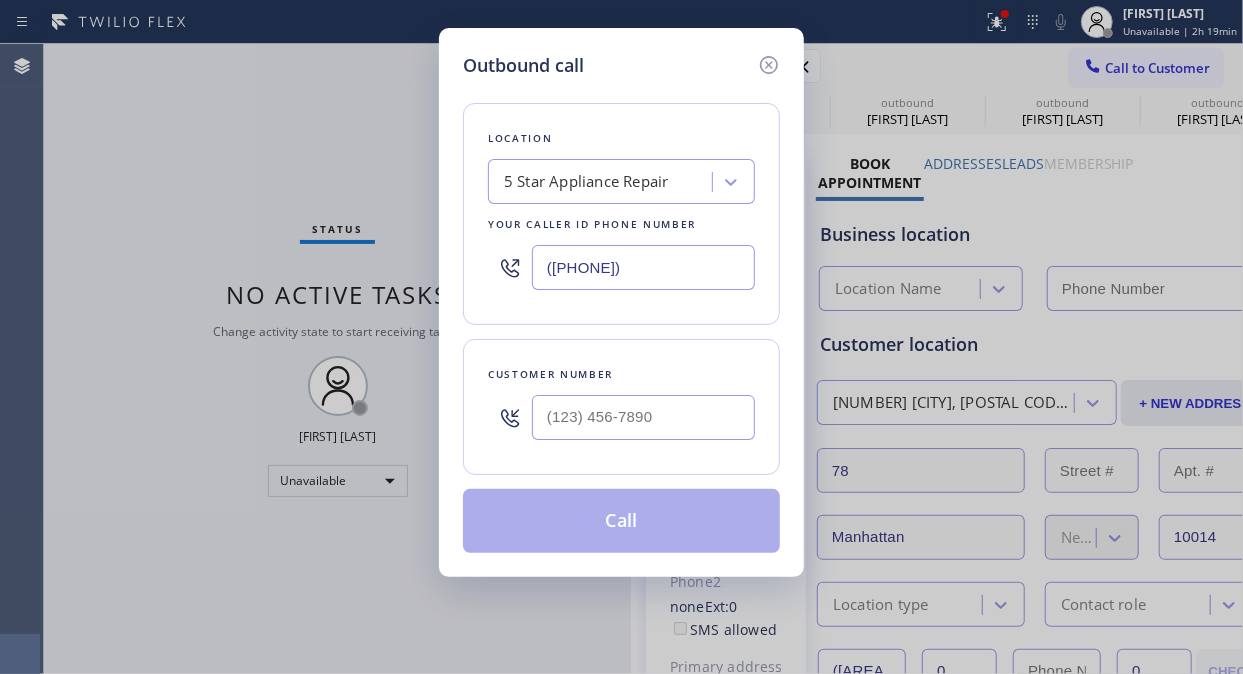 type on "([PHONE])" 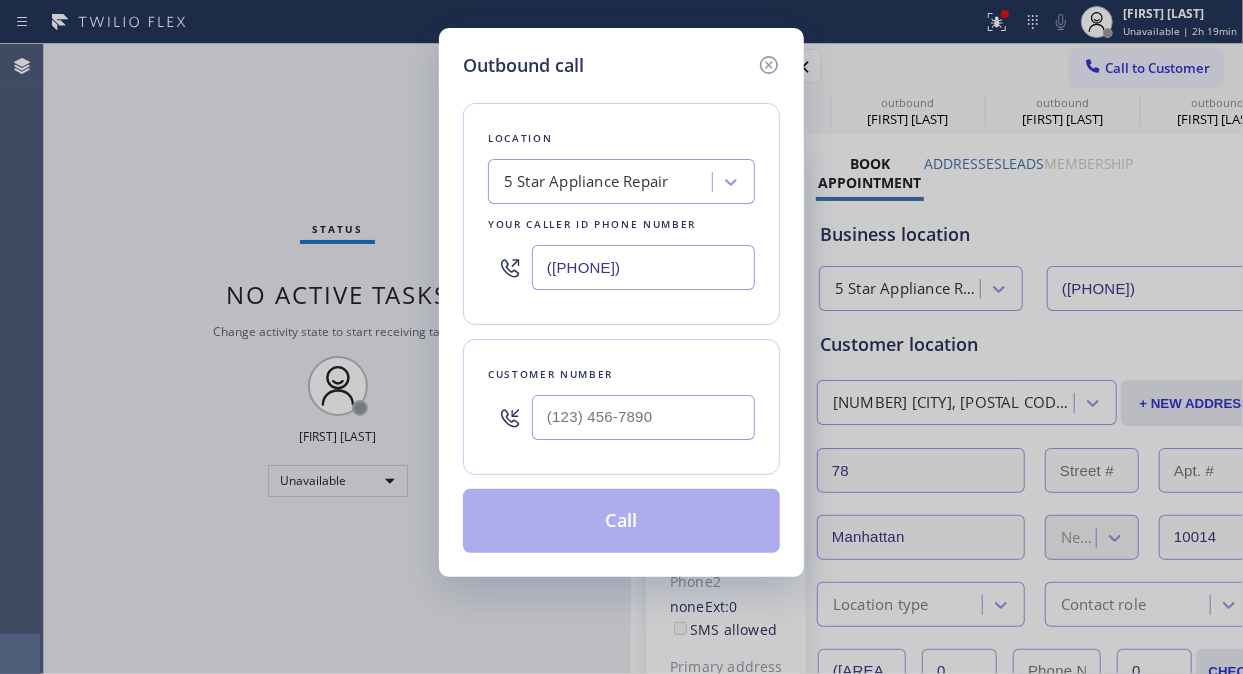 type 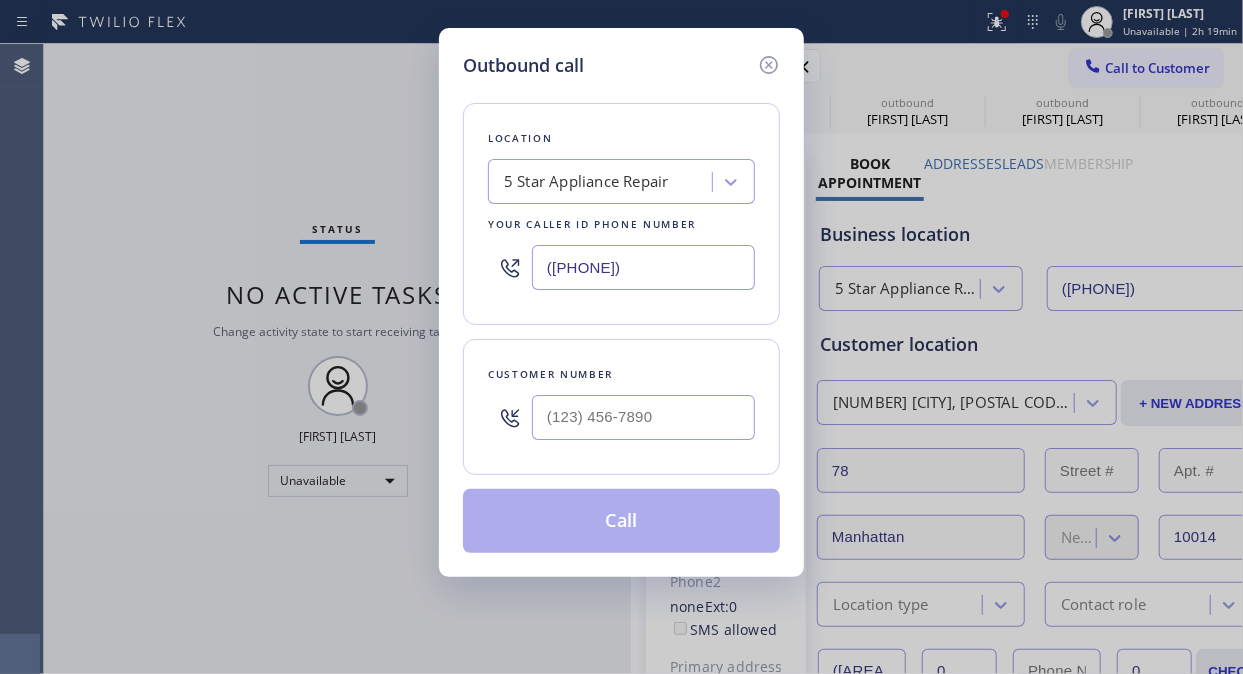 click at bounding box center [643, 417] 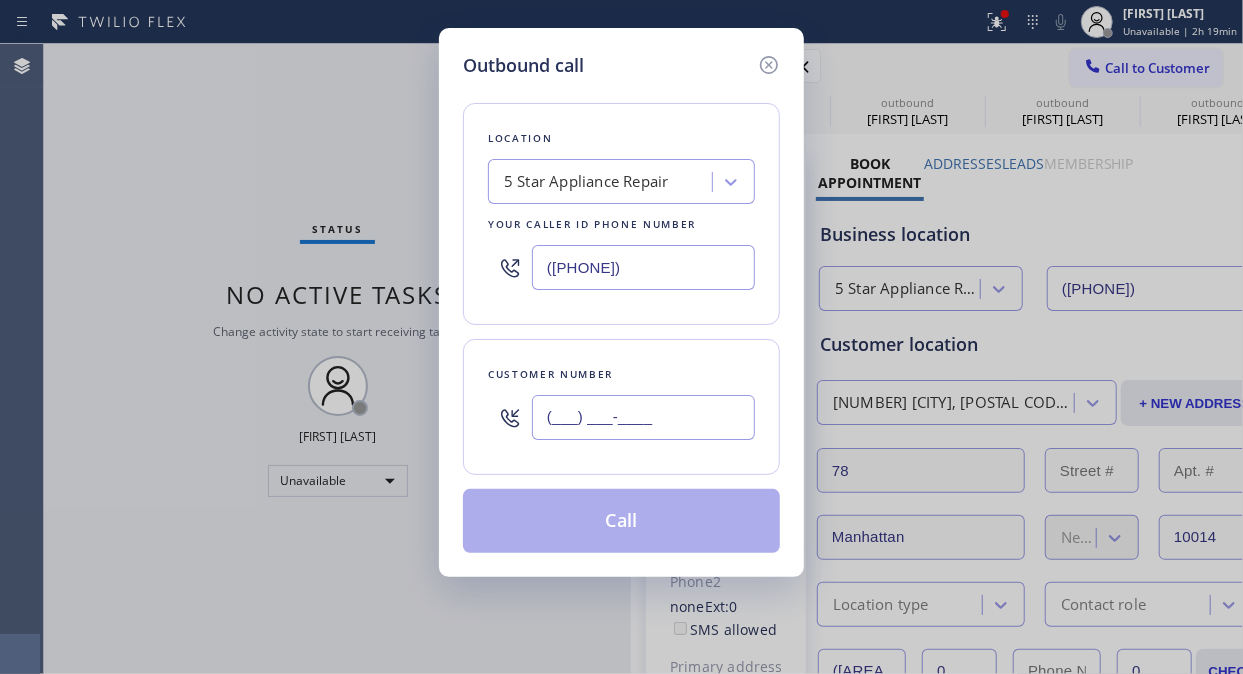 paste on "[PHONE]" 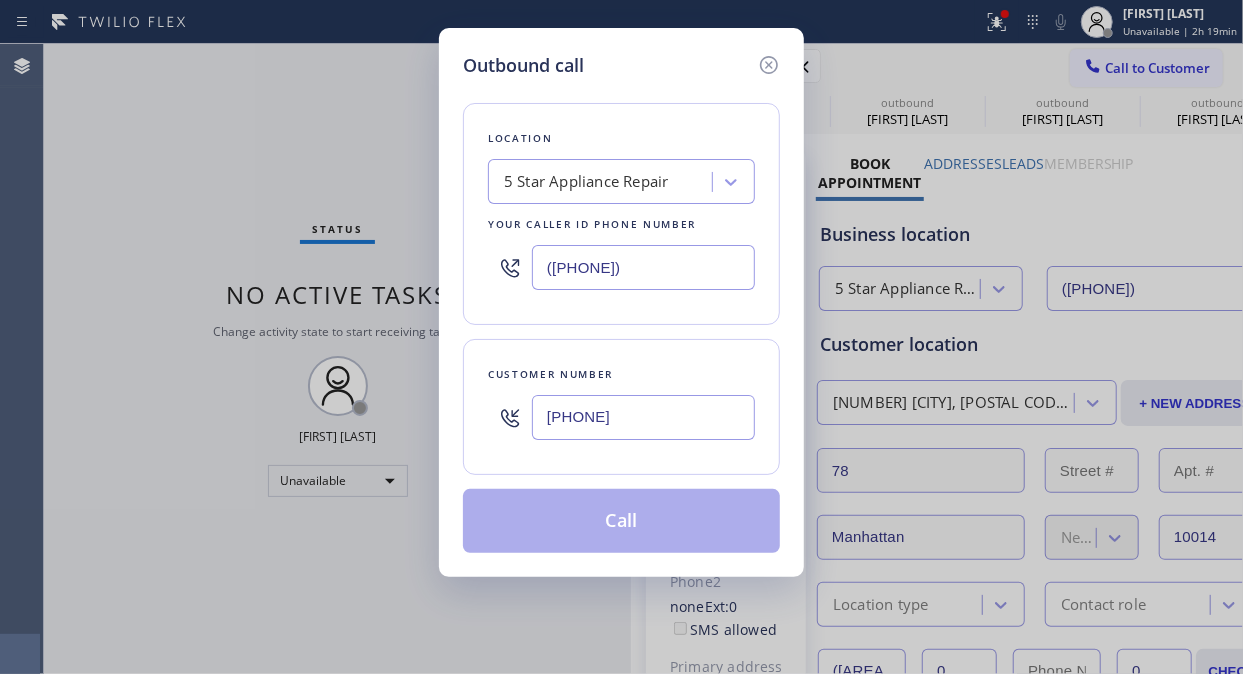 type on "[PHONE]" 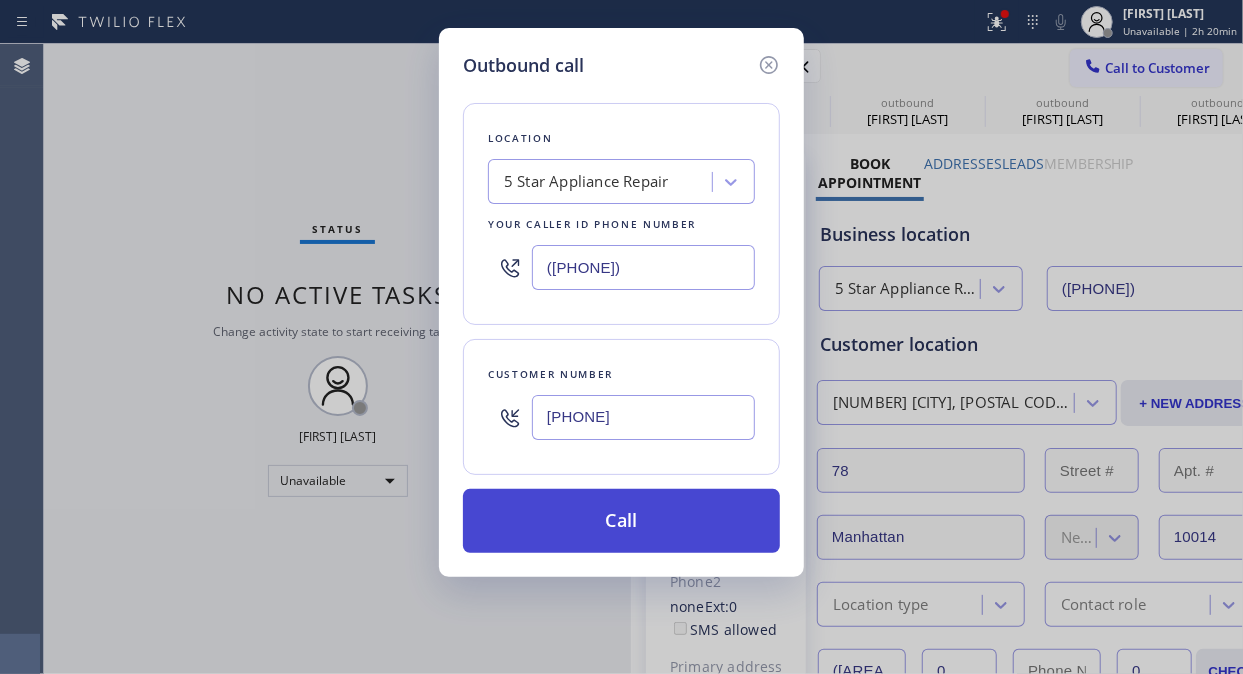 click on "Call" at bounding box center (621, 521) 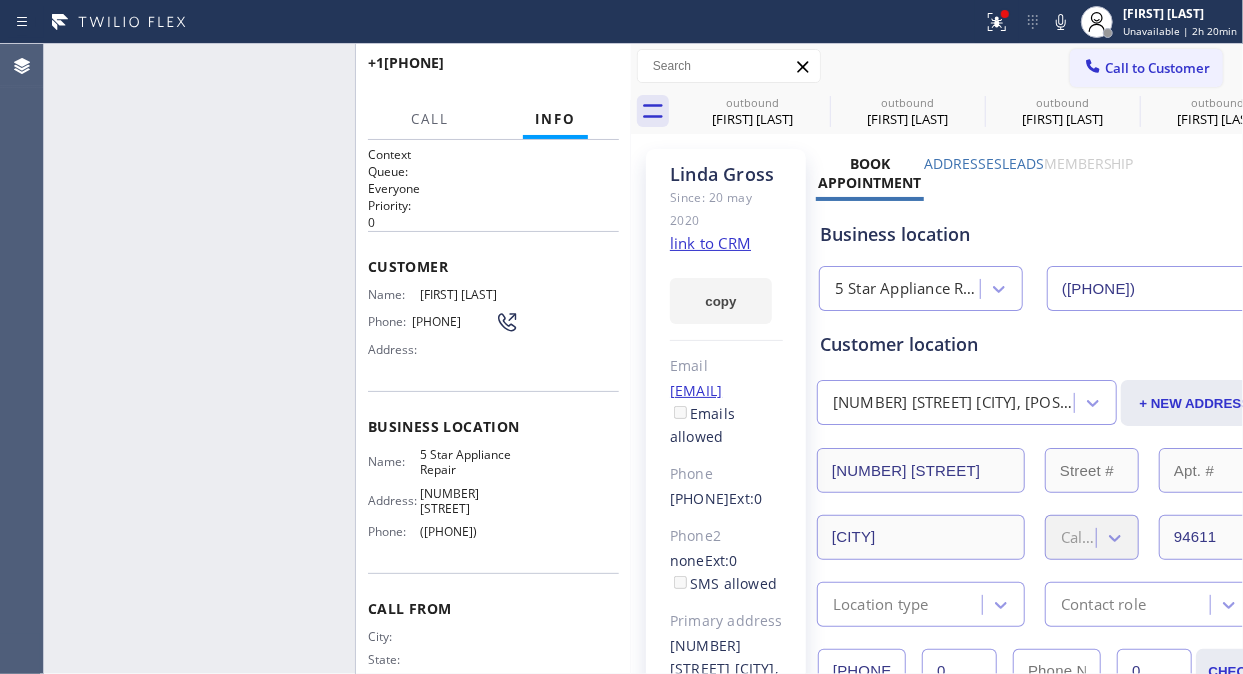 type on "([PHONE])" 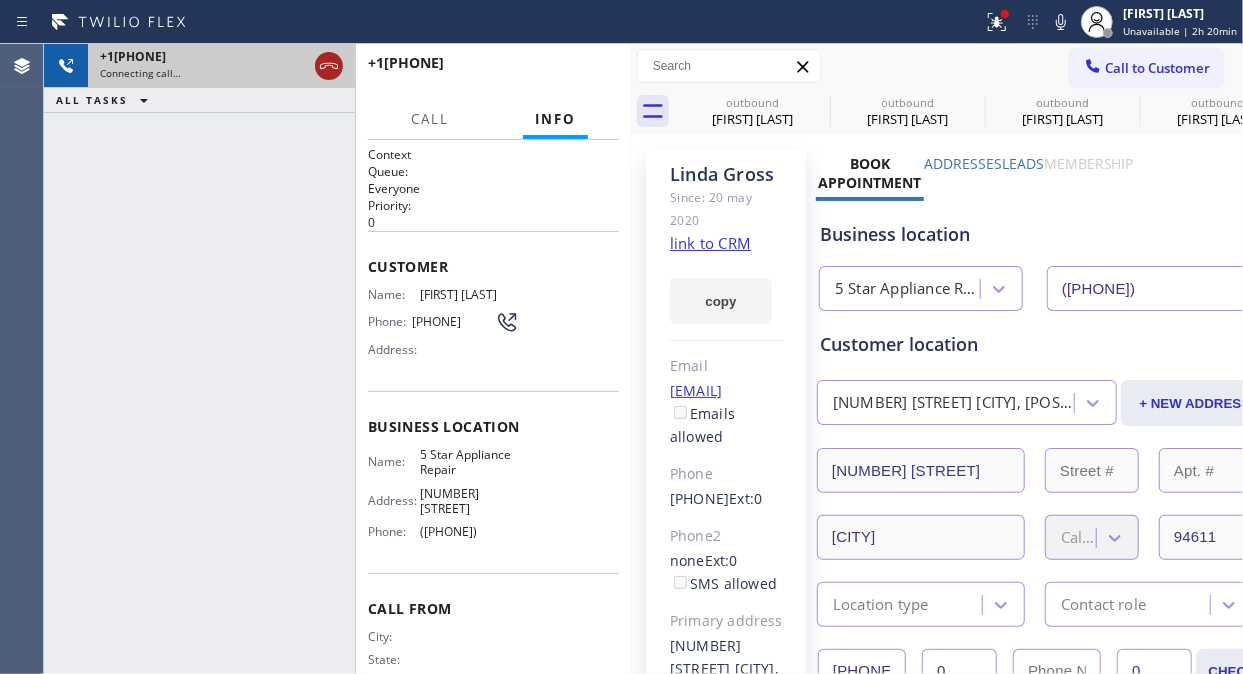 click 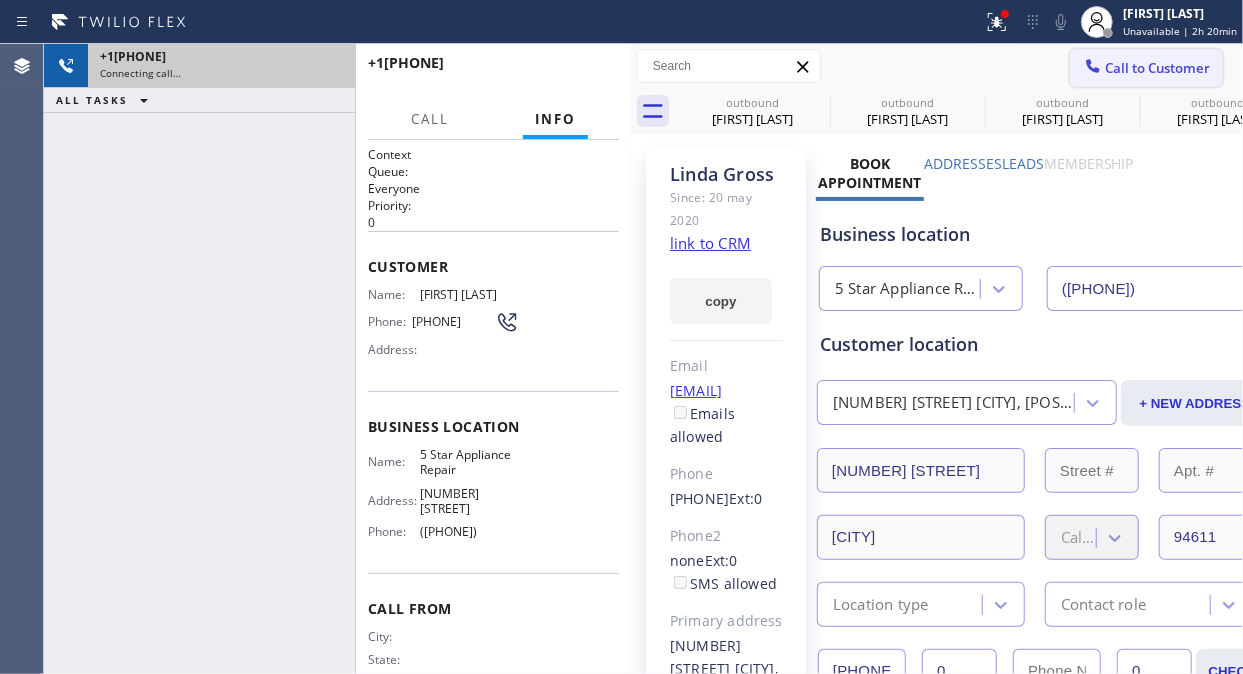 click on "Call to Customer" at bounding box center [1157, 68] 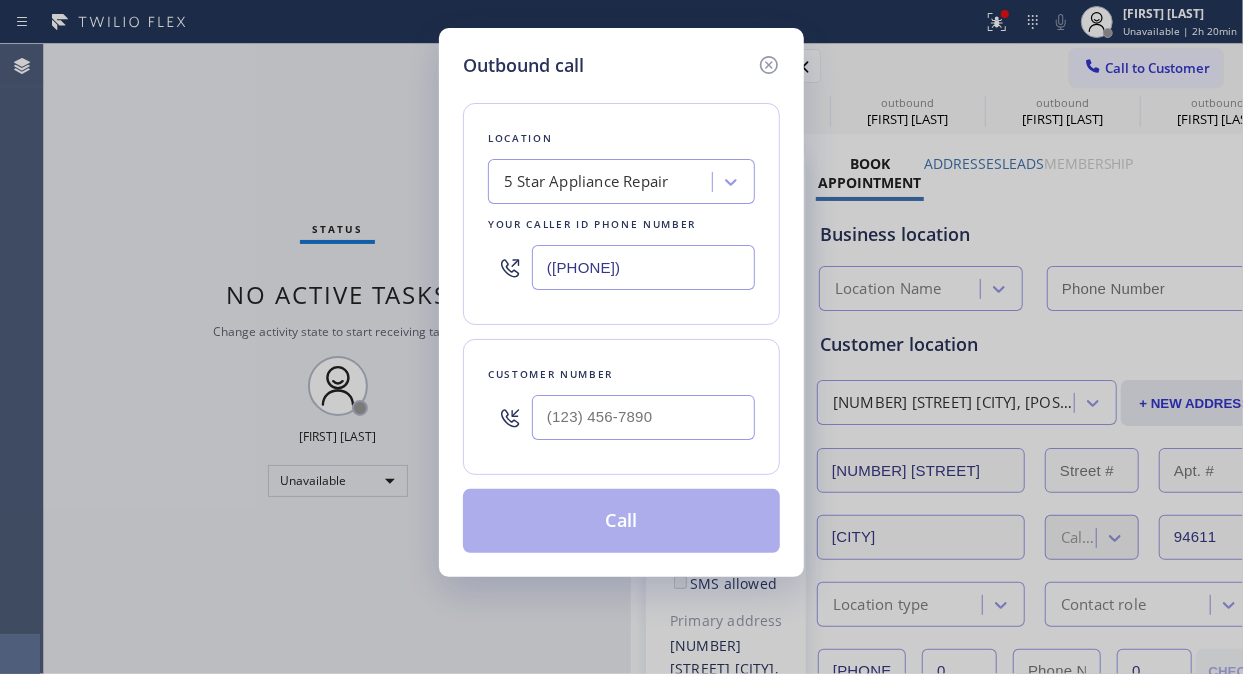 type on "([PHONE])" 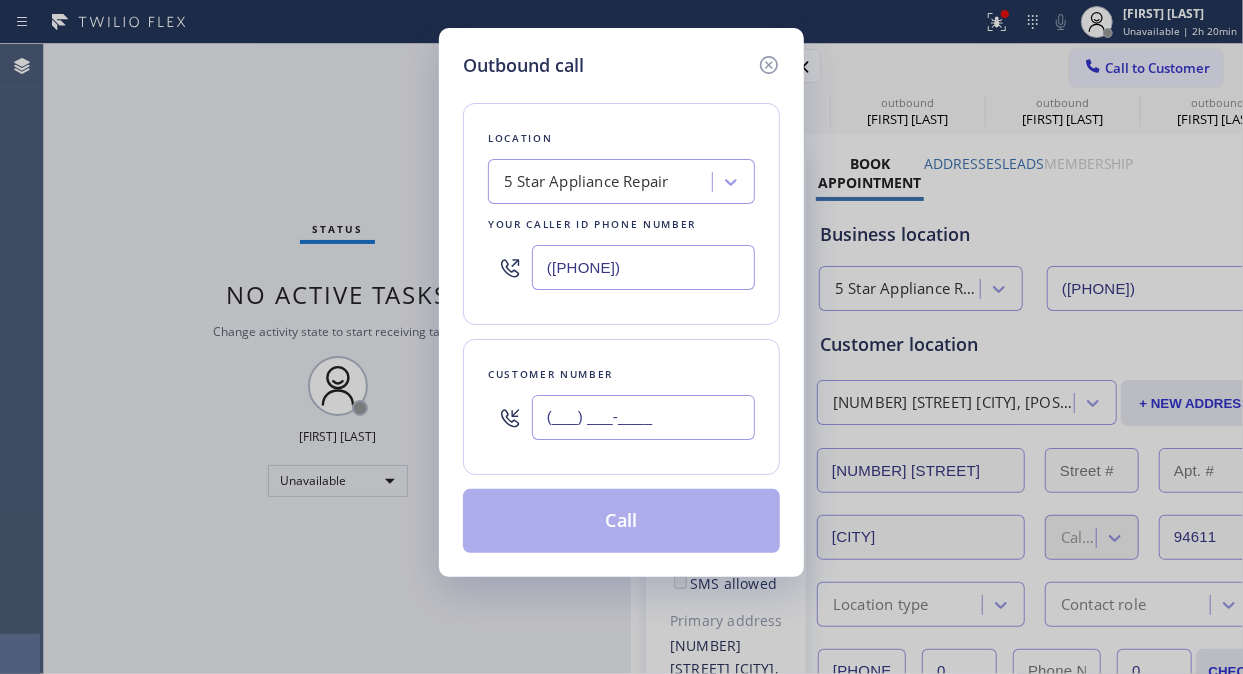 click on "(___) ___-____" at bounding box center [643, 417] 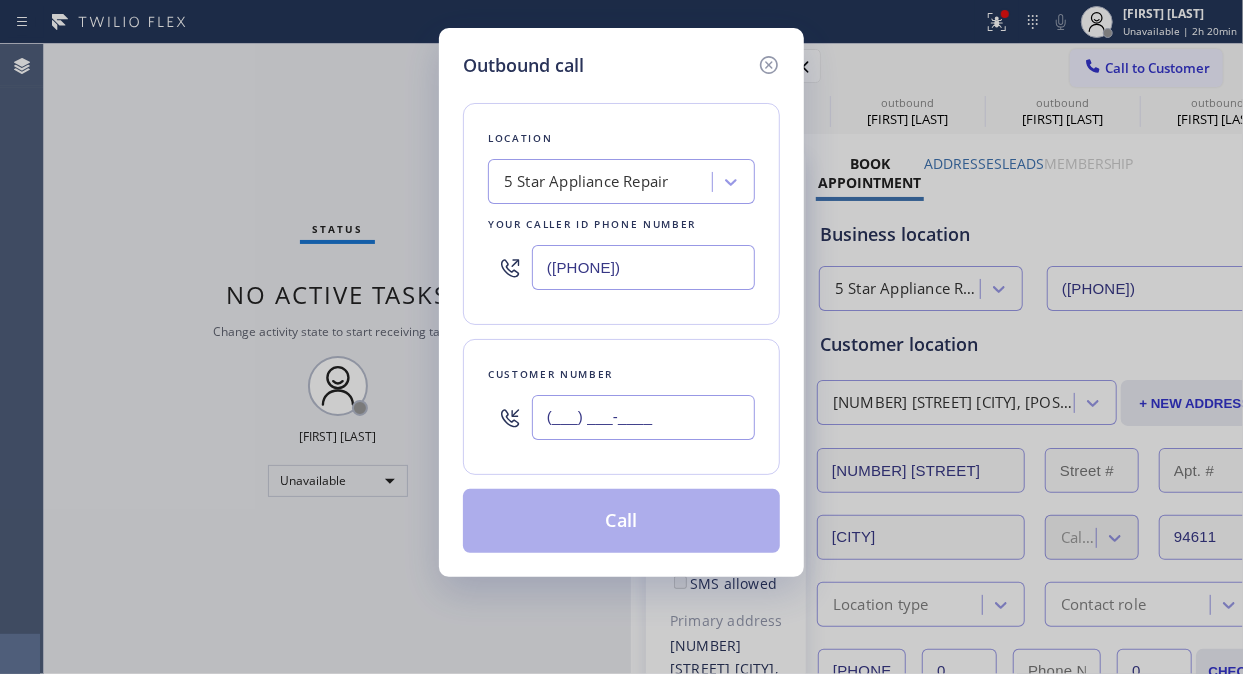 paste on "([PHONE])" 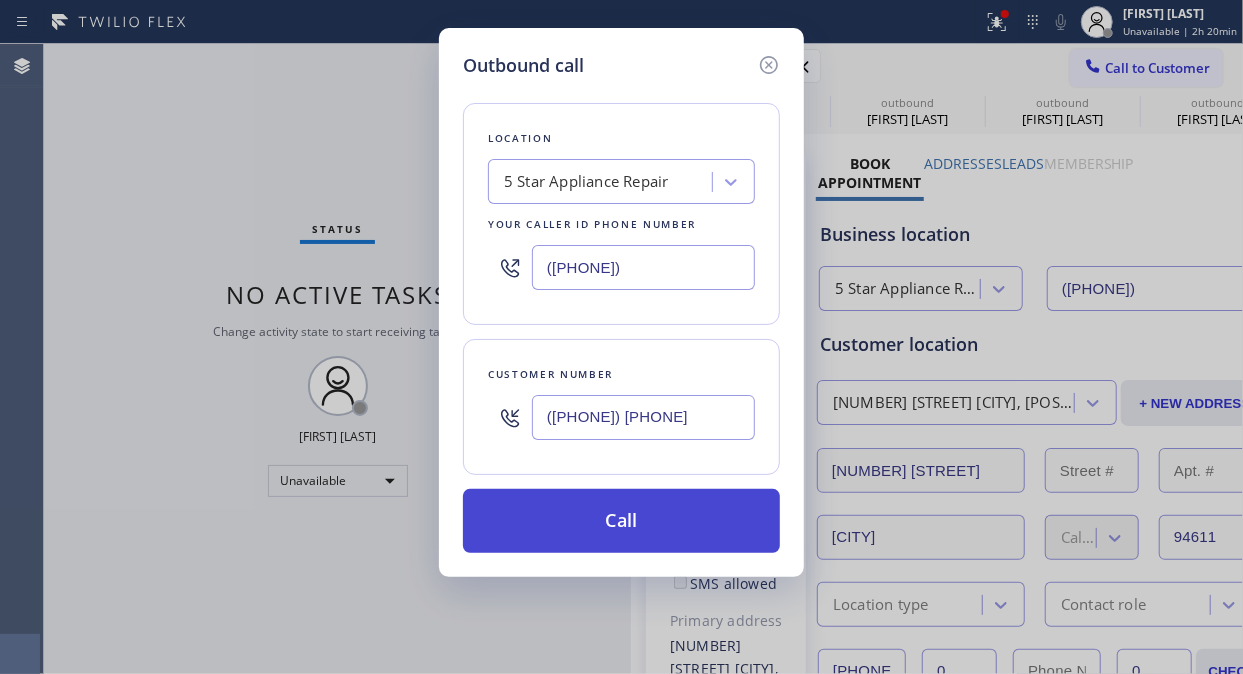 type on "([PHONE]) [PHONE]" 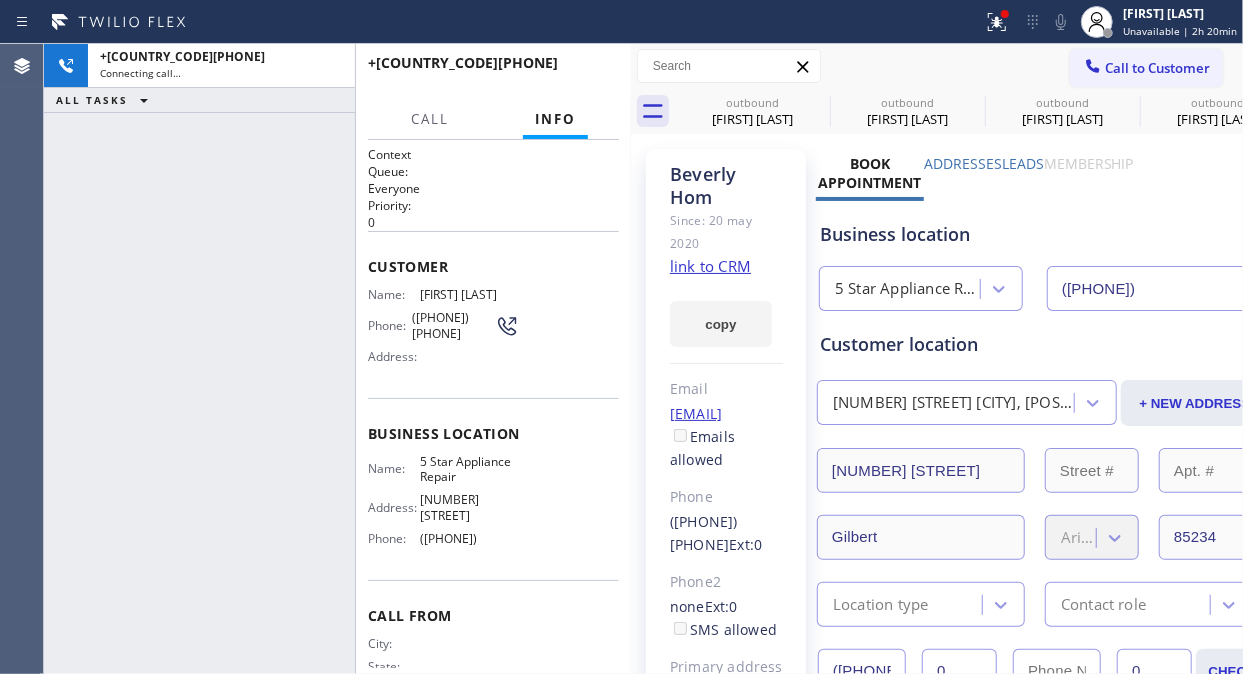 type on "([PHONE])" 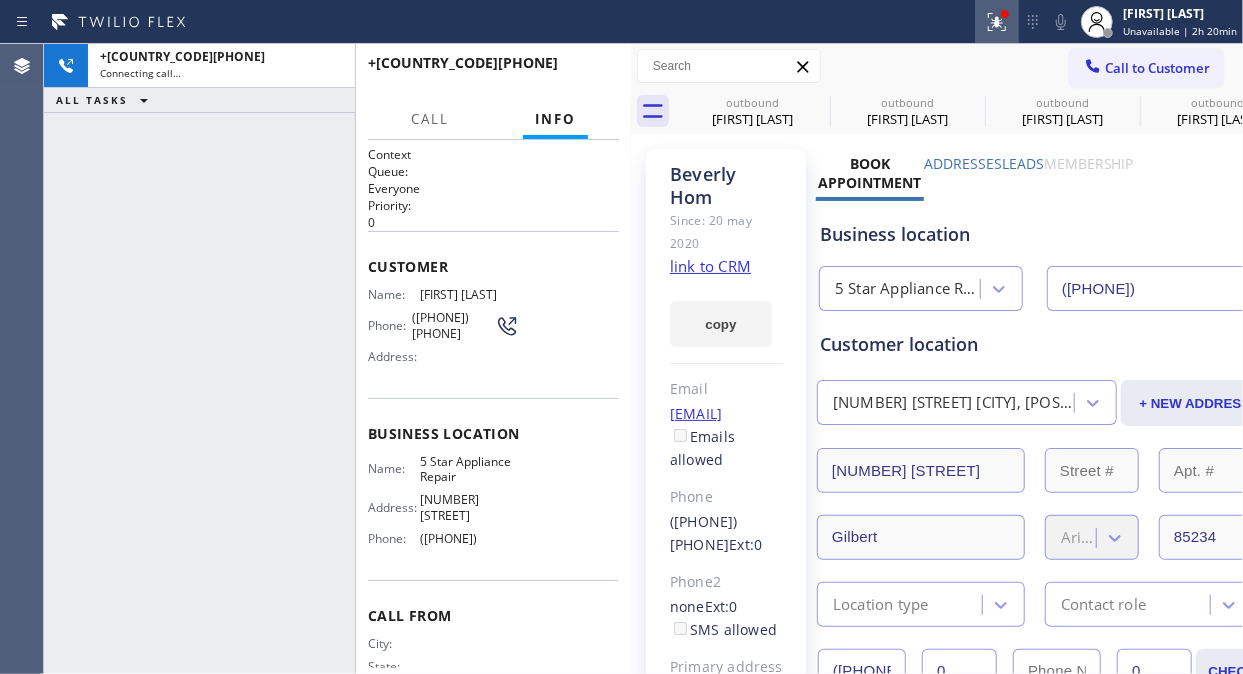 click 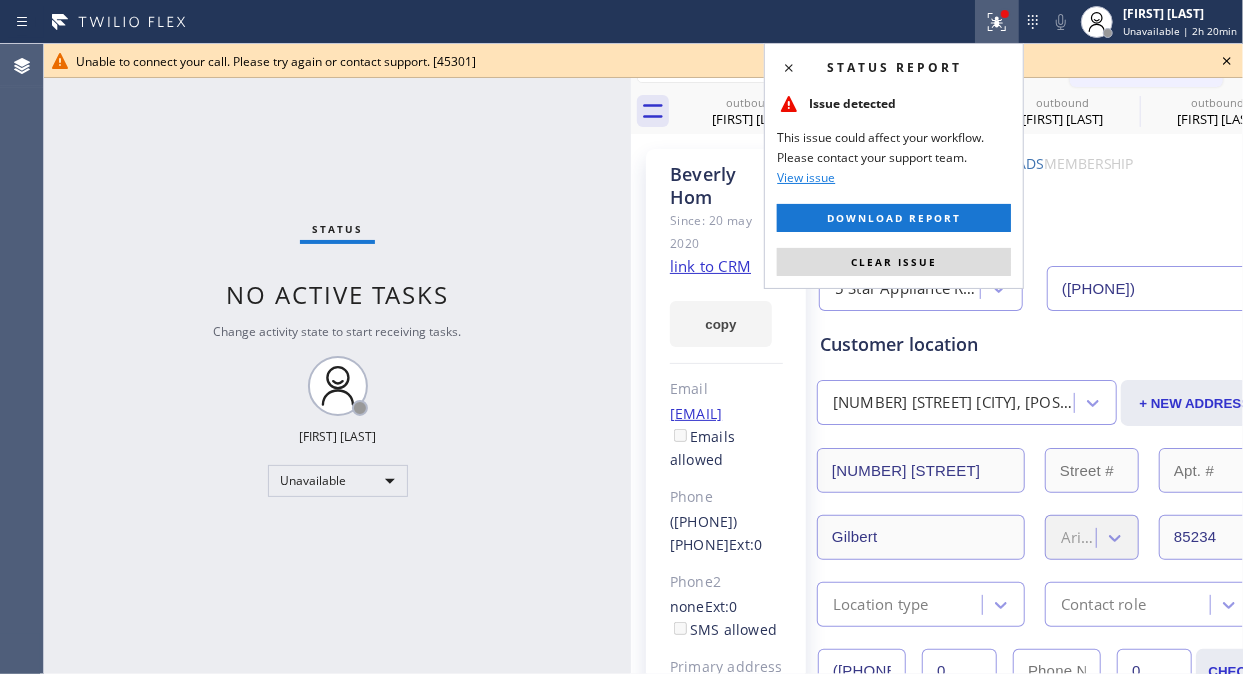 drag, startPoint x: 898, startPoint y: 260, endPoint x: 1196, endPoint y: 52, distance: 363.41162 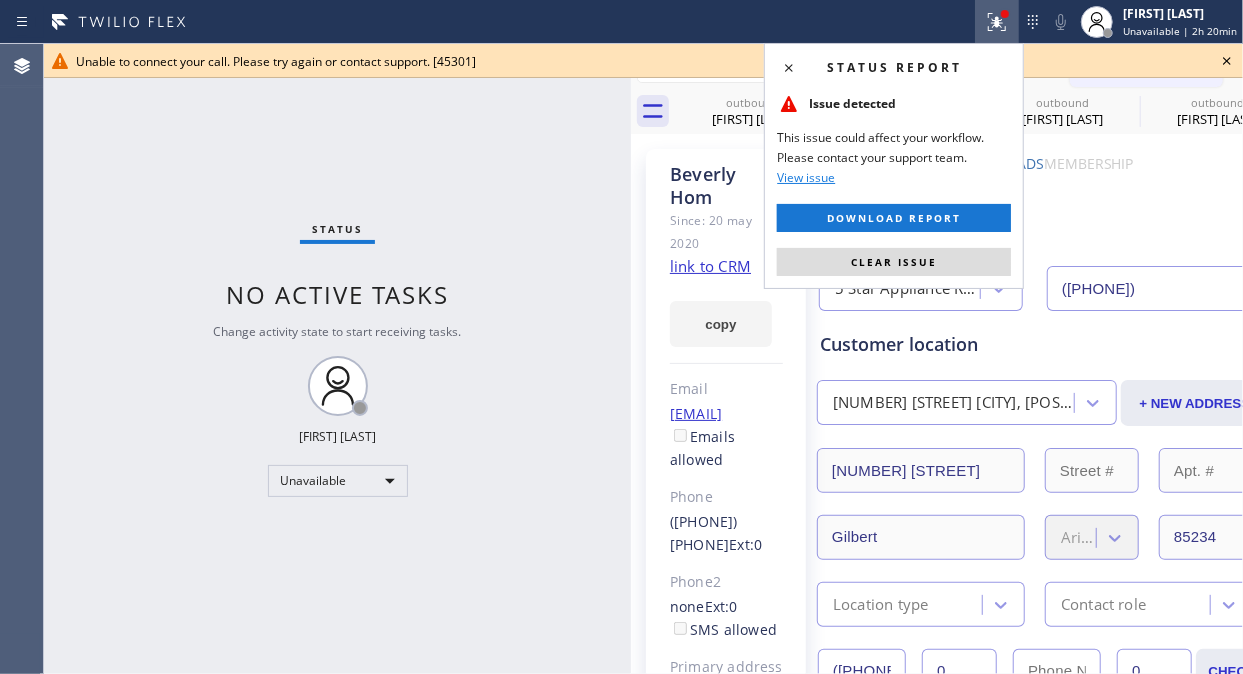 click on "Clear issue" at bounding box center (894, 262) 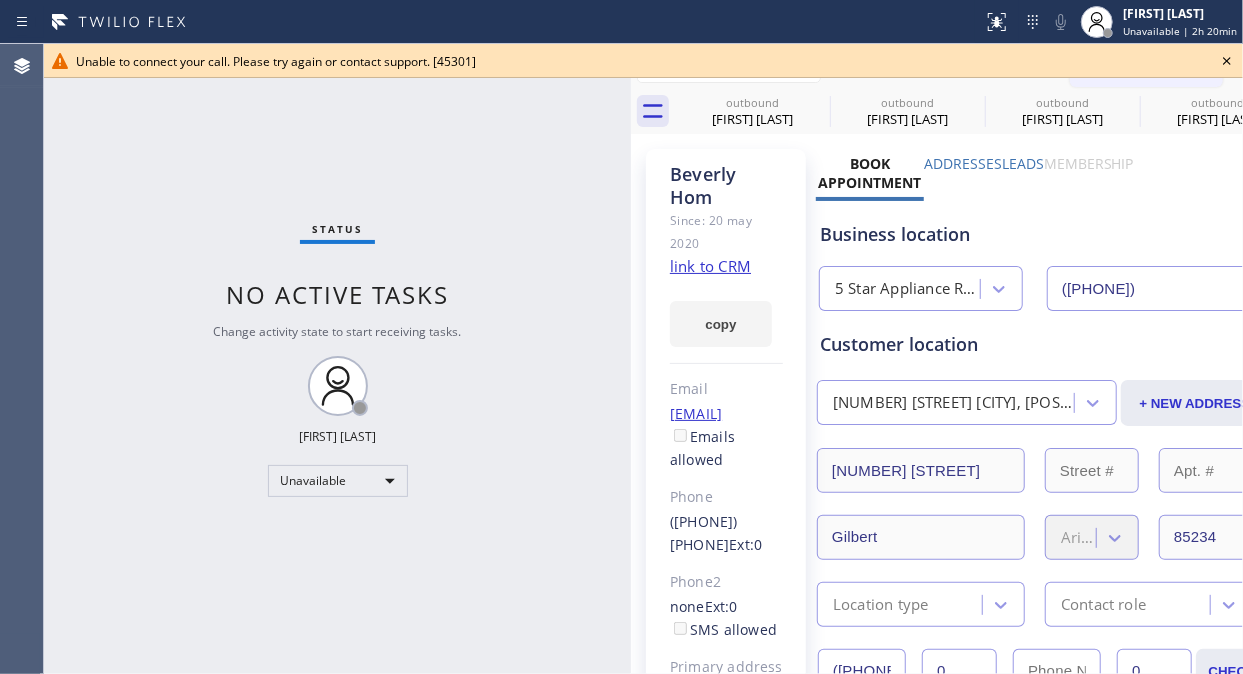 click 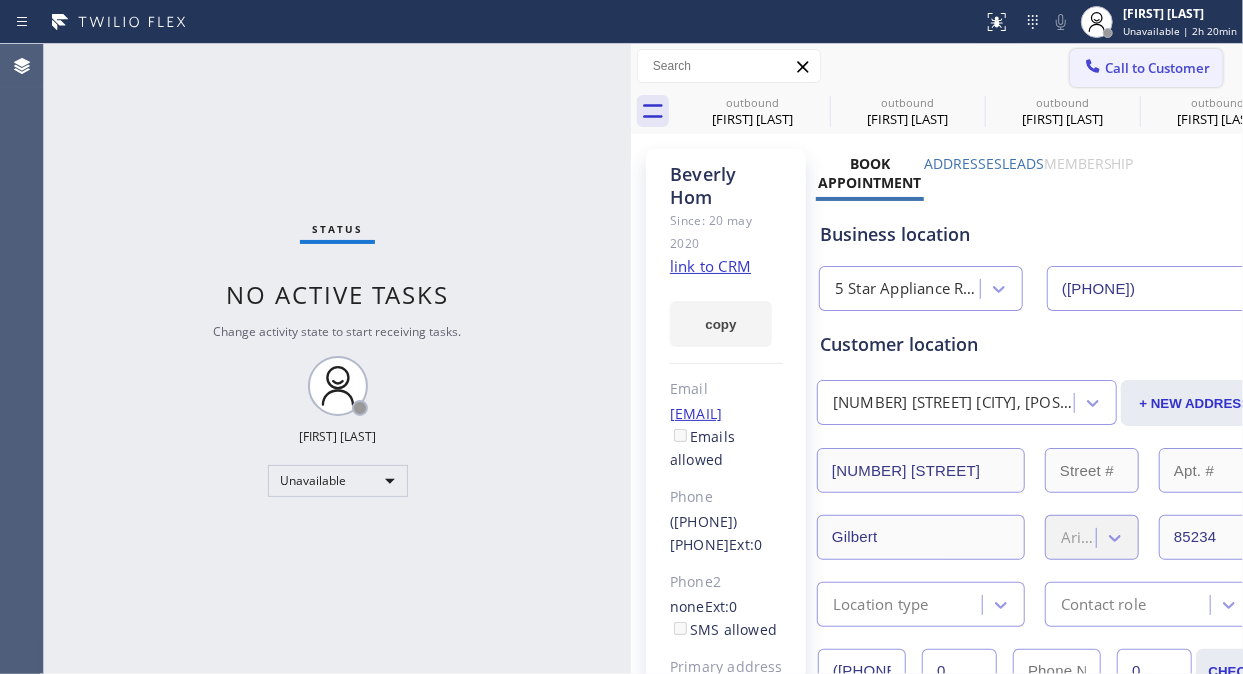 click on "Call to Customer" at bounding box center [1146, 68] 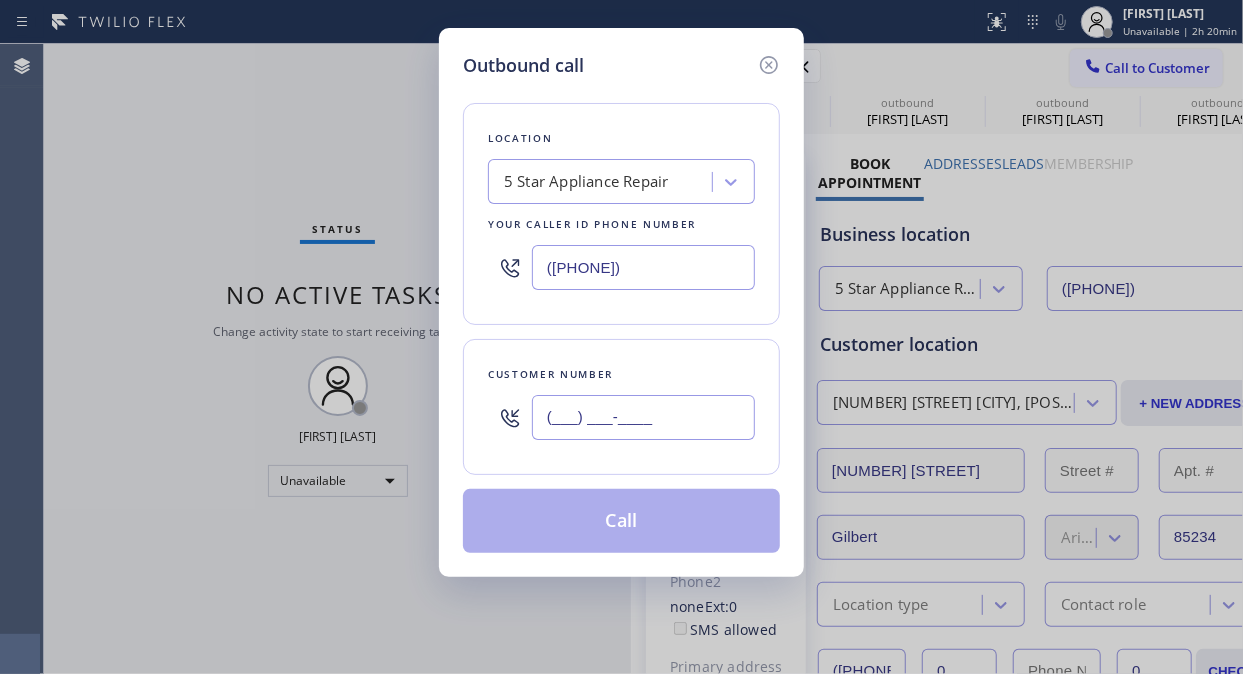 click on "(___) ___-____" at bounding box center (643, 417) 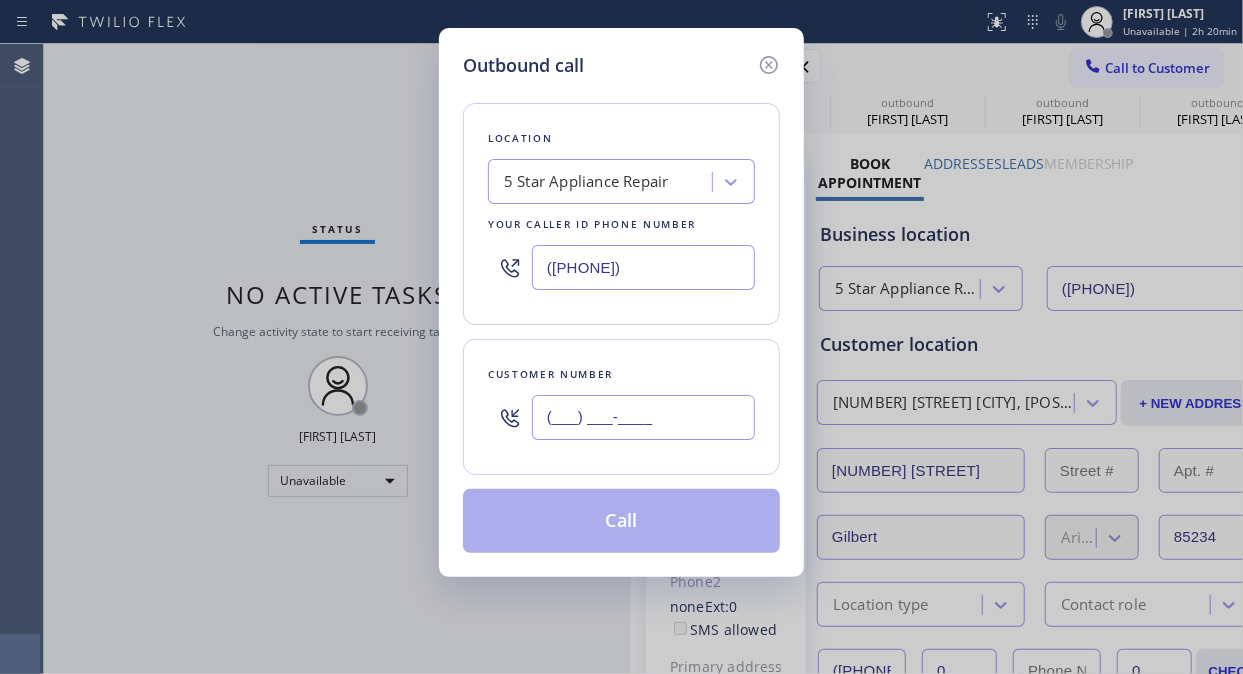 paste on "([AREA_CODE]) [PHONE]" 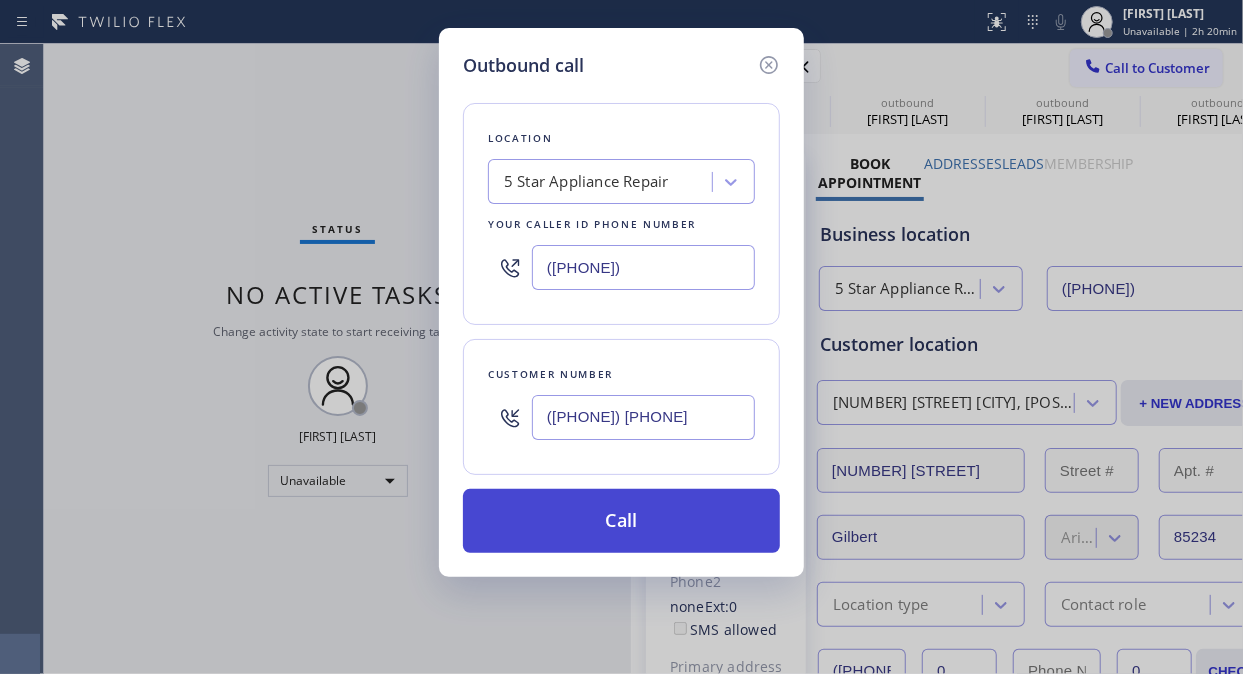 type on "([PHONE]) [PHONE]" 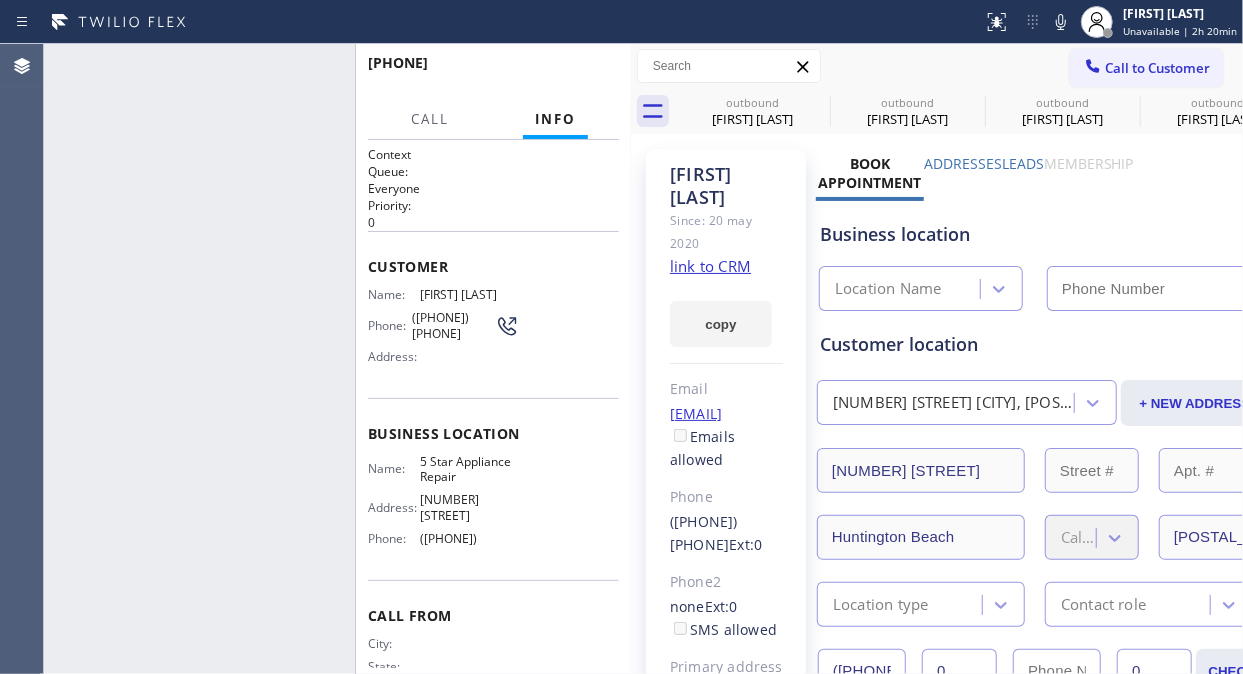 type on "([PHONE])" 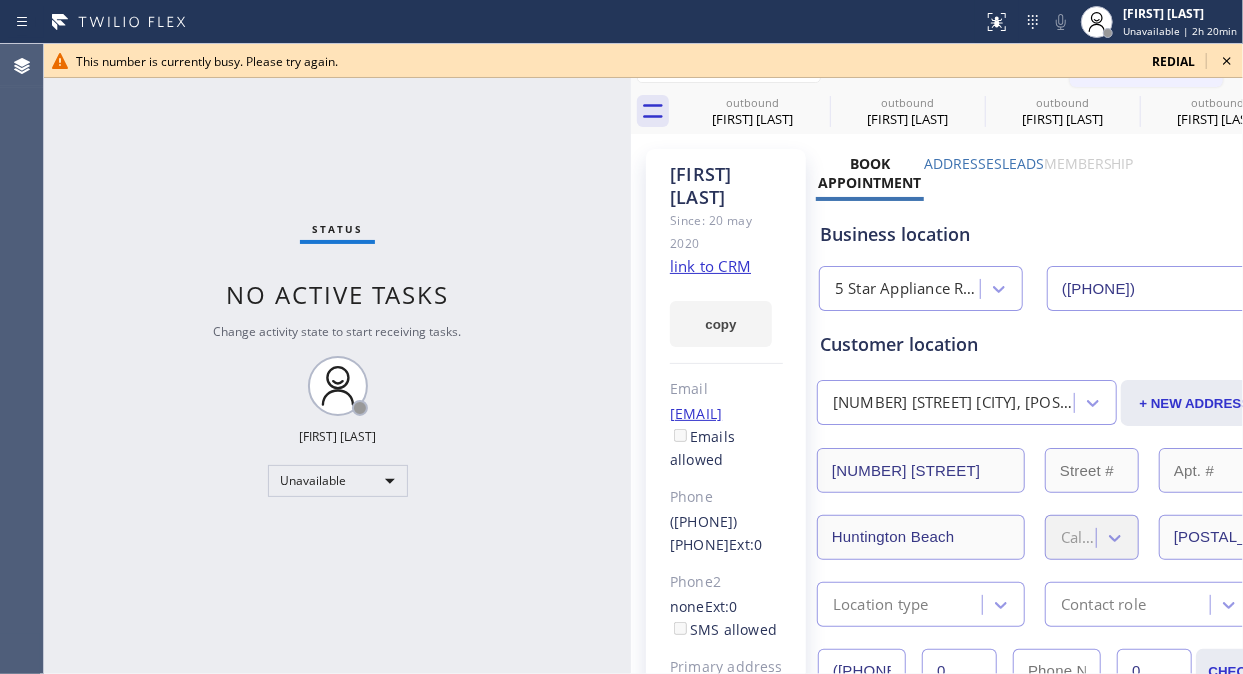 click 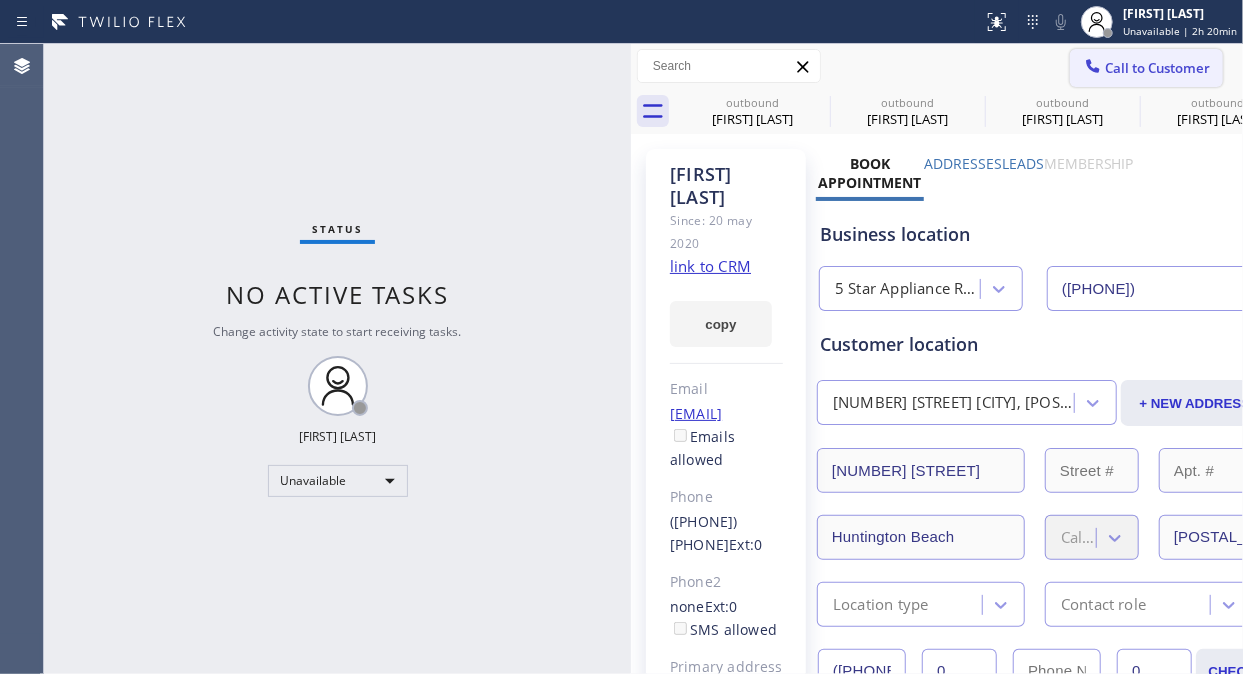 click on "Call to Customer" at bounding box center [1157, 68] 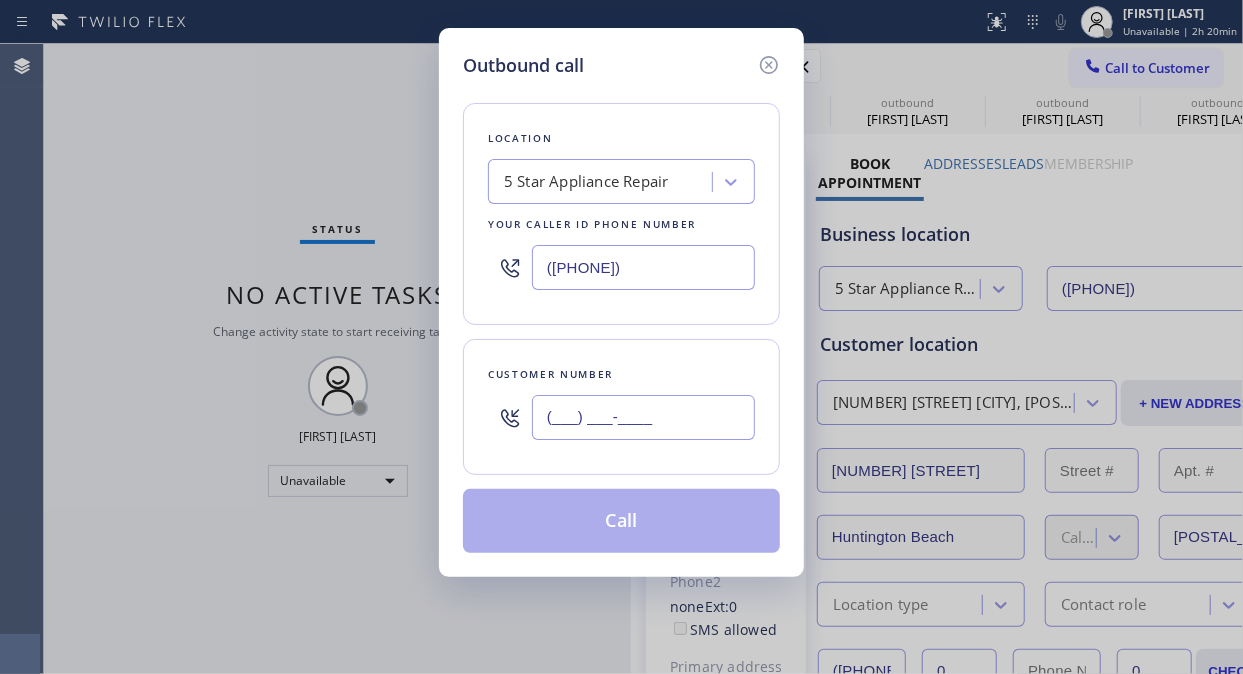 click on "(___) ___-____" at bounding box center (643, 417) 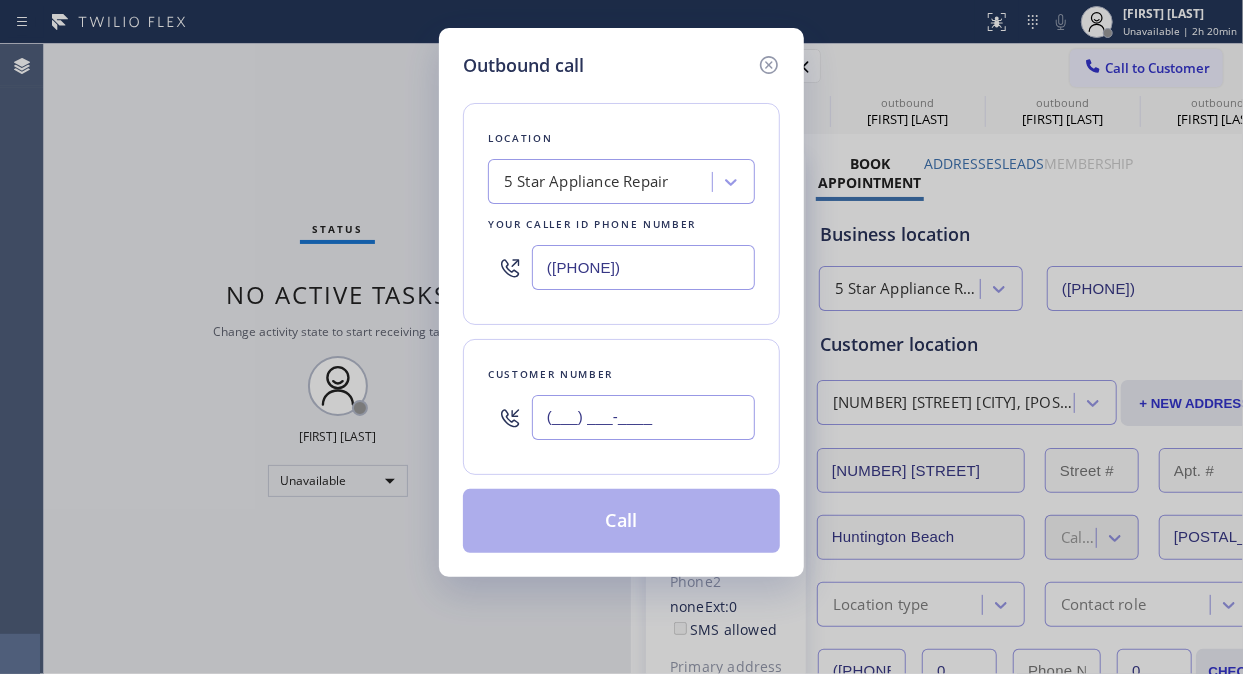 paste on "[PHONE]" 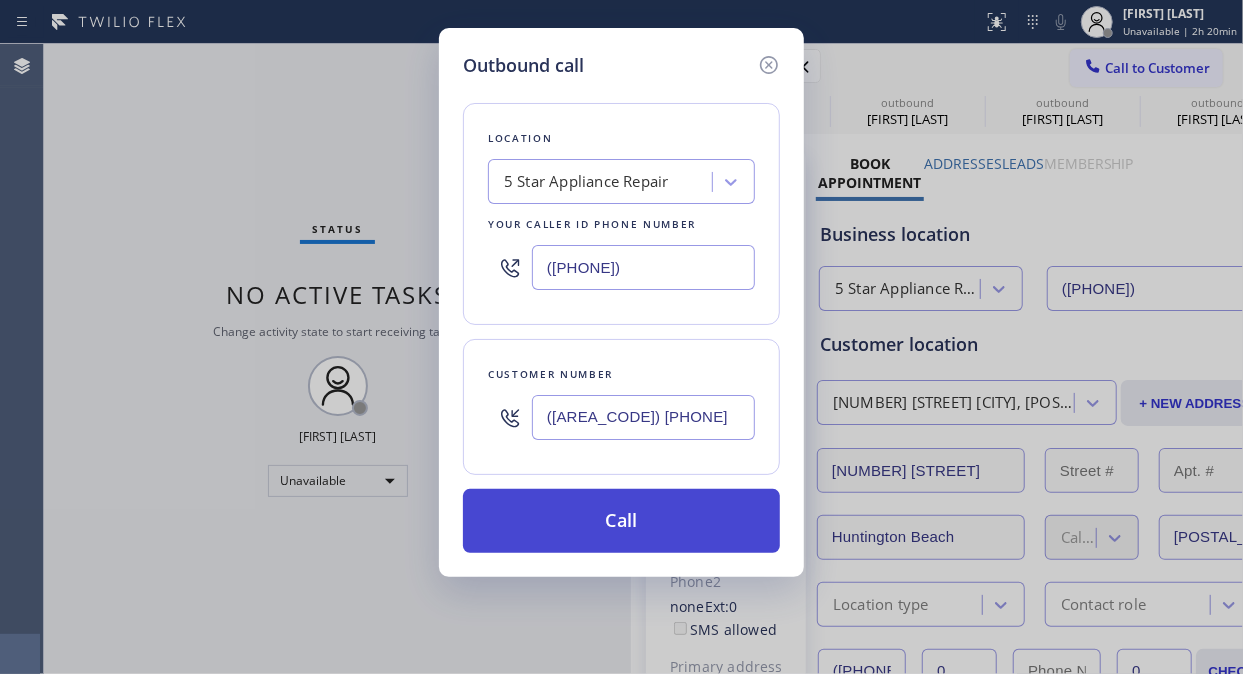 type on "([AREA_CODE]) [PHONE]" 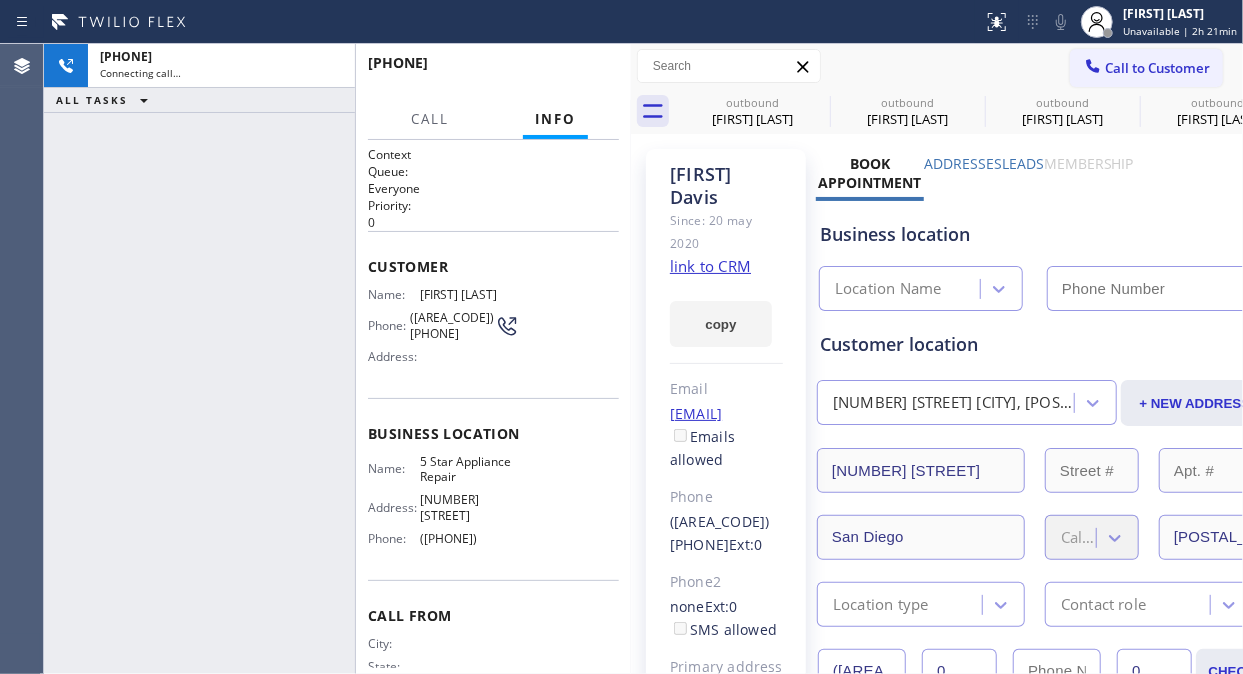 type on "([PHONE])" 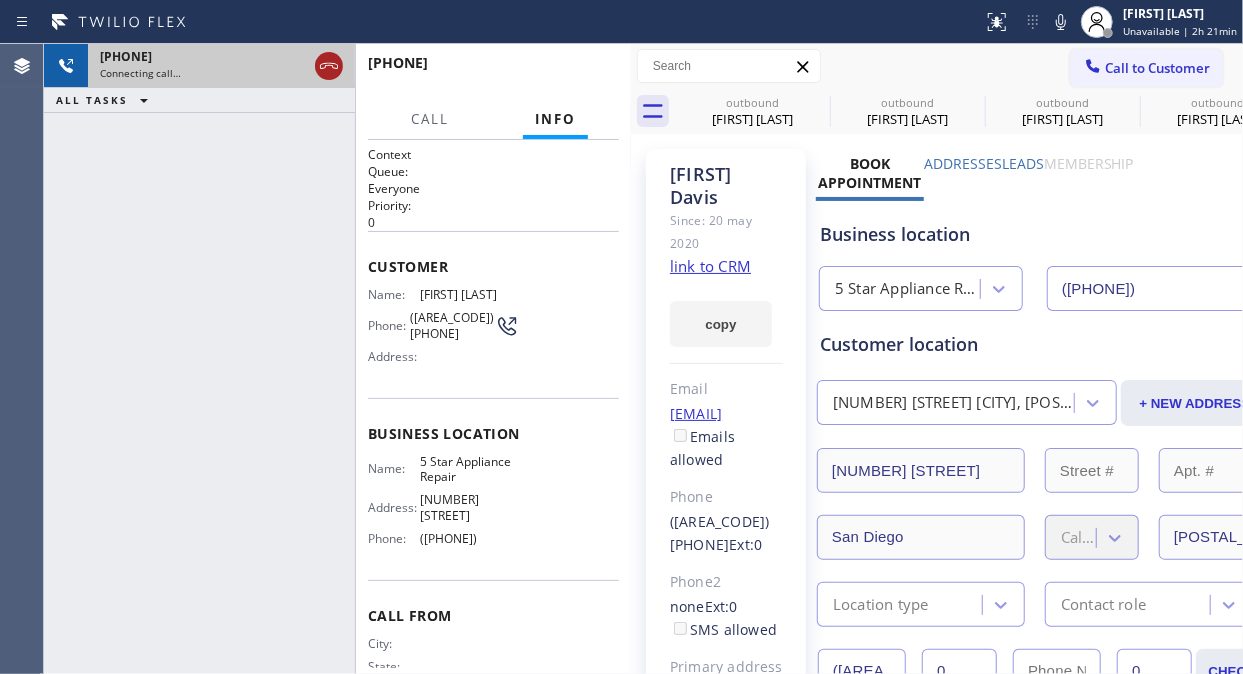 click 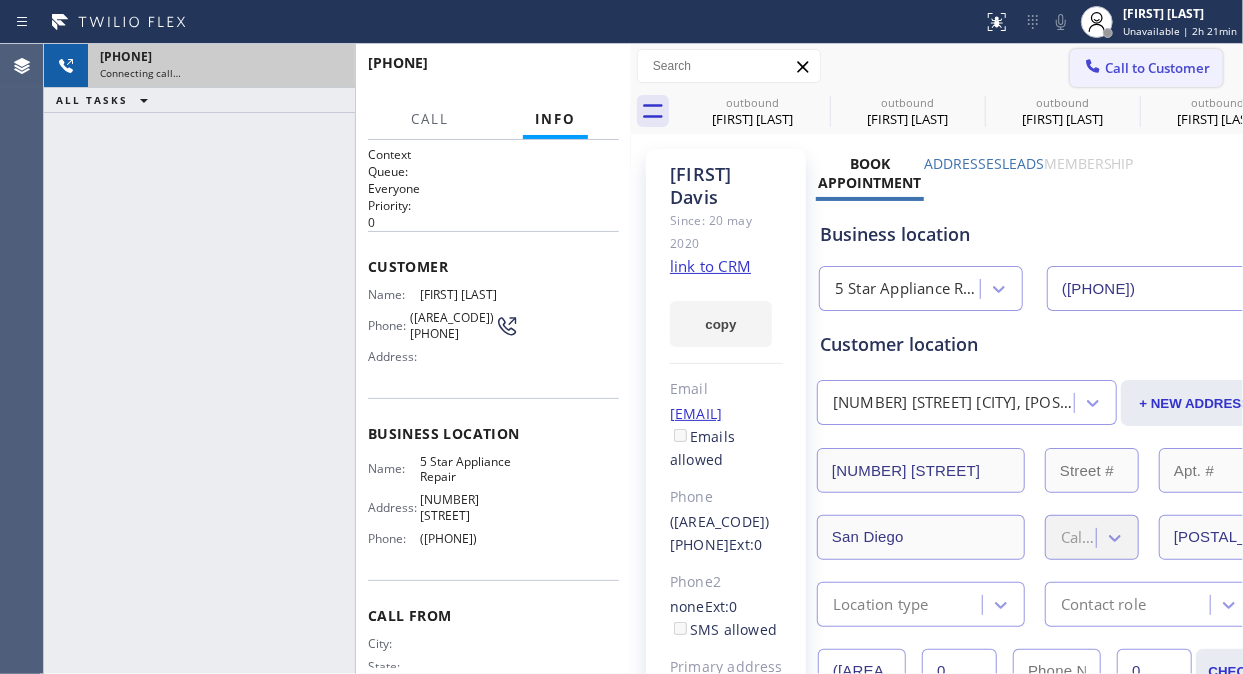 click on "Call to Customer" at bounding box center (1157, 68) 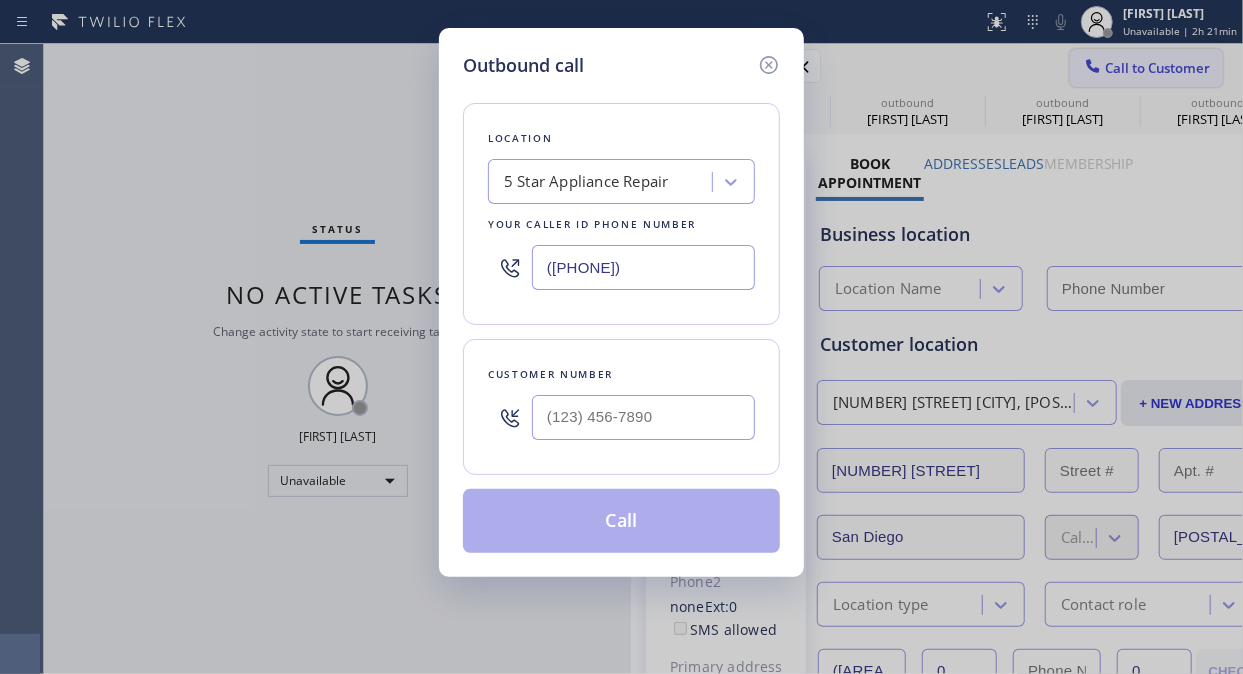 type on "([PHONE])" 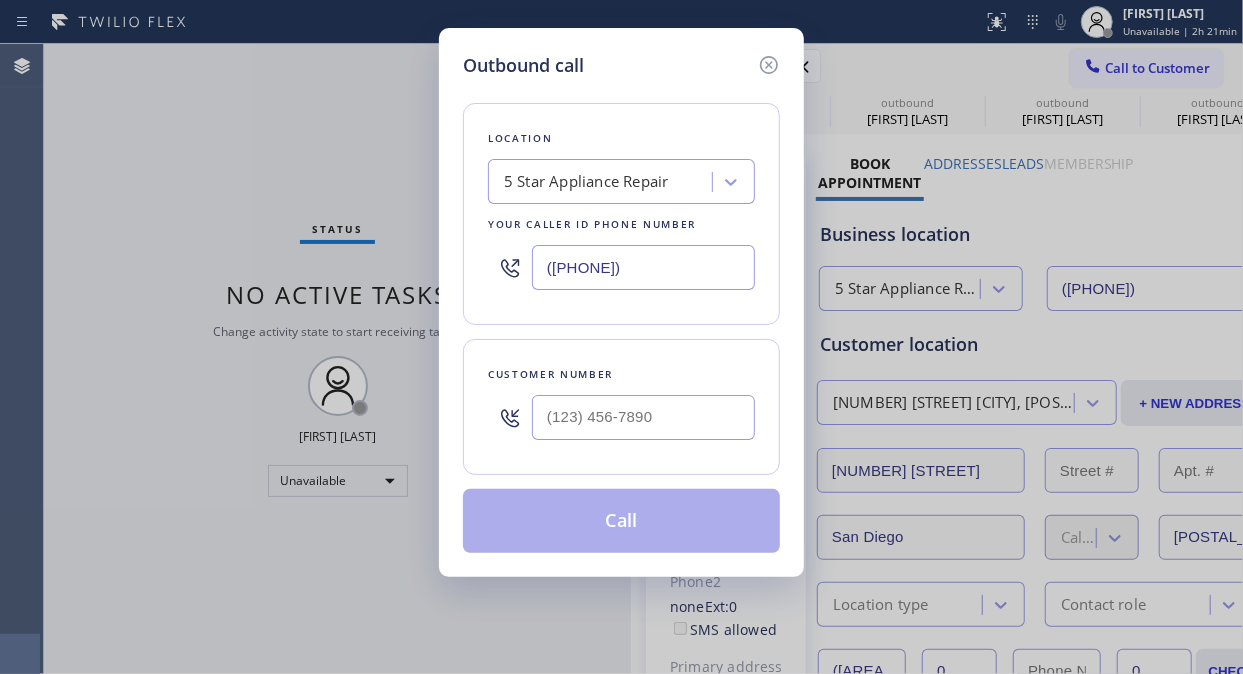 drag, startPoint x: 530, startPoint y: 408, endPoint x: 540, endPoint y: 417, distance: 13.453624 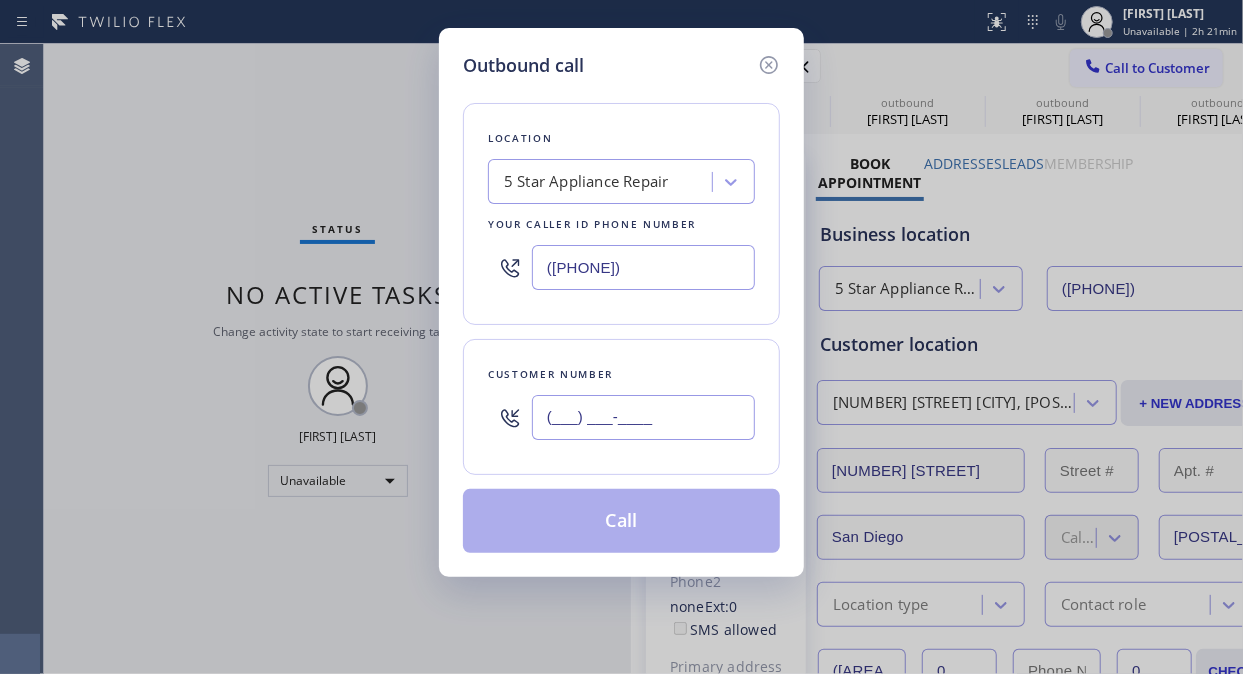 click on "(___) ___-____" at bounding box center [643, 417] 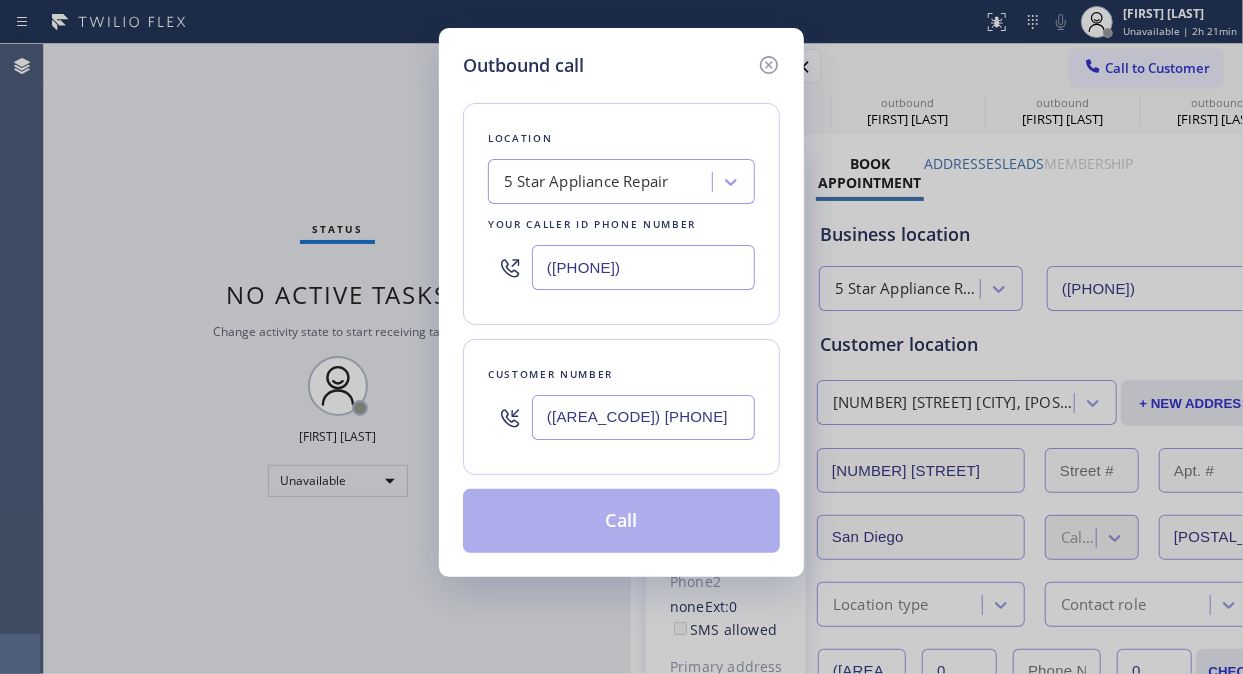 type on "([AREA_CODE]) [PHONE]" 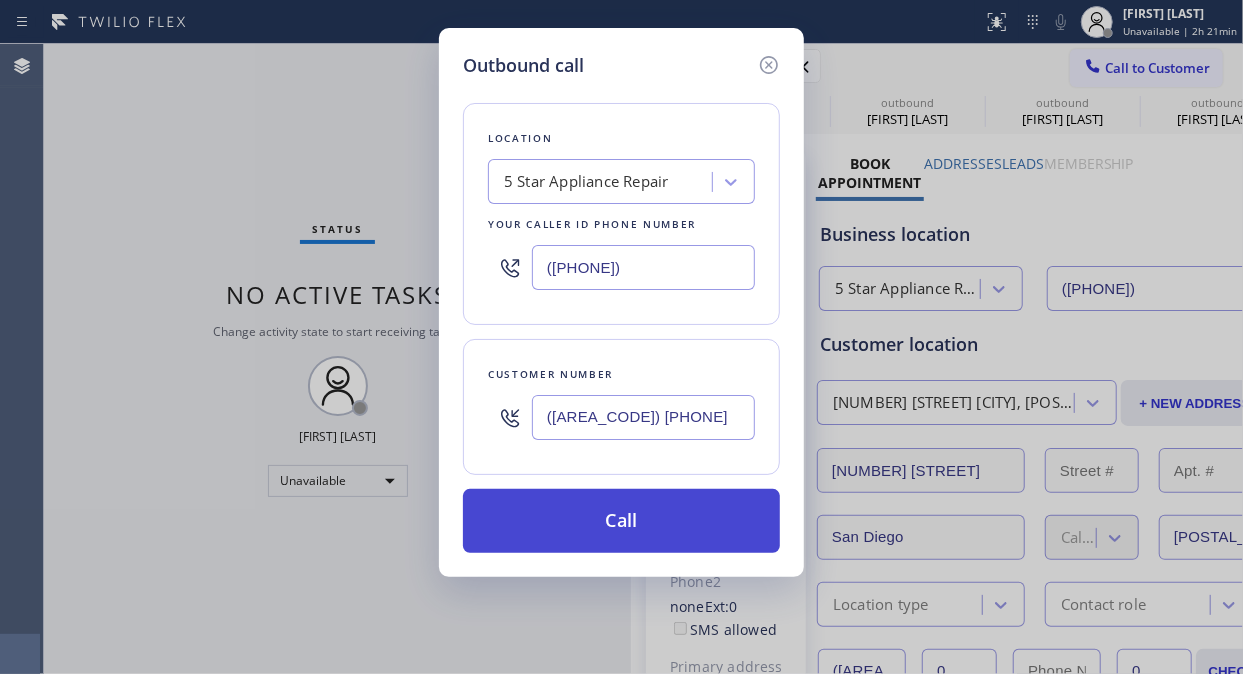 click on "Call" at bounding box center [621, 521] 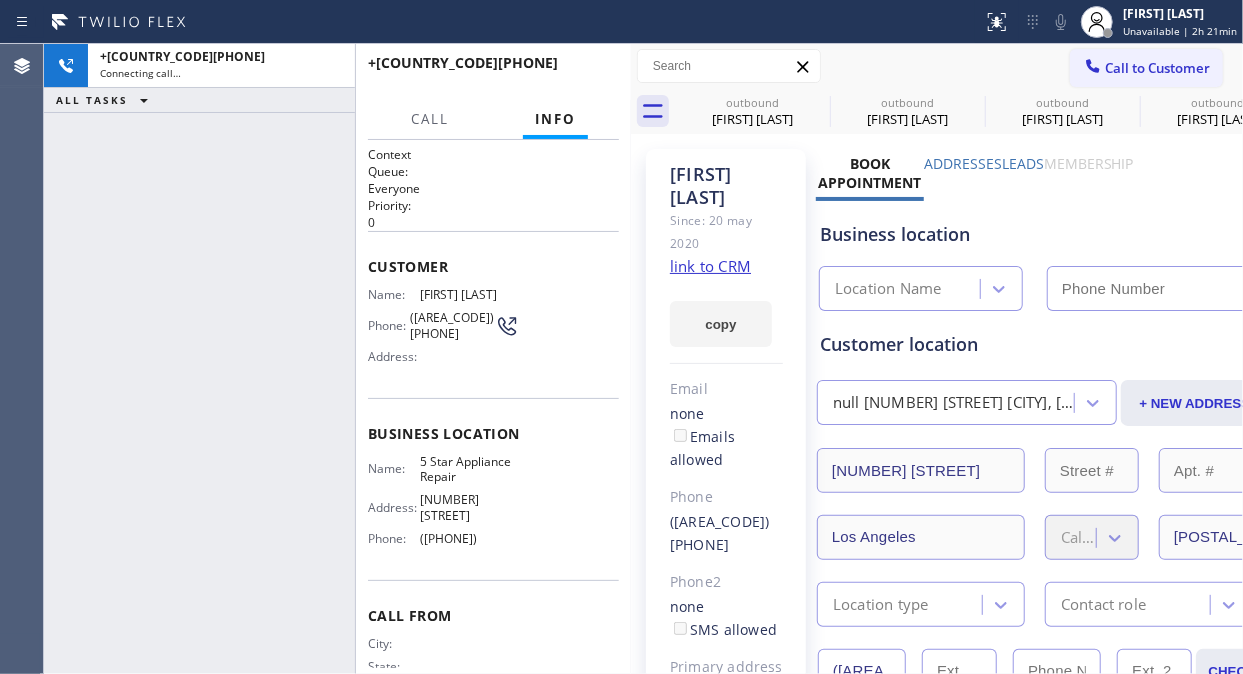 type on "([PHONE])" 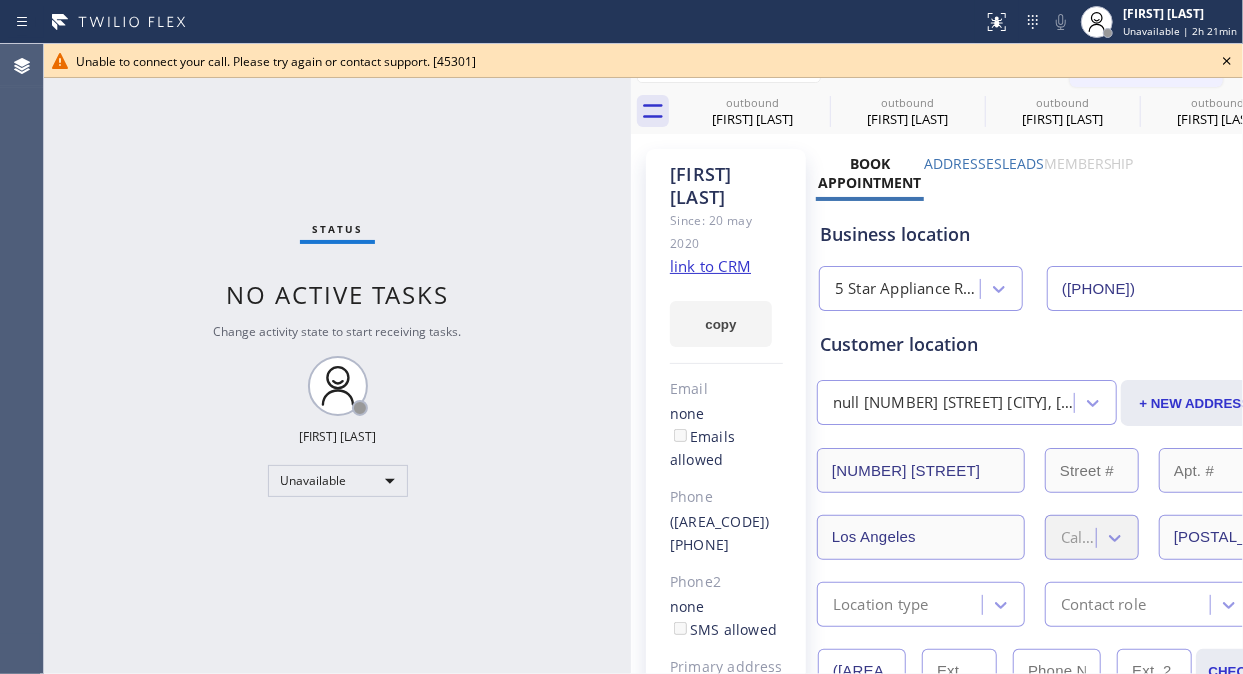 click 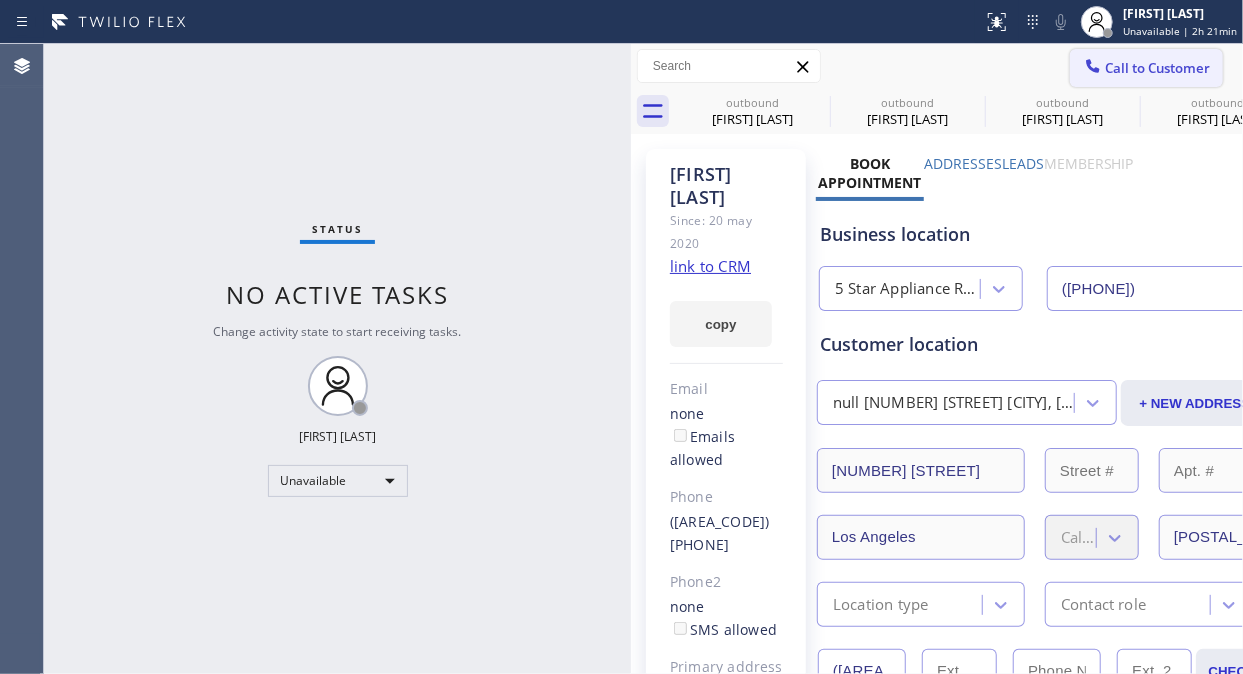 click on "Call to Customer" at bounding box center (1157, 68) 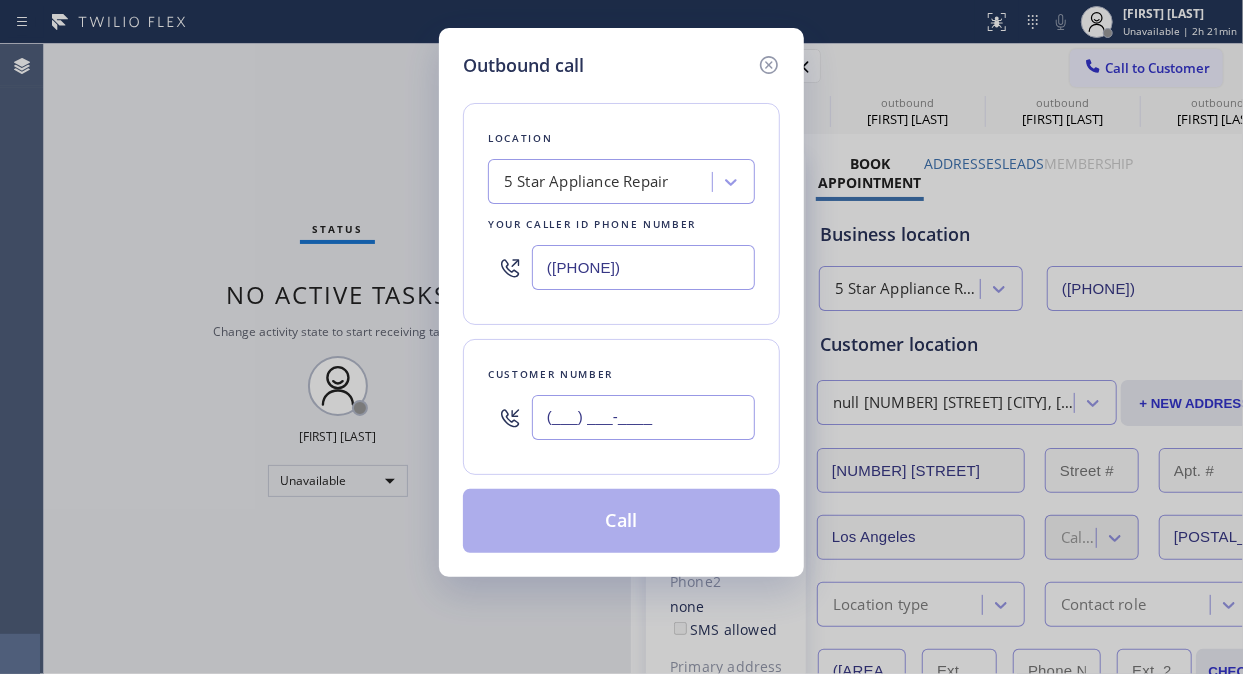 click on "(___) ___-____" at bounding box center [643, 417] 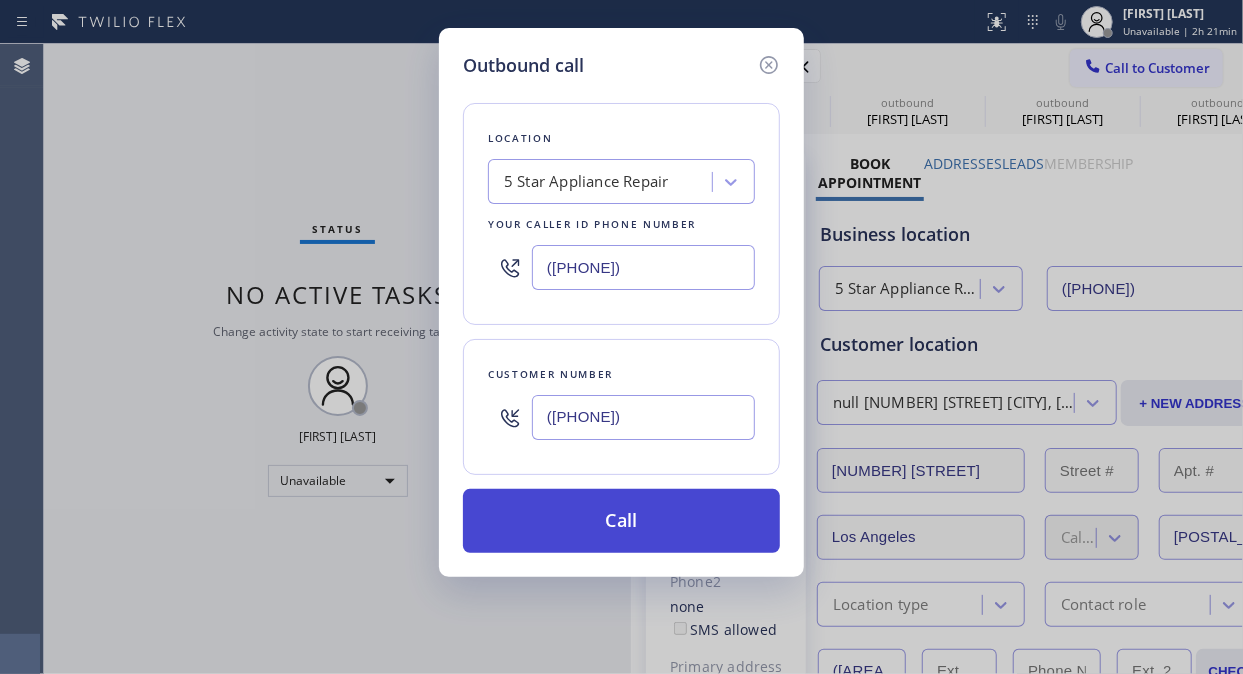 type on "([PHONE])" 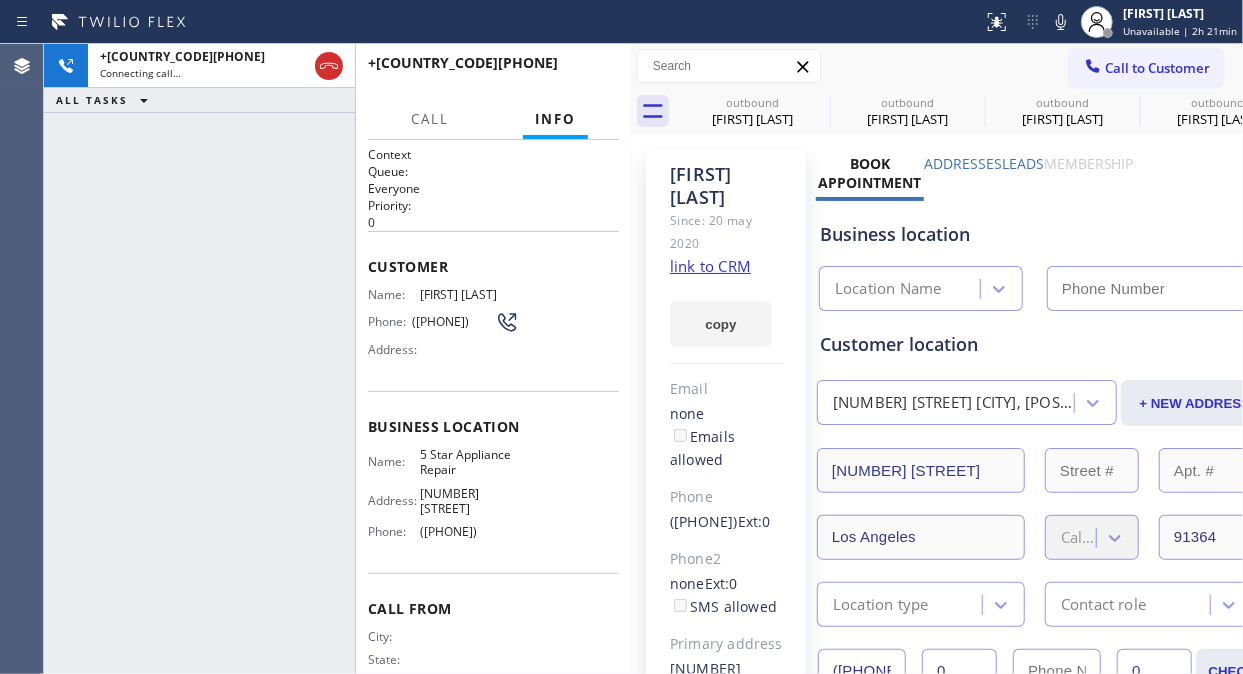 type on "([PHONE])" 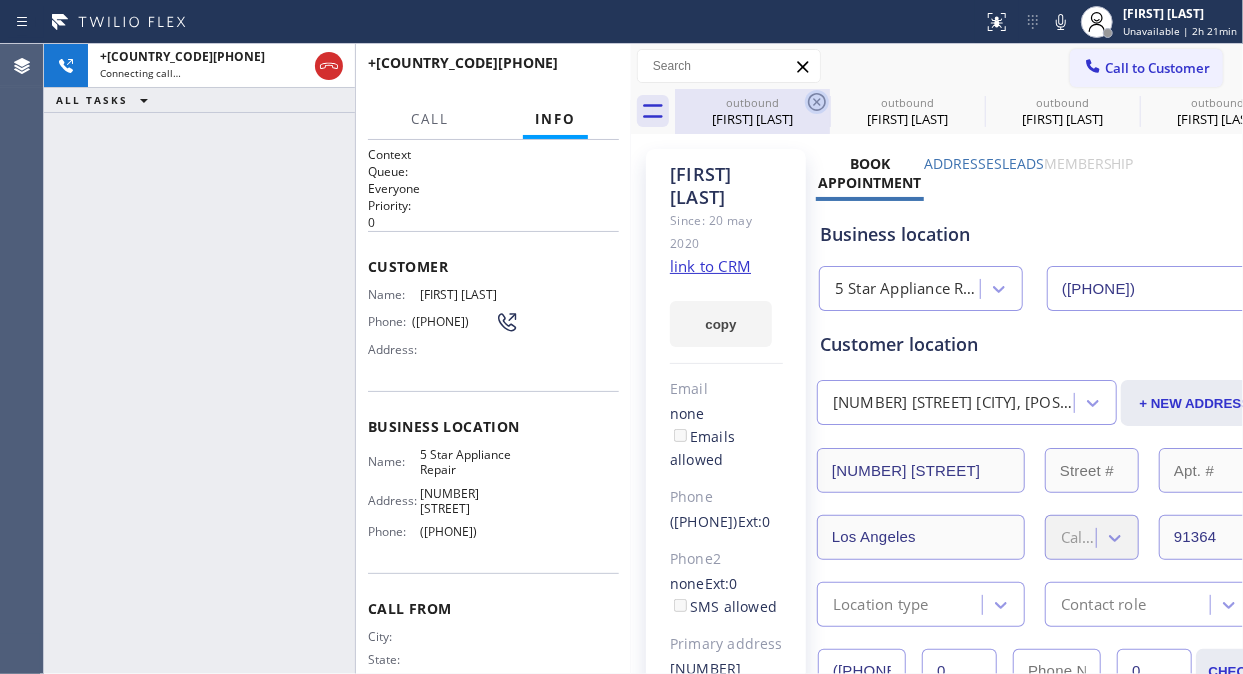 click 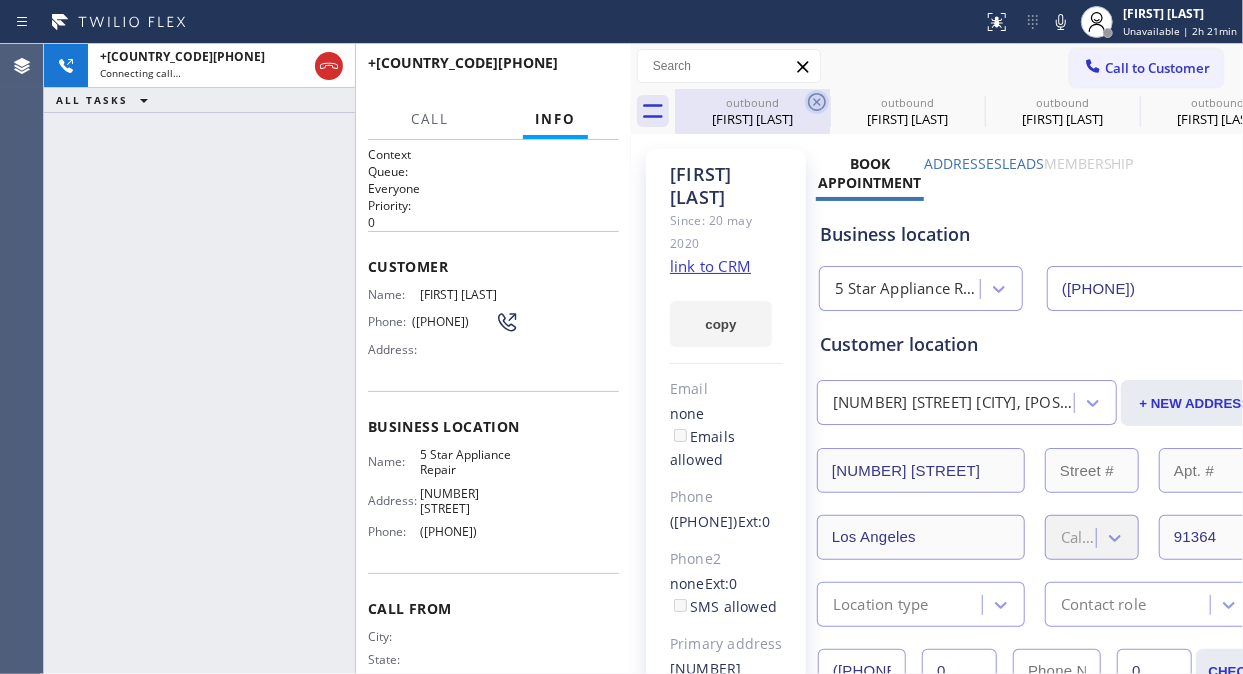 click 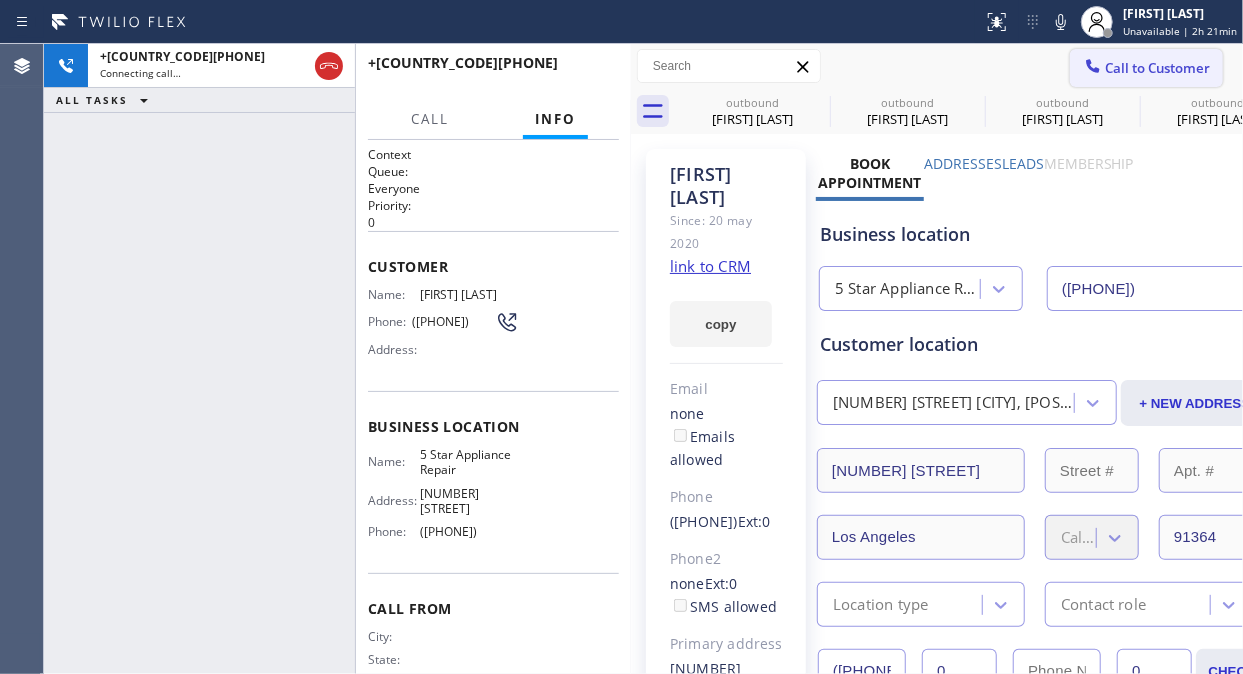click 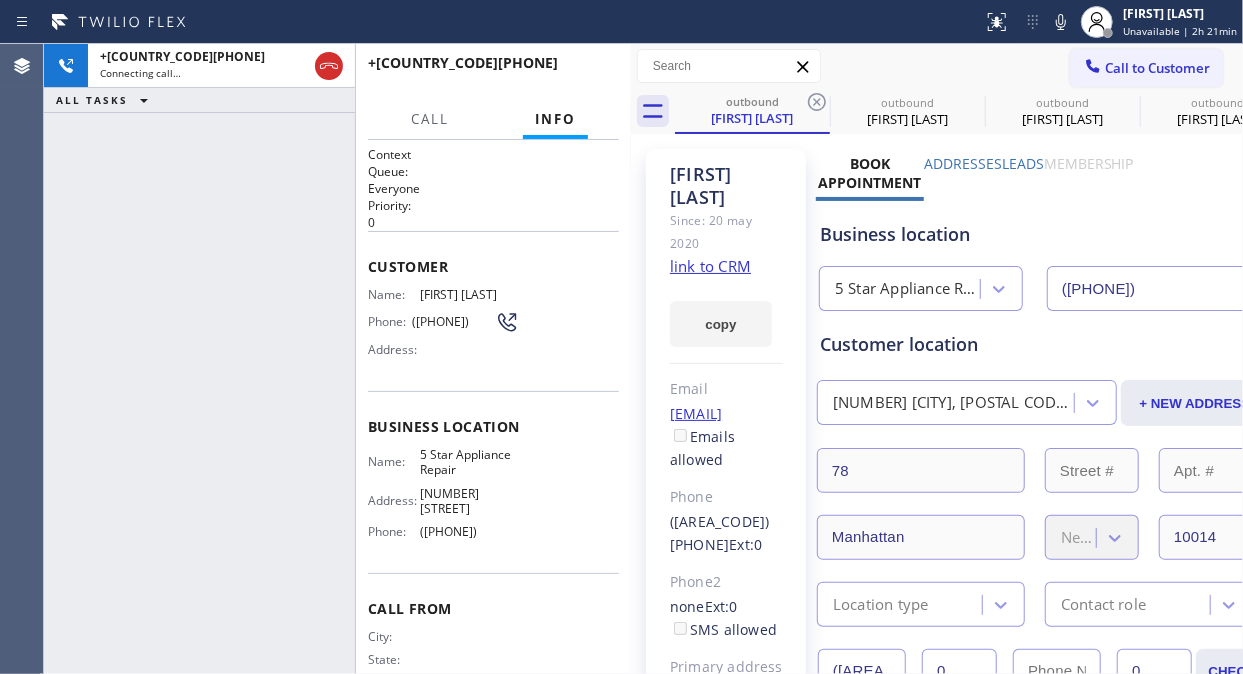 click on "Call to Customer" at bounding box center (1157, 68) 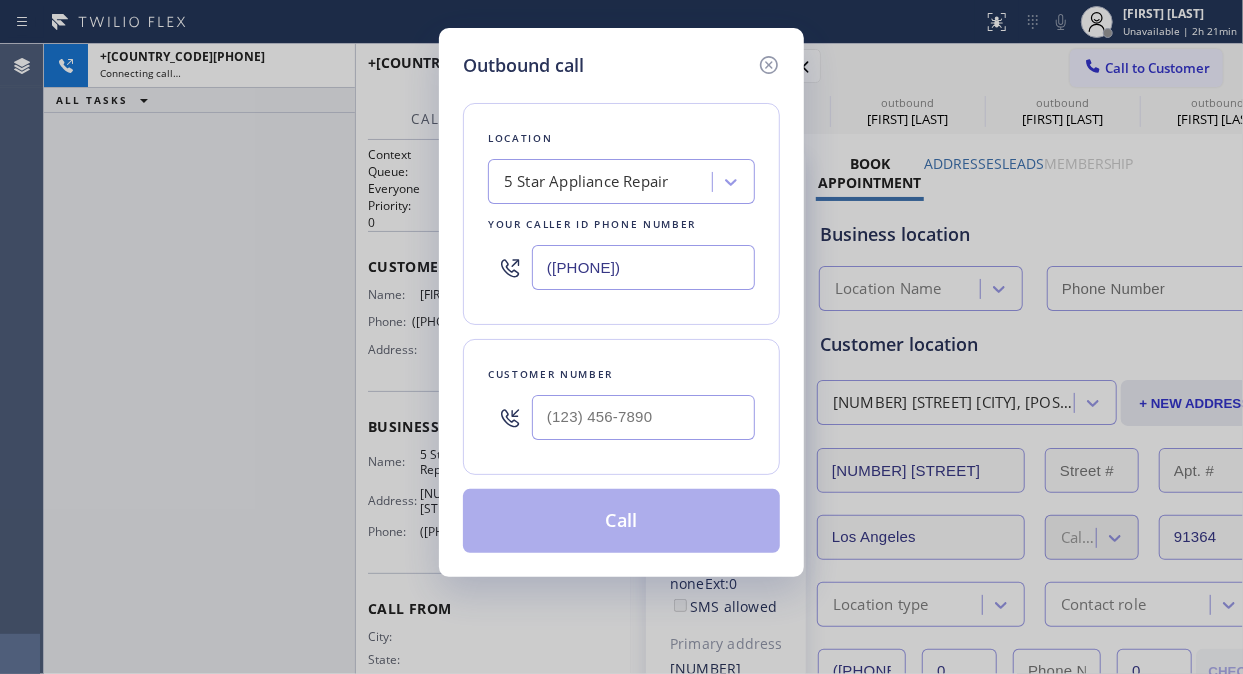 type on "(___) ___-____" 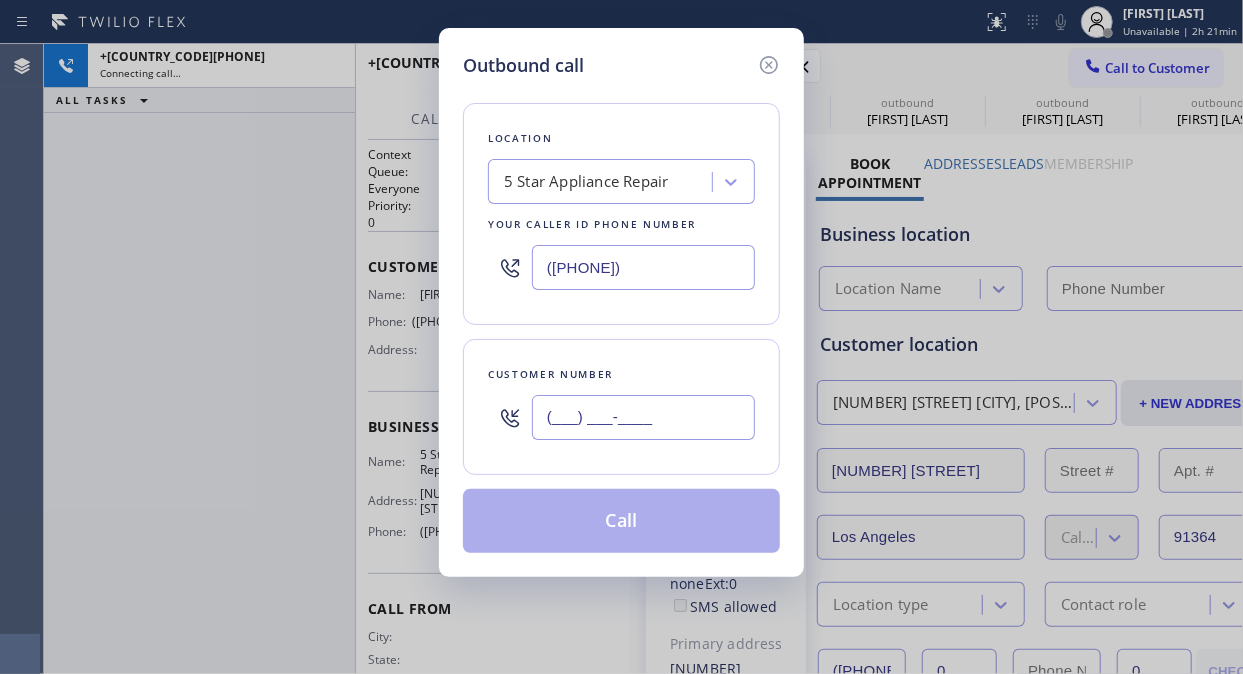 click on "(___) ___-____" at bounding box center (643, 417) 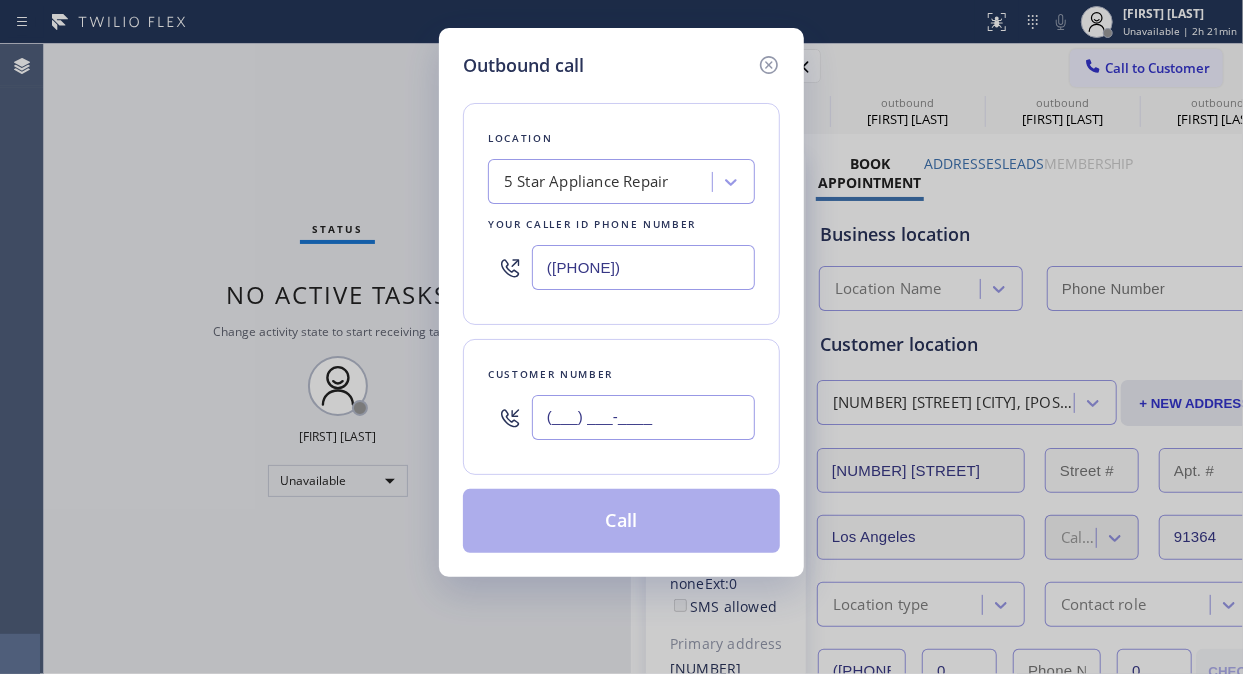 type on "([PHONE])" 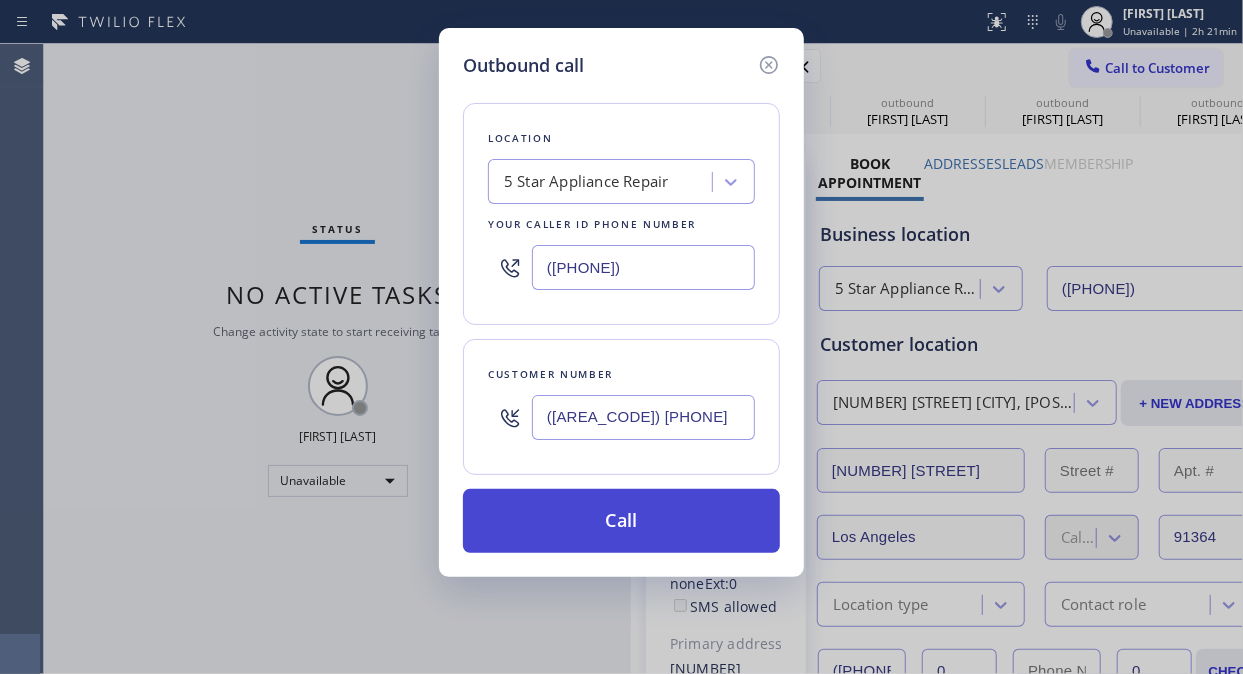 type on "([AREA_CODE]) [PHONE]" 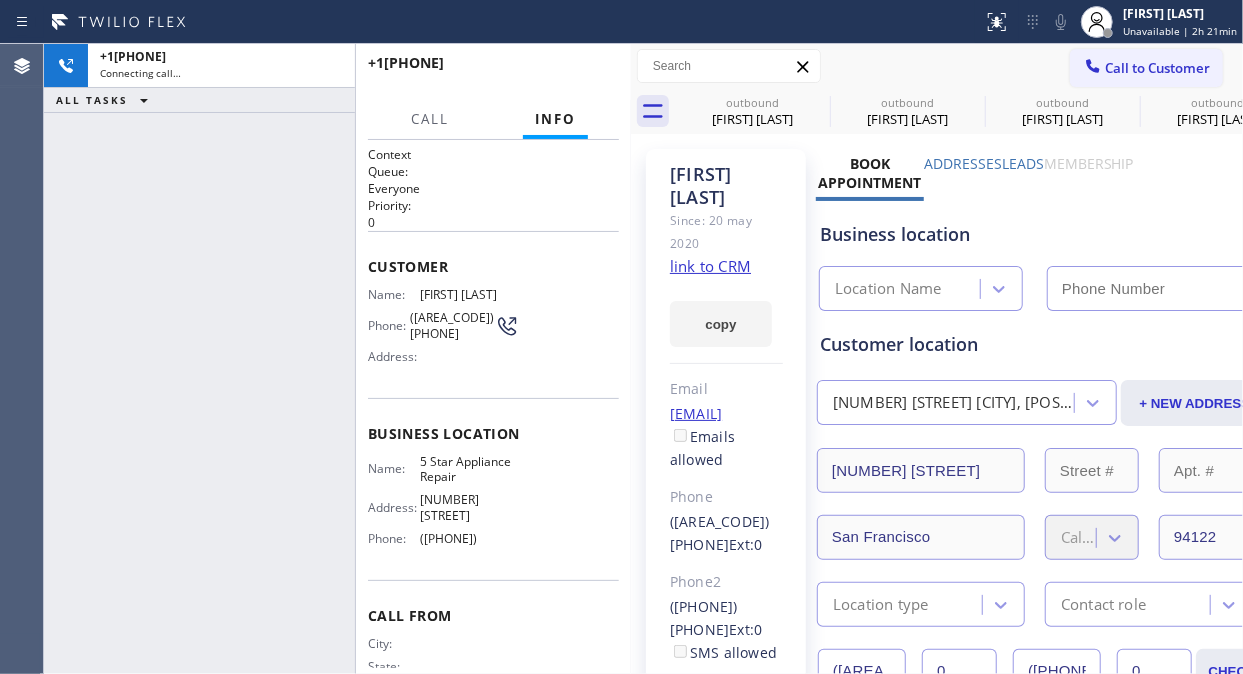 type on "([PHONE])" 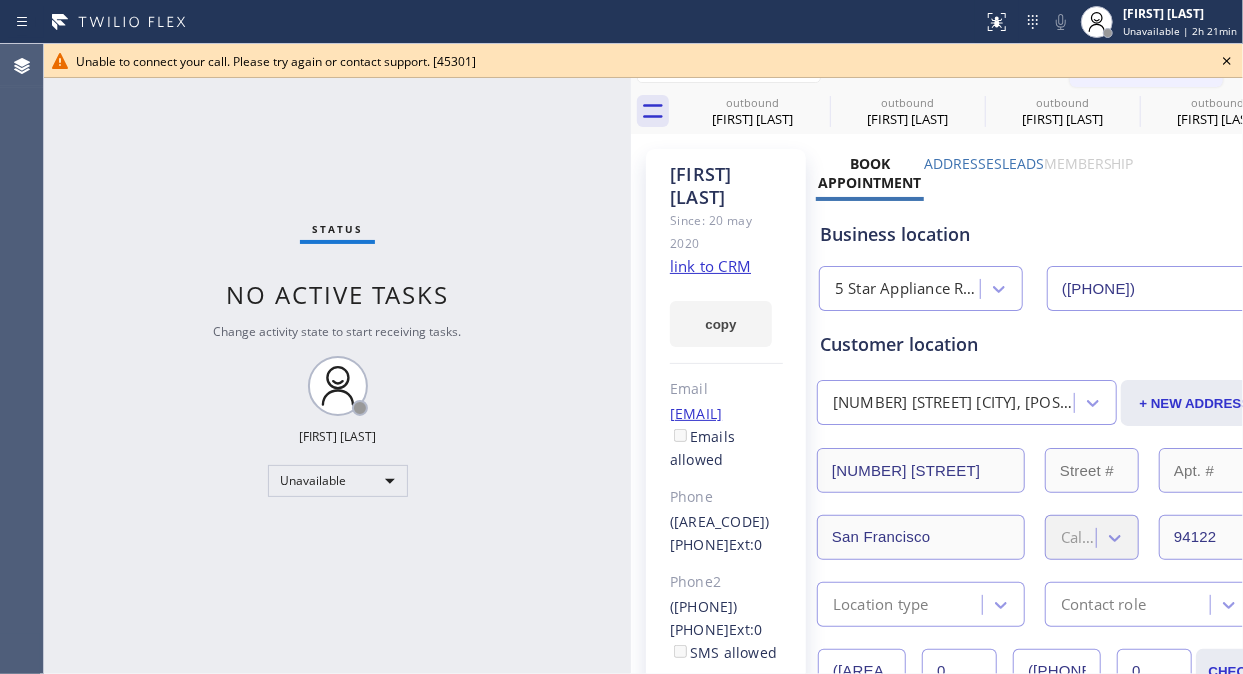 click 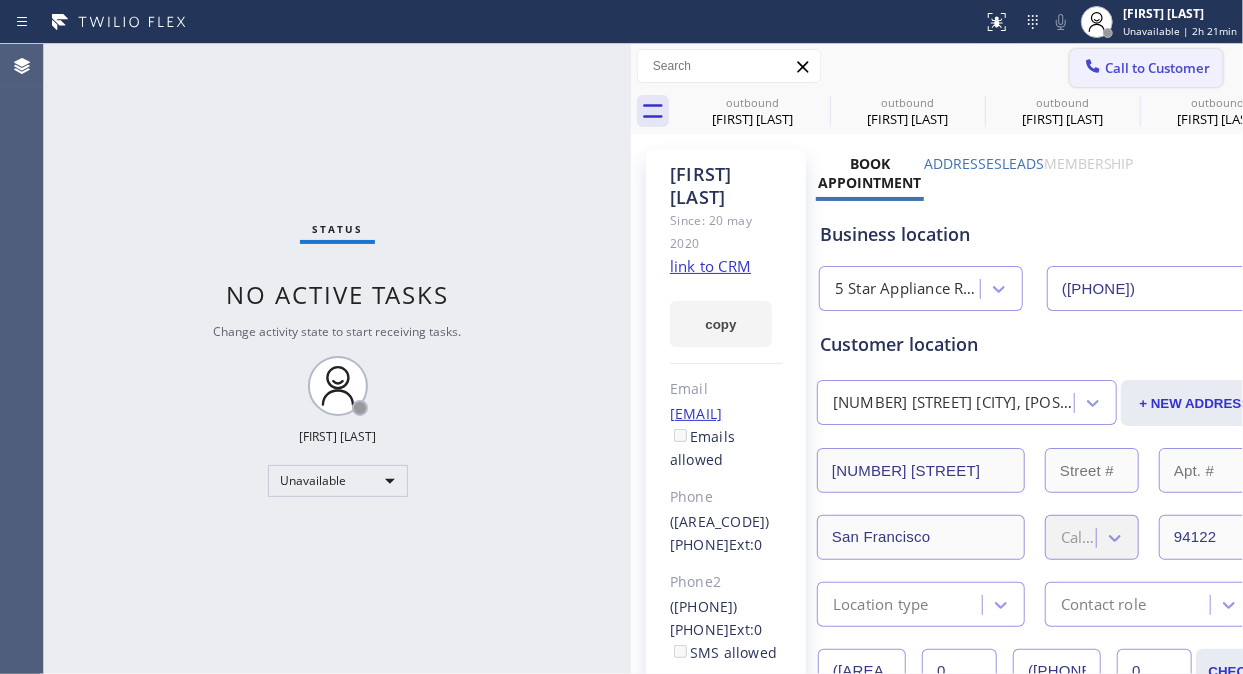 click on "Call to Customer" at bounding box center (1157, 68) 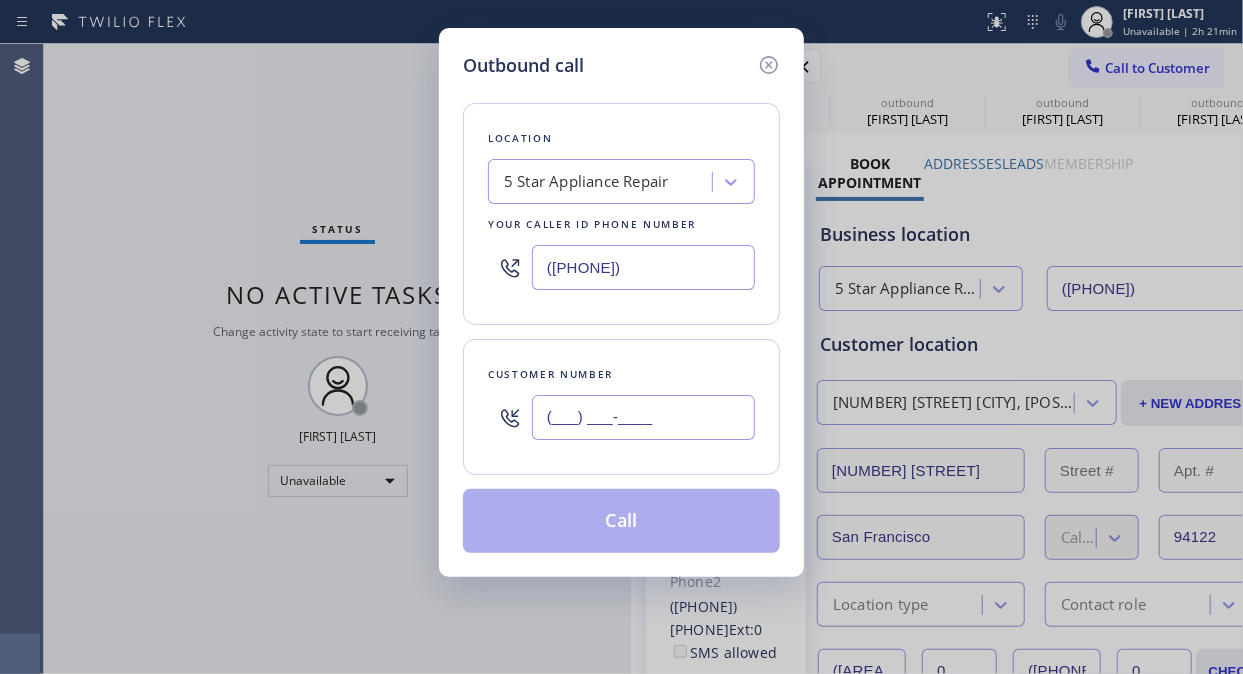 click on "(___) ___-____" at bounding box center [643, 417] 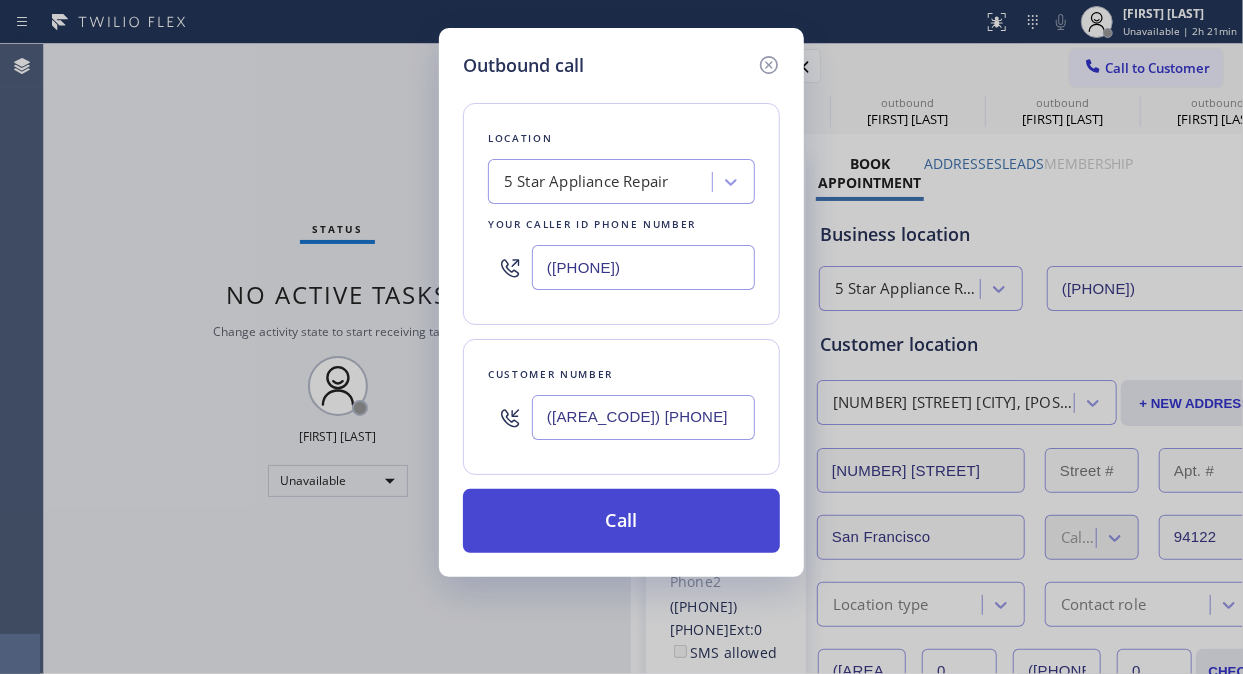 type on "([AREA_CODE]) [PHONE]" 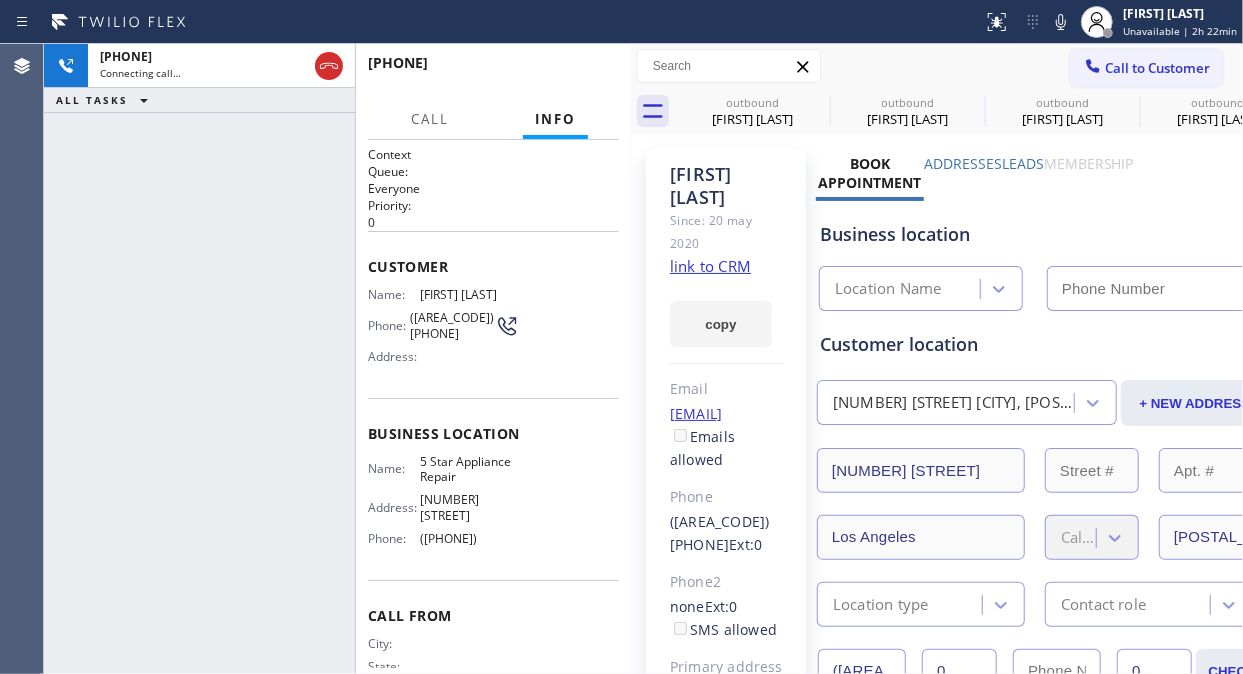 type on "([PHONE])" 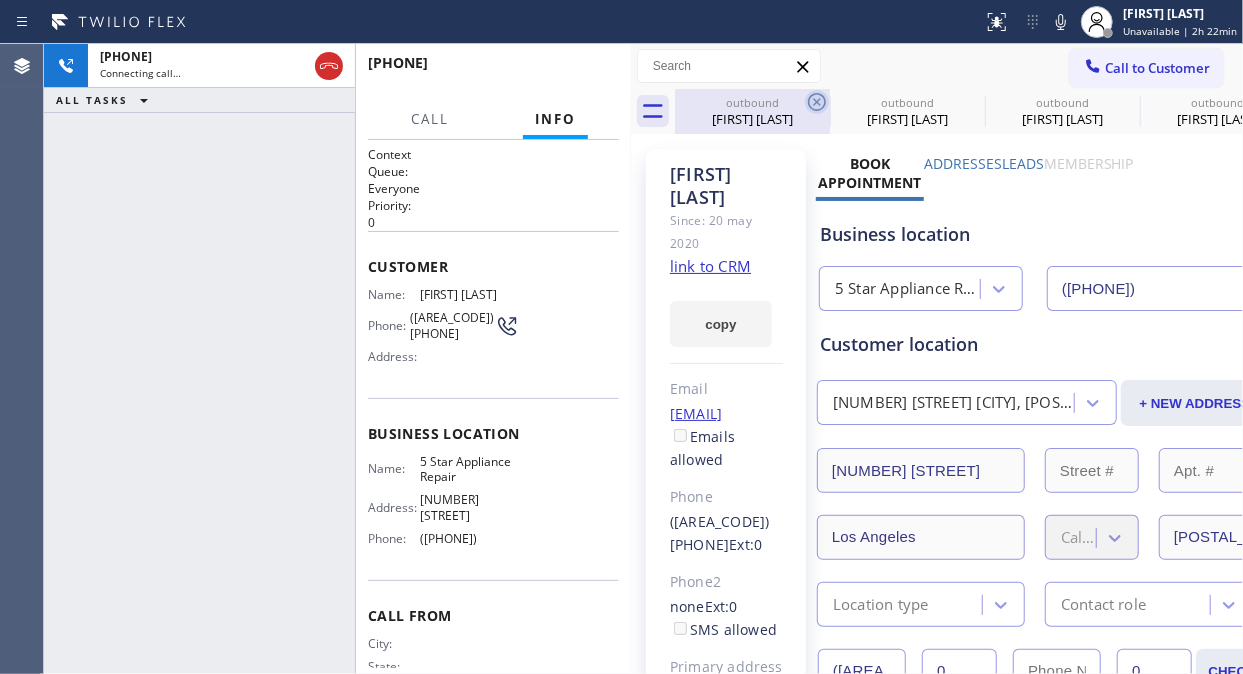 click 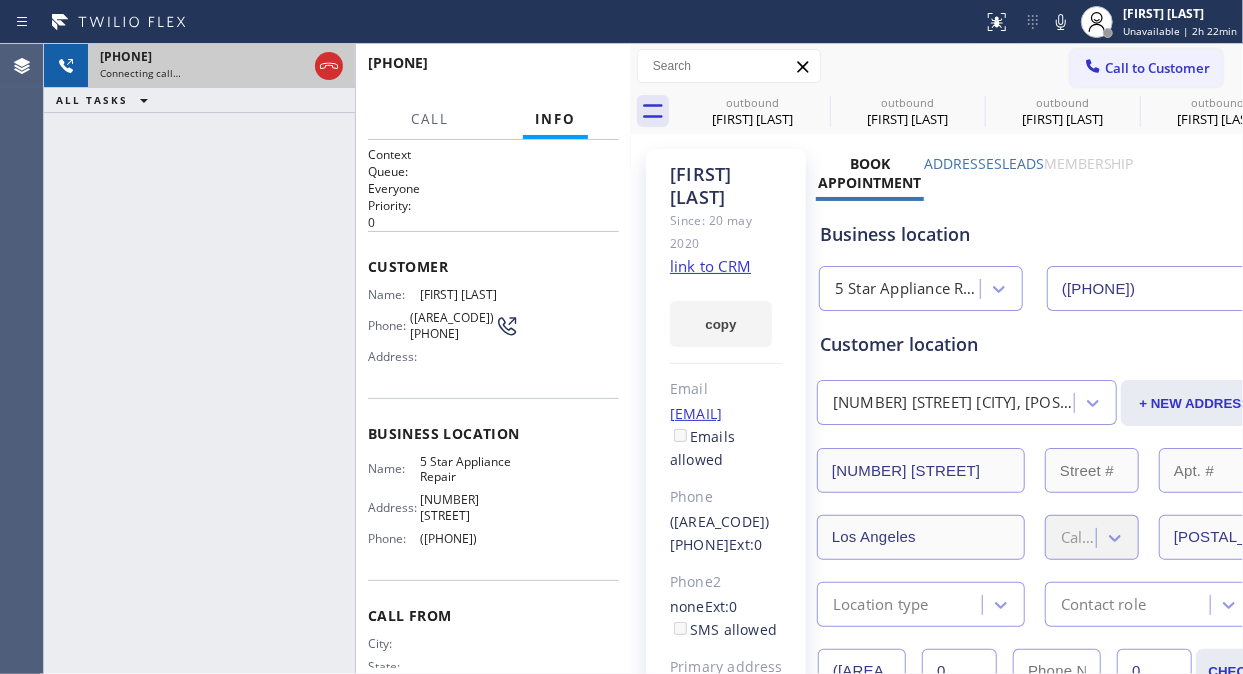 click 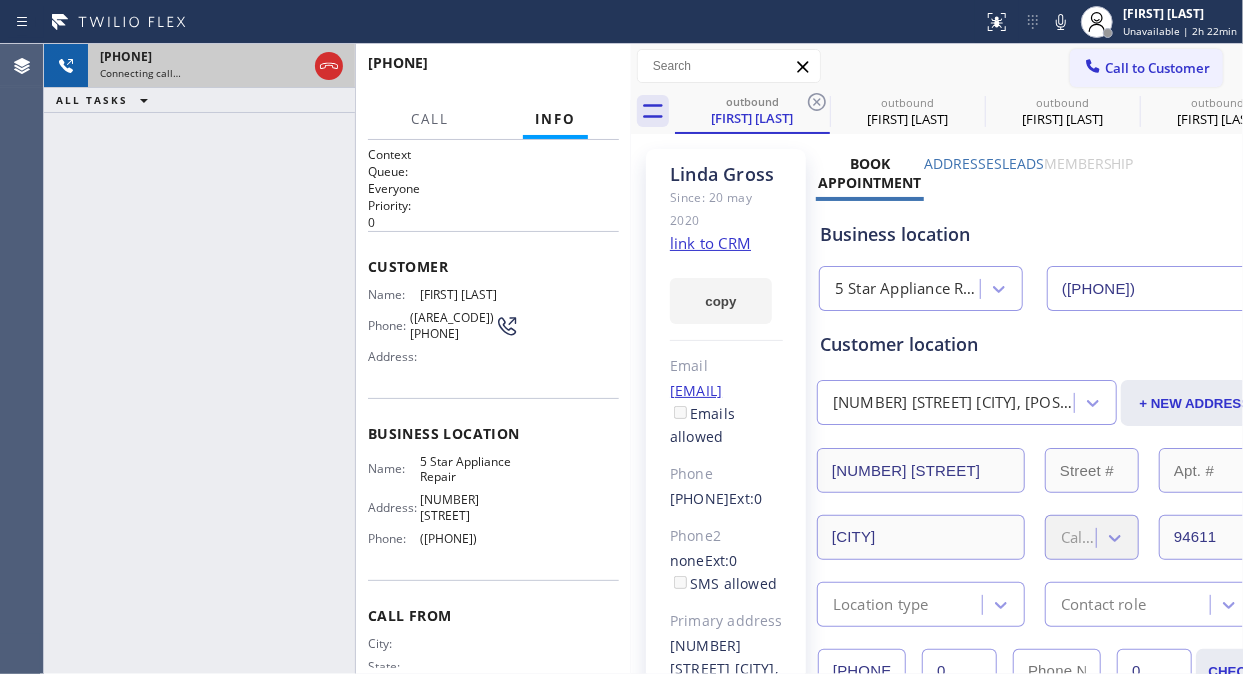 click at bounding box center [329, 66] 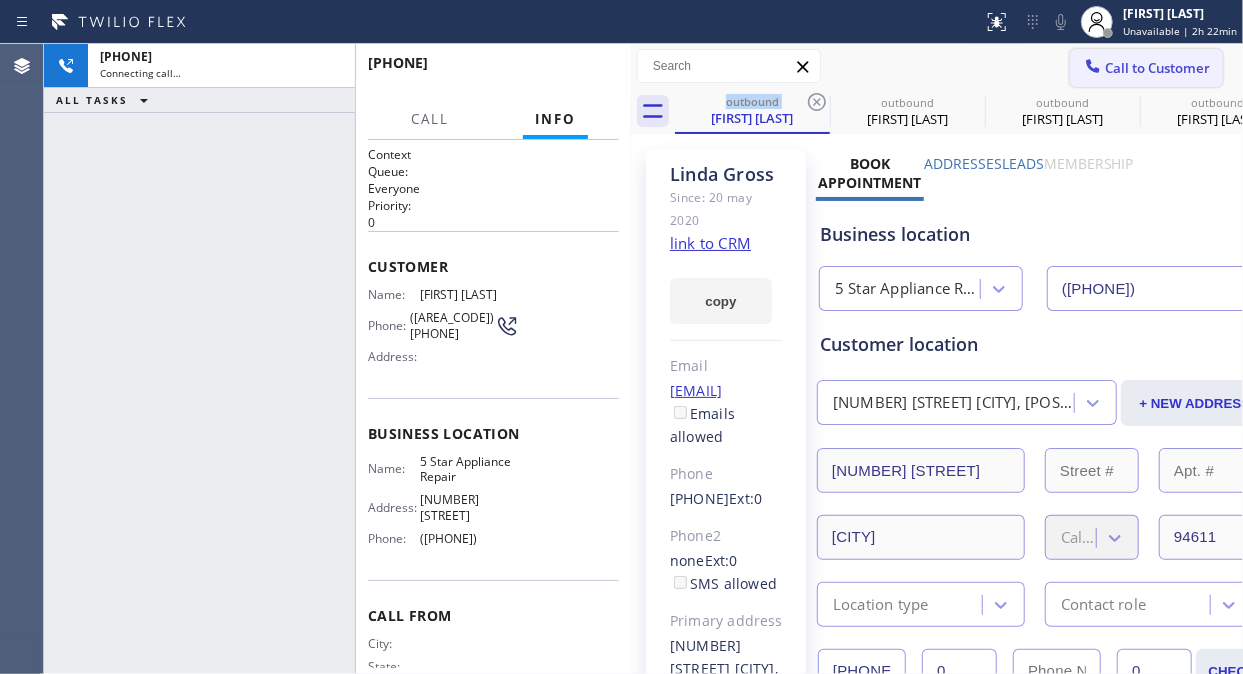 click on "Connecting call…" at bounding box center [221, 73] 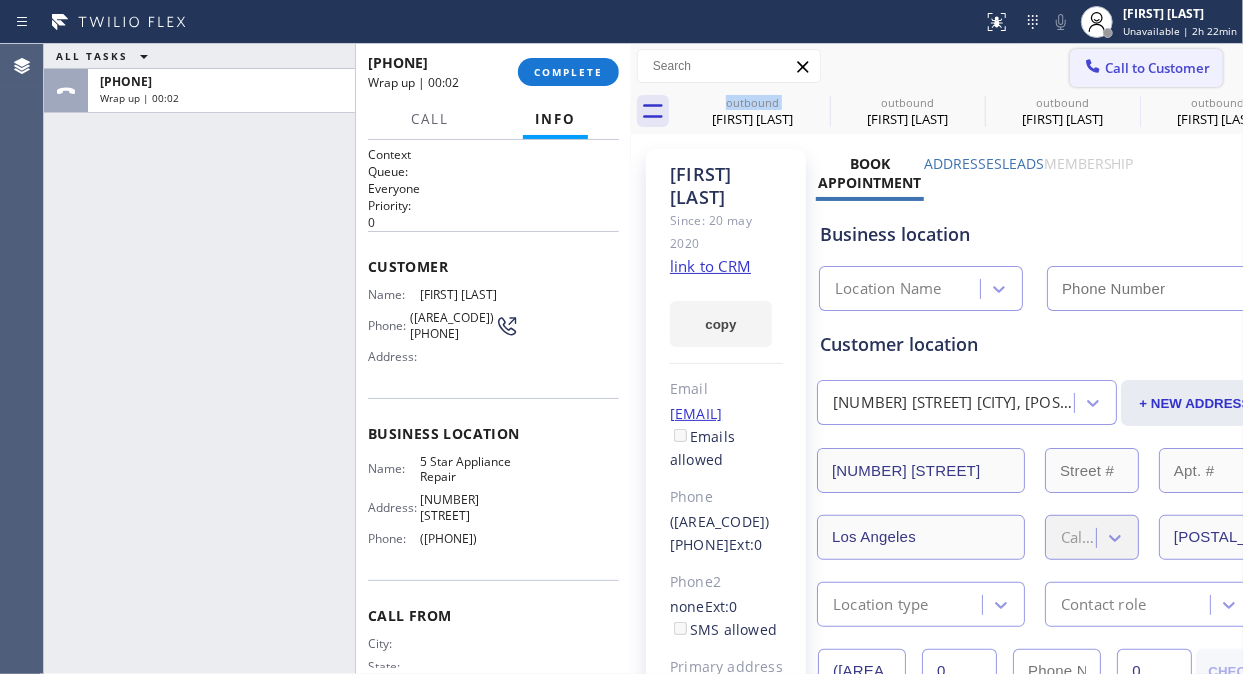 click on "Call to Customer" at bounding box center [1157, 68] 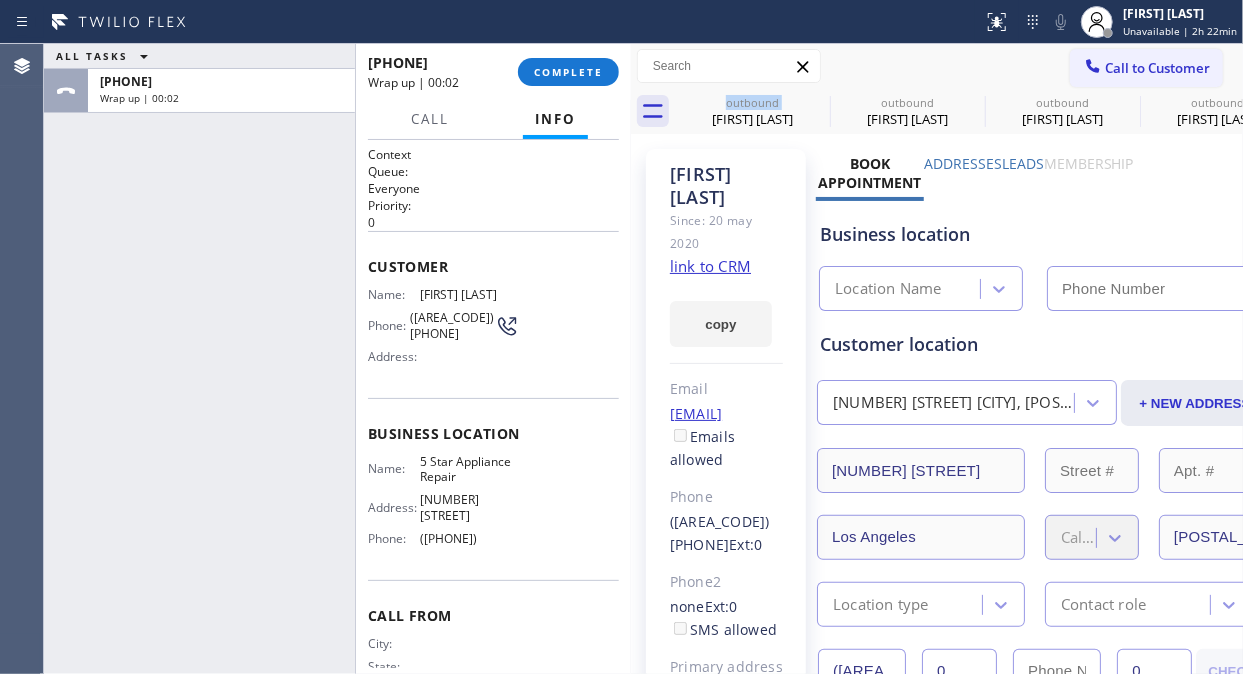click on "Outbound call" at bounding box center (0, 0) 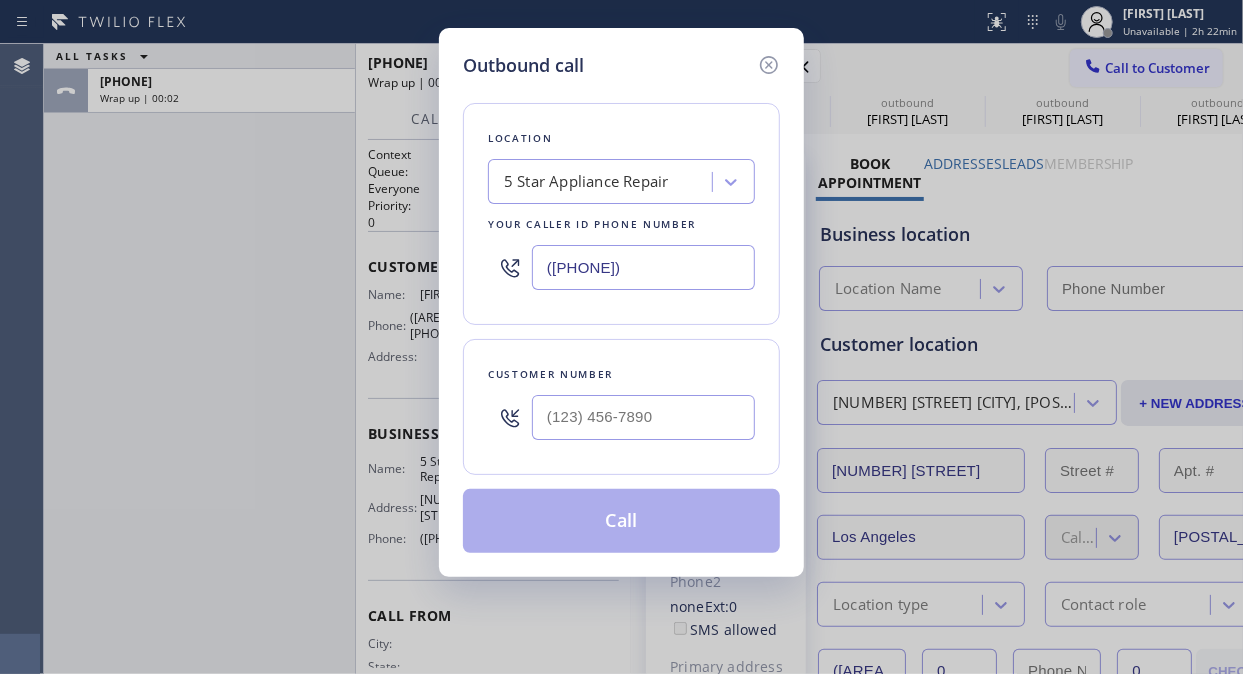 click 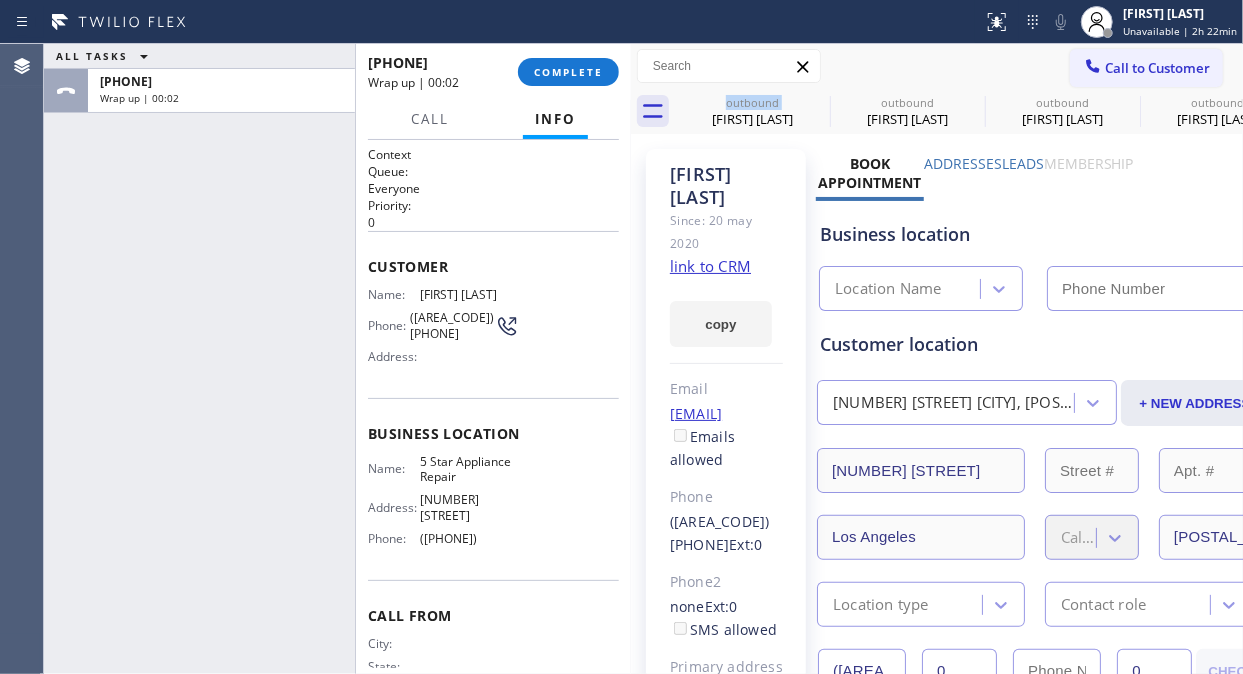 click on "COMPLETE" at bounding box center (568, 72) 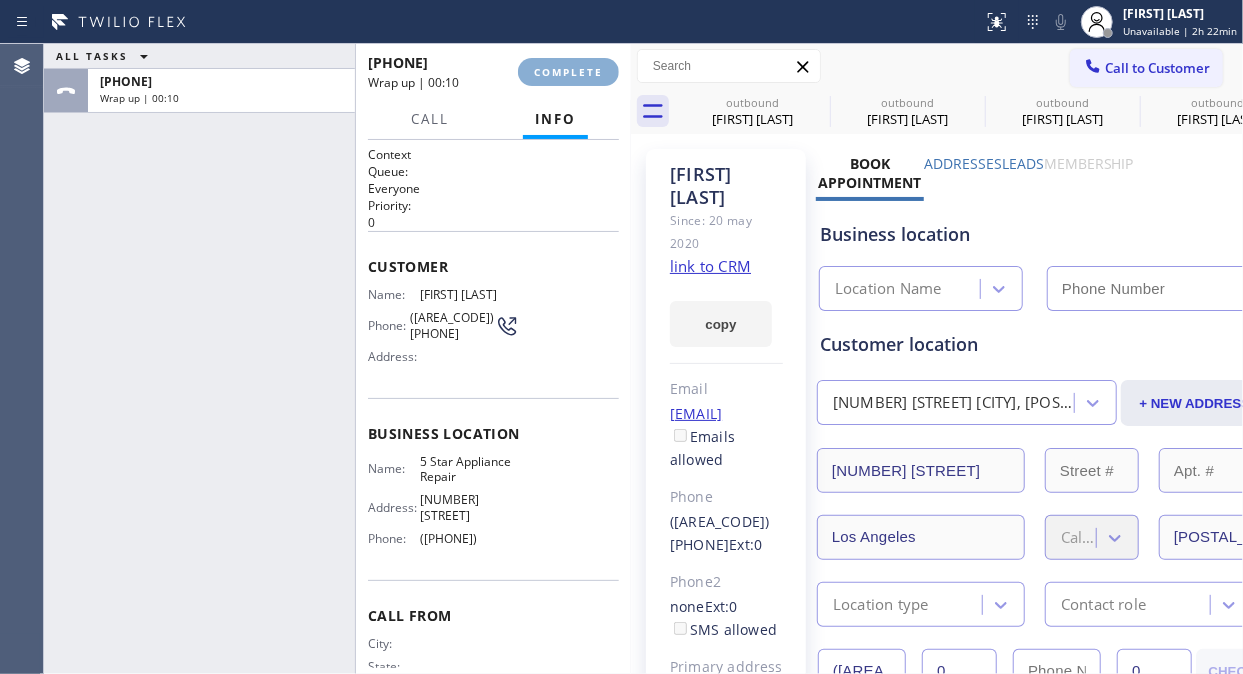 type on "([PHONE])" 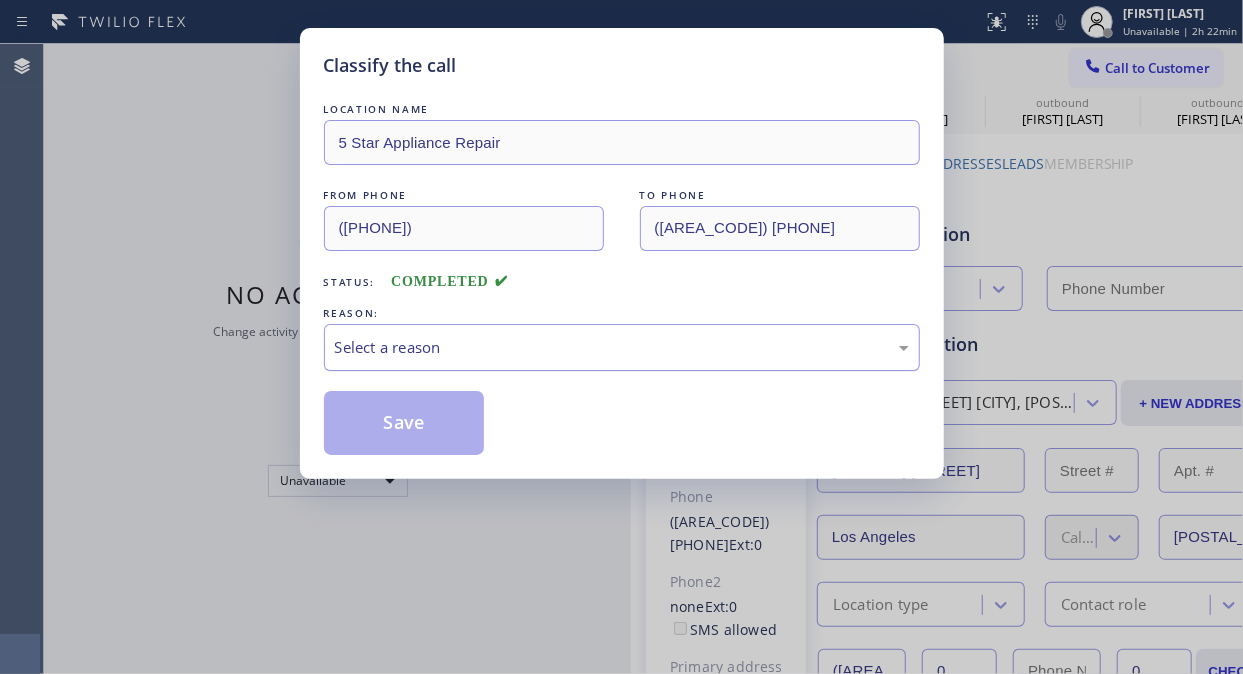 click on "Select a reason" at bounding box center (622, 347) 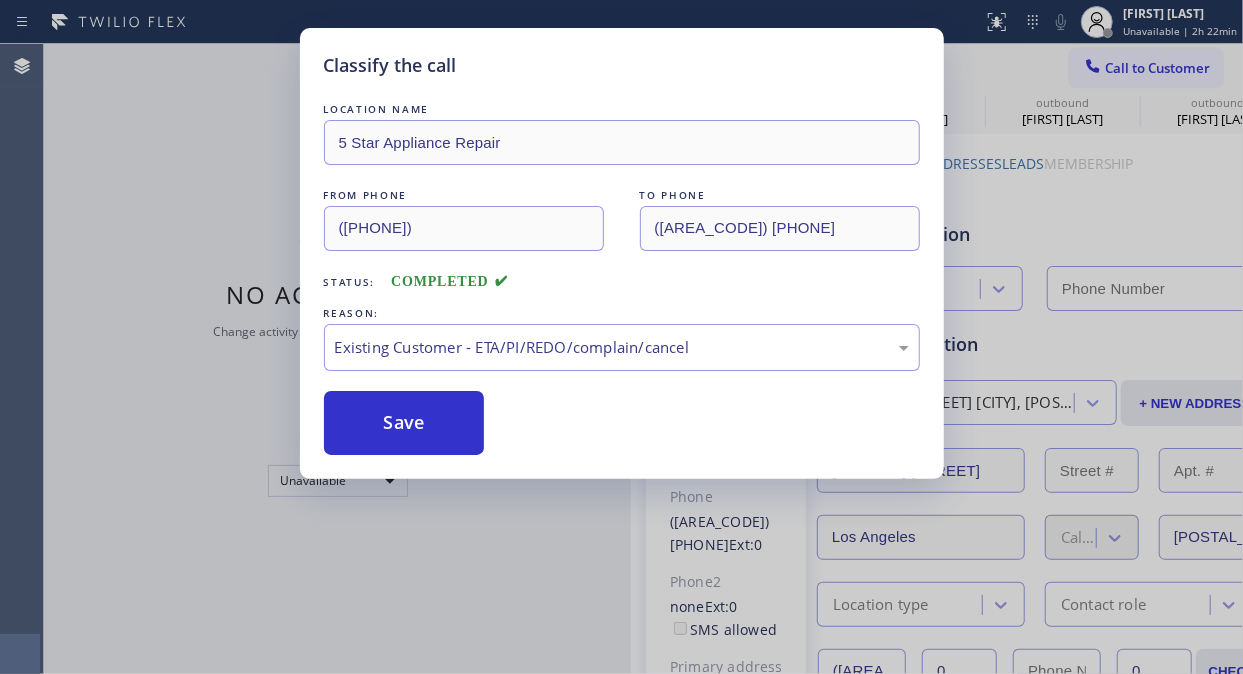 click on "Save" at bounding box center (404, 423) 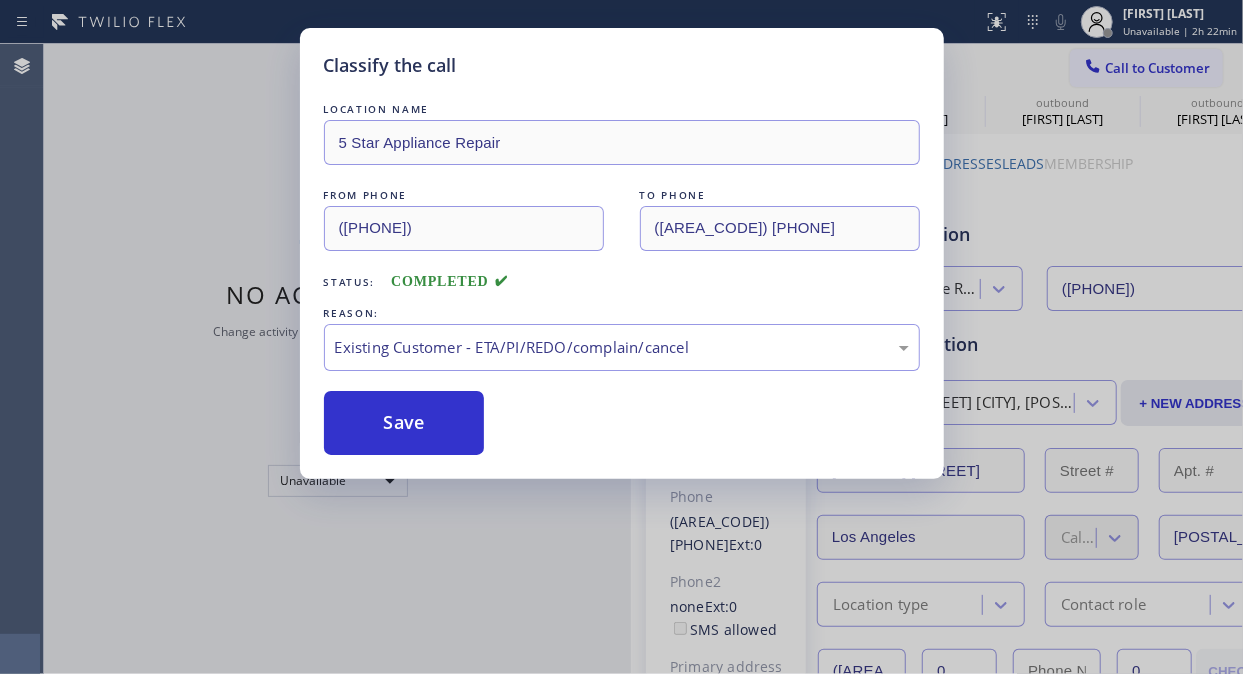 click on "Call to Customer" at bounding box center [1157, 68] 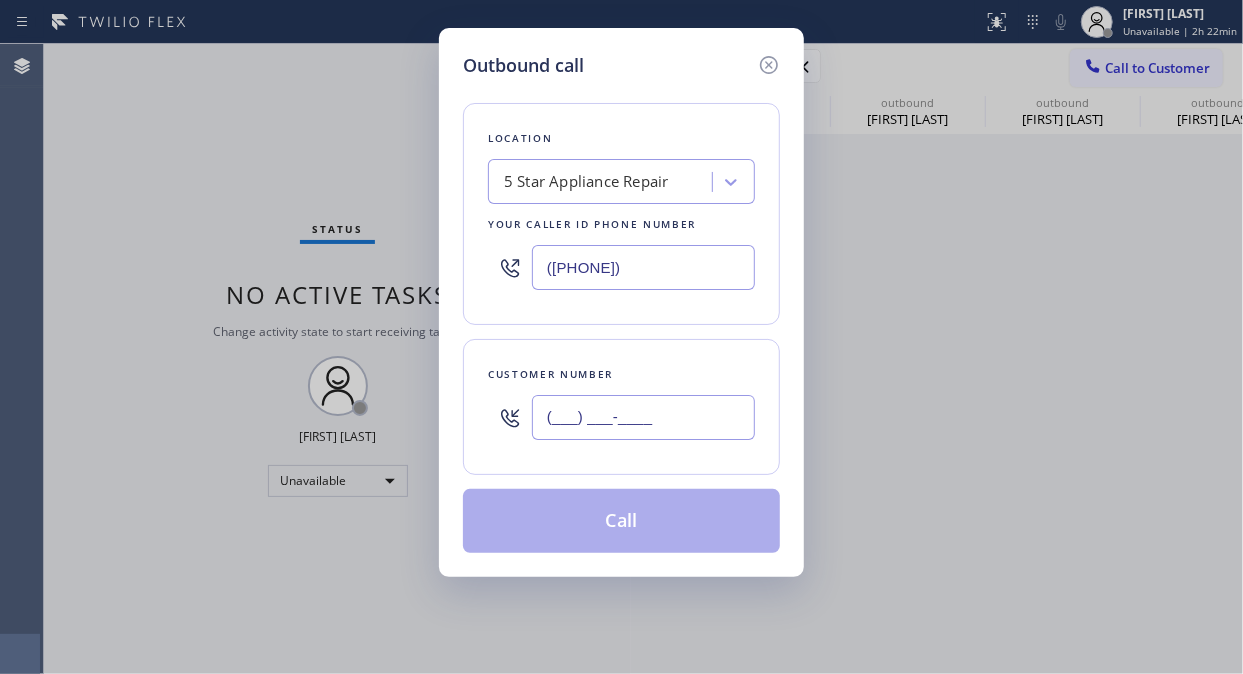 click on "(___) ___-____" at bounding box center [643, 417] 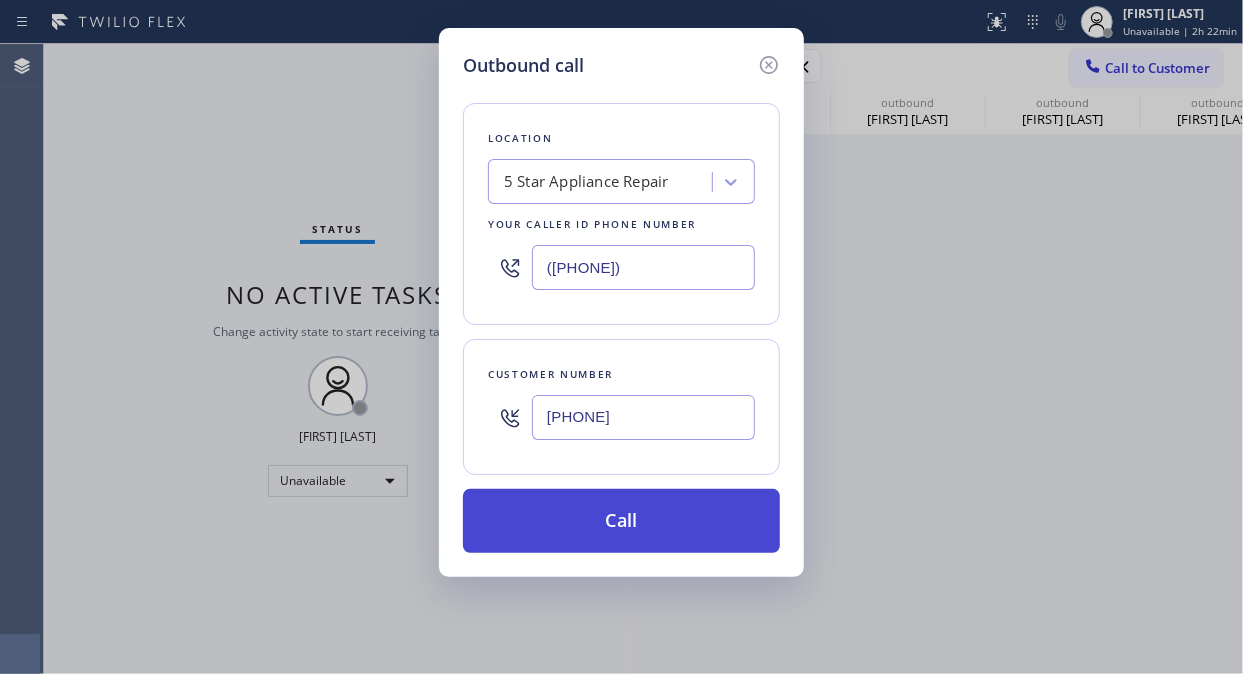 type on "[PHONE]" 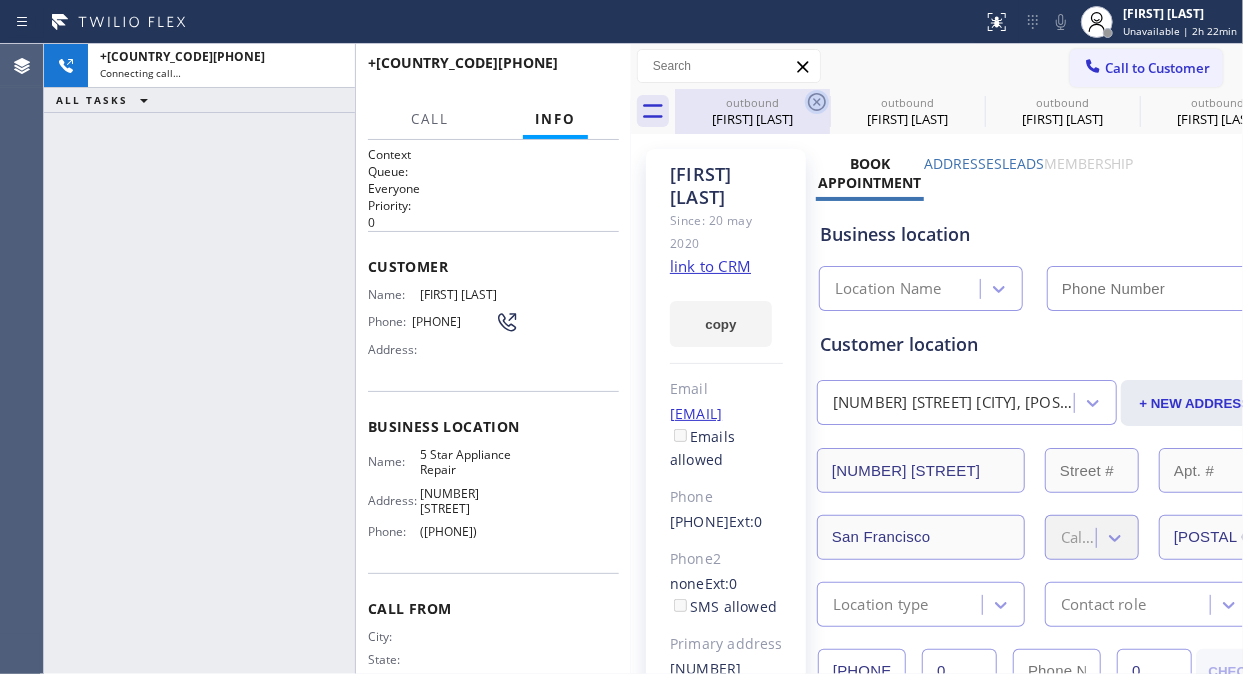 click 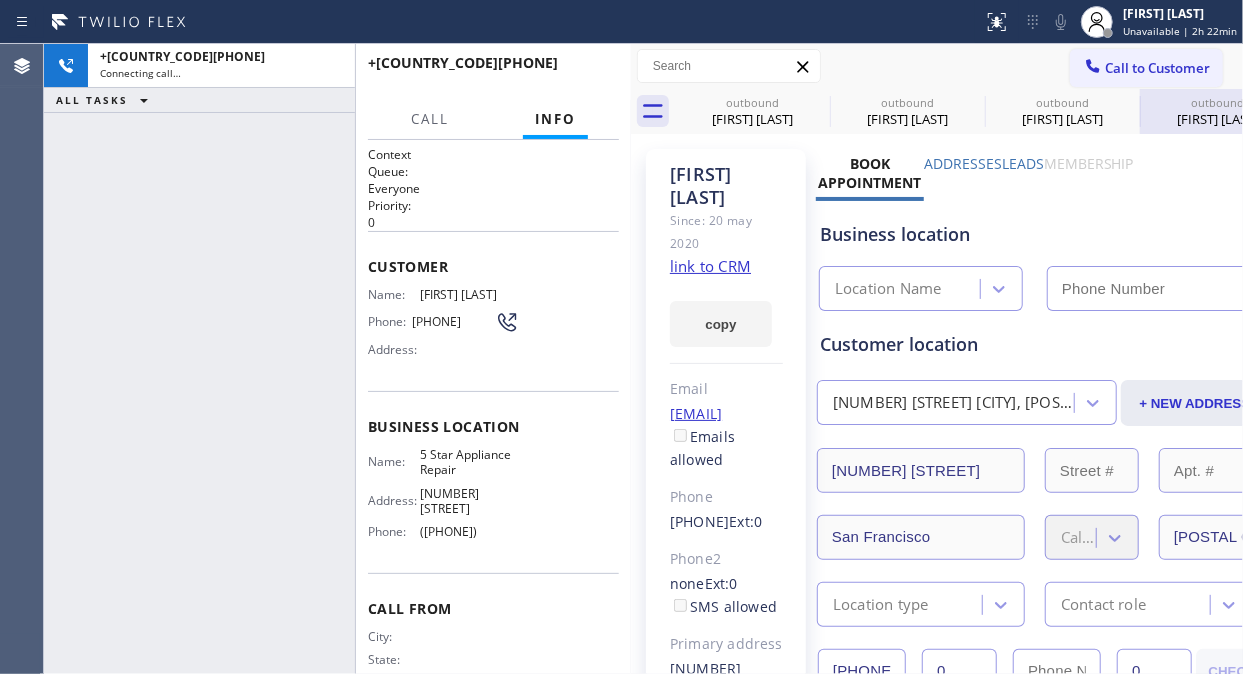 click 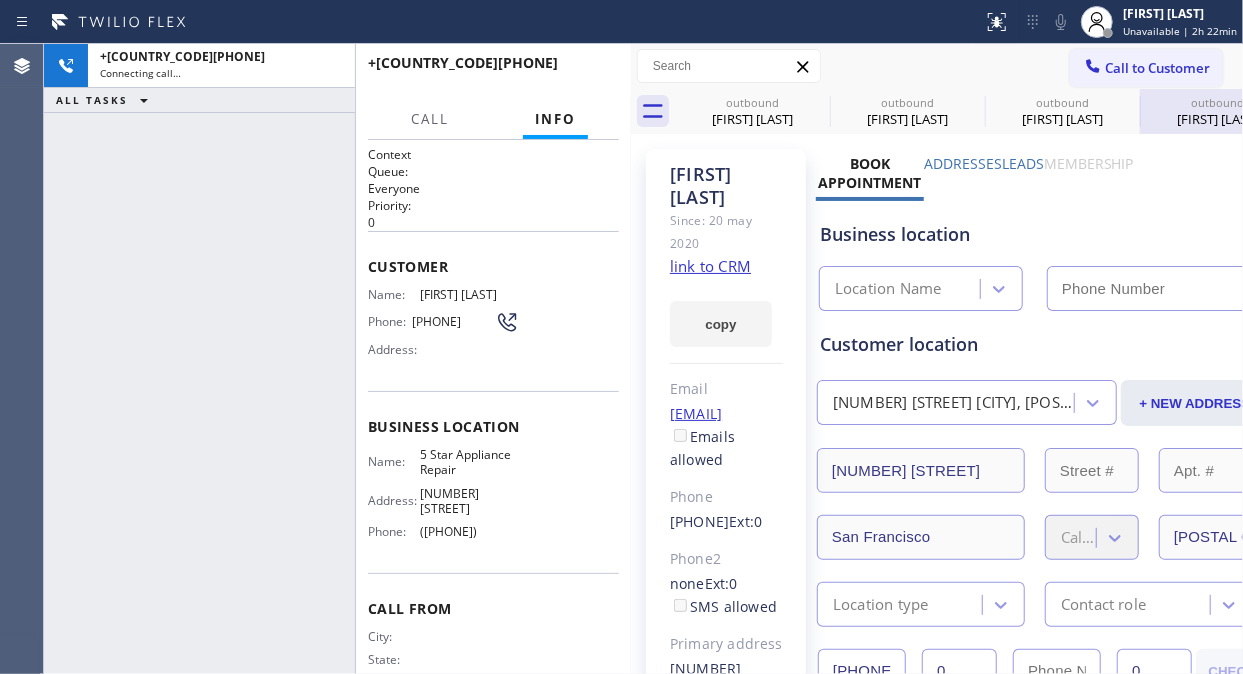 click 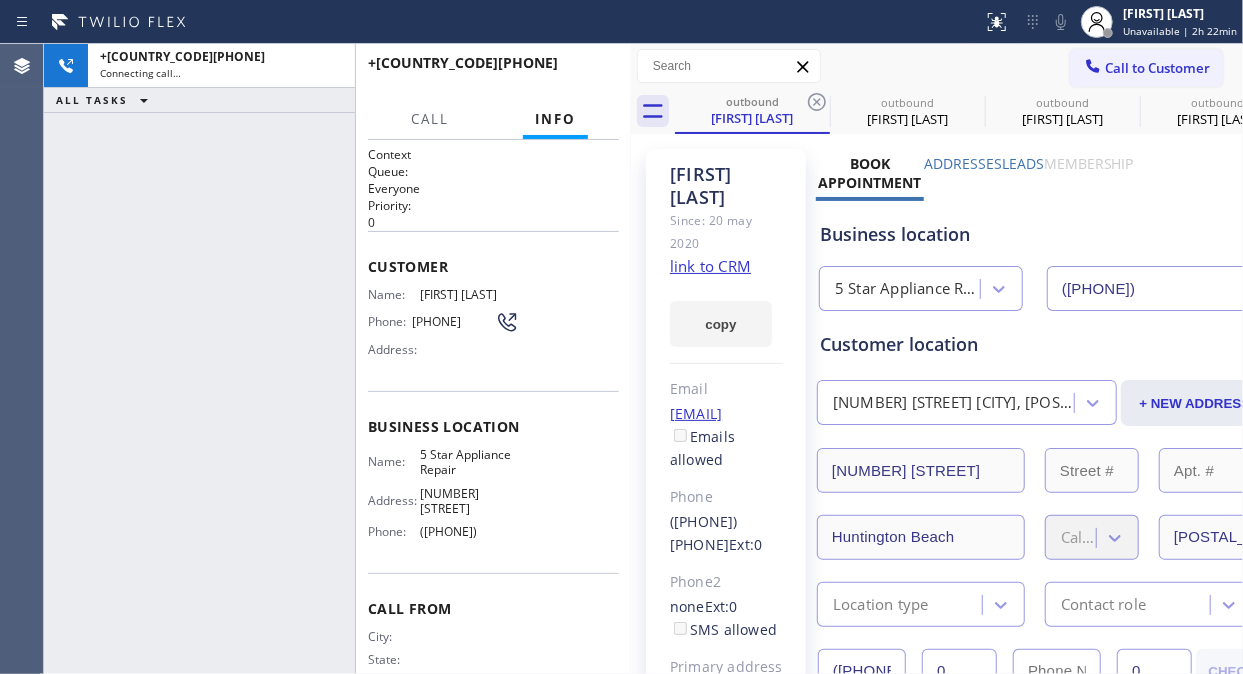 click 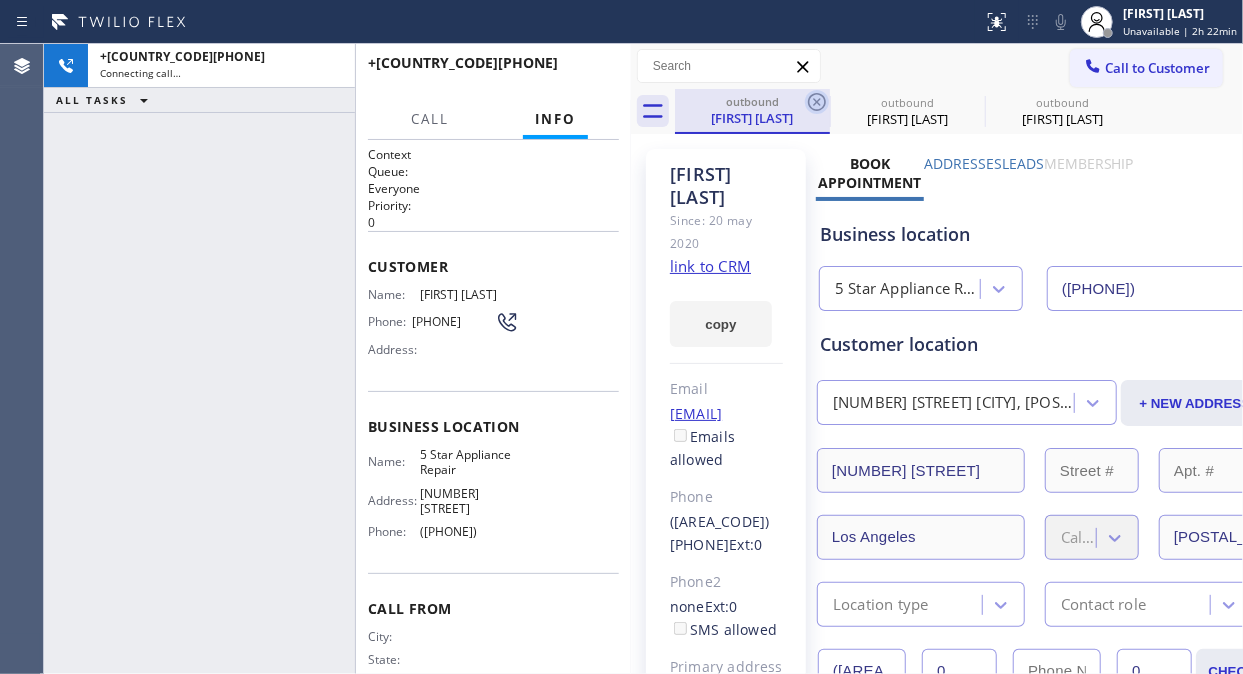 click 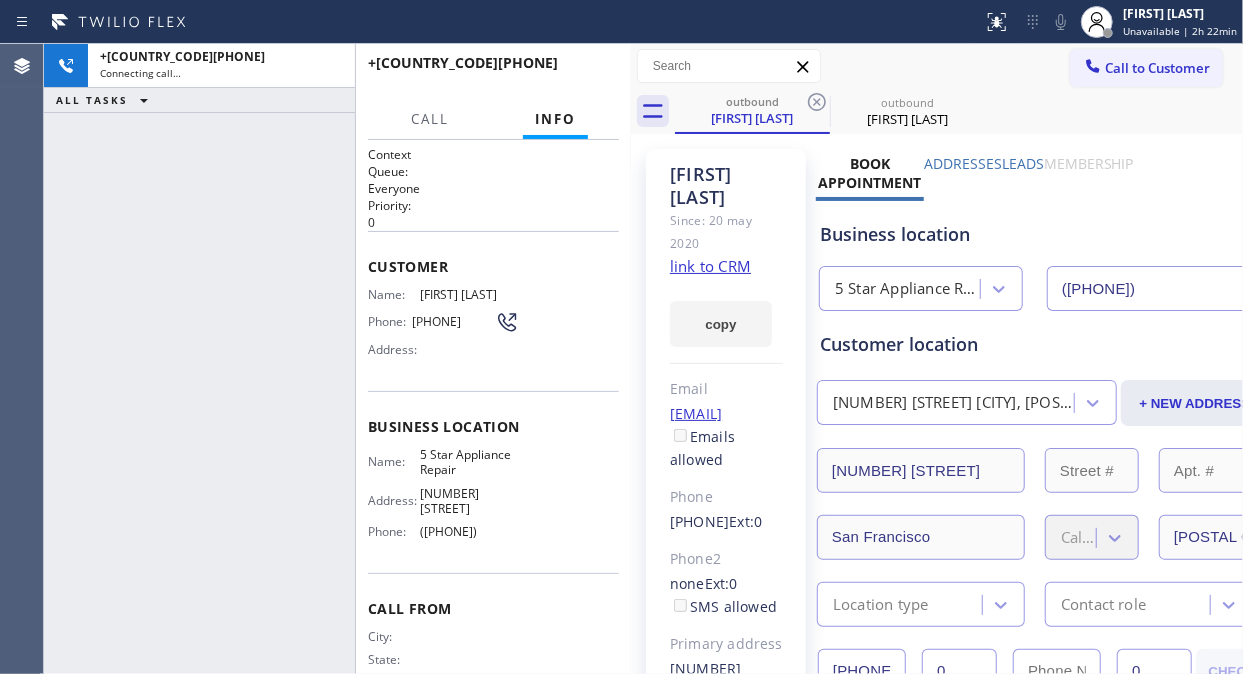 click 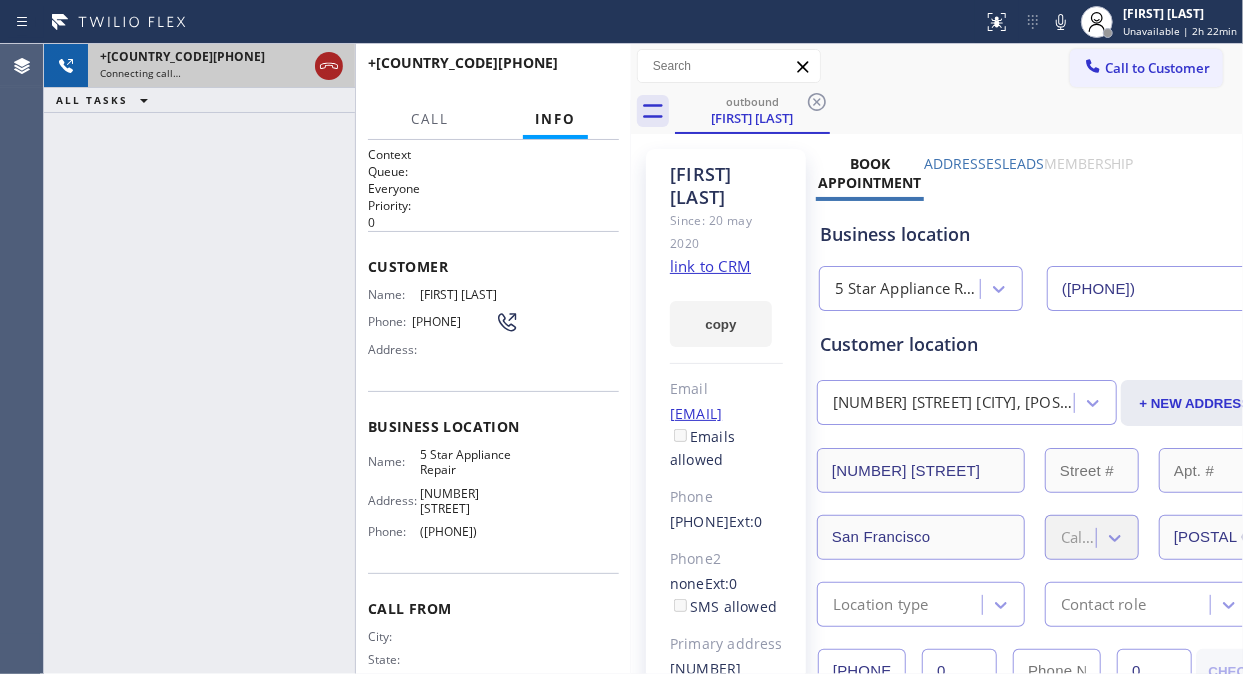 drag, startPoint x: 316, startPoint y: 54, endPoint x: 331, endPoint y: 68, distance: 20.518284 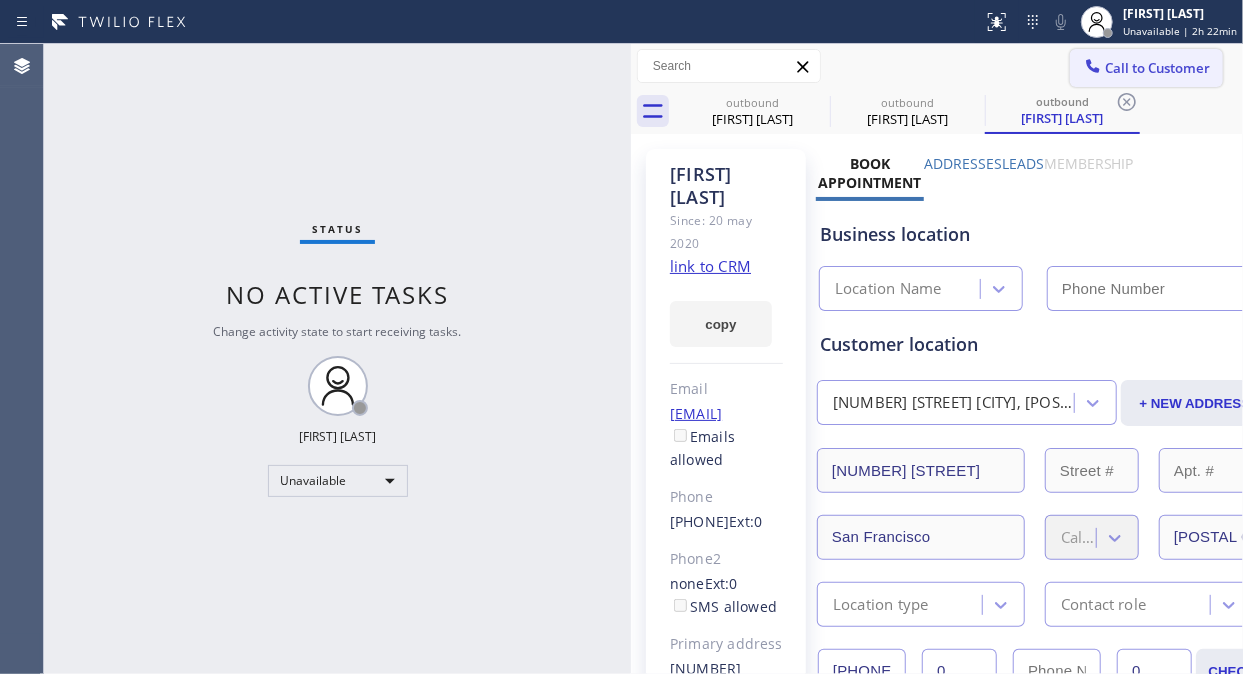 click on "Call to Customer" at bounding box center (1157, 68) 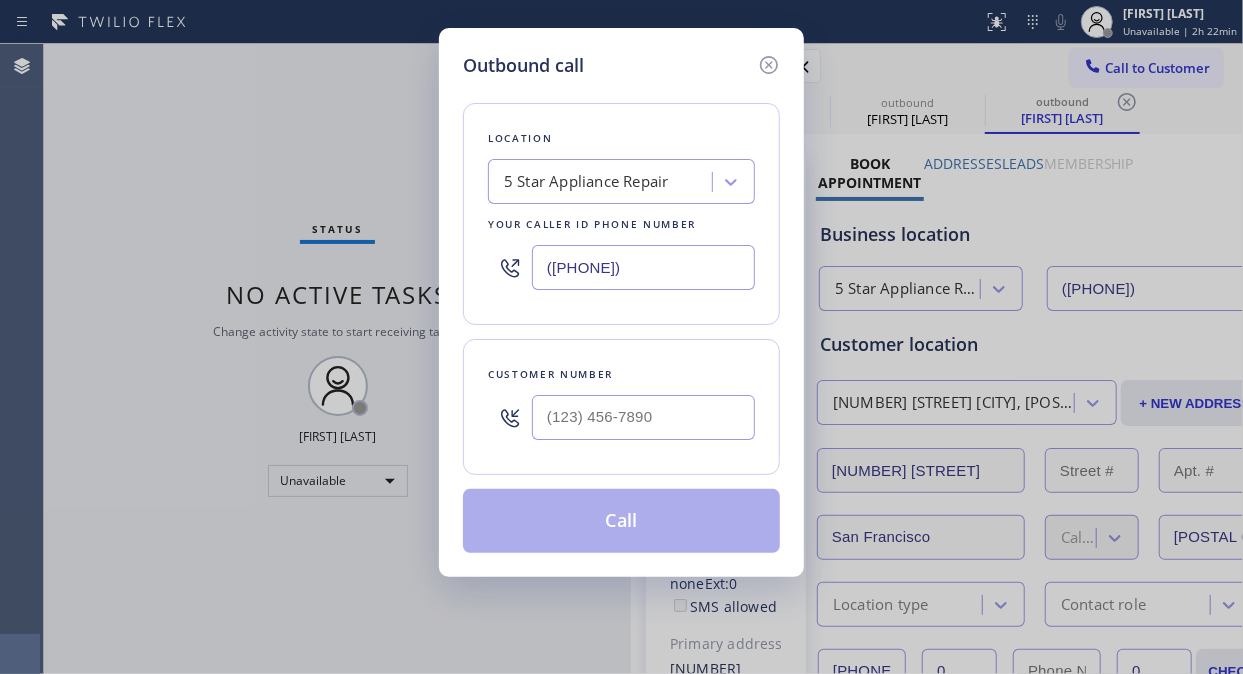 type on "([PHONE])" 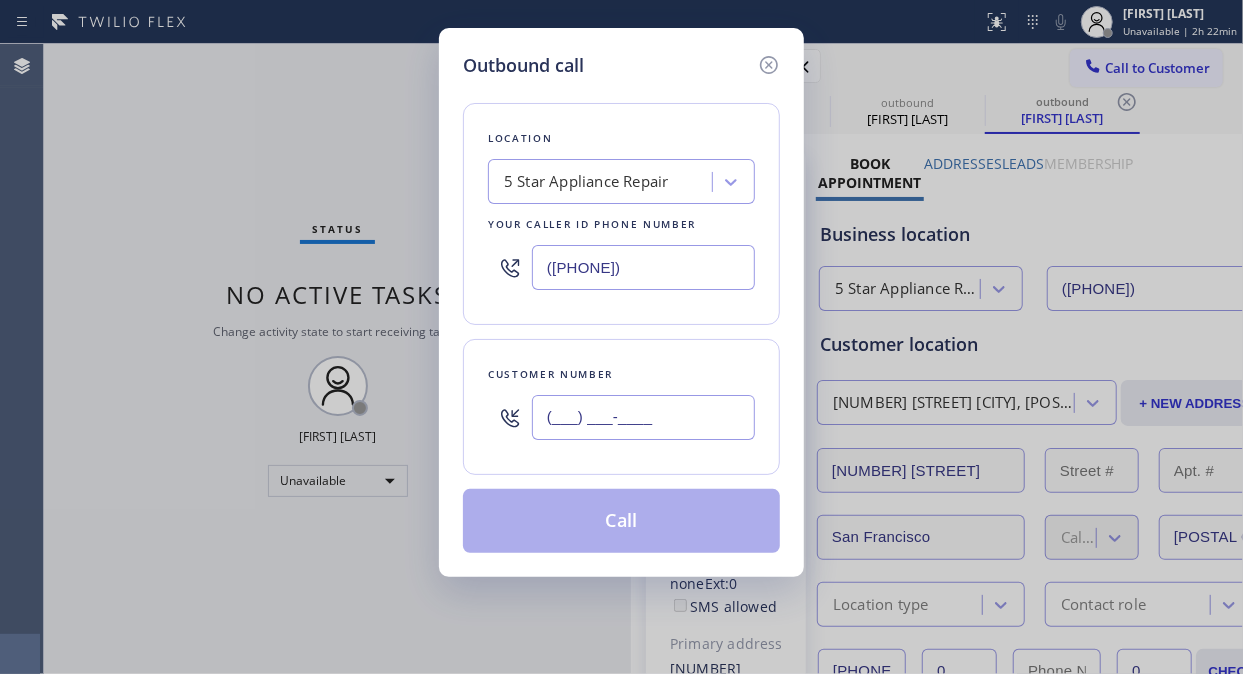 click on "(___) ___-____" at bounding box center (643, 417) 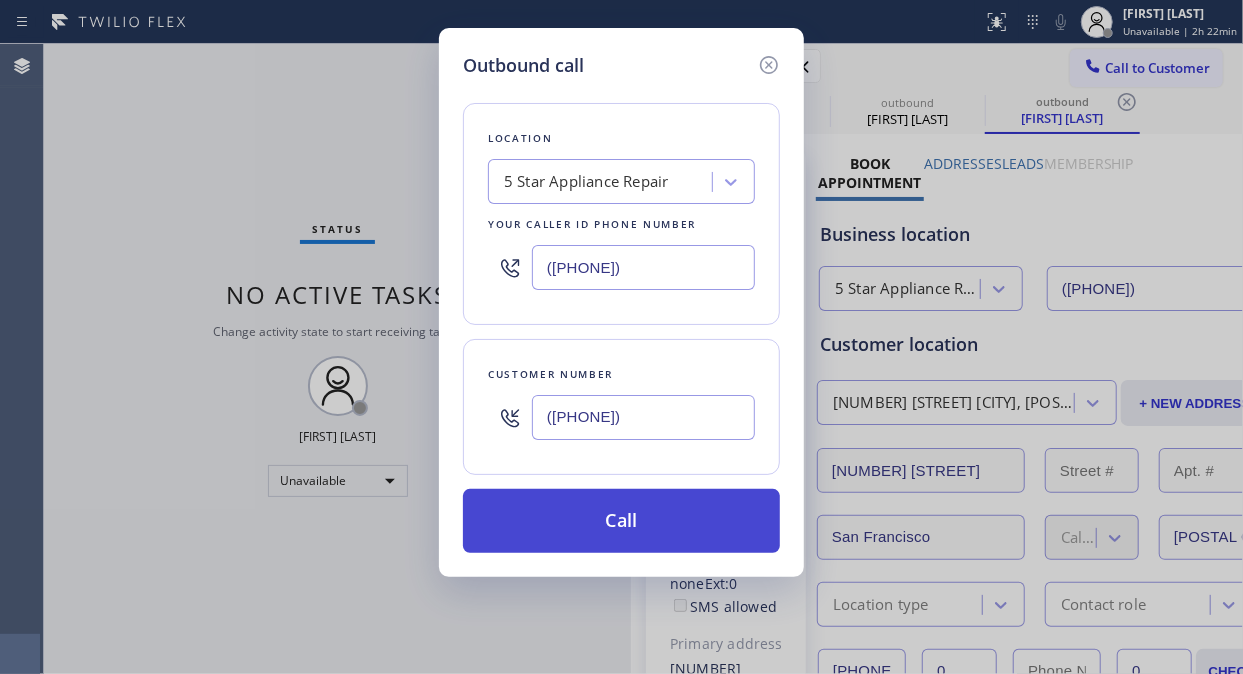 type on "([PHONE])" 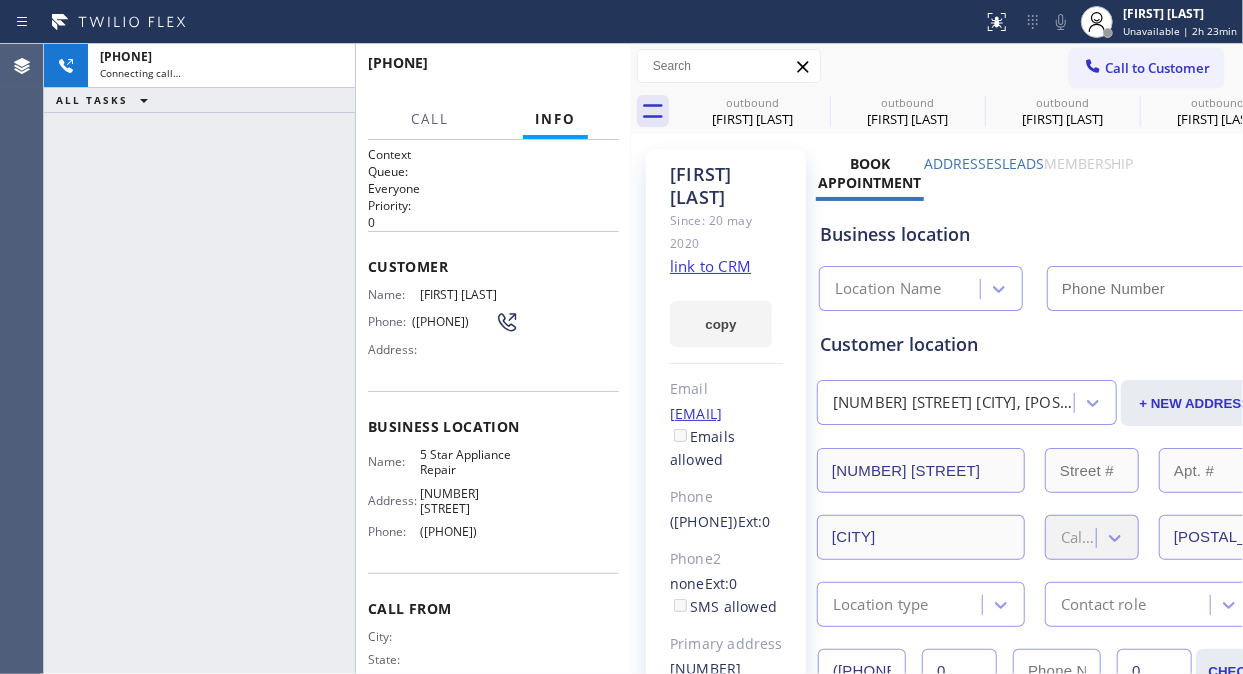 type on "([PHONE])" 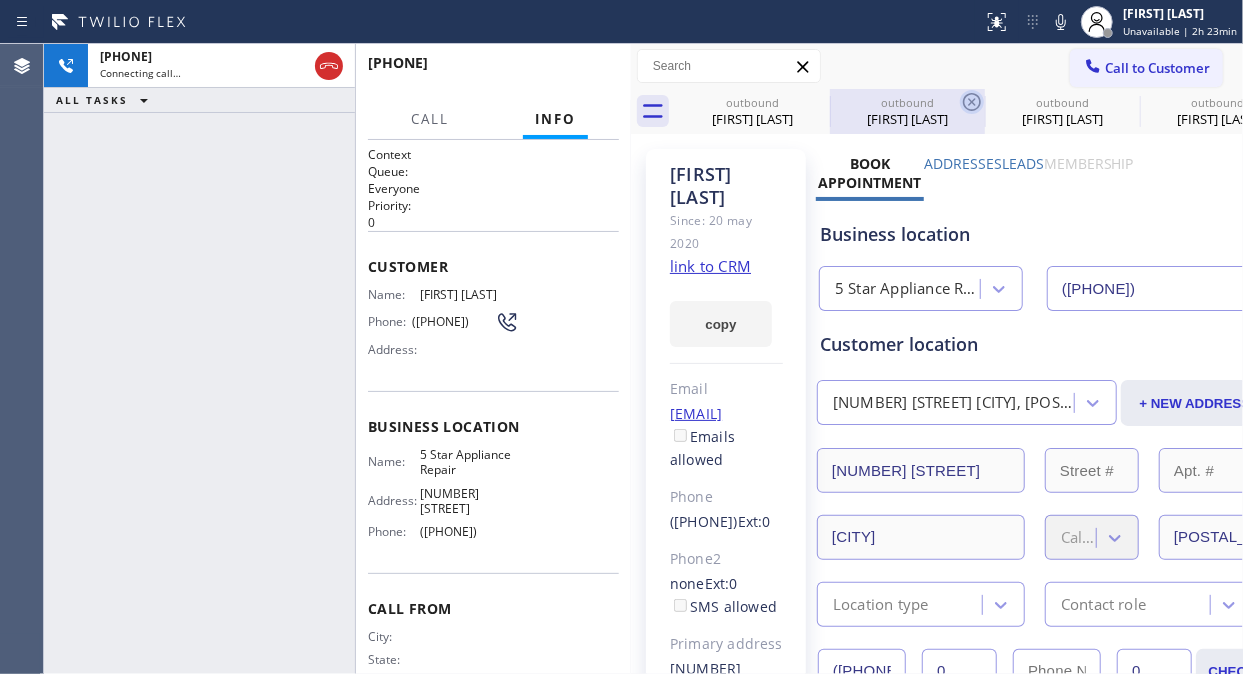 click 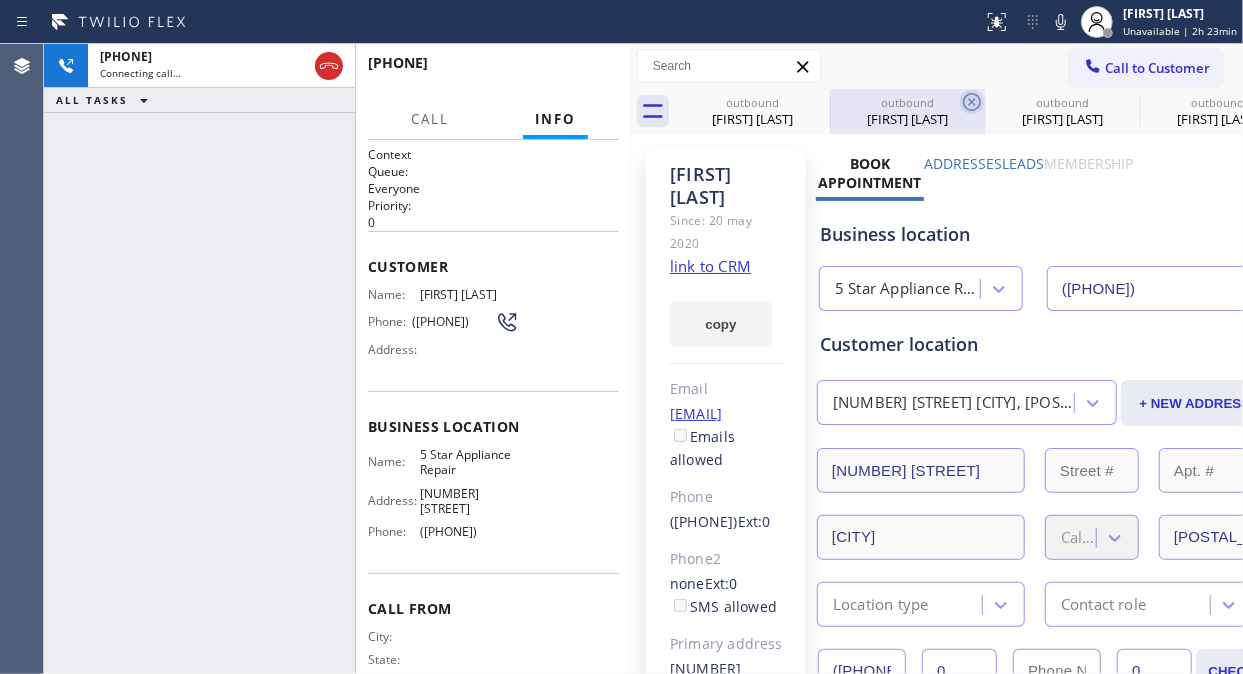 click 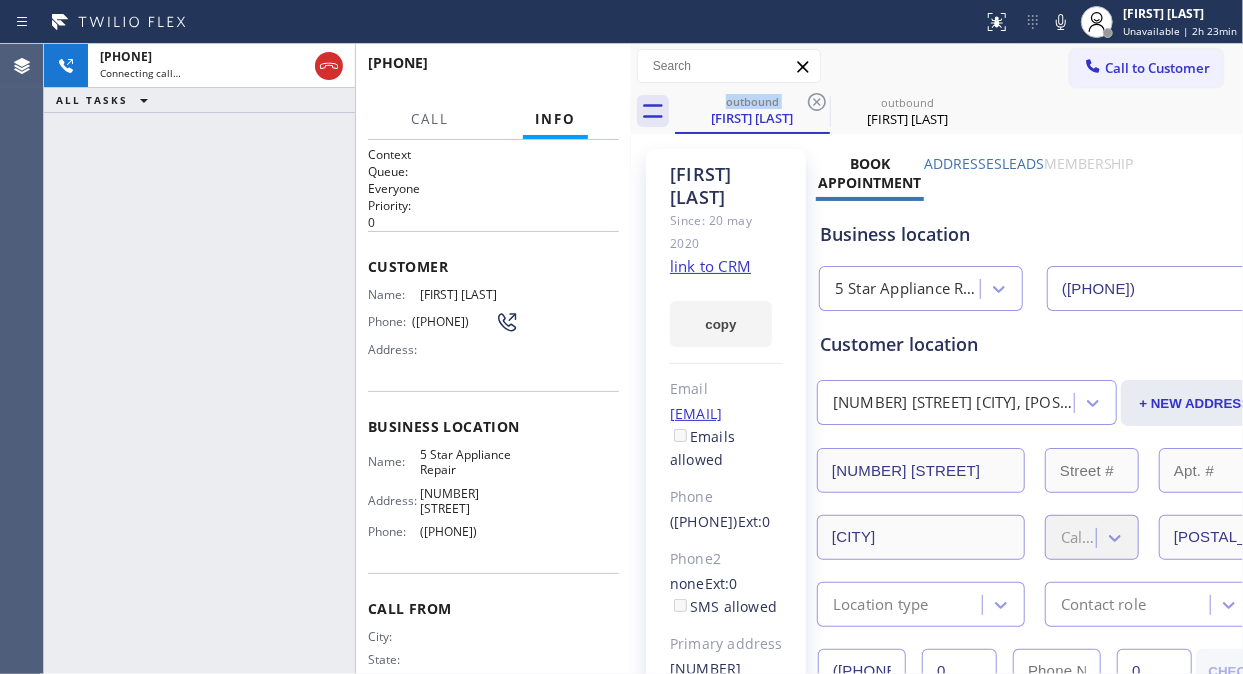 click 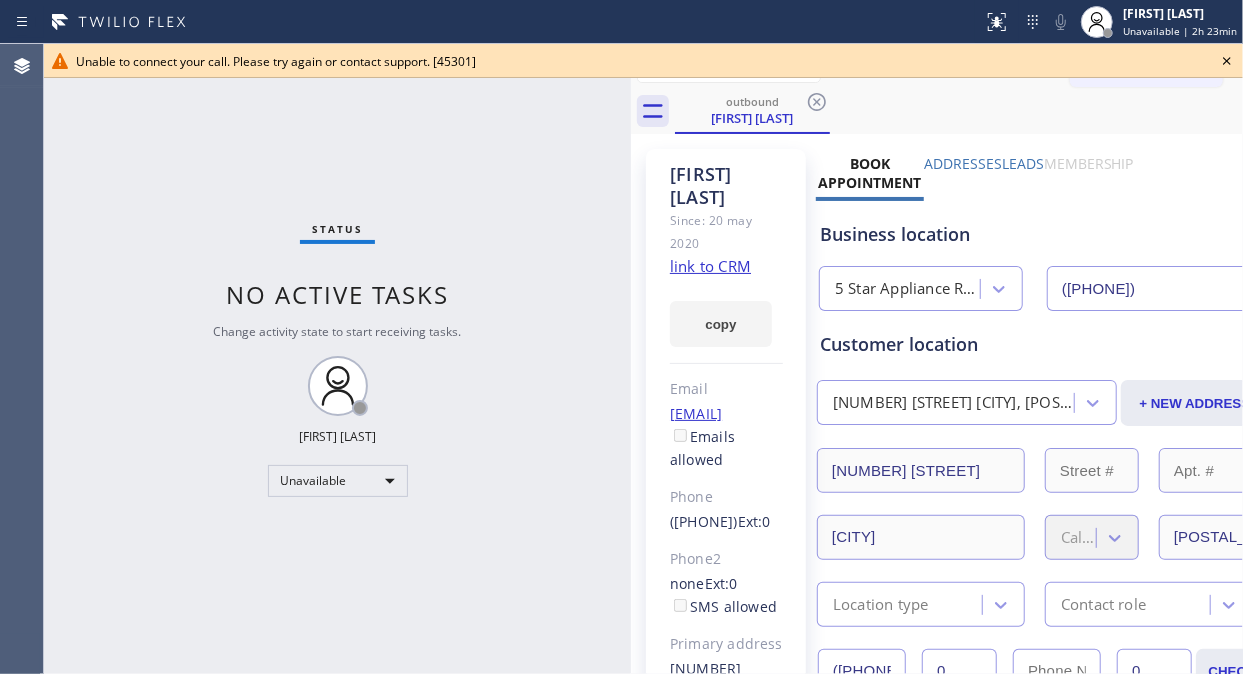 click 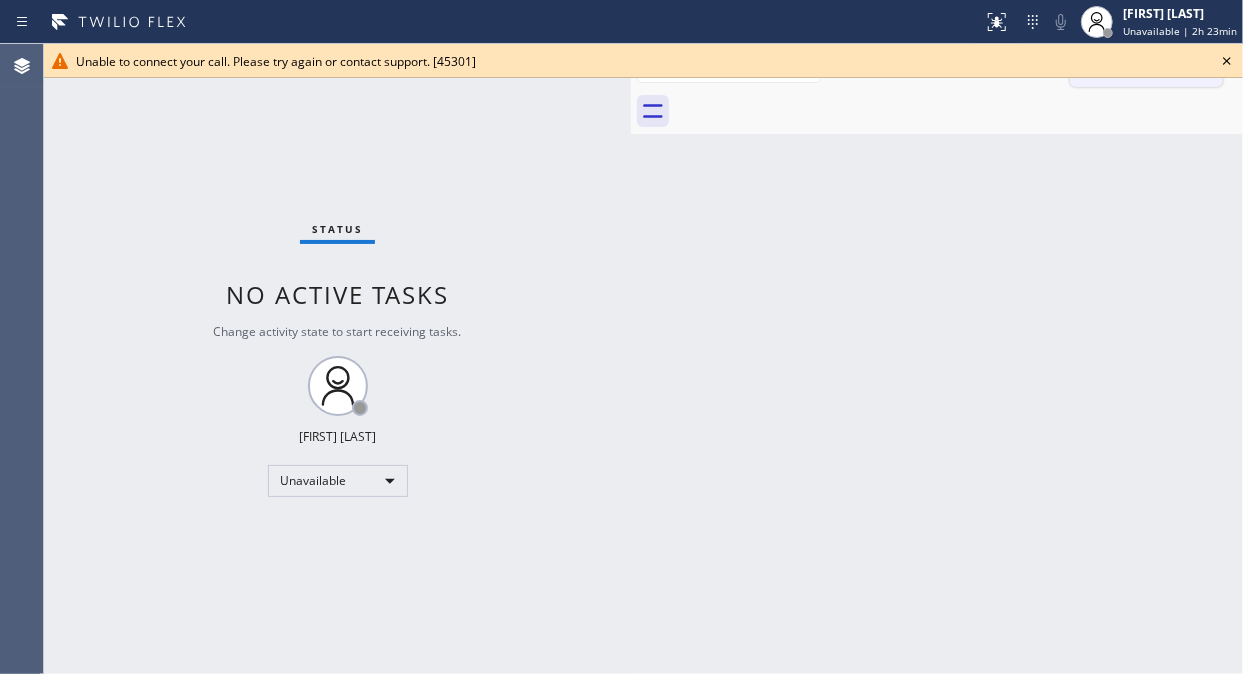 drag, startPoint x: 1230, startPoint y: 55, endPoint x: 1083, endPoint y: 68, distance: 147.57372 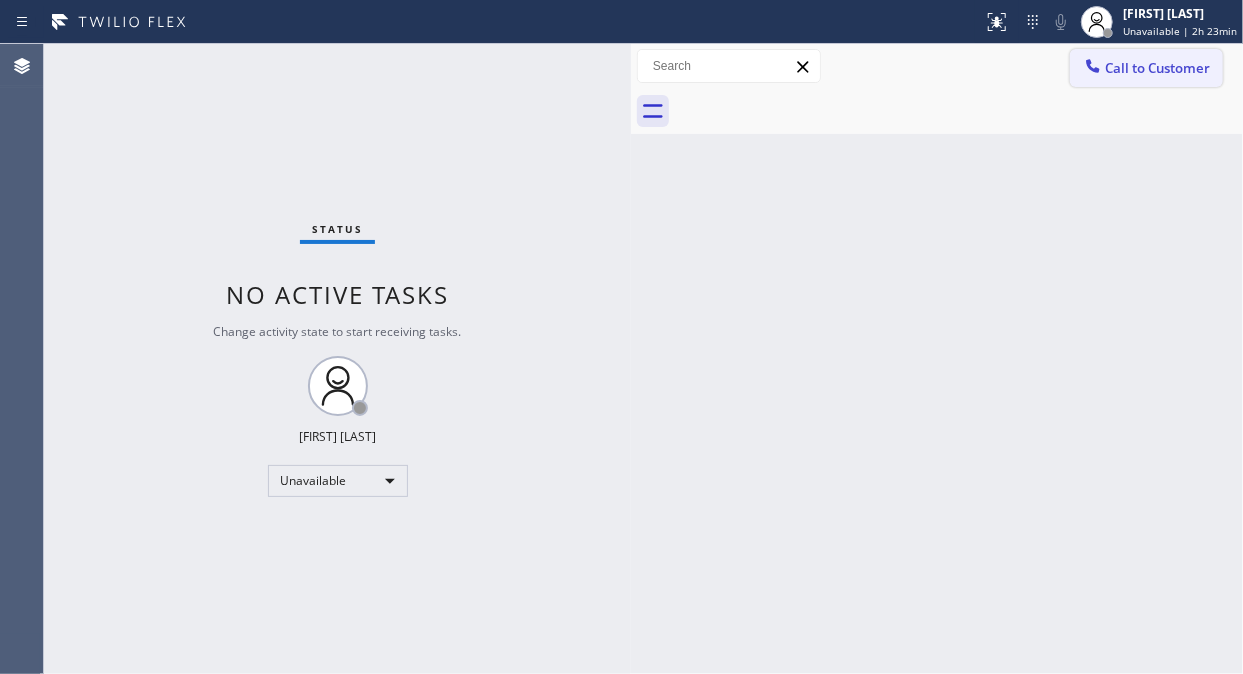 click 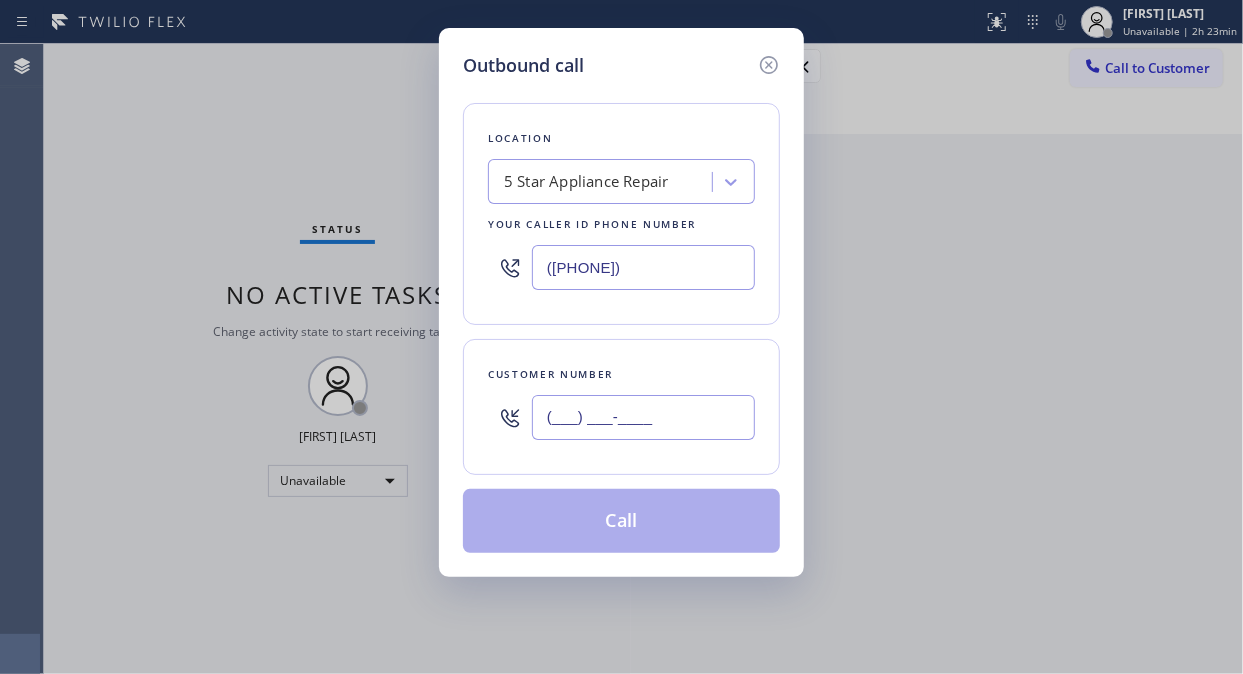 click on "(___) ___-____" at bounding box center (643, 417) 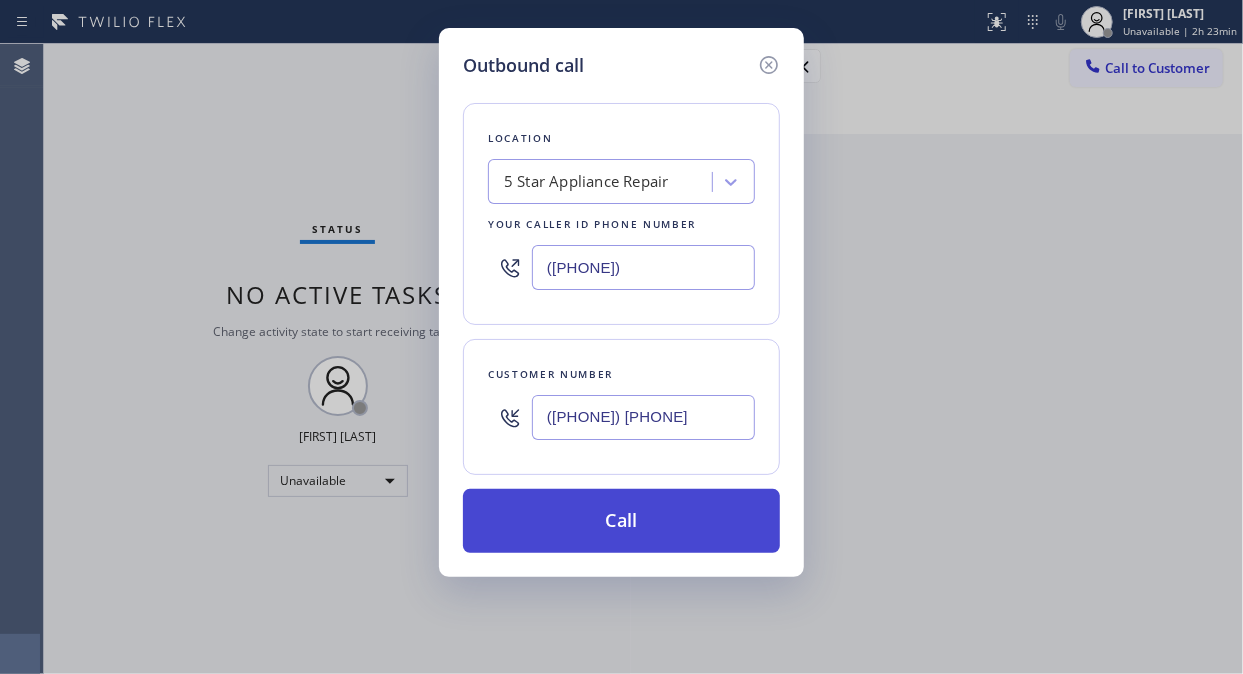 type on "([PHONE]) [PHONE]" 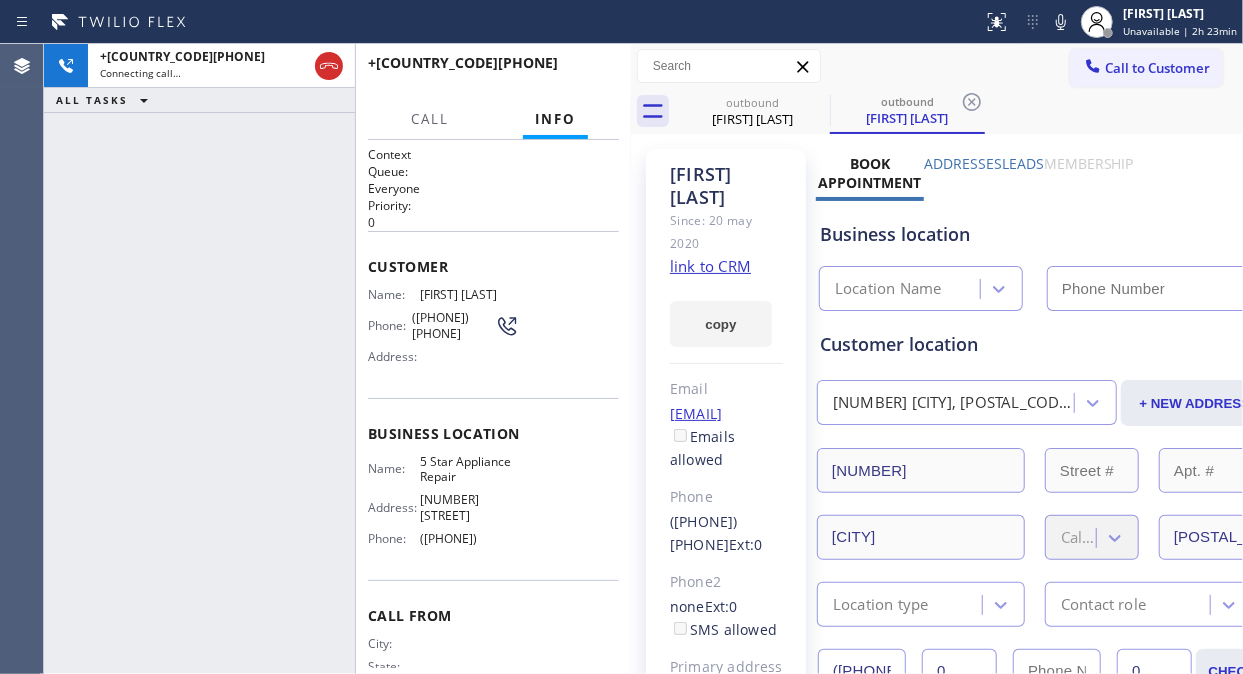 type on "([PHONE])" 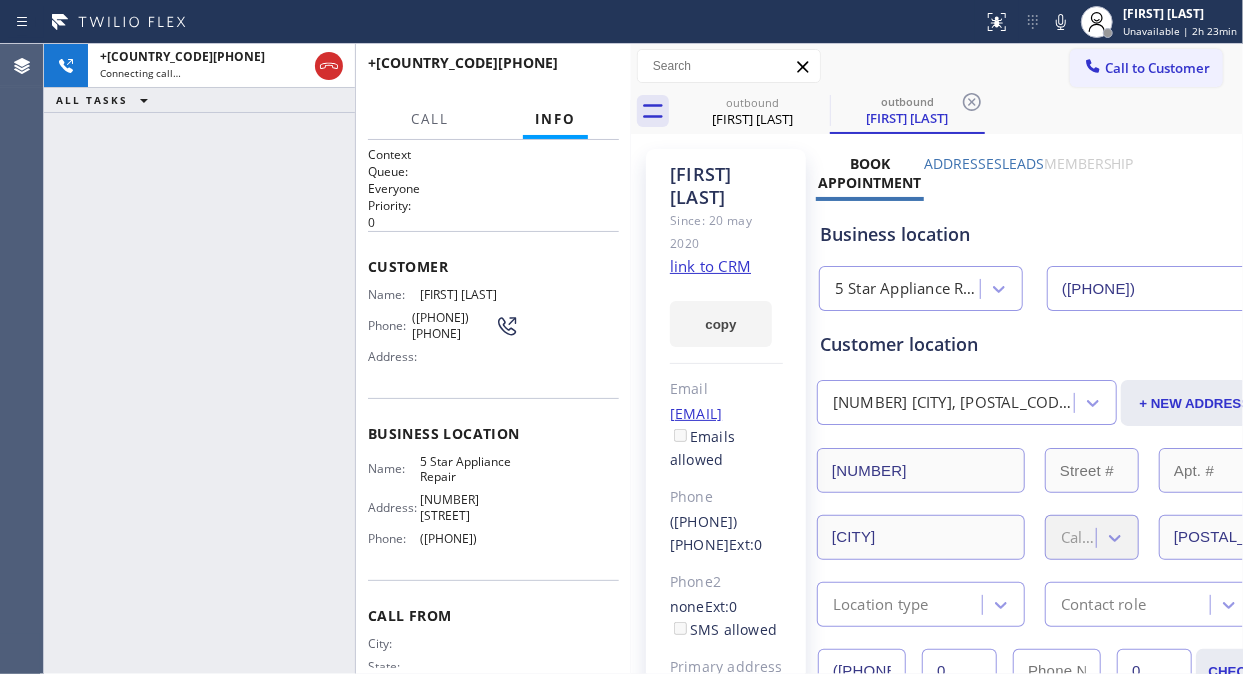 drag, startPoint x: 323, startPoint y: 63, endPoint x: 550, endPoint y: 63, distance: 227 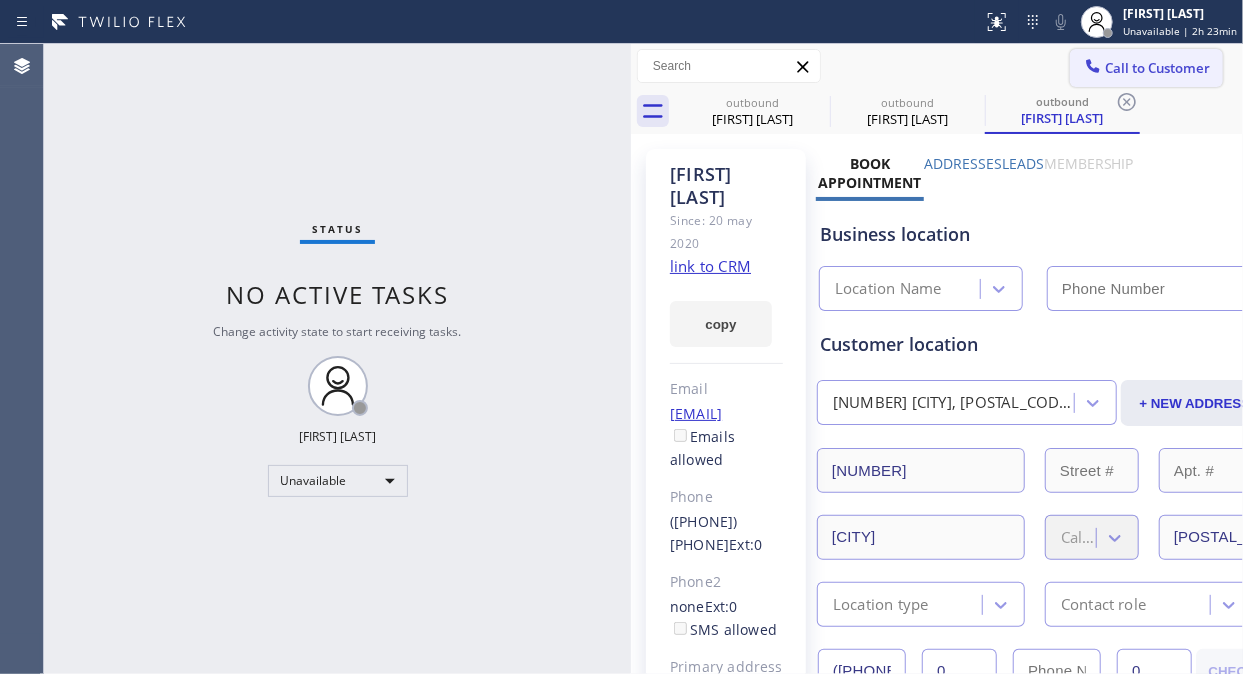 click on "Call to Customer" at bounding box center [1157, 68] 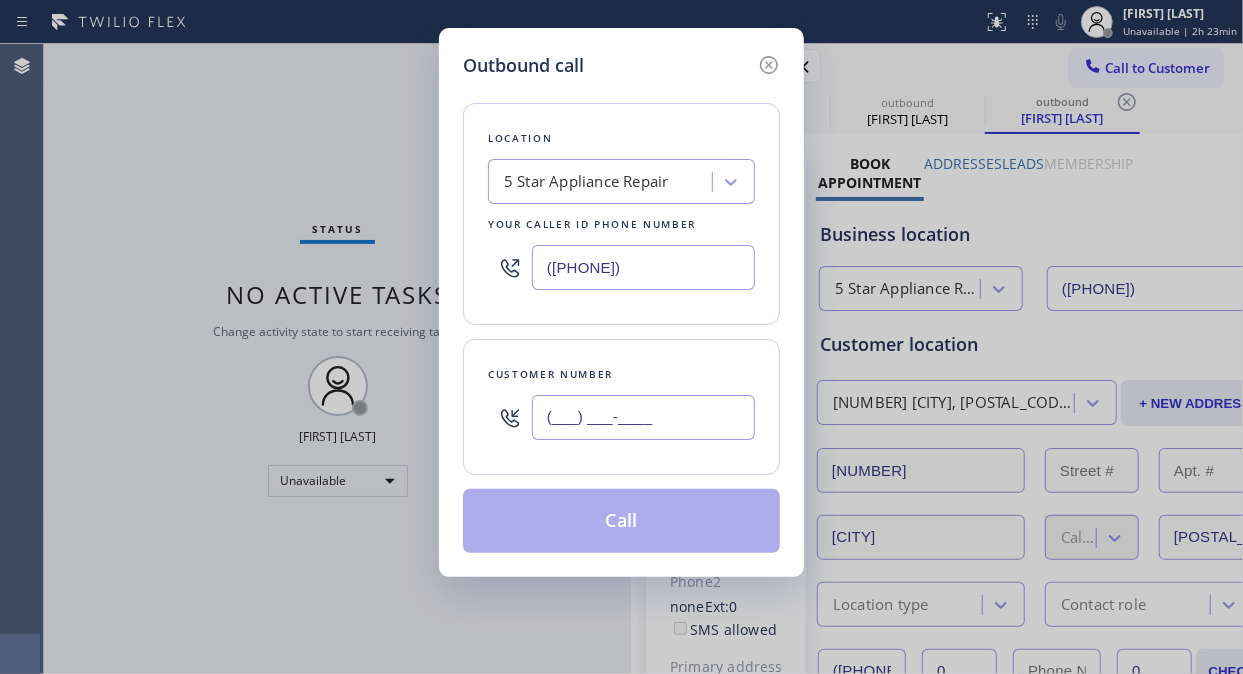 click on "(___) ___-____" at bounding box center (643, 417) 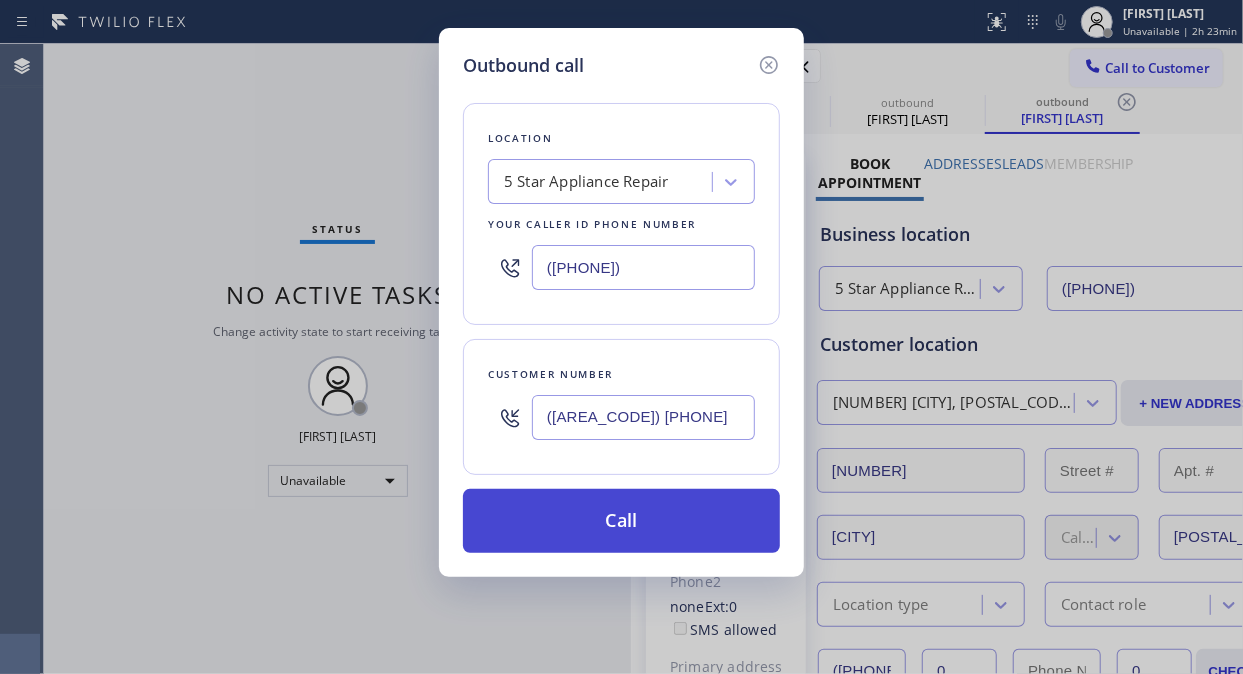 type on "([AREA_CODE]) [PHONE]" 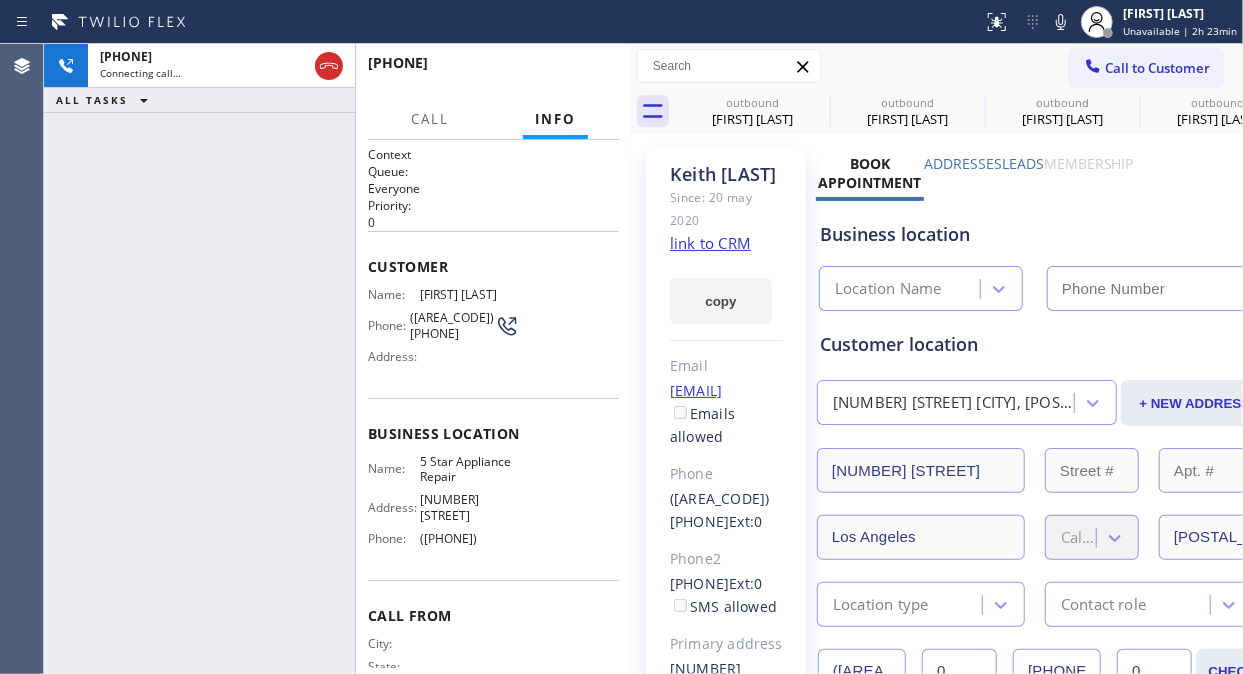 type on "([PHONE])" 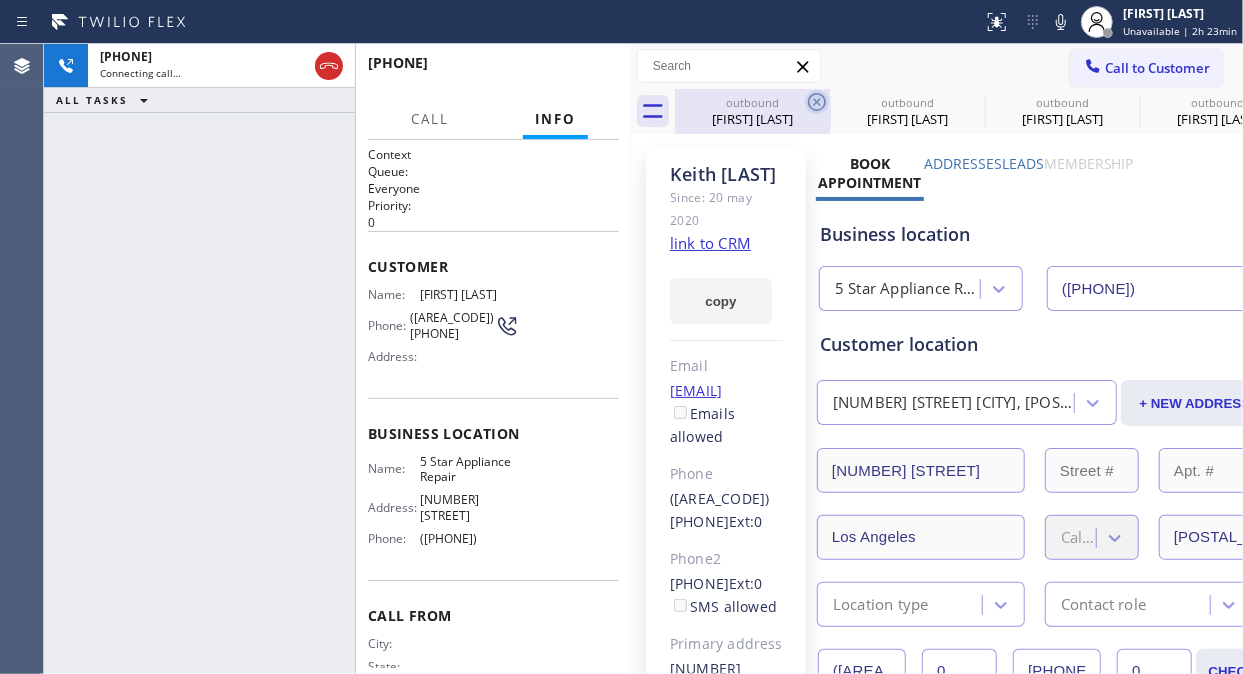 click 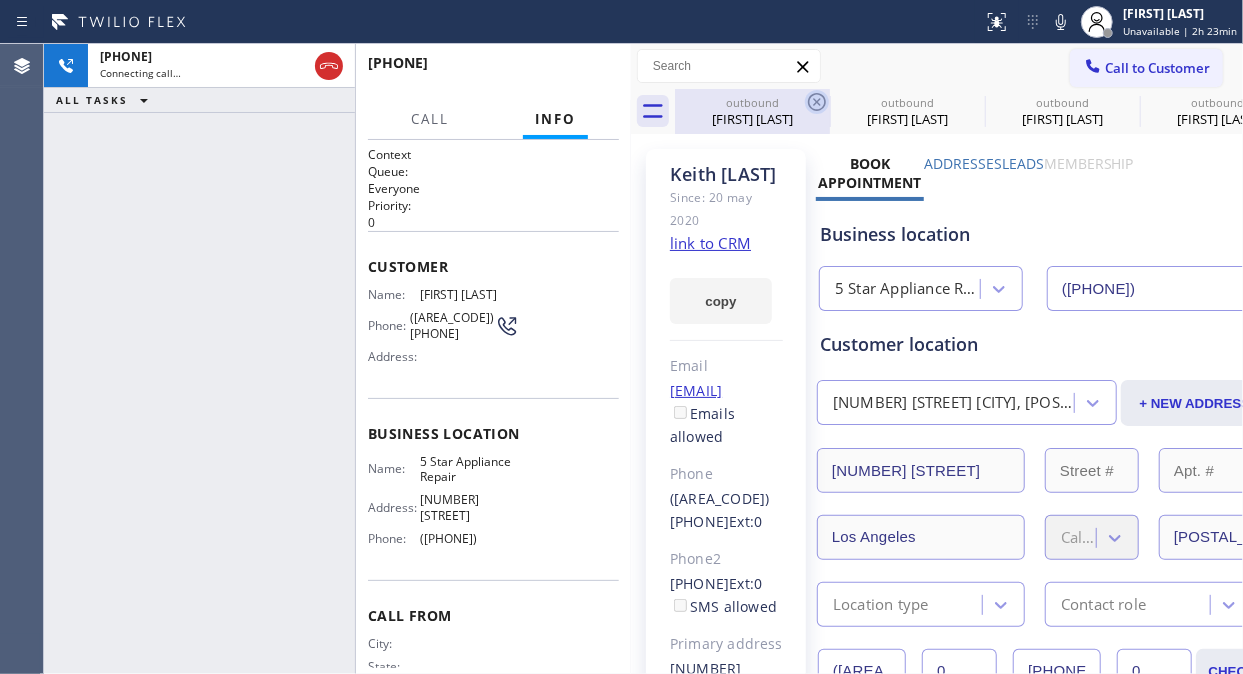 click 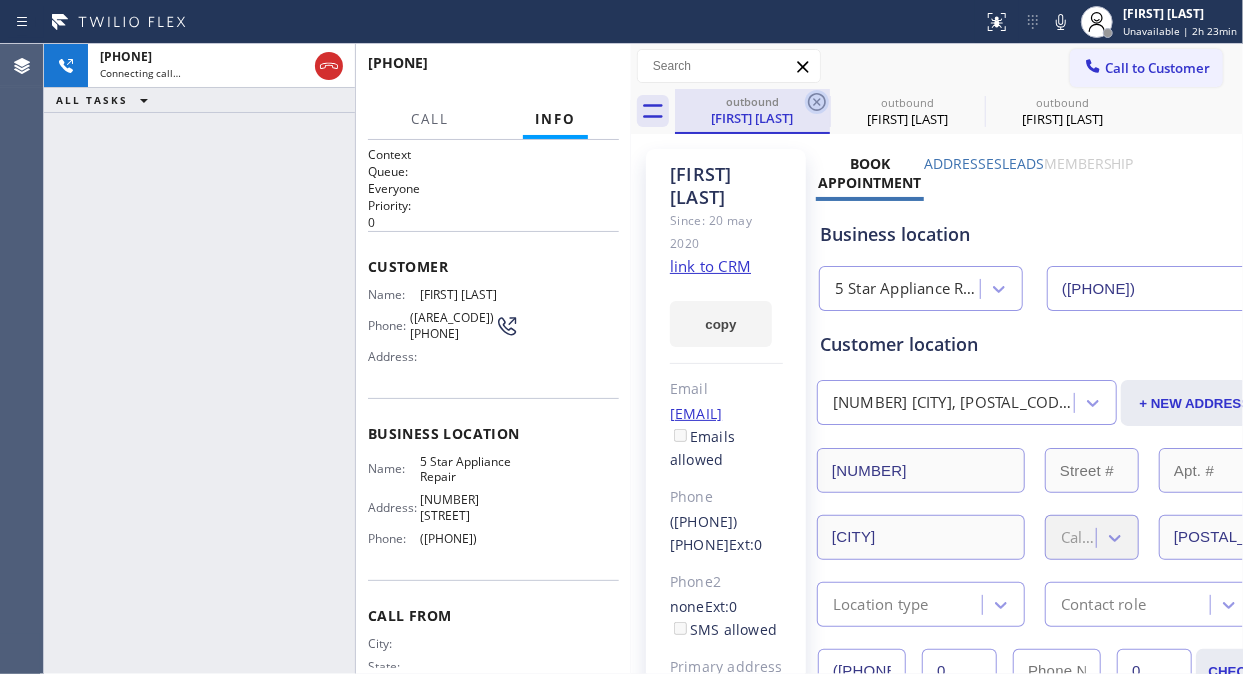 click 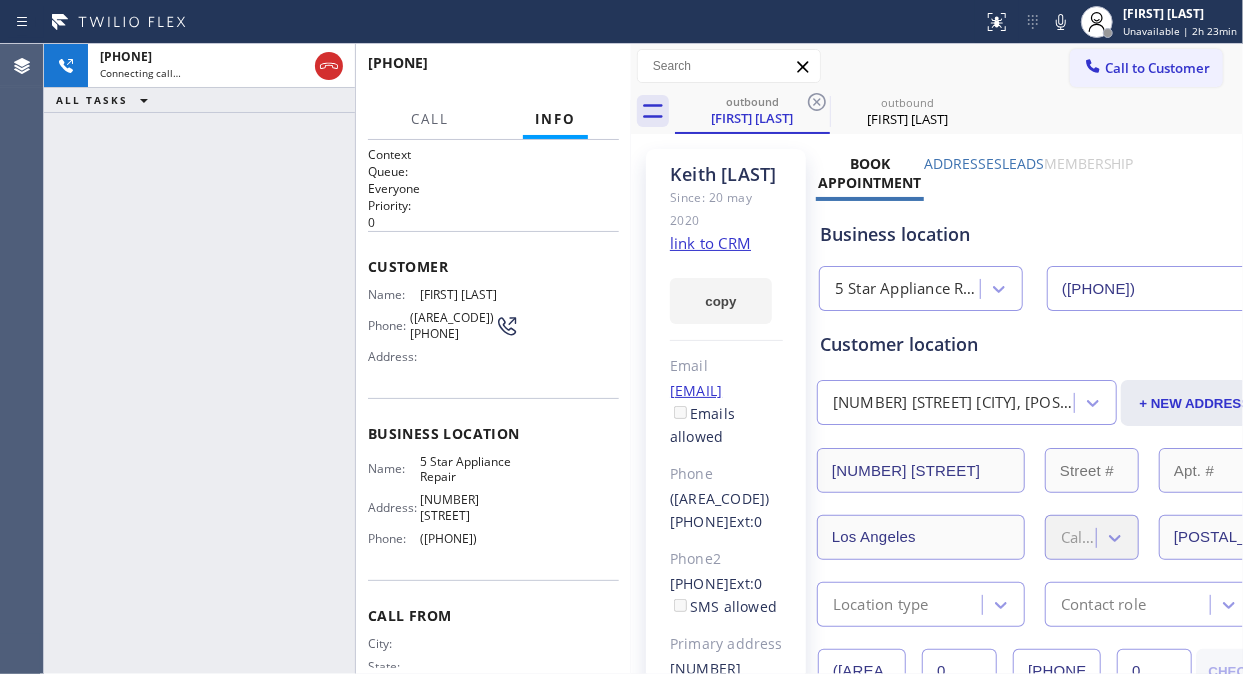 click 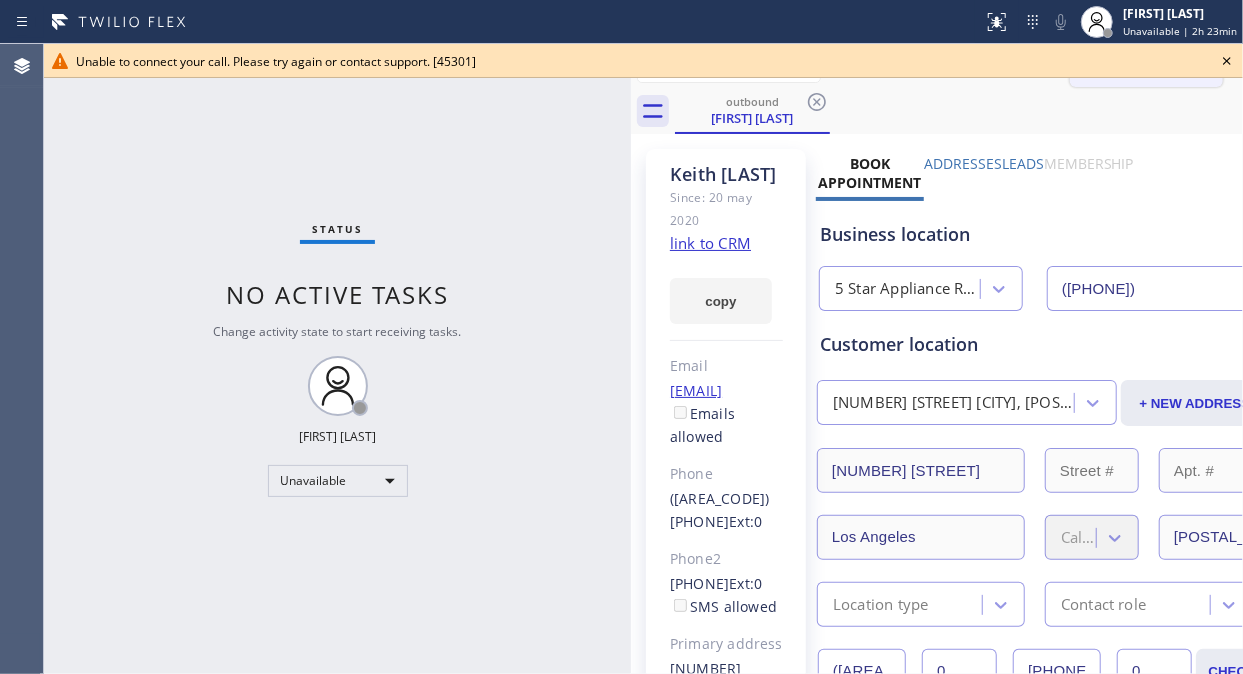click 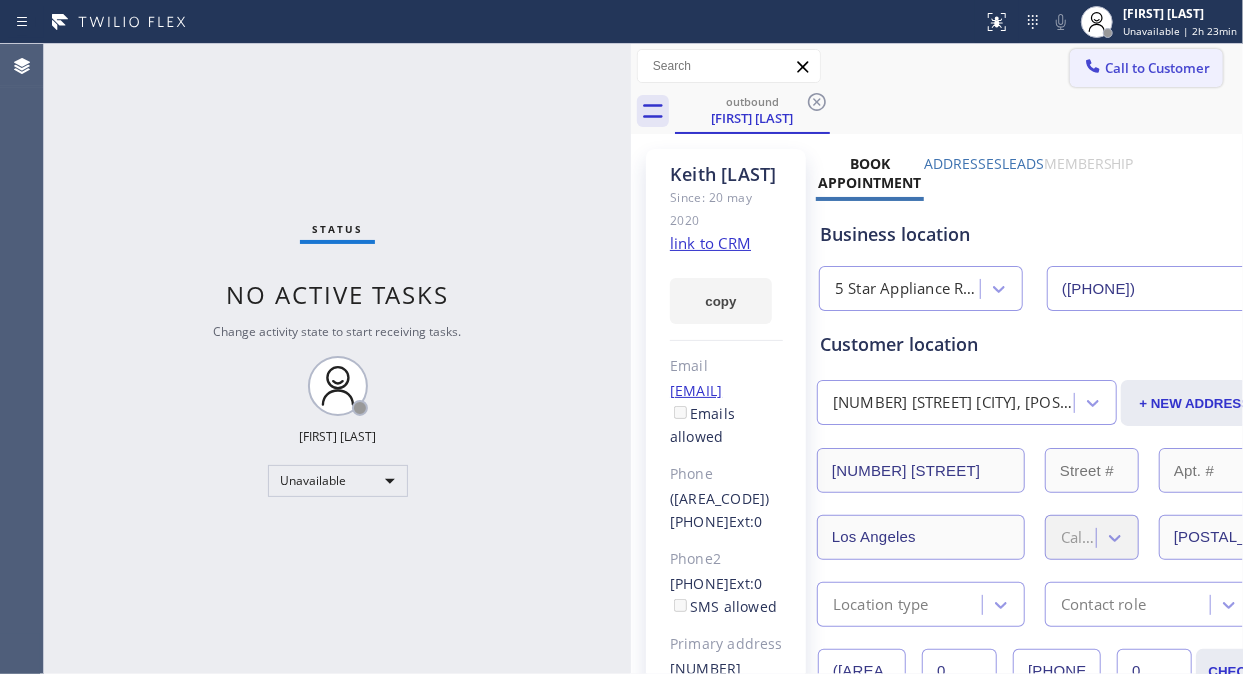 click on "Call to Customer" at bounding box center [1157, 68] 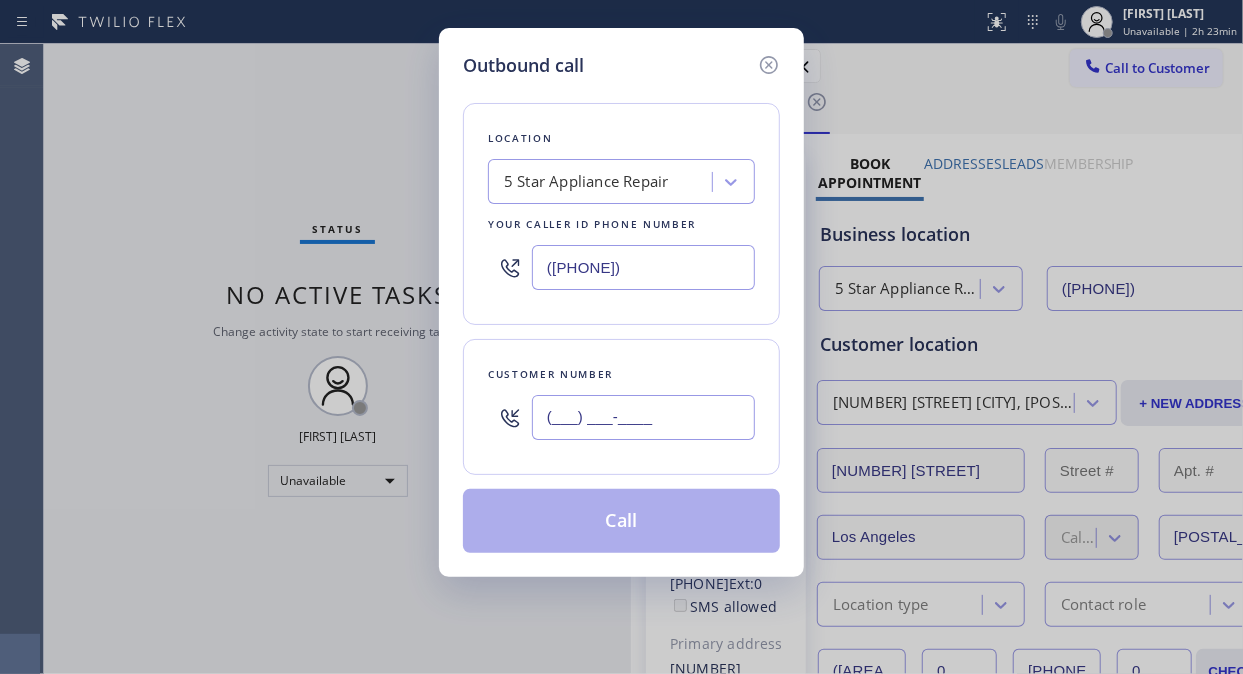click on "(___) ___-____" at bounding box center [643, 417] 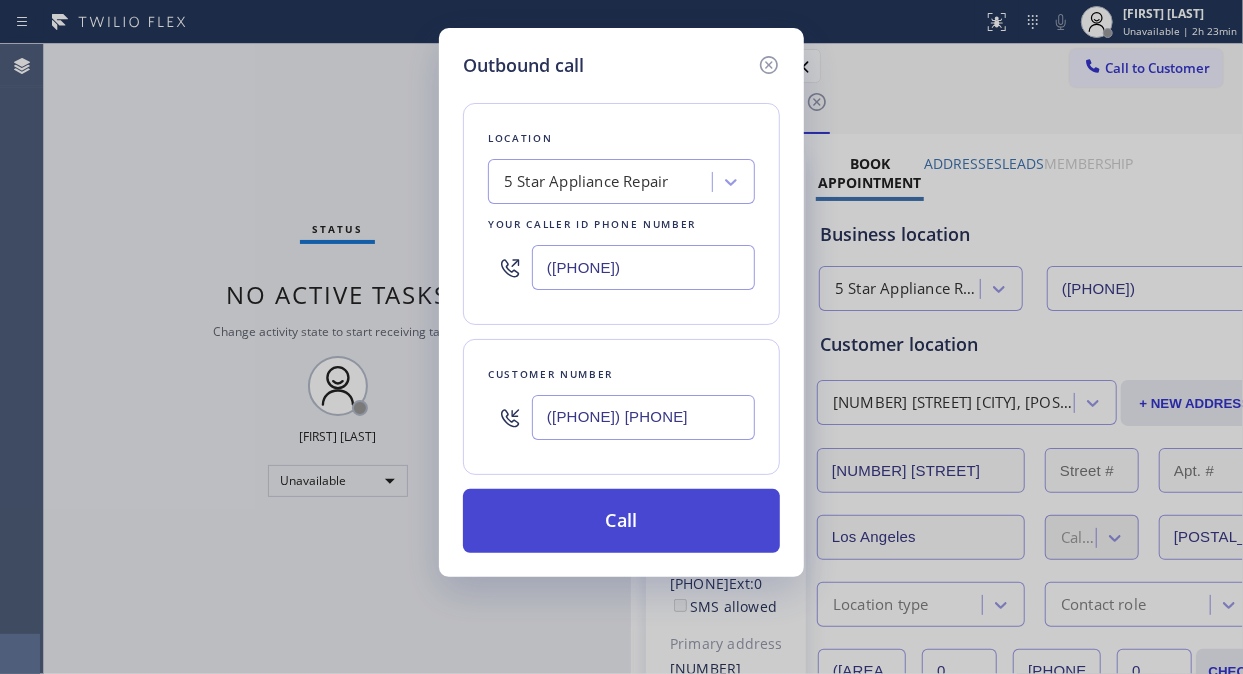 type on "([PHONE]) [PHONE]" 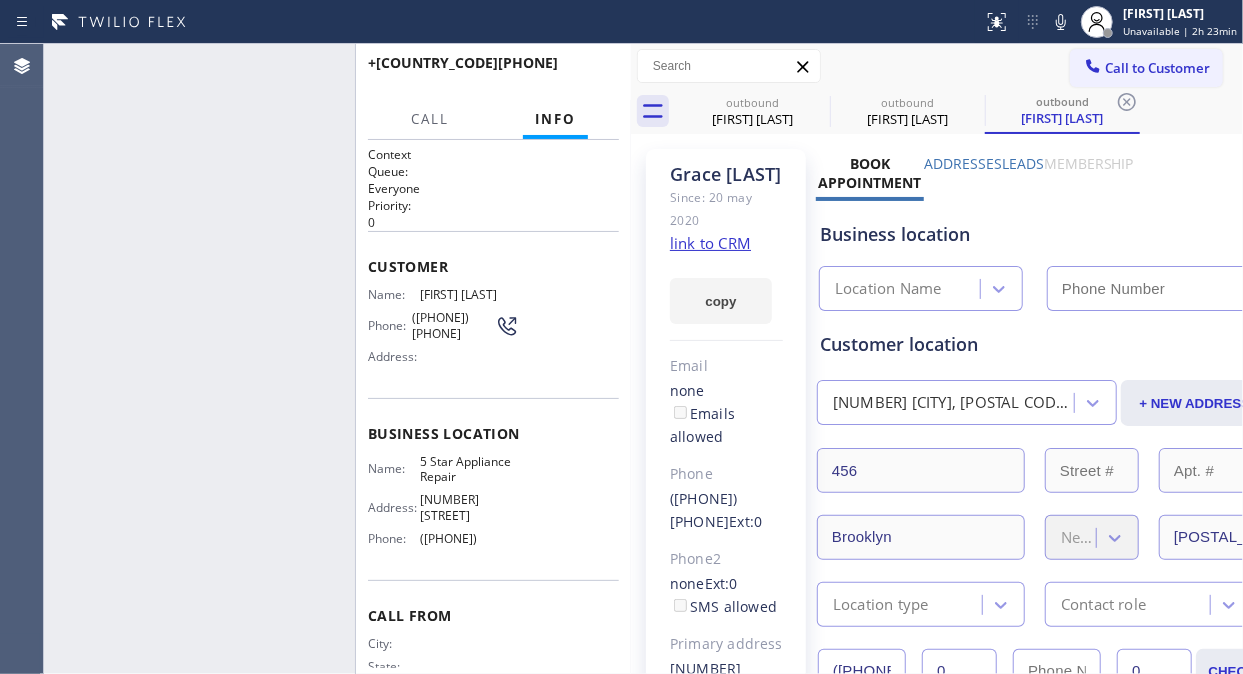 type on "([PHONE])" 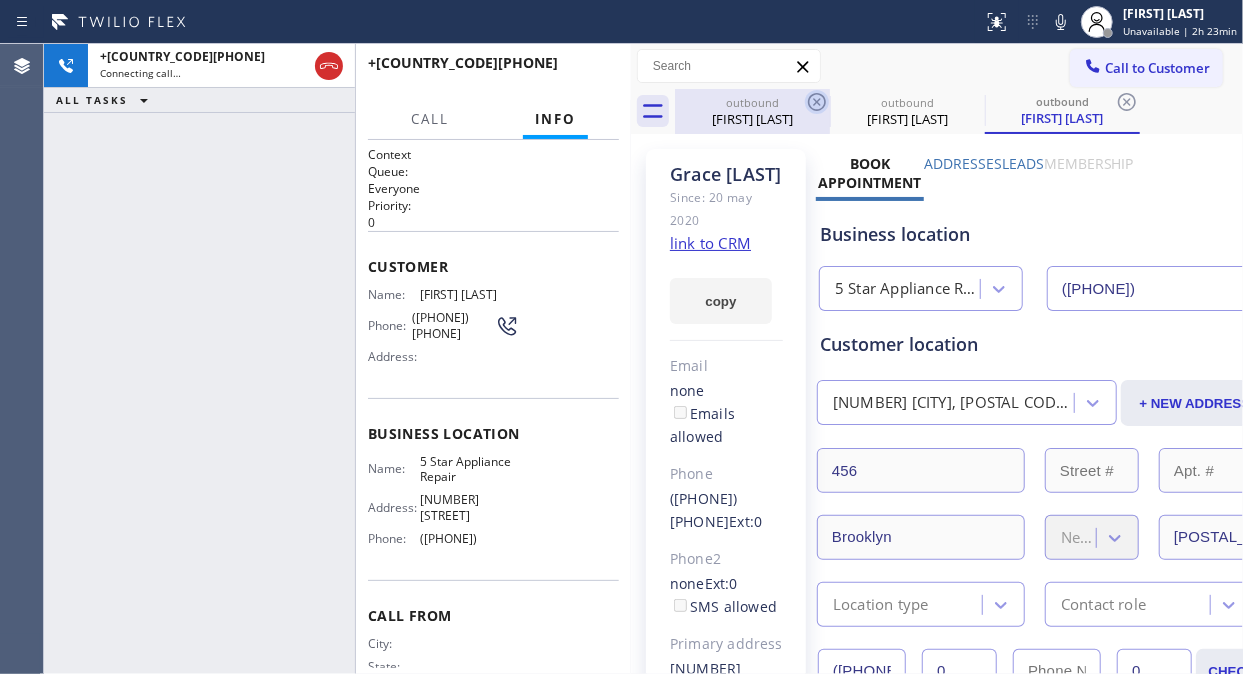 click 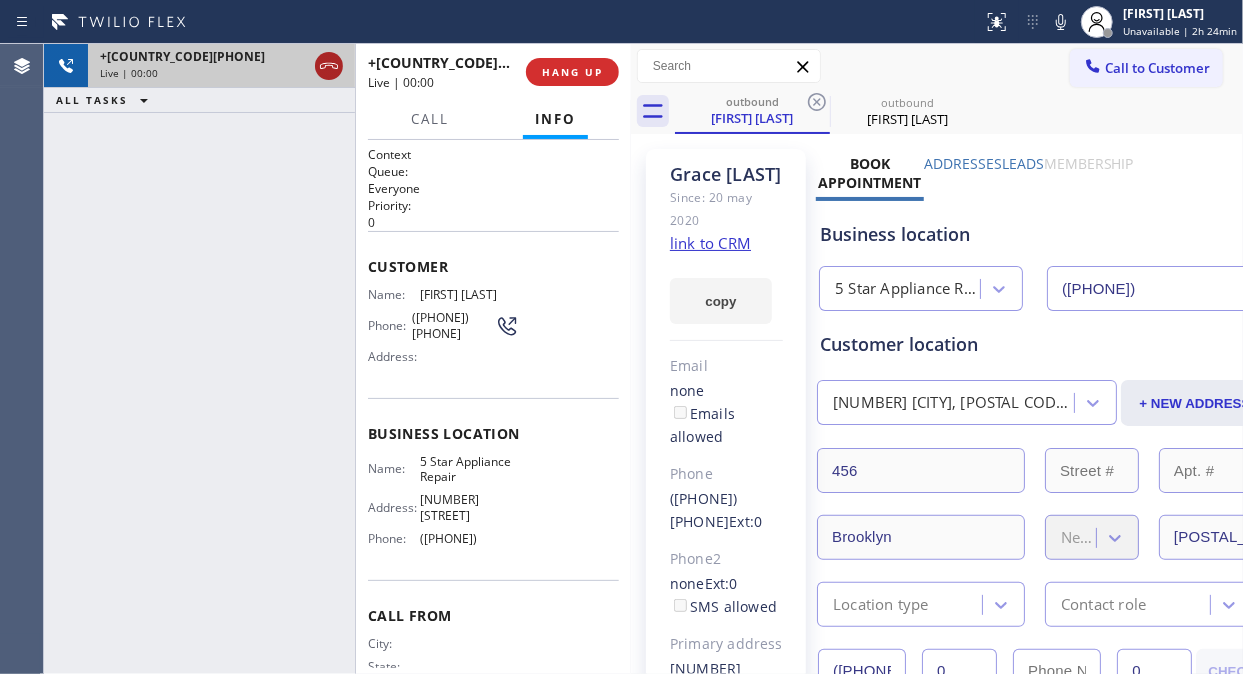 click 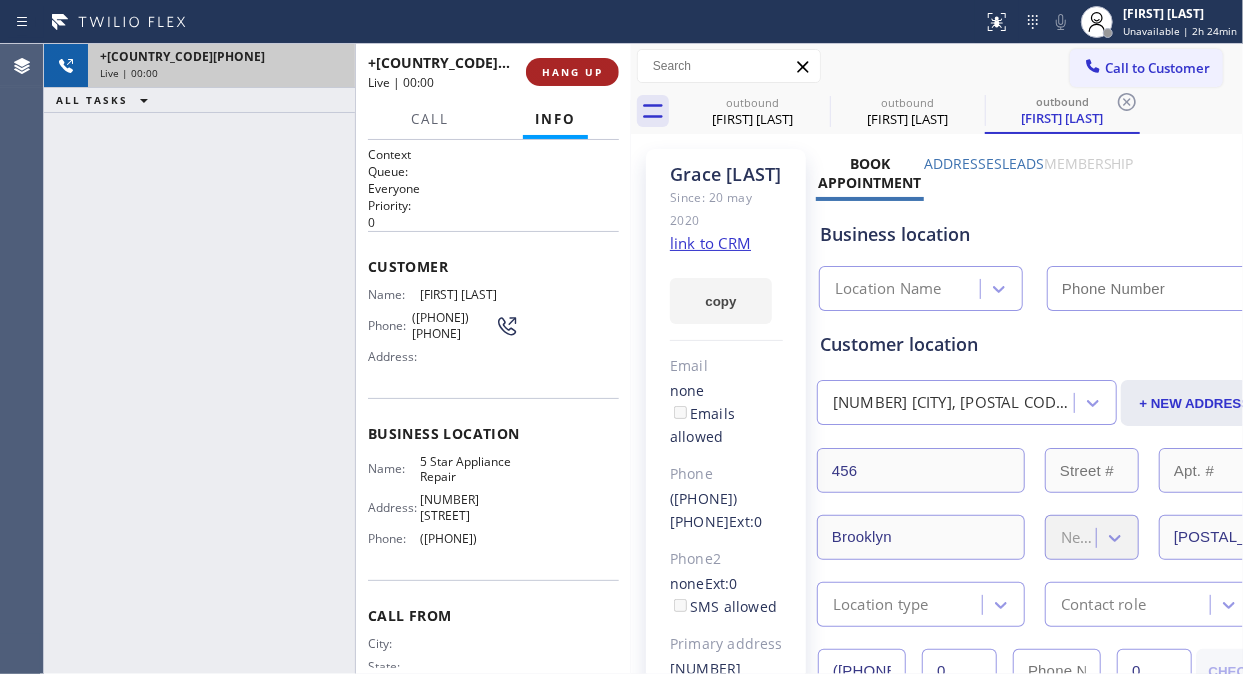 drag, startPoint x: 543, startPoint y: 60, endPoint x: 557, endPoint y: 72, distance: 18.439089 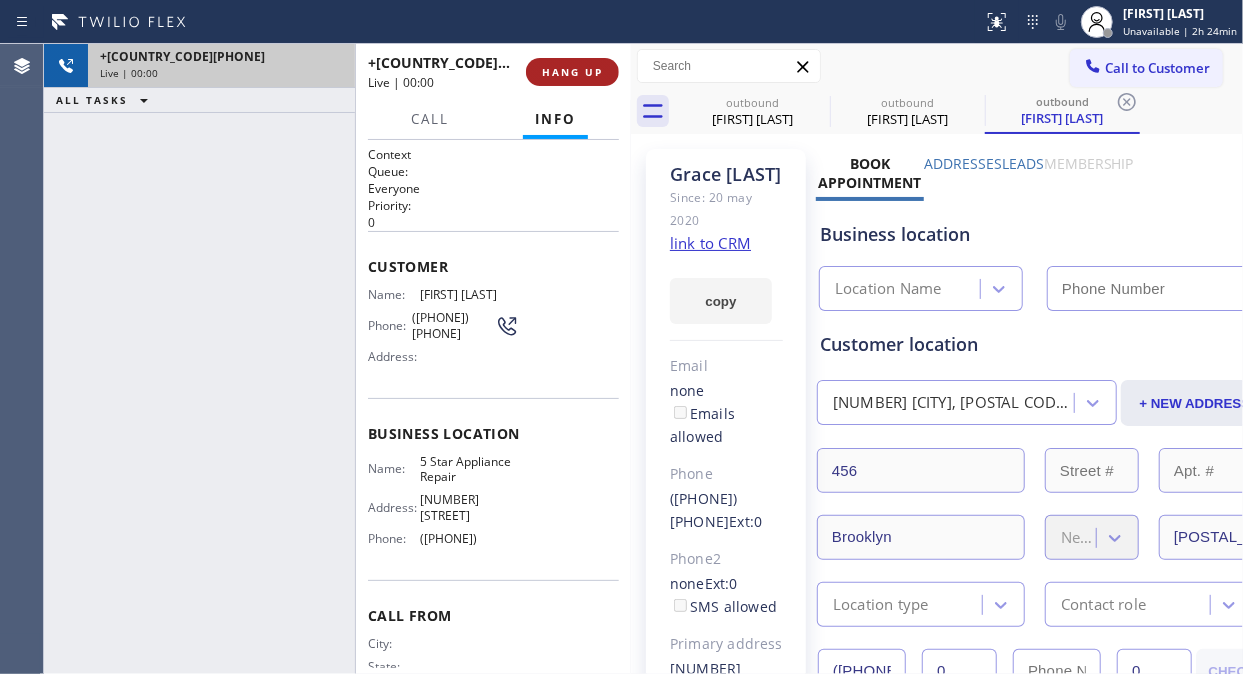 click on "HANG UP" at bounding box center (572, 72) 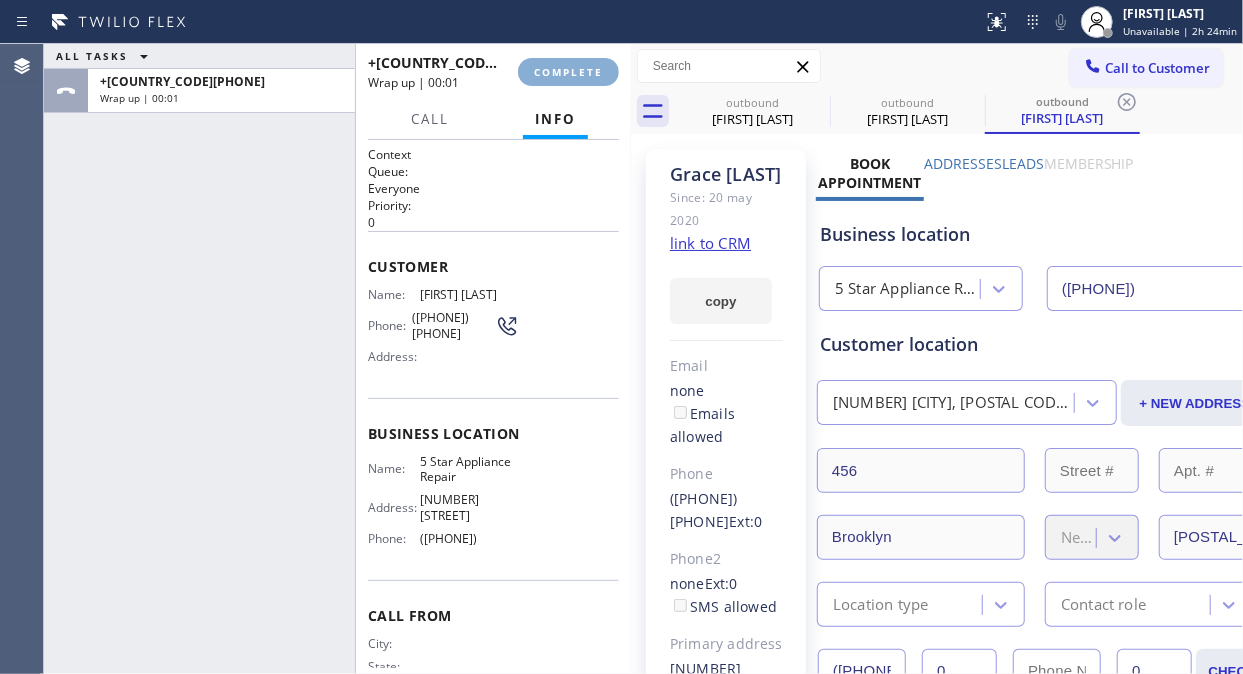 type on "([PHONE])" 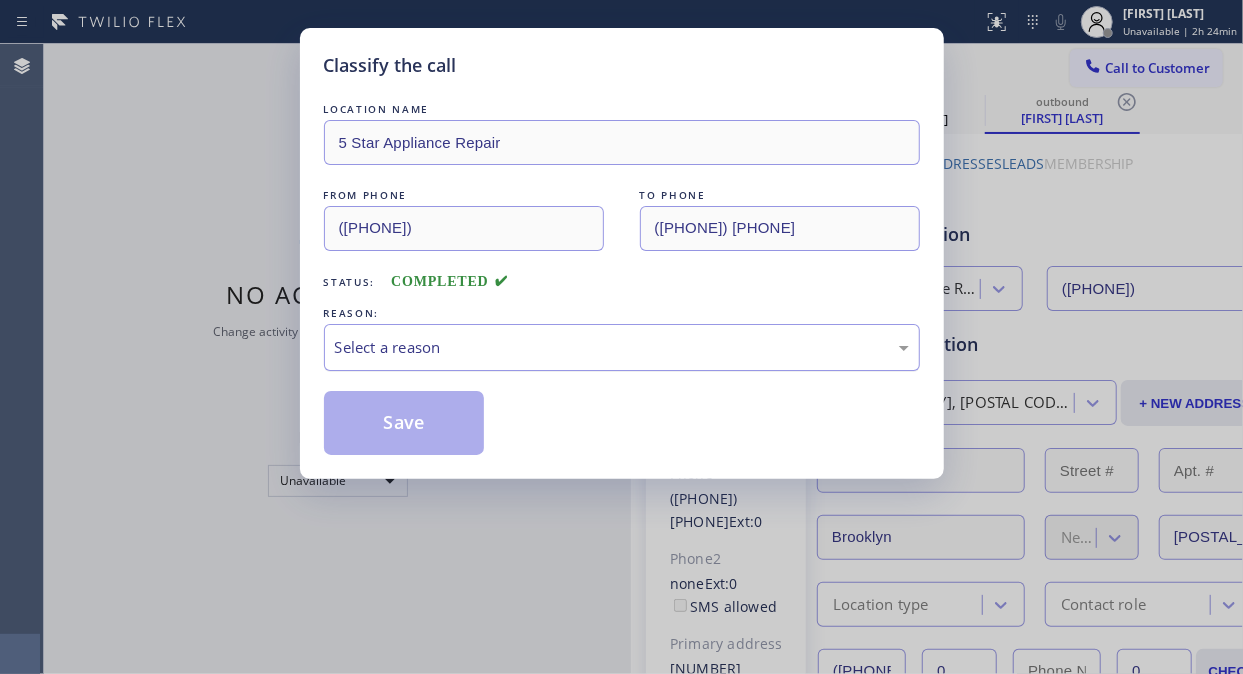 drag, startPoint x: 580, startPoint y: 351, endPoint x: 582, endPoint y: 366, distance: 15.132746 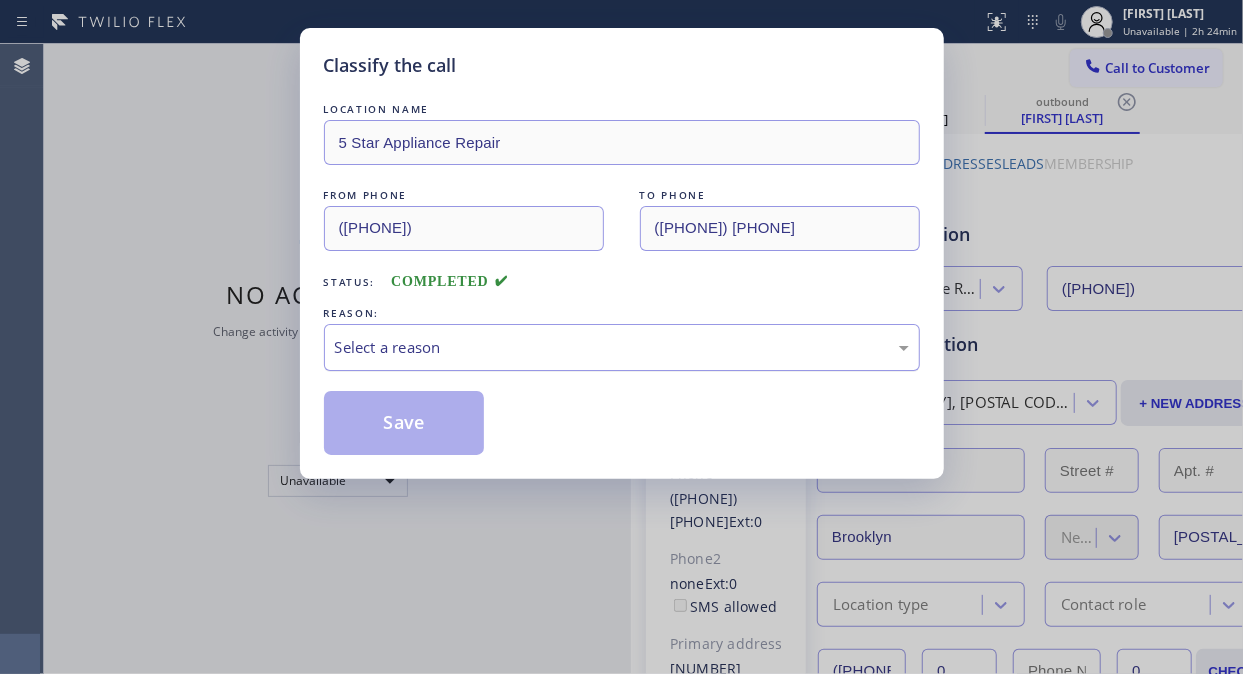 click on "Select a reason" at bounding box center (622, 347) 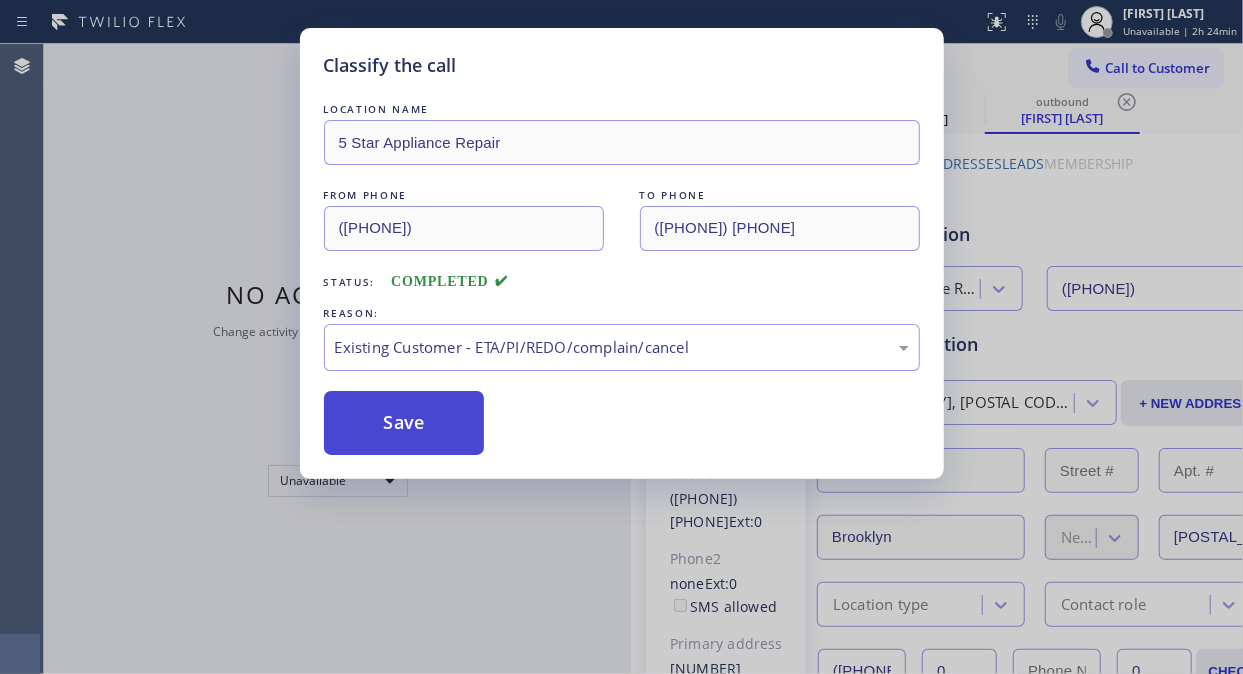 click on "Save" at bounding box center (404, 423) 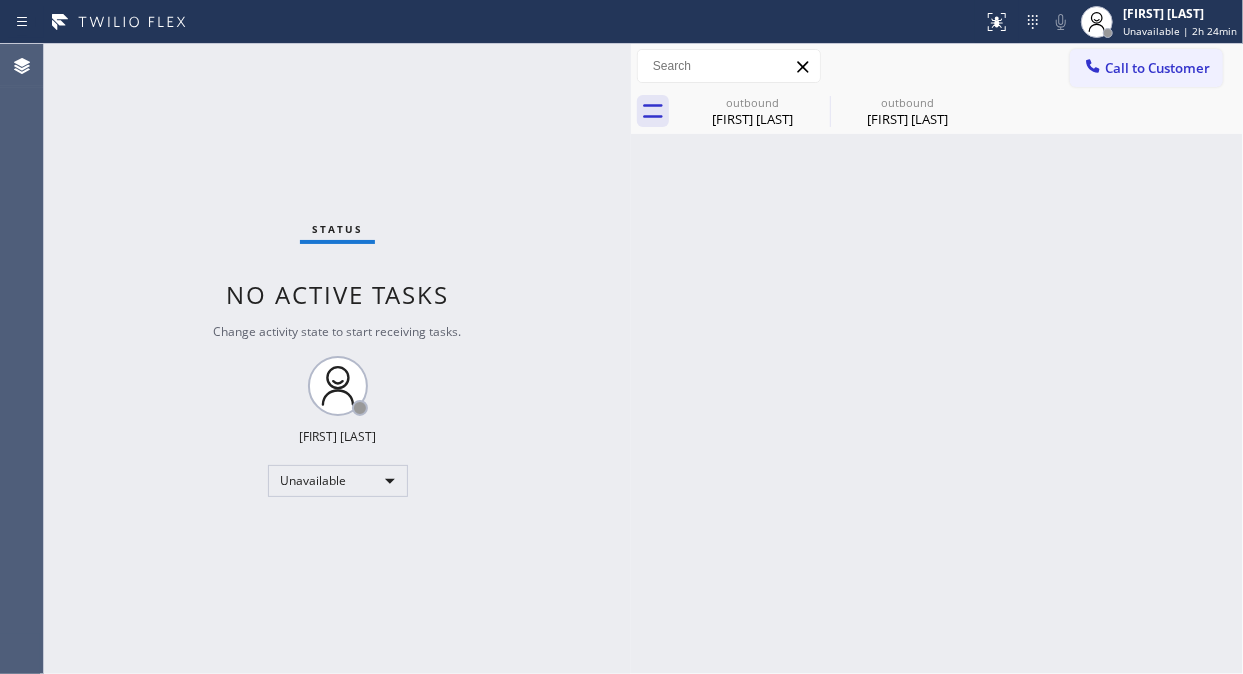 click on "Call to Customer" at bounding box center (1157, 68) 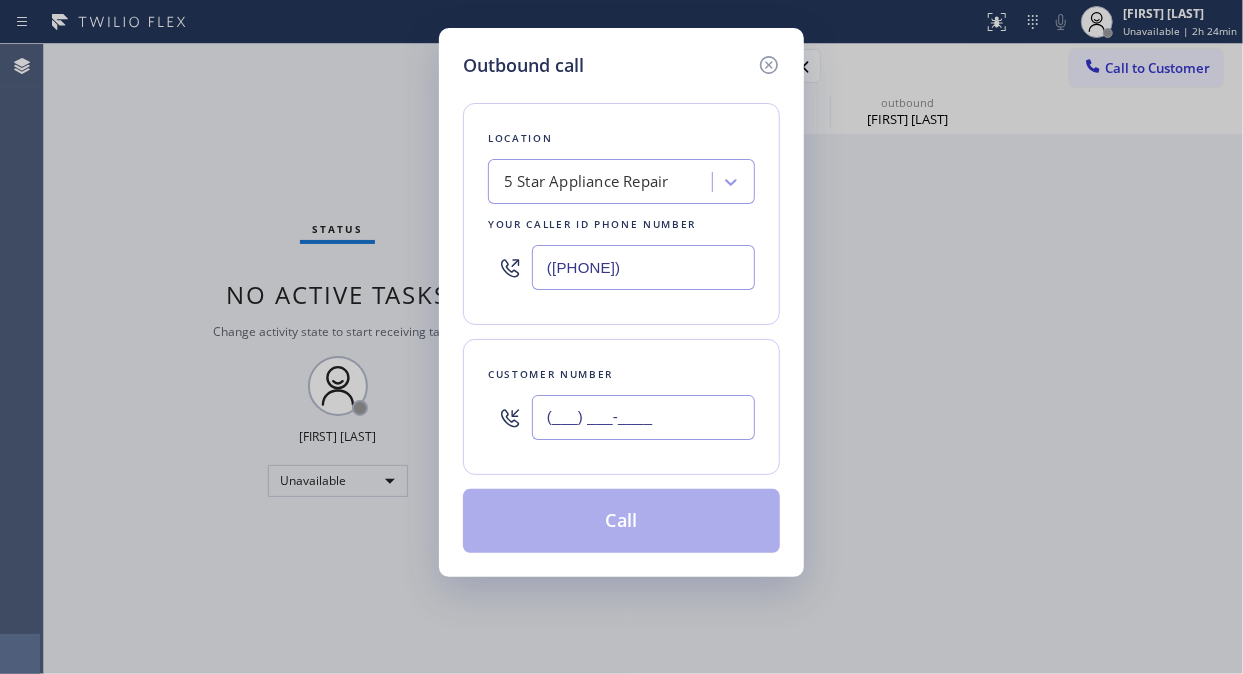 click on "(___) ___-____" at bounding box center (643, 417) 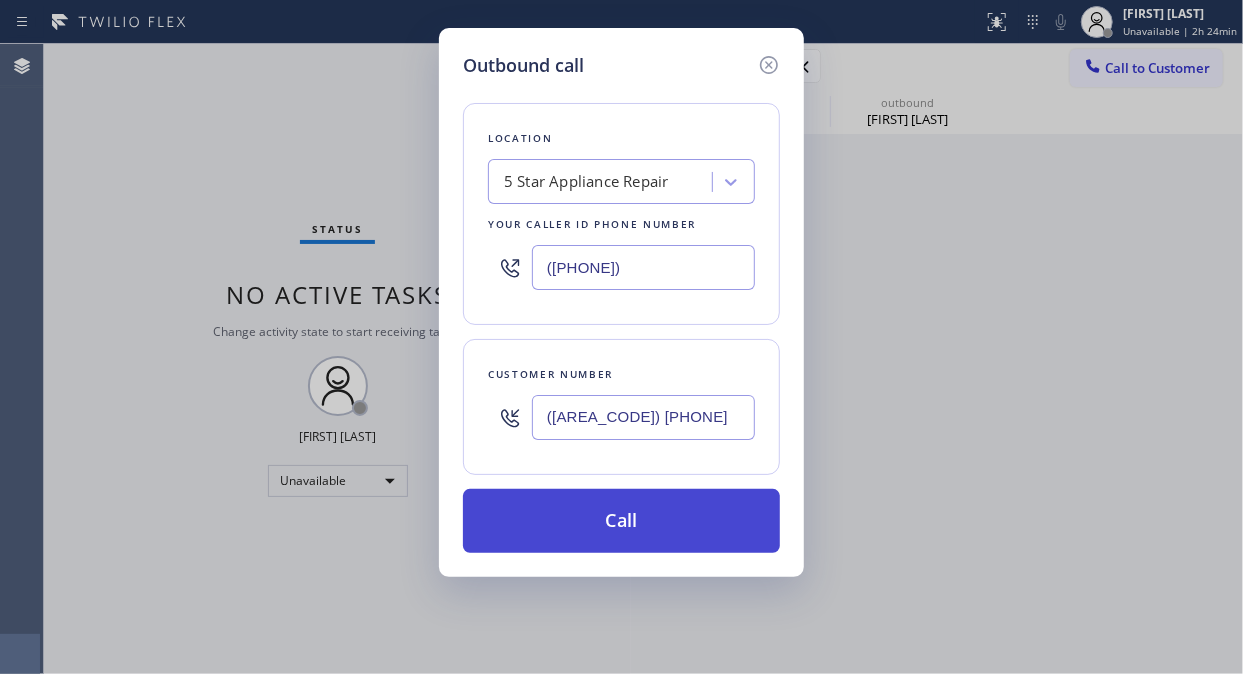 type on "([AREA_CODE]) [PHONE]" 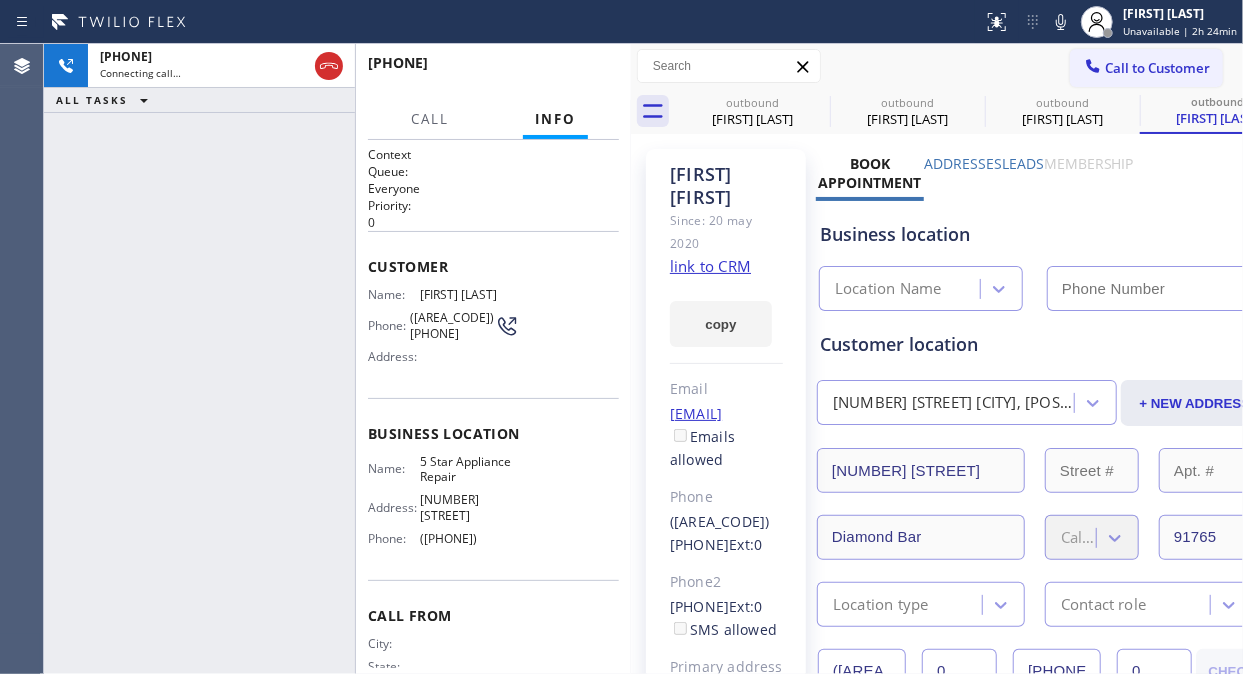 type on "([PHONE])" 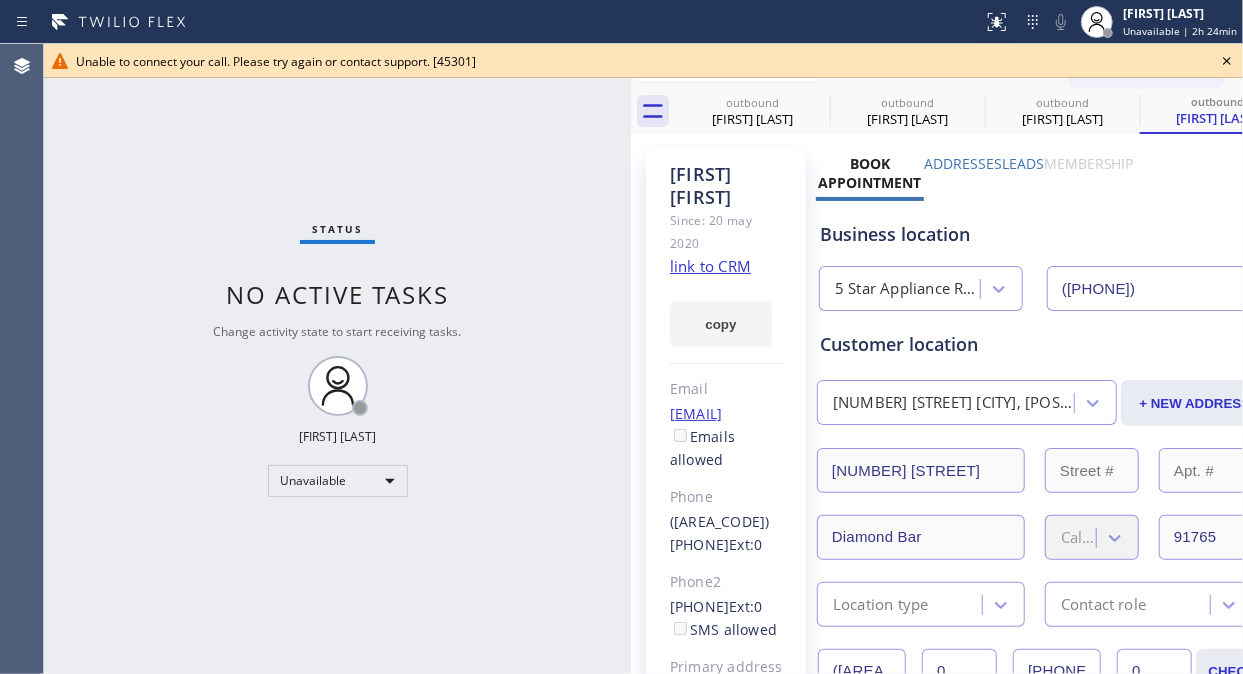 click 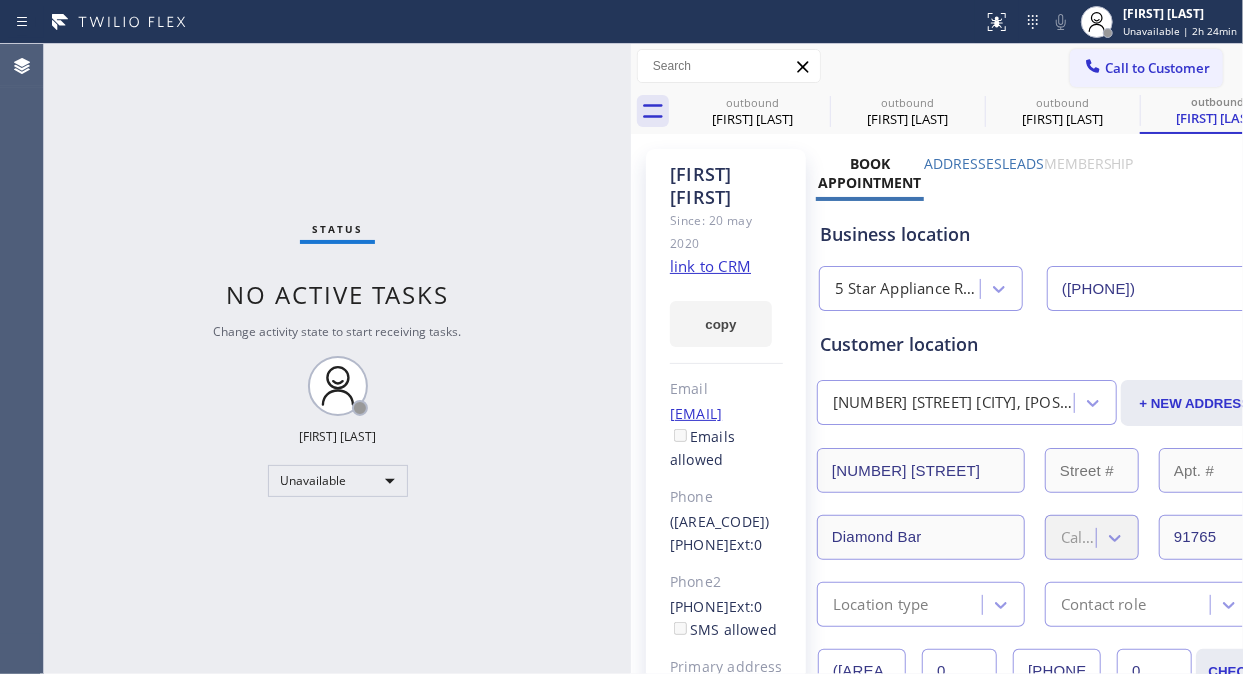 drag, startPoint x: 1172, startPoint y: 71, endPoint x: 988, endPoint y: 175, distance: 211.35751 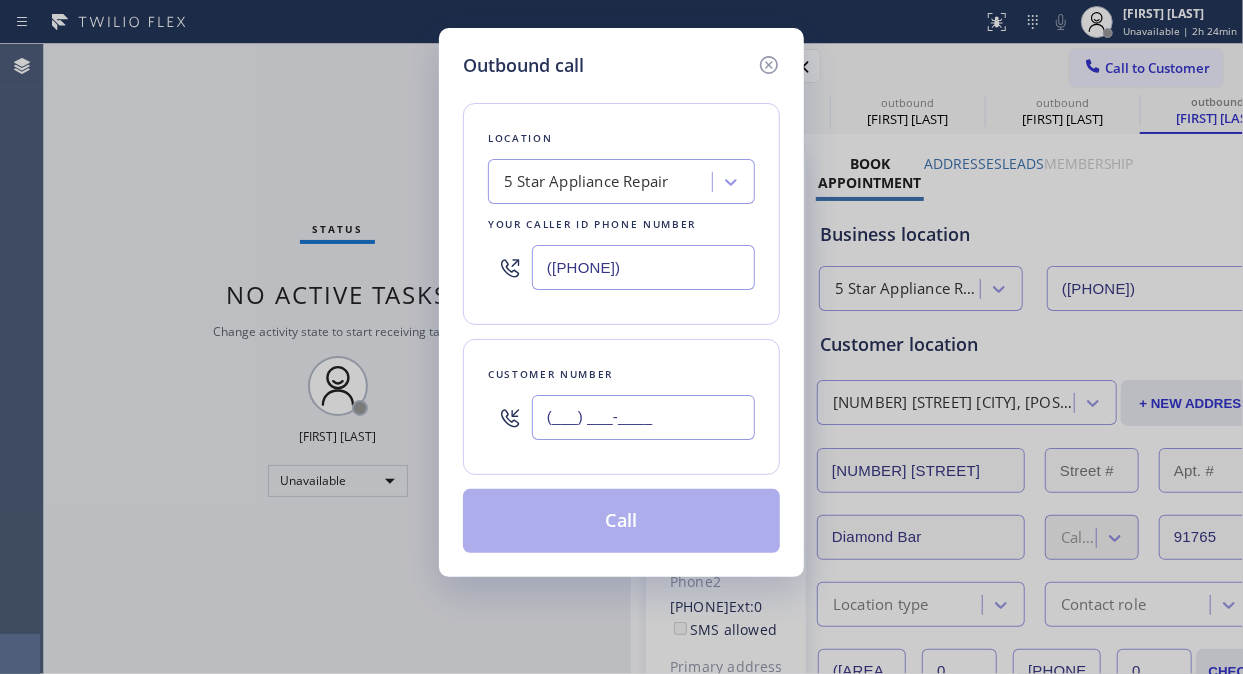 click on "(___) ___-____" at bounding box center [643, 417] 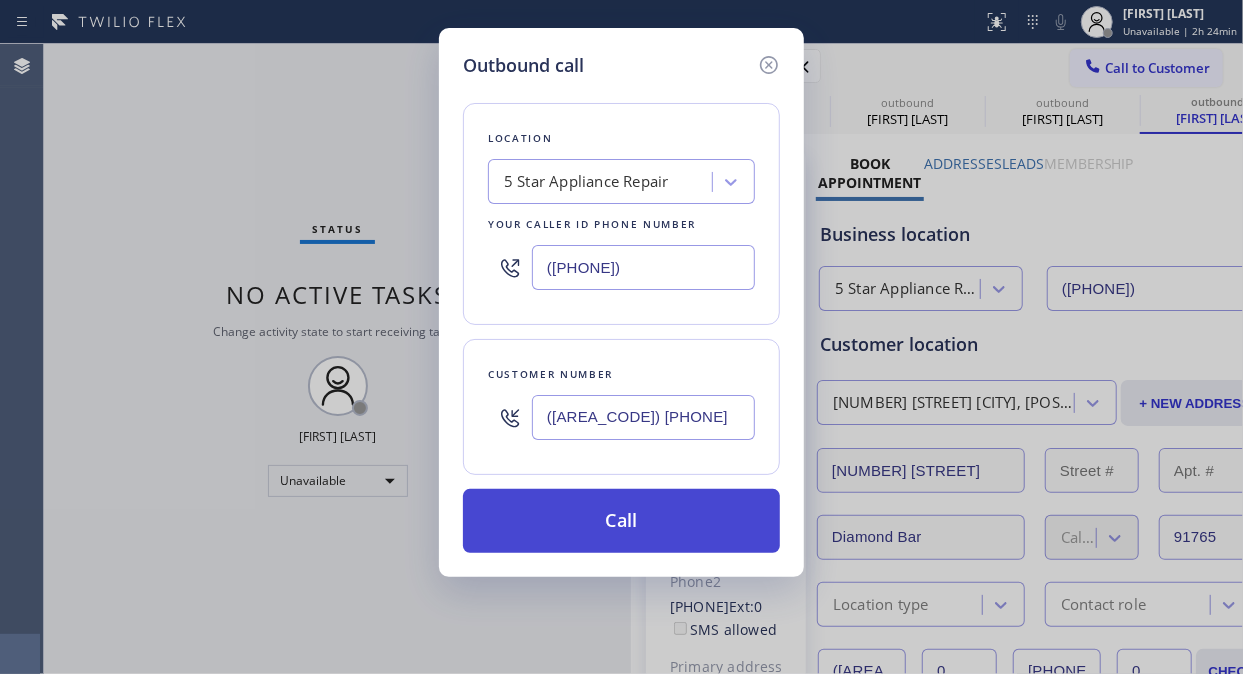 type on "([AREA_CODE]) [PHONE]" 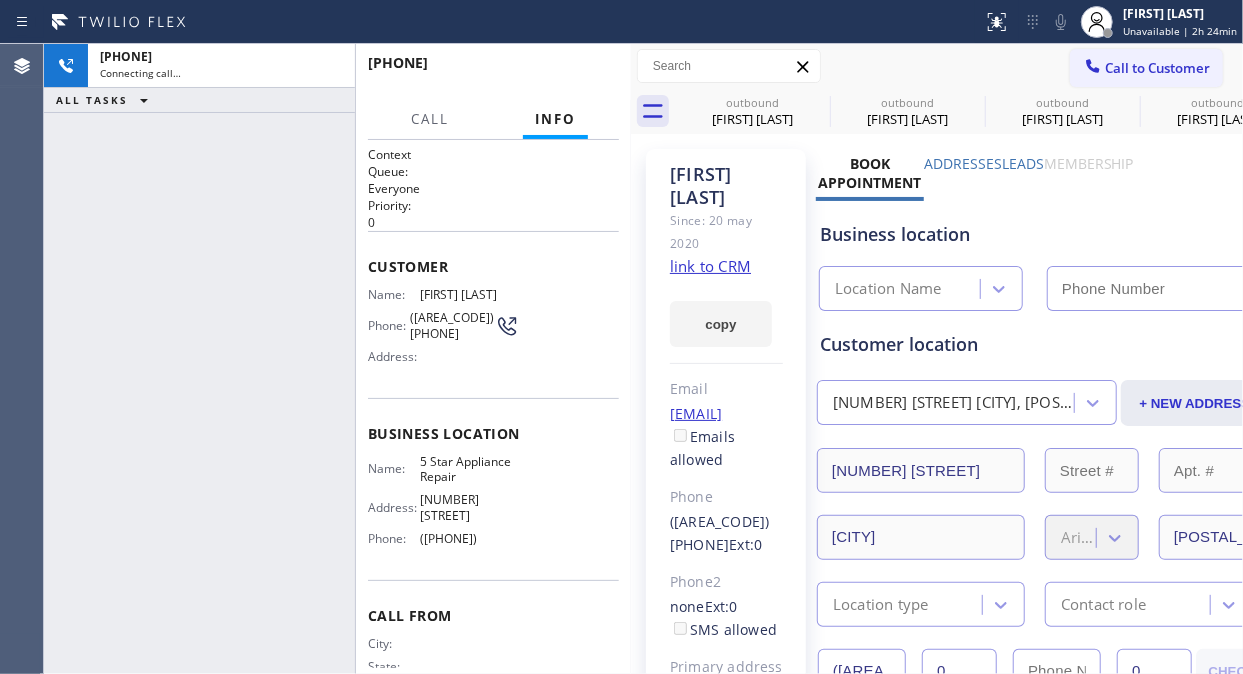 type on "([PHONE])" 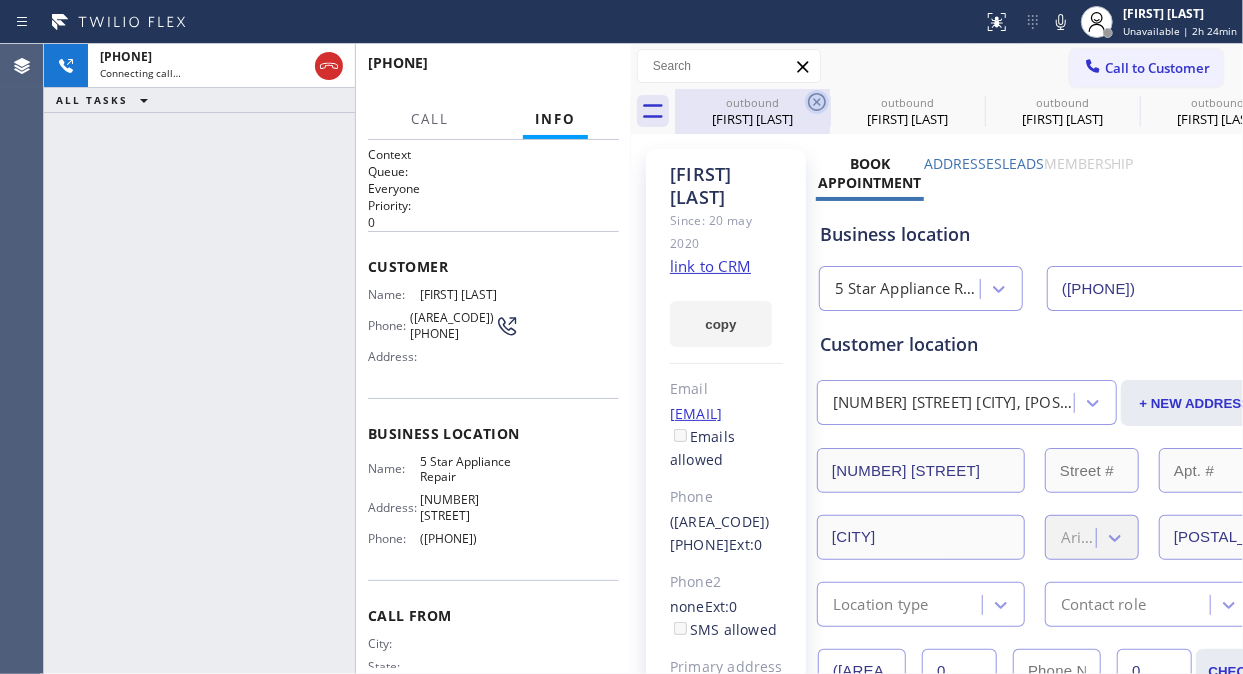 click 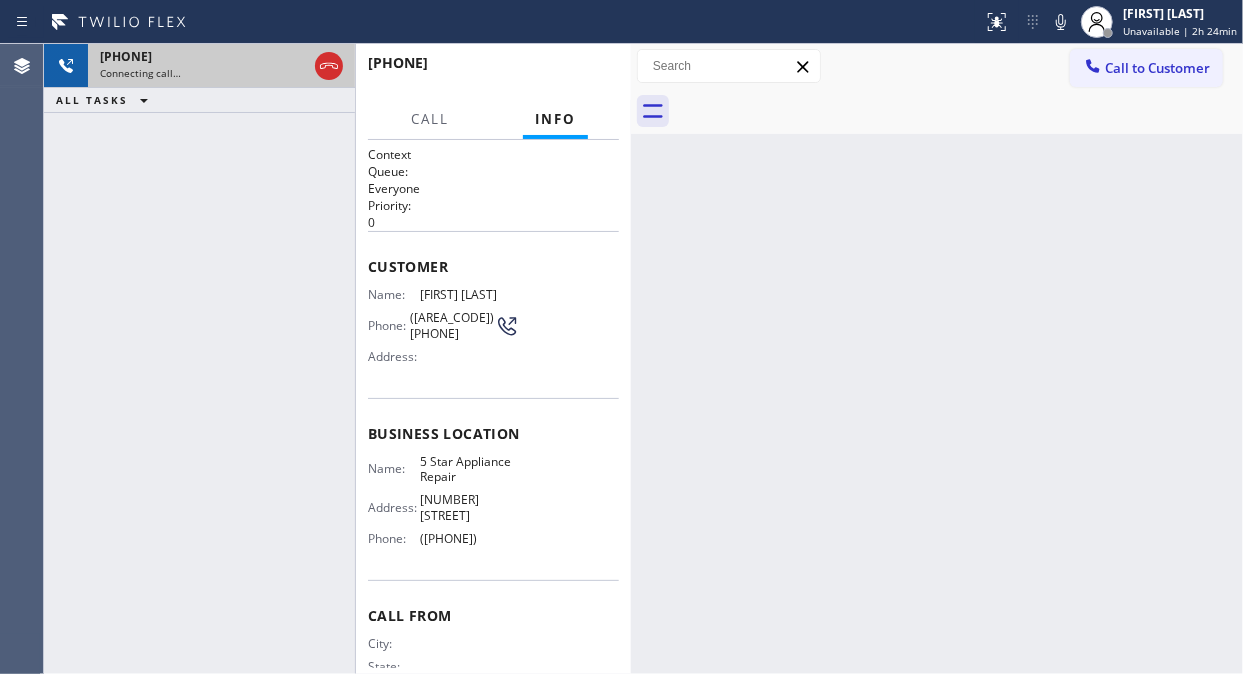 click on "Connecting call…" at bounding box center [203, 73] 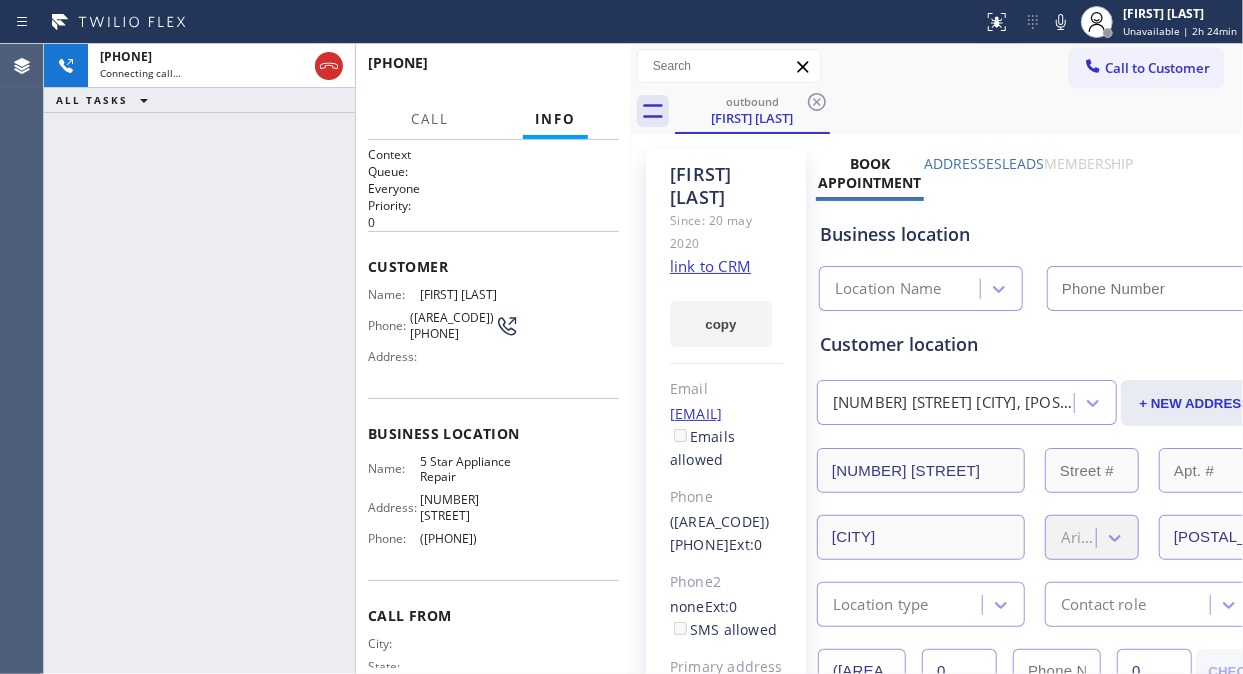type on "([PHONE])" 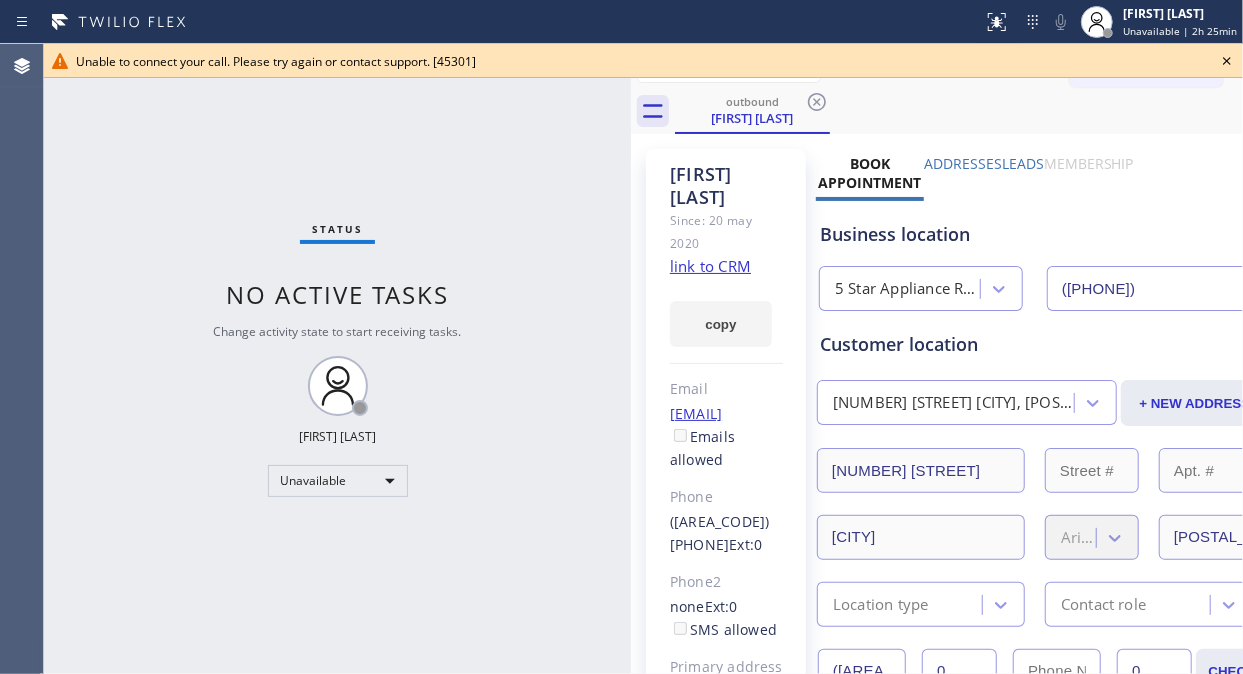 click on "Status   No active tasks     Change activity state to start receiving tasks.   Fila Garciano Unavailable" at bounding box center (337, 359) 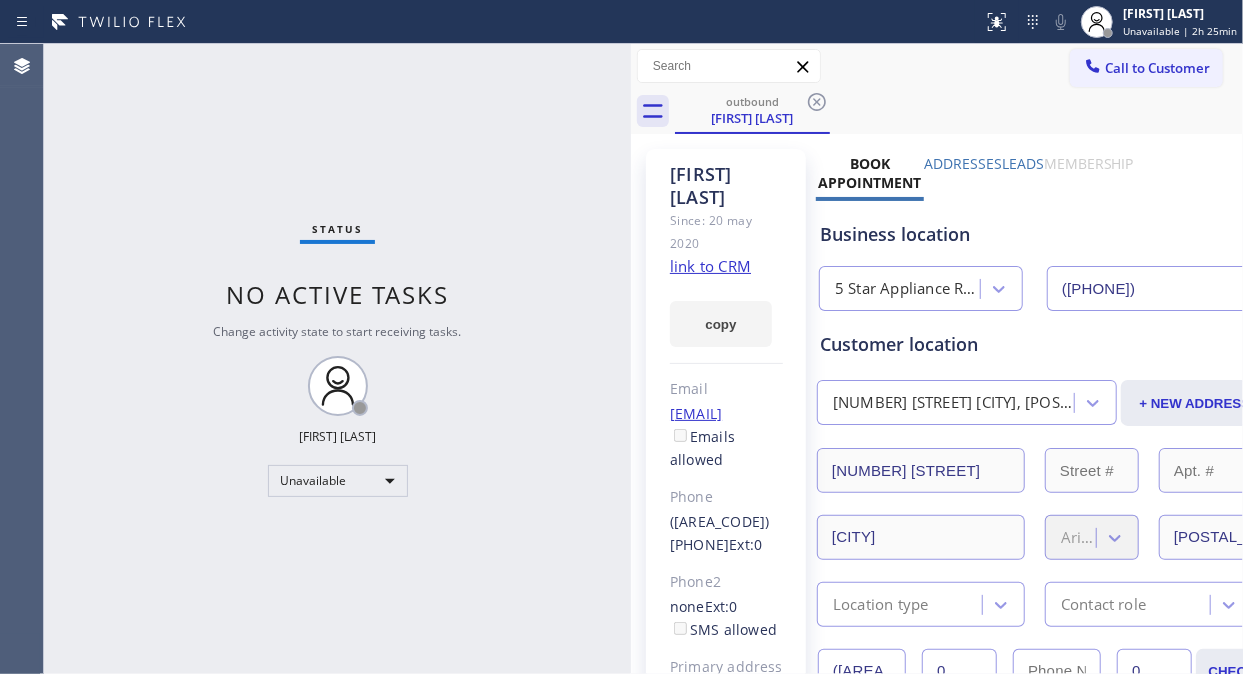 click on "Call to Customer" at bounding box center (1146, 68) 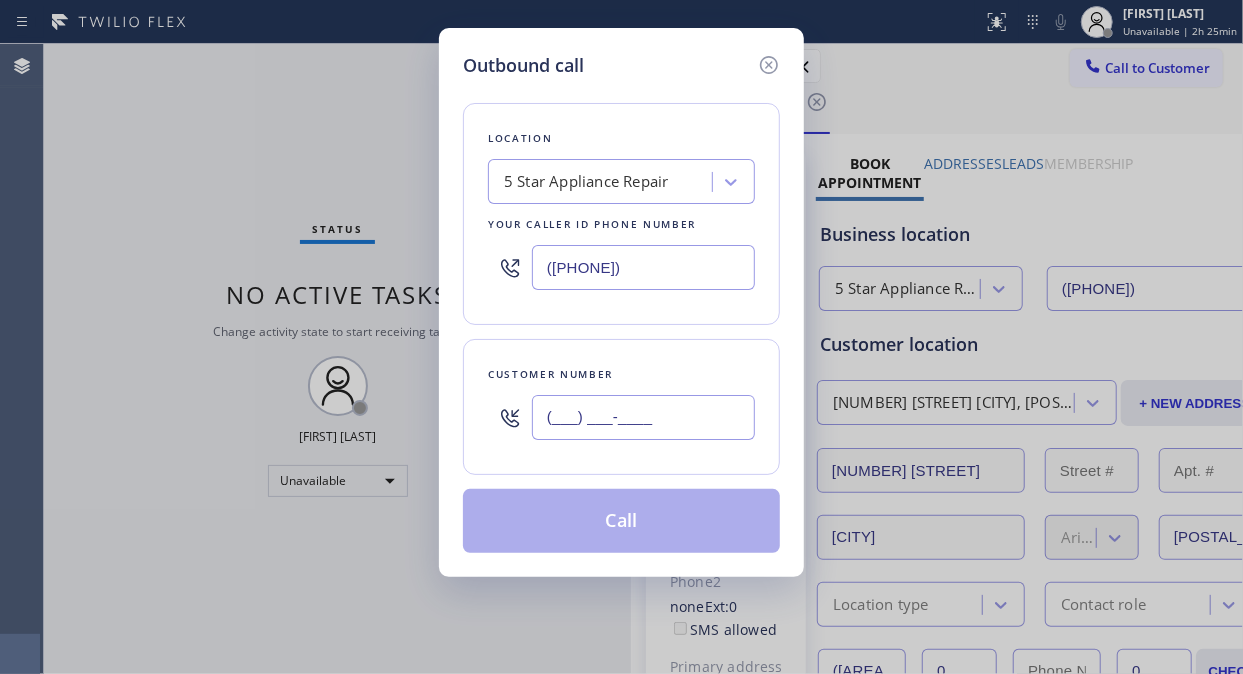 click on "(___) ___-____" at bounding box center [643, 417] 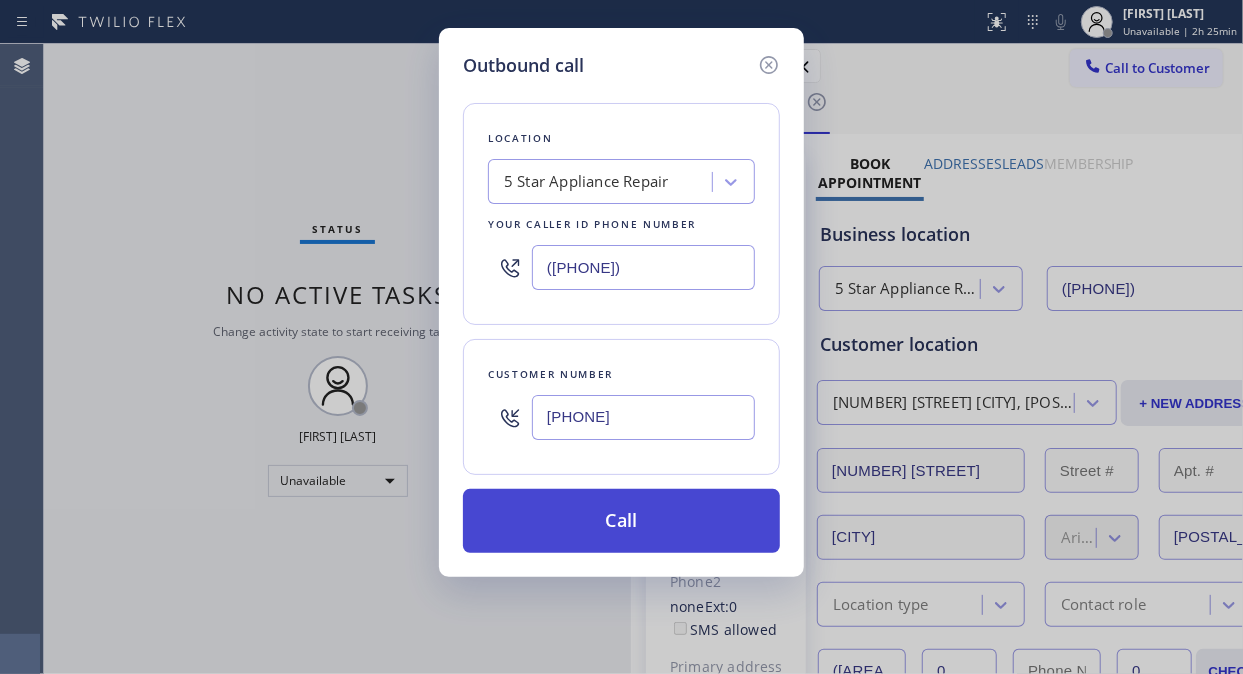 type on "[PHONE]" 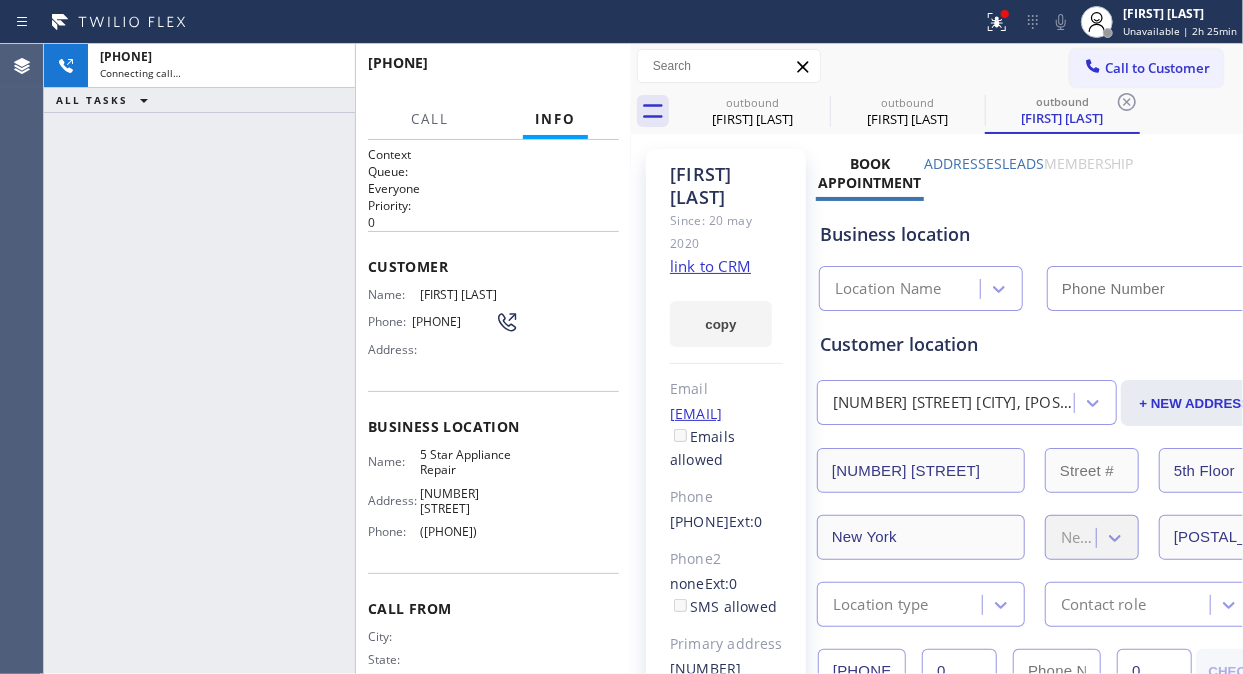 type on "([PHONE])" 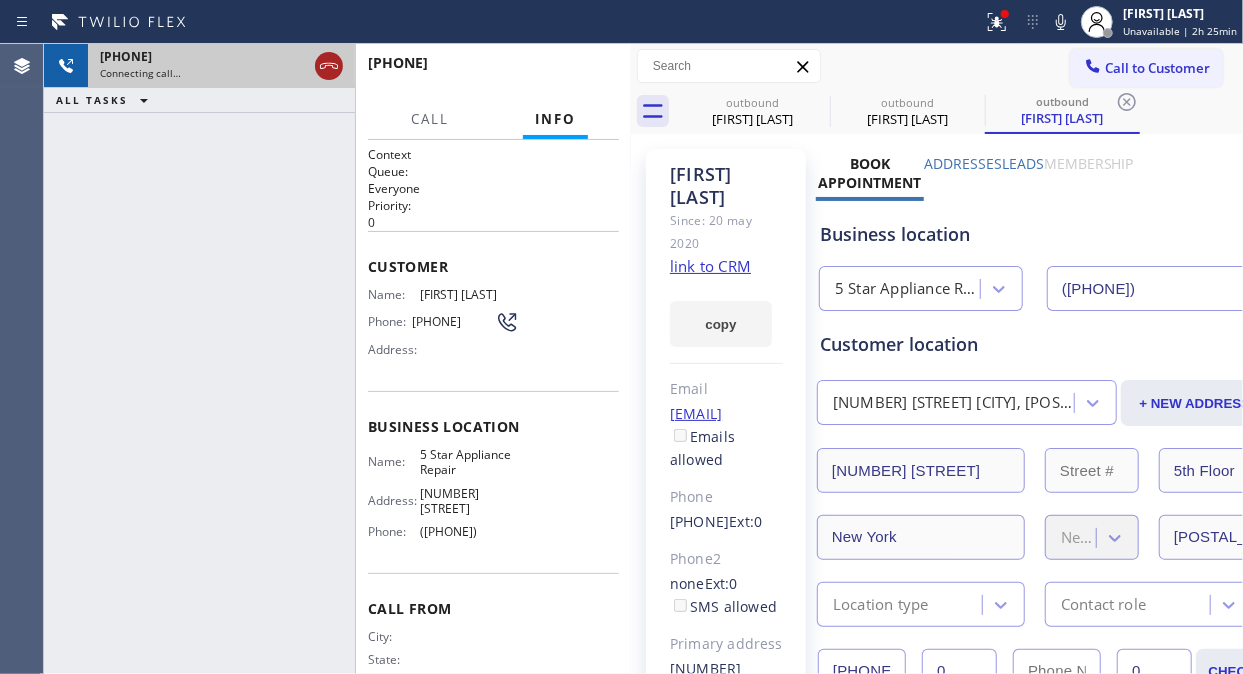 click 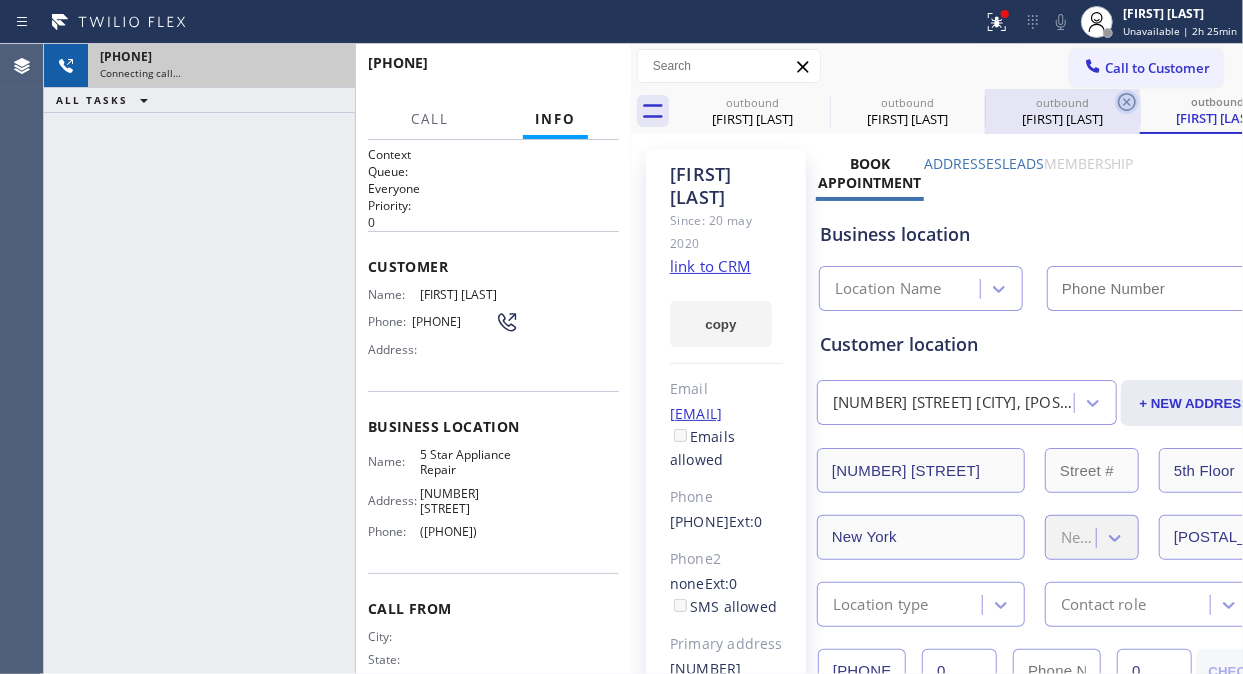 click 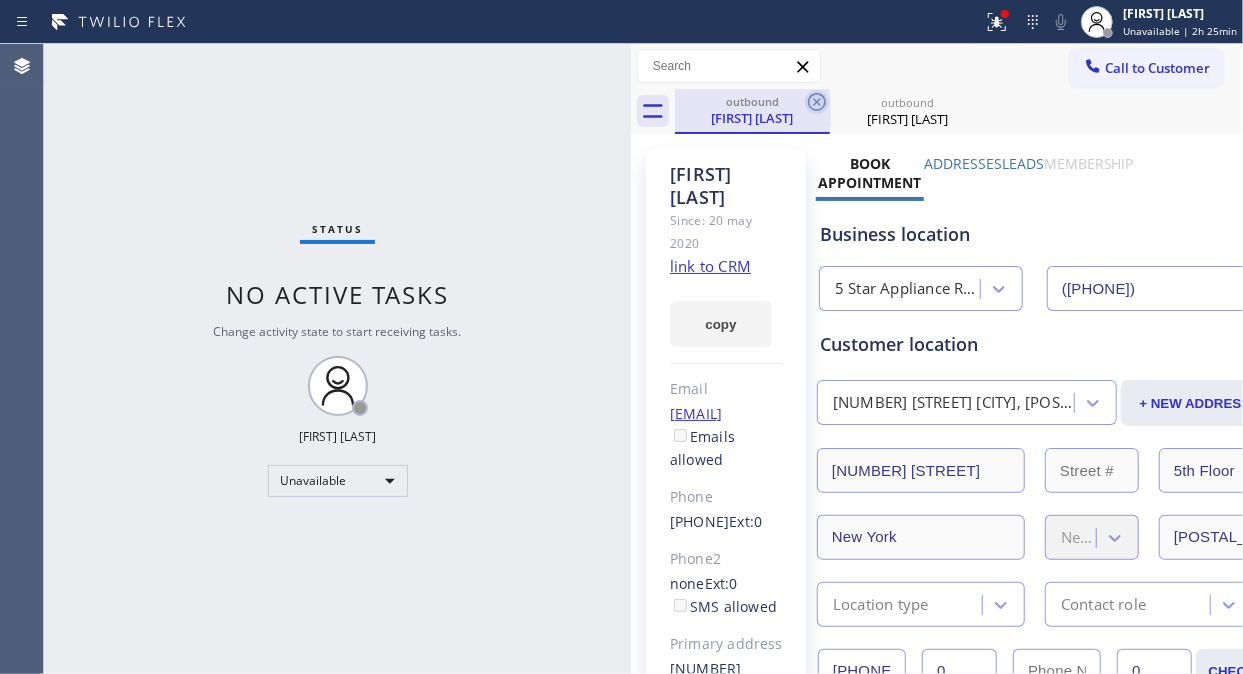 click 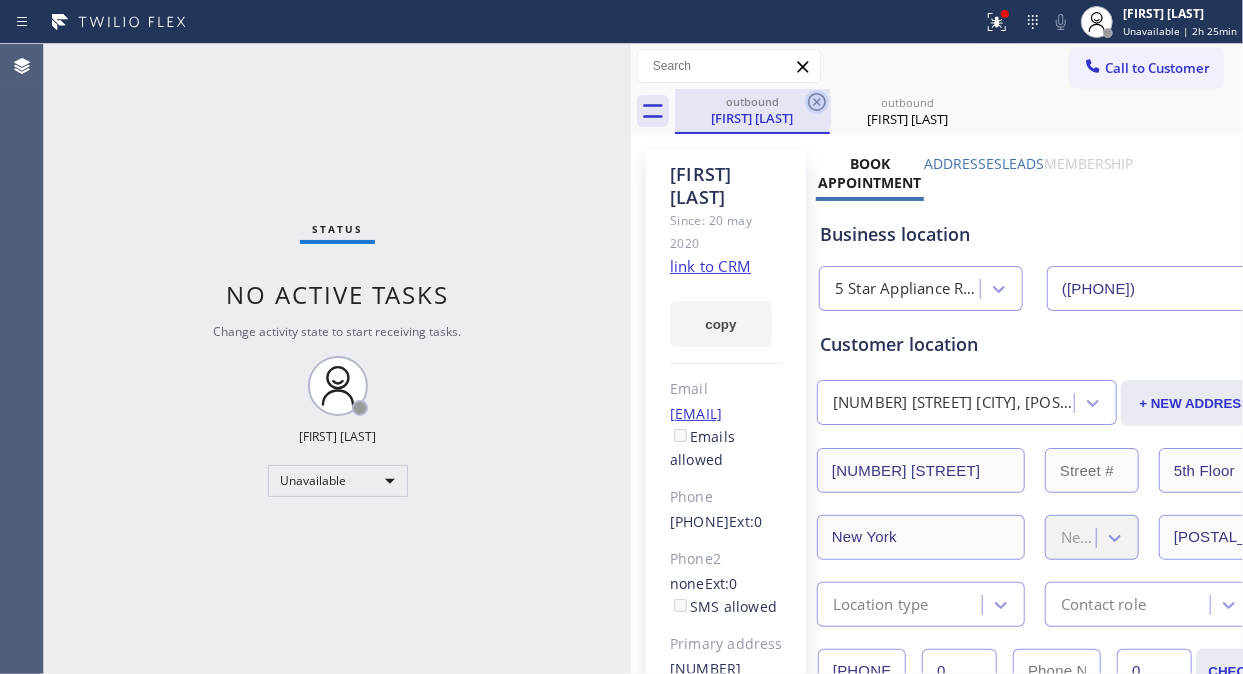 click 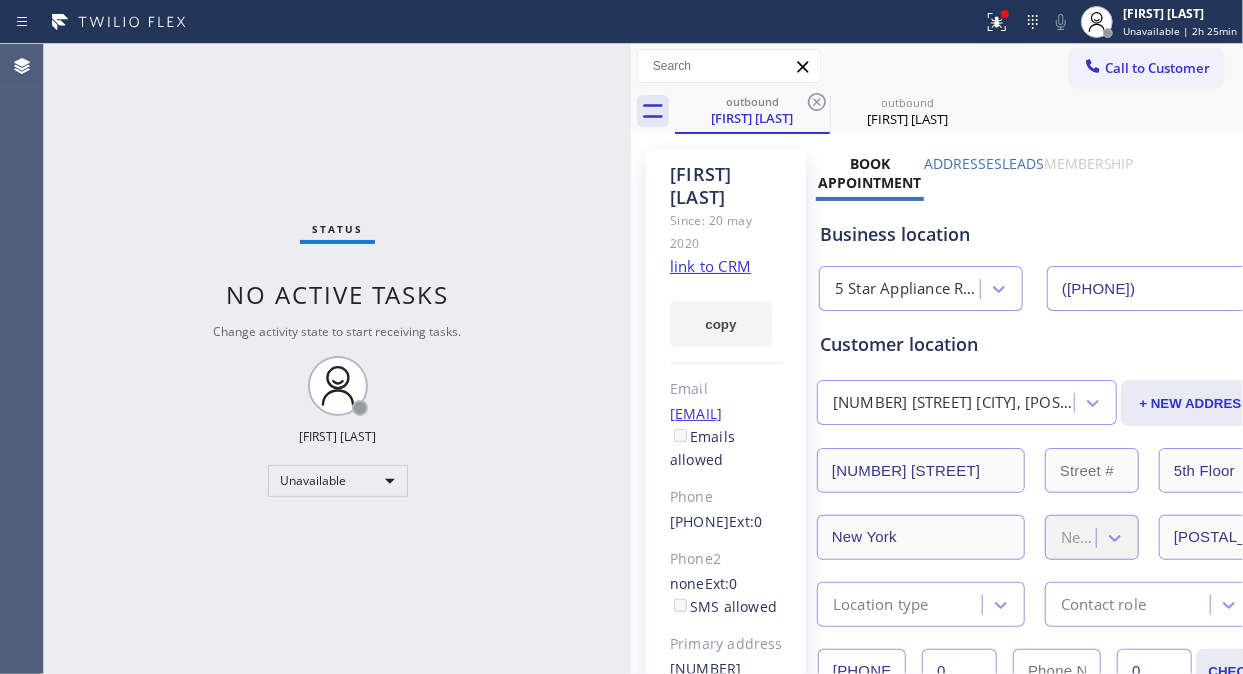 drag, startPoint x: 812, startPoint y: 105, endPoint x: 876, endPoint y: 102, distance: 64.070274 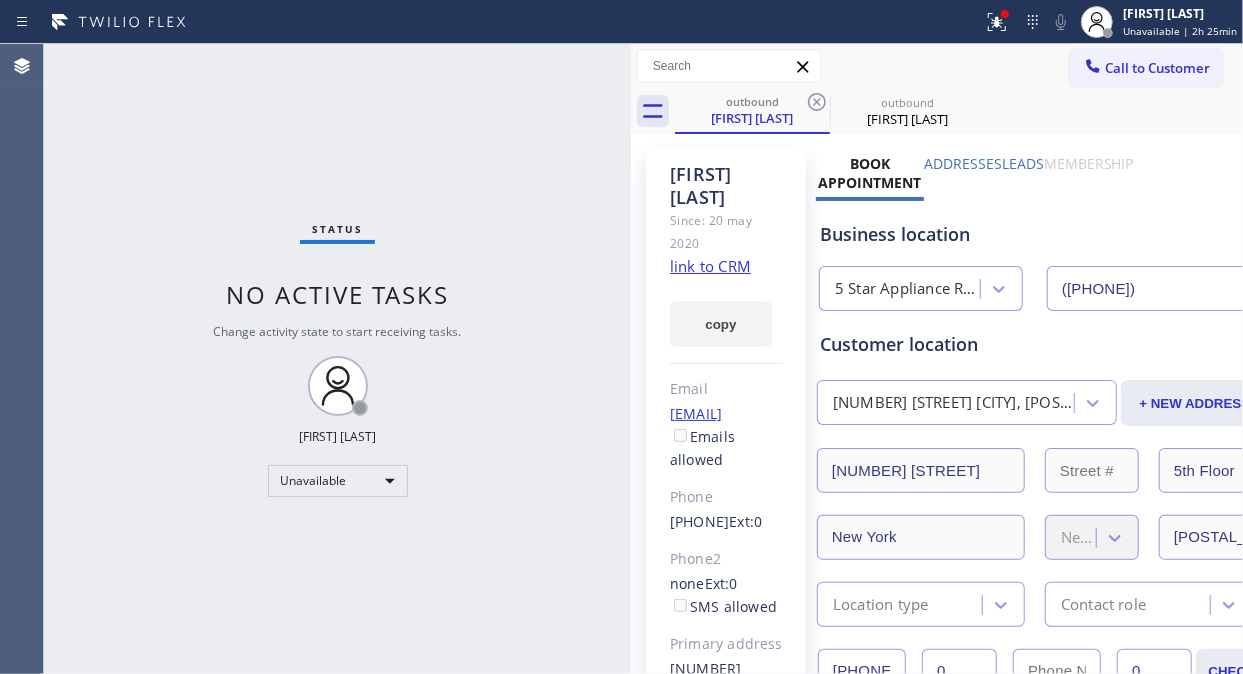 click on "outbound [FIRST] [LAST] outbound [FIRST] [LAST]" at bounding box center [959, 111] 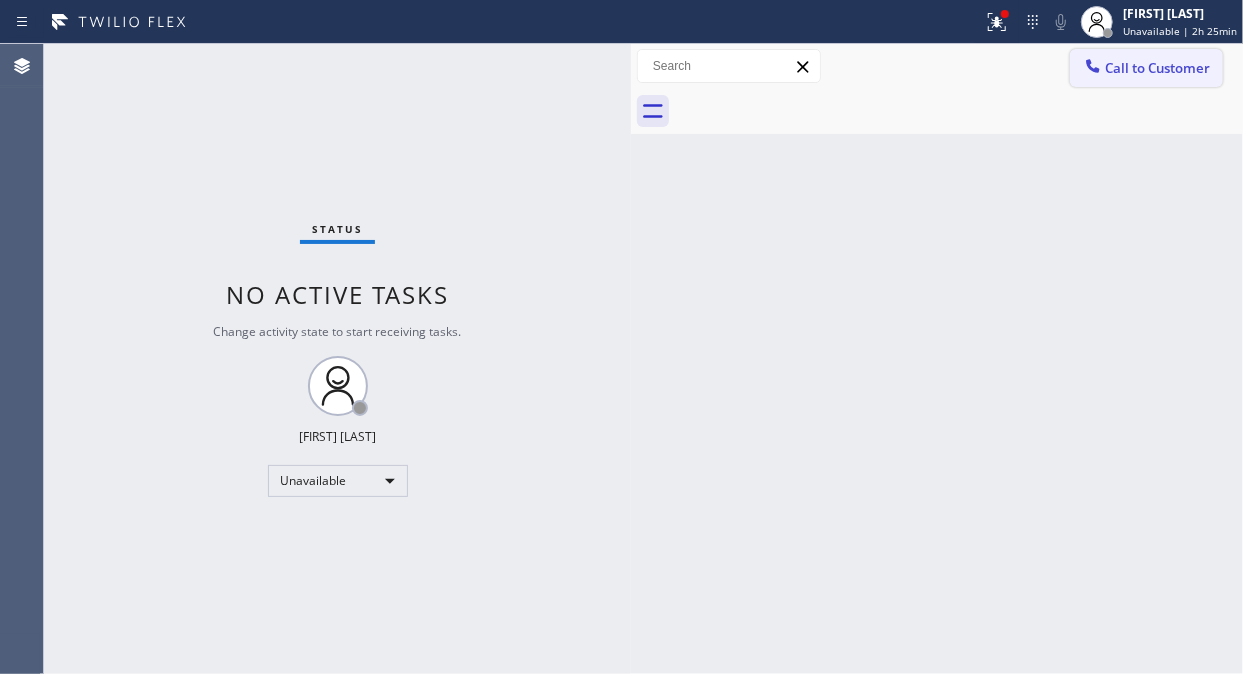click on "Call to Customer" at bounding box center (1146, 68) 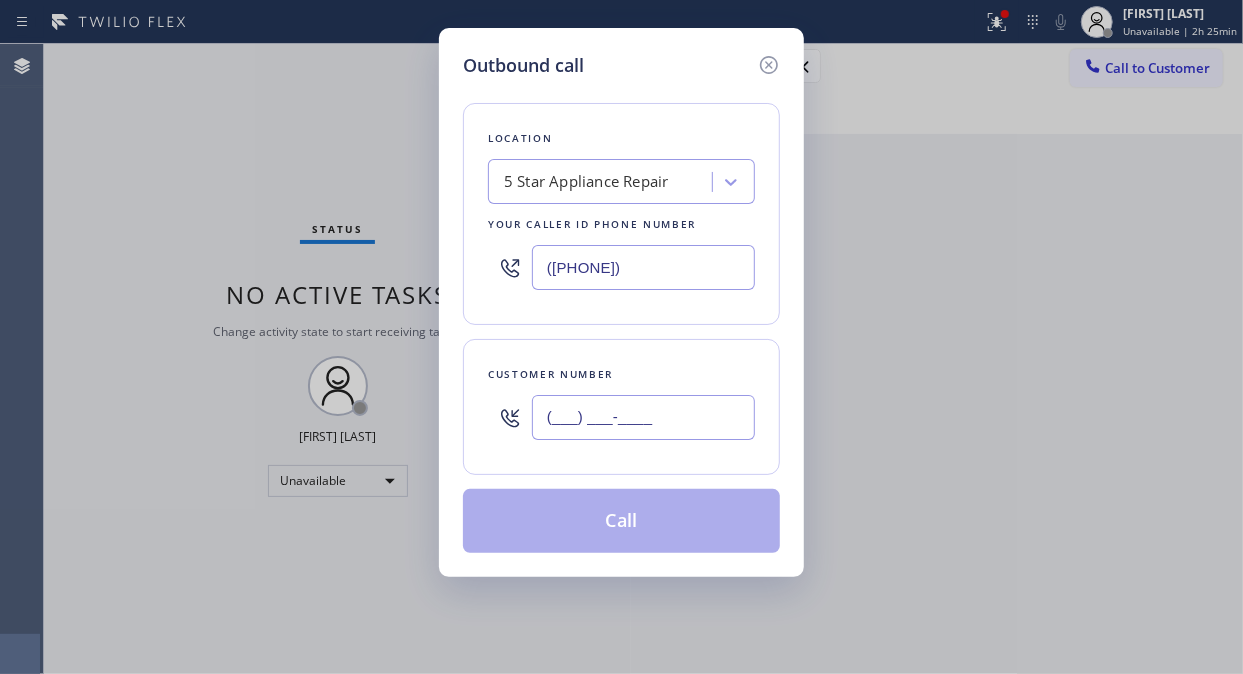 click on "(___) ___-____" at bounding box center (643, 417) 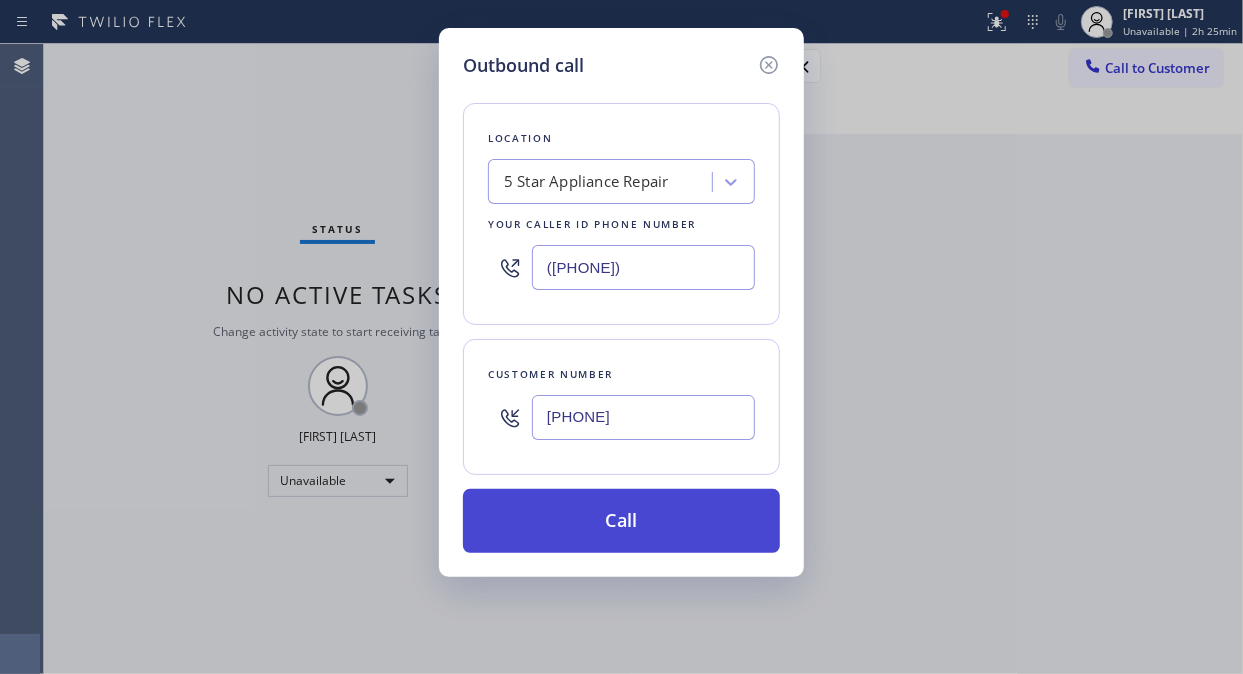 type on "[PHONE]" 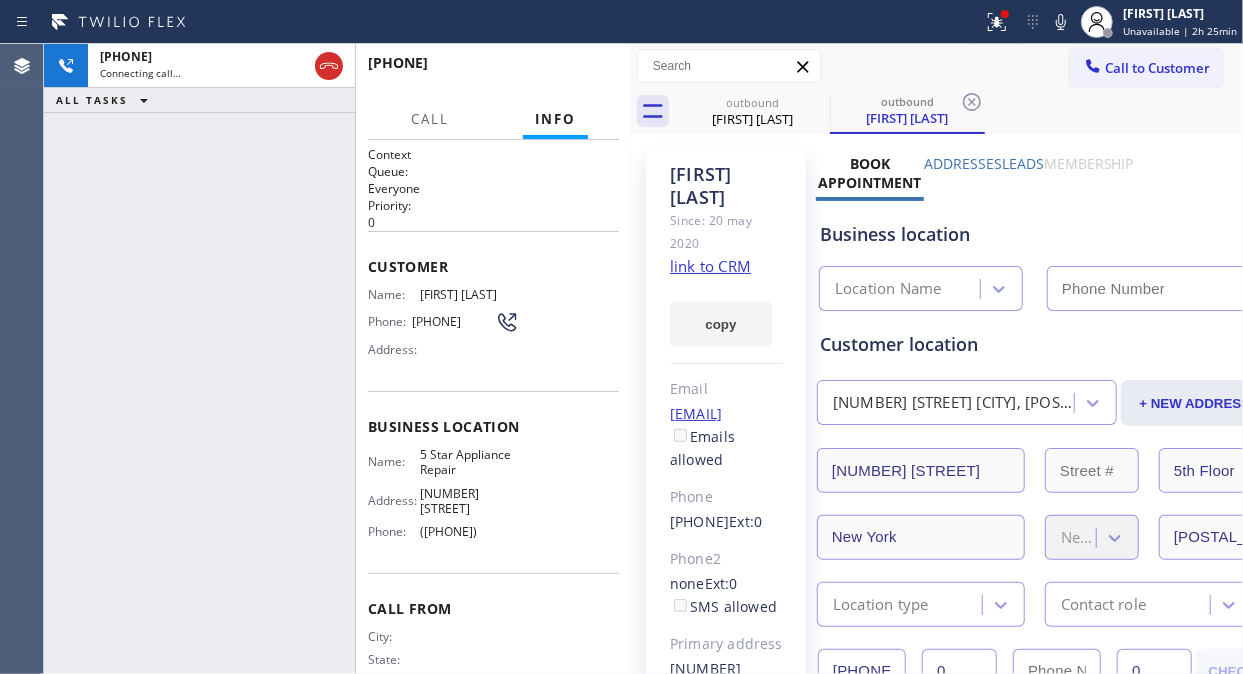 type on "([PHONE])" 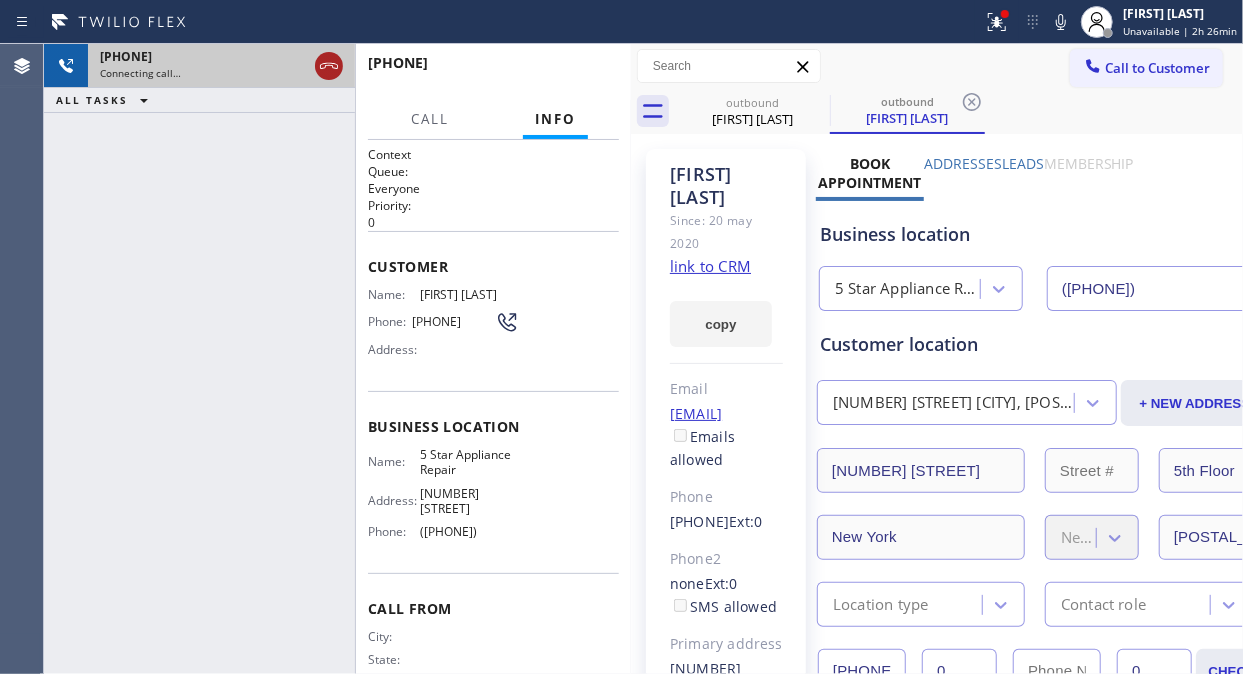 click 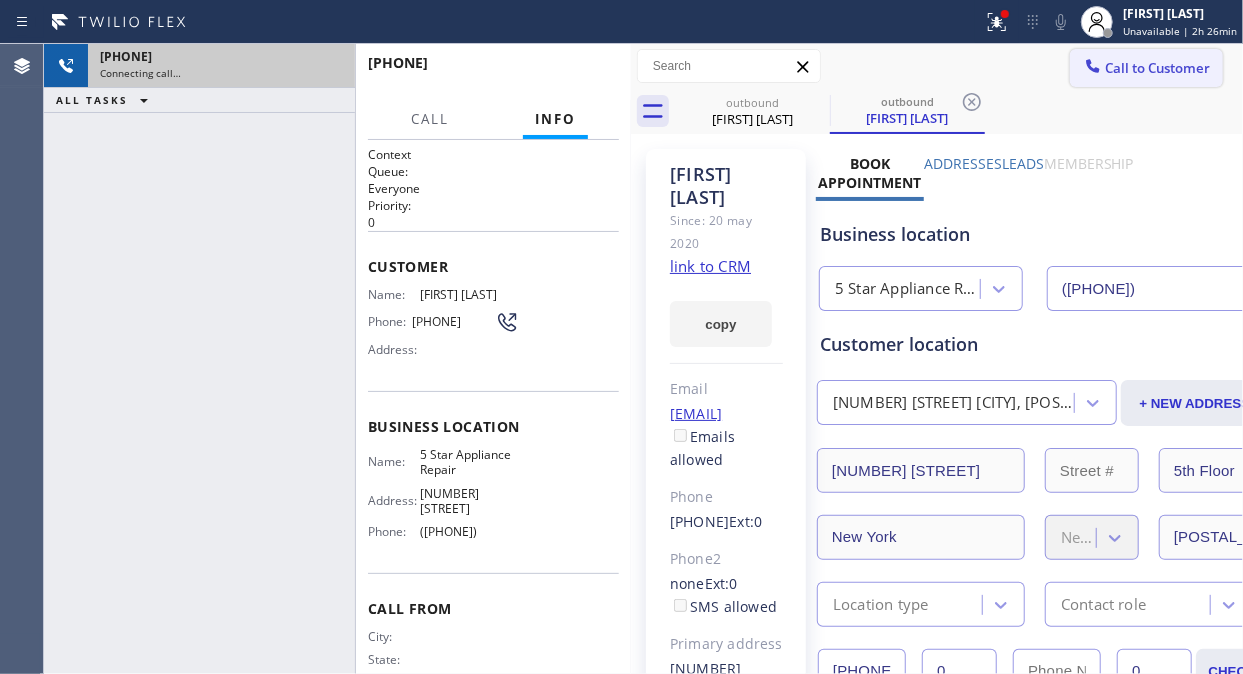 click on "Call to Customer" at bounding box center [1157, 68] 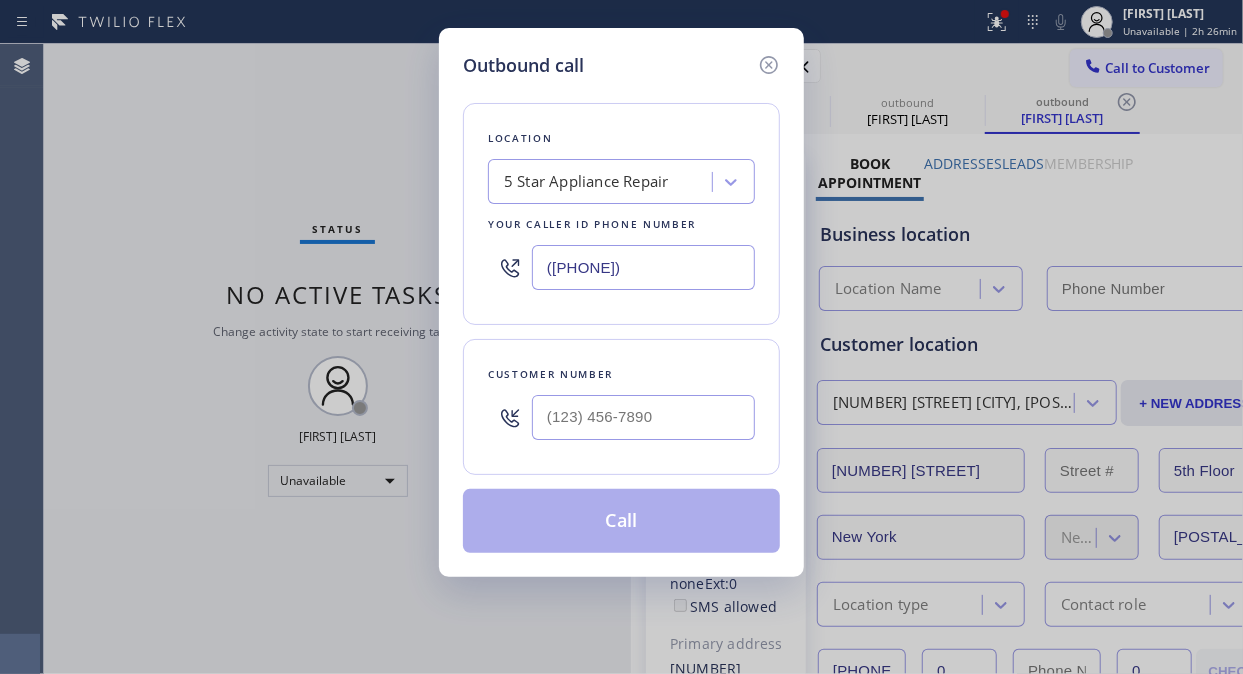 type on "([PHONE])" 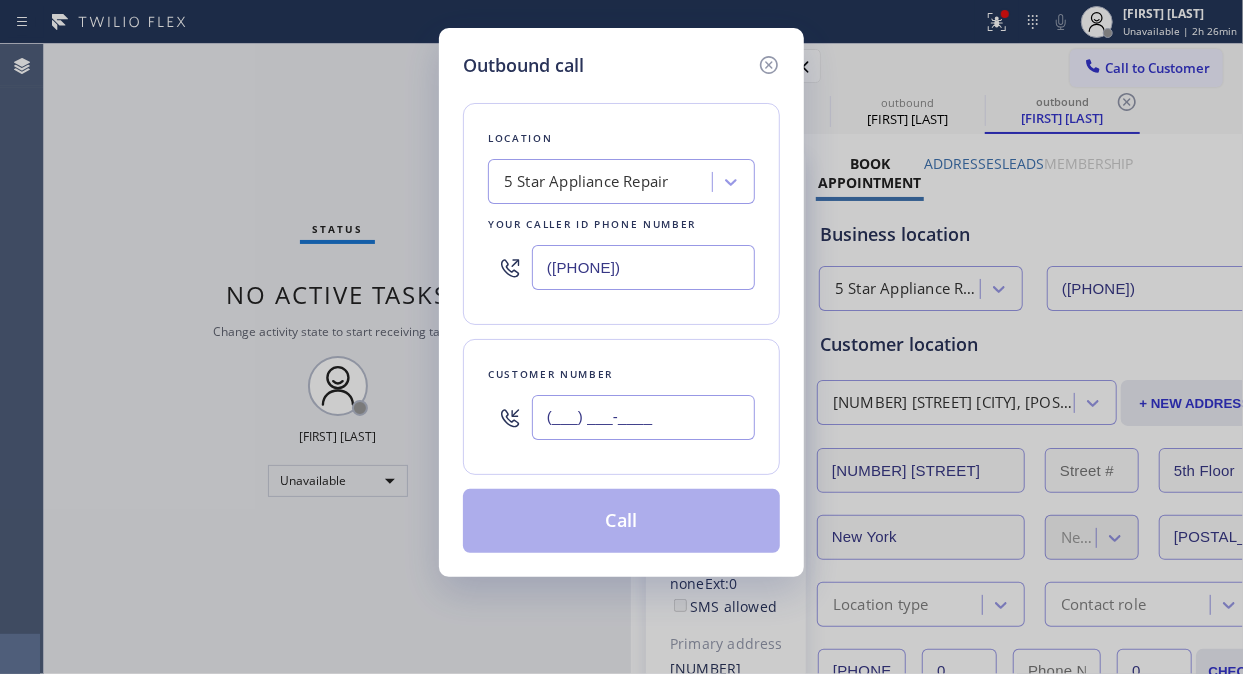 click on "(___) ___-____" at bounding box center [643, 417] 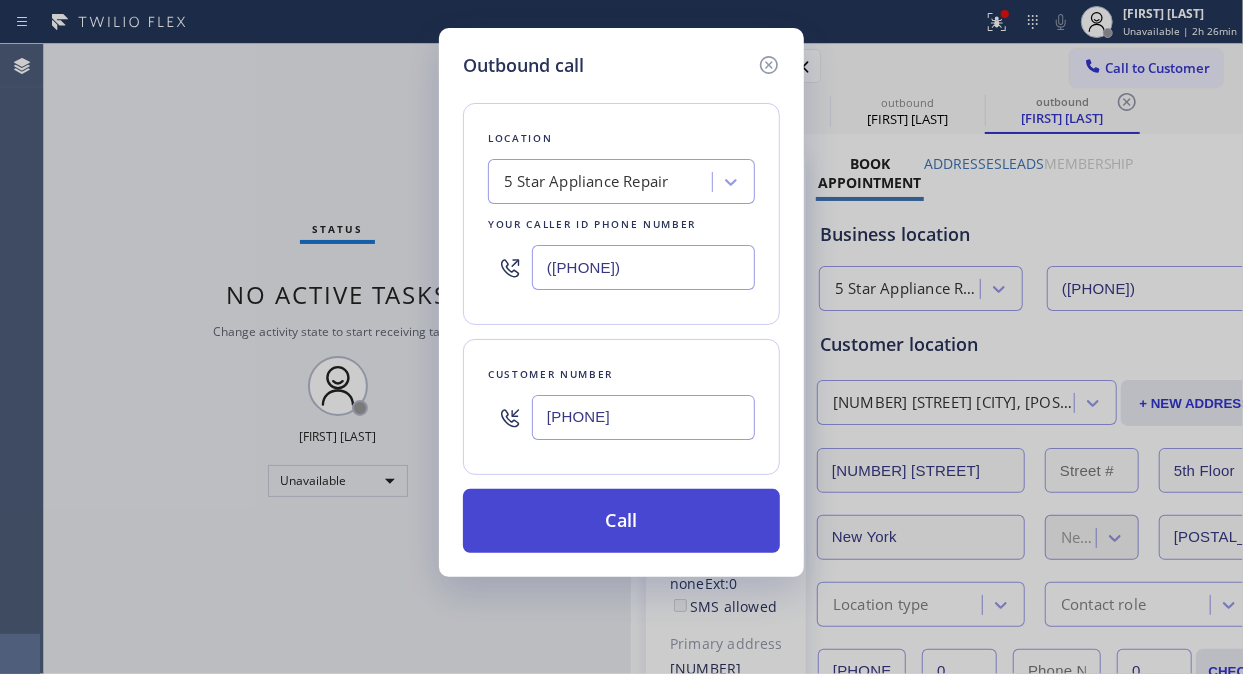 type on "[PHONE]" 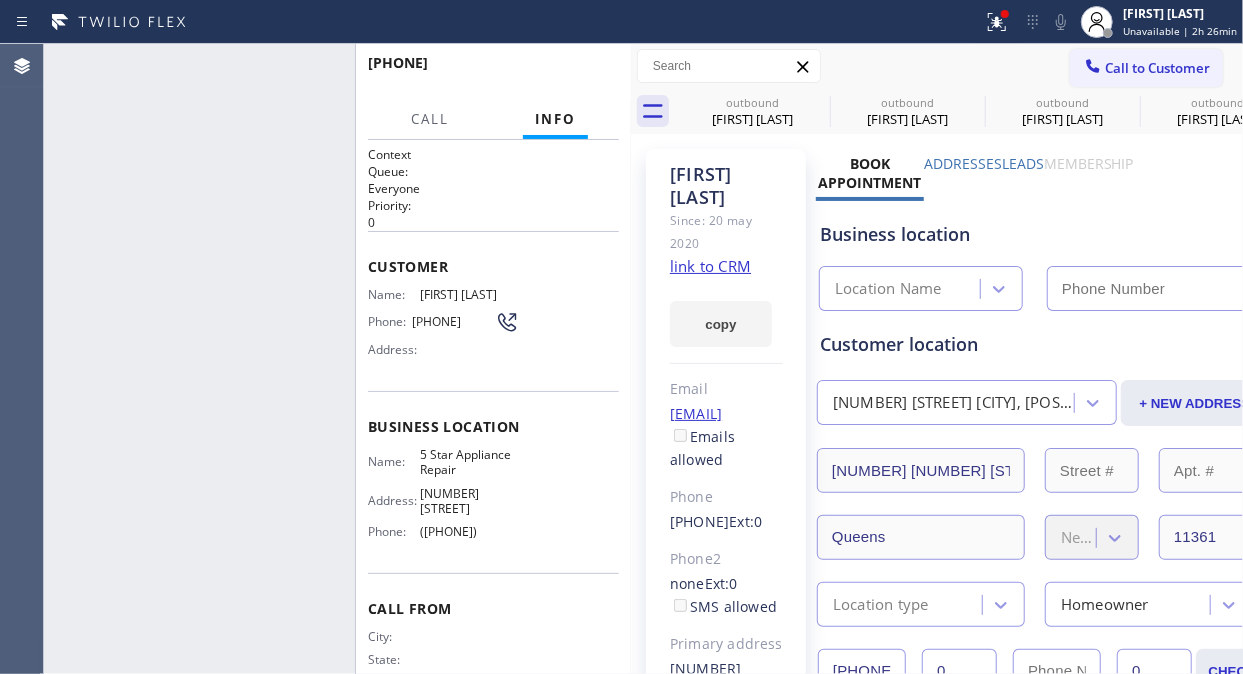 type on "([PHONE])" 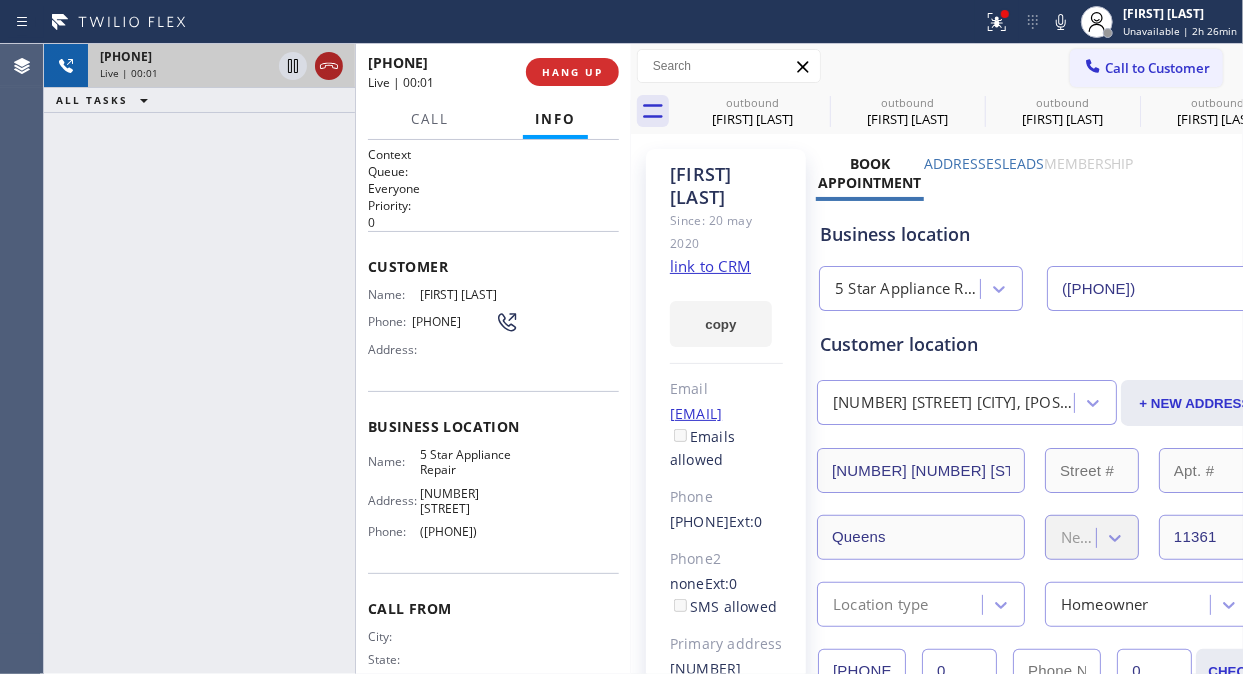 click 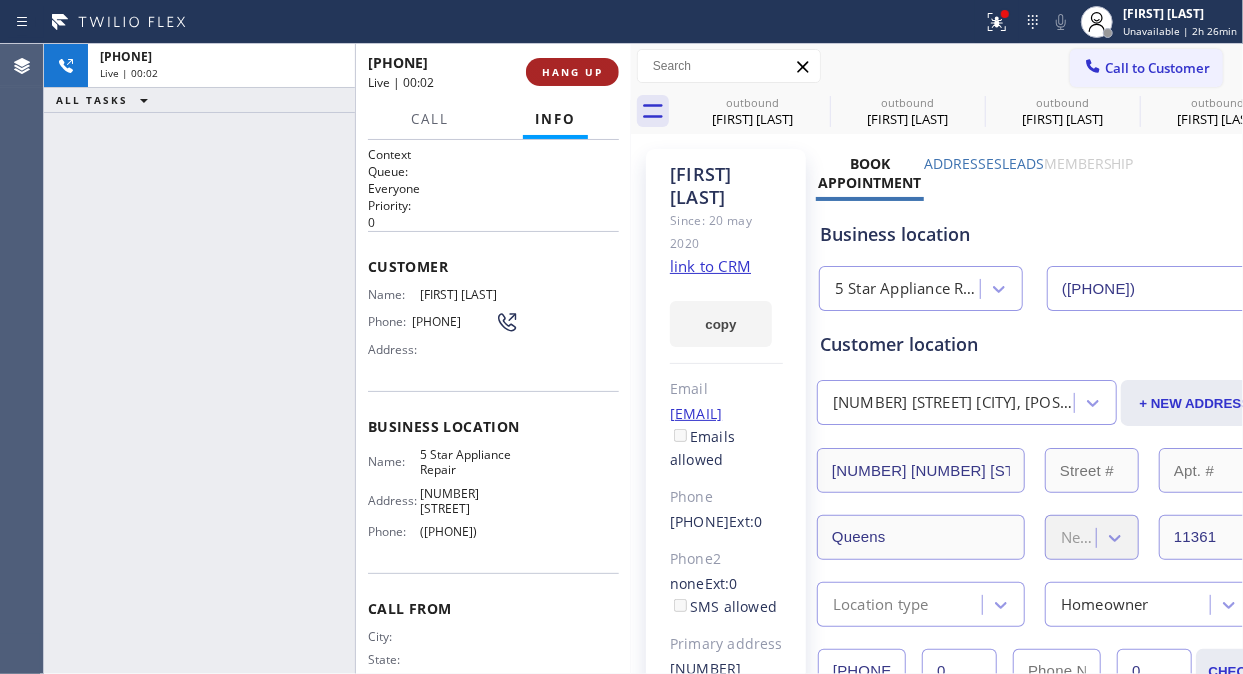 click on "HANG UP" at bounding box center [572, 72] 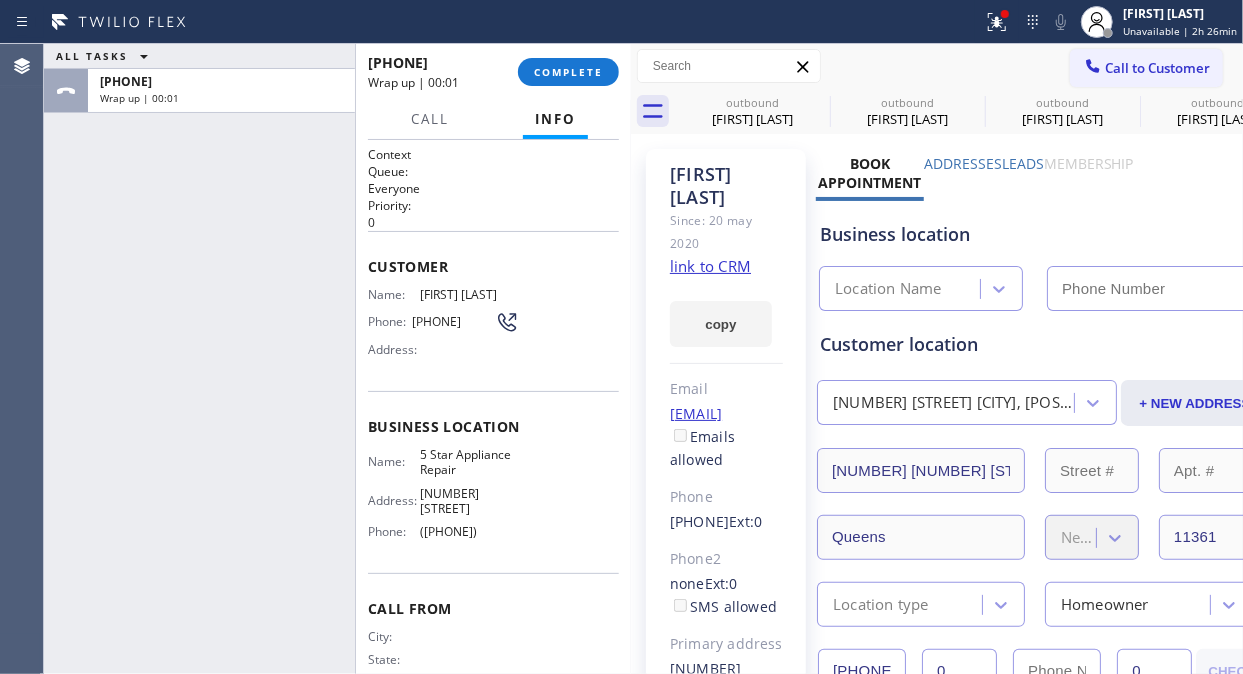type on "([PHONE])" 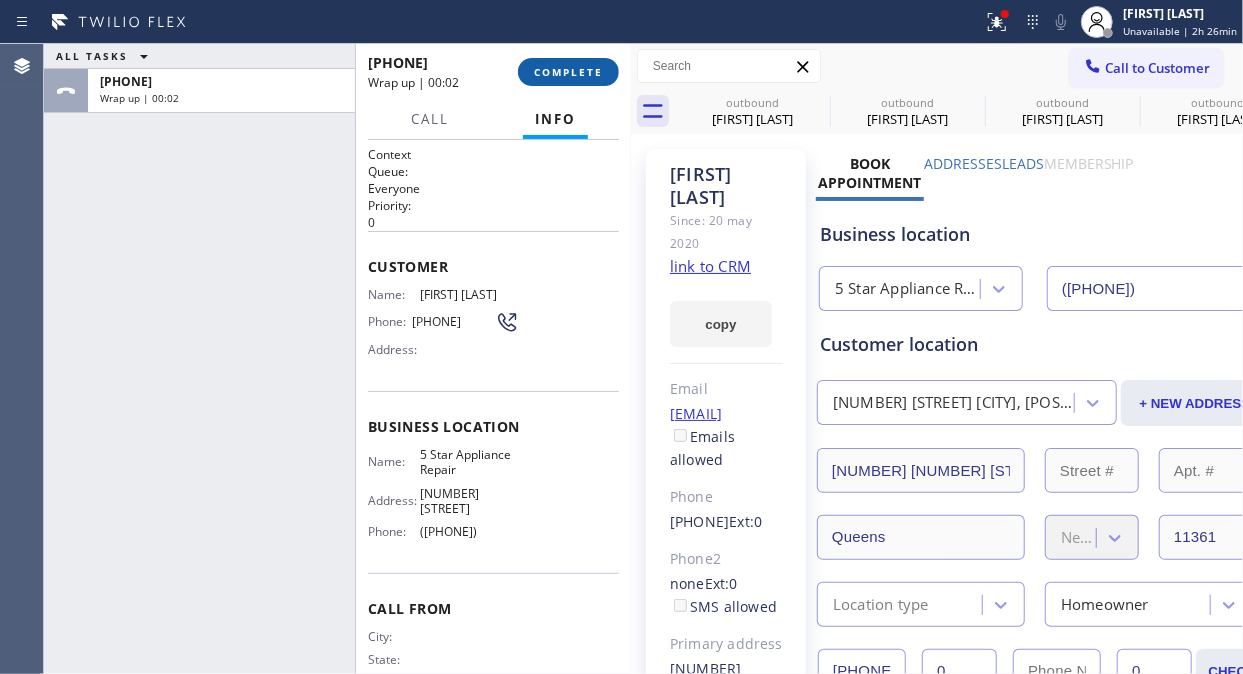 click on "COMPLETE" at bounding box center (568, 72) 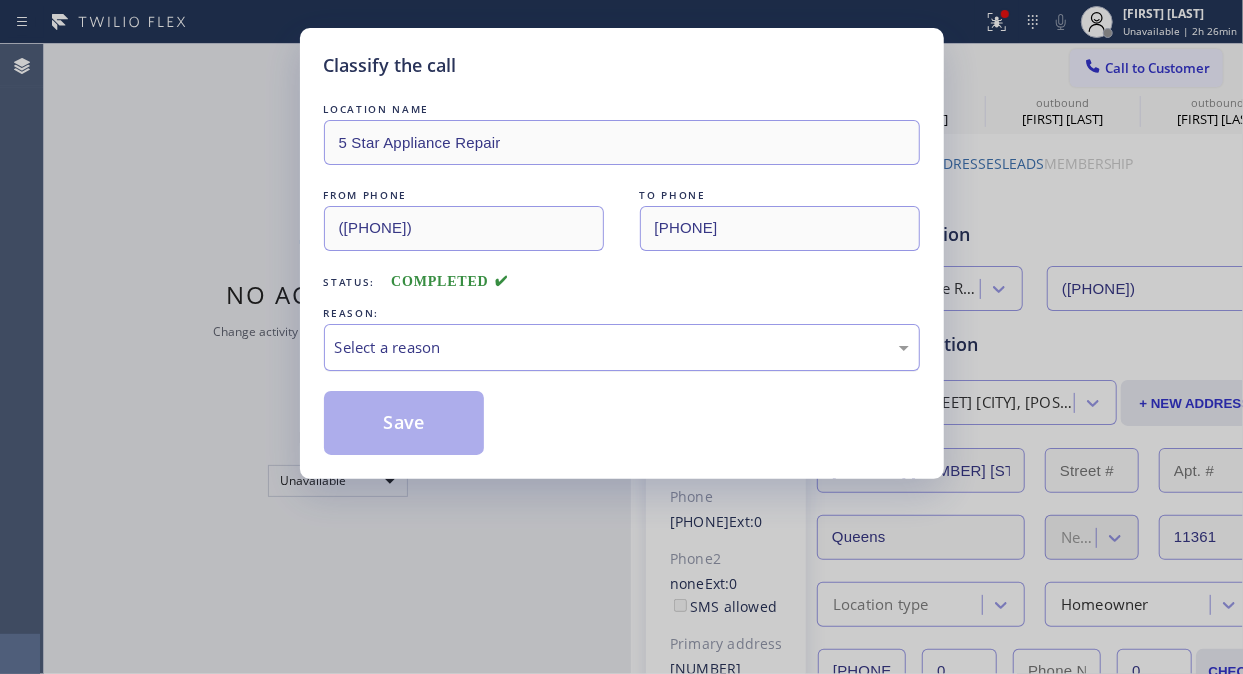 click on "Select a reason" at bounding box center [622, 347] 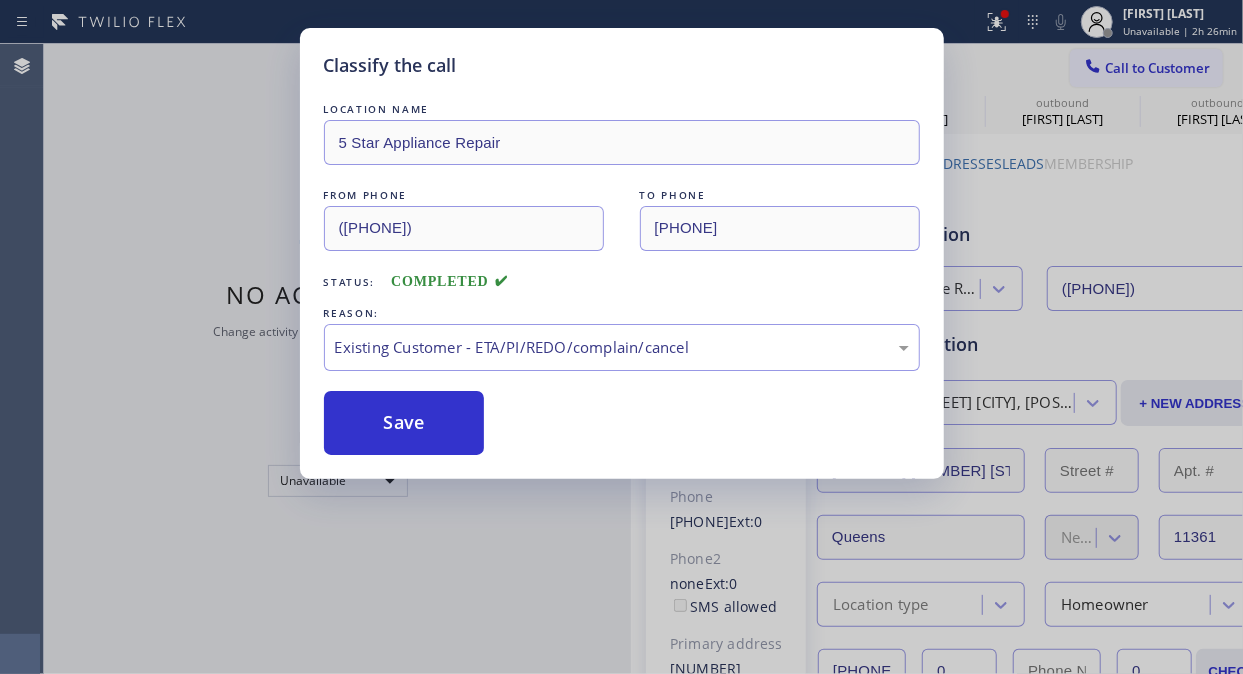click on "Save" at bounding box center (404, 423) 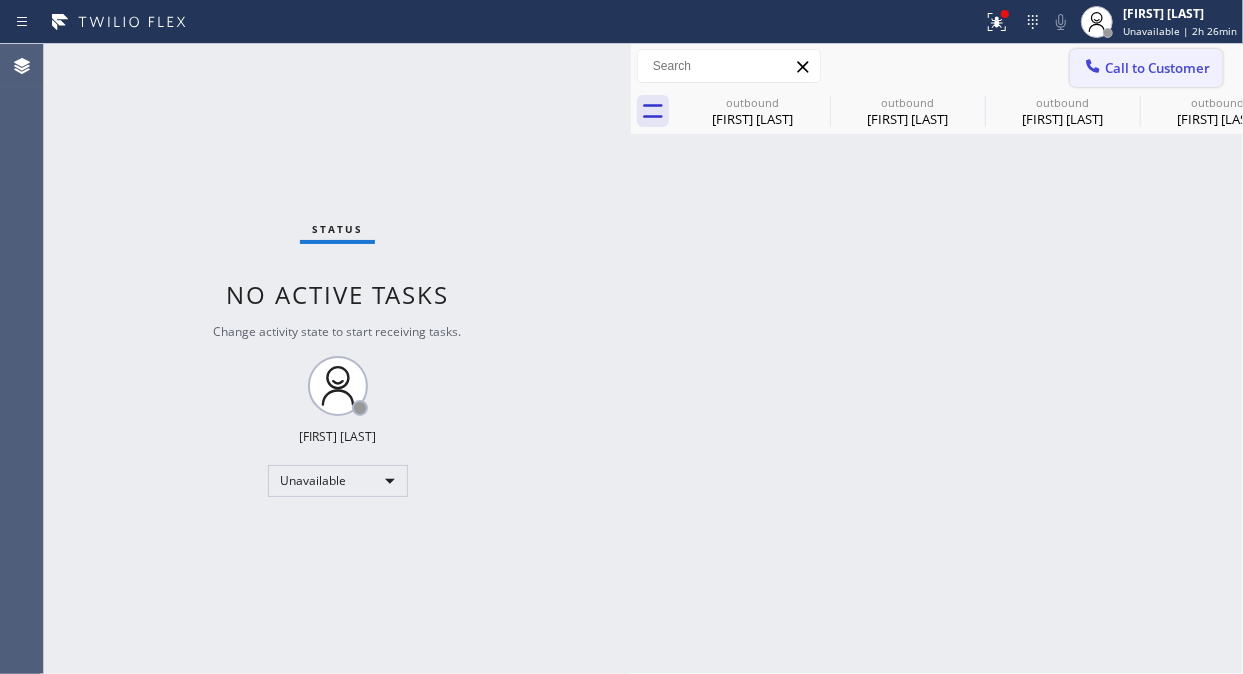 click on "Call to Customer" at bounding box center [1157, 68] 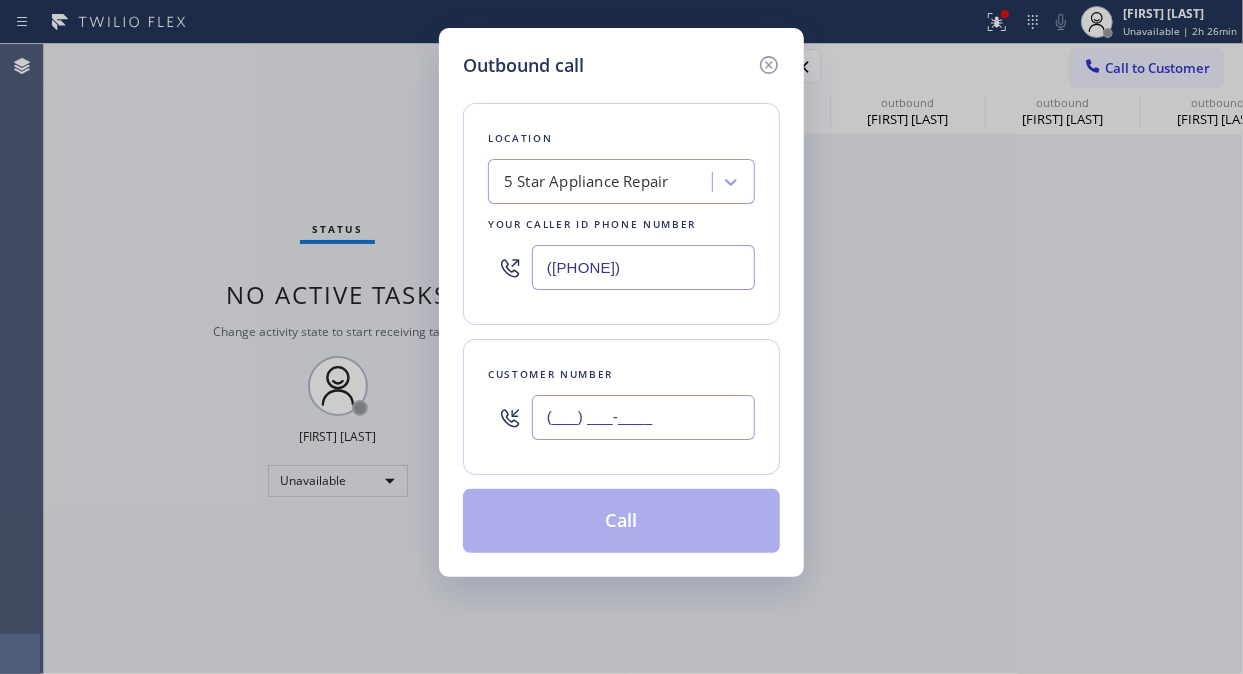 click on "(___) ___-____" at bounding box center [643, 417] 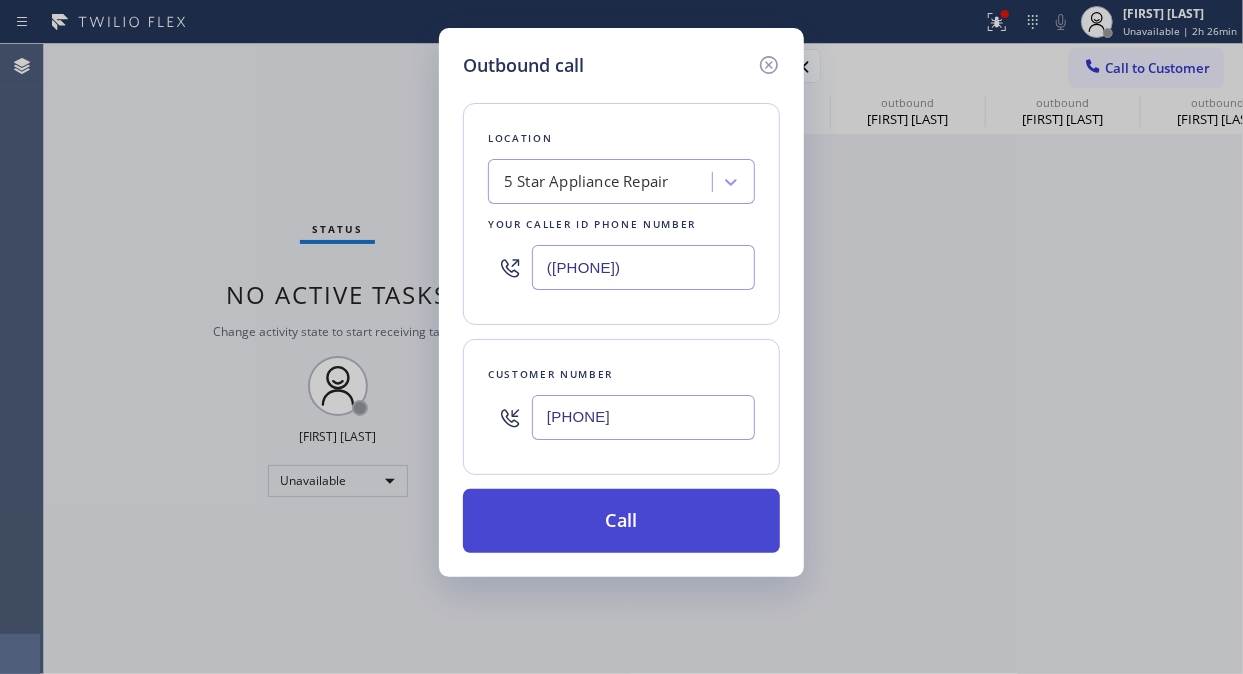 type on "[PHONE]" 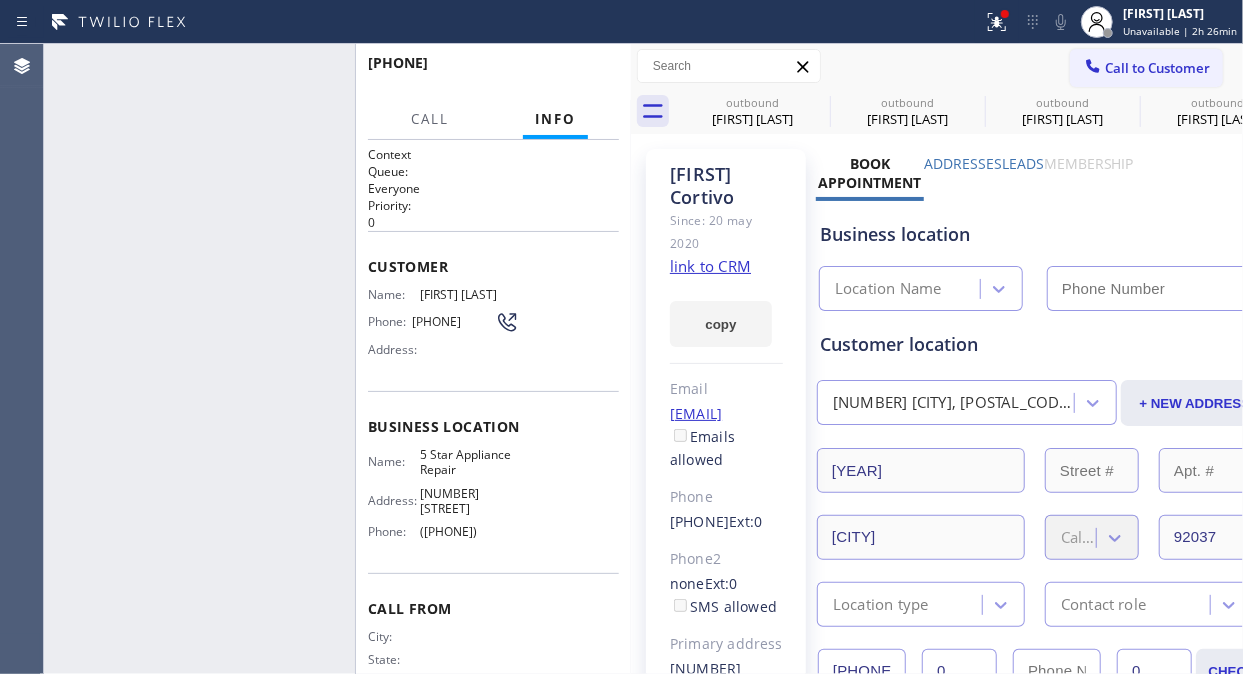 type on "([PHONE])" 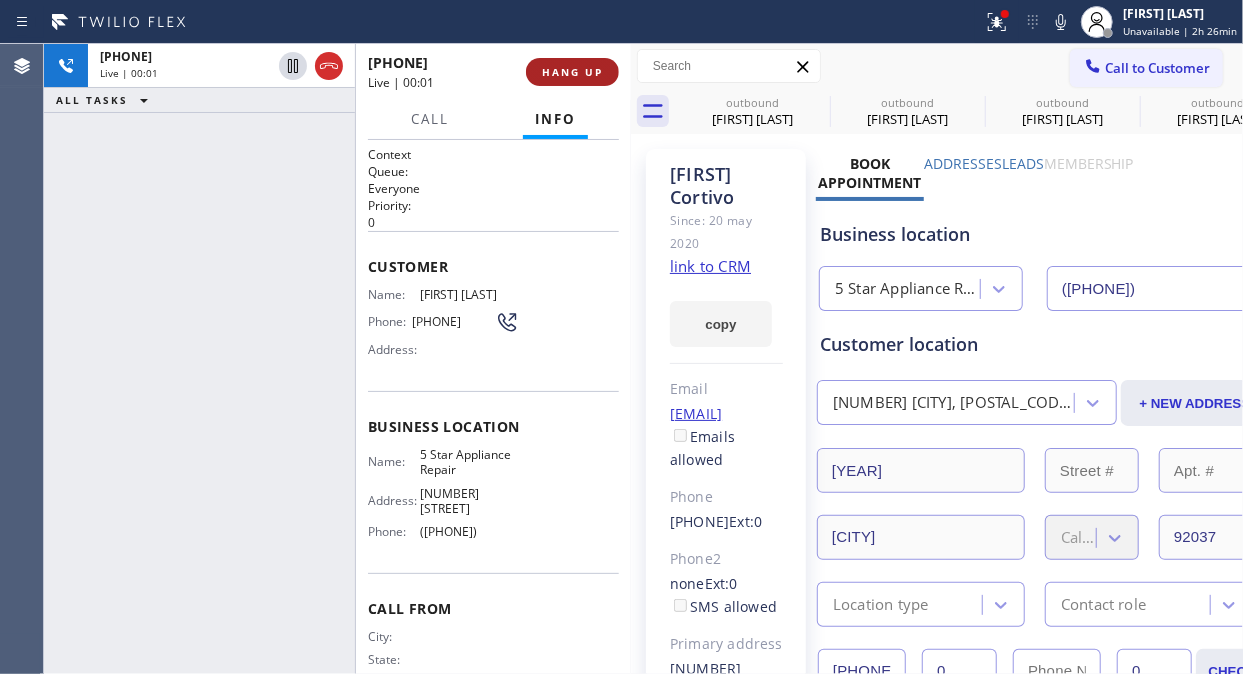 click on "HANG UP" at bounding box center [572, 72] 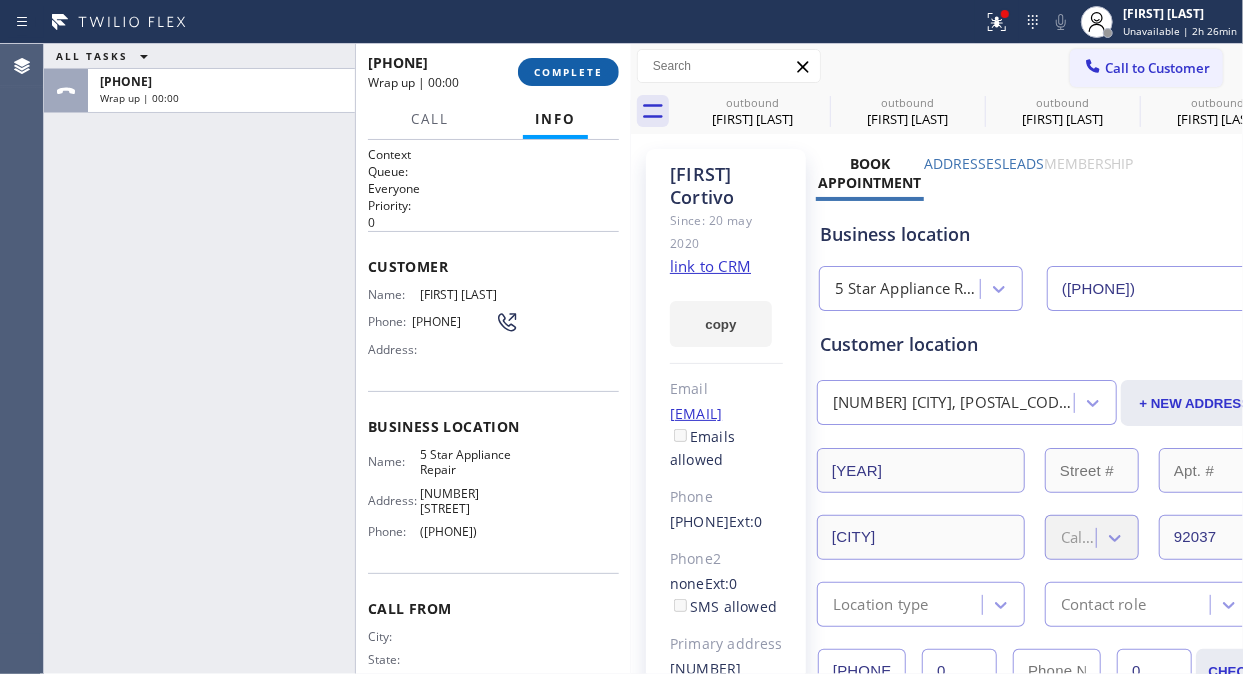 click on "COMPLETE" at bounding box center (568, 72) 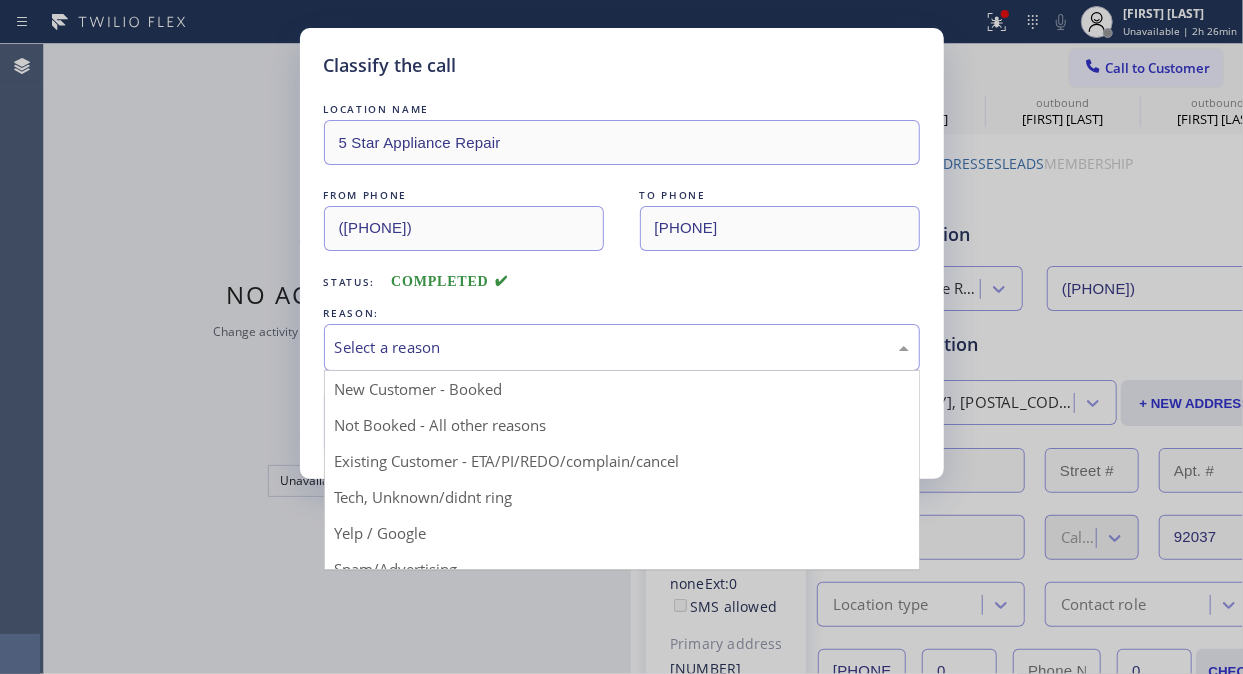 click on "Select a reason" at bounding box center [622, 347] 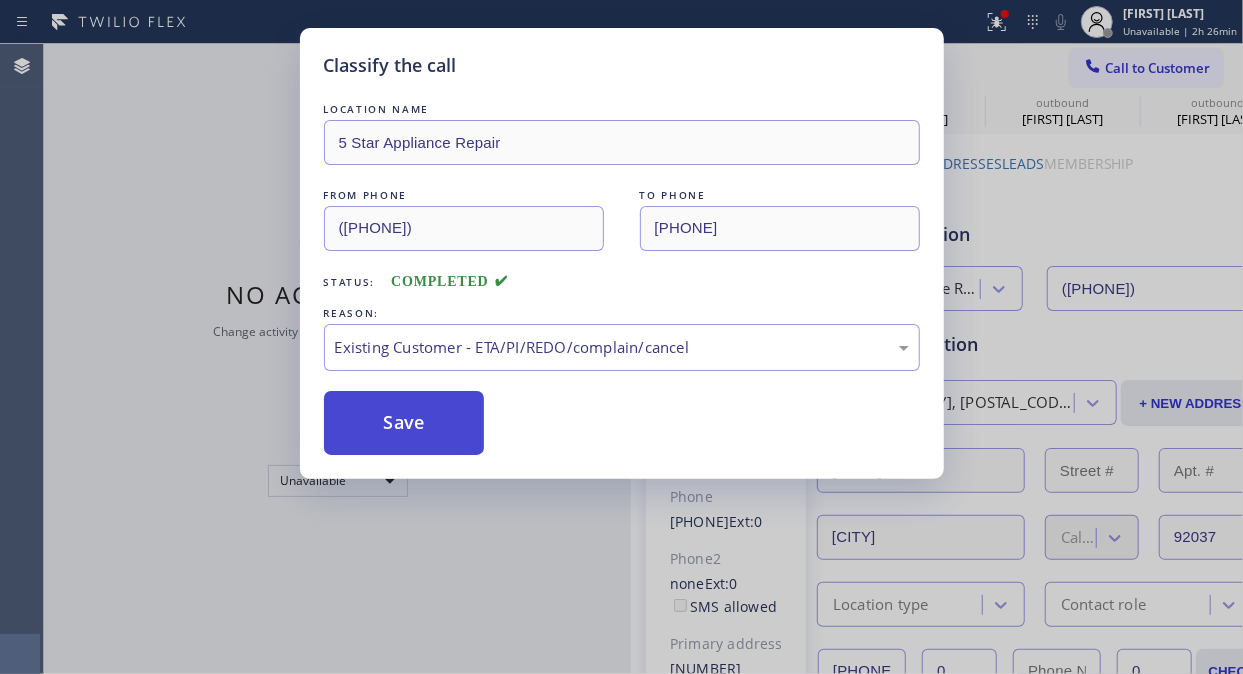 click on "Save" at bounding box center [404, 423] 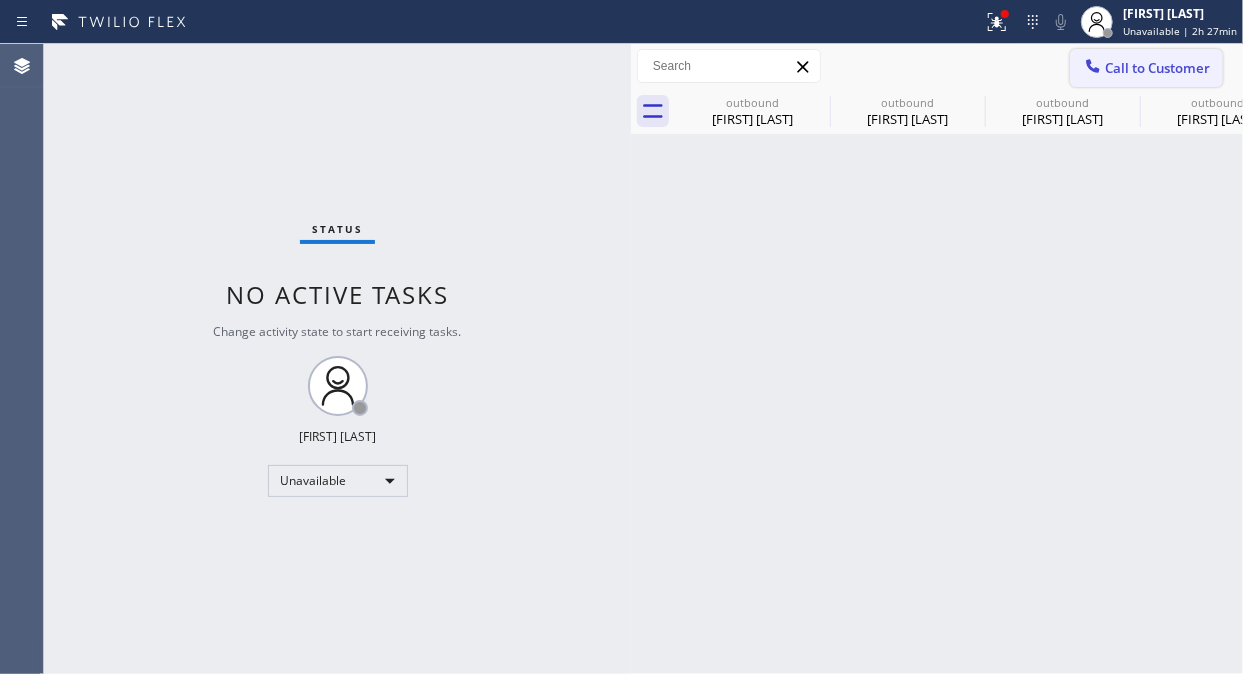 click on "Call to Customer" at bounding box center [1157, 68] 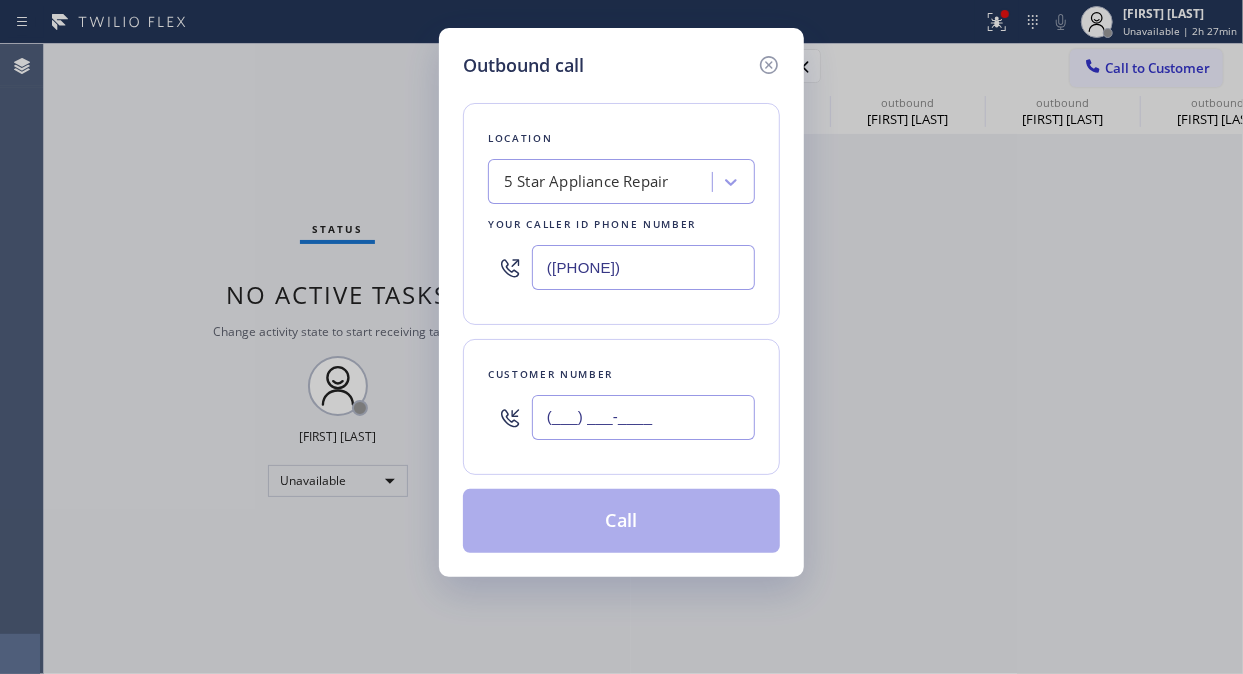 click on "(___) ___-____" at bounding box center (643, 417) 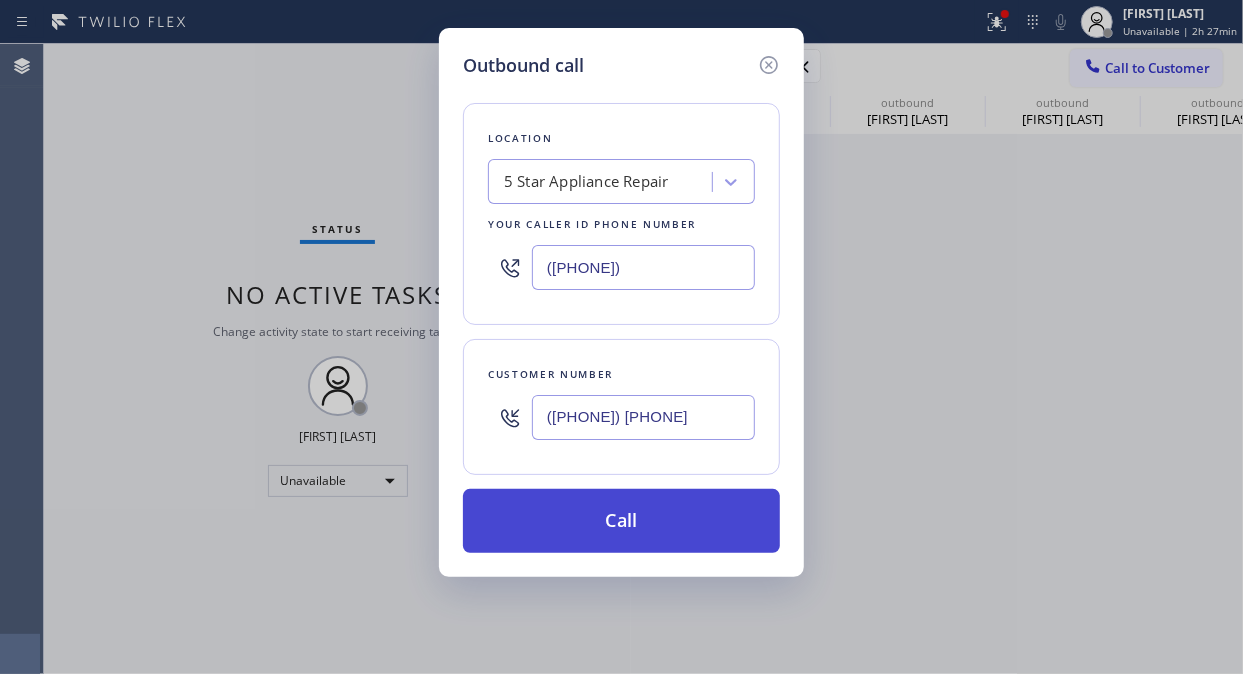 type on "([PHONE]) [PHONE]" 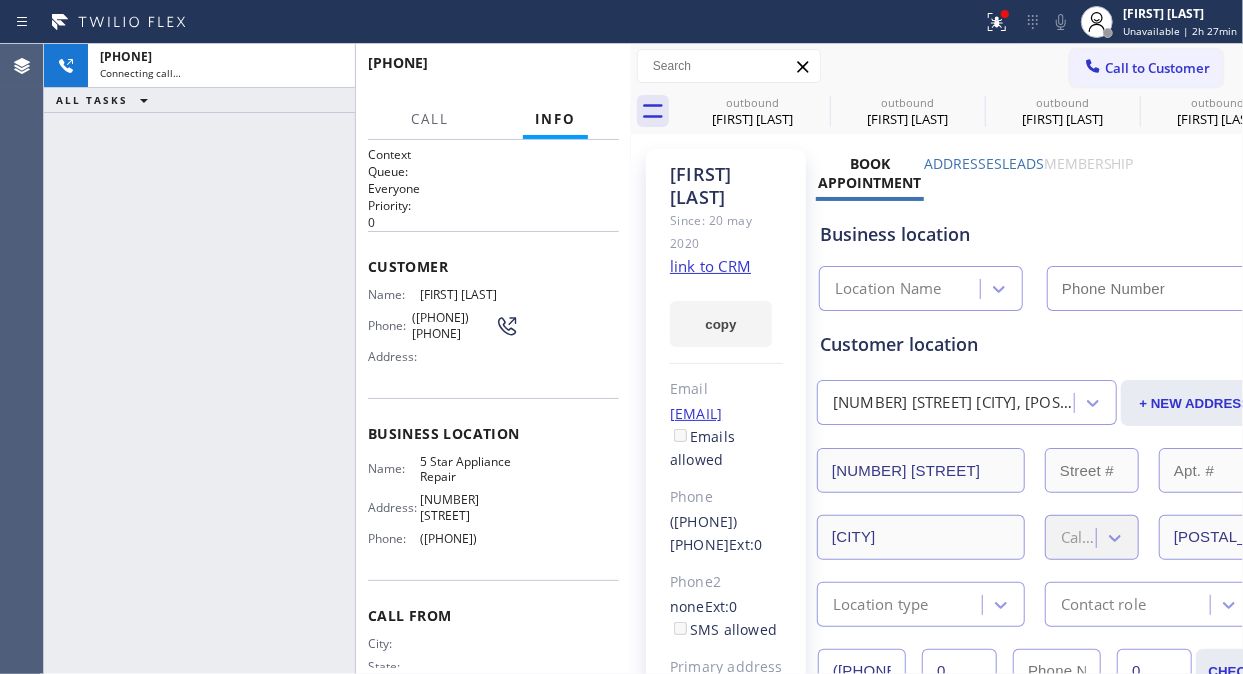 type on "([PHONE])" 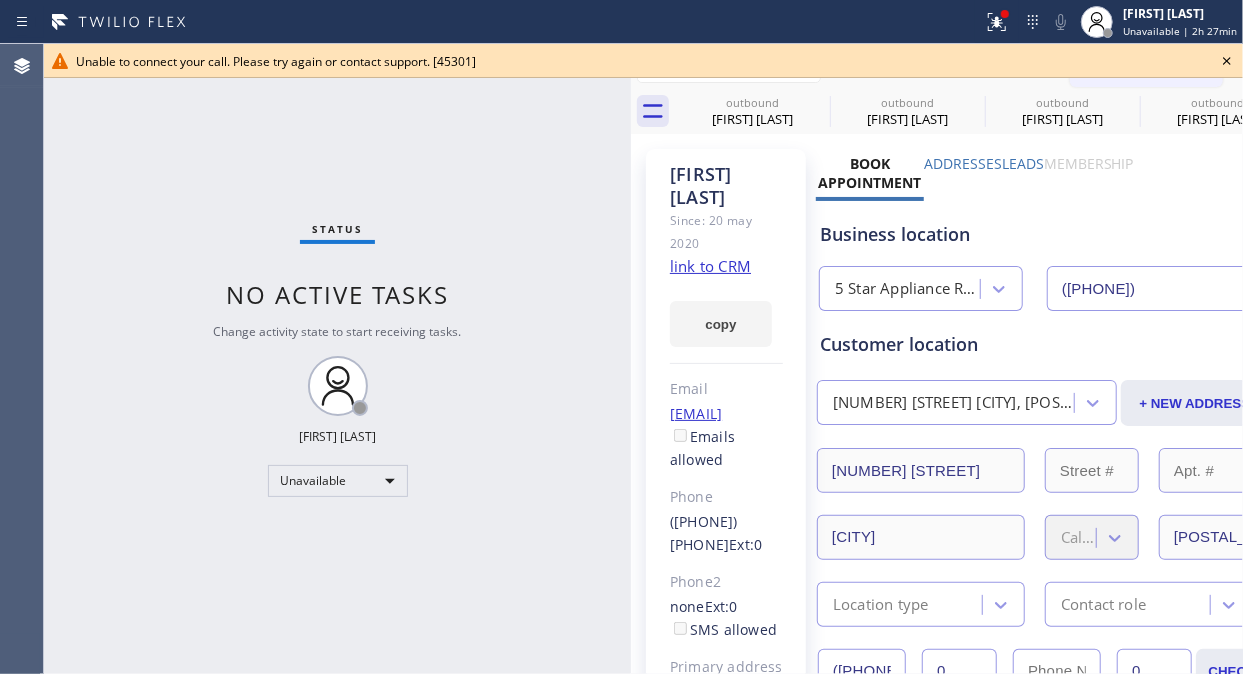 click 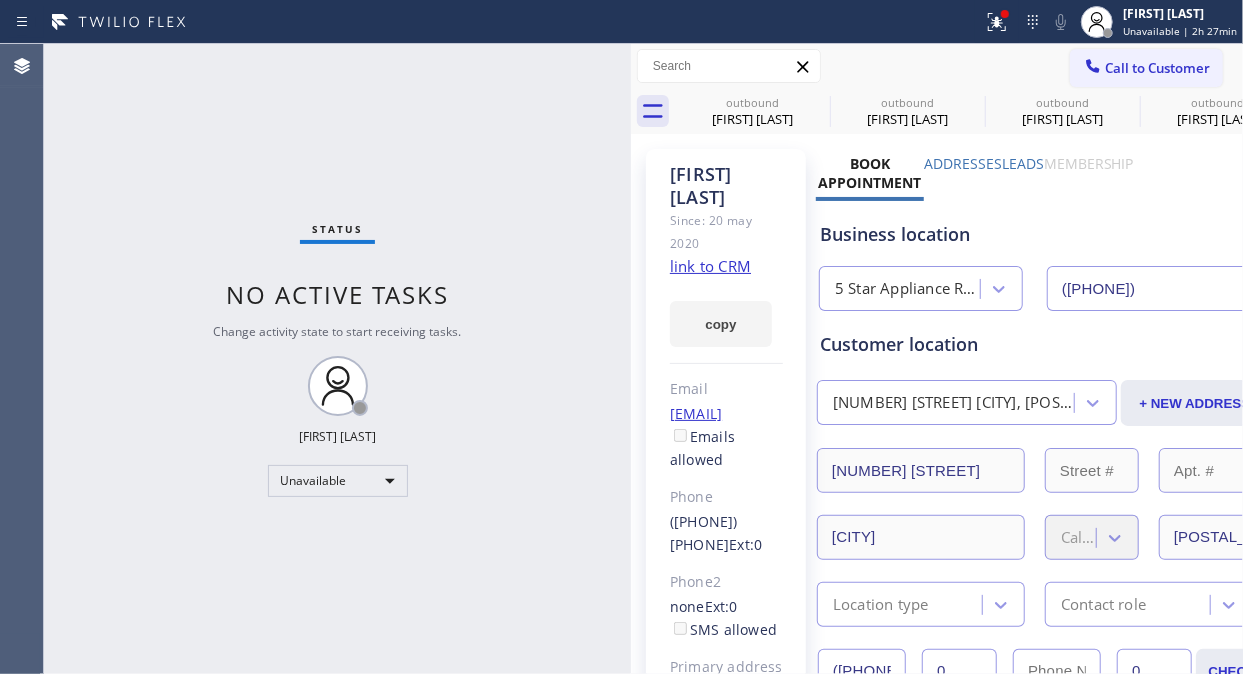 drag, startPoint x: 1175, startPoint y: 66, endPoint x: 928, endPoint y: 240, distance: 302.13406 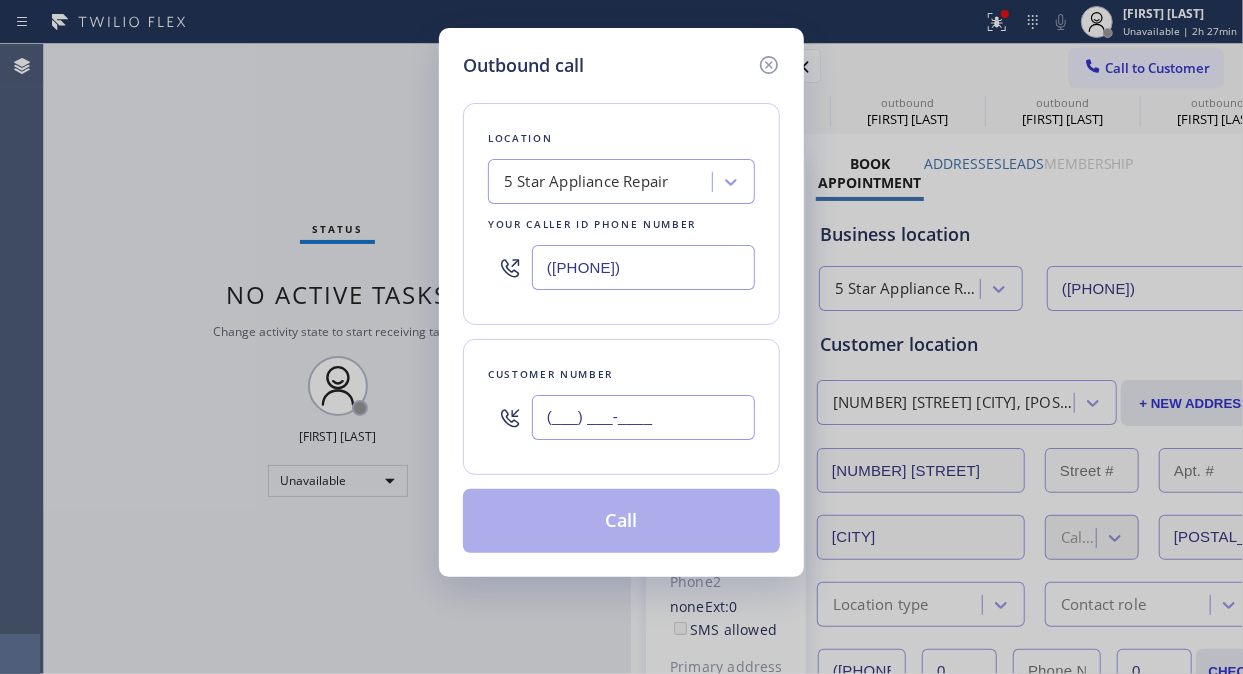 click on "(___) ___-____" at bounding box center [643, 417] 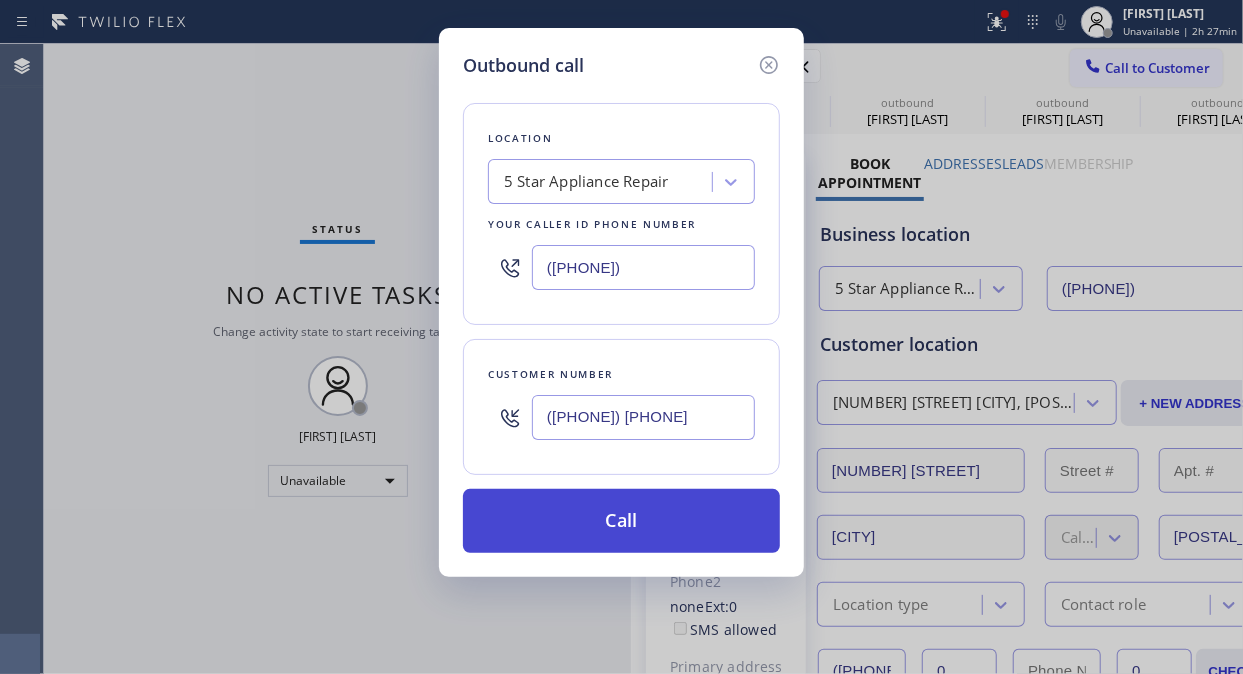 type on "([PHONE]) [PHONE]" 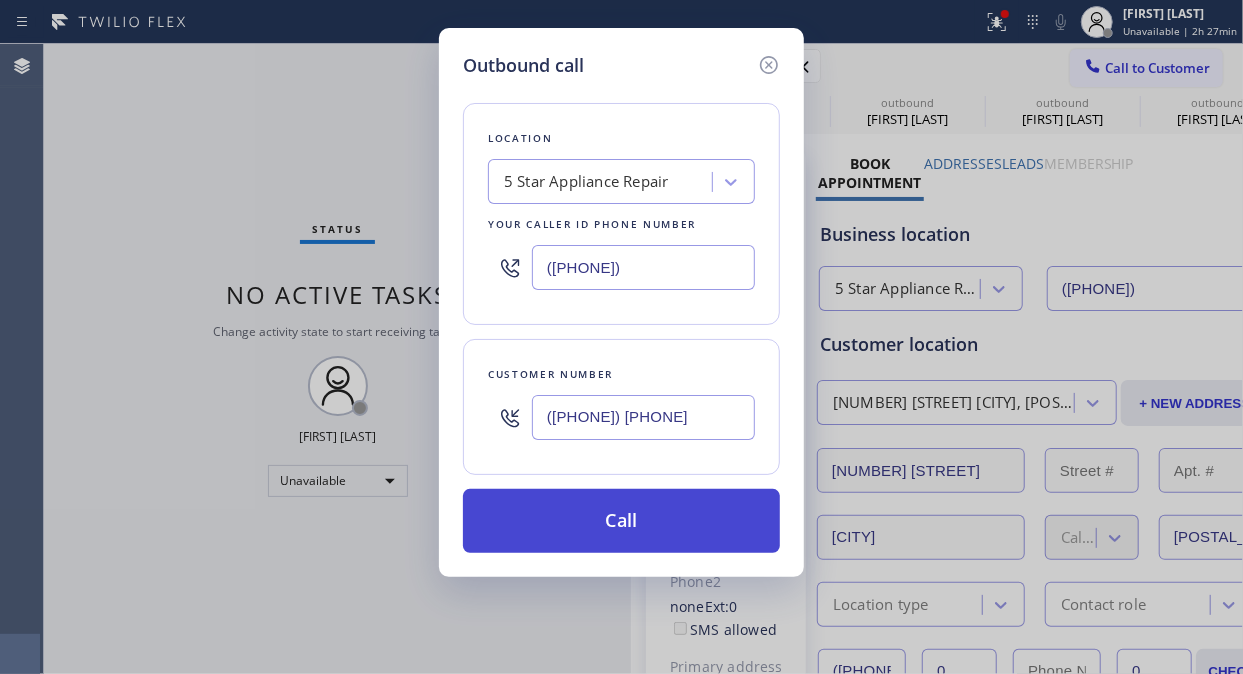 click on "Call" at bounding box center [621, 521] 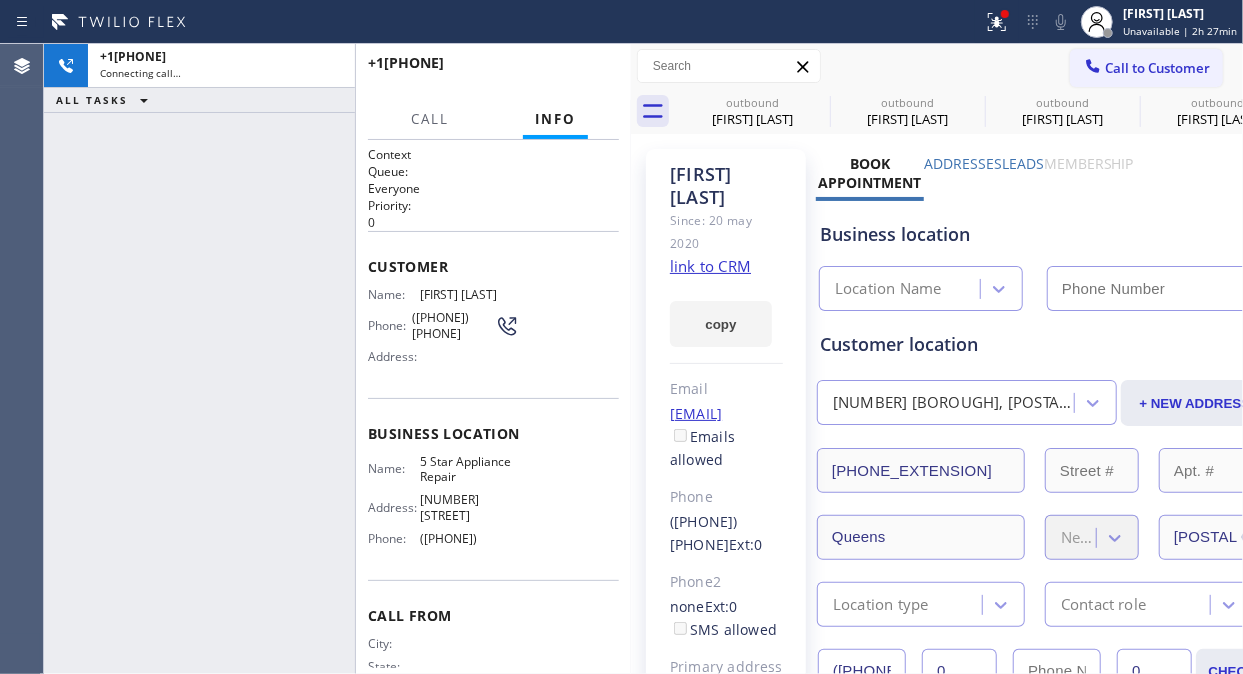 type on "([PHONE])" 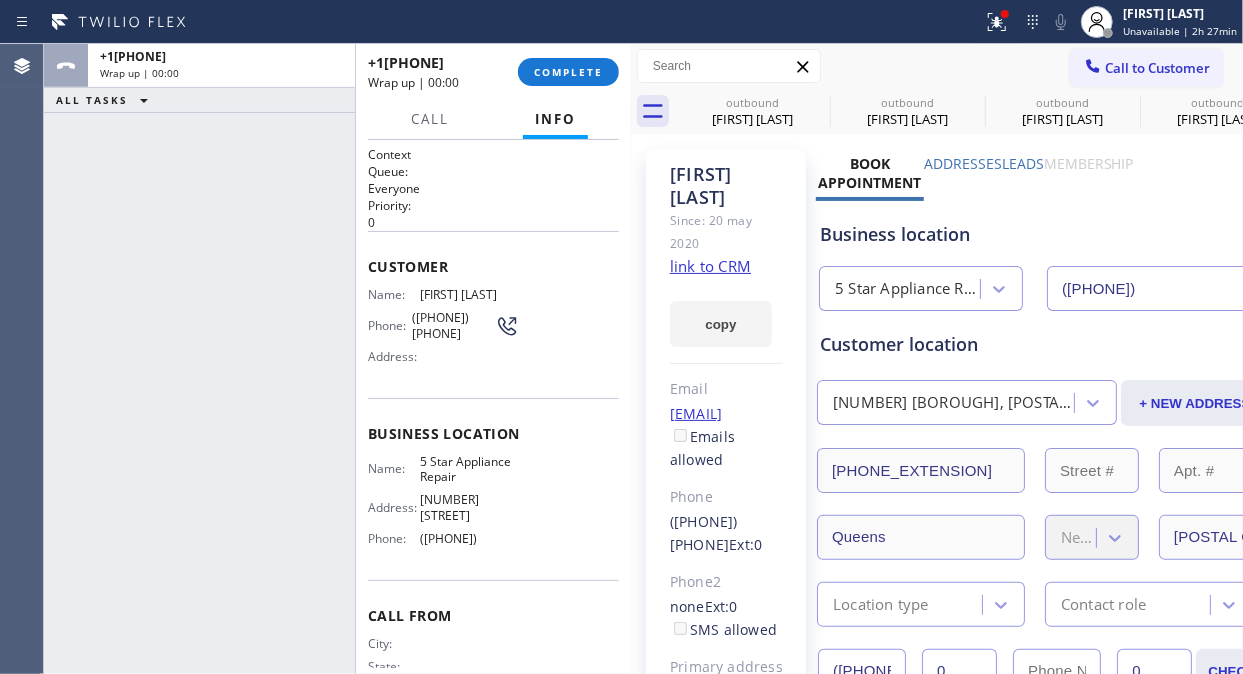 drag, startPoint x: 282, startPoint y: 193, endPoint x: 418, endPoint y: 84, distance: 174.29 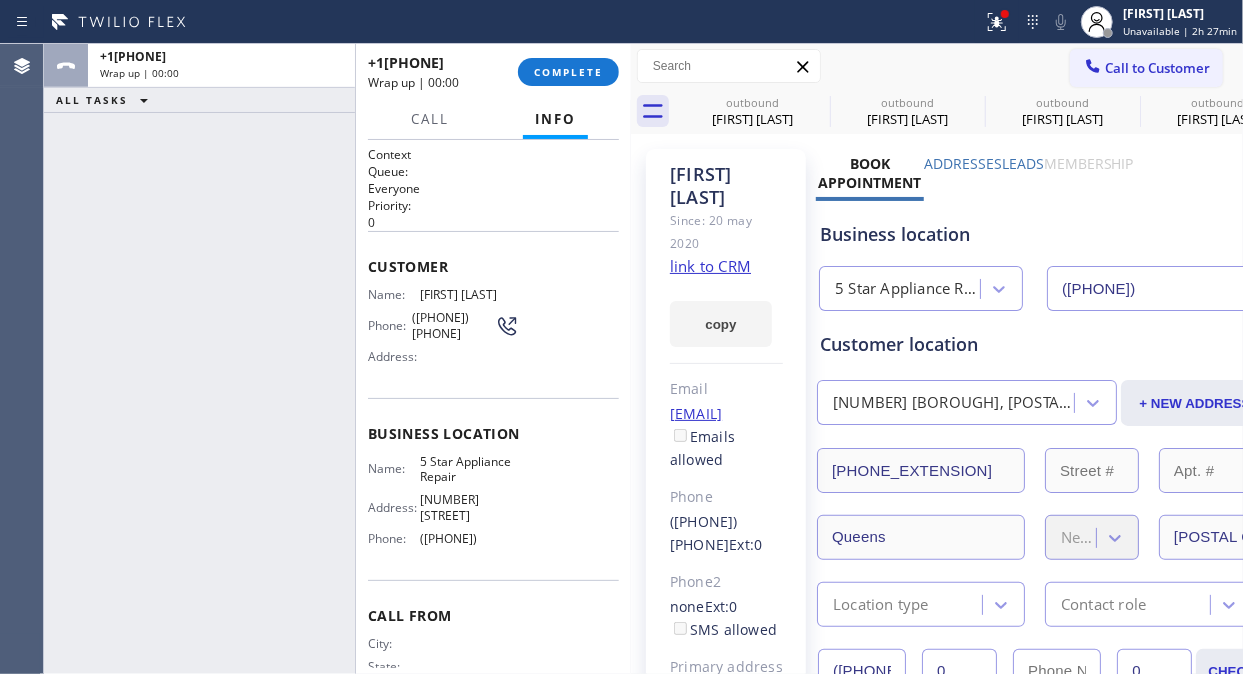 click on "ALL TASKS ALL TASKS ACTIVE TASKS TASKS IN WRAP UP [PHONE] Wrap up | 00:00" at bounding box center [199, 359] 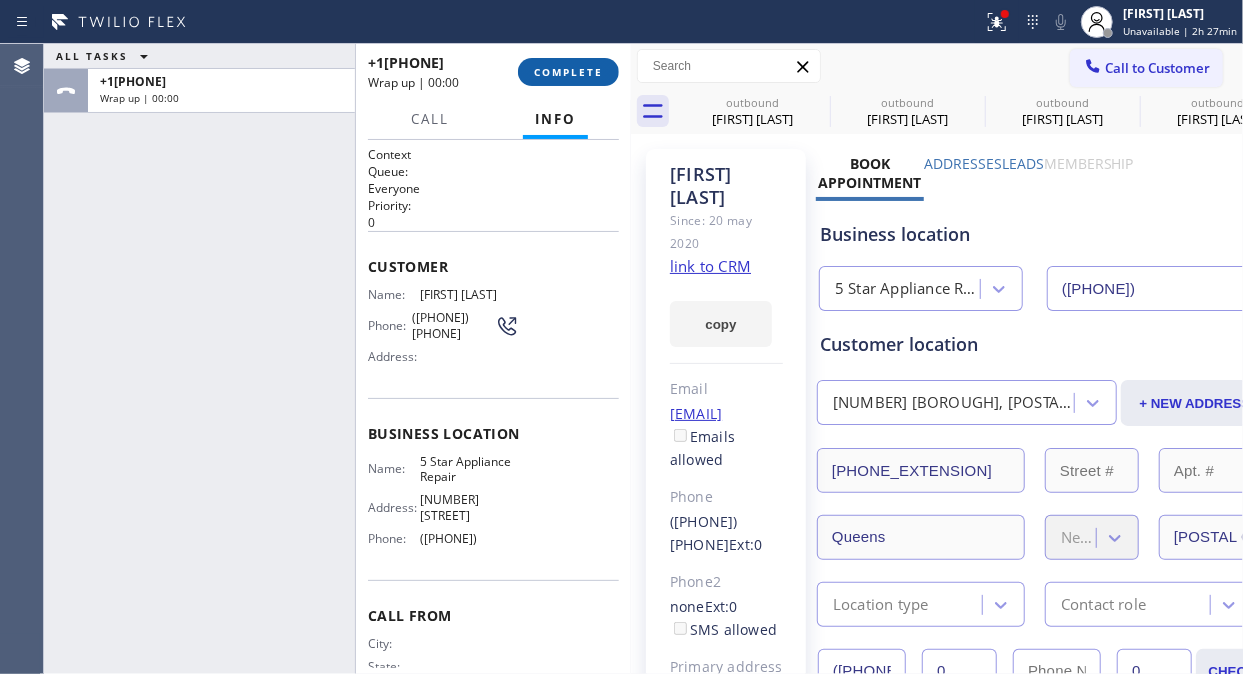 click on "COMPLETE" at bounding box center [568, 72] 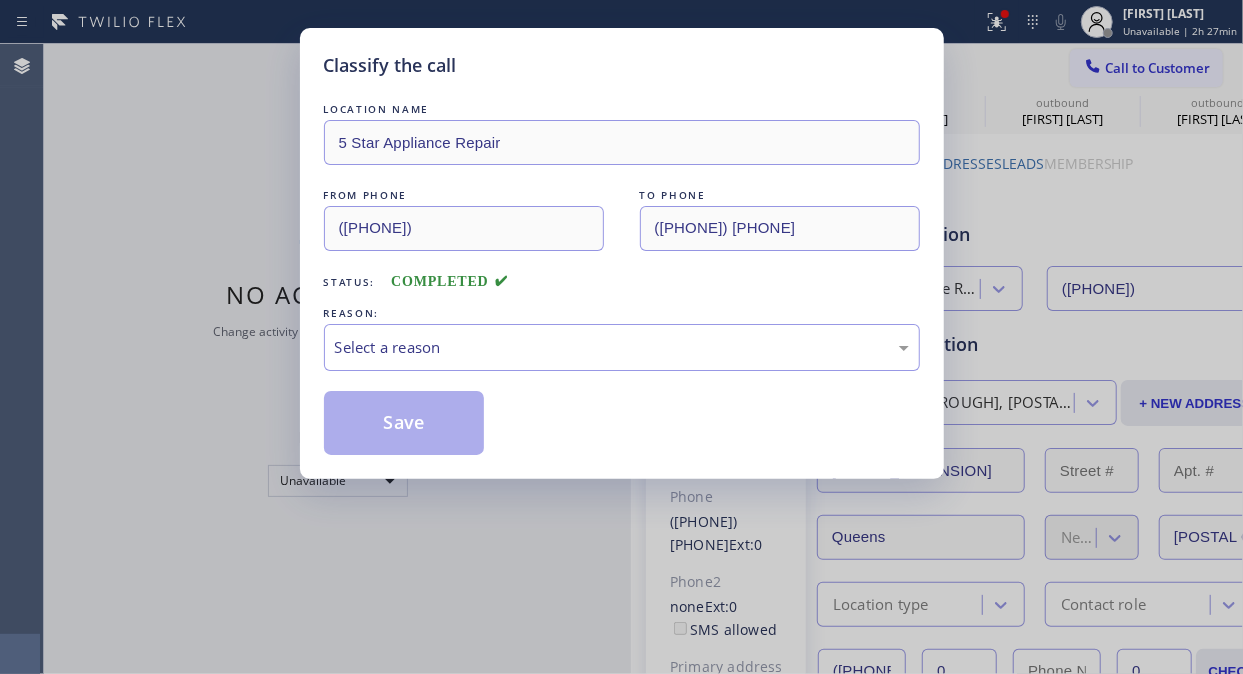 click on "Classify the call" at bounding box center (622, 65) 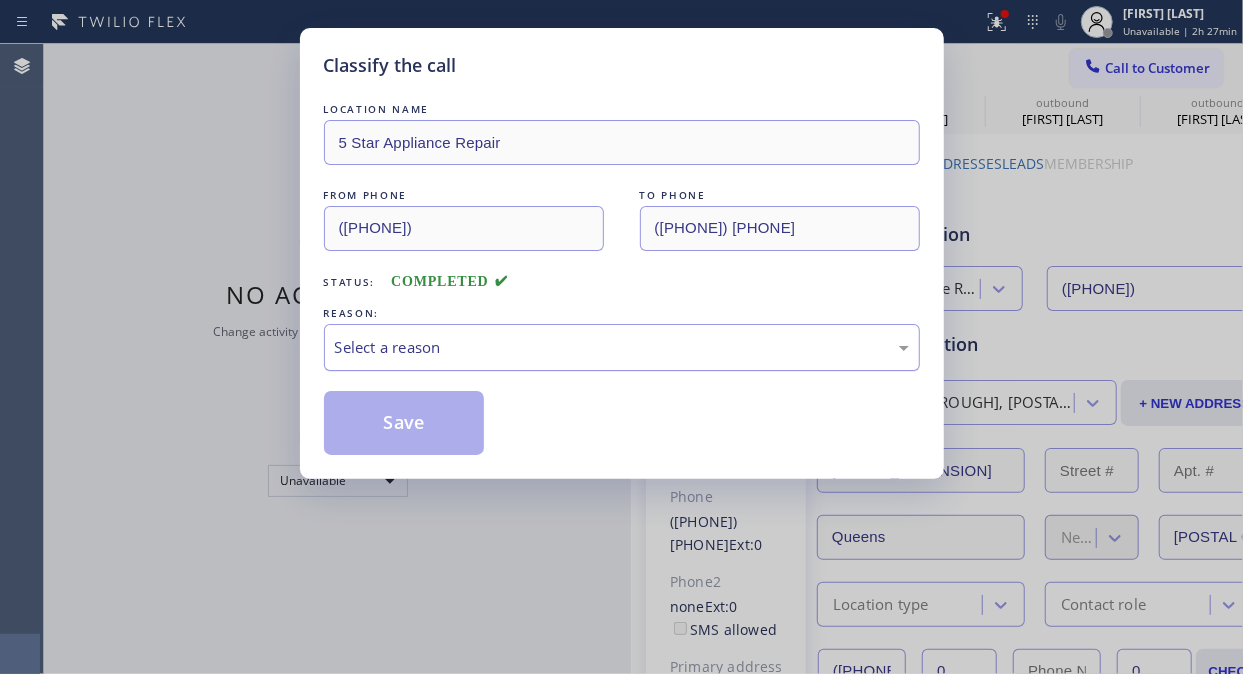click on "Select a reason" at bounding box center [622, 347] 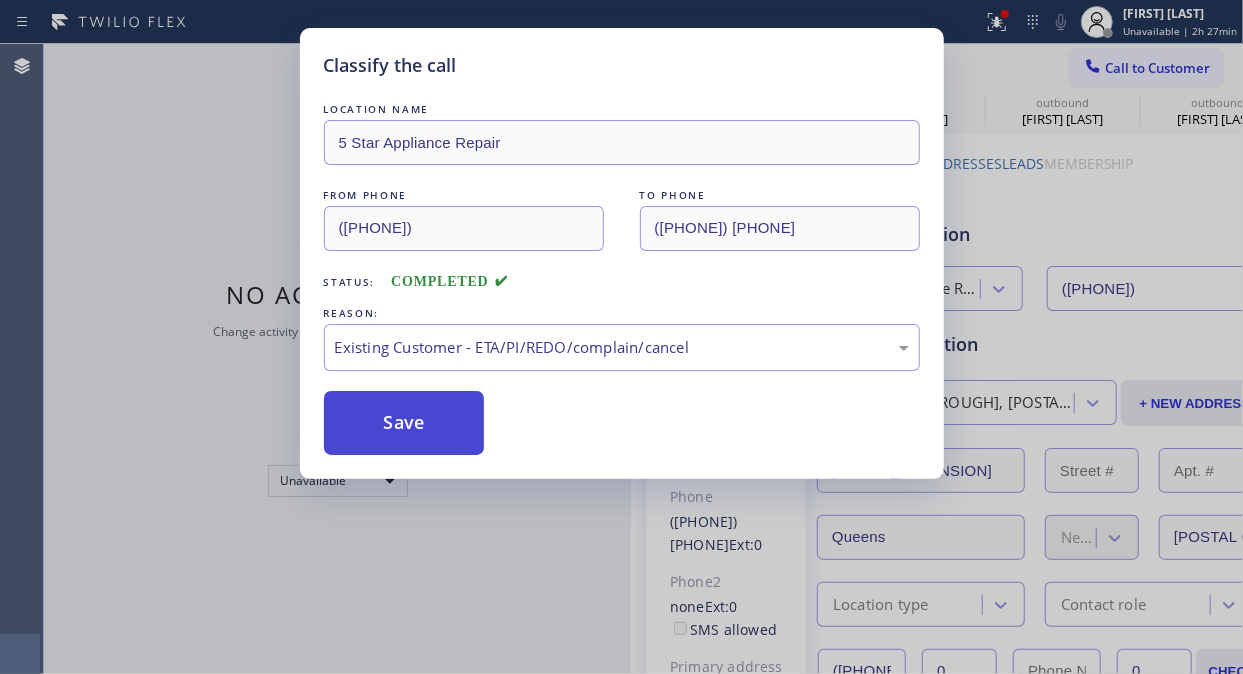 click on "Save" at bounding box center (404, 423) 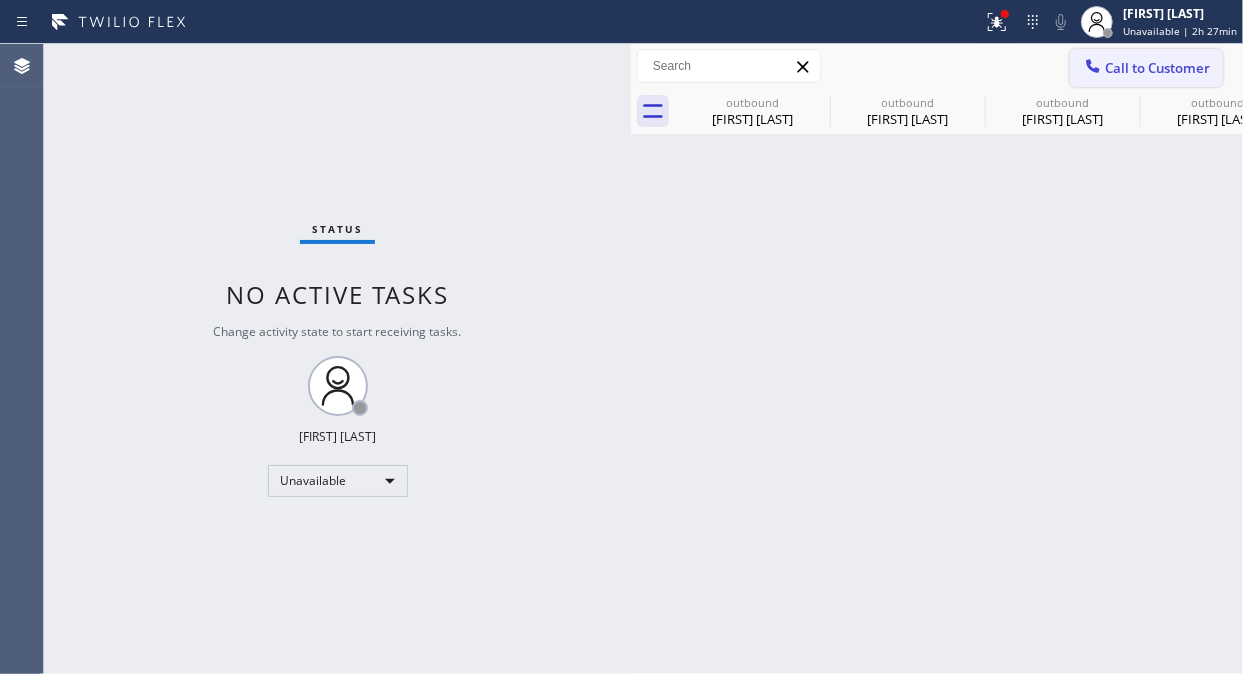 click on "Call to Customer" at bounding box center (1146, 68) 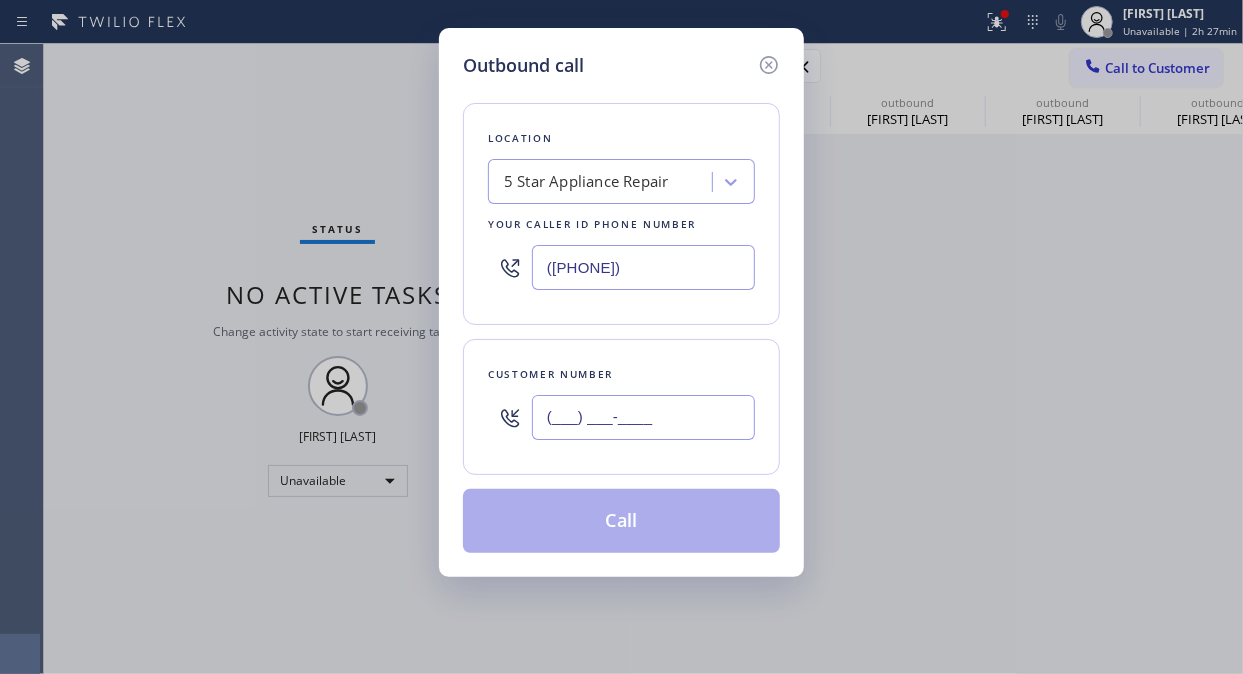 click on "(___) ___-____" at bounding box center (643, 417) 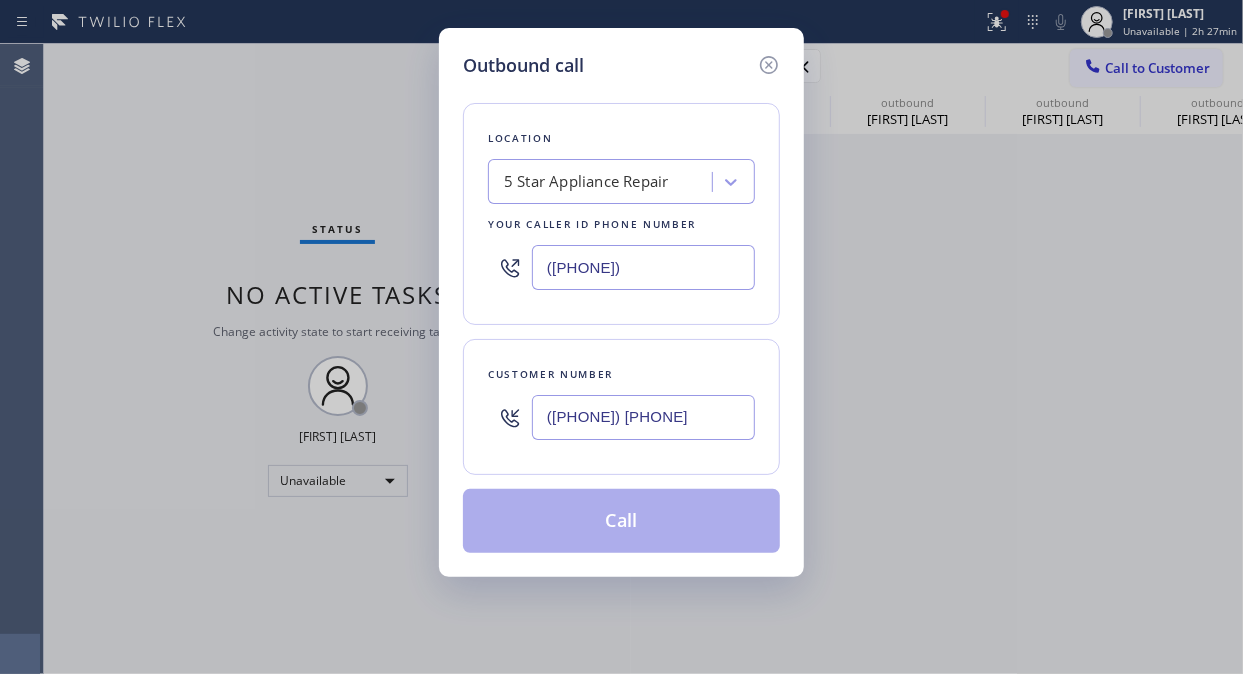type on "([PHONE]) [PHONE]" 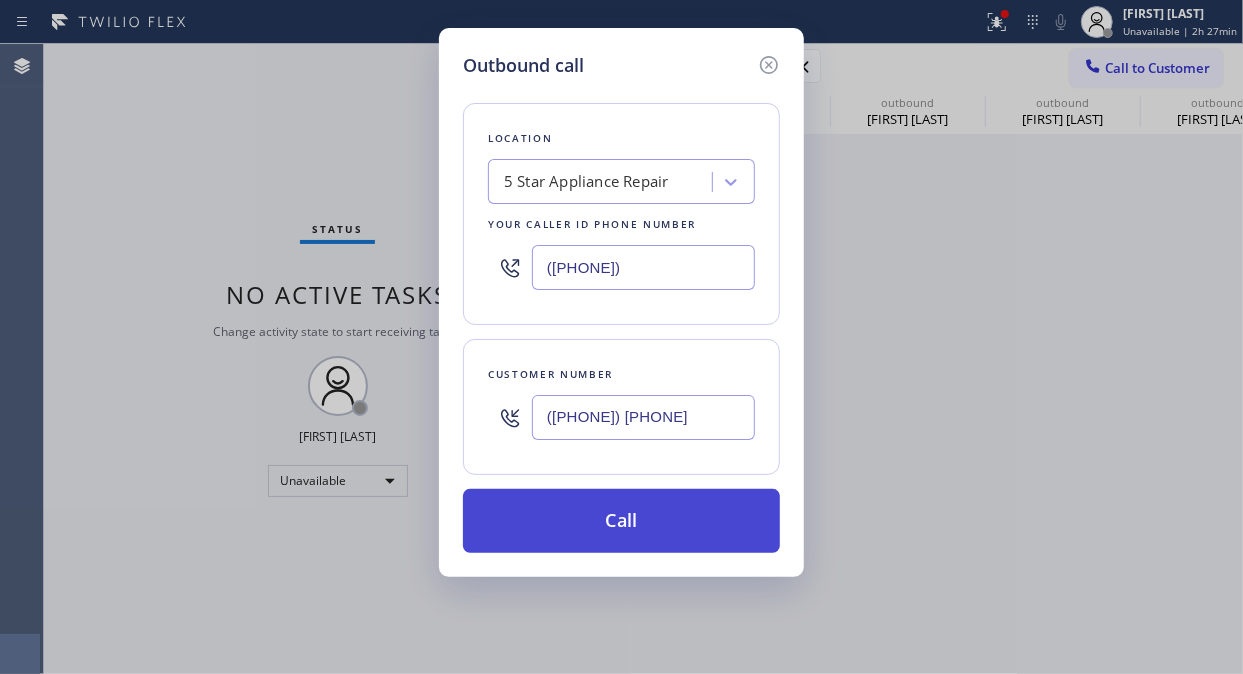 click on "Call" at bounding box center [621, 521] 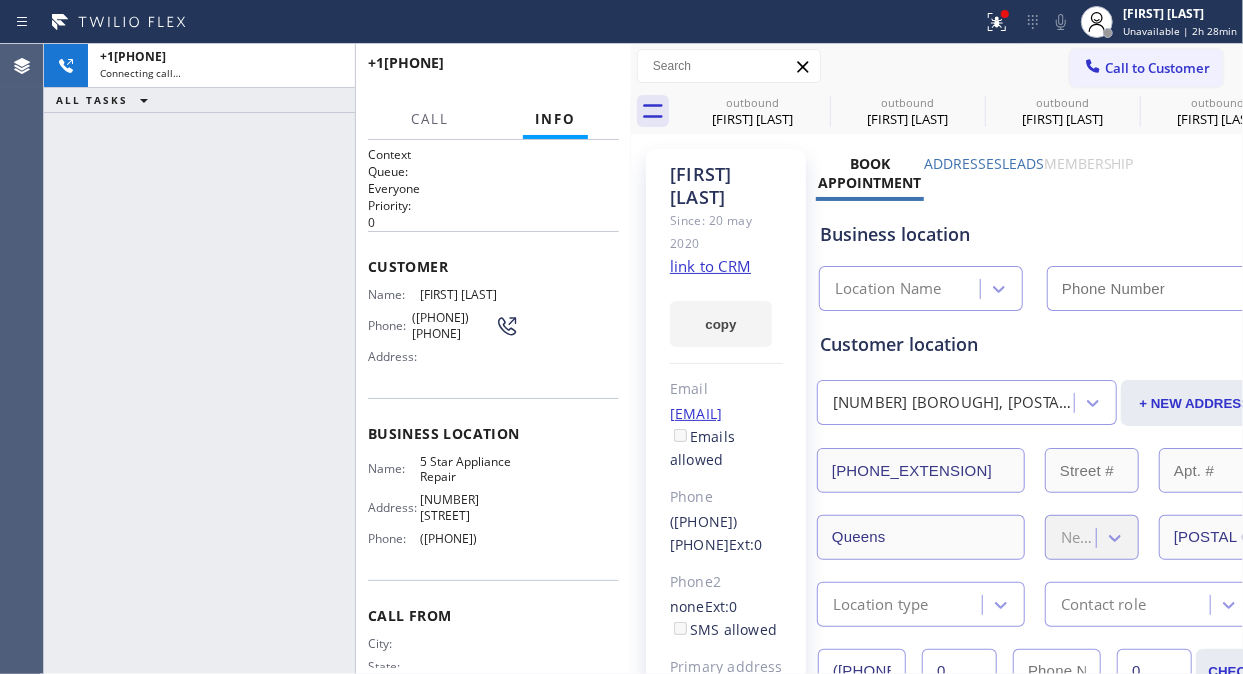 type on "([PHONE])" 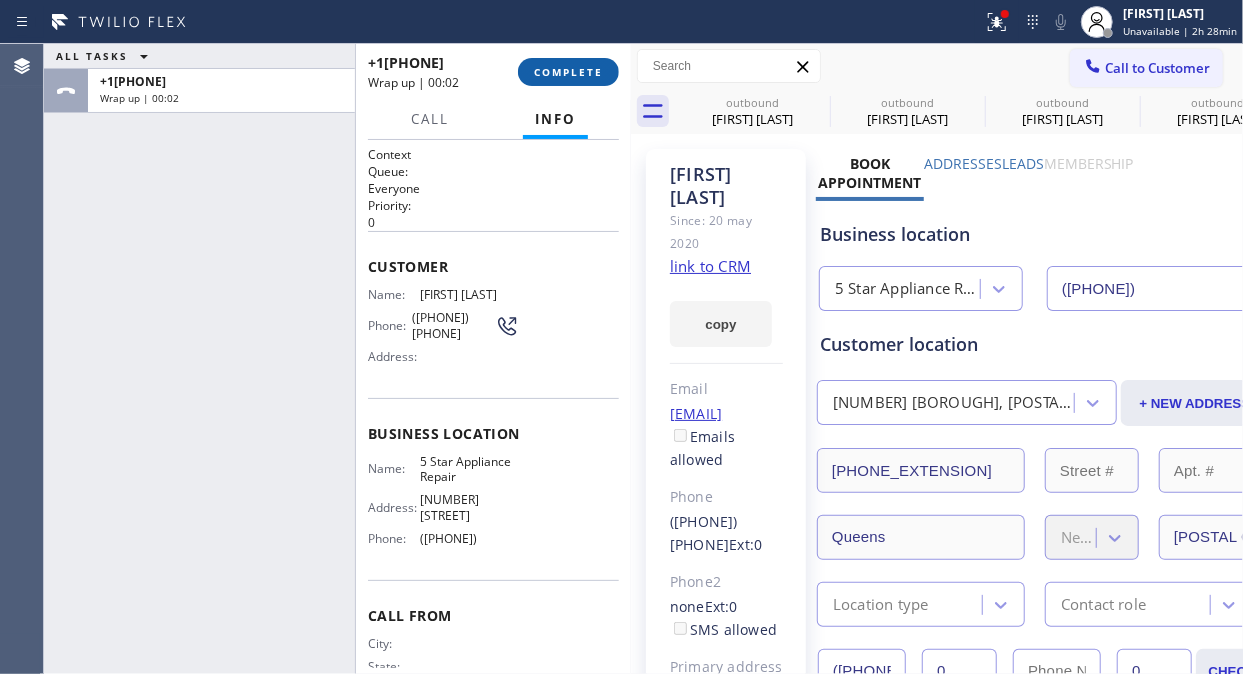 click on "COMPLETE" at bounding box center [568, 72] 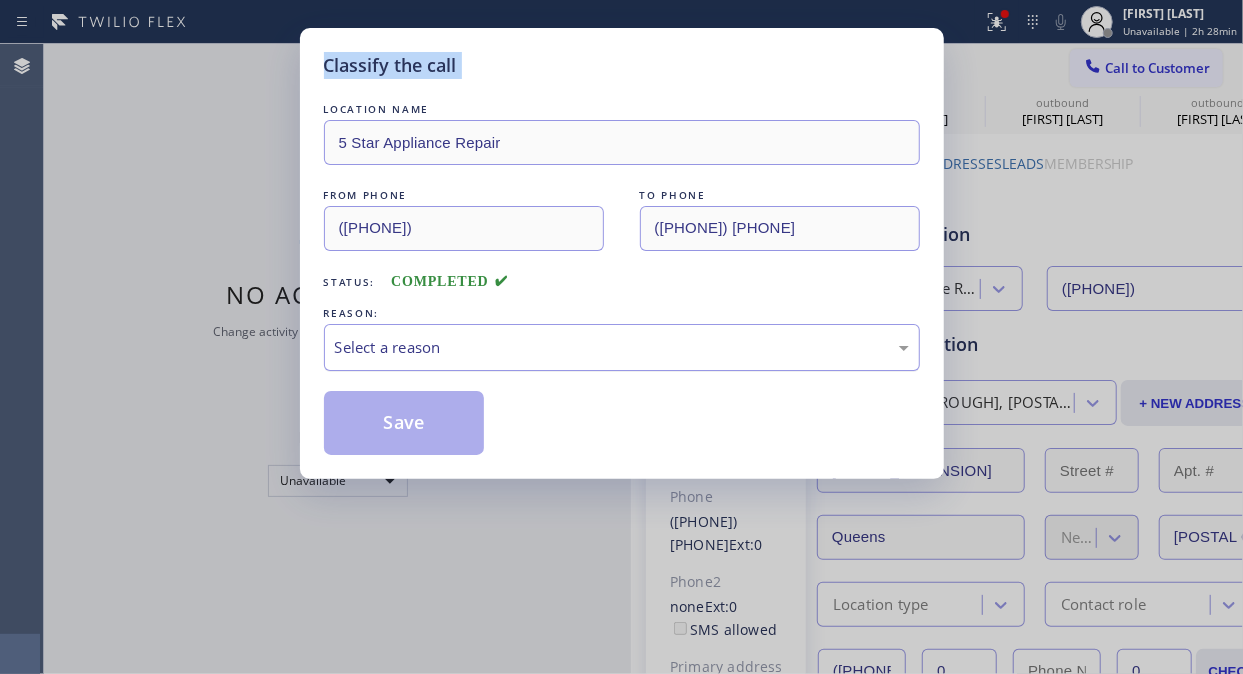 click on "Select a reason" at bounding box center [622, 347] 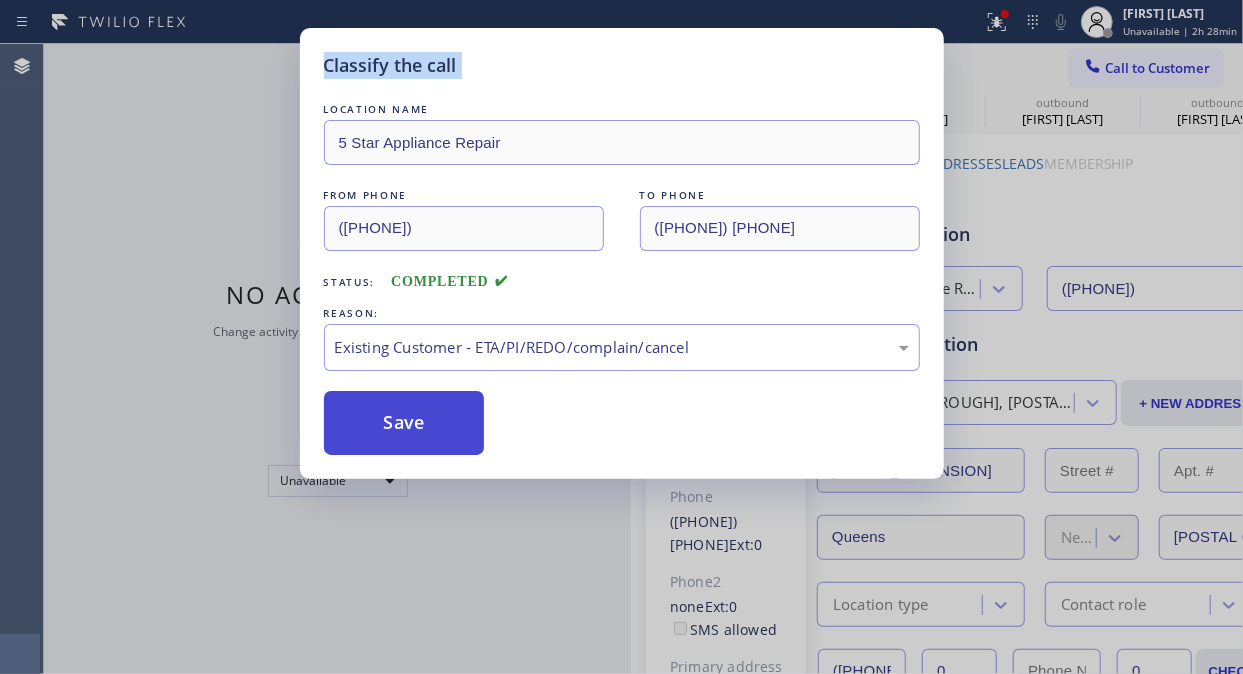 click on "Save" at bounding box center (404, 423) 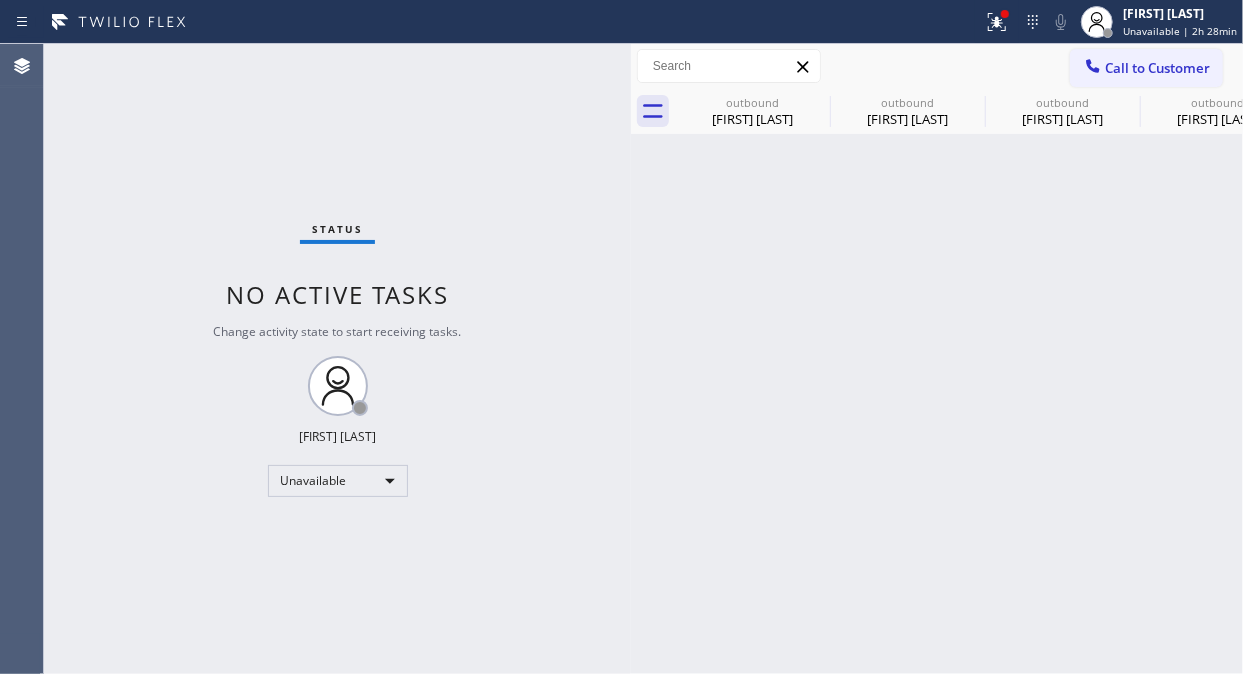 drag, startPoint x: 1126, startPoint y: 65, endPoint x: 941, endPoint y: 233, distance: 249.89798 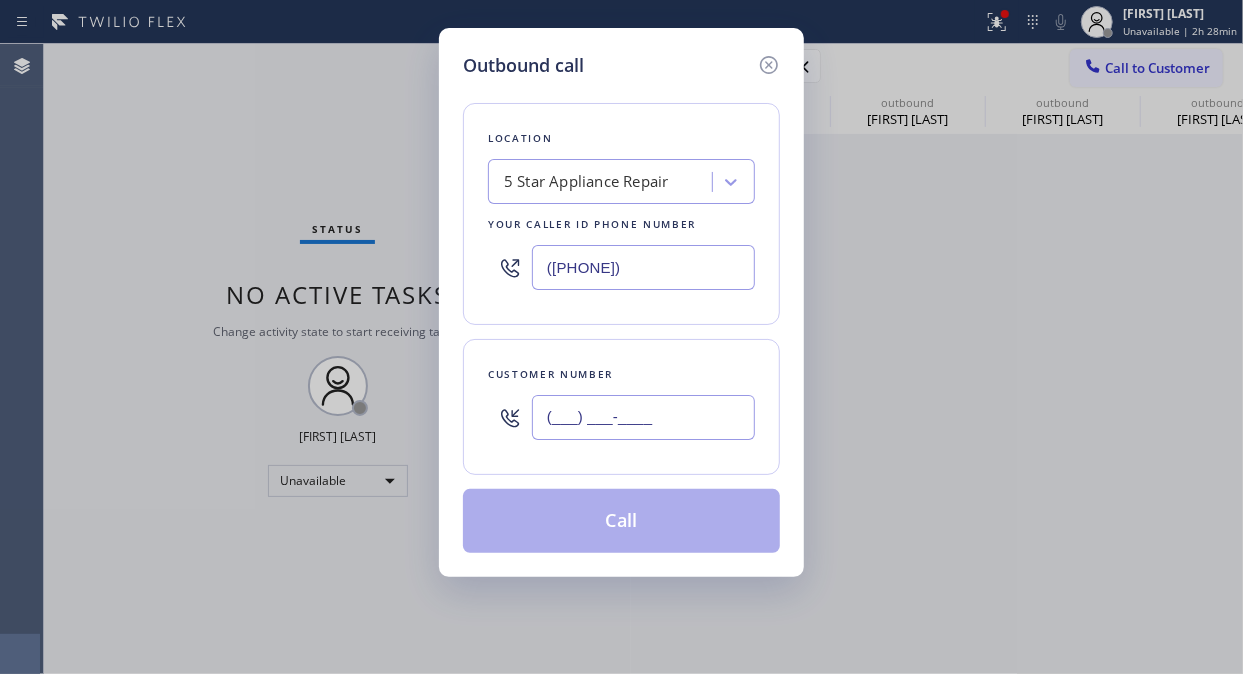 click on "(___) ___-____" at bounding box center (643, 417) 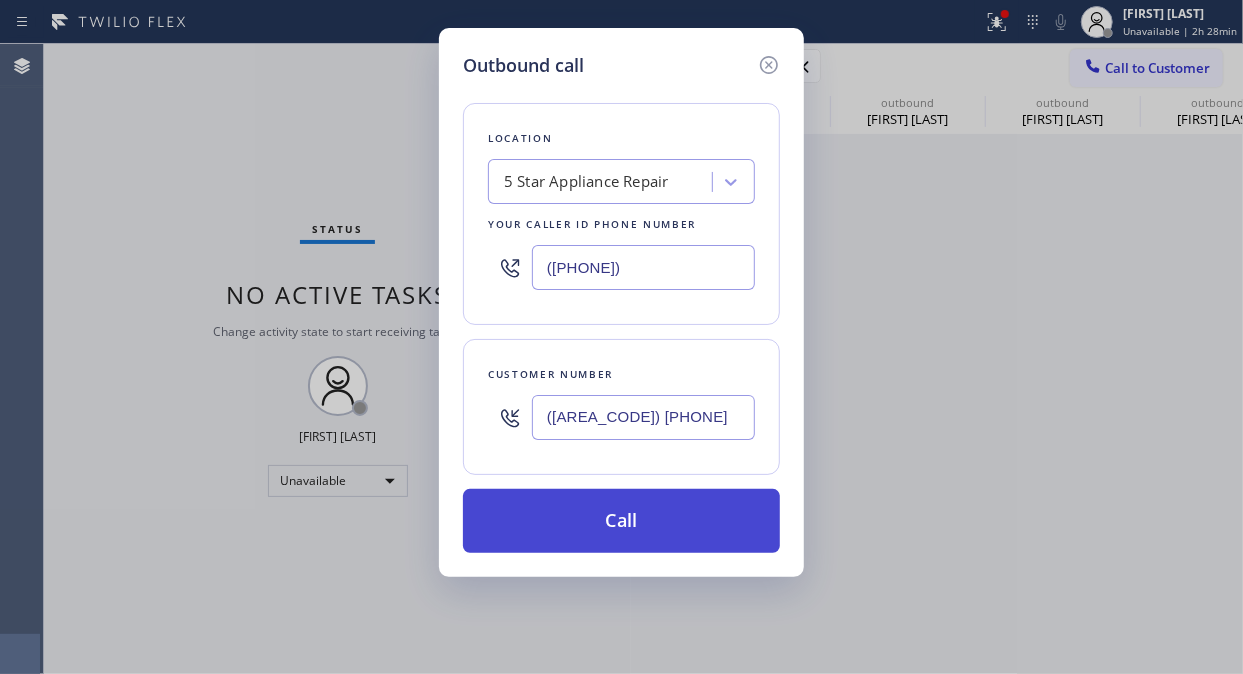 type on "([AREA_CODE]) [PHONE]" 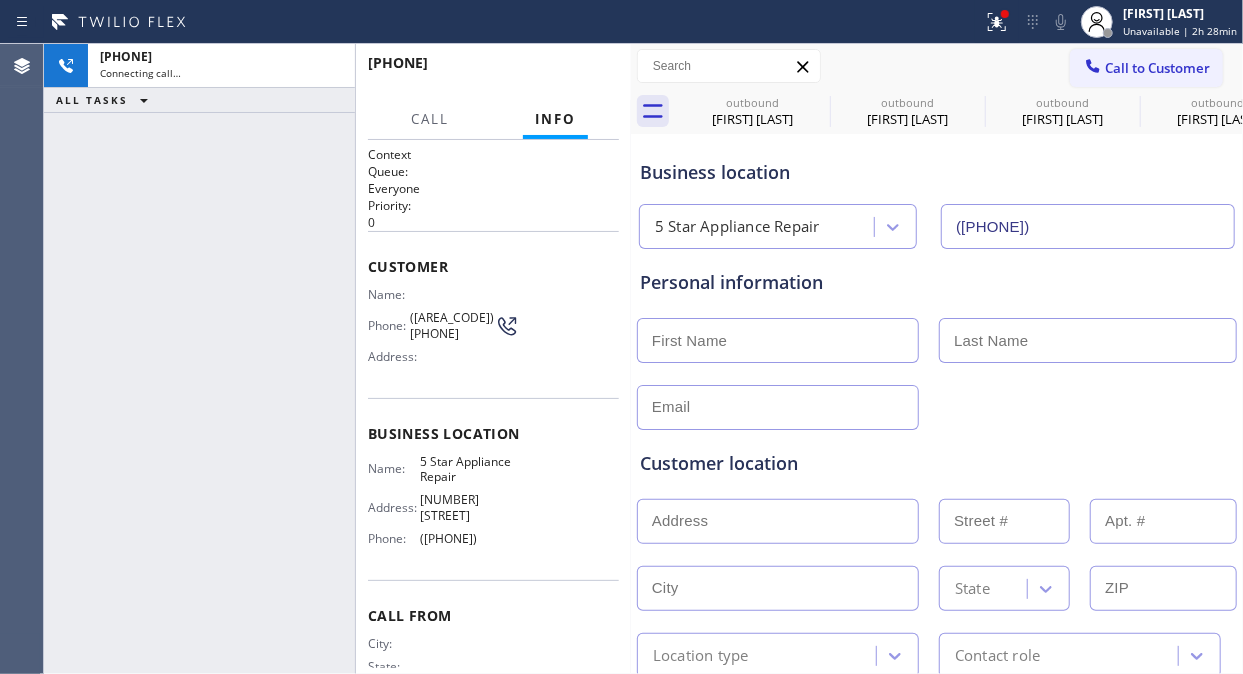 type on "([PHONE])" 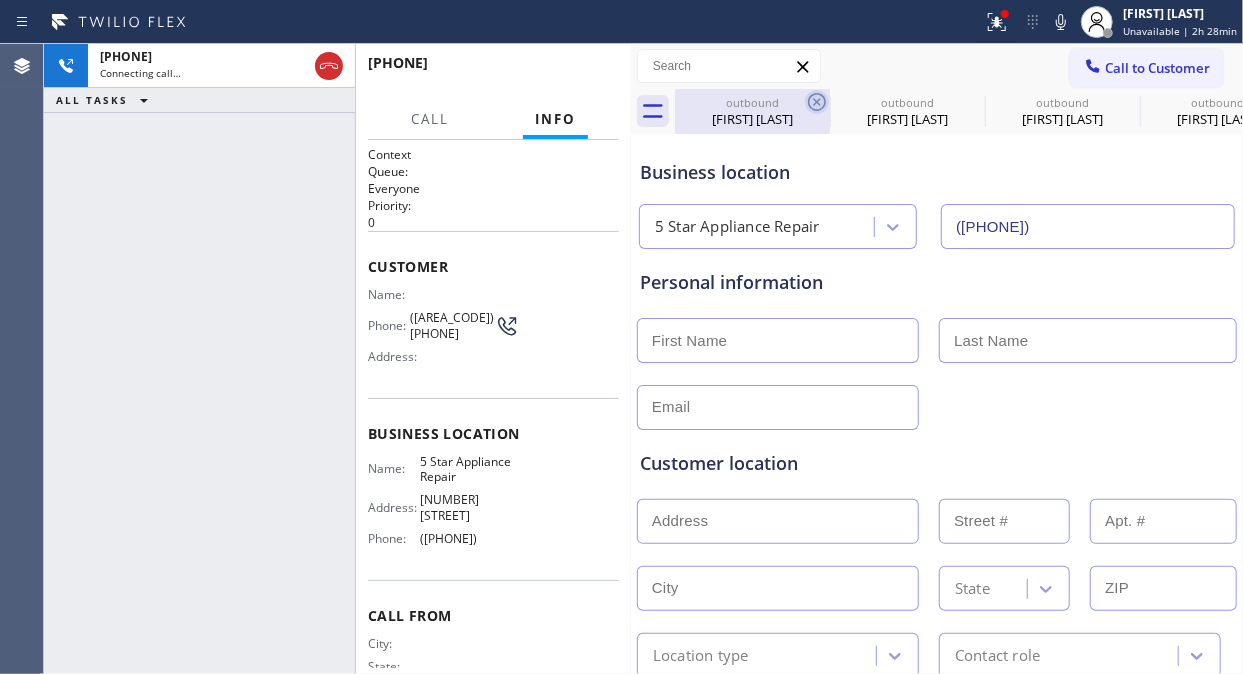 click 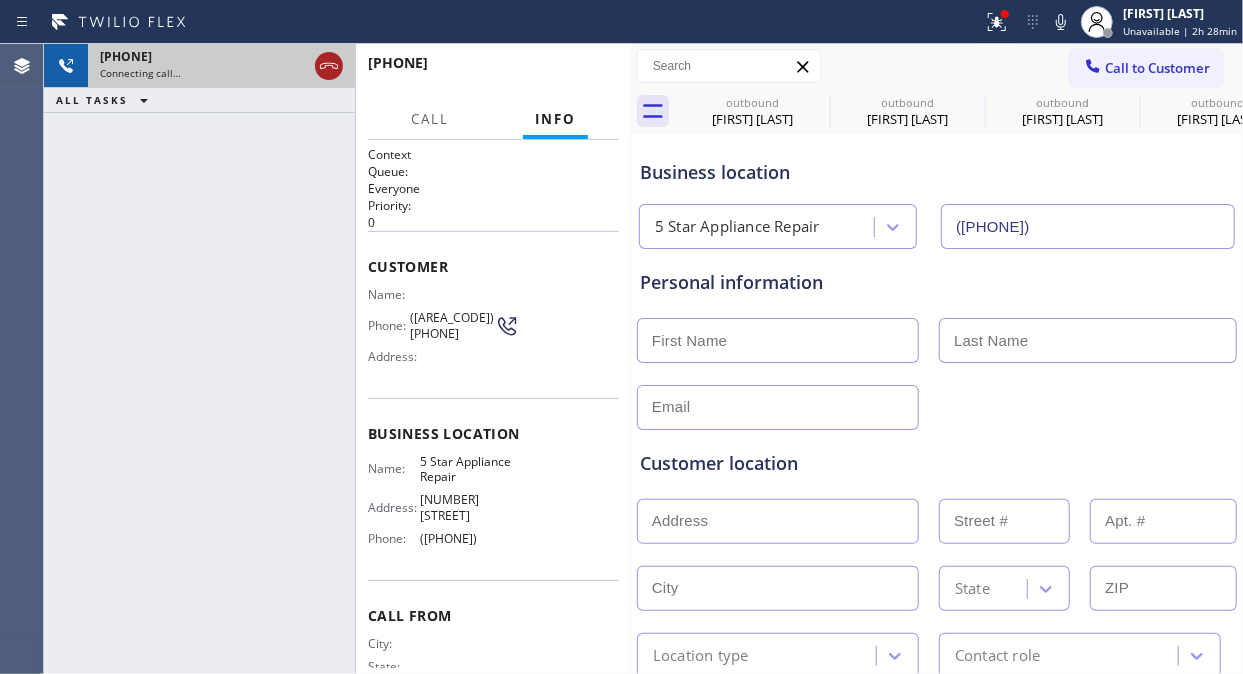 drag, startPoint x: 816, startPoint y: 94, endPoint x: 326, endPoint y: 67, distance: 490.74332 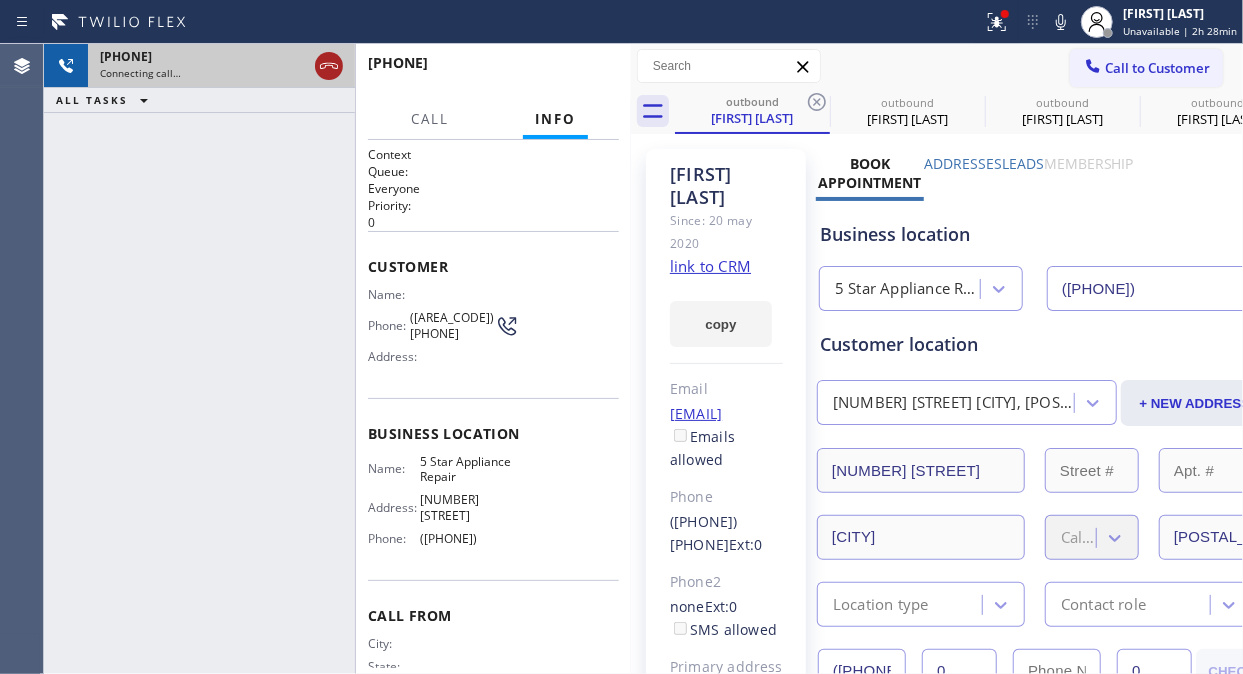 click 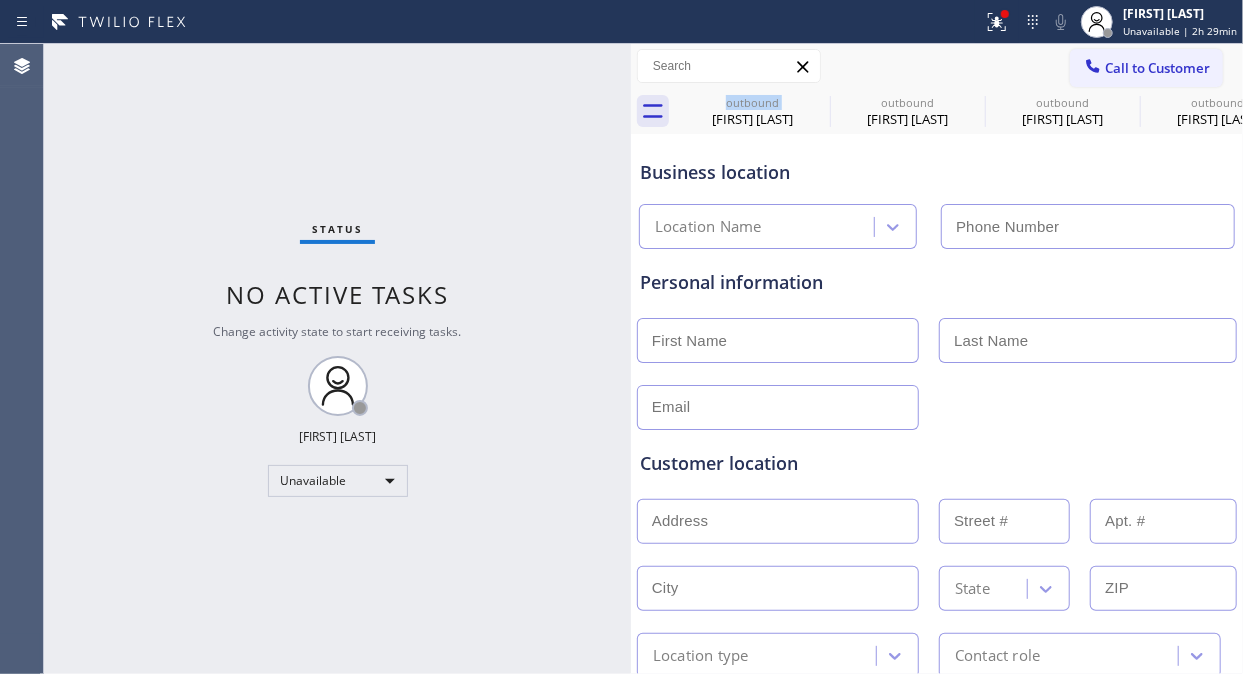 type on "([PHONE])" 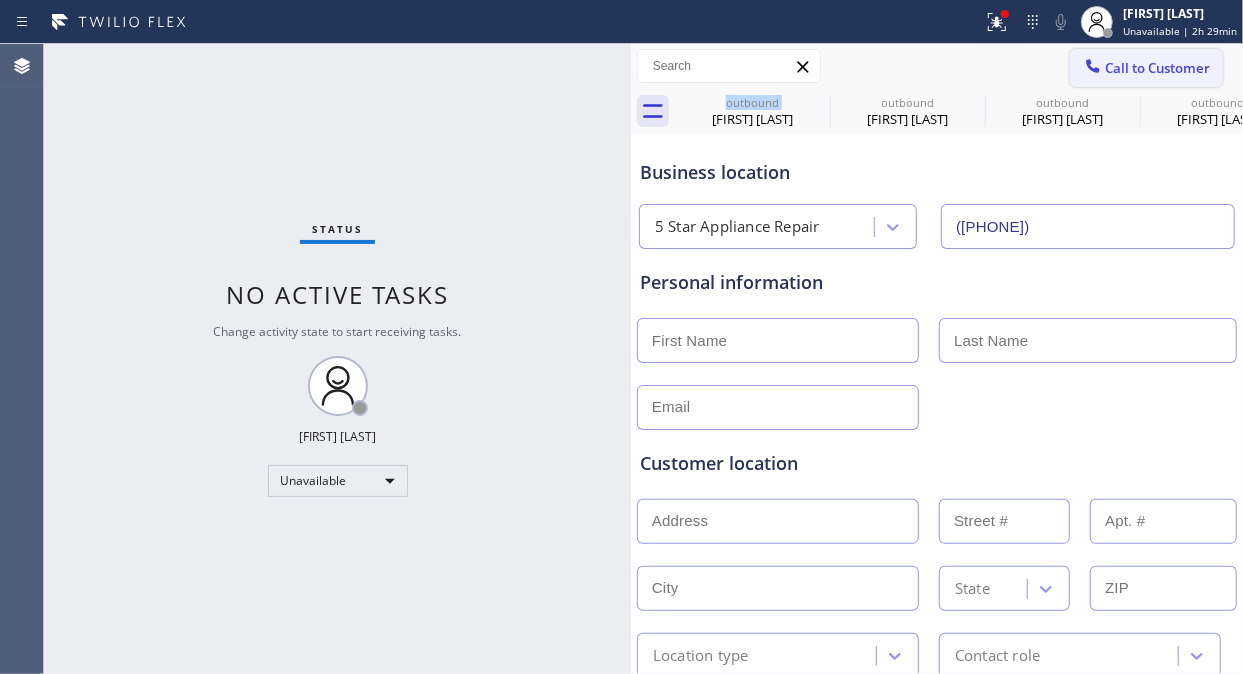click on "Call to Customer" at bounding box center (1157, 68) 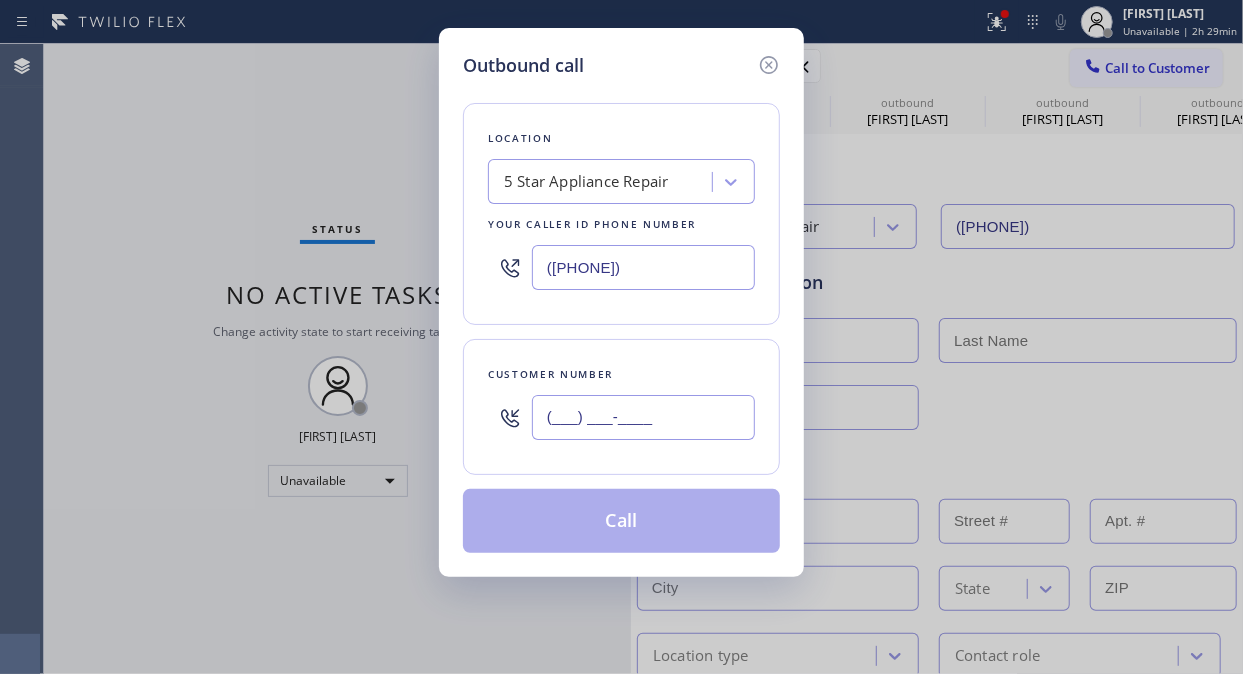 click on "(___) ___-____" at bounding box center [643, 417] 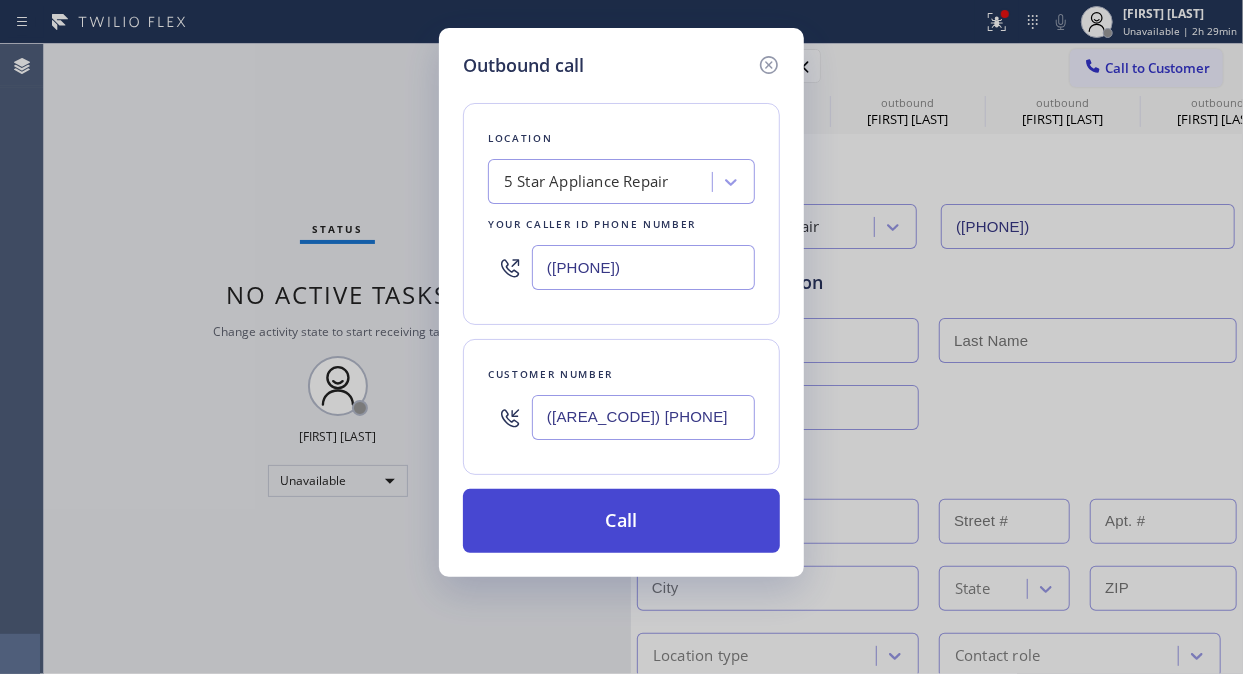 type on "([AREA_CODE]) [PHONE]" 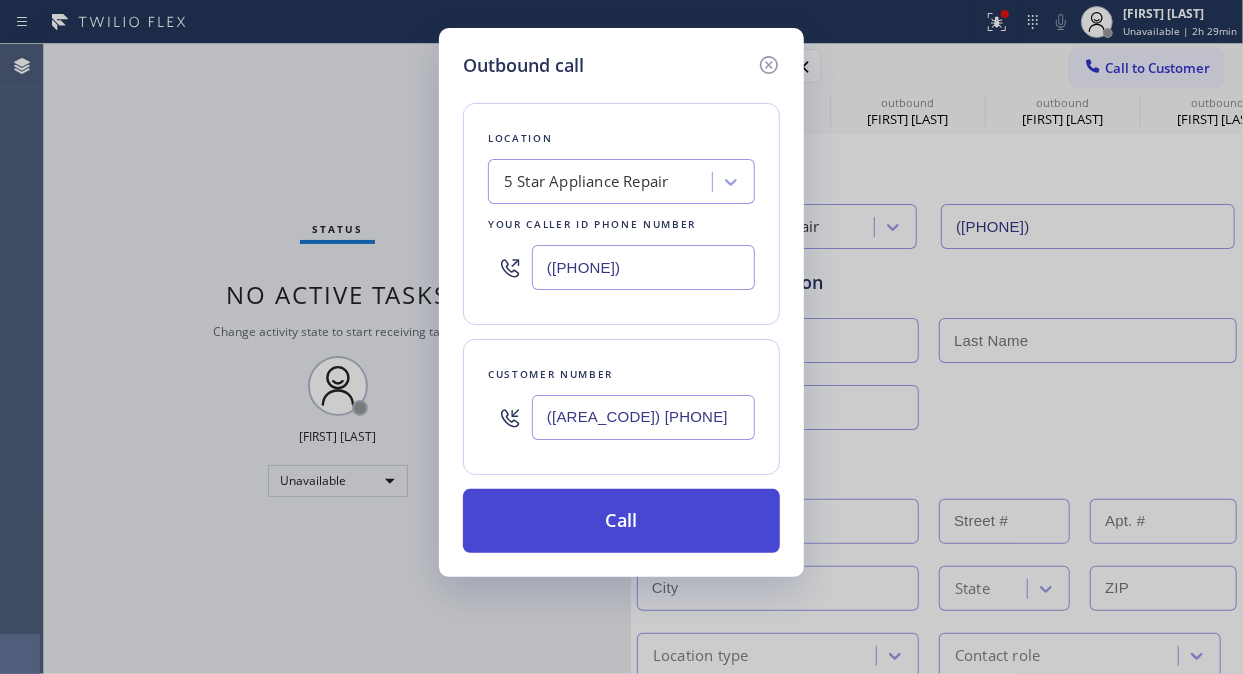 click on "Call" at bounding box center (621, 521) 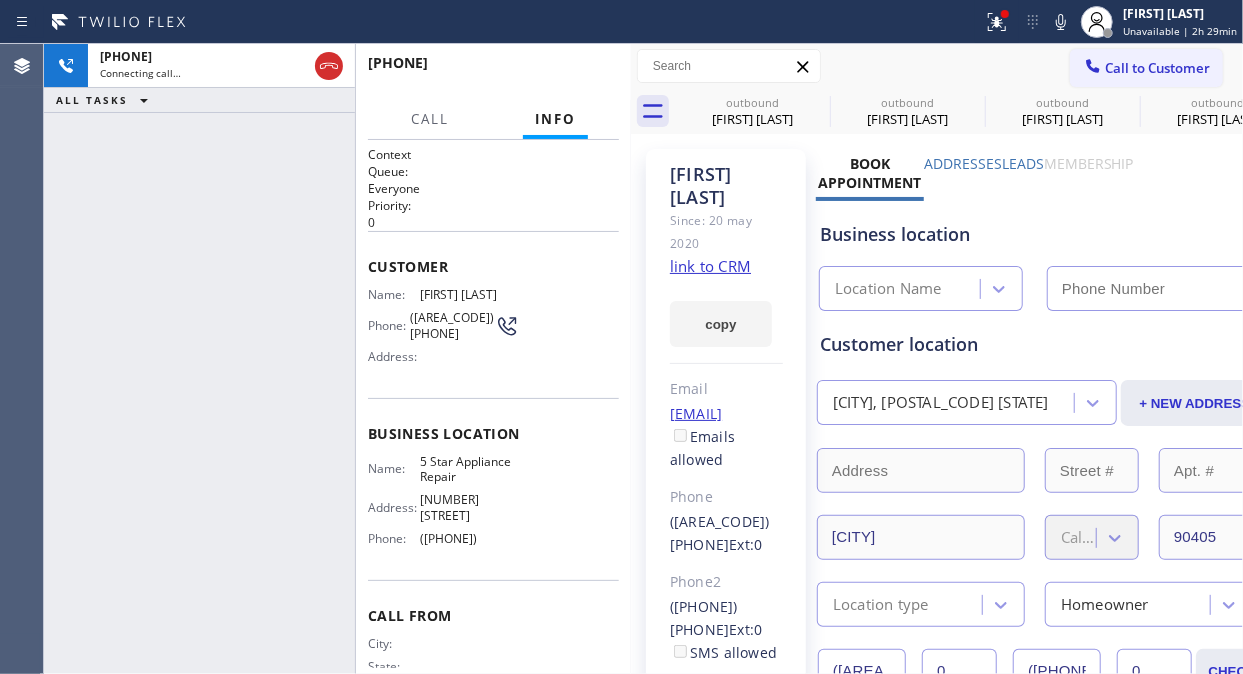 type on "([PHONE])" 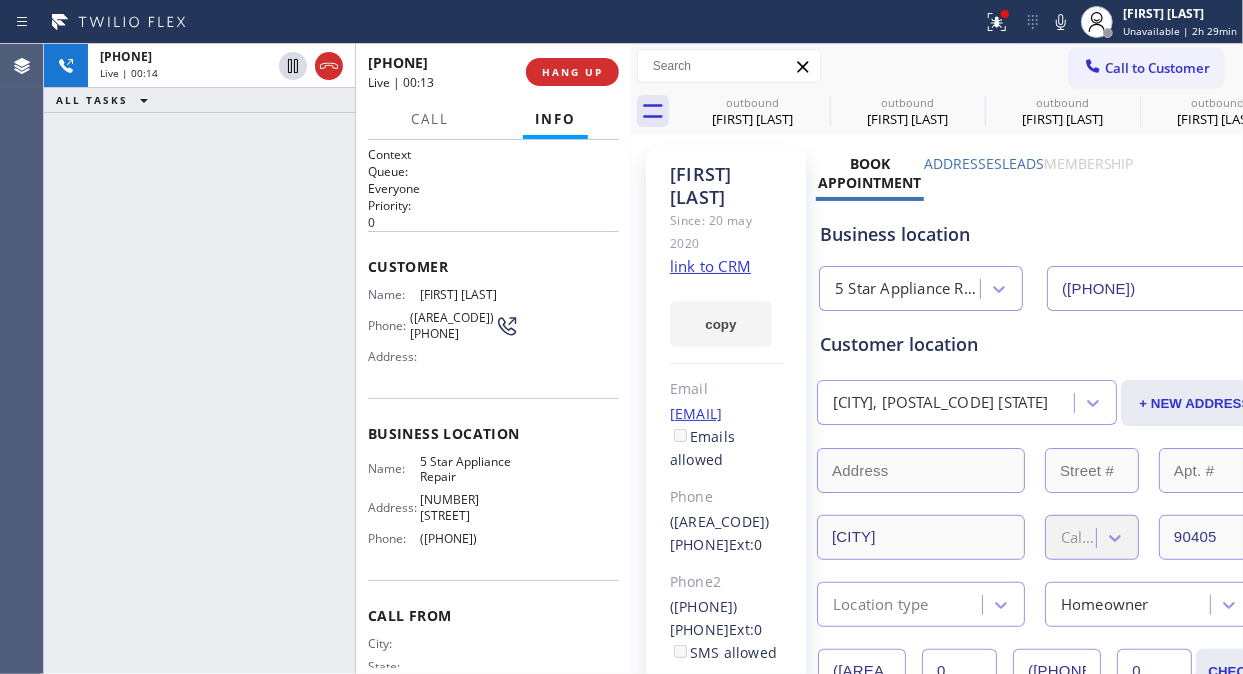 click on "[PHONE] Live | 00:14 ALL TASKS ALL TASKS ACTIVE TASKS TASKS IN WRAP UP" at bounding box center (199, 359) 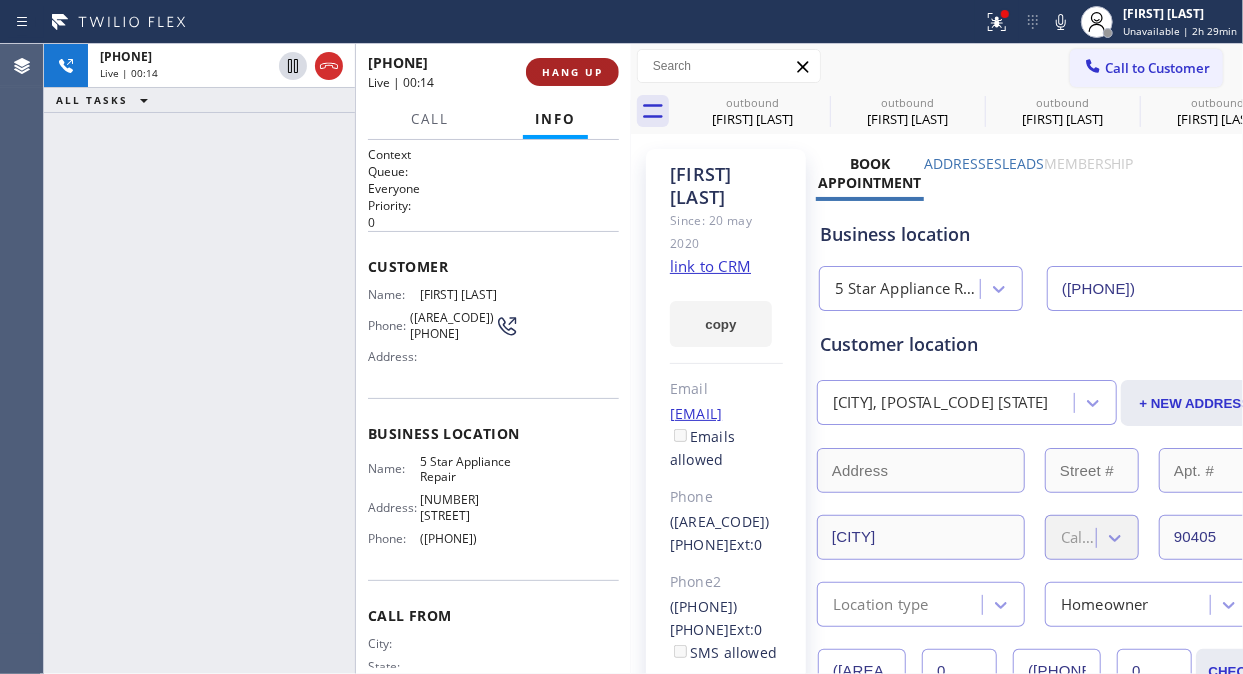 click on "HANG UP" at bounding box center [572, 72] 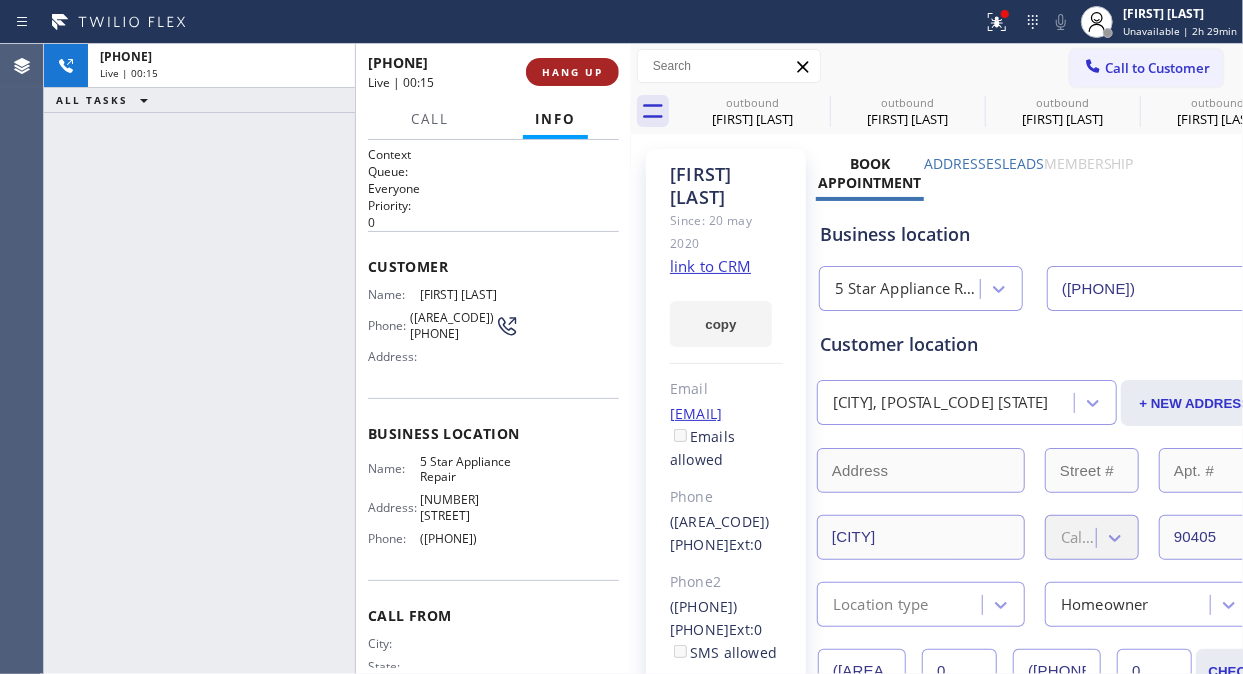 click on "HANG UP" at bounding box center (572, 72) 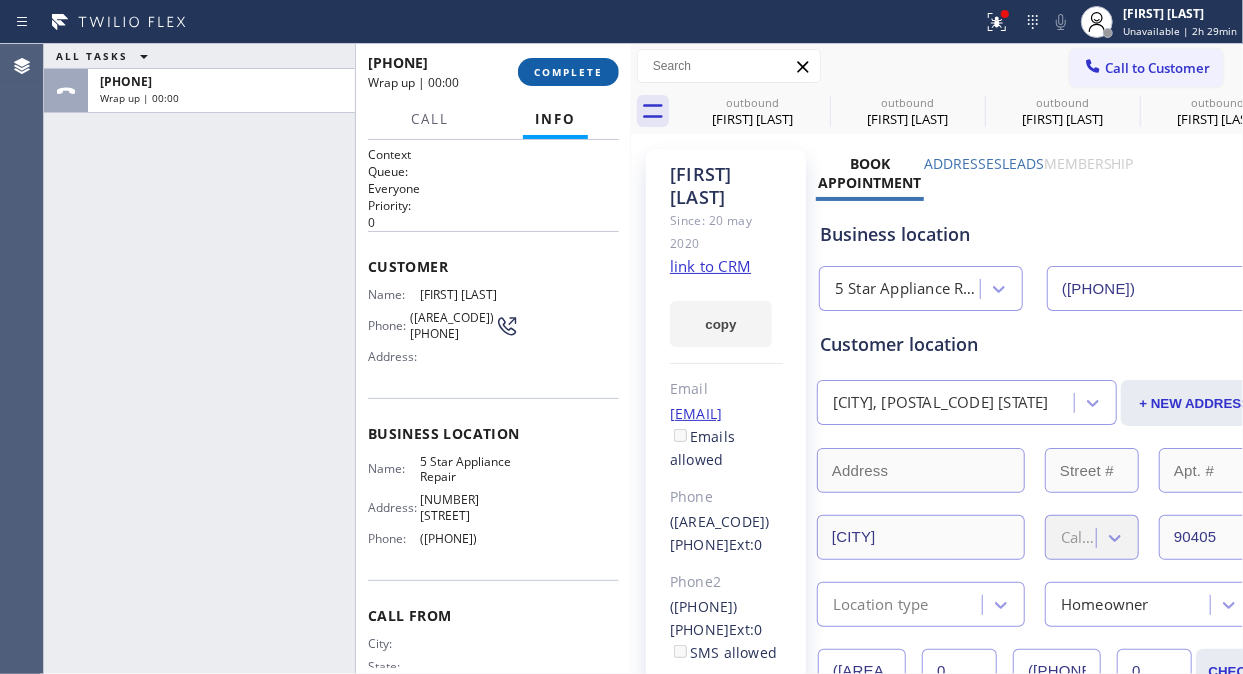 click on "COMPLETE" at bounding box center [568, 72] 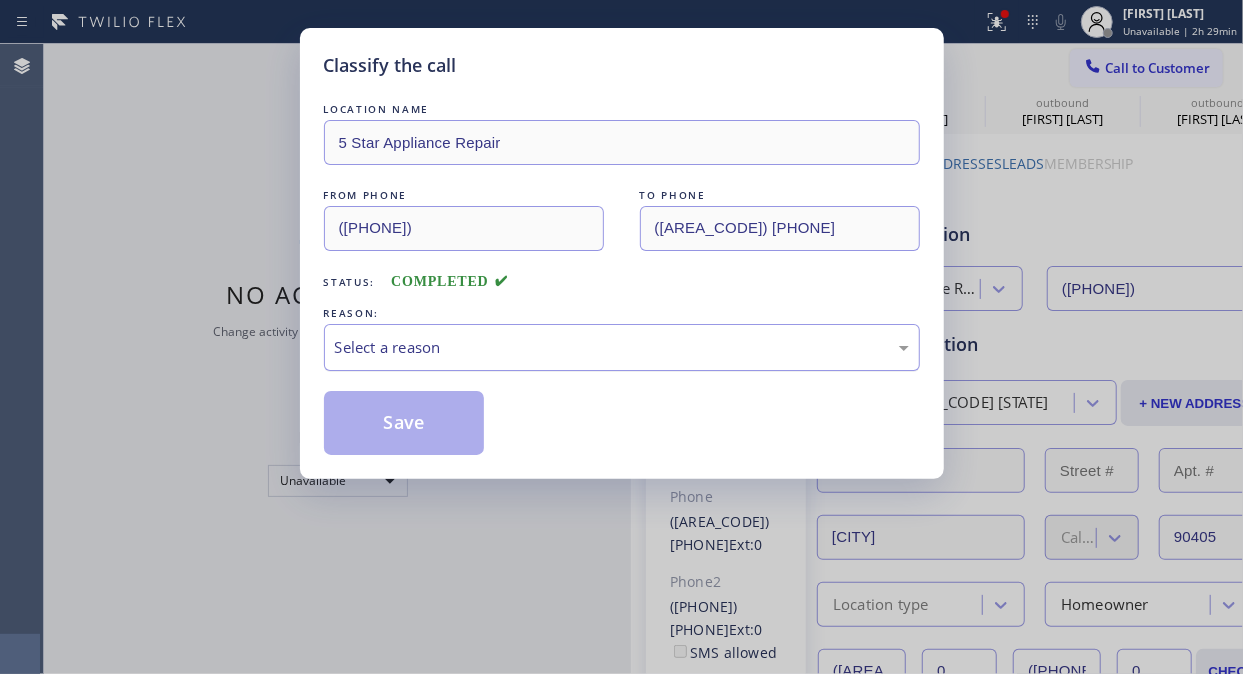 click on "Select a reason" at bounding box center [622, 347] 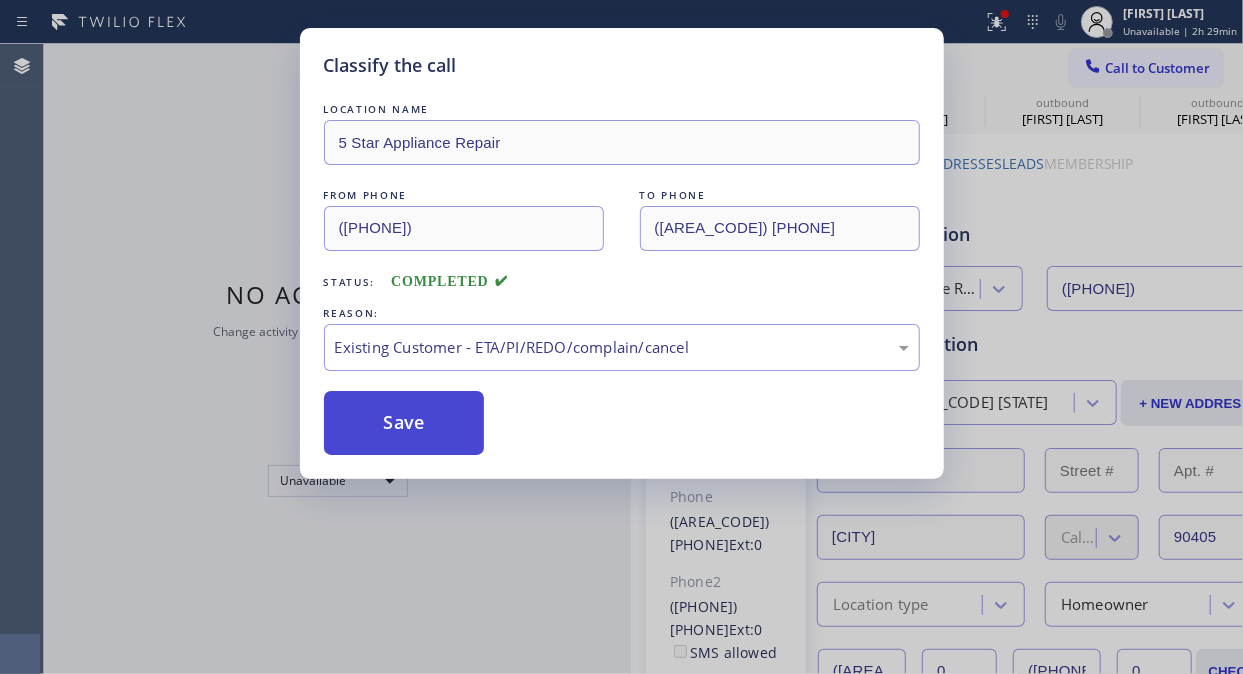 click on "Save" at bounding box center [404, 423] 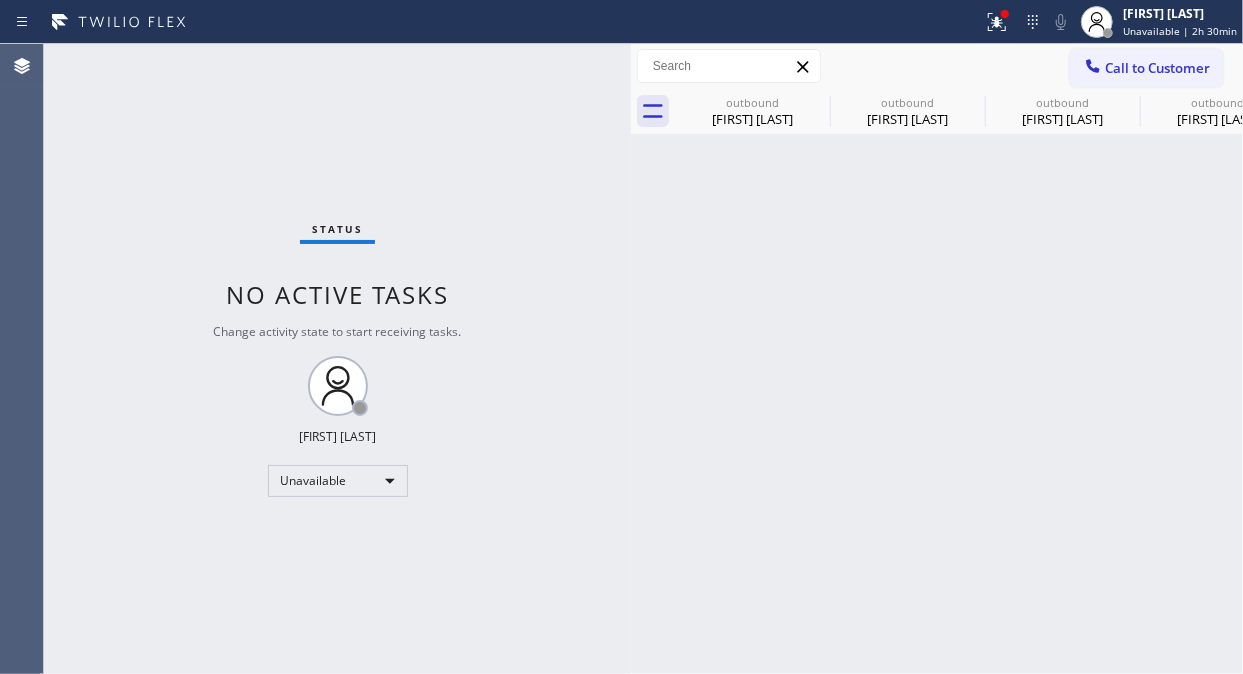 drag, startPoint x: 281, startPoint y: 74, endPoint x: 562, endPoint y: 87, distance: 281.30054 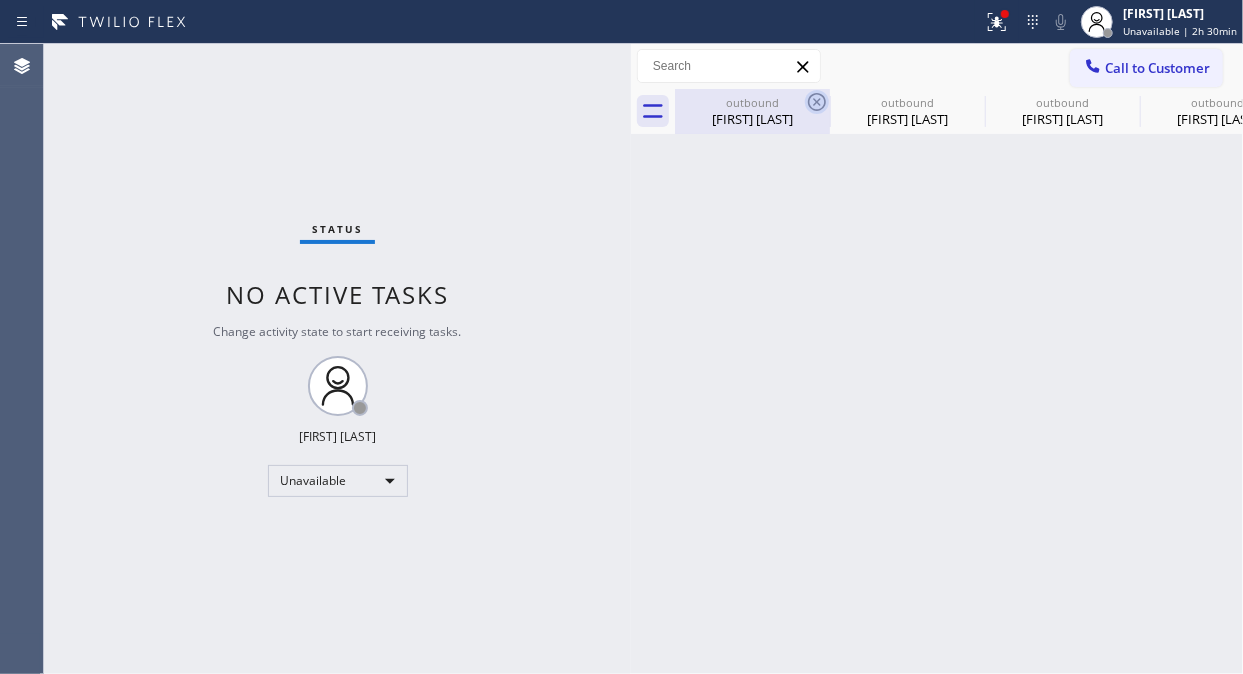 click 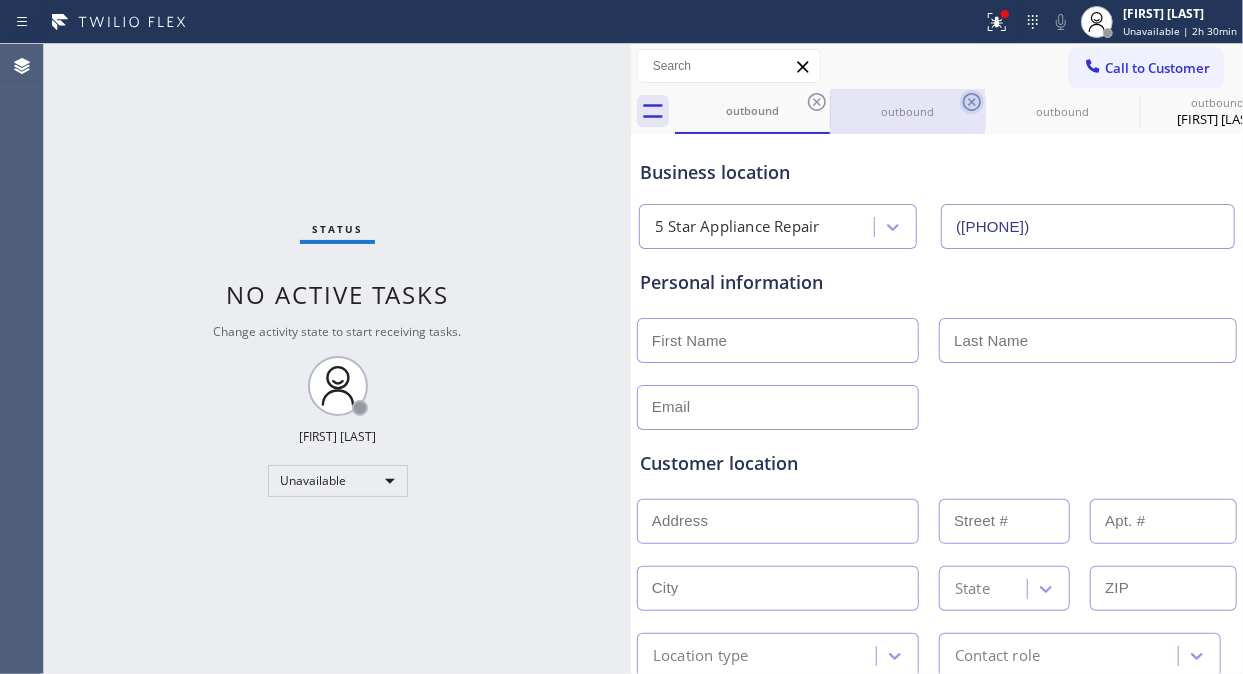 click 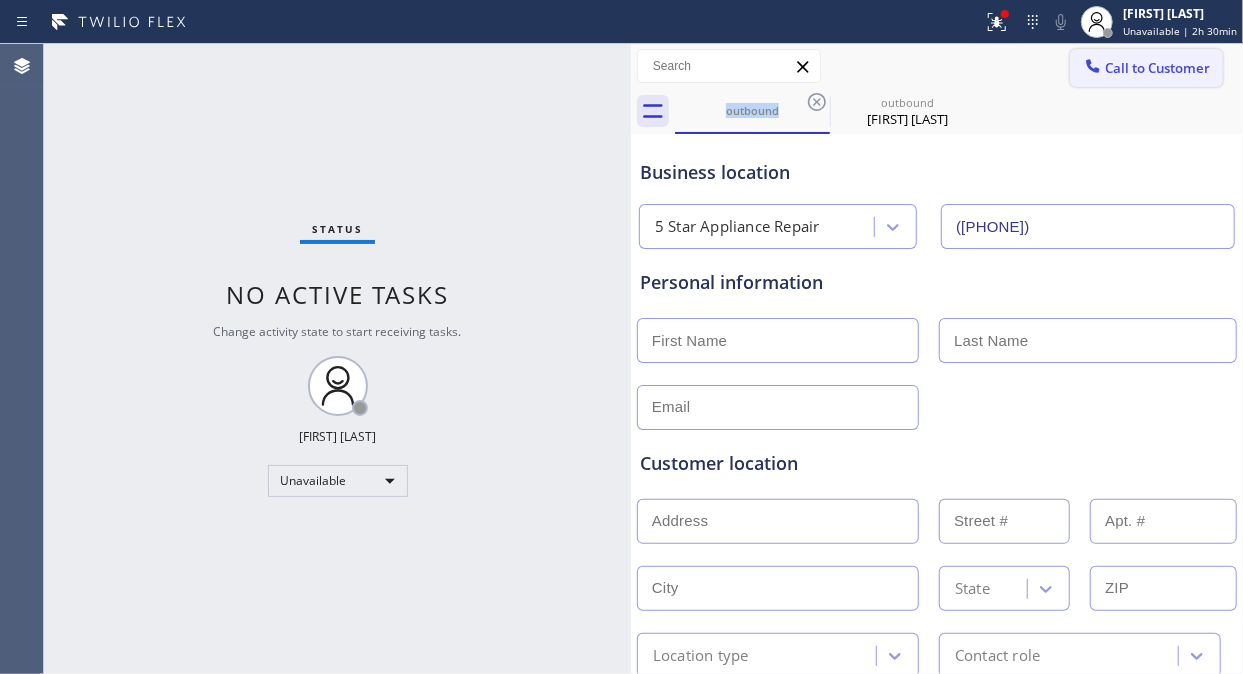 click on "Call to Customer" at bounding box center (1157, 68) 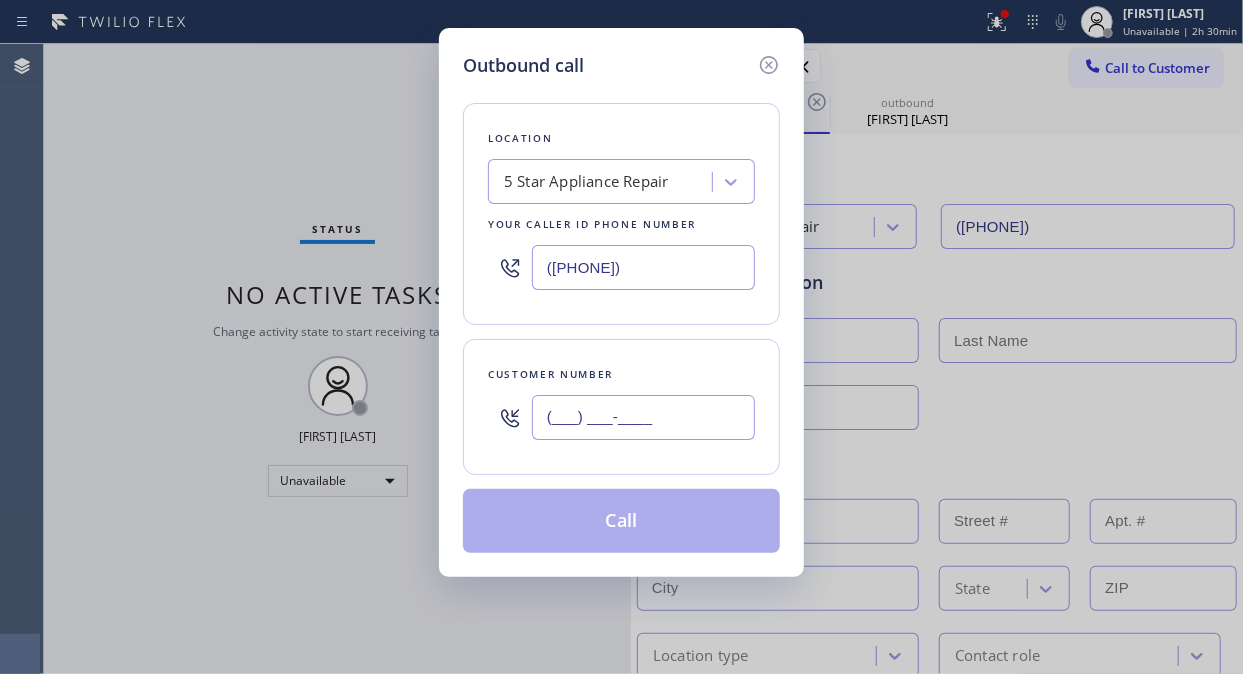click on "(___) ___-____" at bounding box center [643, 417] 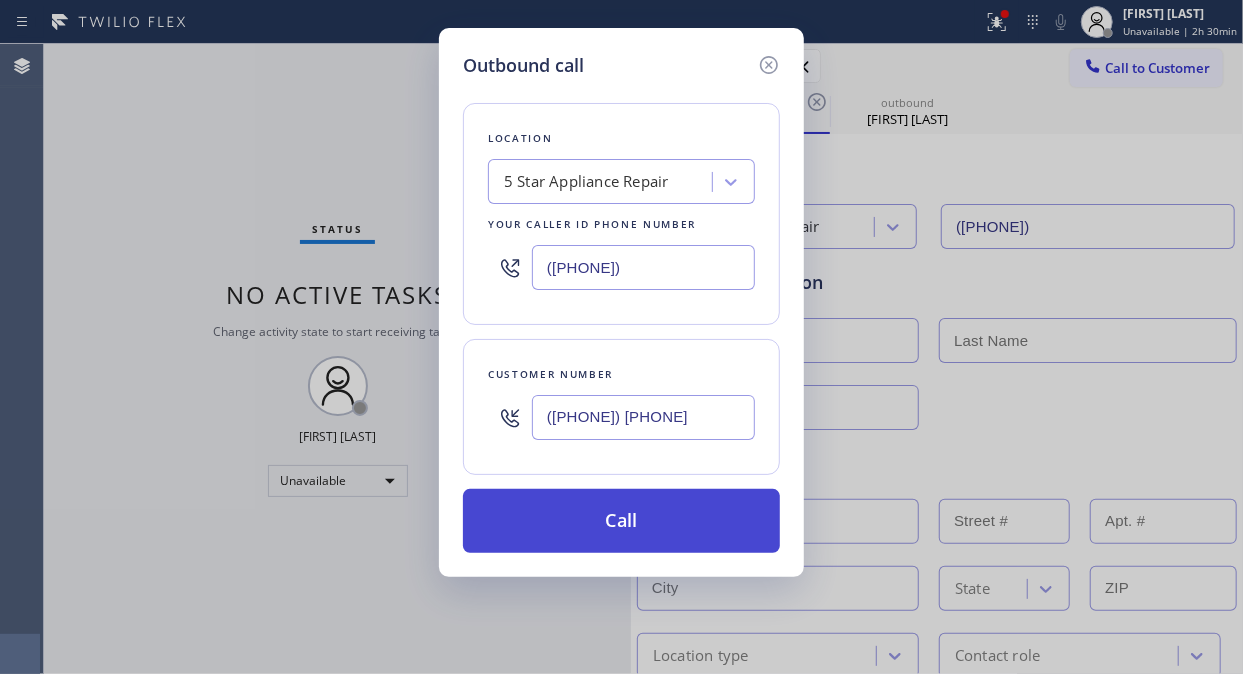 type on "([PHONE]) [PHONE]" 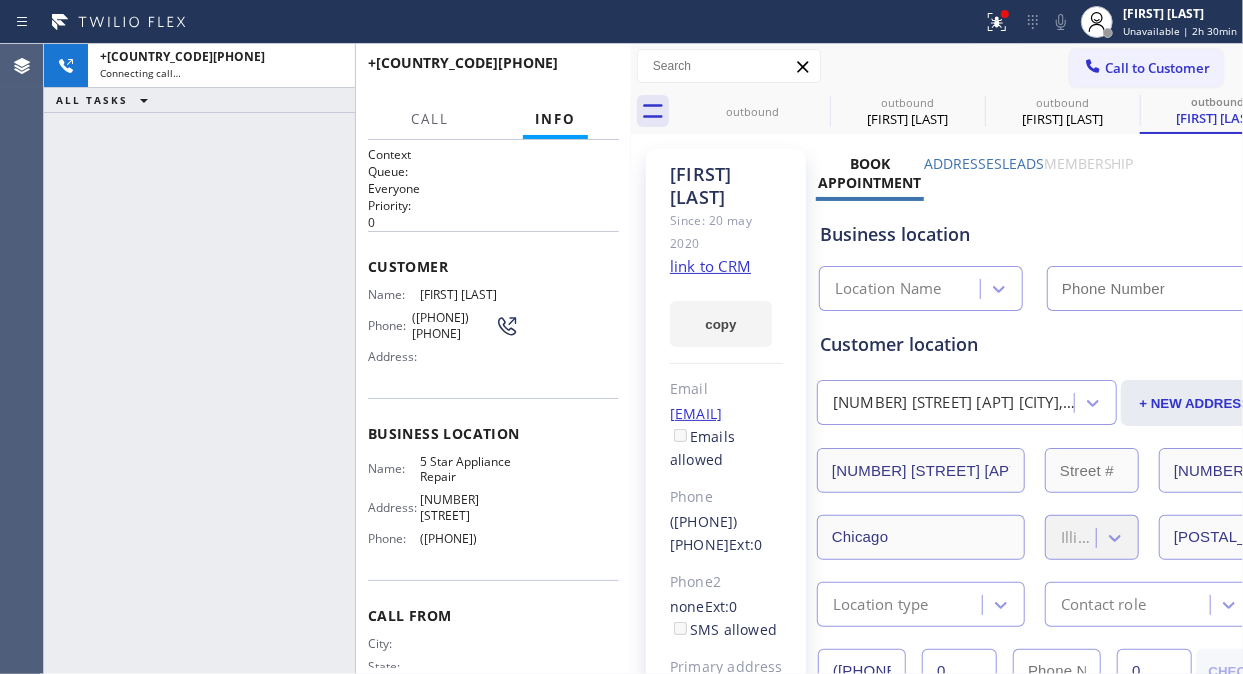 type on "([PHONE])" 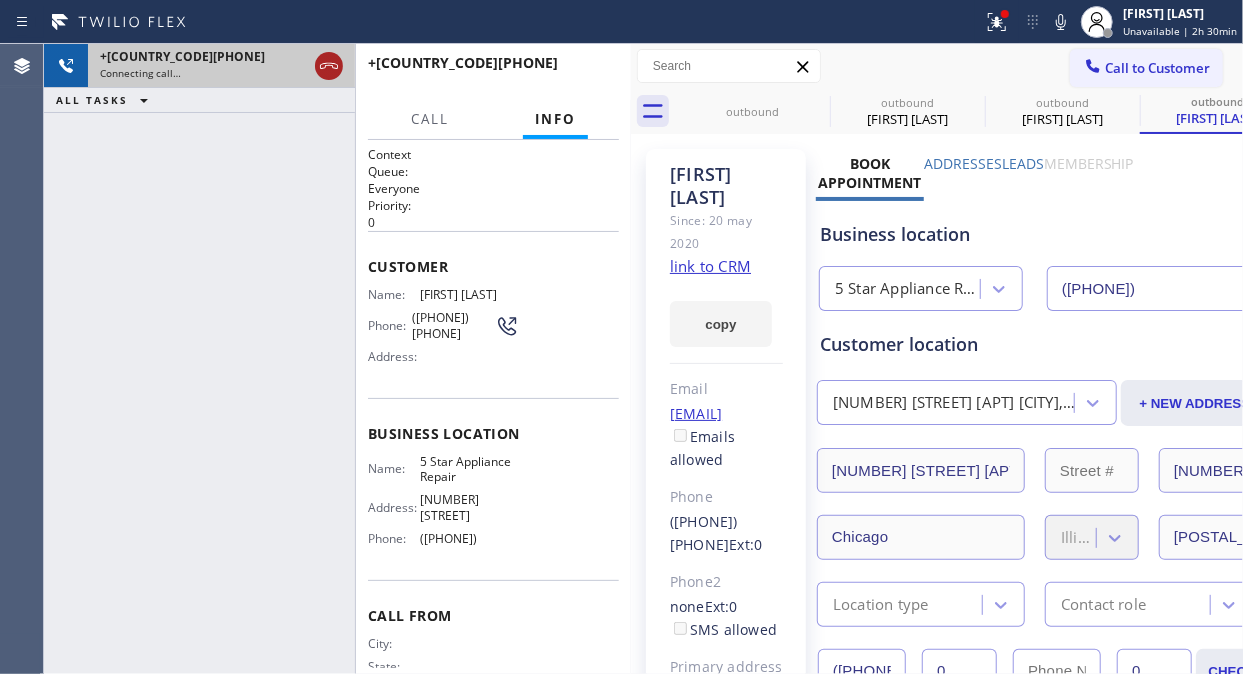 click 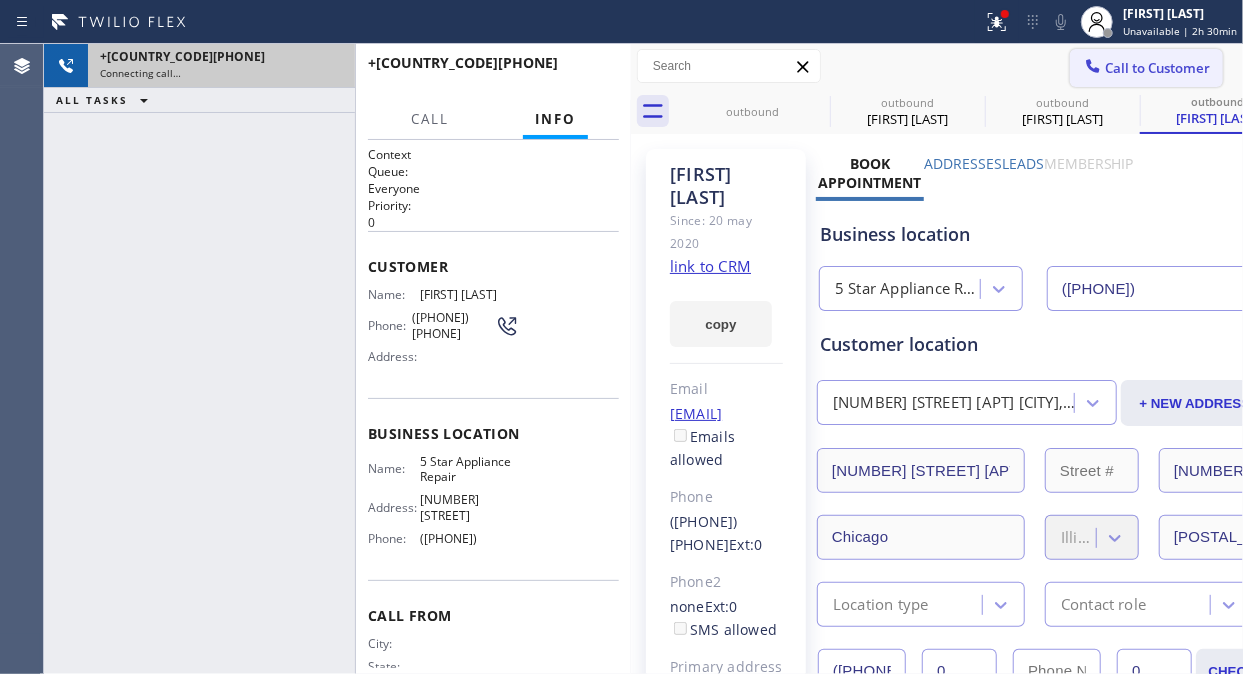 click on "Call to Customer" at bounding box center (1157, 68) 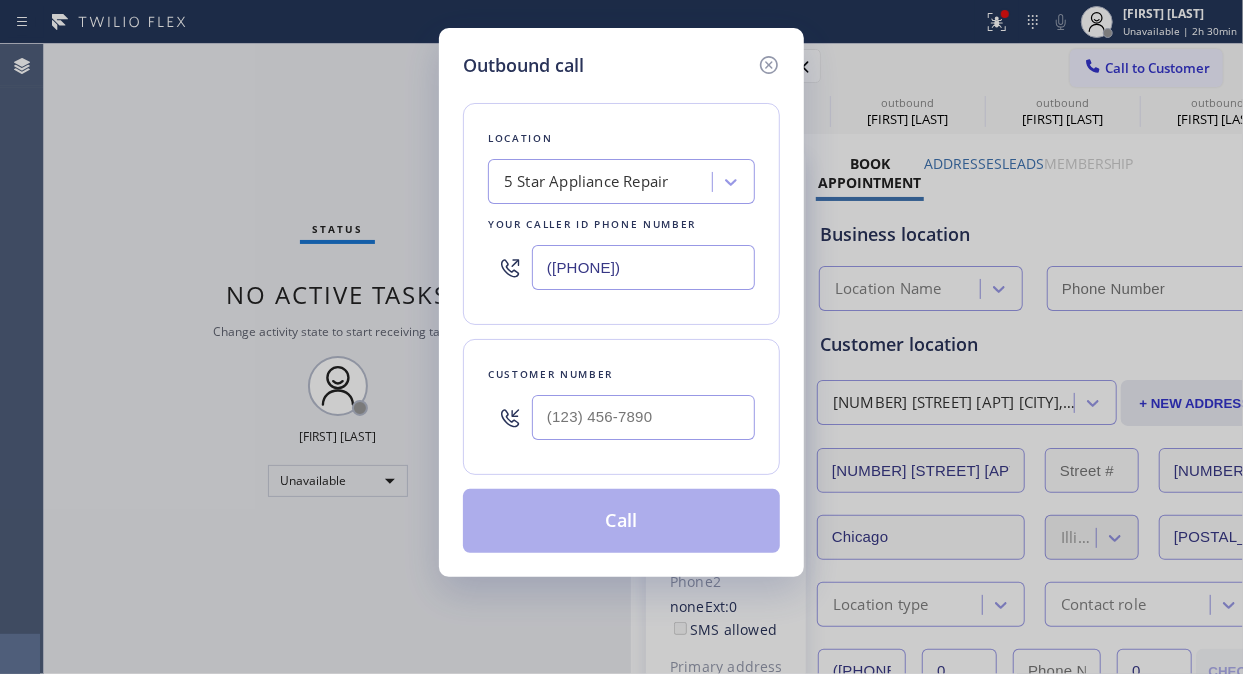 type on "([PHONE])" 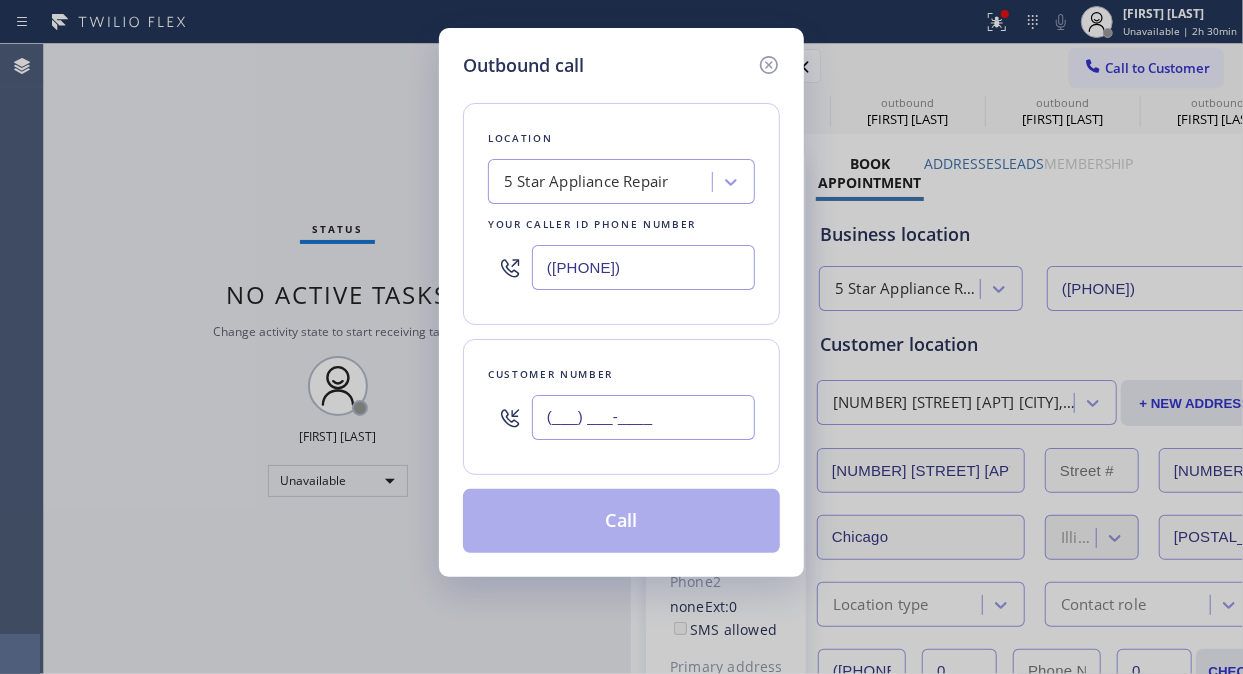 click on "(___) ___-____" at bounding box center [643, 417] 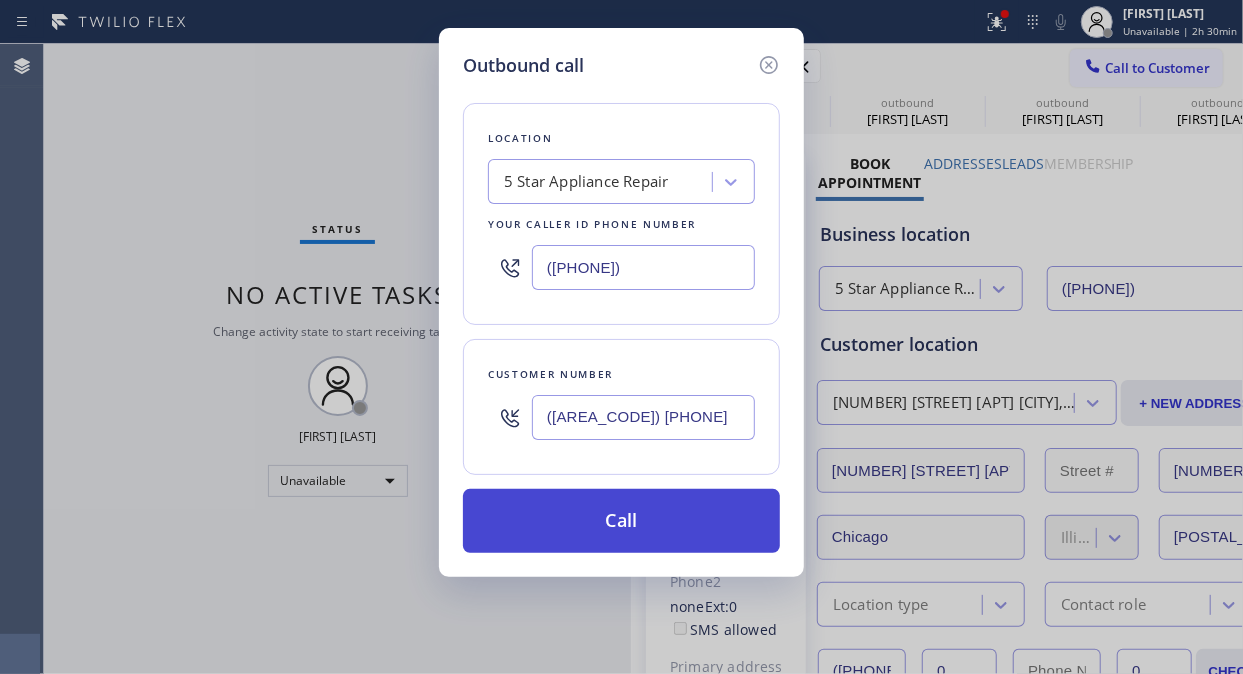 type on "([AREA_CODE]) [PHONE]" 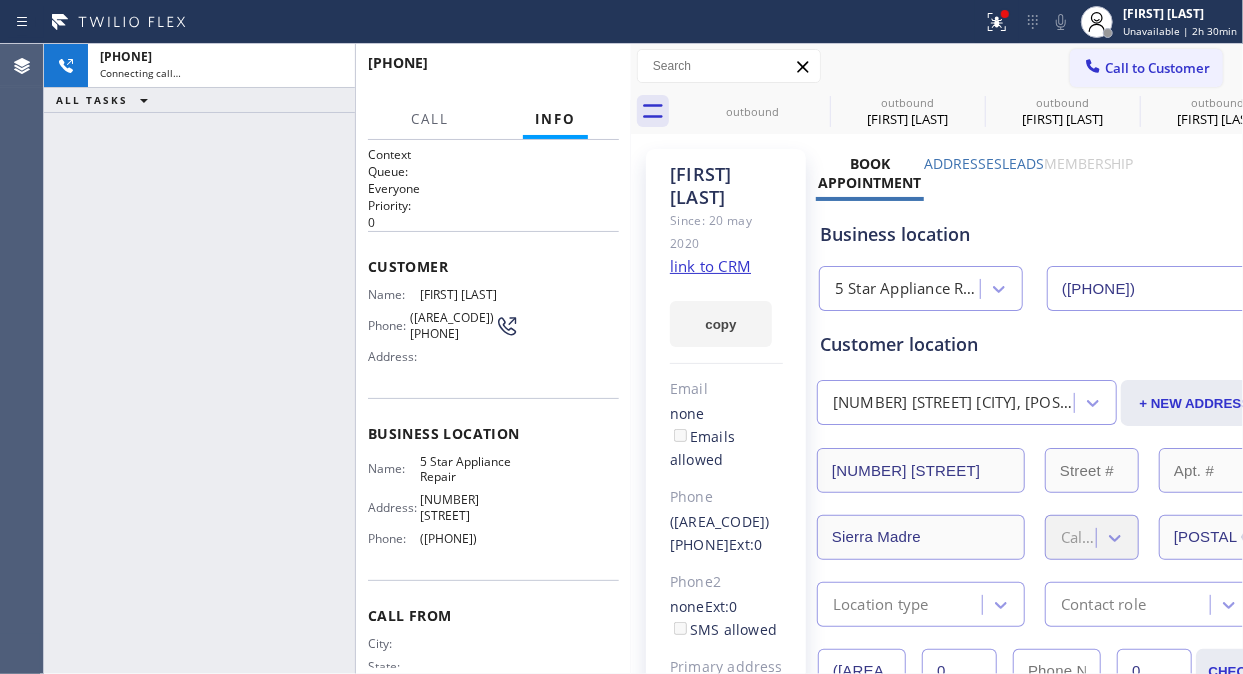 type on "([PHONE])" 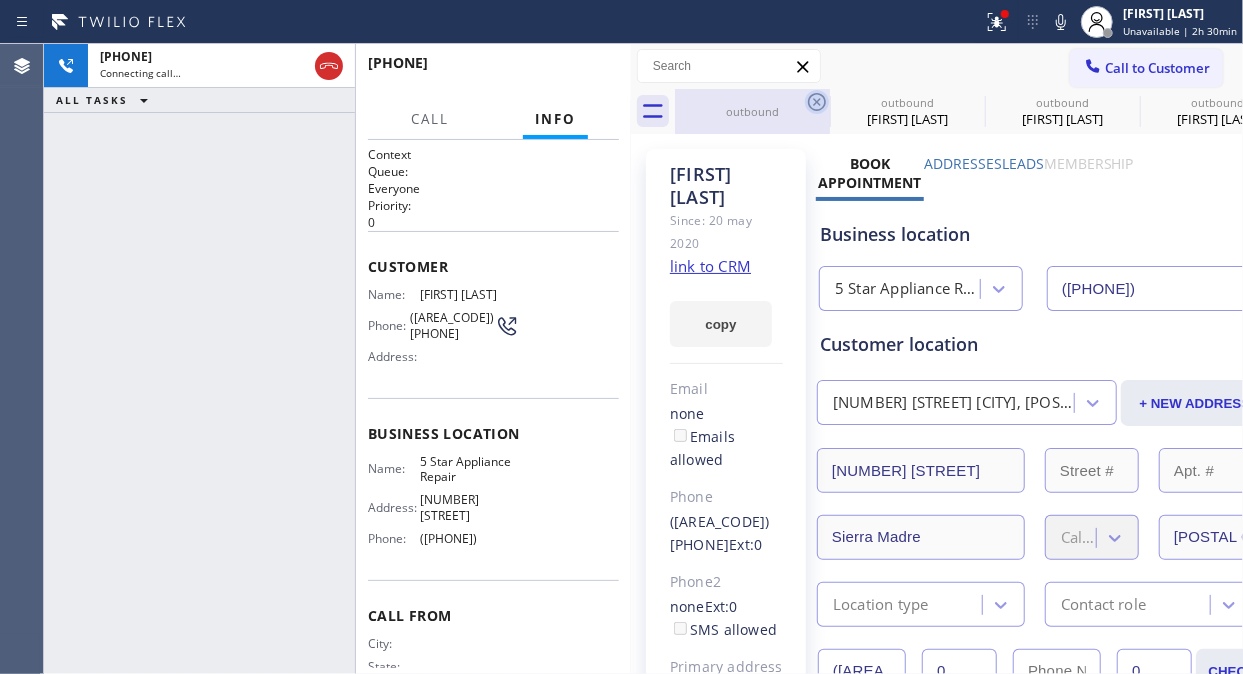 click 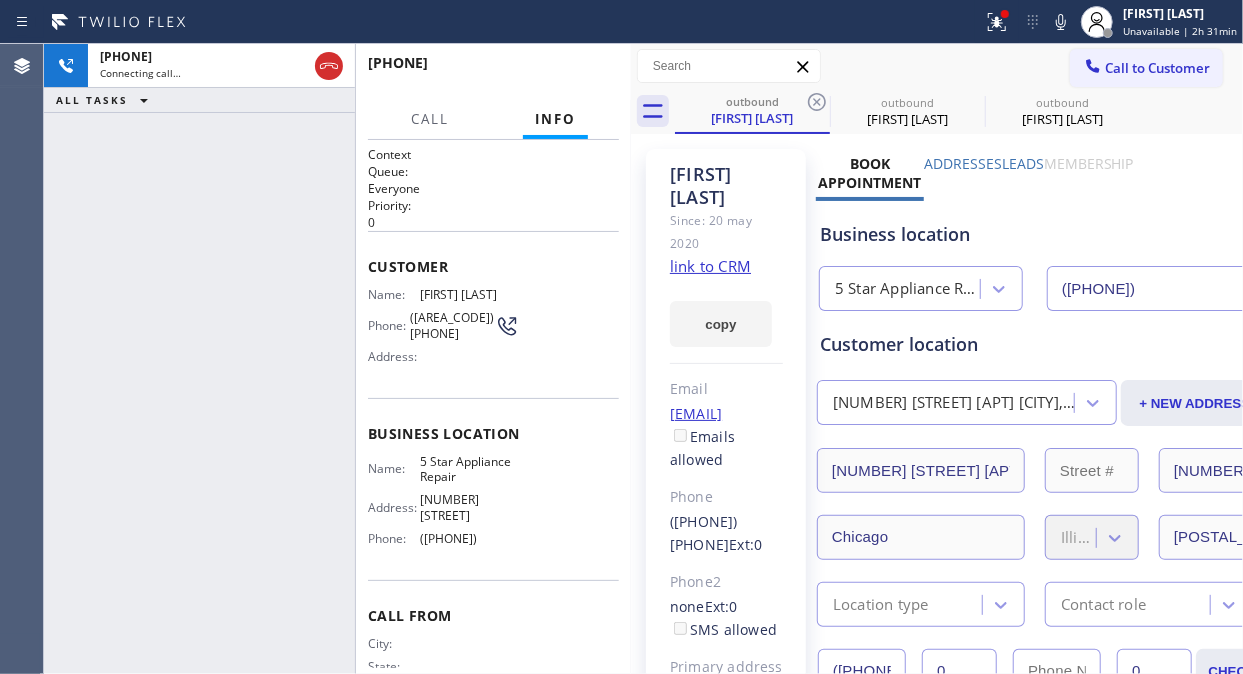 click 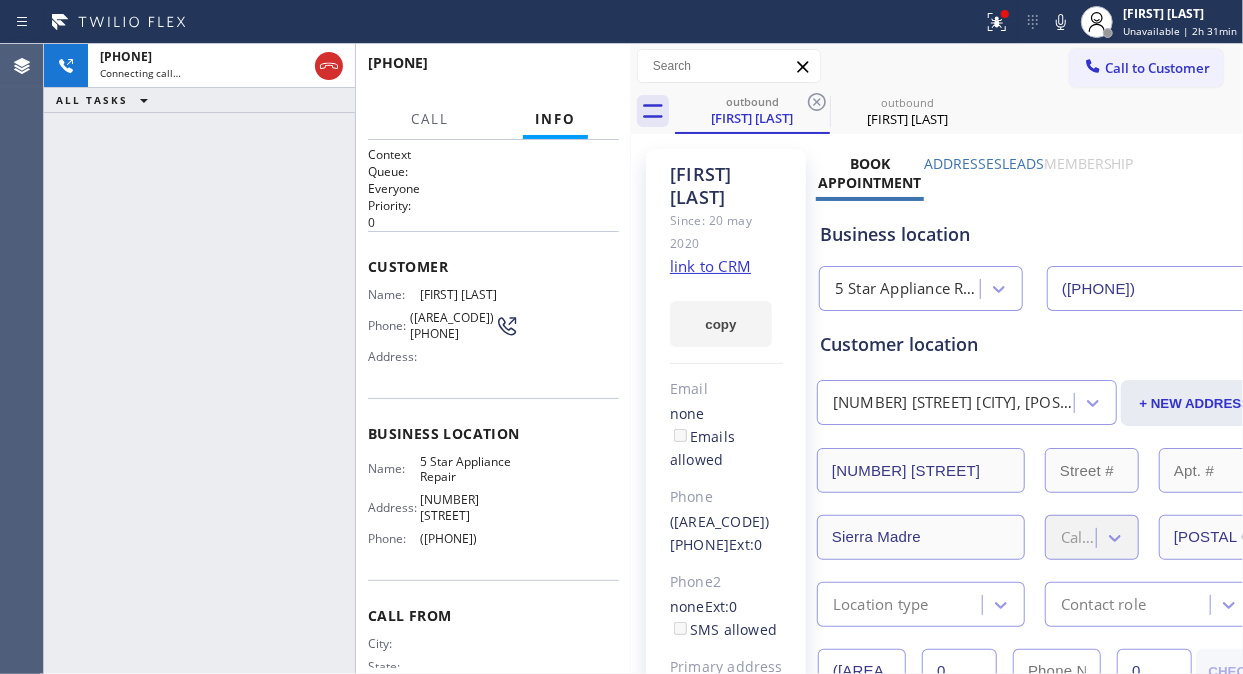 click 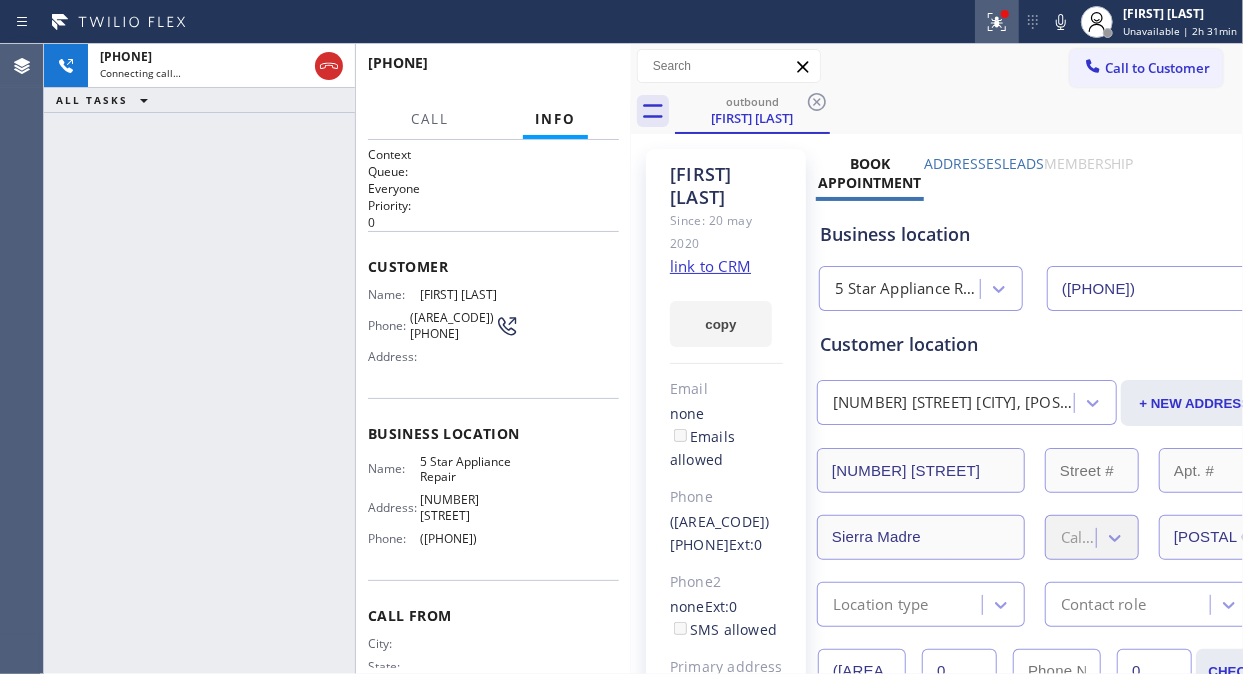 click at bounding box center [997, 22] 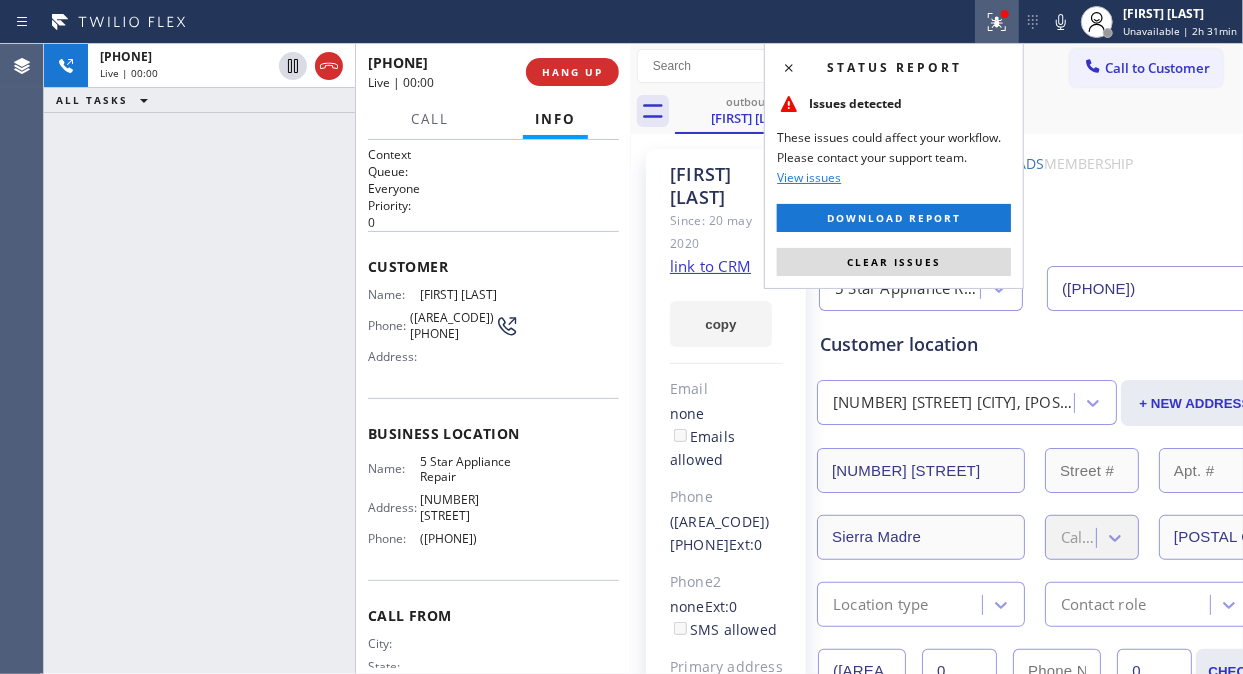 click on "Clear issues" at bounding box center [894, 262] 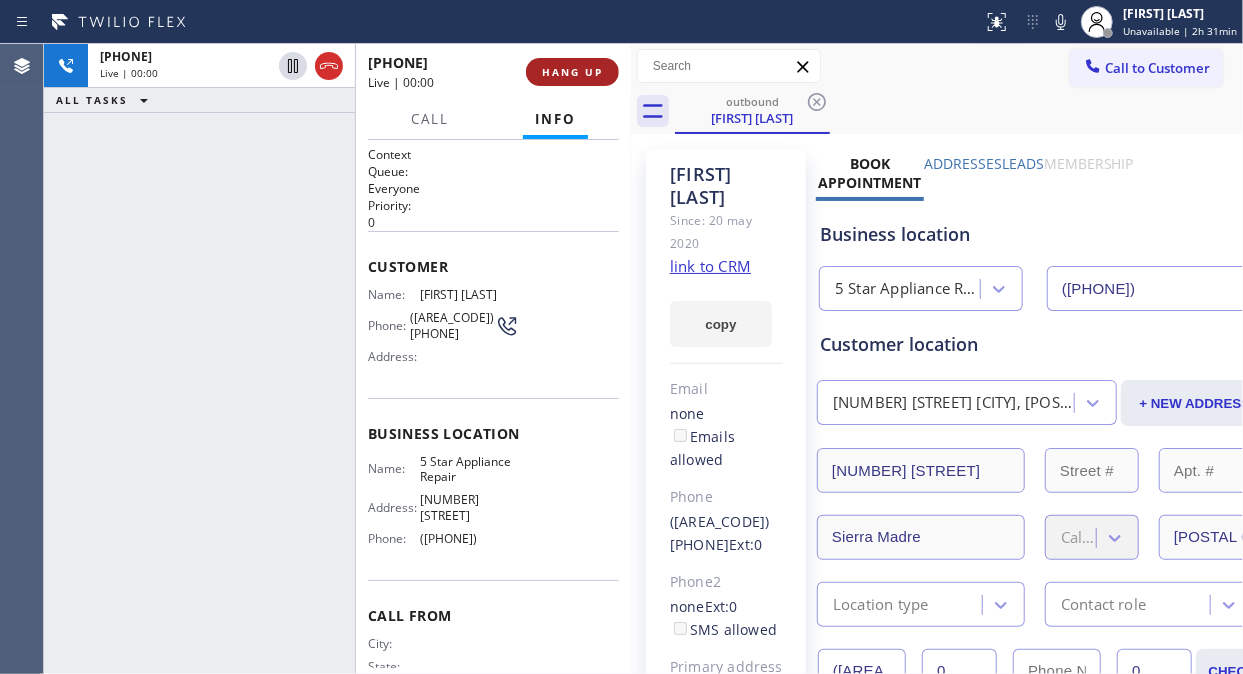 click on "HANG UP" at bounding box center (572, 72) 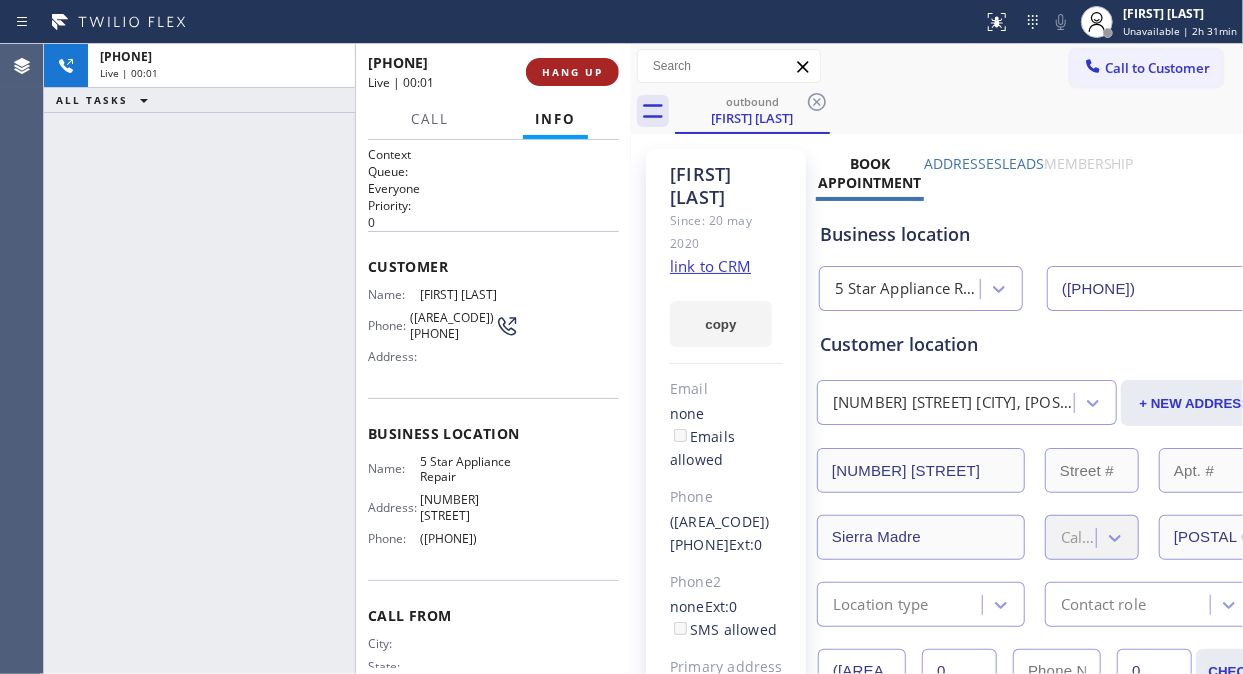 click on "HANG UP" at bounding box center [572, 72] 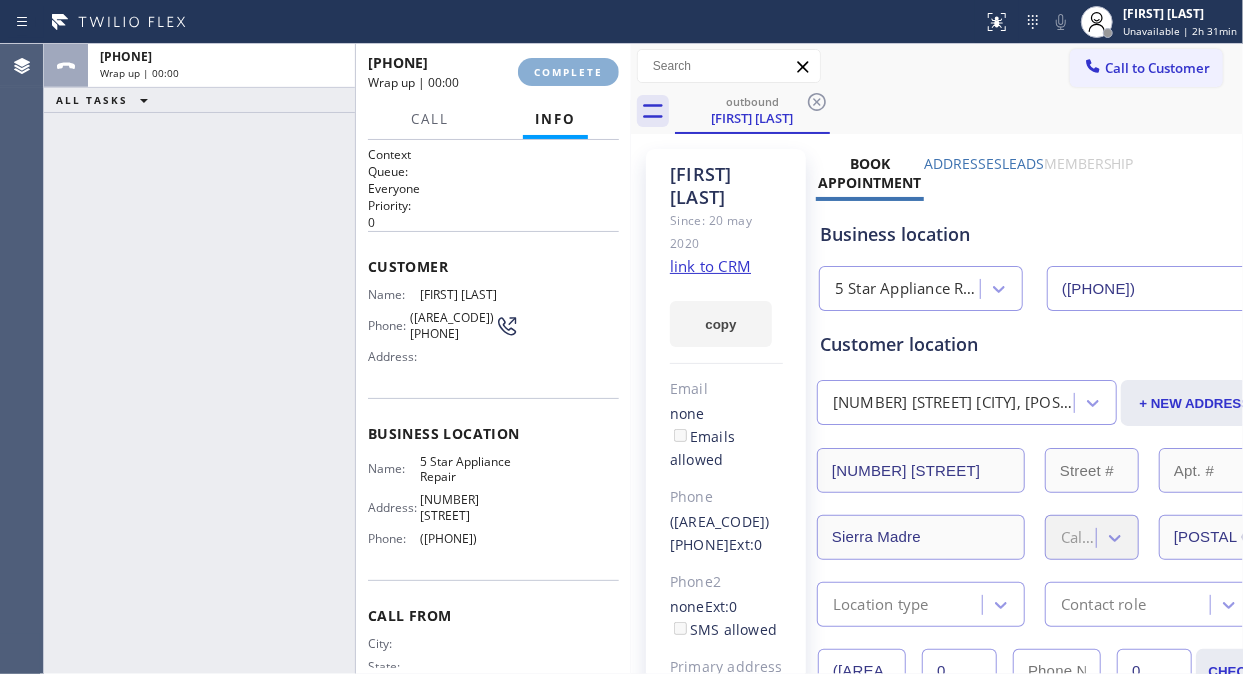 click on "COMPLETE" at bounding box center [568, 72] 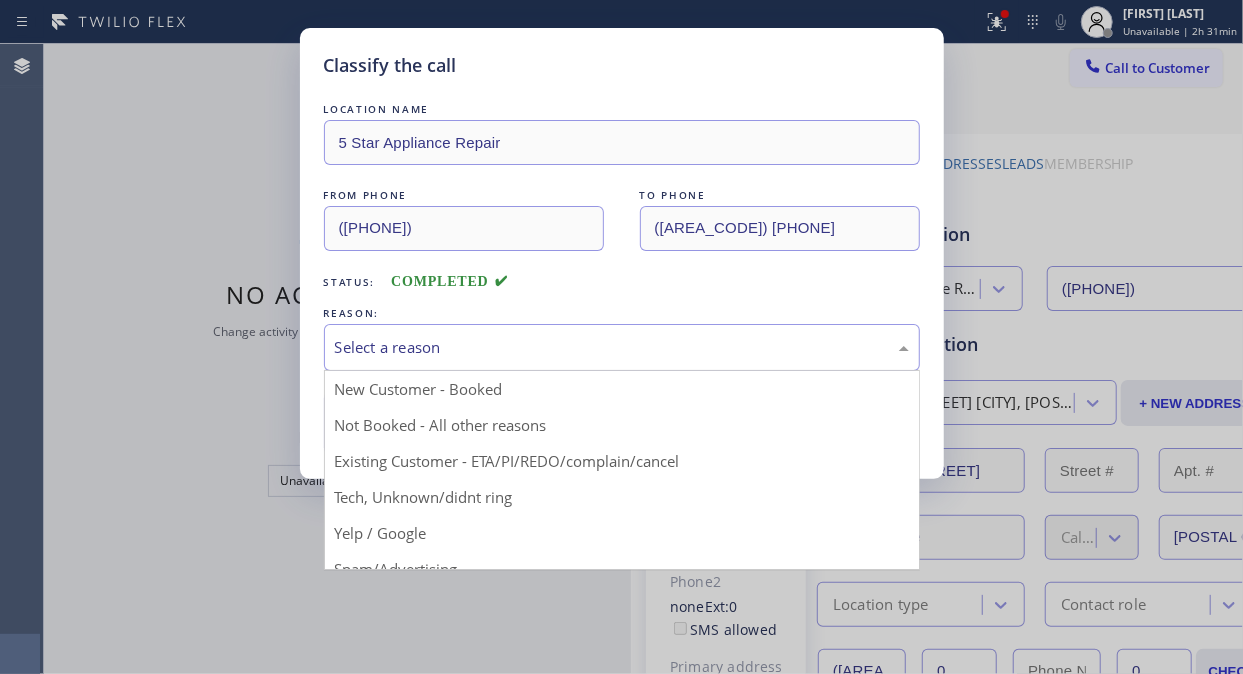 click on "Select a reason" at bounding box center (622, 347) 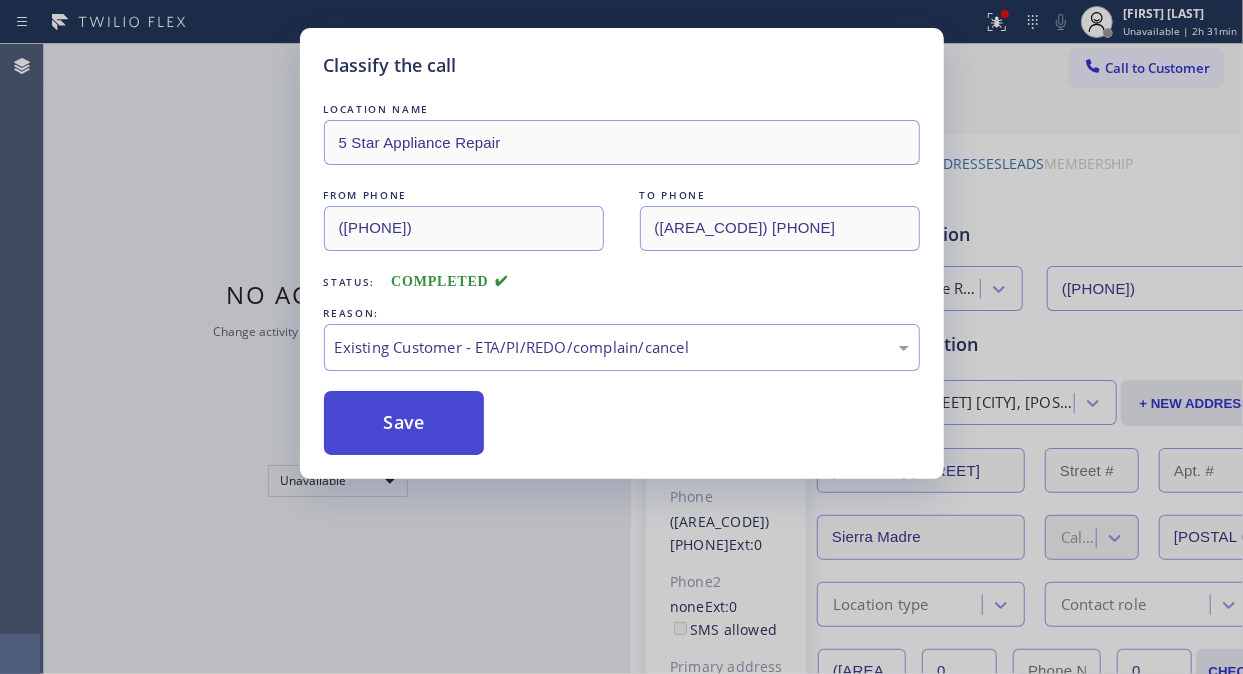 click on "Save" at bounding box center (404, 423) 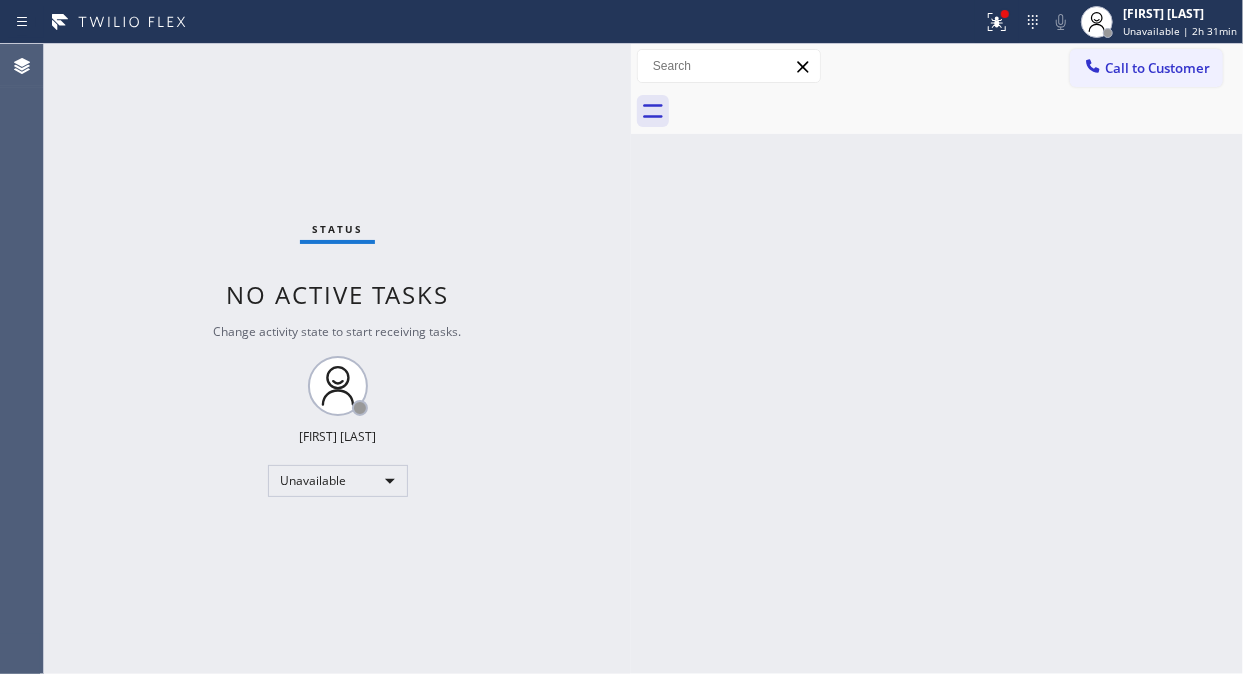 click on "Call to Customer" at bounding box center (1157, 68) 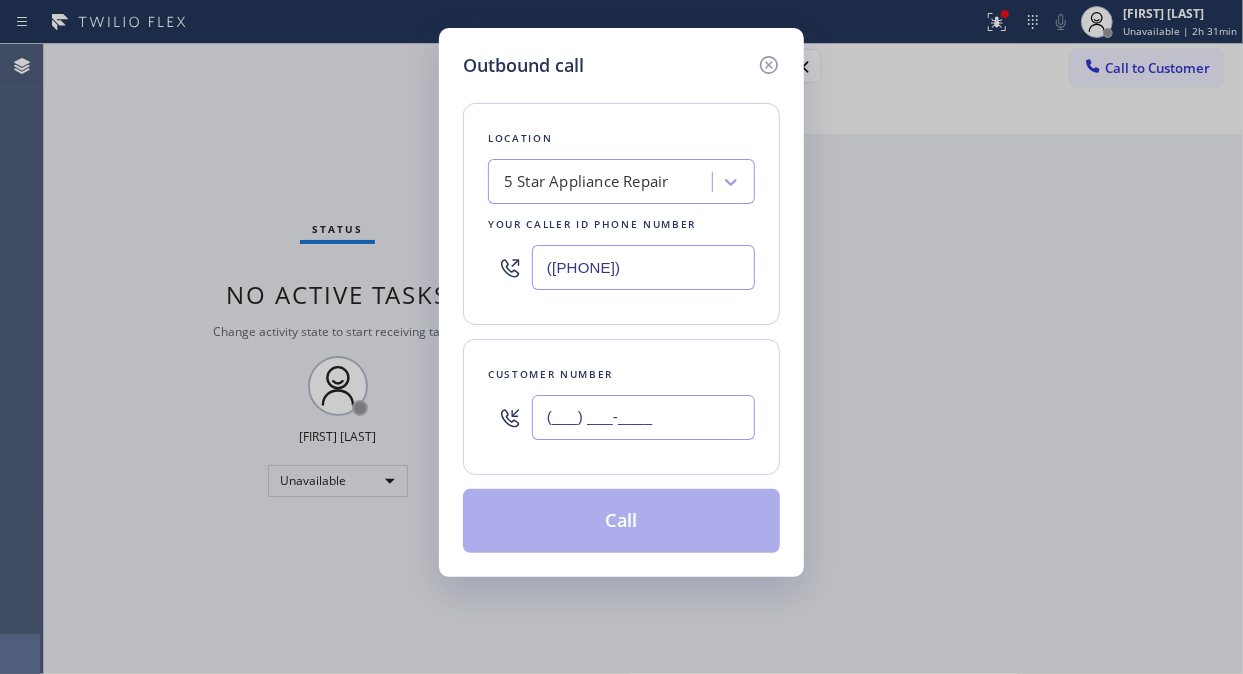 click on "(___) ___-____" at bounding box center [643, 417] 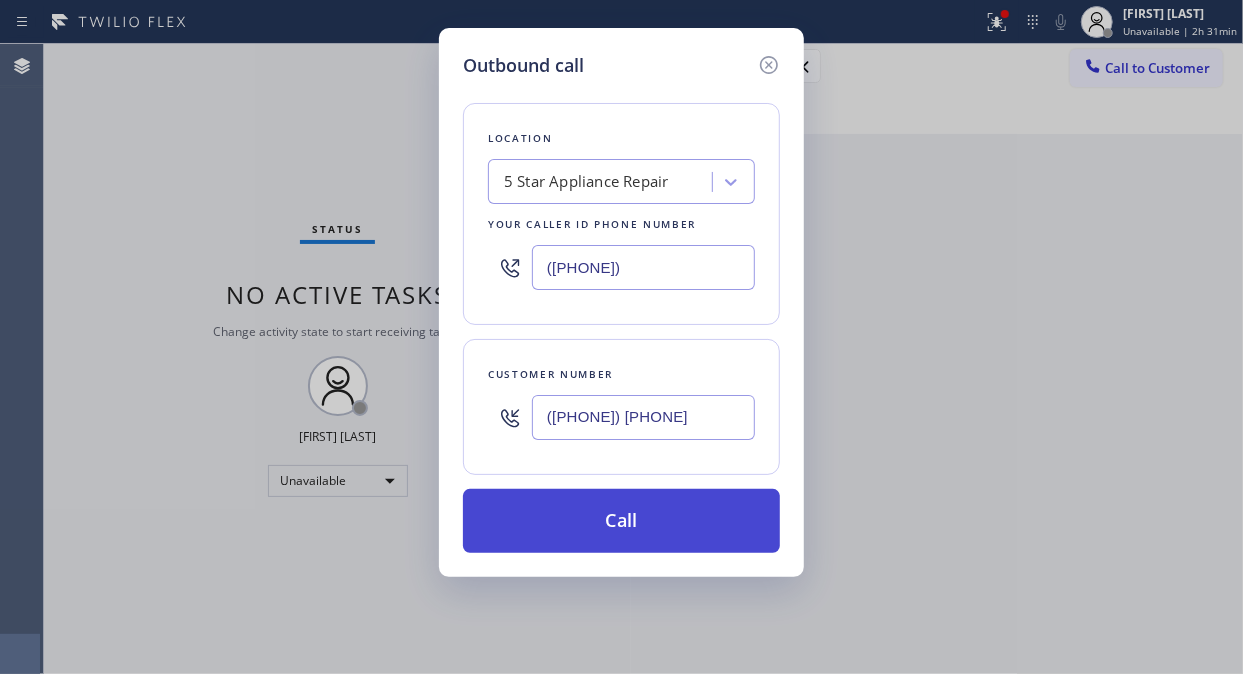 type on "([PHONE]) [PHONE]" 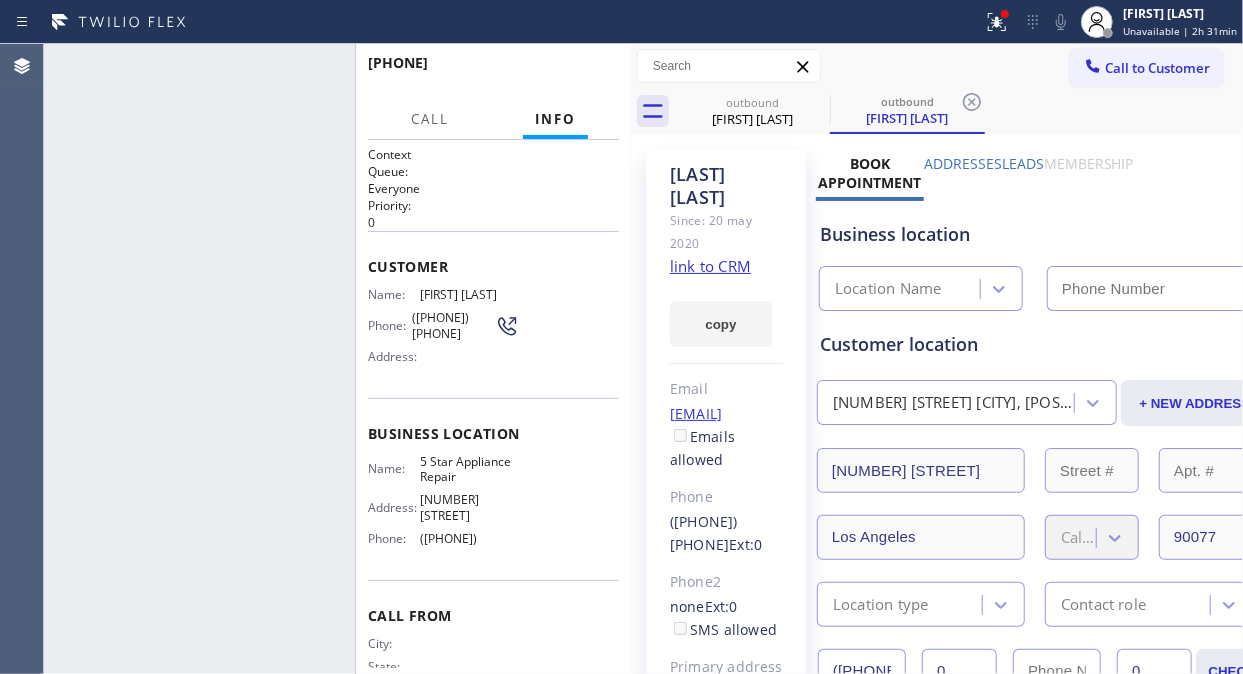 type on "([PHONE])" 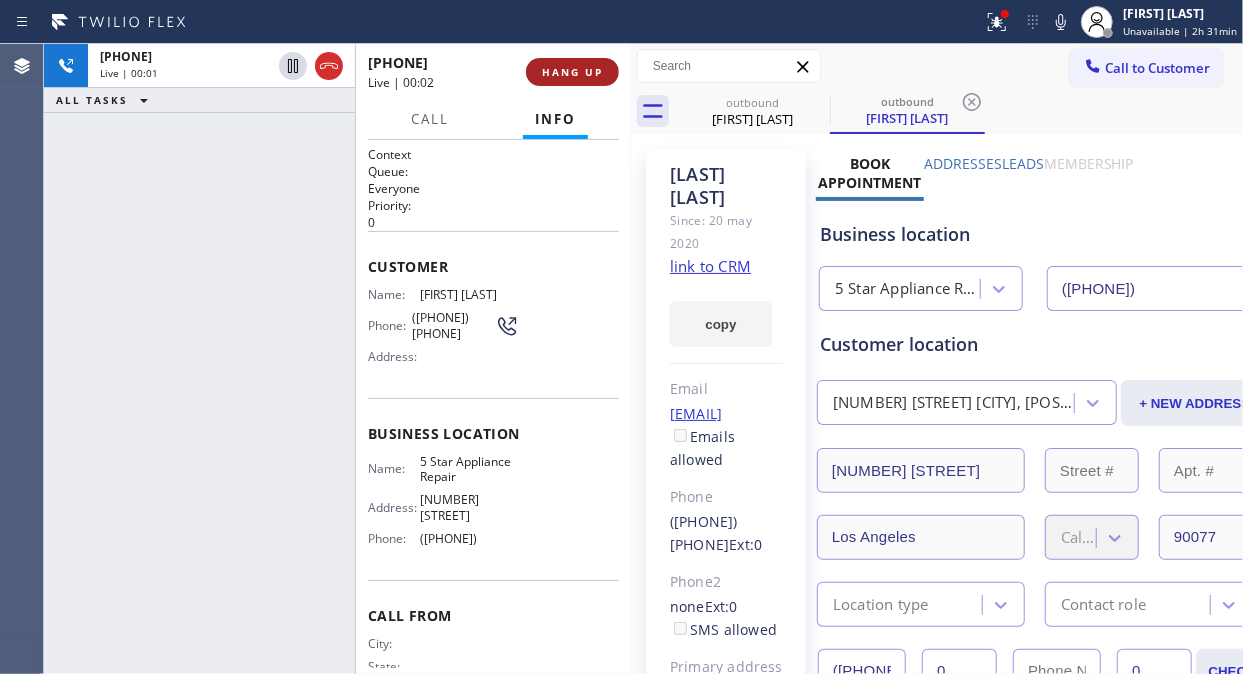 click on "HANG UP" at bounding box center [572, 72] 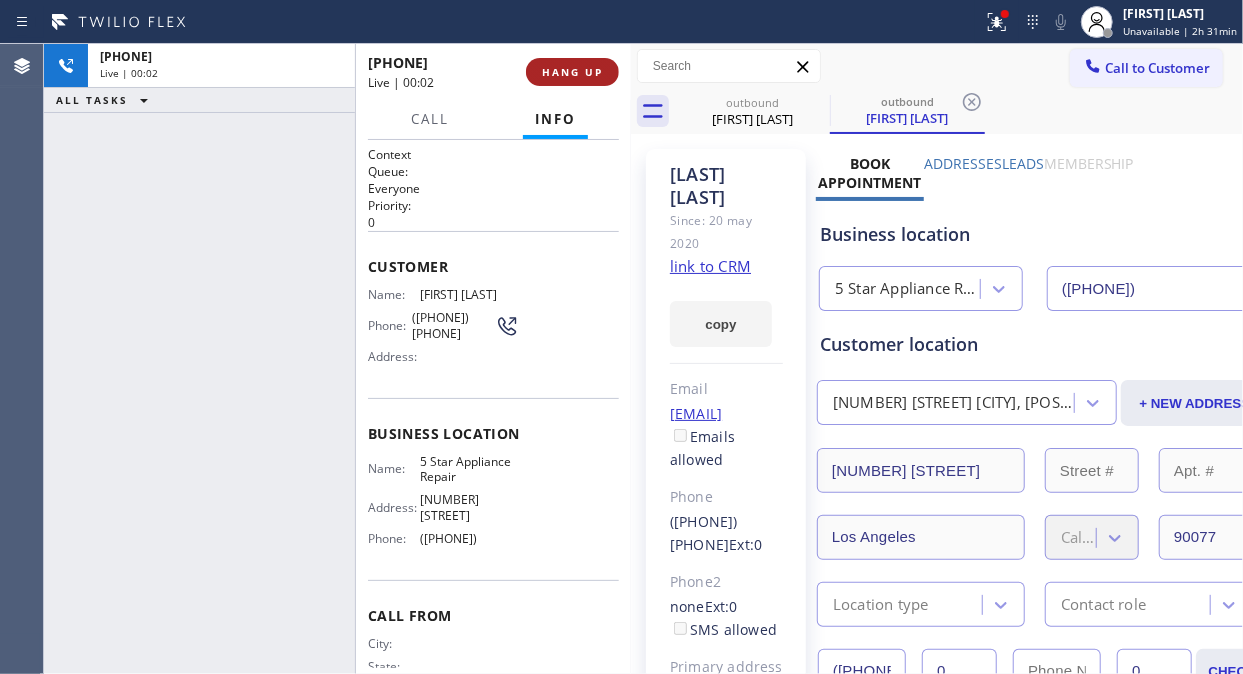 click on "HANG UP" at bounding box center (572, 72) 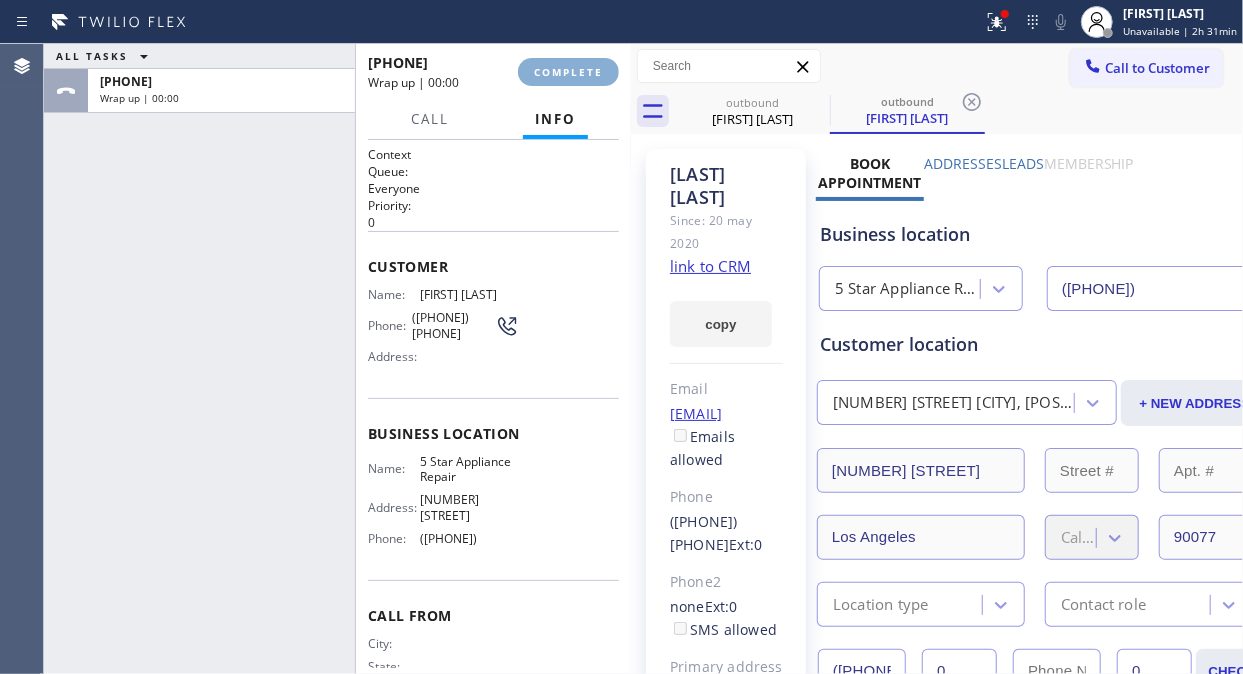 click on "COMPLETE" at bounding box center [568, 72] 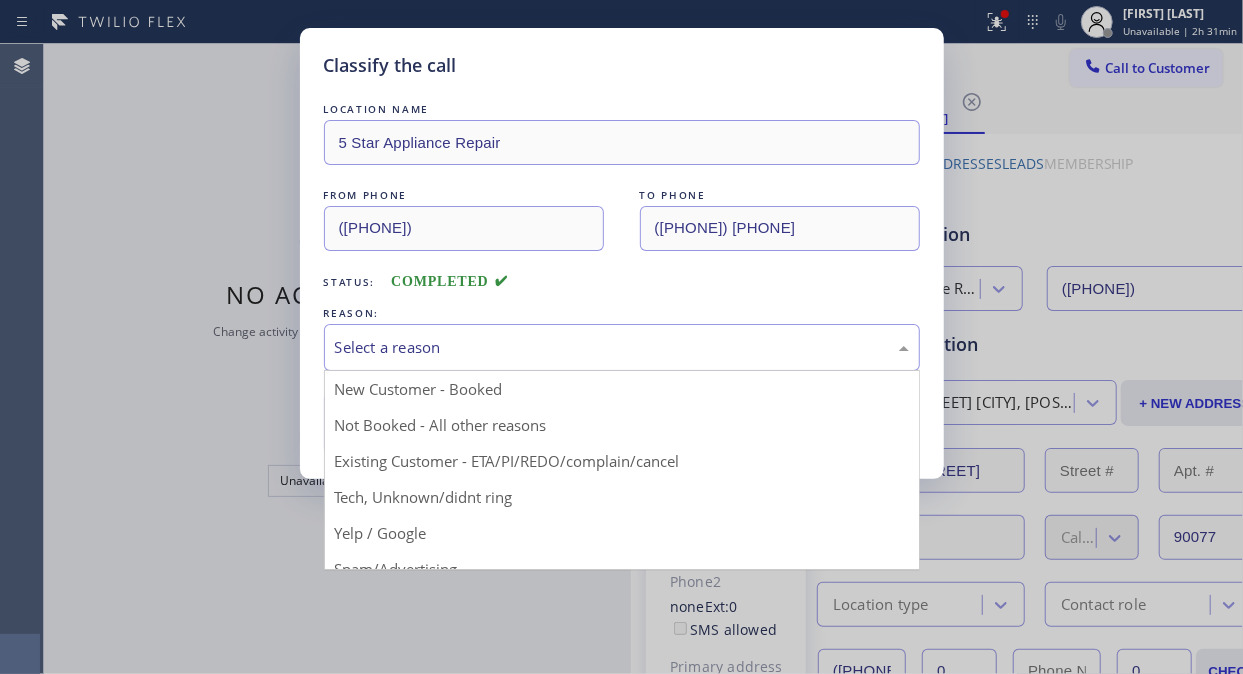 click on "Select a reason" at bounding box center (622, 347) 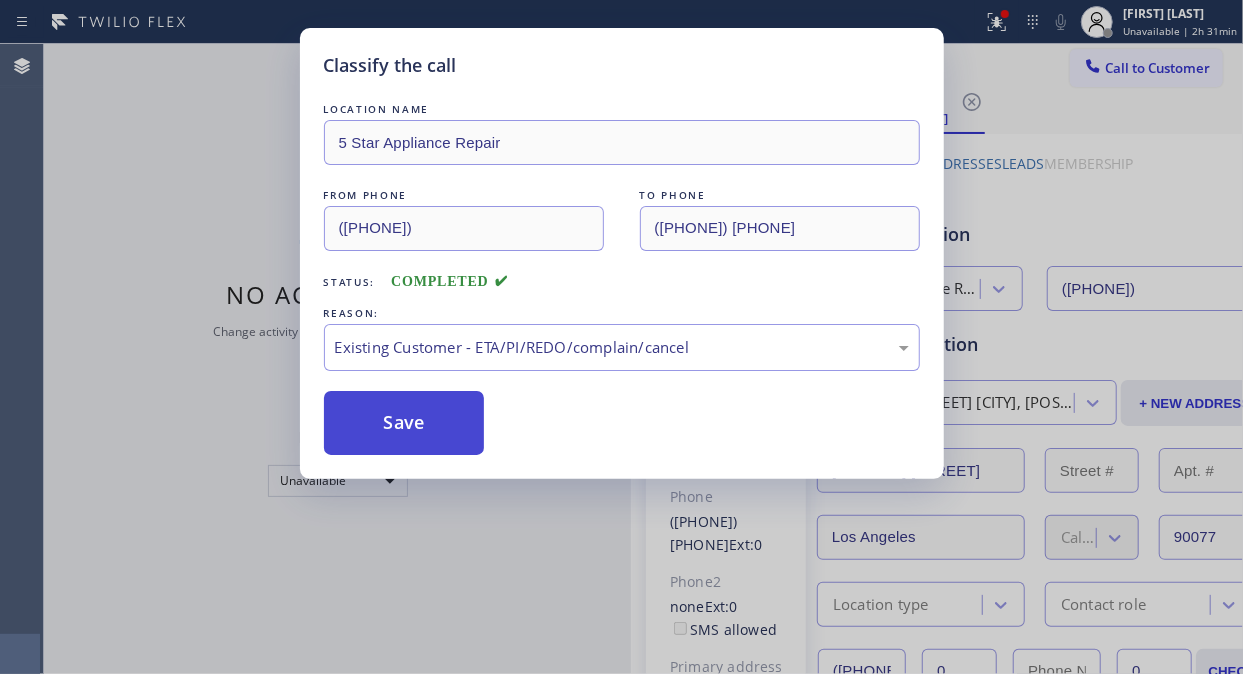 click on "Save" at bounding box center (404, 423) 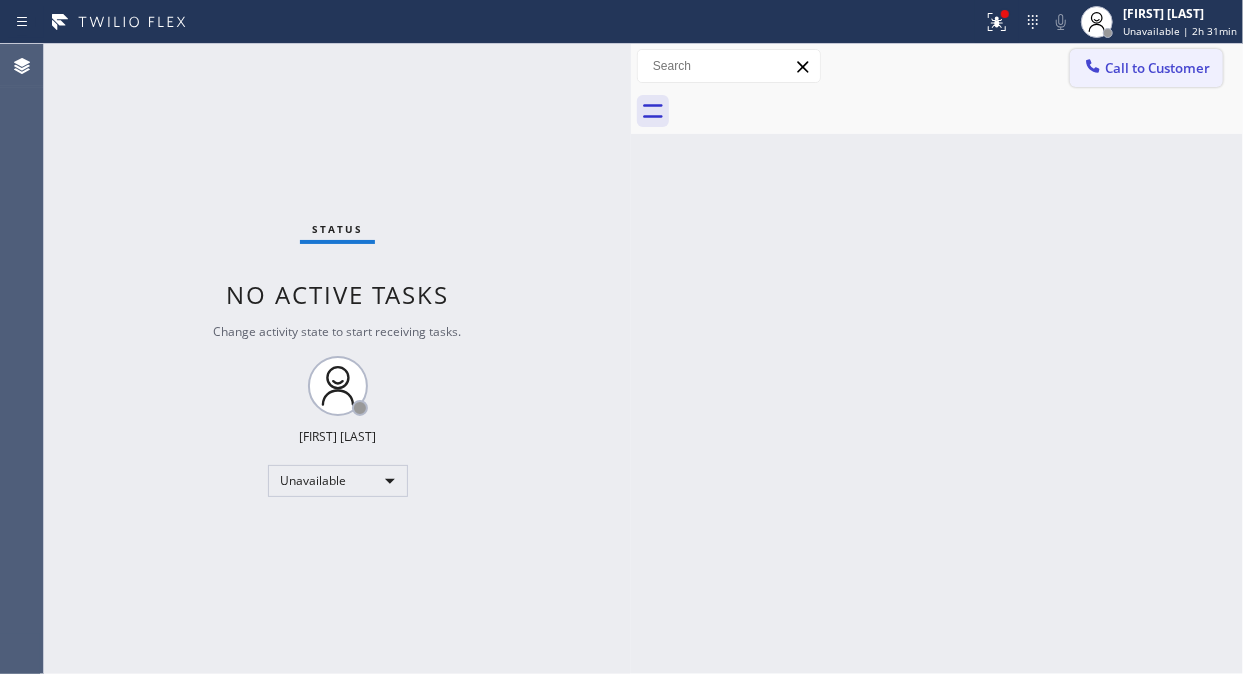 click on "Call to Customer" at bounding box center [1157, 68] 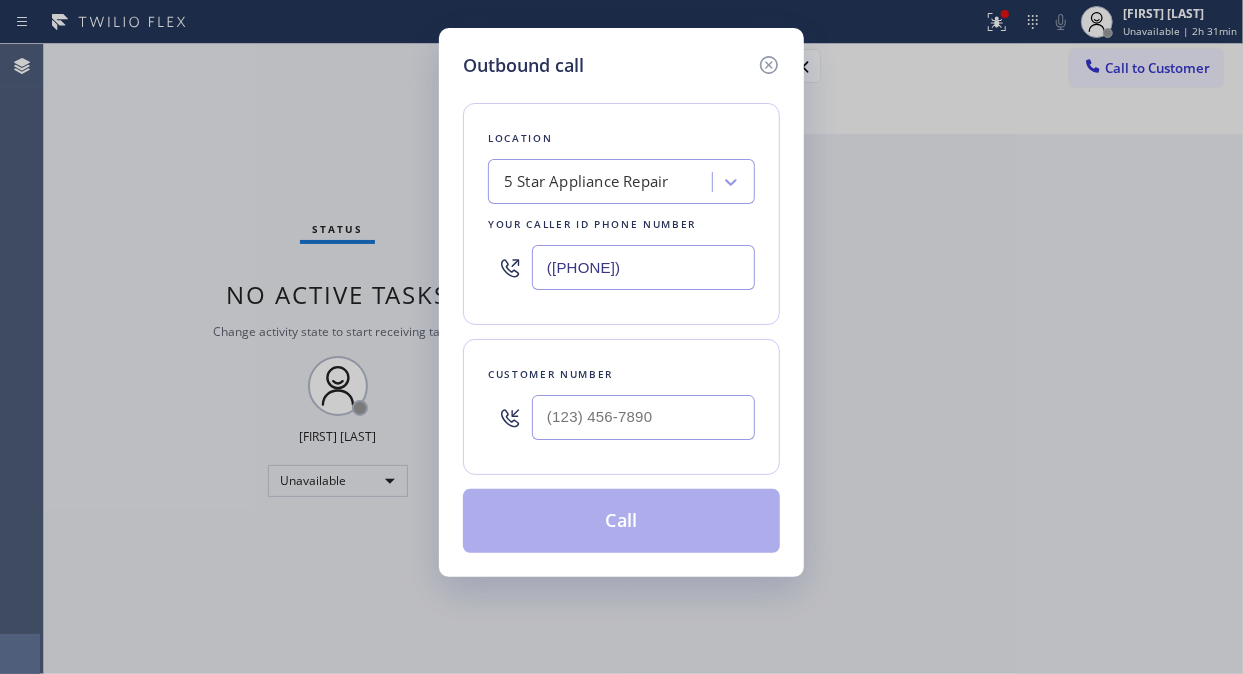 click at bounding box center (643, 417) 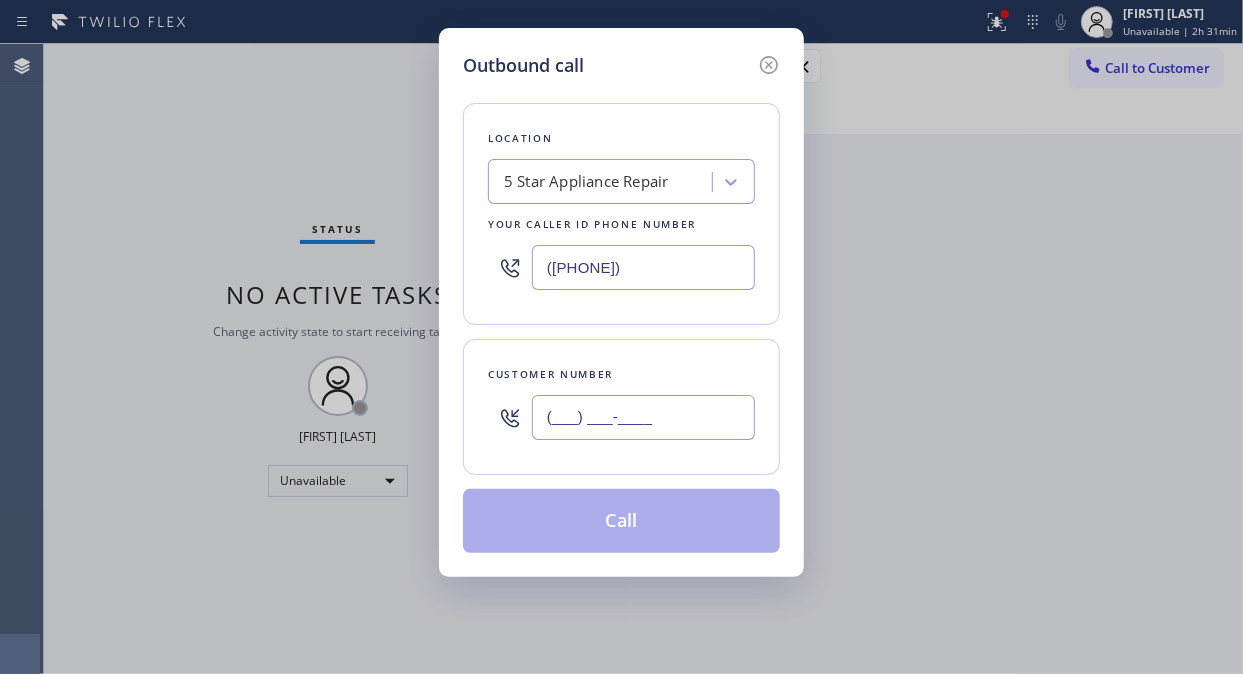 click on "(___) ___-____" at bounding box center [643, 417] 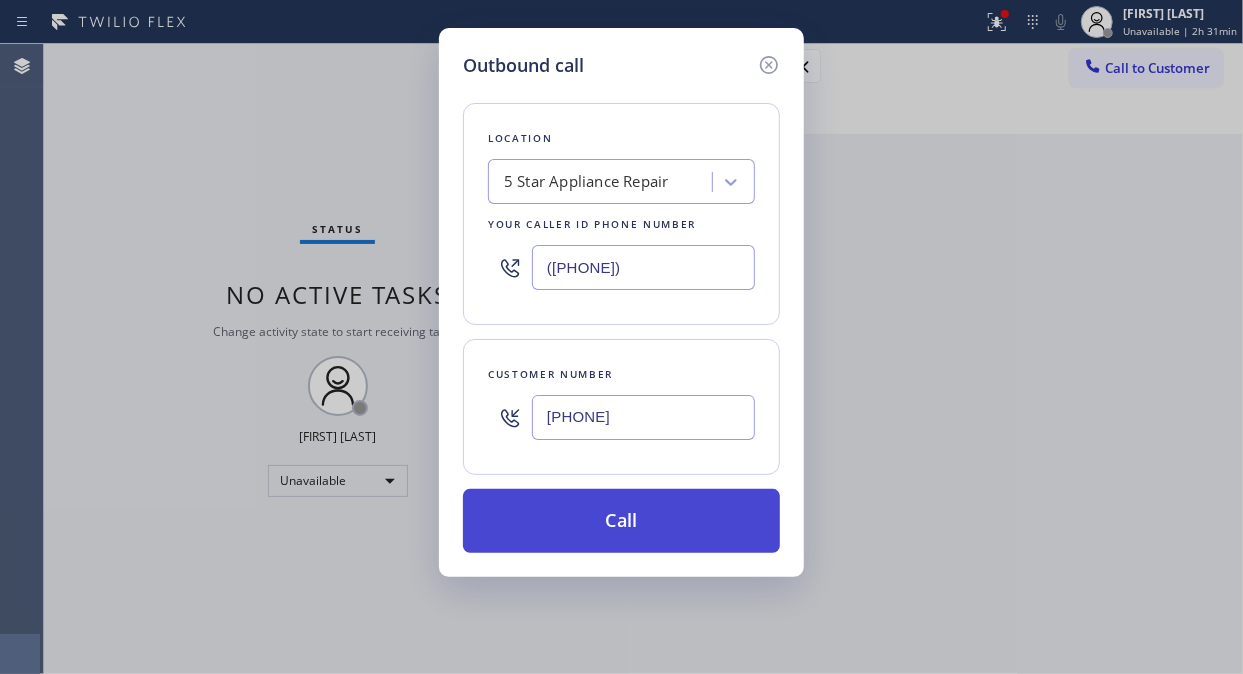 type on "[PHONE]" 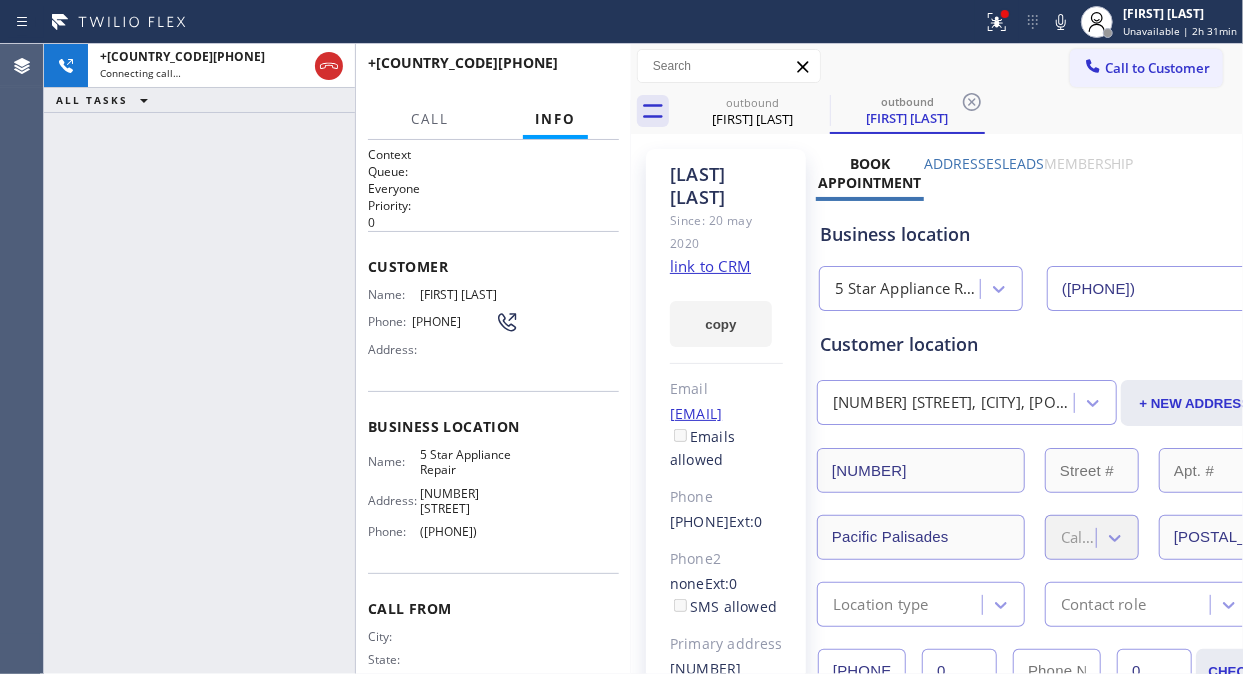 type on "([PHONE])" 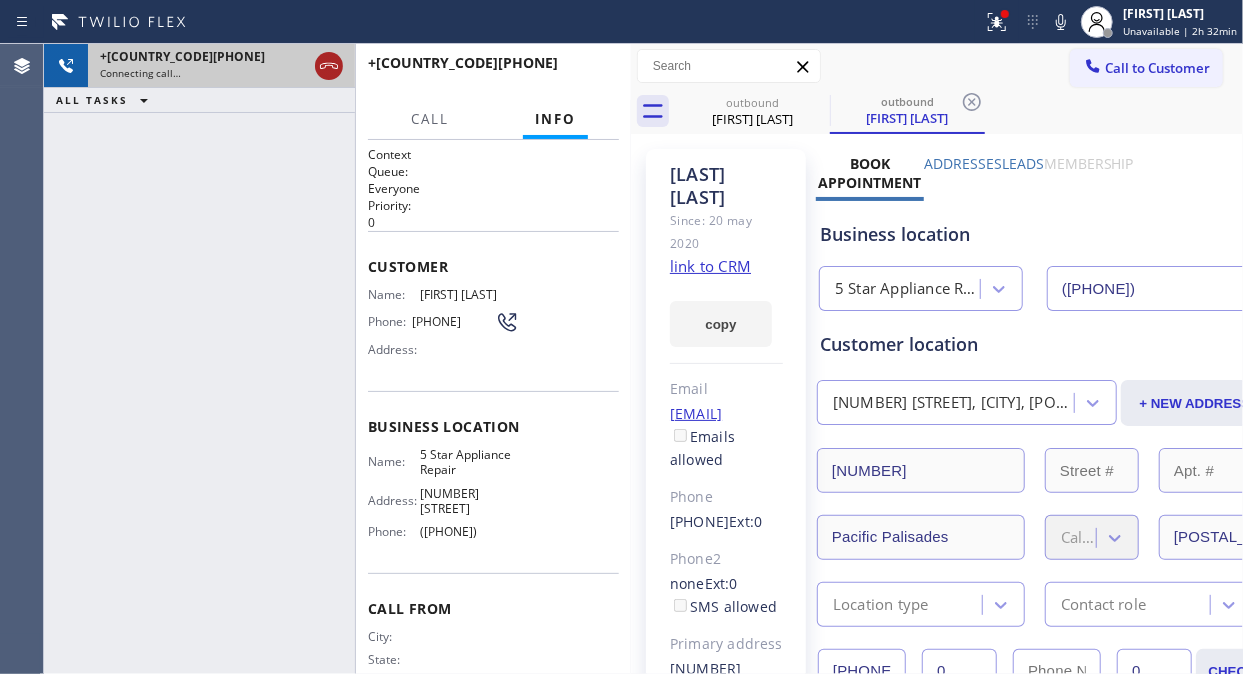 click 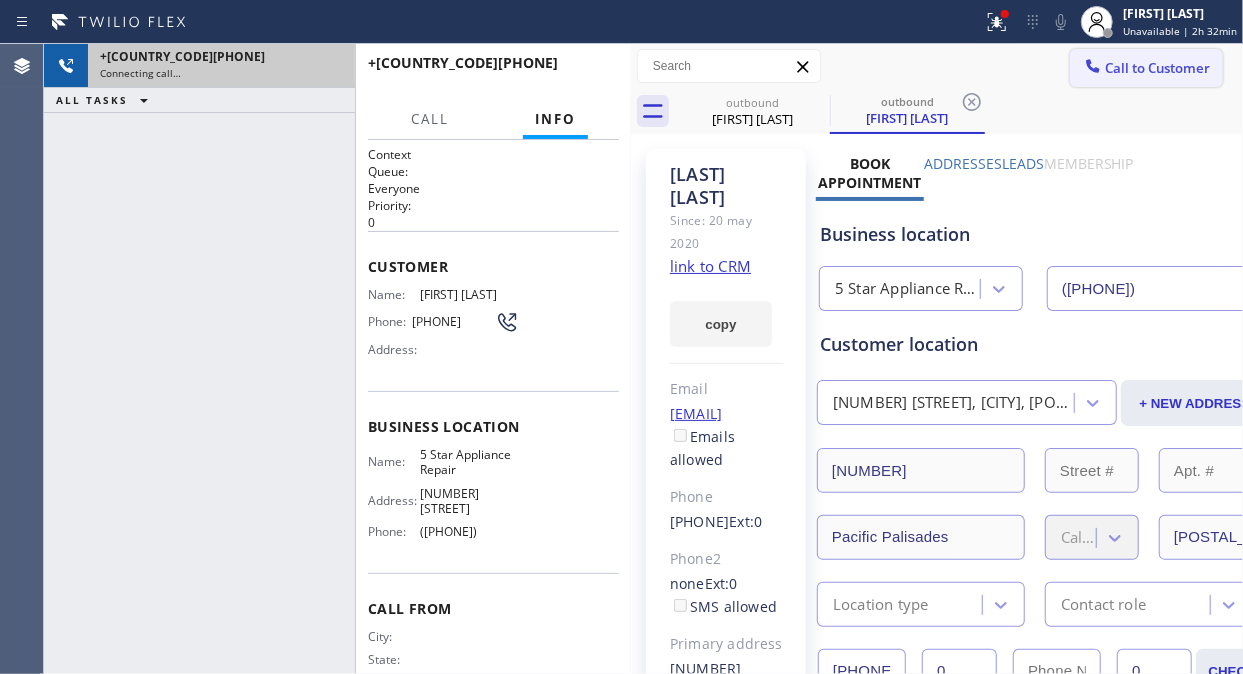 click on "Call to Customer" at bounding box center [1157, 68] 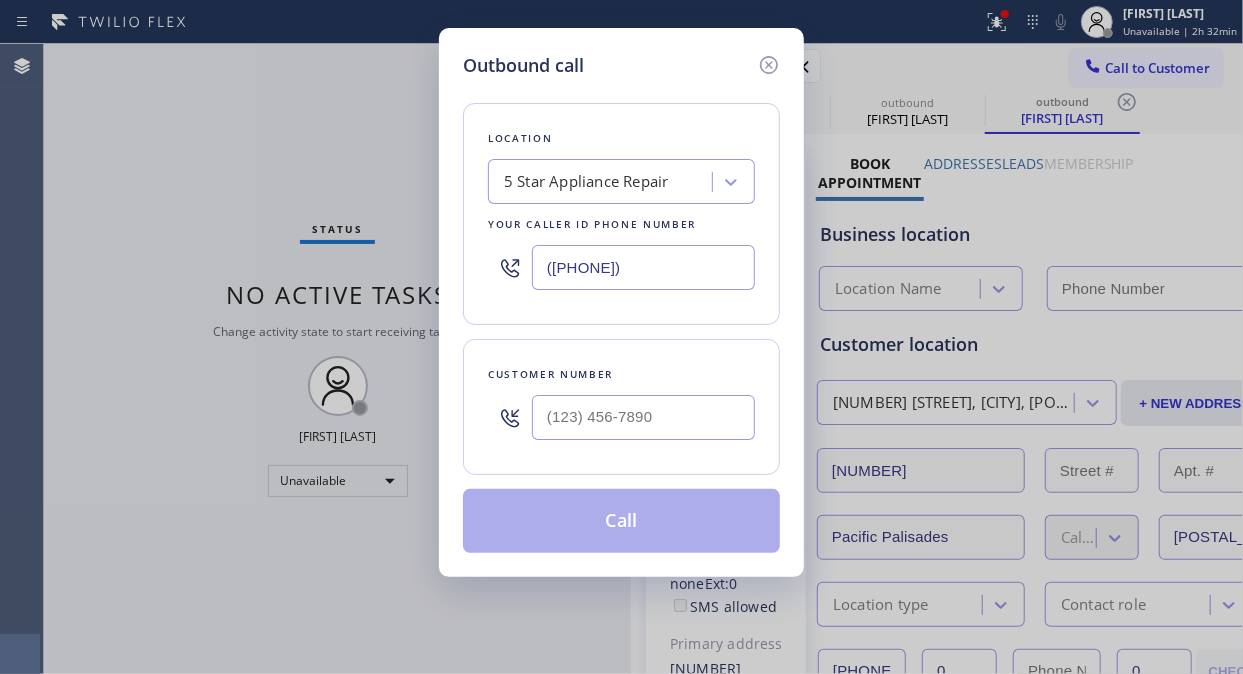 type on "([PHONE])" 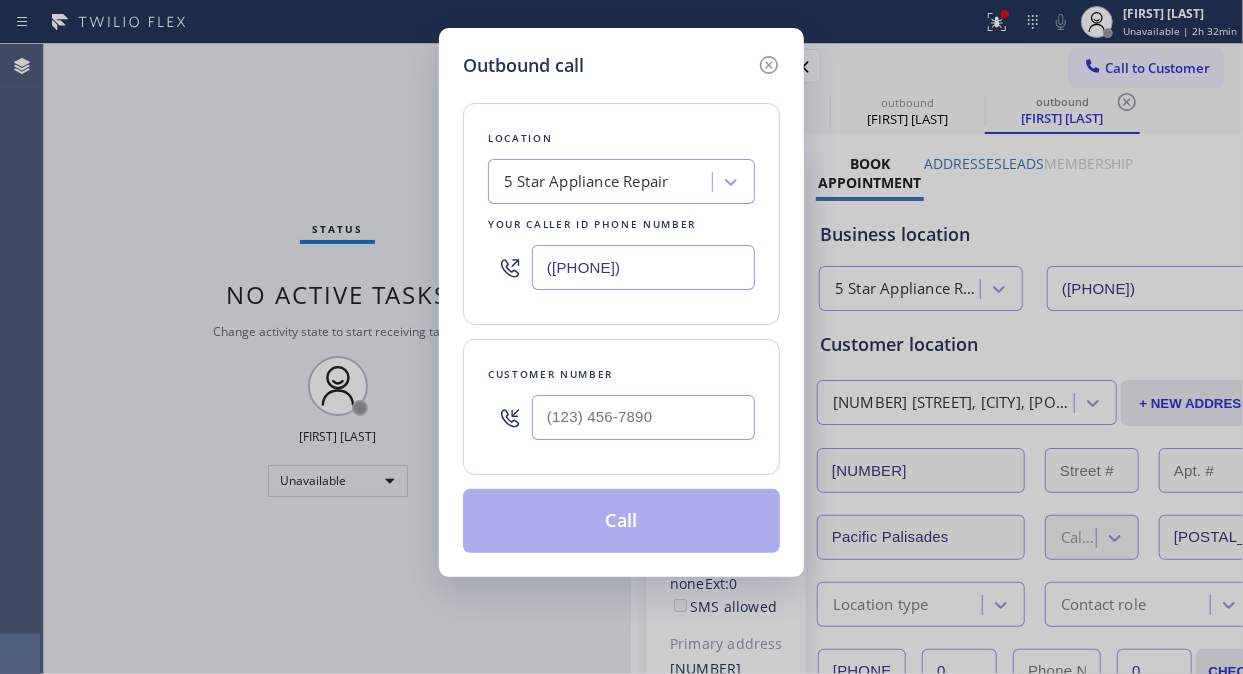 click at bounding box center (643, 417) 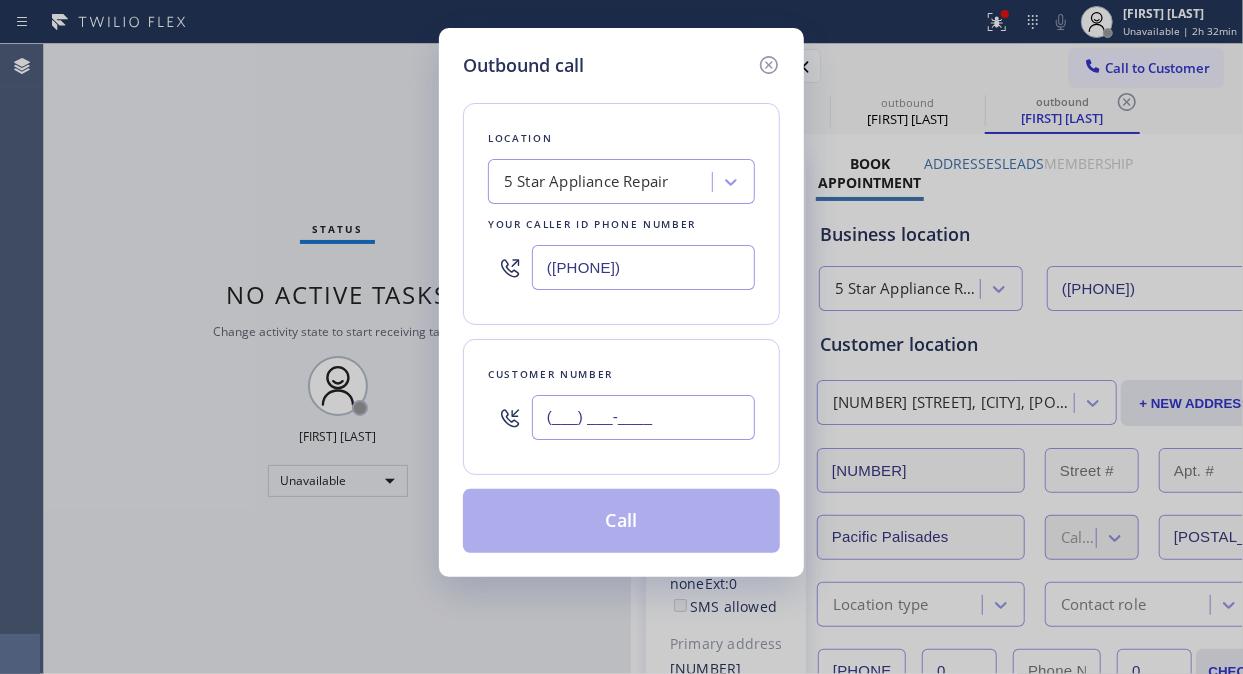 click on "(___) ___-____" at bounding box center (643, 417) 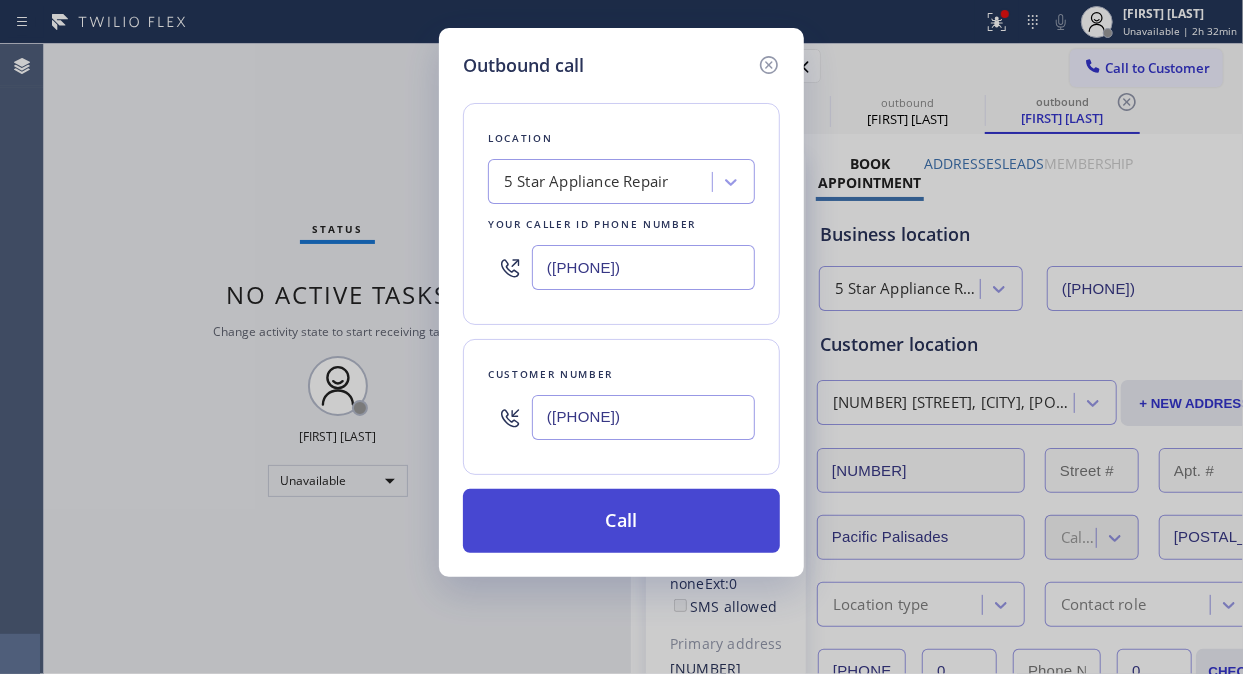 type on "([PHONE])" 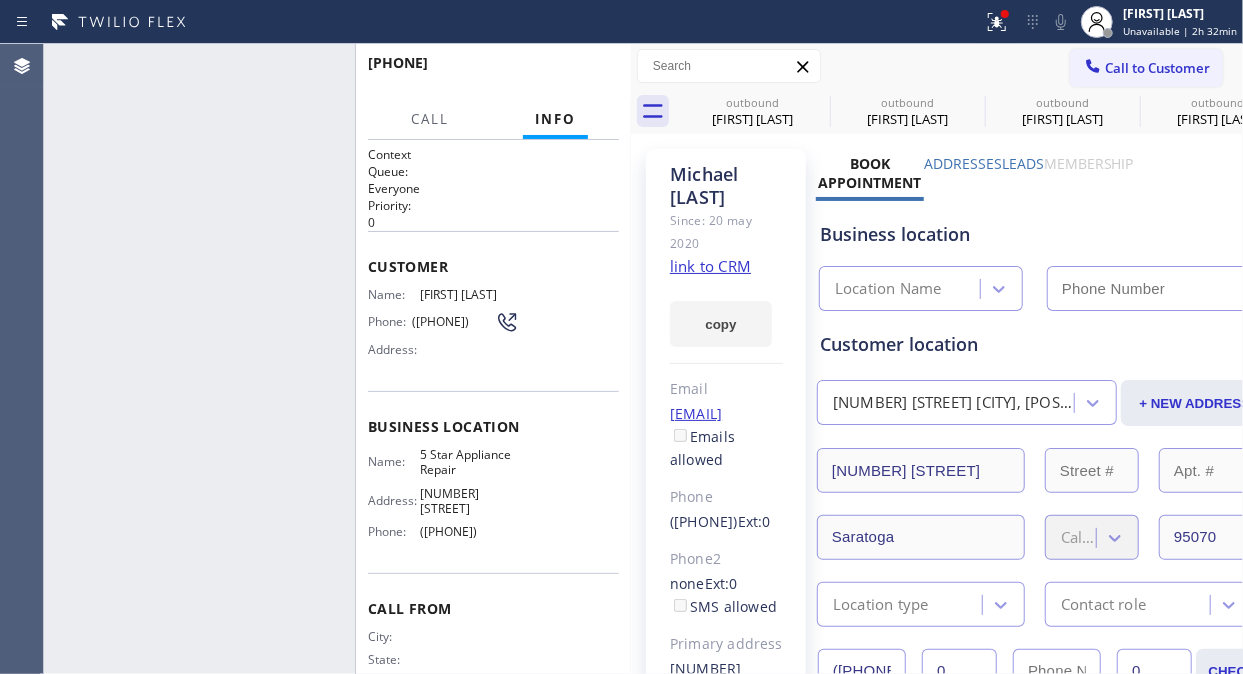 type on "([PHONE])" 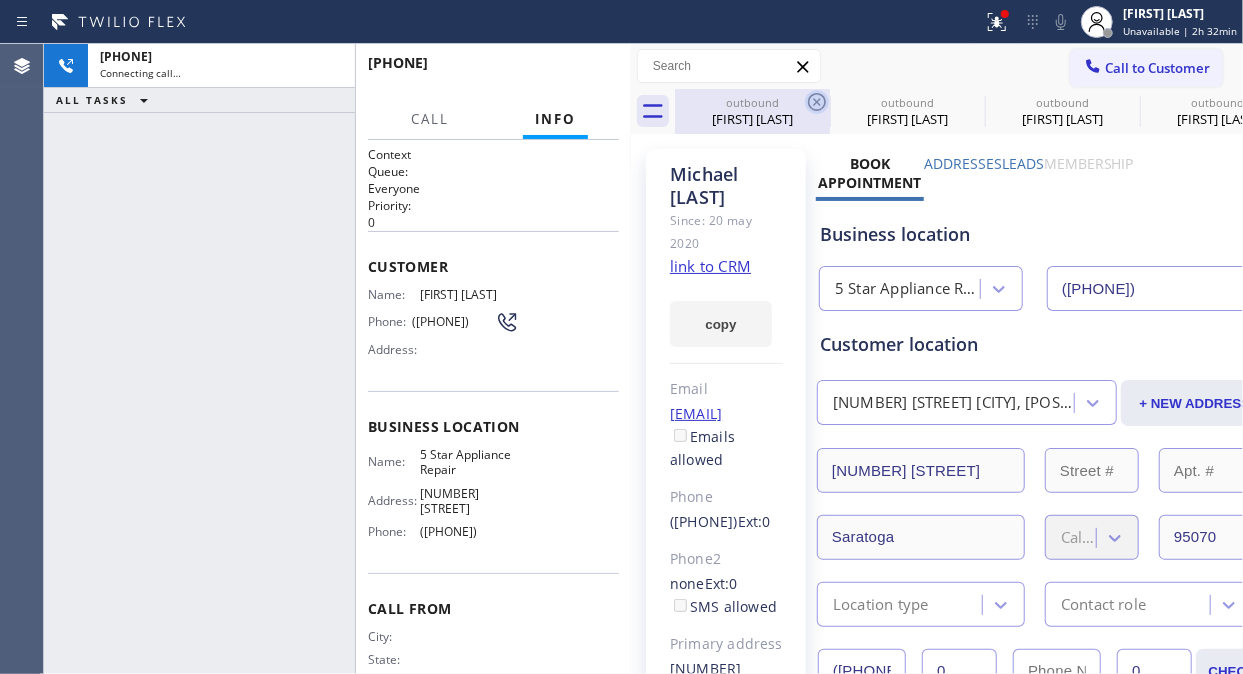 click 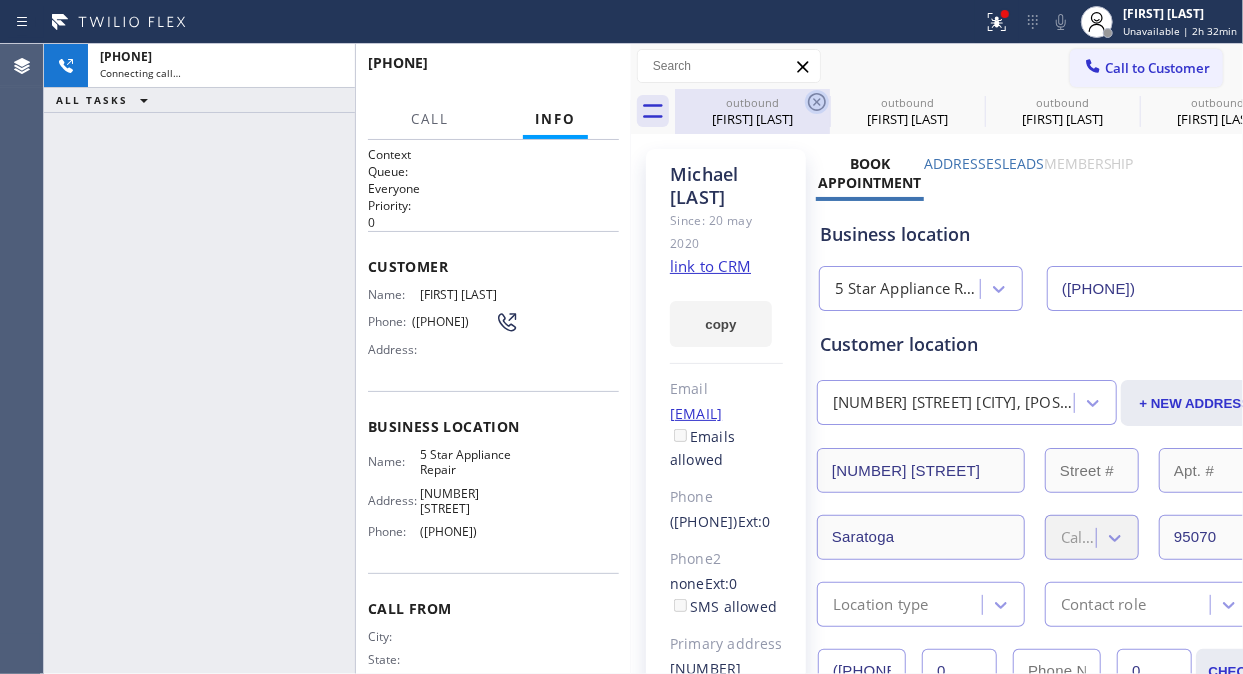 click 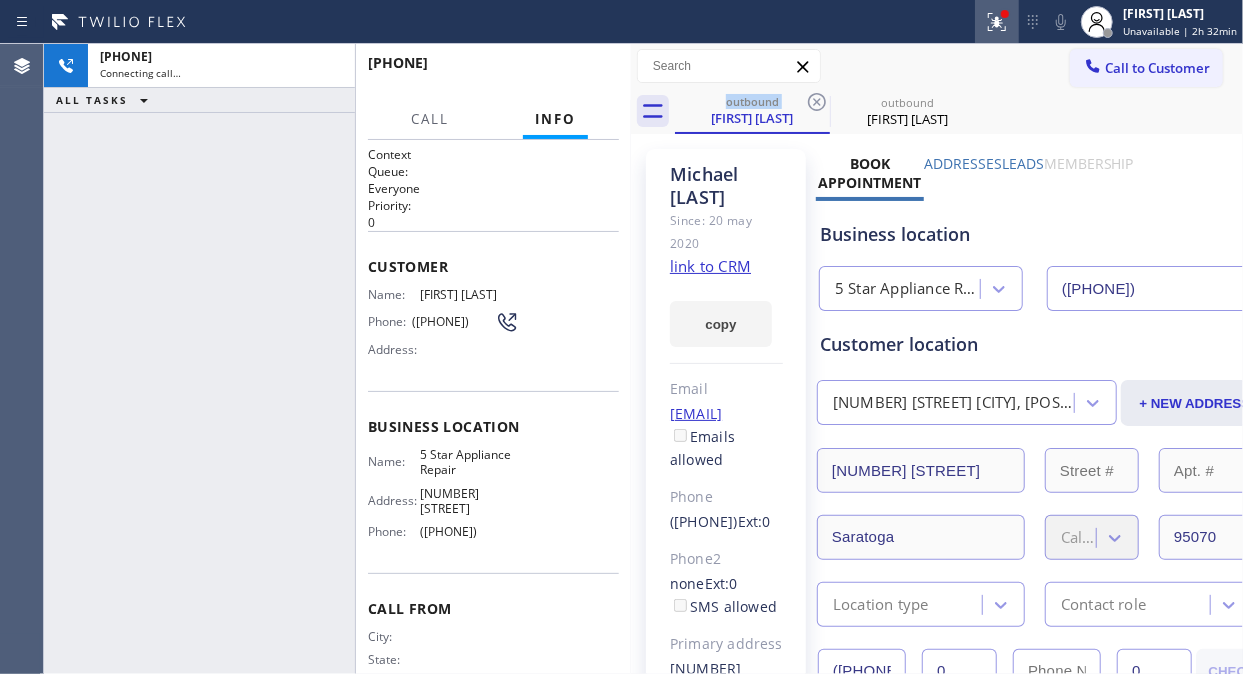 click 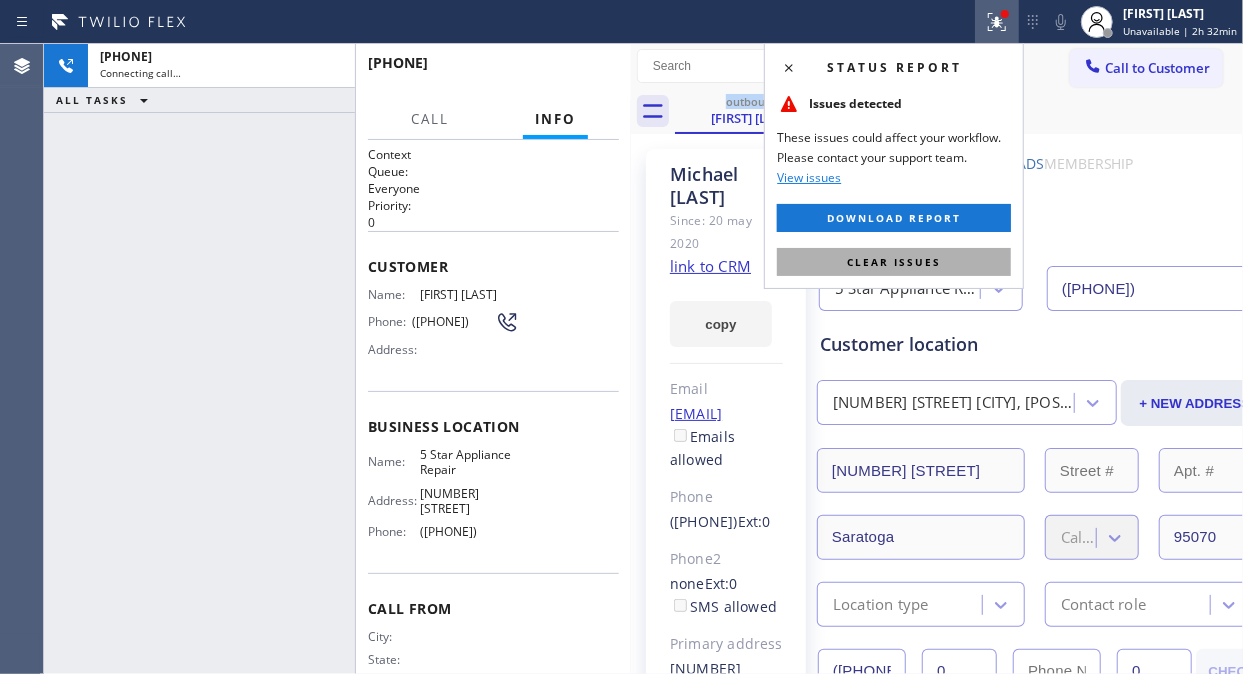 click on "Clear issues" at bounding box center (894, 262) 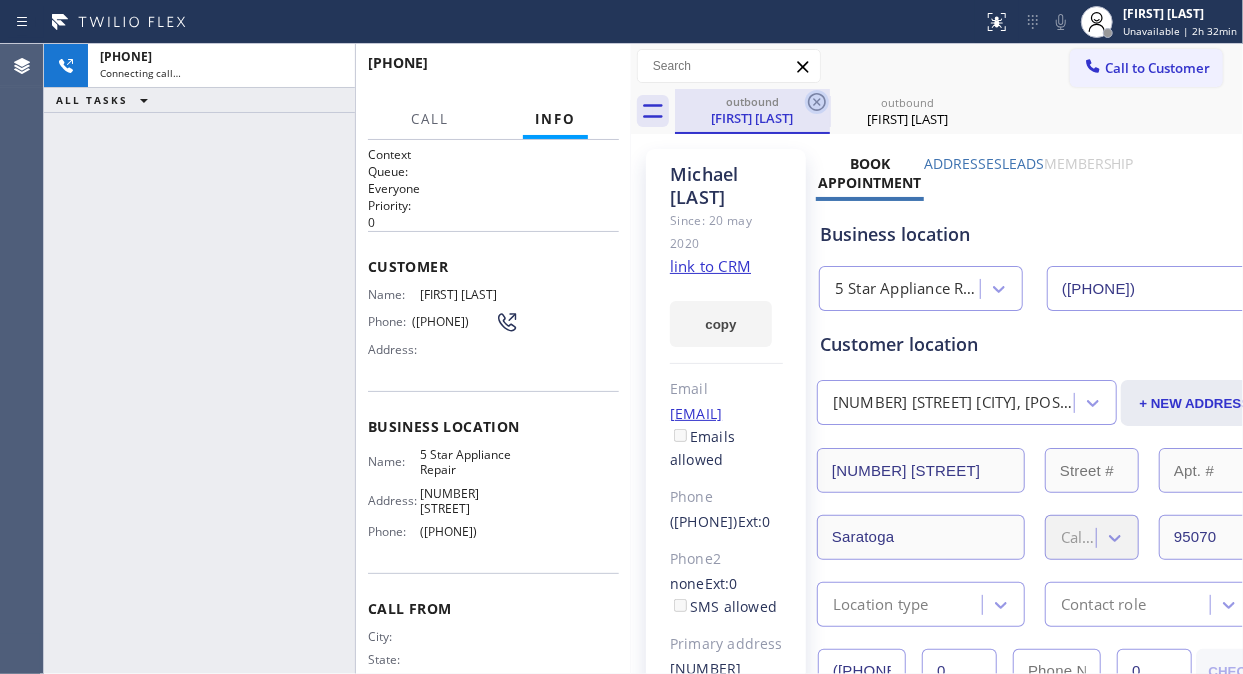 click 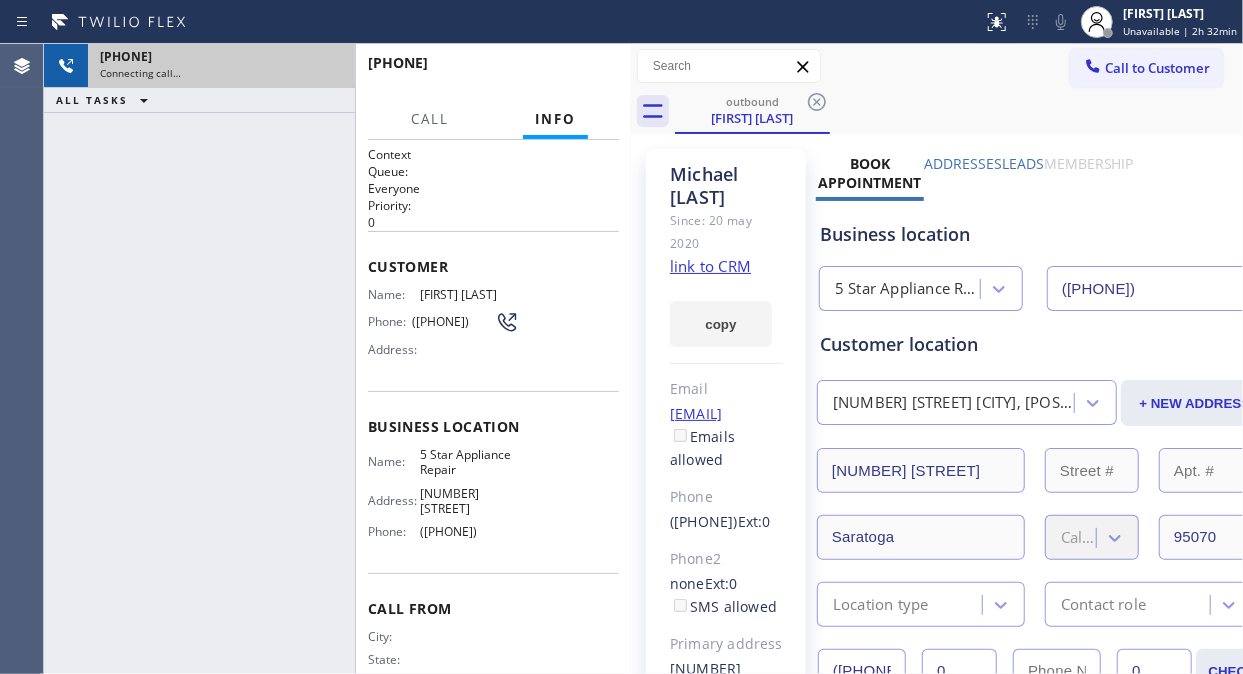 click on "[PHONE]" at bounding box center [221, 56] 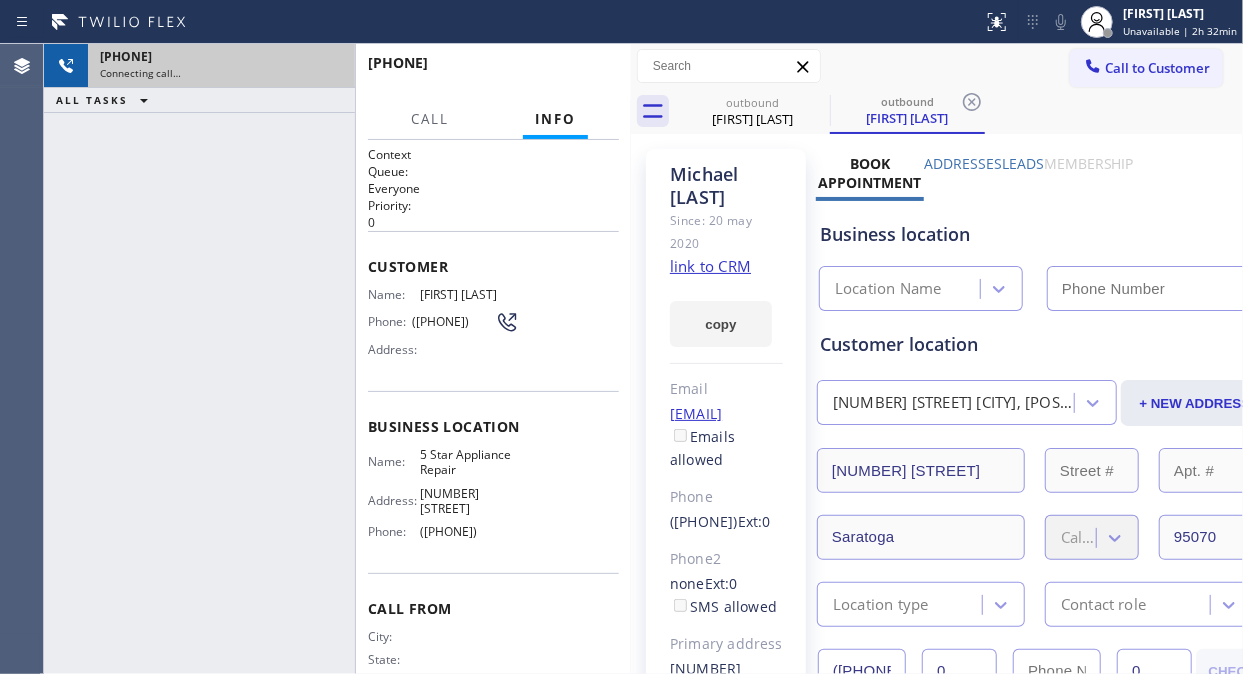 type on "([PHONE])" 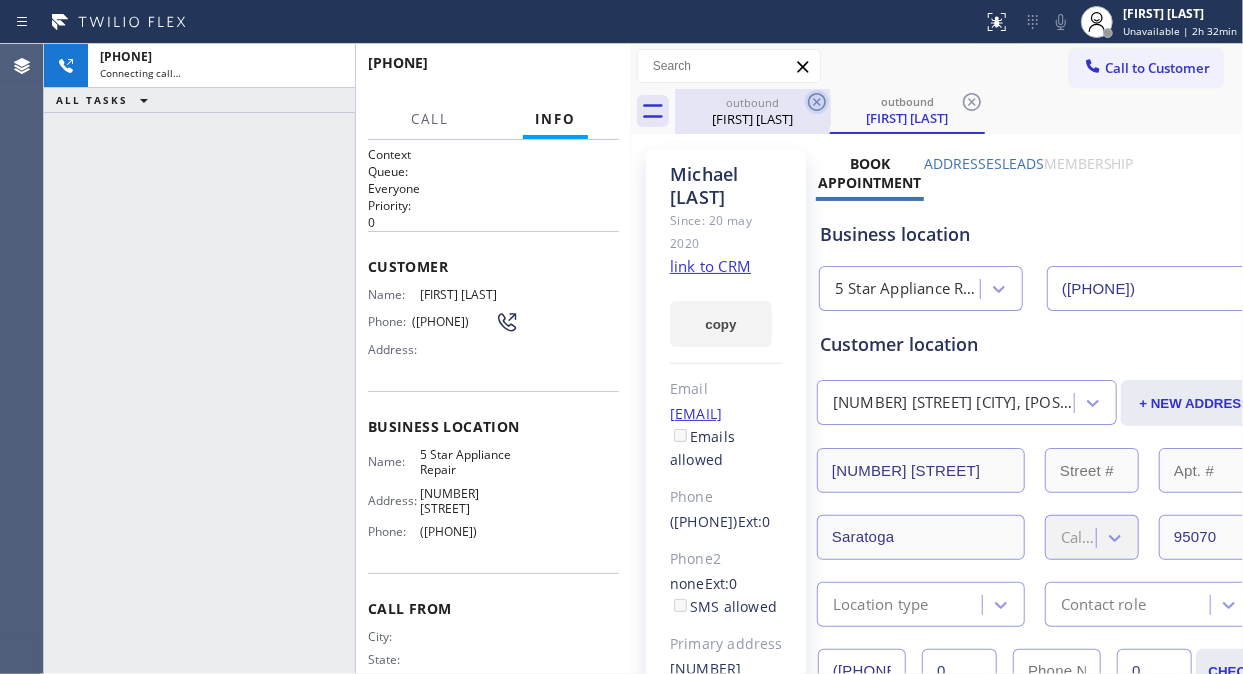 click 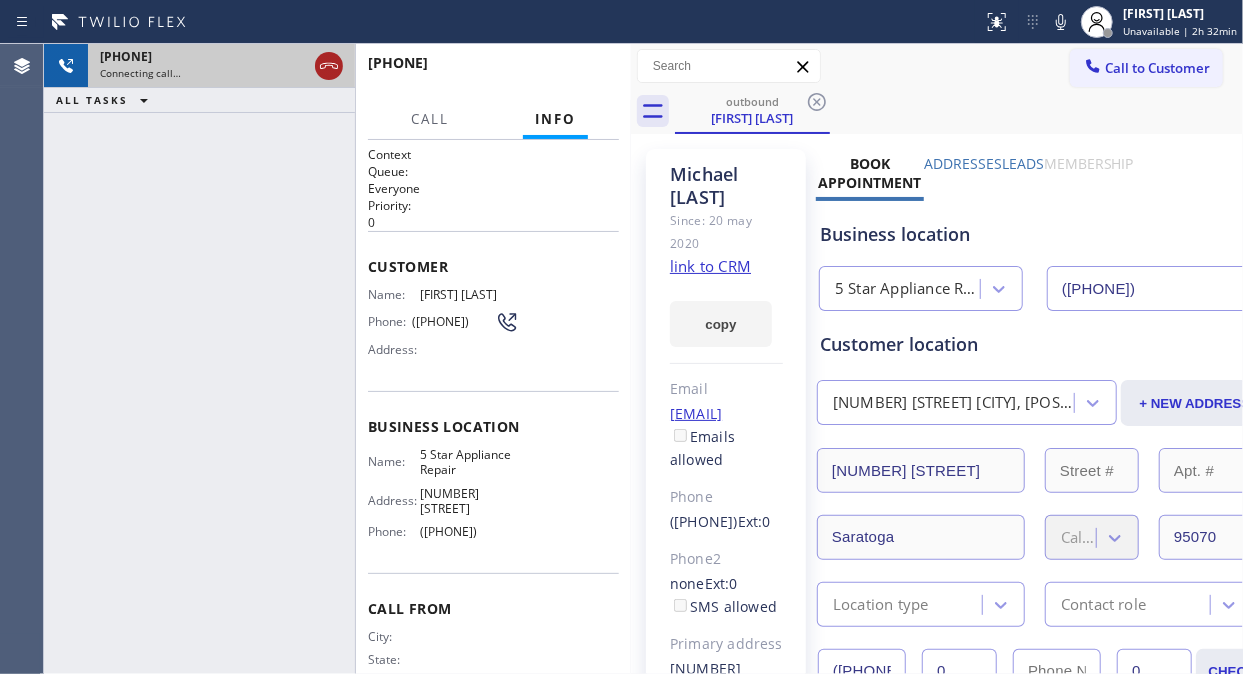 click 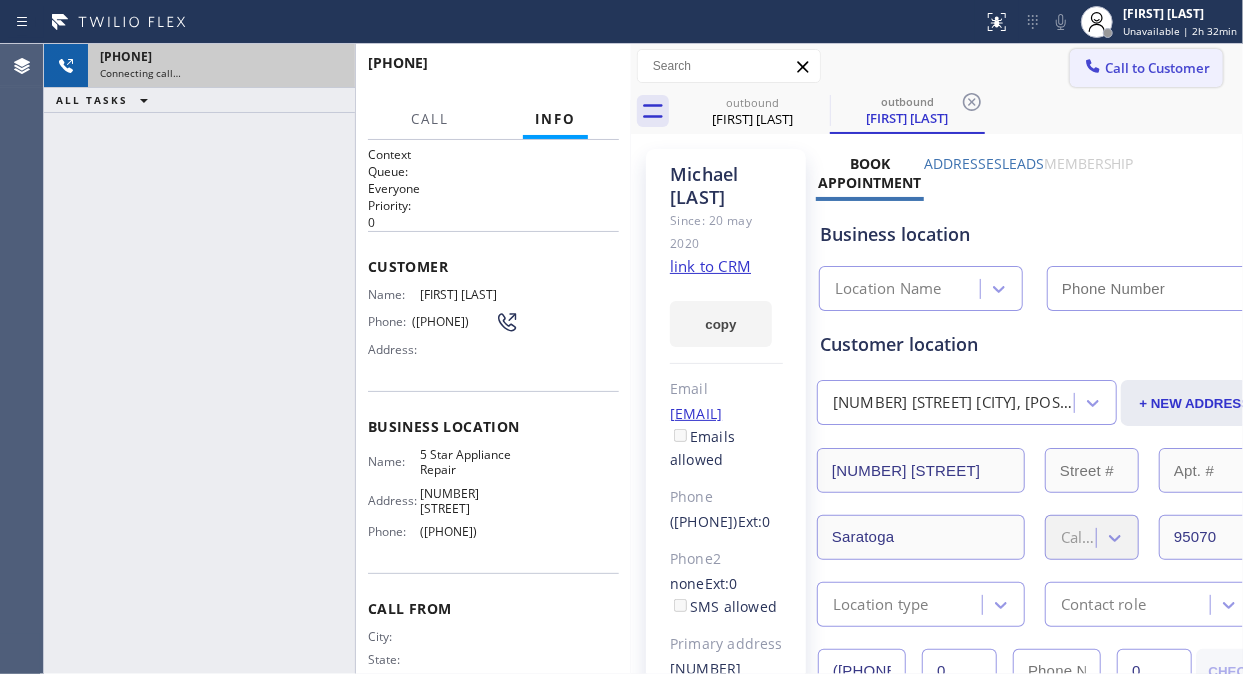 click on "Call to Customer" at bounding box center [1157, 68] 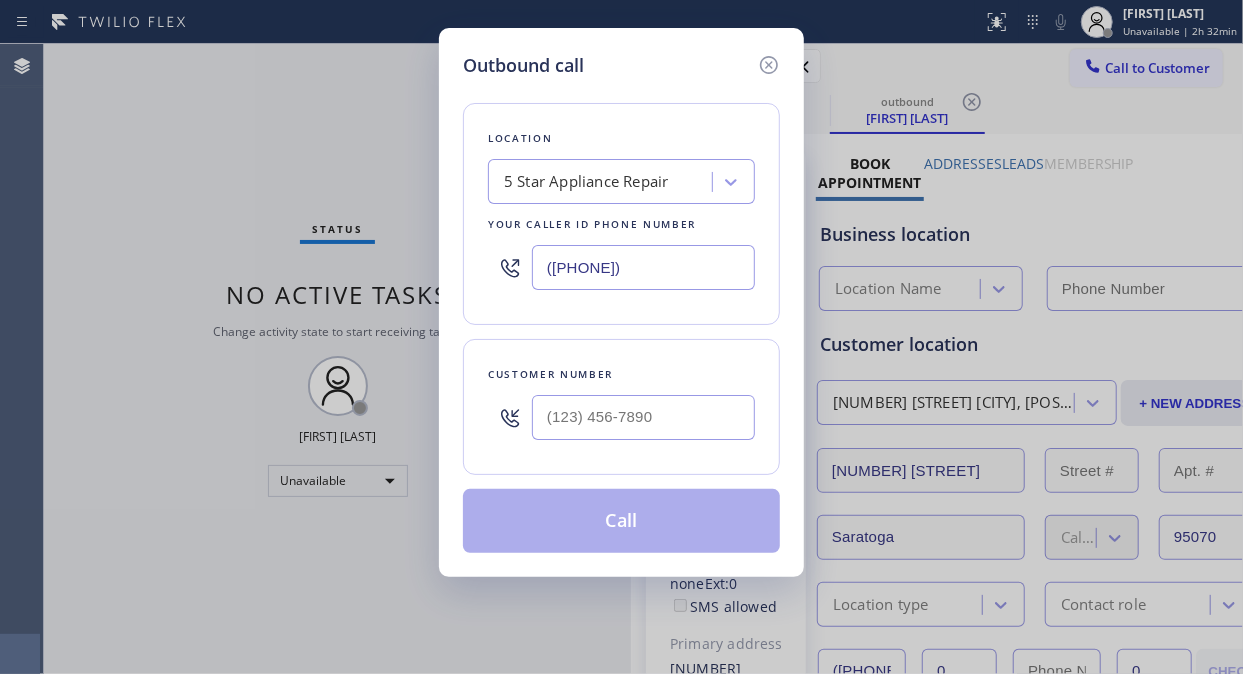 type on "([PHONE])" 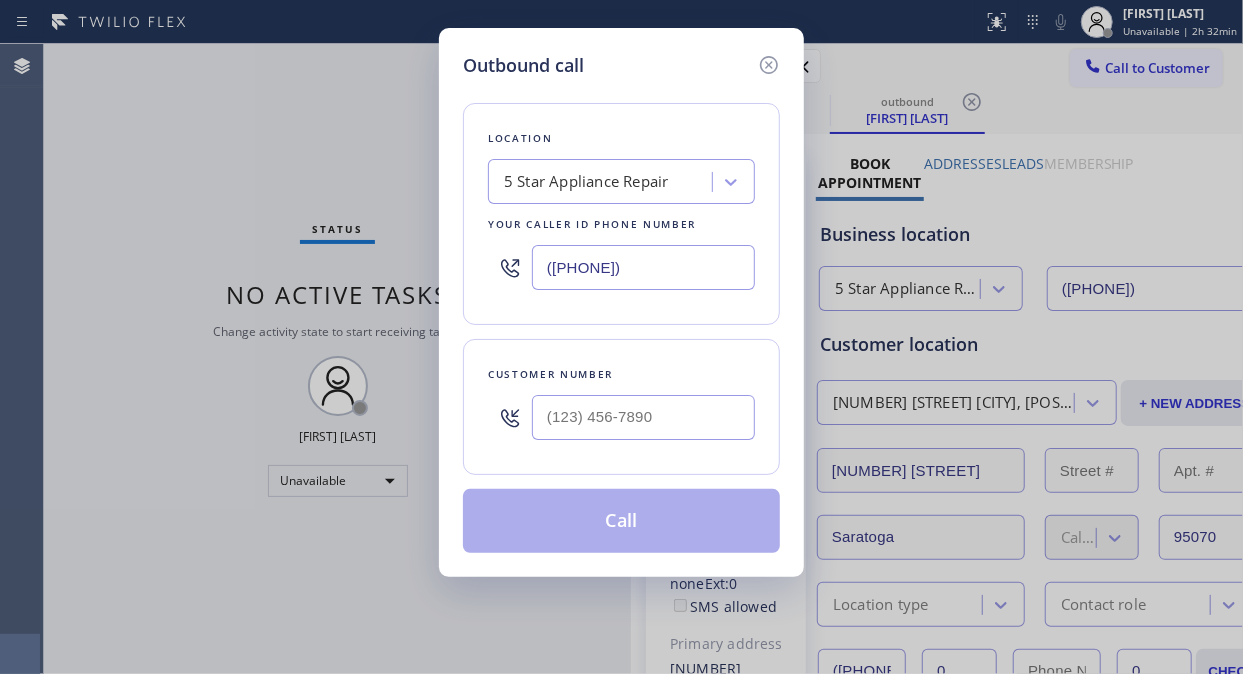 click at bounding box center (643, 417) 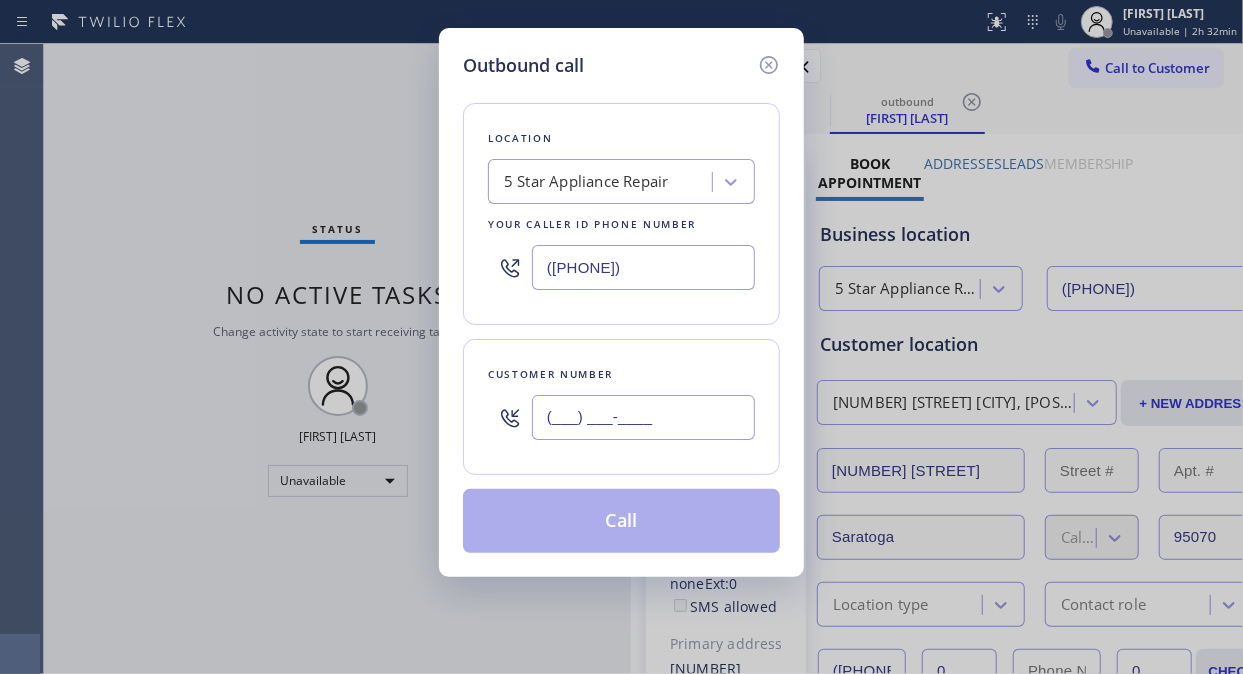 click on "(___) ___-____" at bounding box center [643, 417] 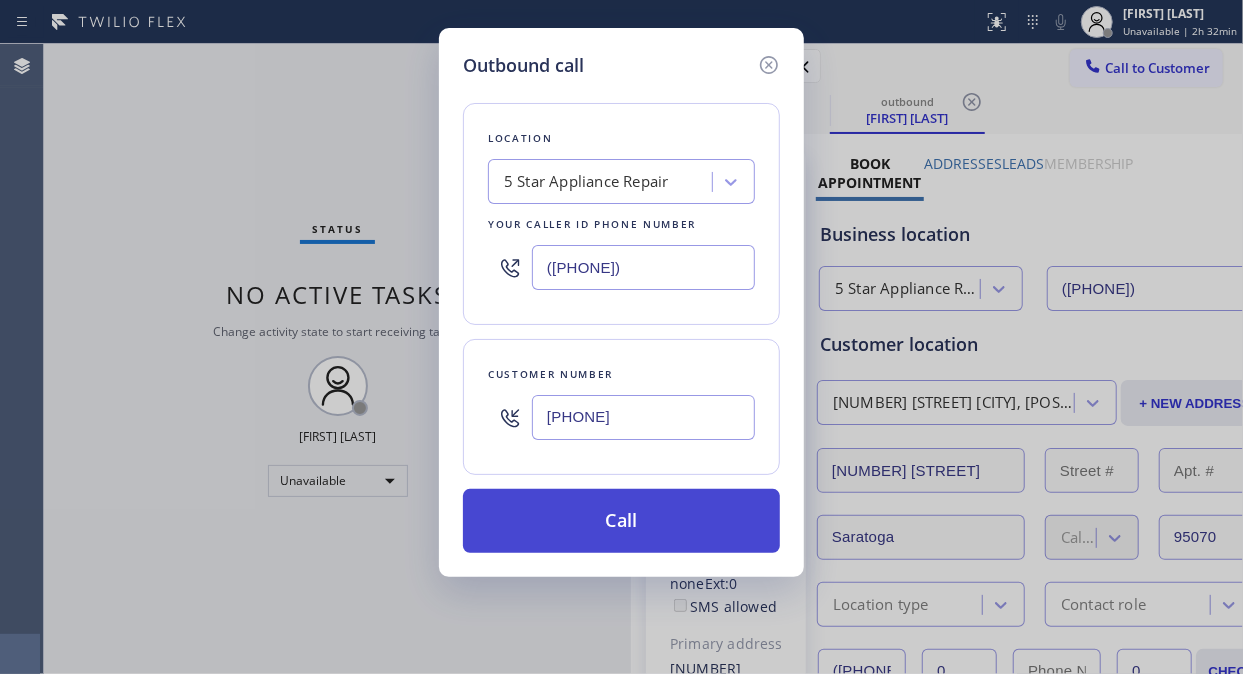 type on "[PHONE]" 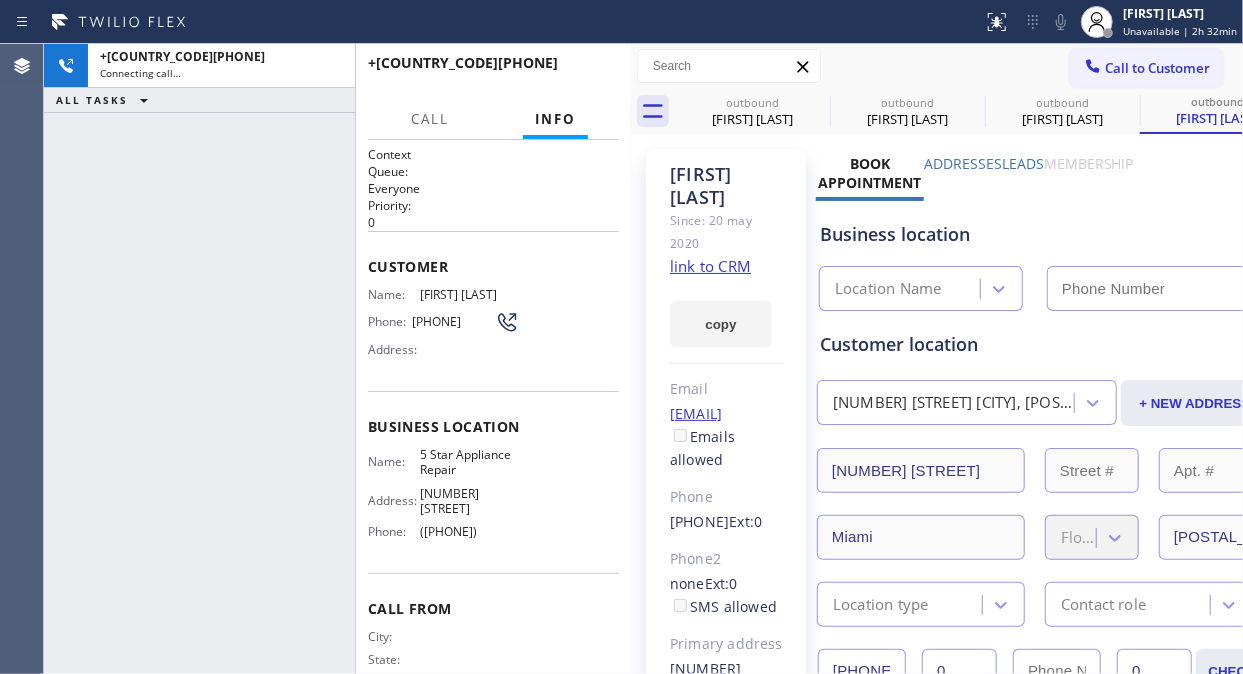 type on "([PHONE])" 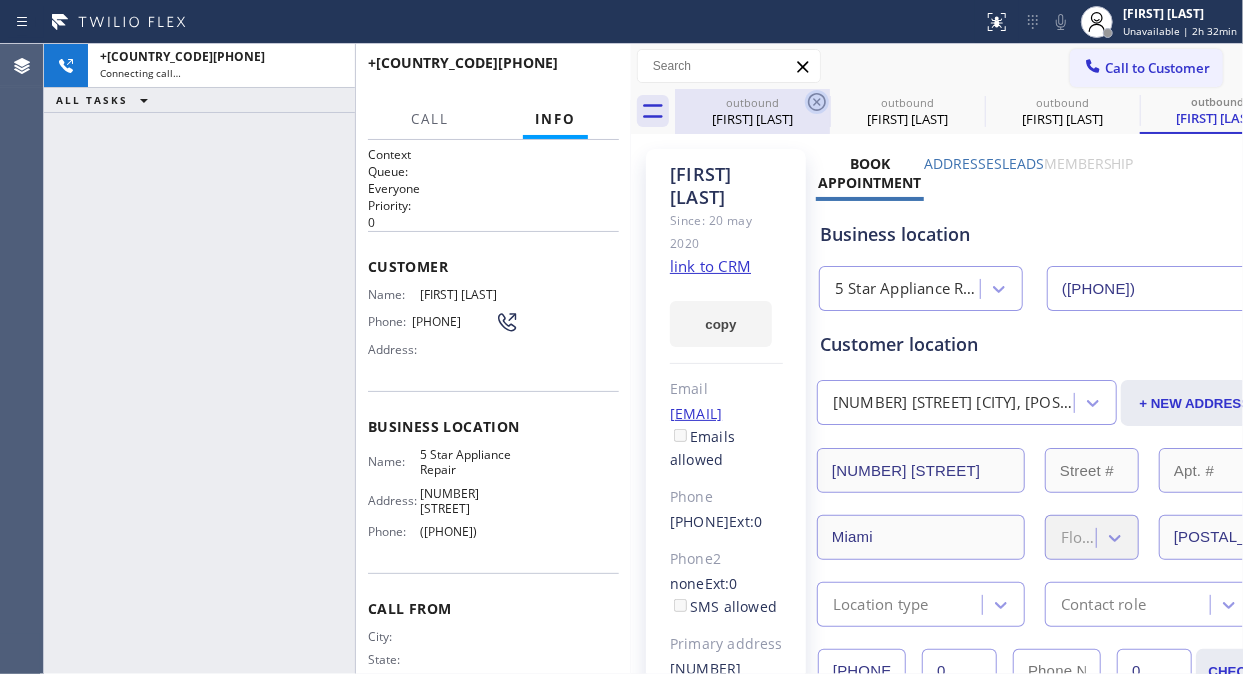 click 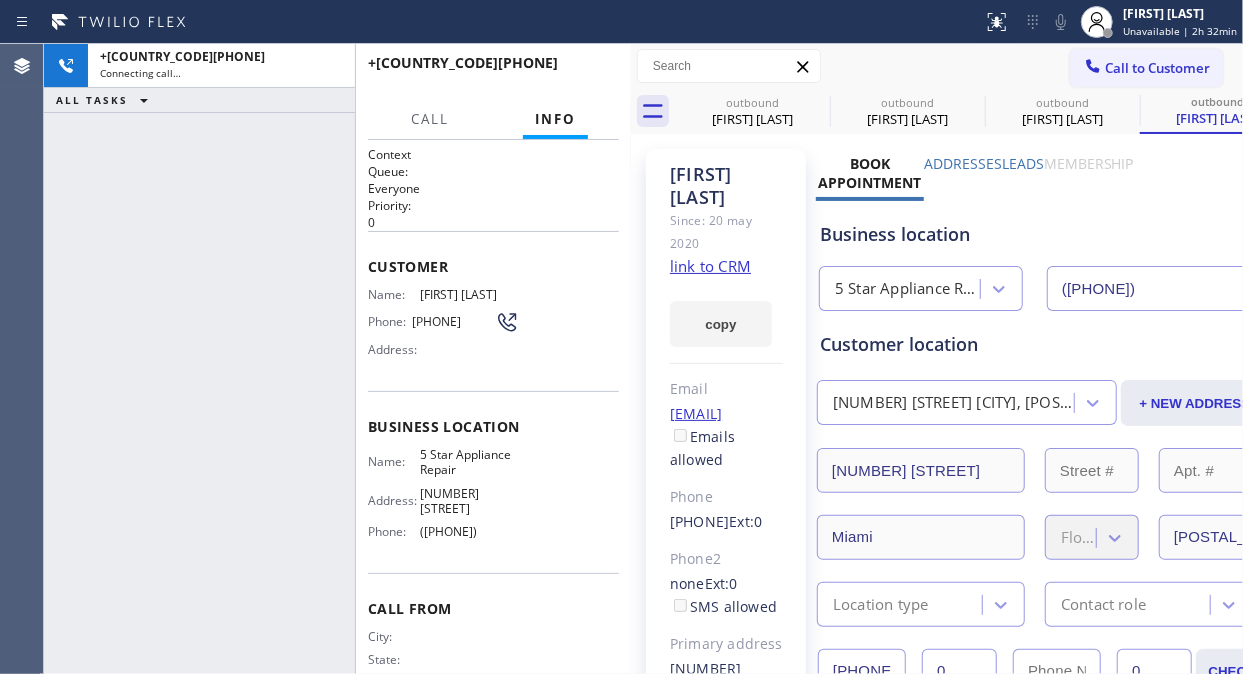 click 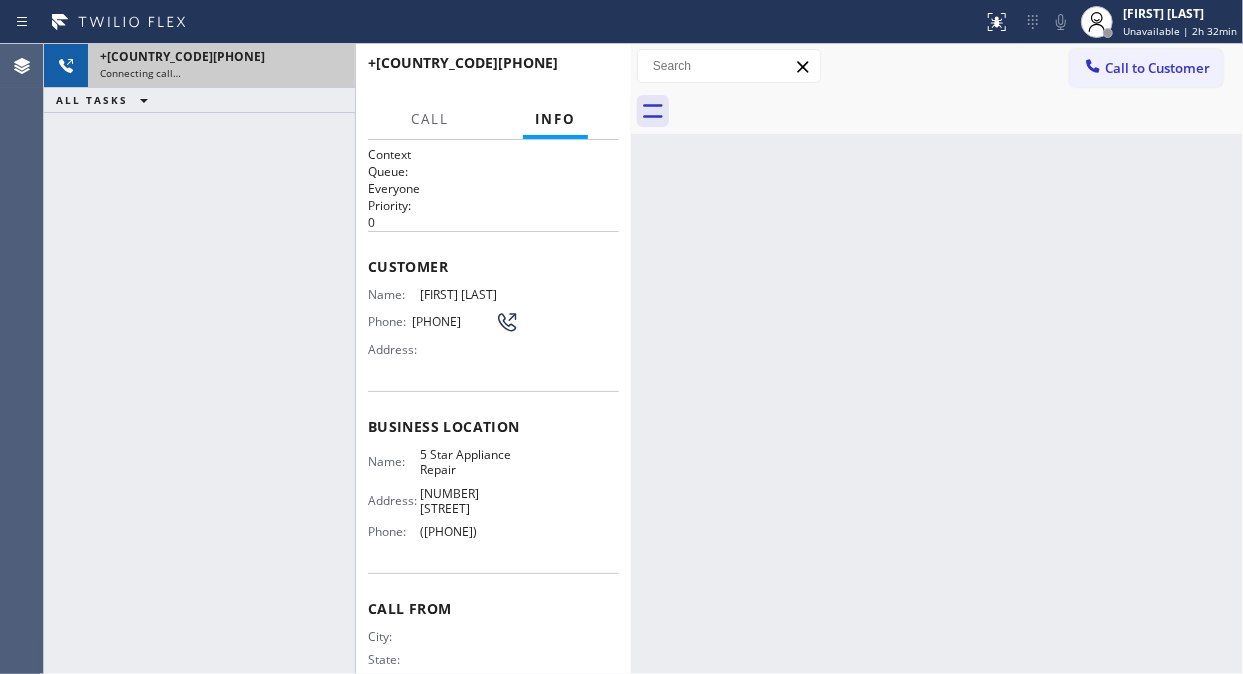 click on "Connecting call…" at bounding box center (221, 73) 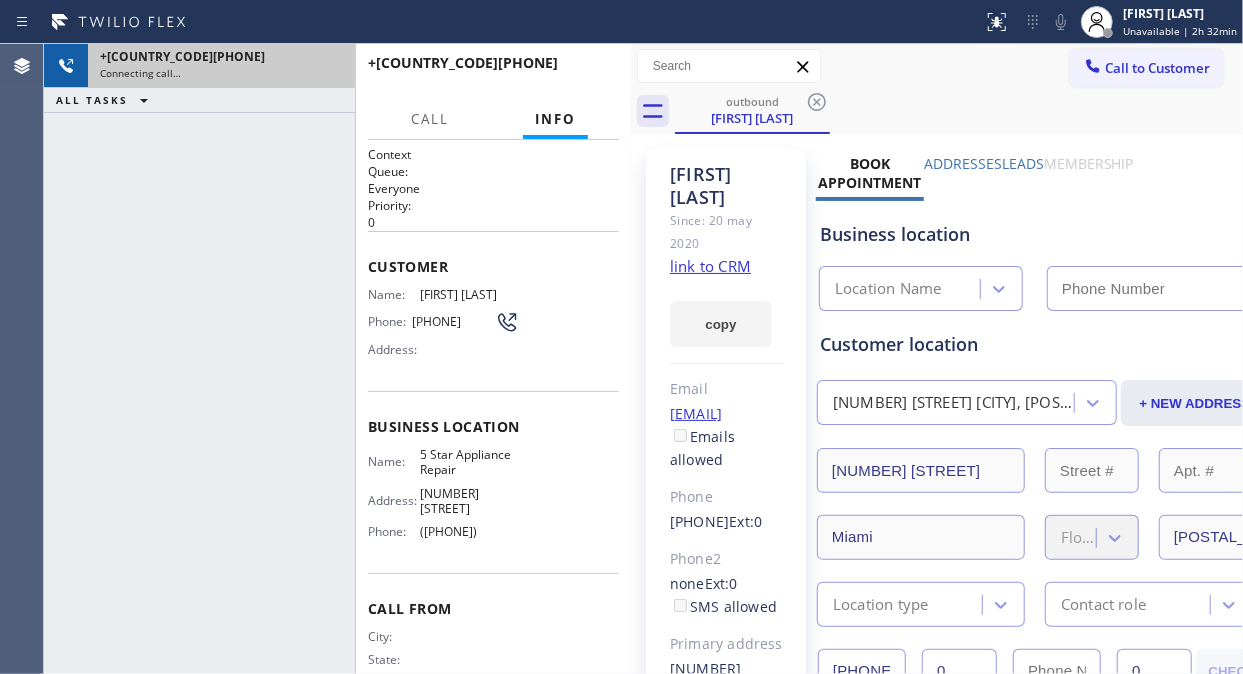 type on "([PHONE])" 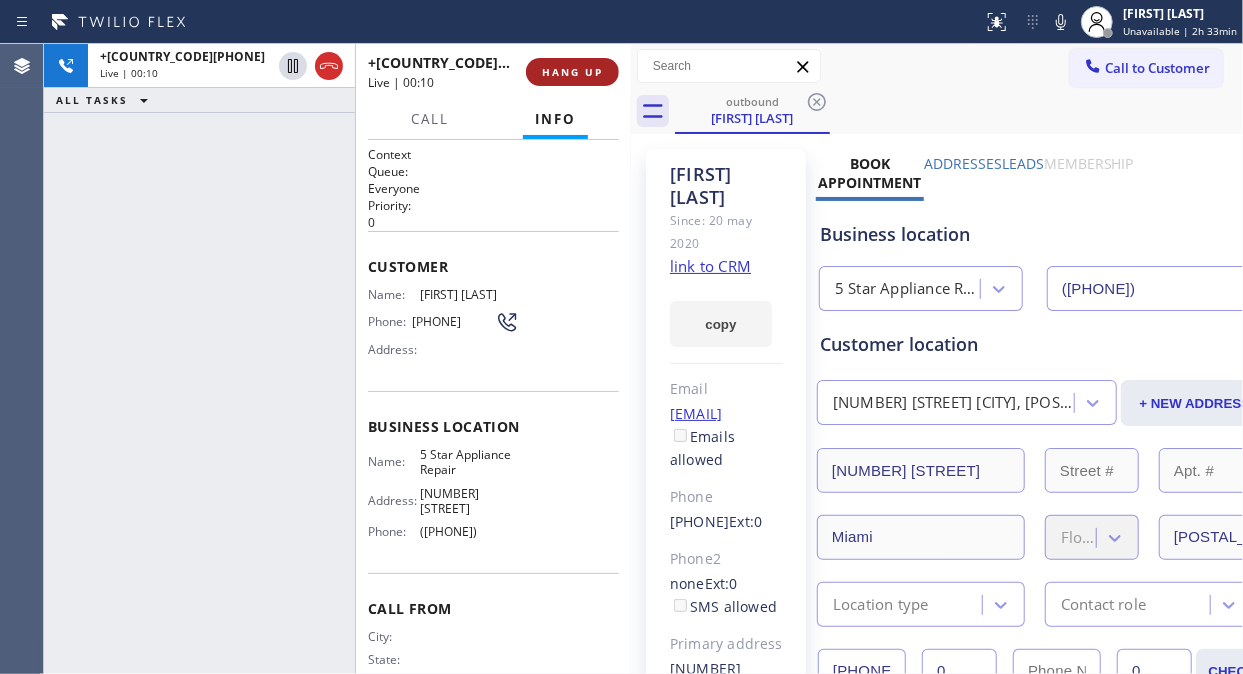 click on "HANG UP" at bounding box center [572, 72] 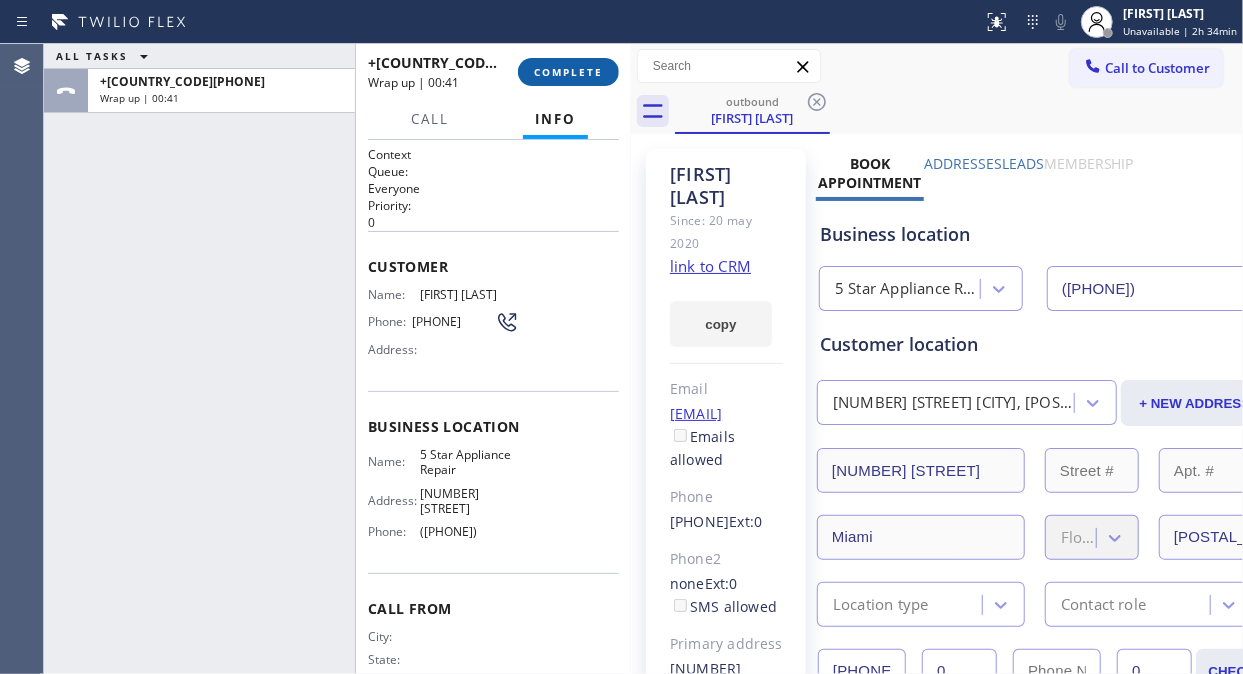 click on "COMPLETE" at bounding box center [568, 72] 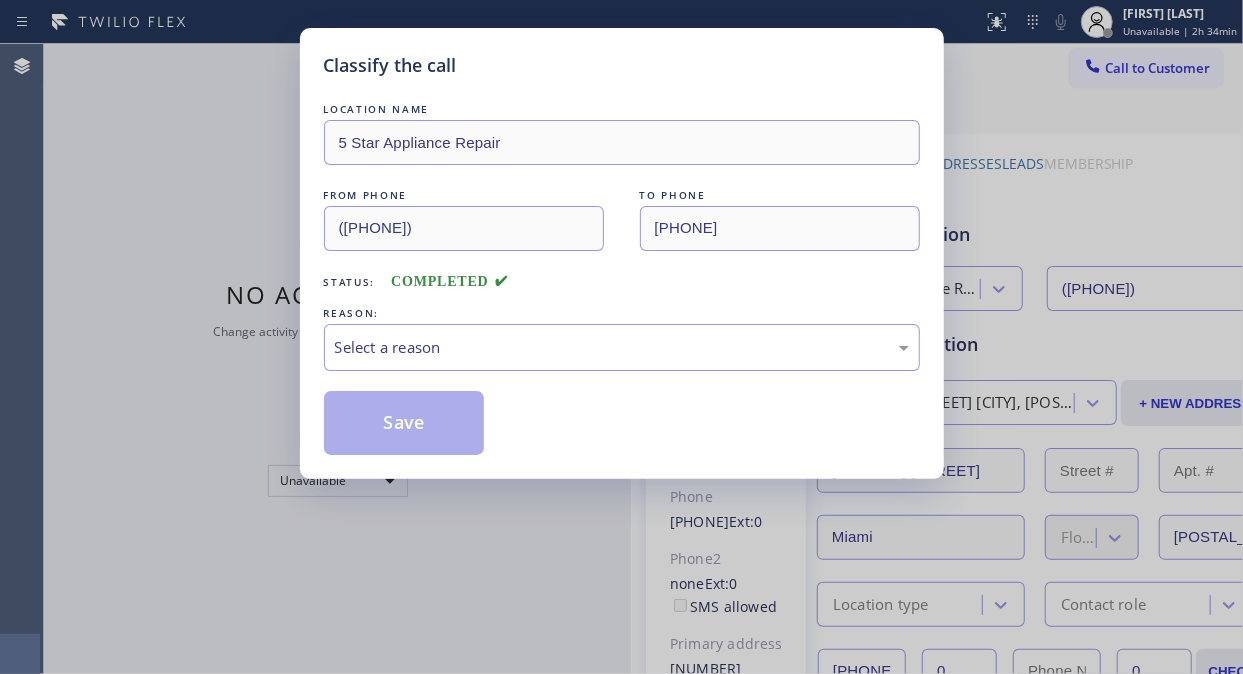 click on "Classify the call" at bounding box center [622, 65] 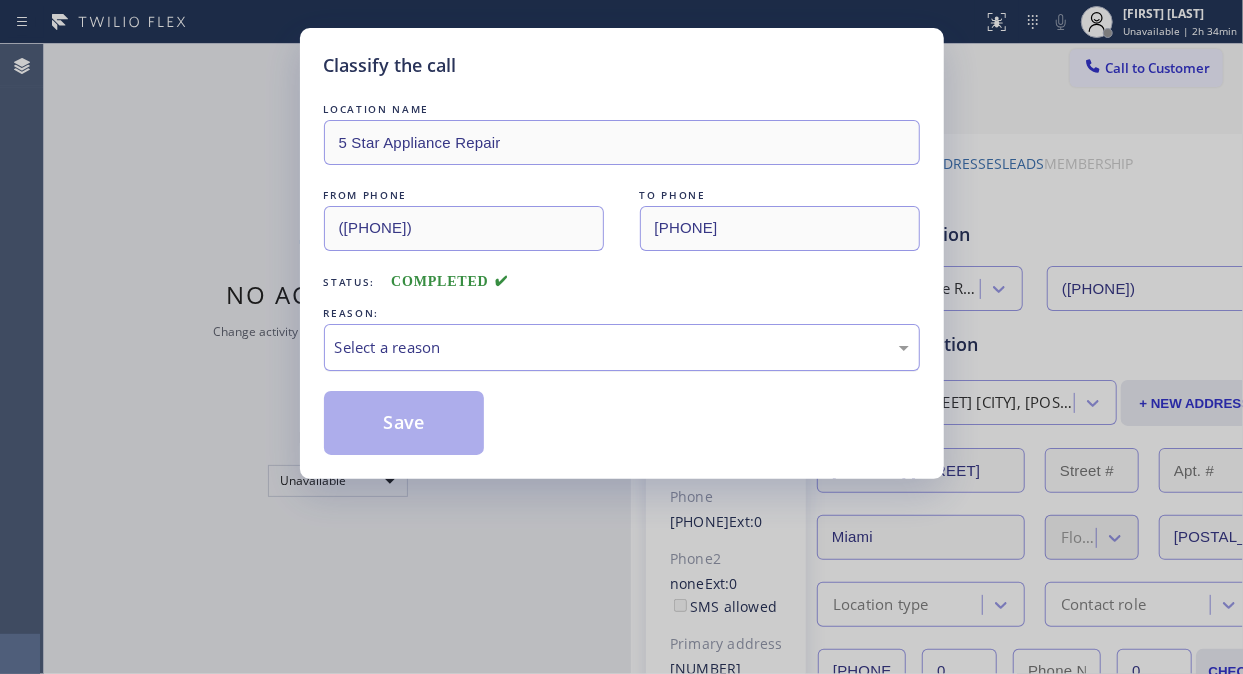 click on "Select a reason" at bounding box center [622, 347] 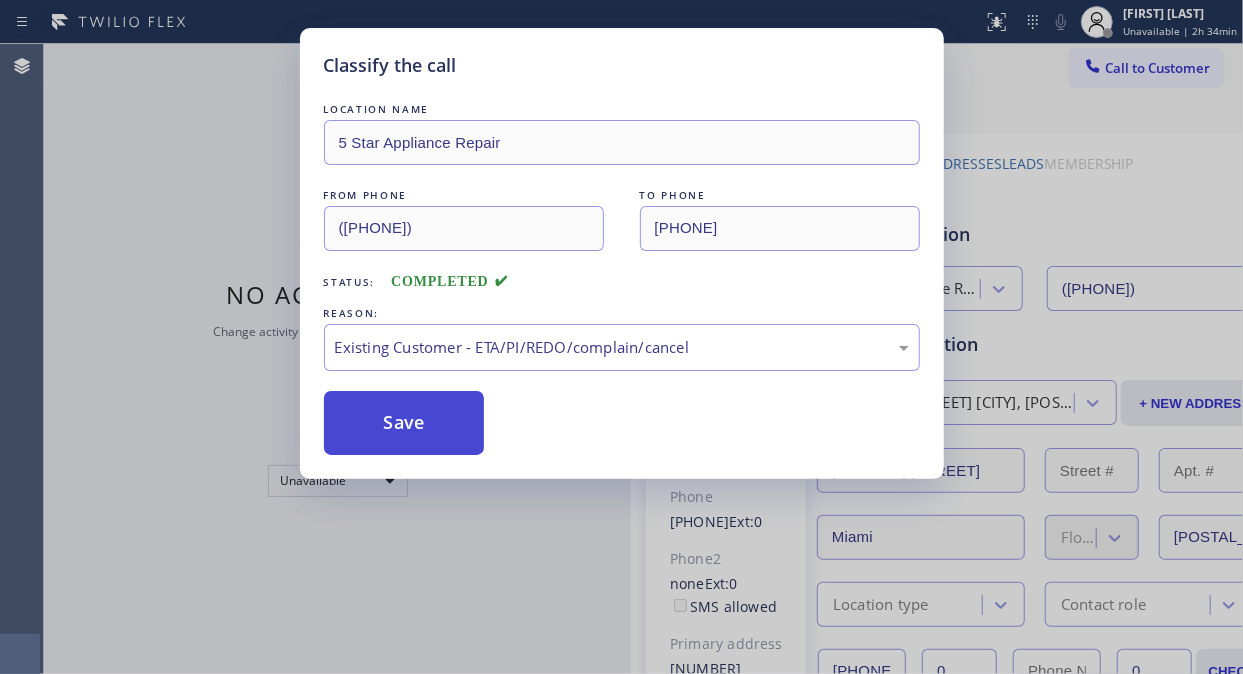 click on "Save" at bounding box center [404, 423] 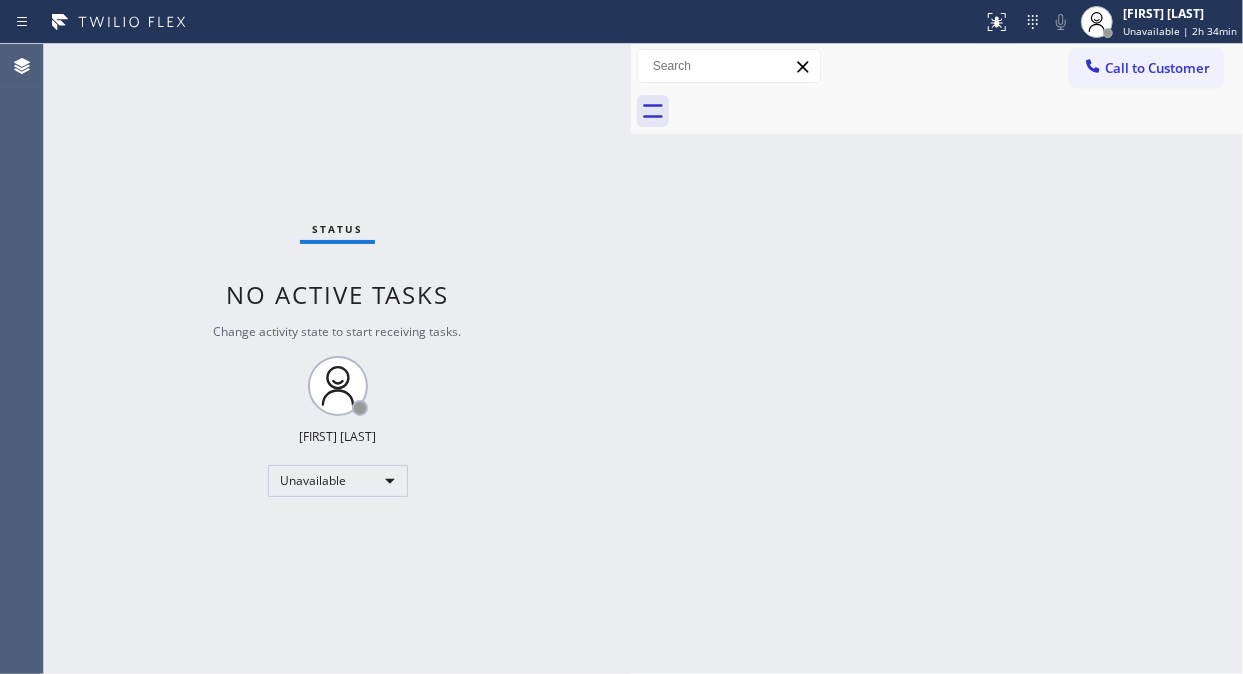 drag, startPoint x: 1102, startPoint y: 63, endPoint x: 871, endPoint y: 260, distance: 303.59512 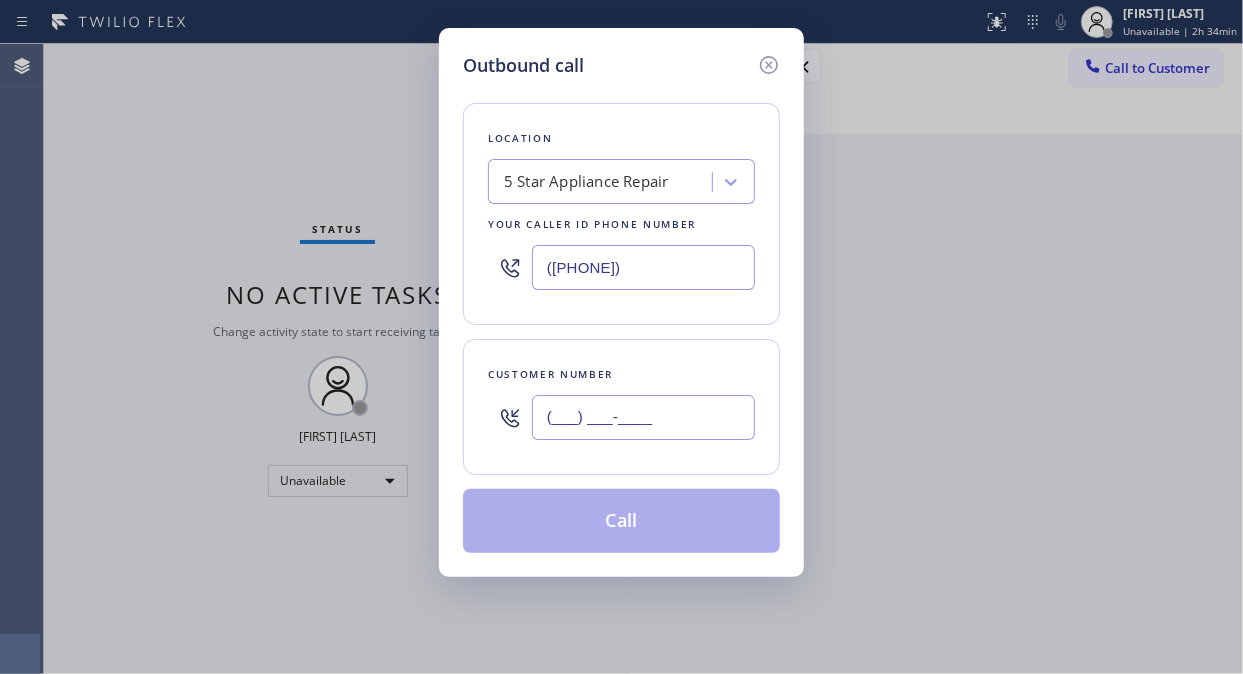 click on "(___) ___-____" at bounding box center (643, 417) 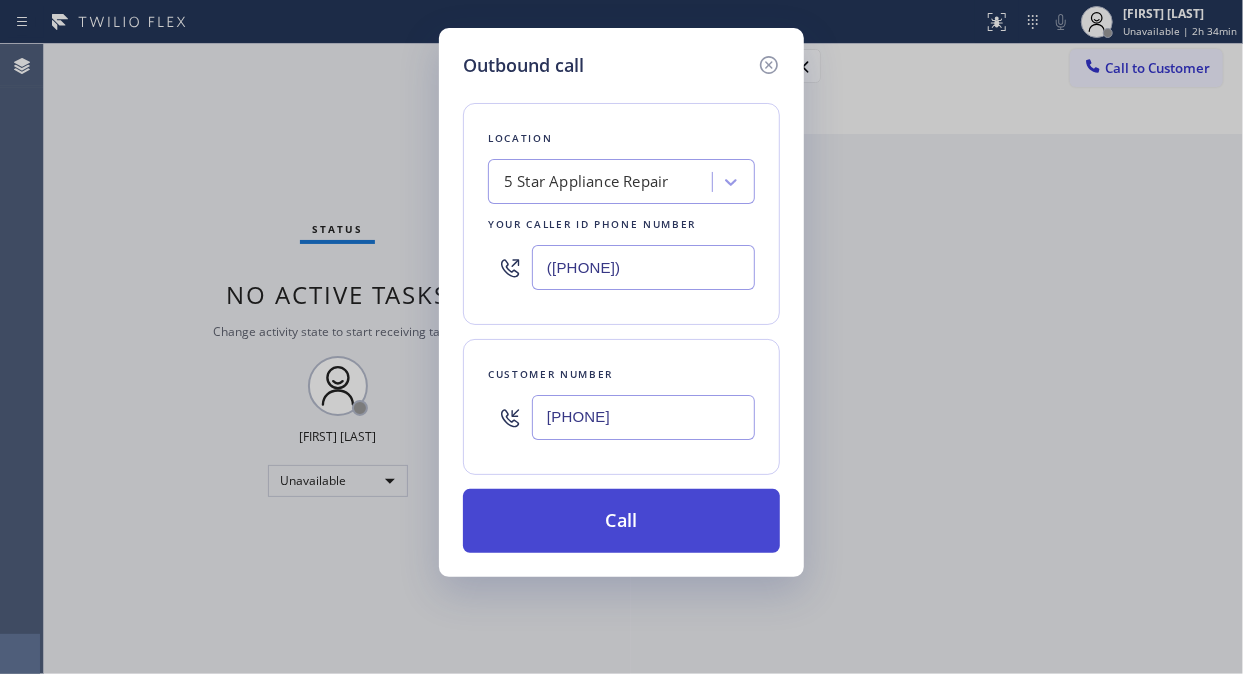 type on "[PHONE]" 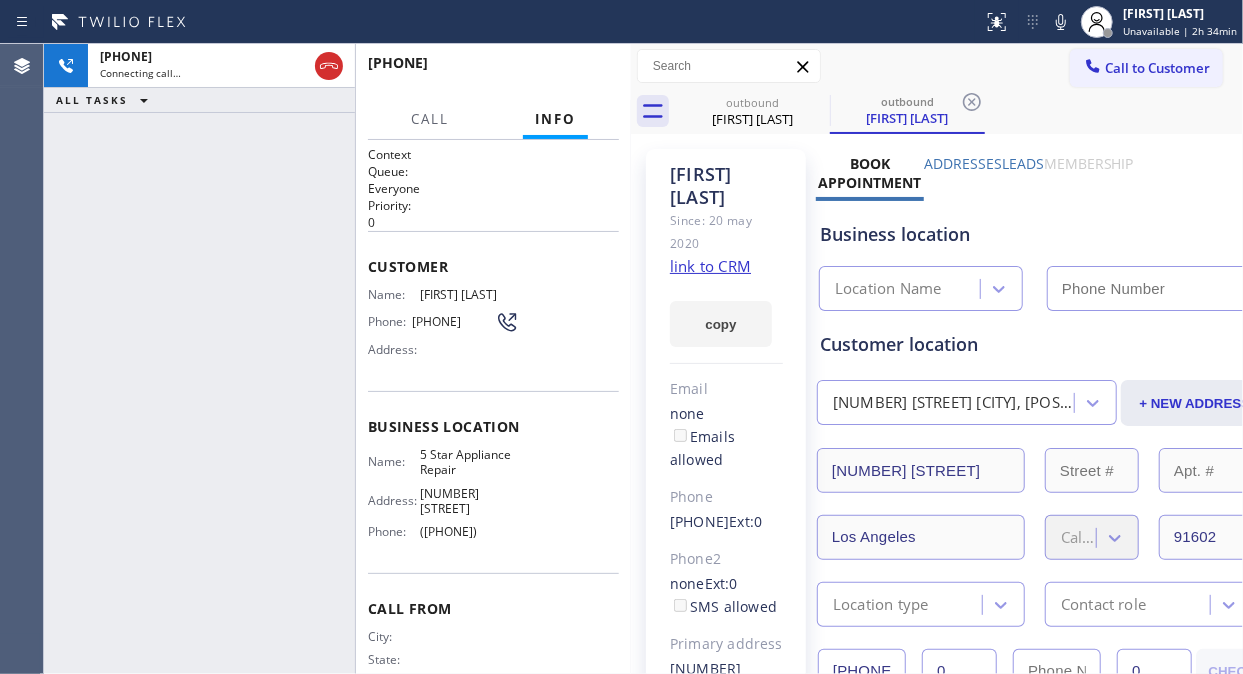 type on "([PHONE])" 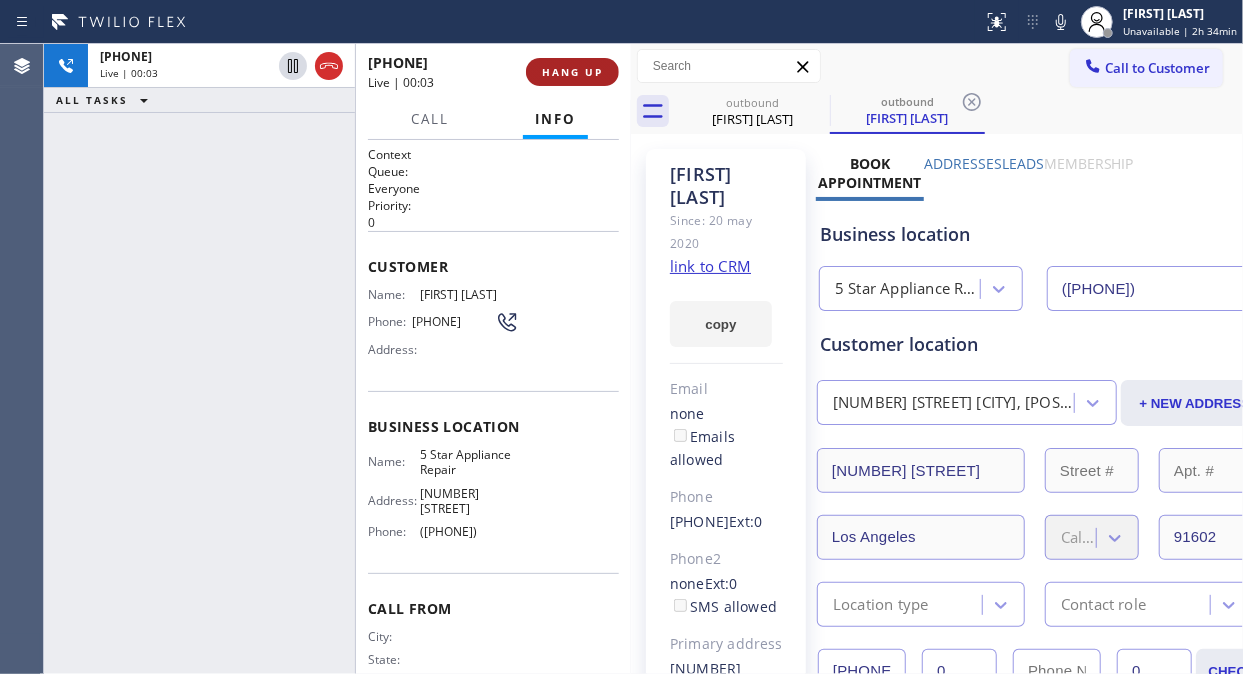 click on "HANG UP" at bounding box center [572, 72] 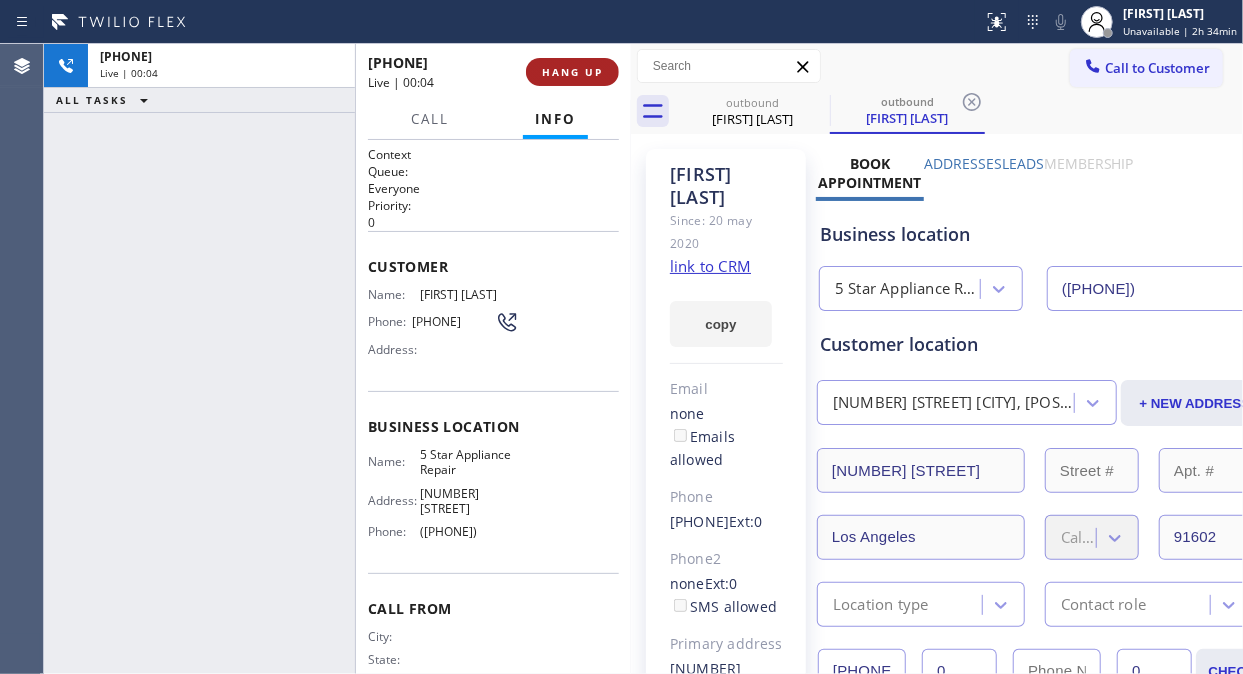 click on "HANG UP" at bounding box center (572, 72) 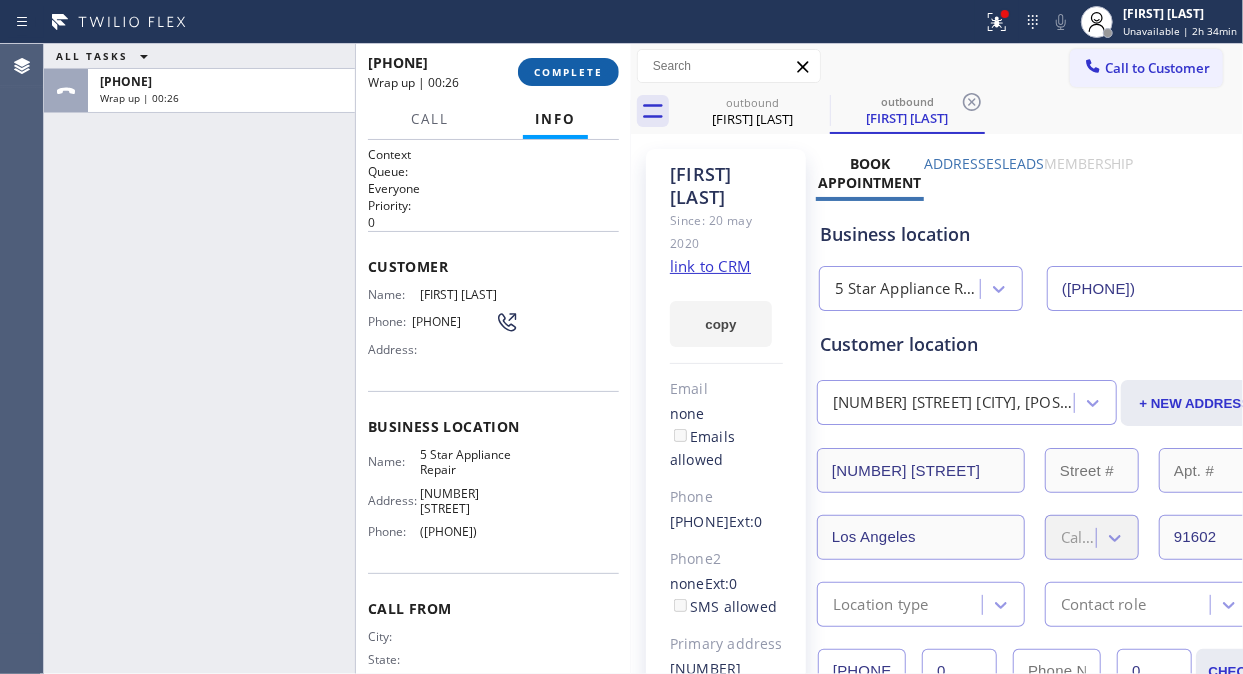click on "COMPLETE" at bounding box center [568, 72] 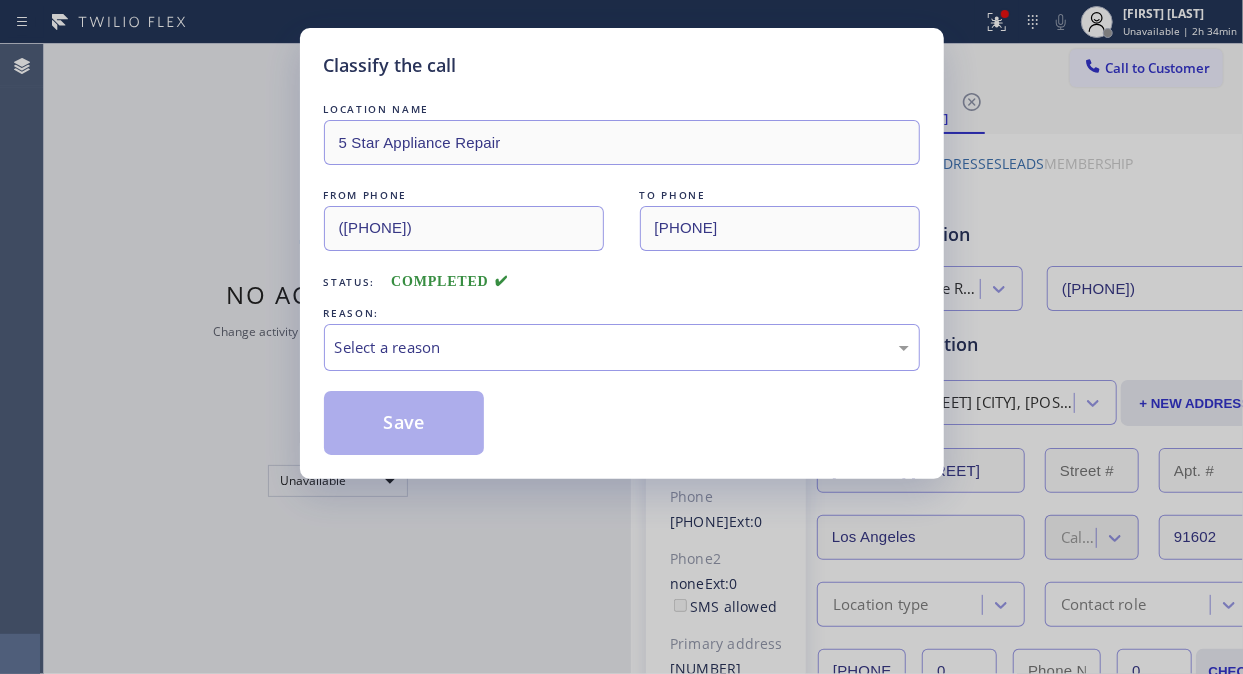 click on "REASON:" at bounding box center (622, 313) 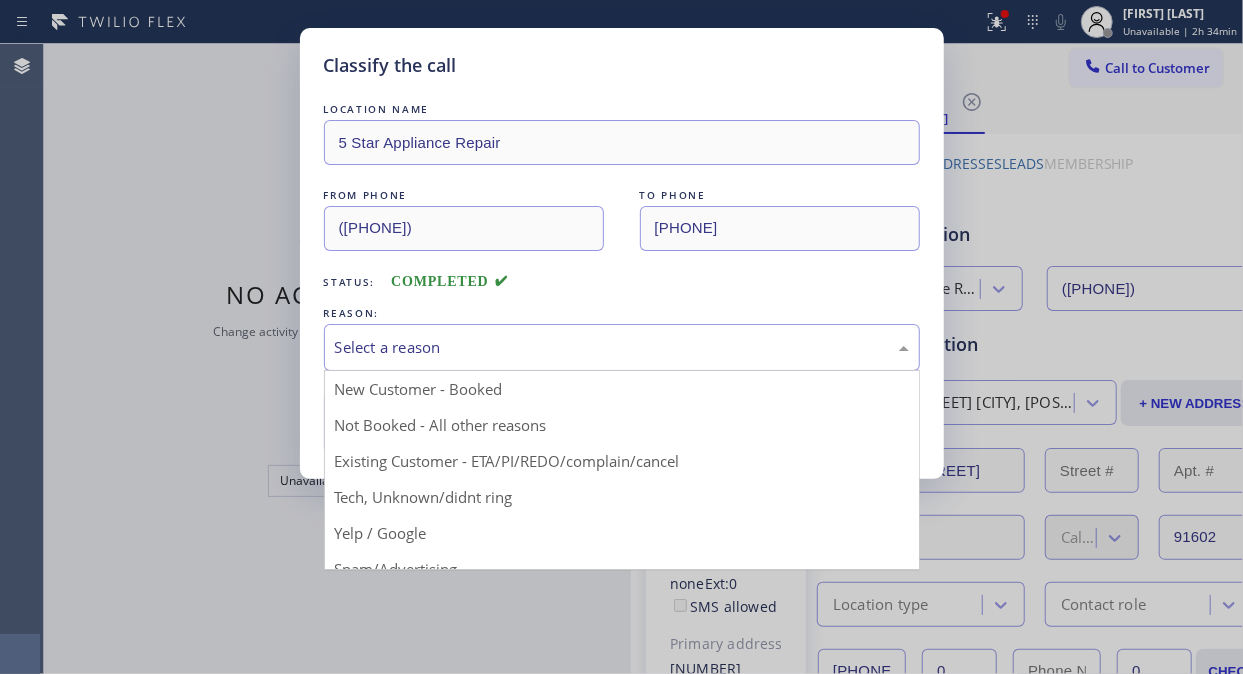 click on "Select a reason" at bounding box center [622, 347] 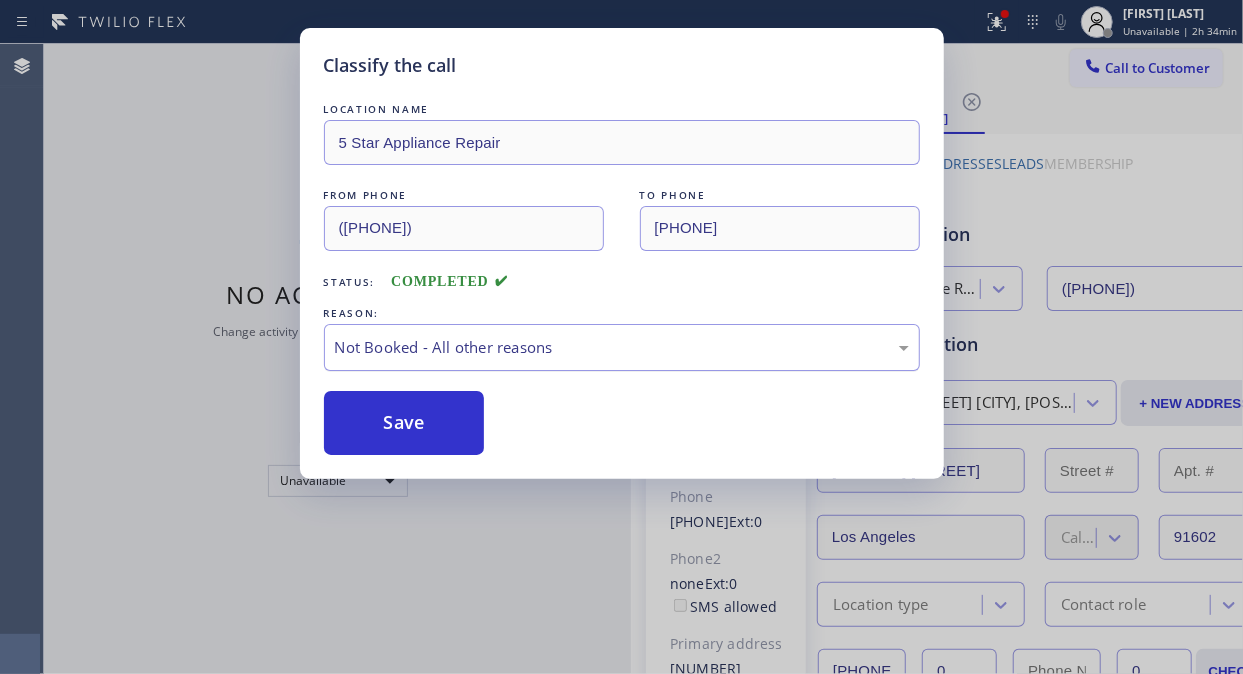 click on "Not Booked - All other reasons" at bounding box center (622, 347) 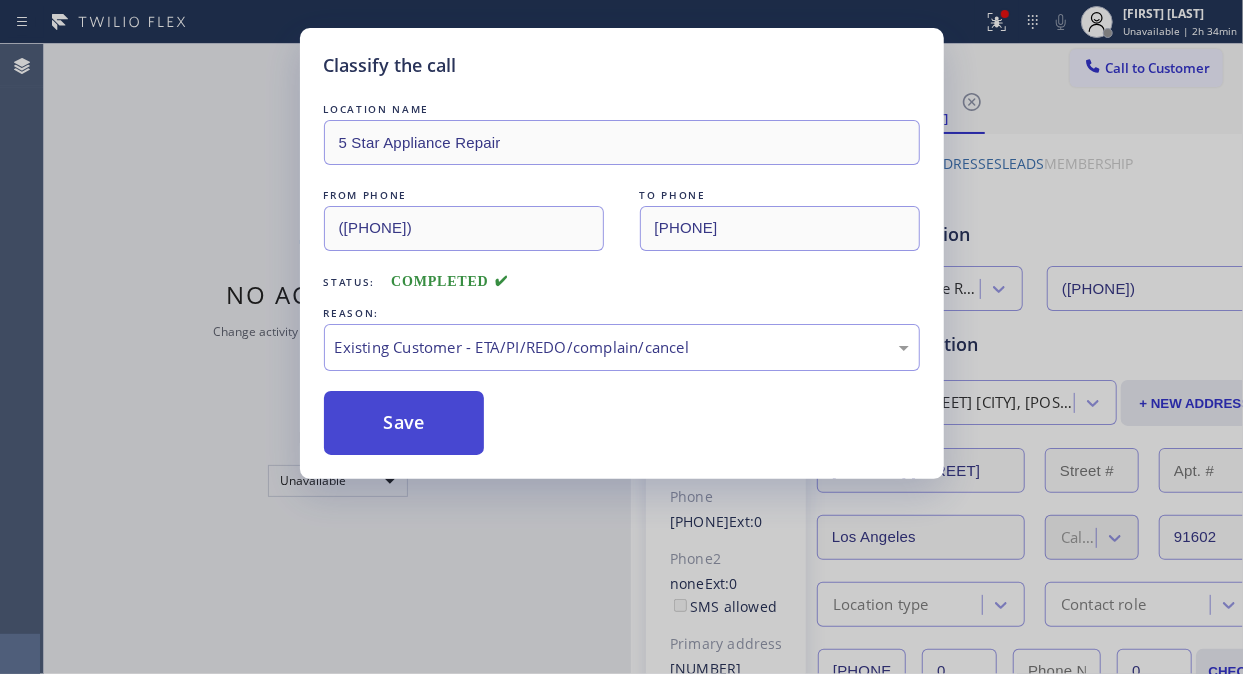 click on "Save" at bounding box center (404, 423) 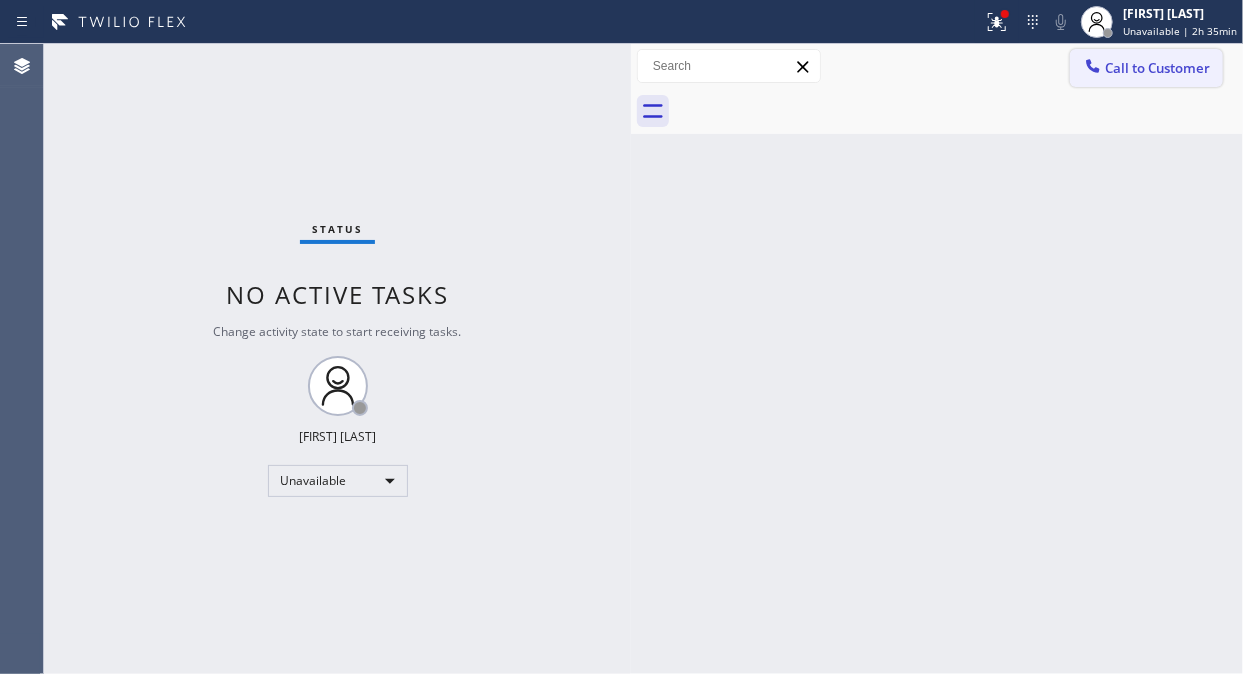 click on "Call to Customer" at bounding box center (1157, 68) 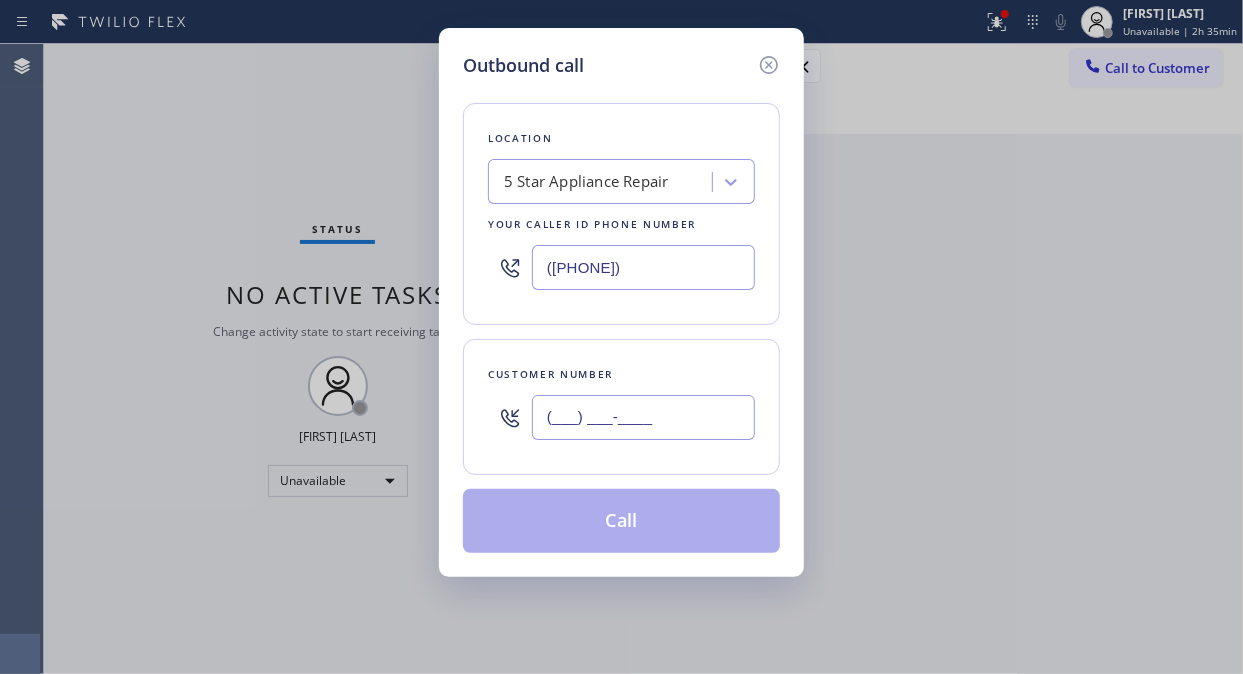 click on "(___) ___-____" at bounding box center [643, 417] 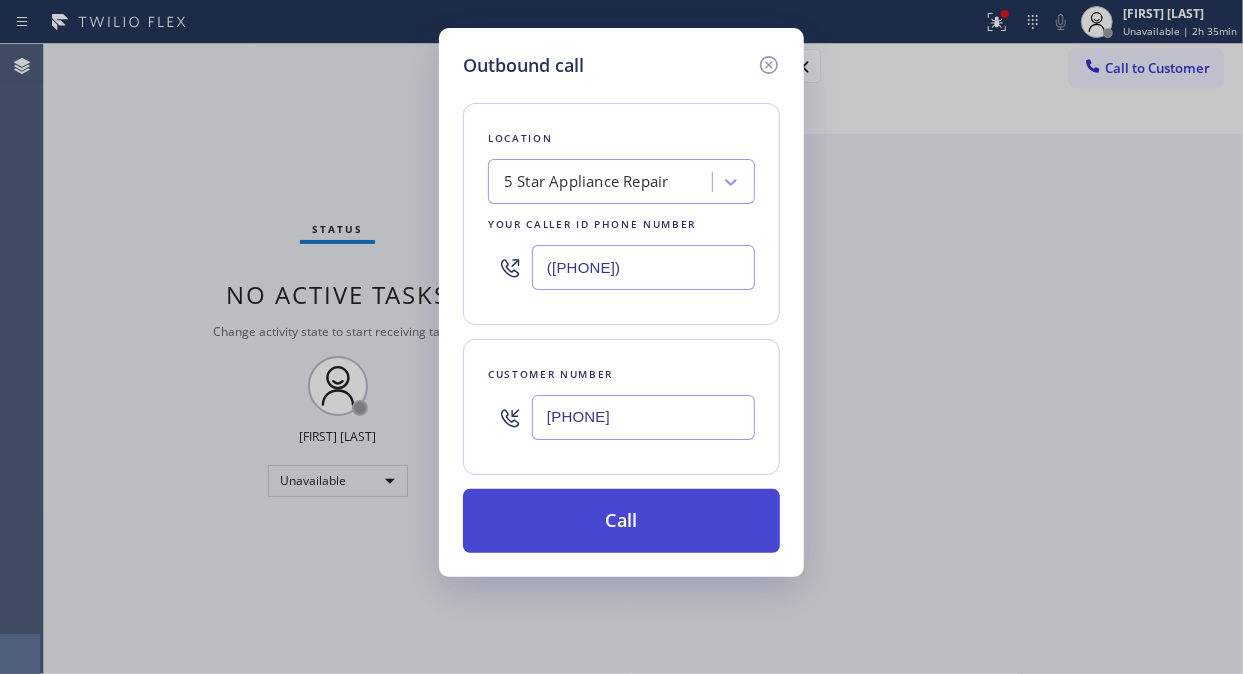 type on "[PHONE]" 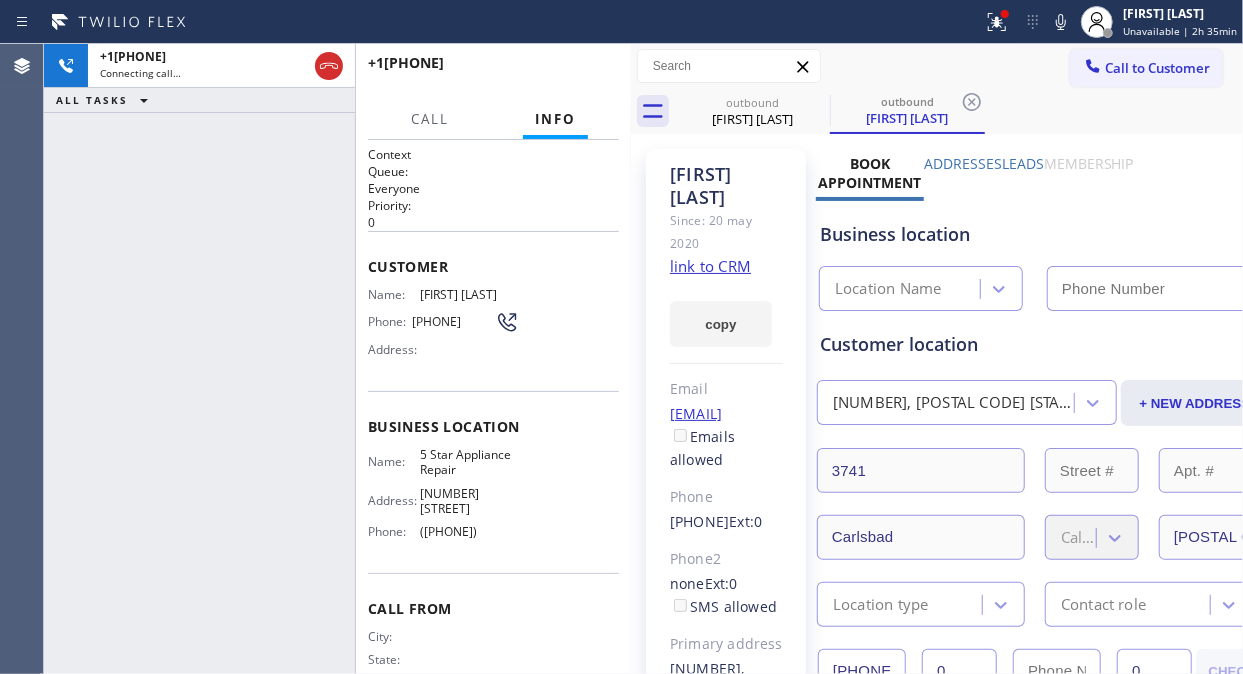 type on "([PHONE])" 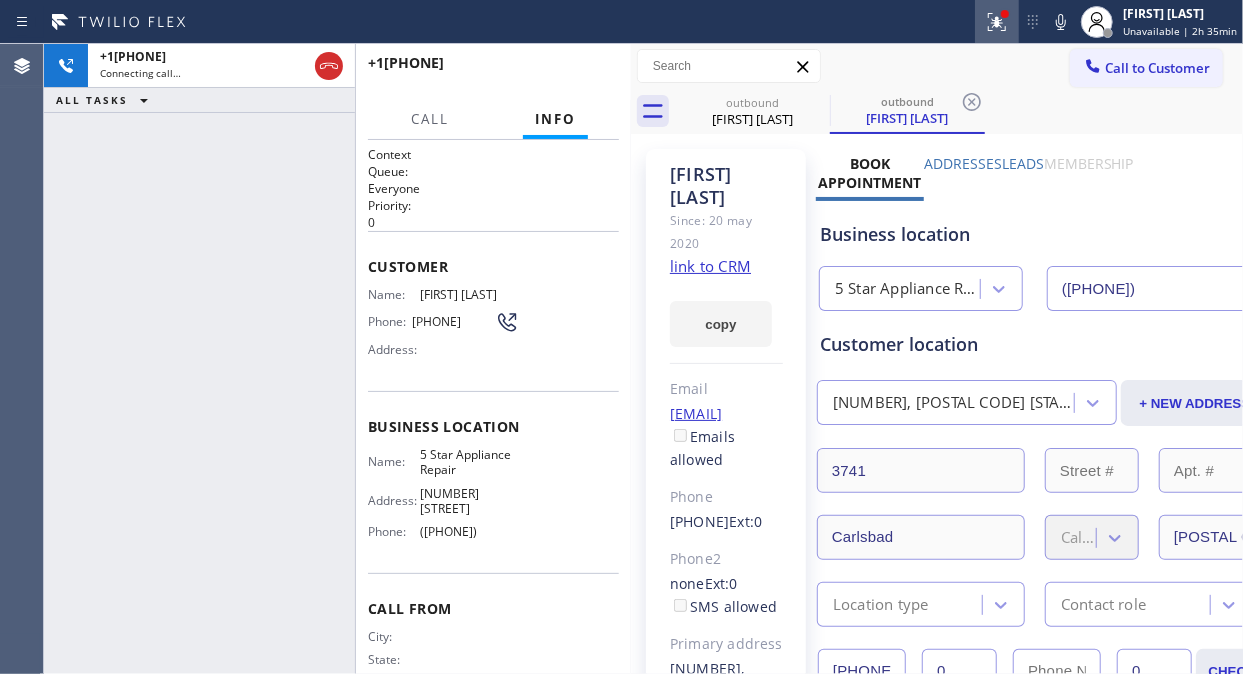 click at bounding box center [997, 22] 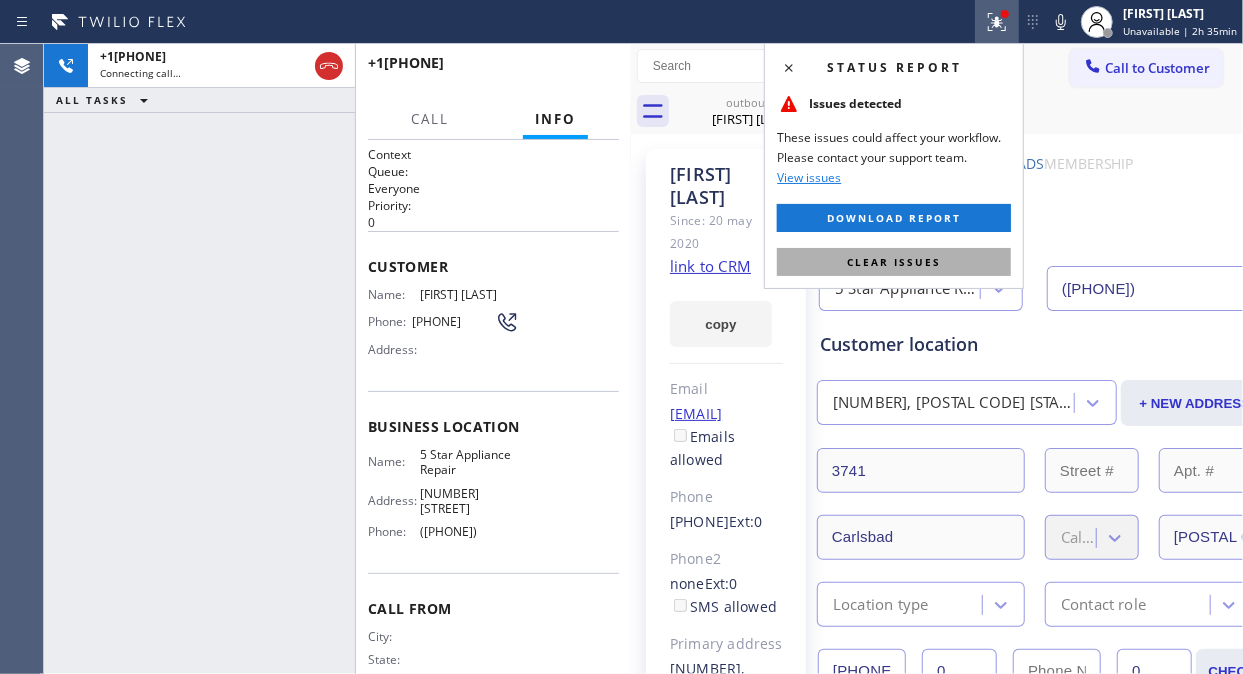 click on "Clear issues" at bounding box center (894, 262) 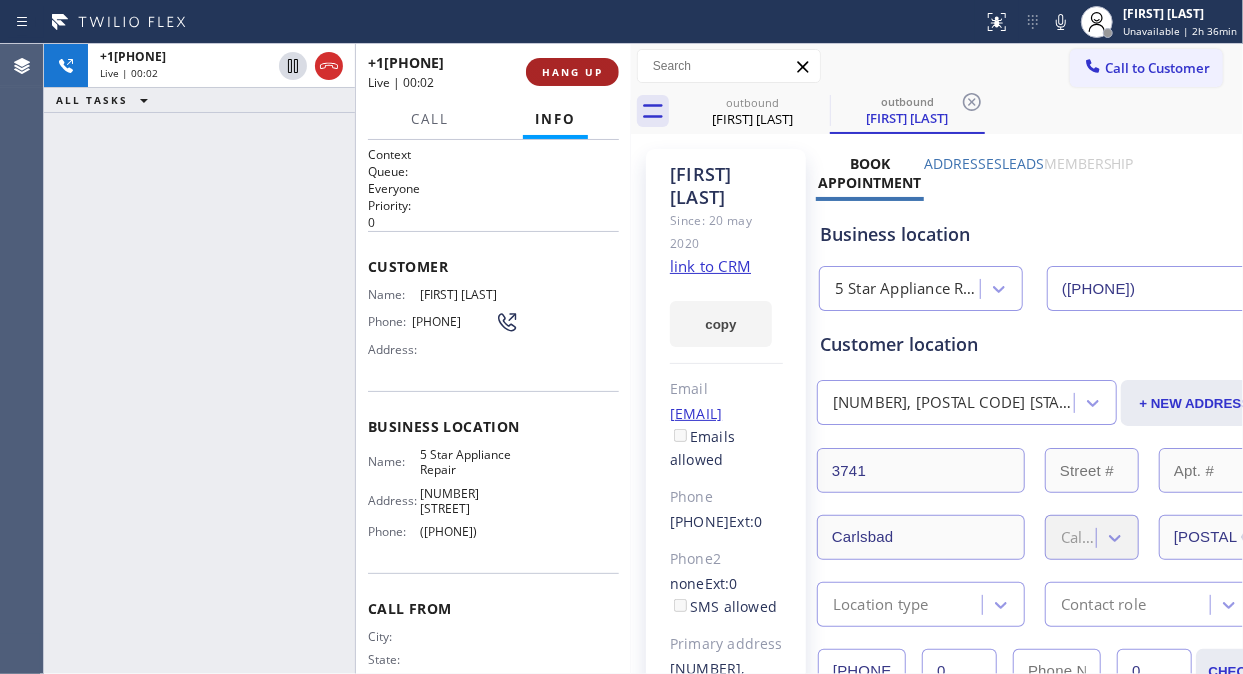 click on "HANG UP" at bounding box center [572, 72] 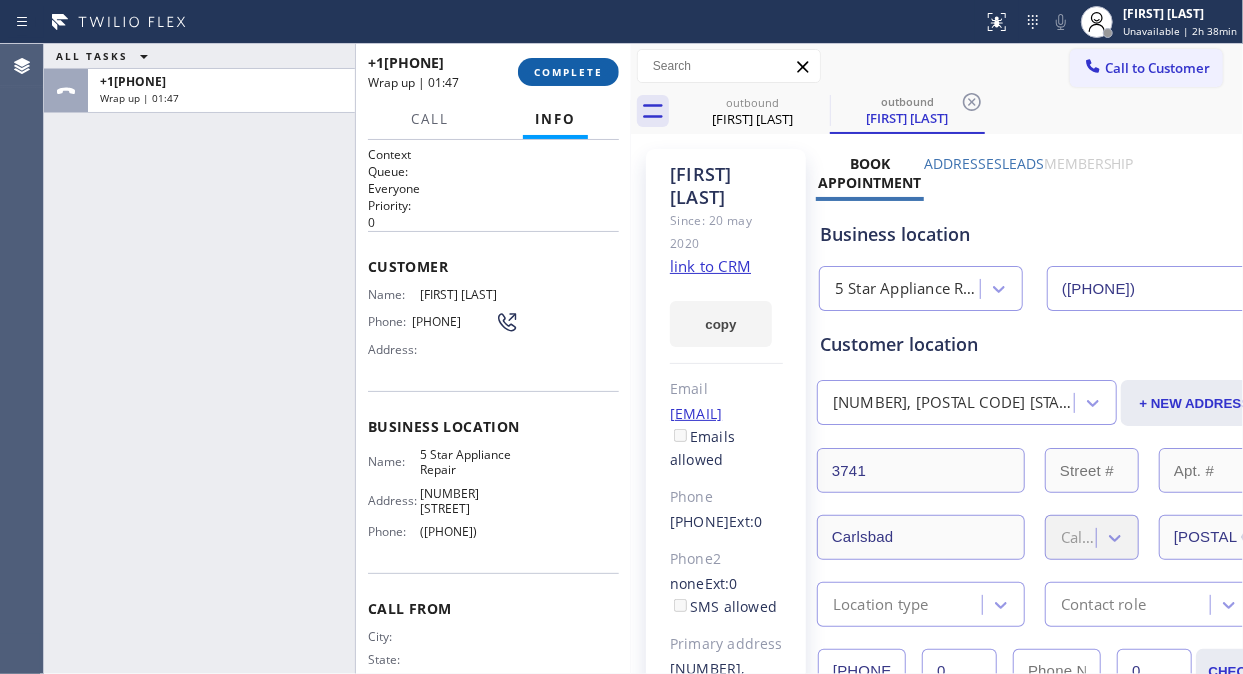 click on "+[COUNTRY_CODE][PHONE] Wrap up | 01:47 COMPLETE" at bounding box center (493, 72) 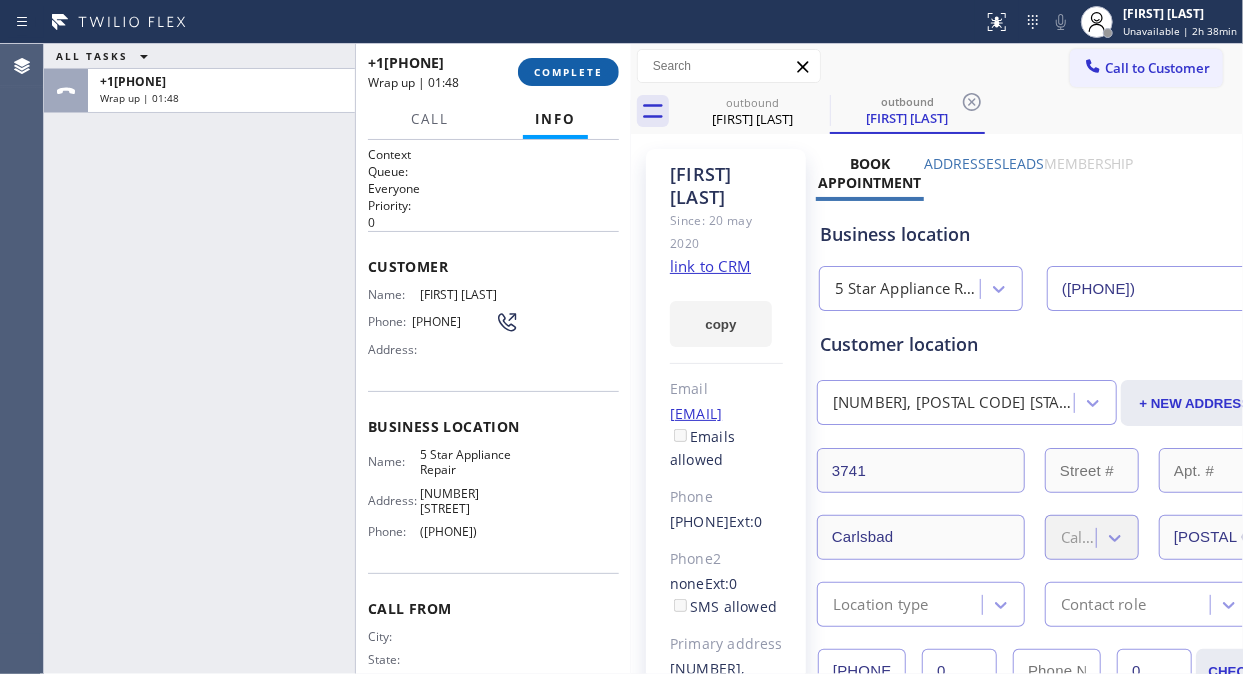 click on "COMPLETE" at bounding box center [568, 72] 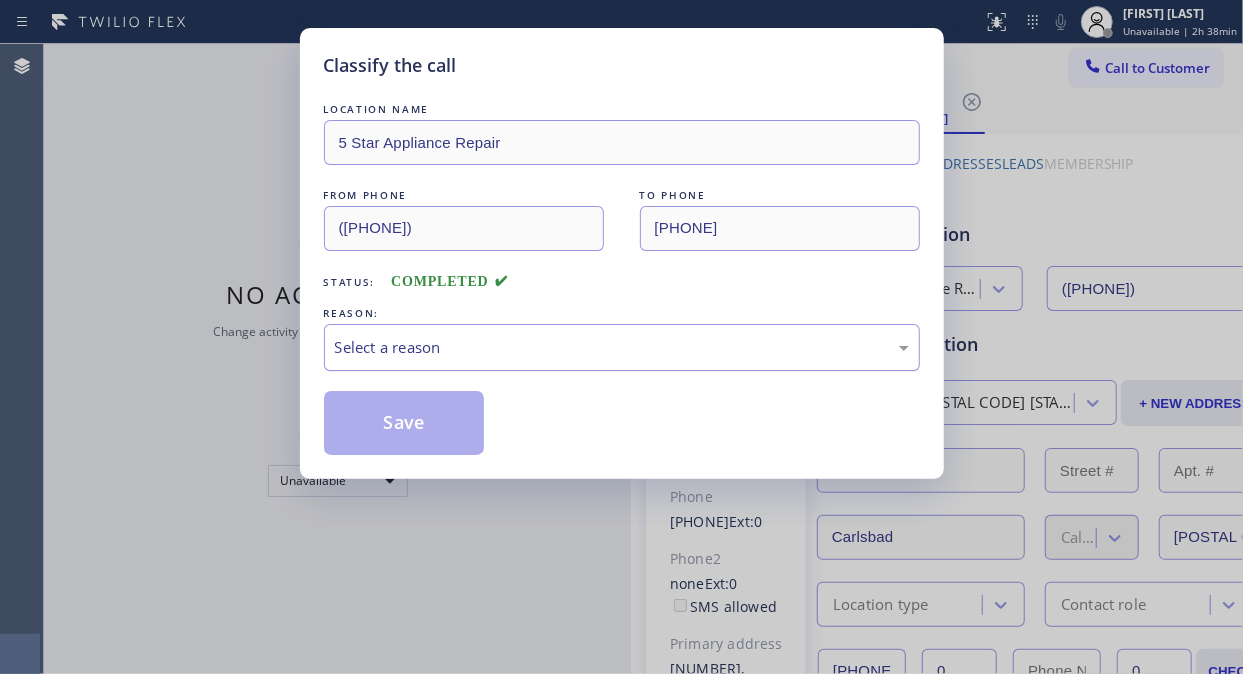 drag, startPoint x: 583, startPoint y: 327, endPoint x: 583, endPoint y: 362, distance: 35 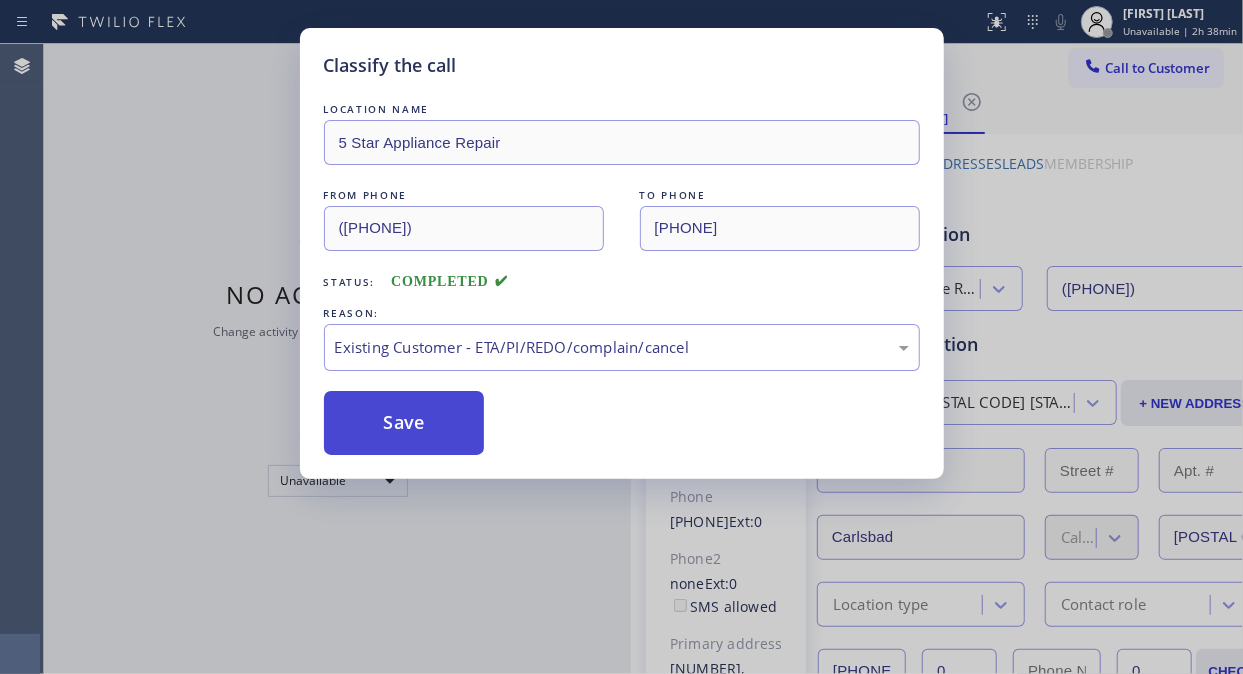 click on "Save" at bounding box center [404, 423] 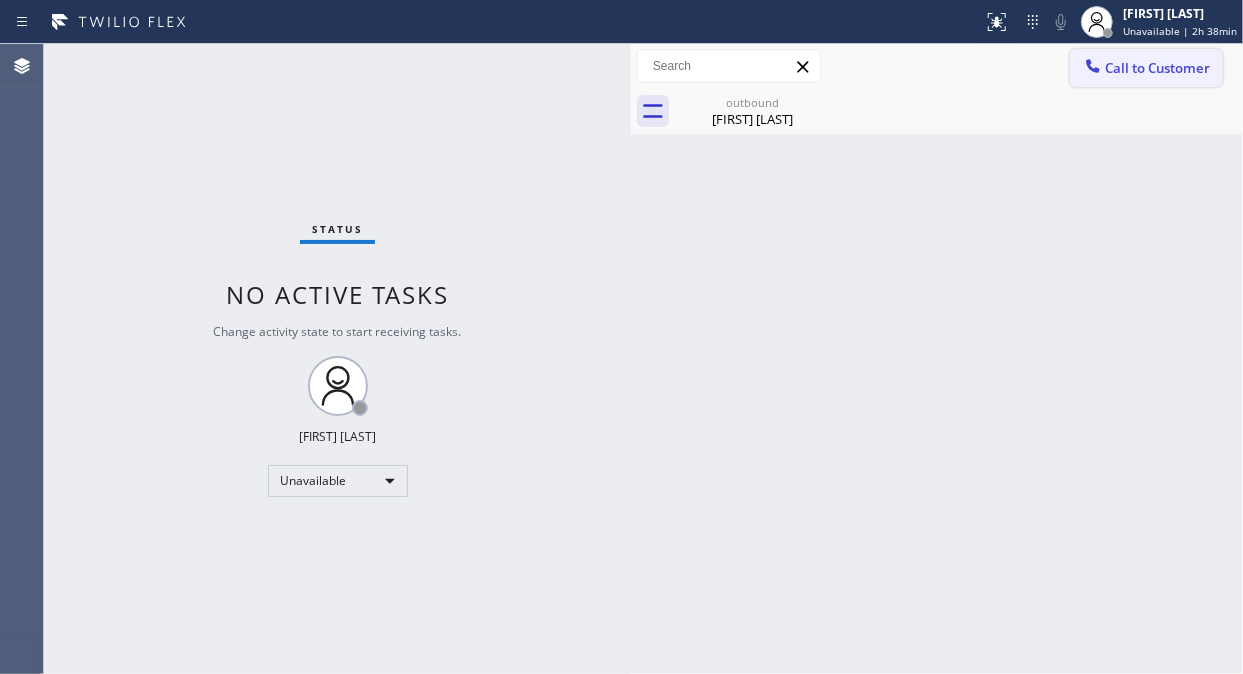 click on "Call to Customer" at bounding box center (1157, 68) 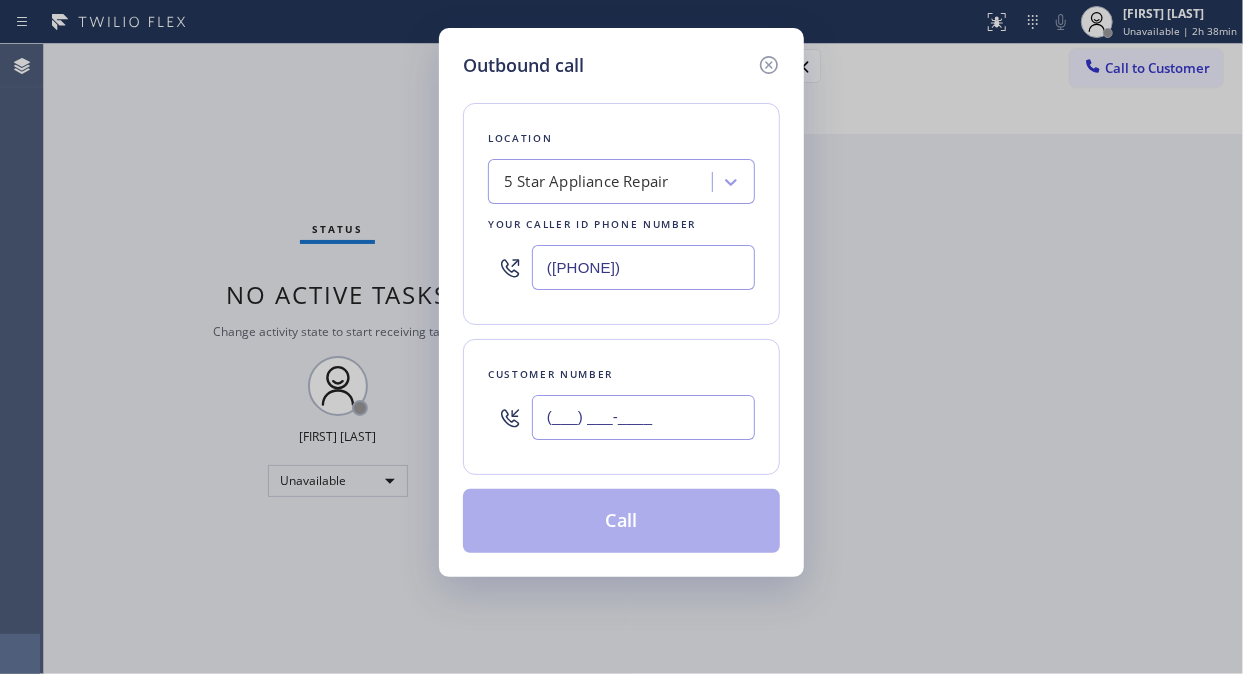 click on "(___) ___-____" at bounding box center (643, 417) 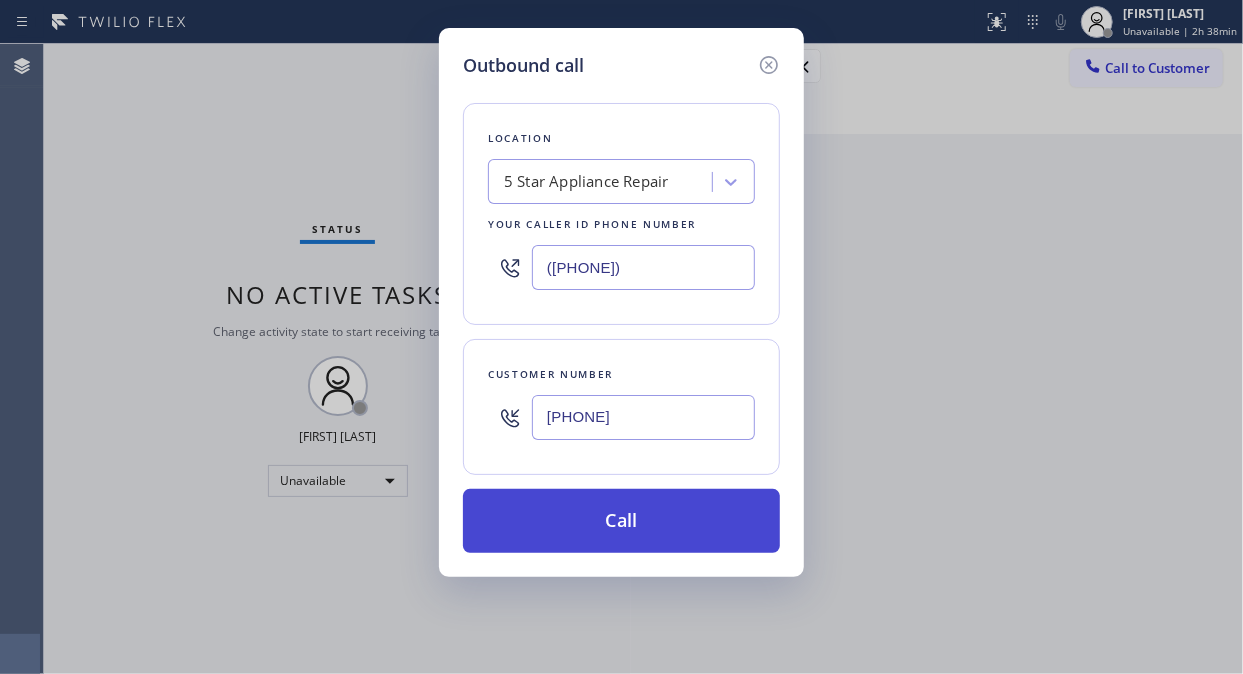 type on "[PHONE]" 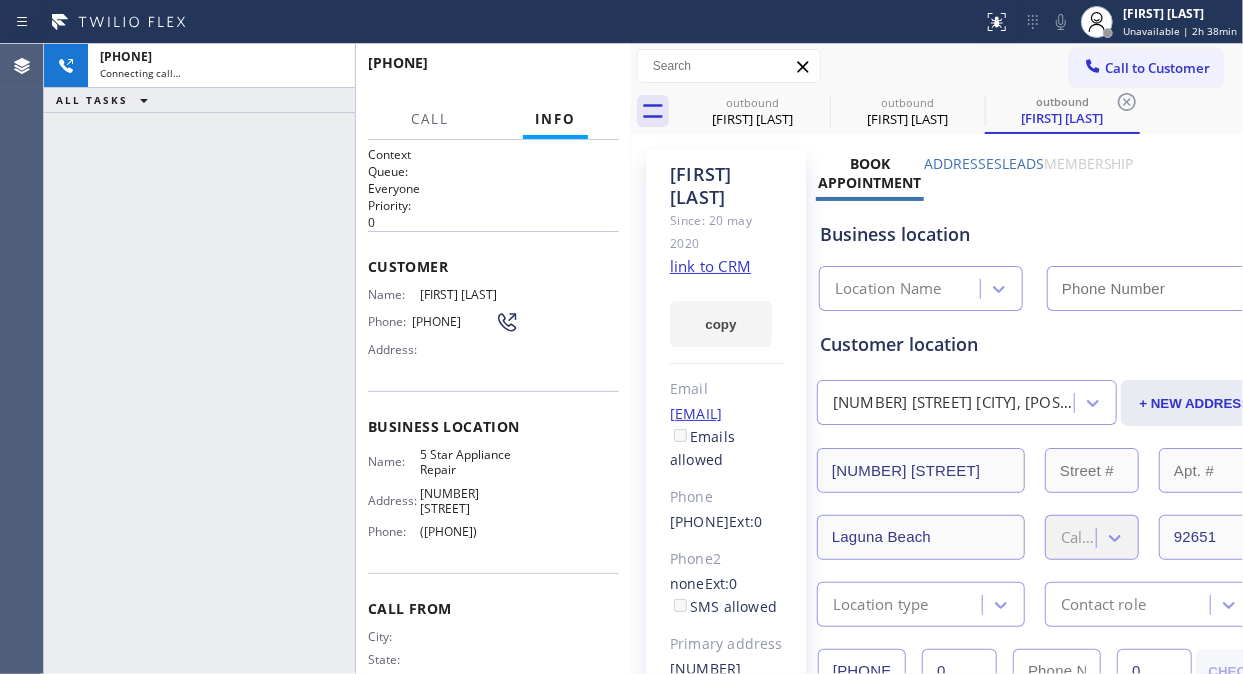 type on "([PHONE])" 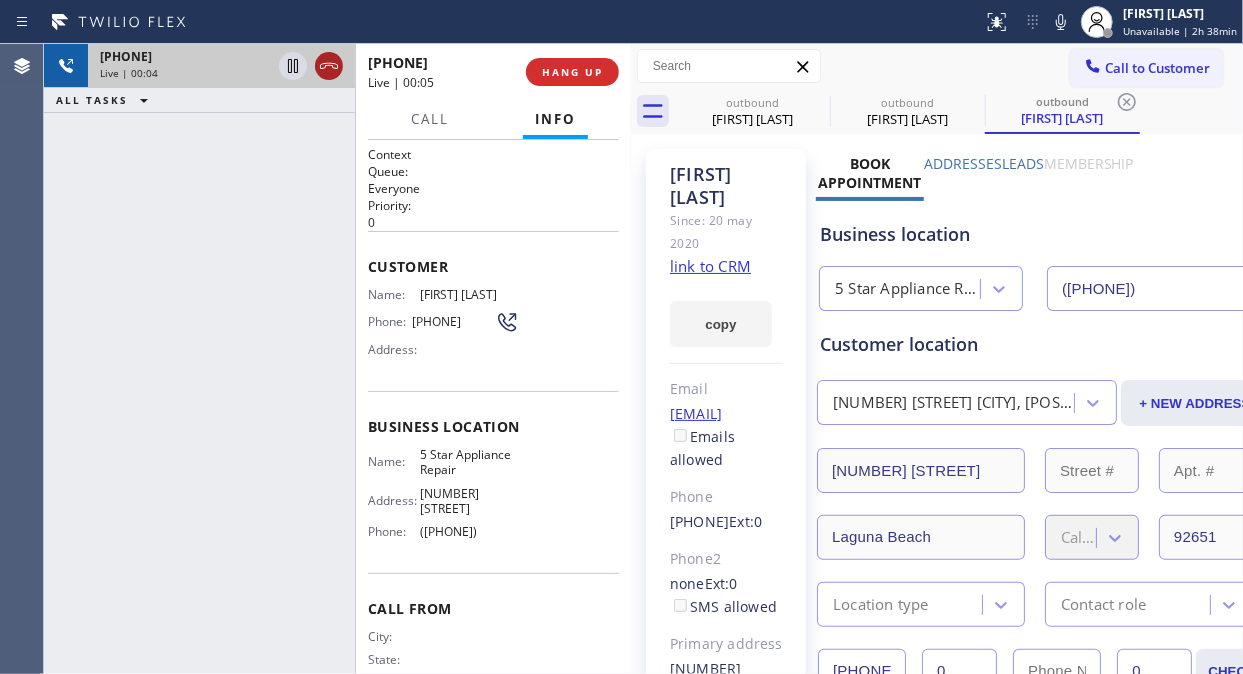 click 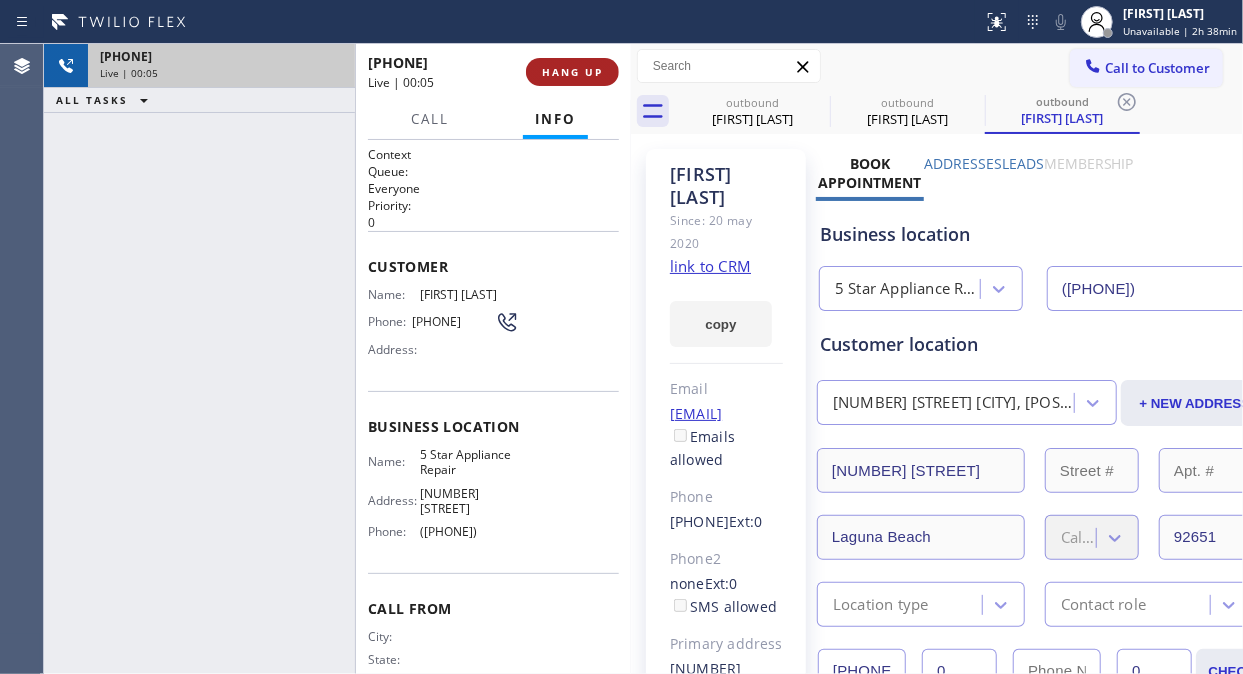 click on "HANG UP" at bounding box center [572, 72] 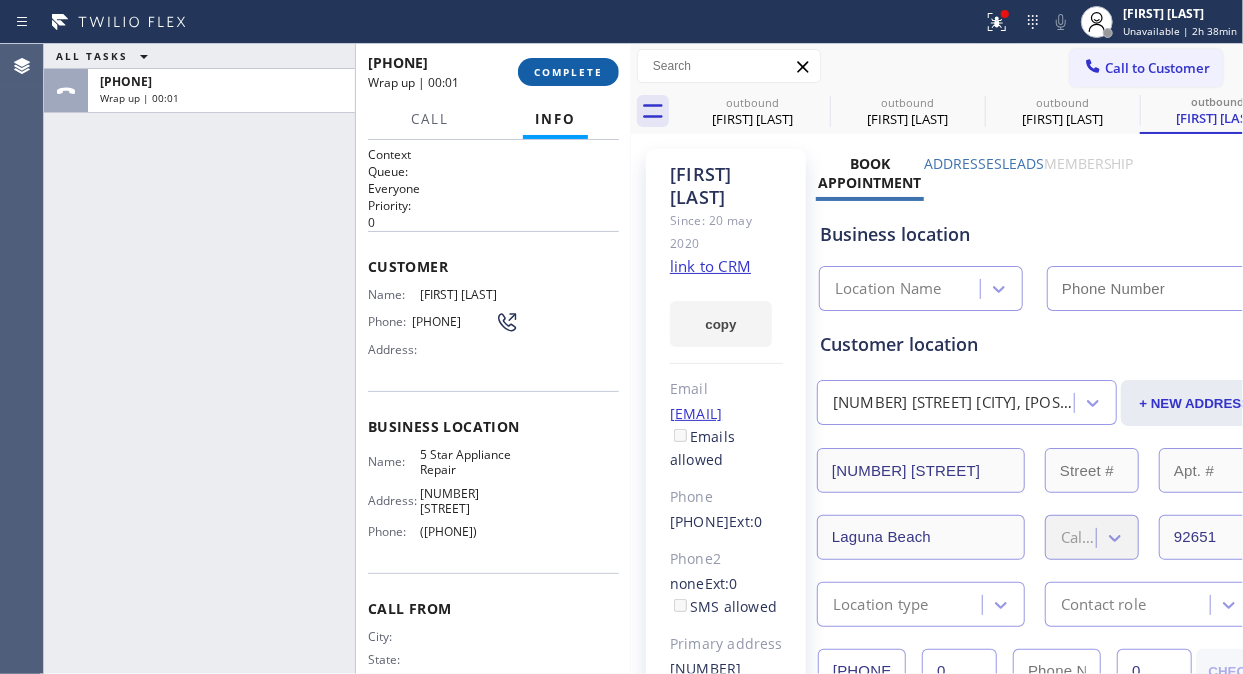 type on "([PHONE])" 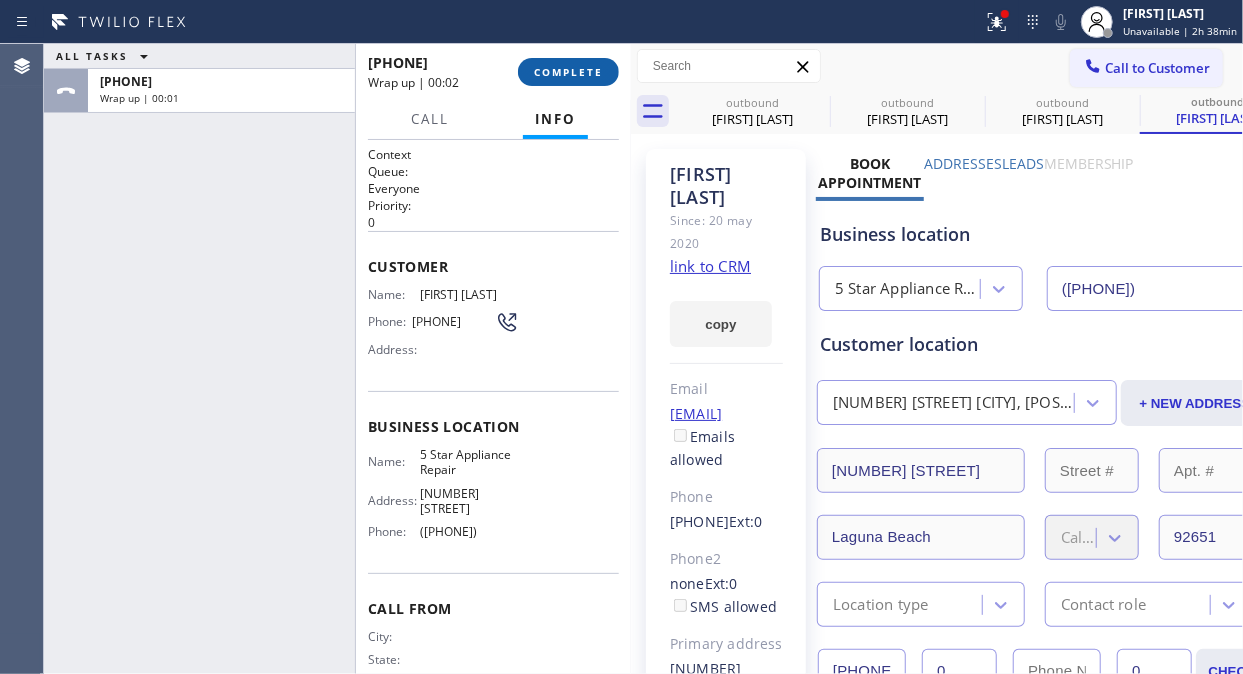 click on "COMPLETE" at bounding box center (568, 72) 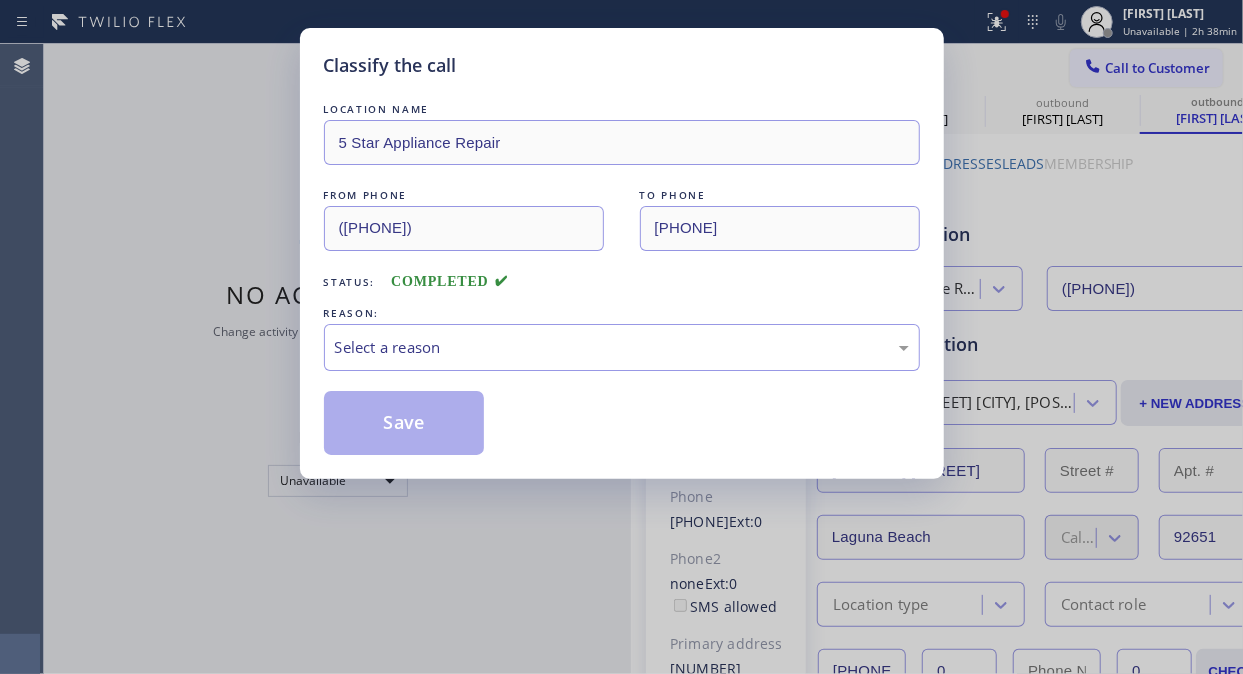 click on "Select a reason" at bounding box center [622, 347] 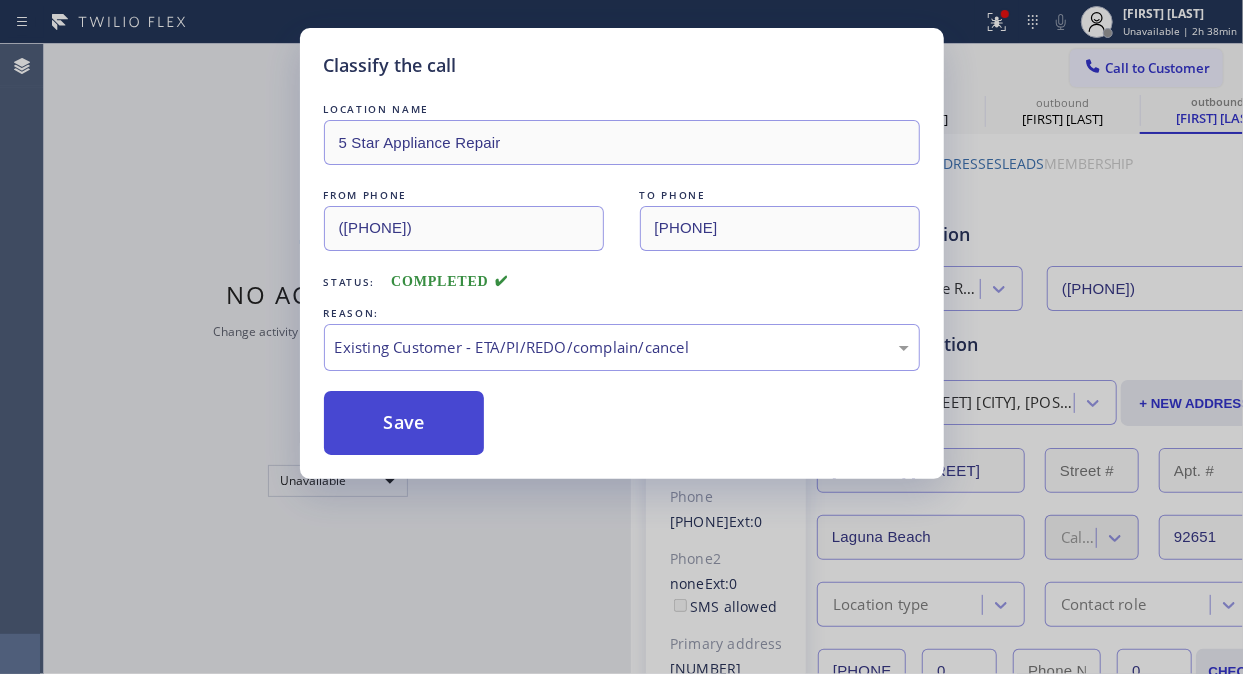 click on "Save" at bounding box center (404, 423) 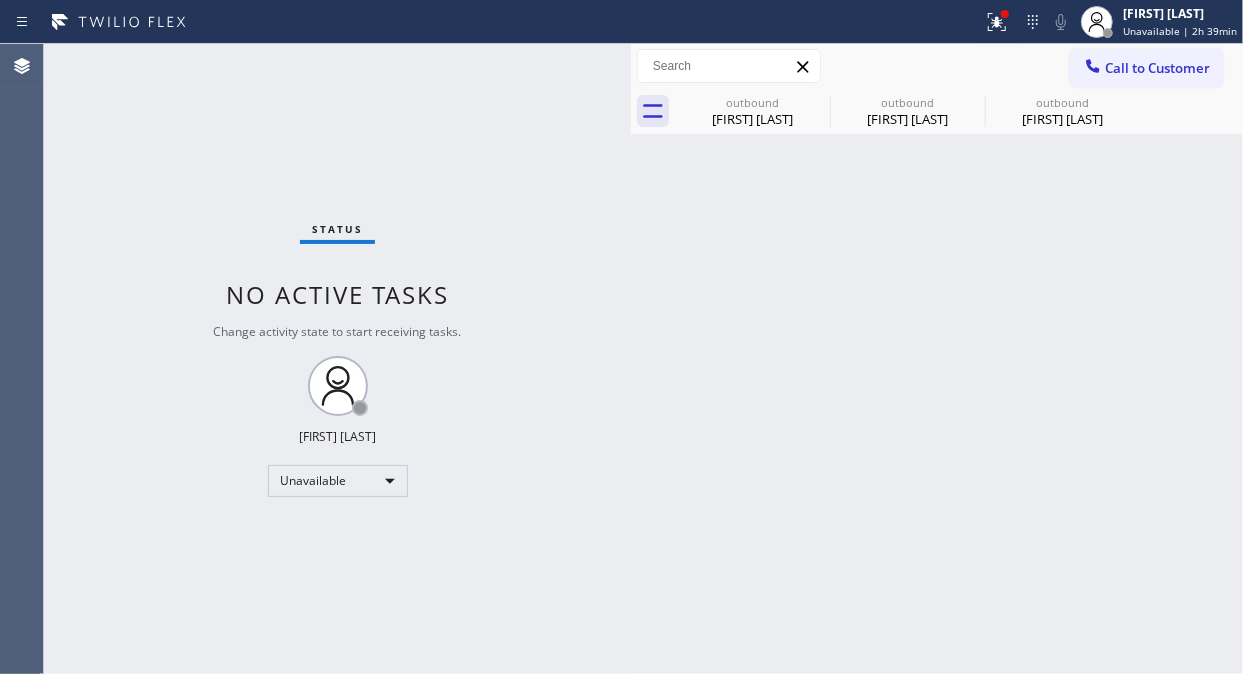 drag, startPoint x: 1116, startPoint y: 60, endPoint x: 794, endPoint y: 333, distance: 422.1528 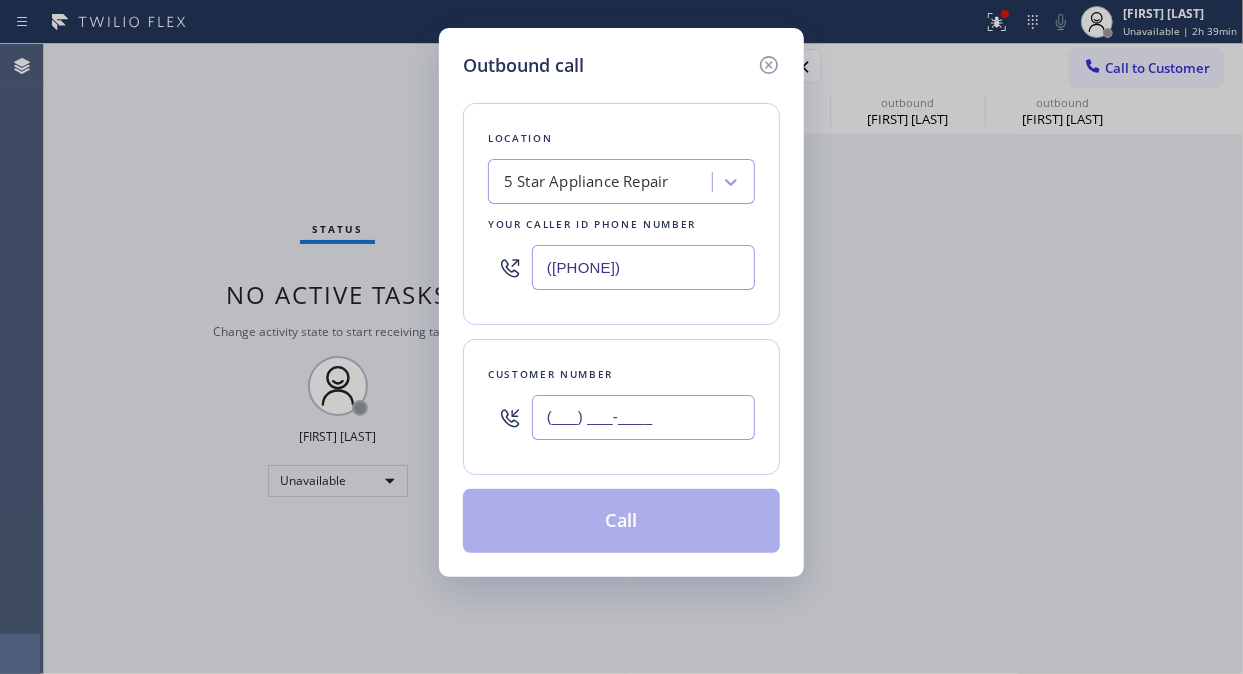 click on "(___) ___-____" at bounding box center (643, 417) 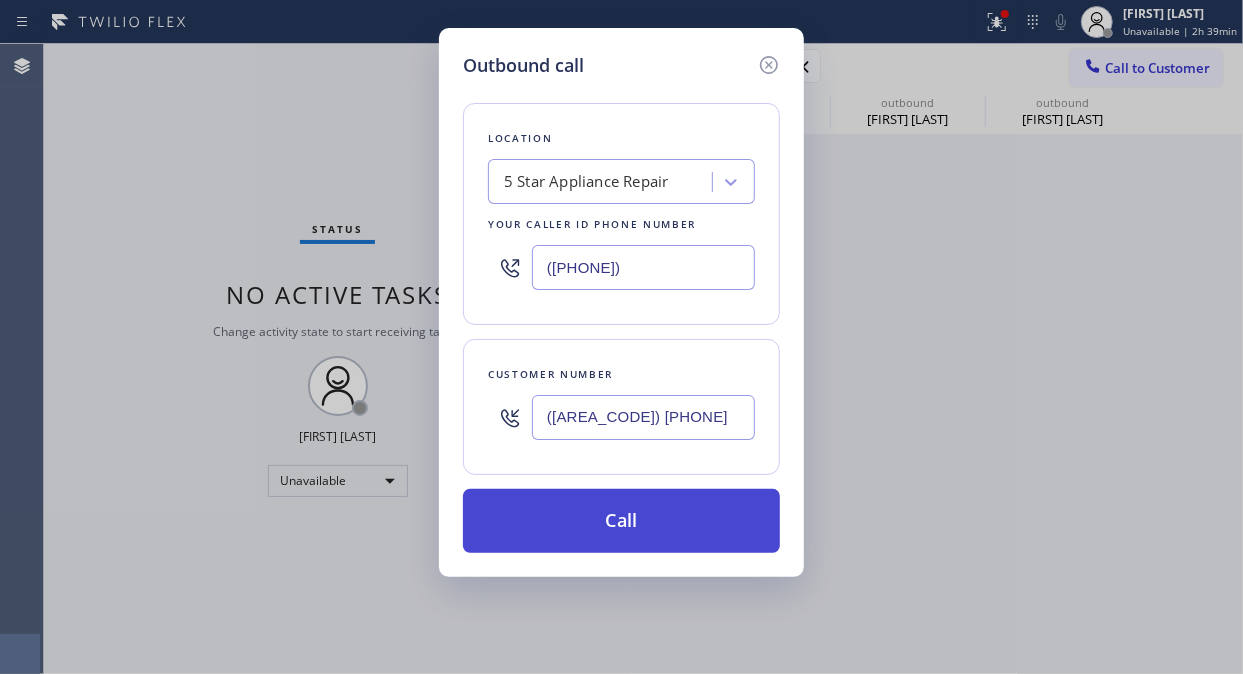 type on "([AREA_CODE]) [PHONE]" 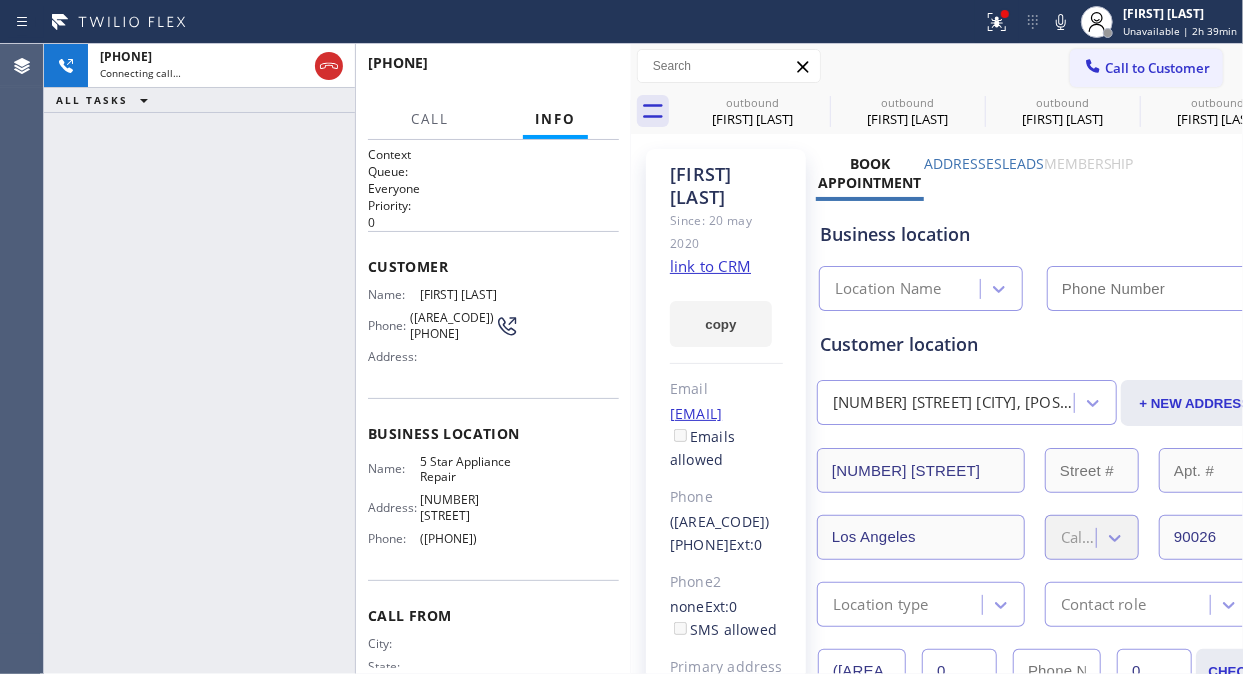 type on "([PHONE])" 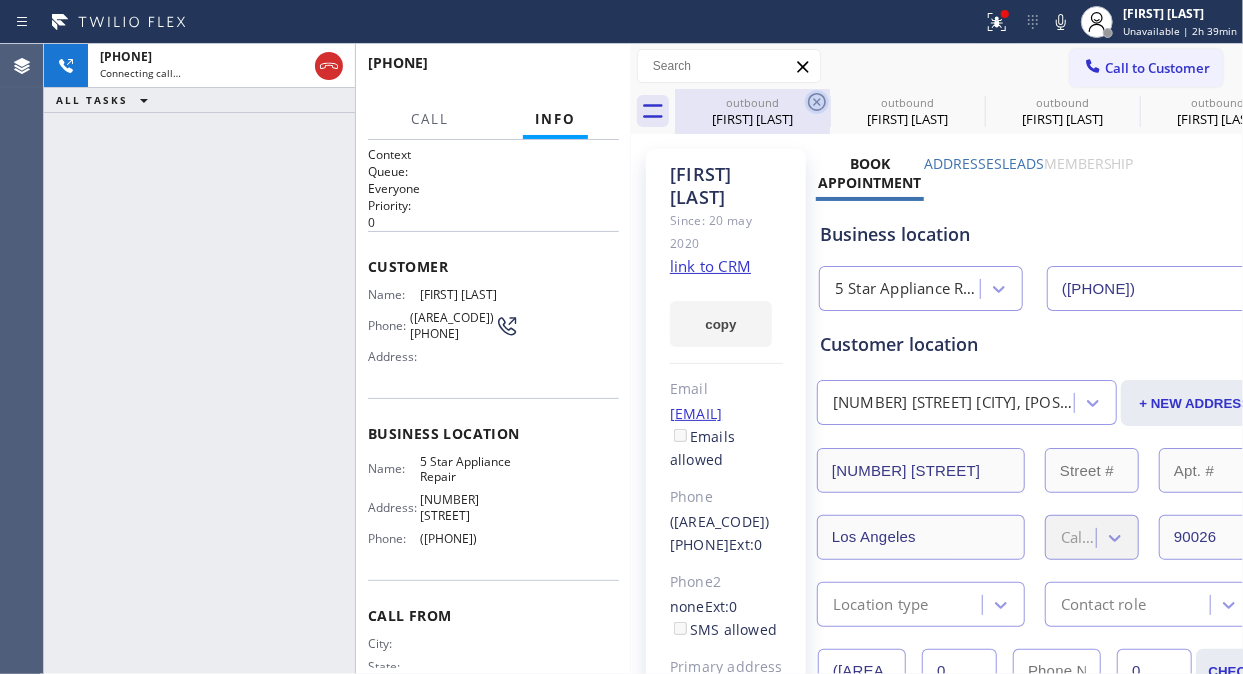 click 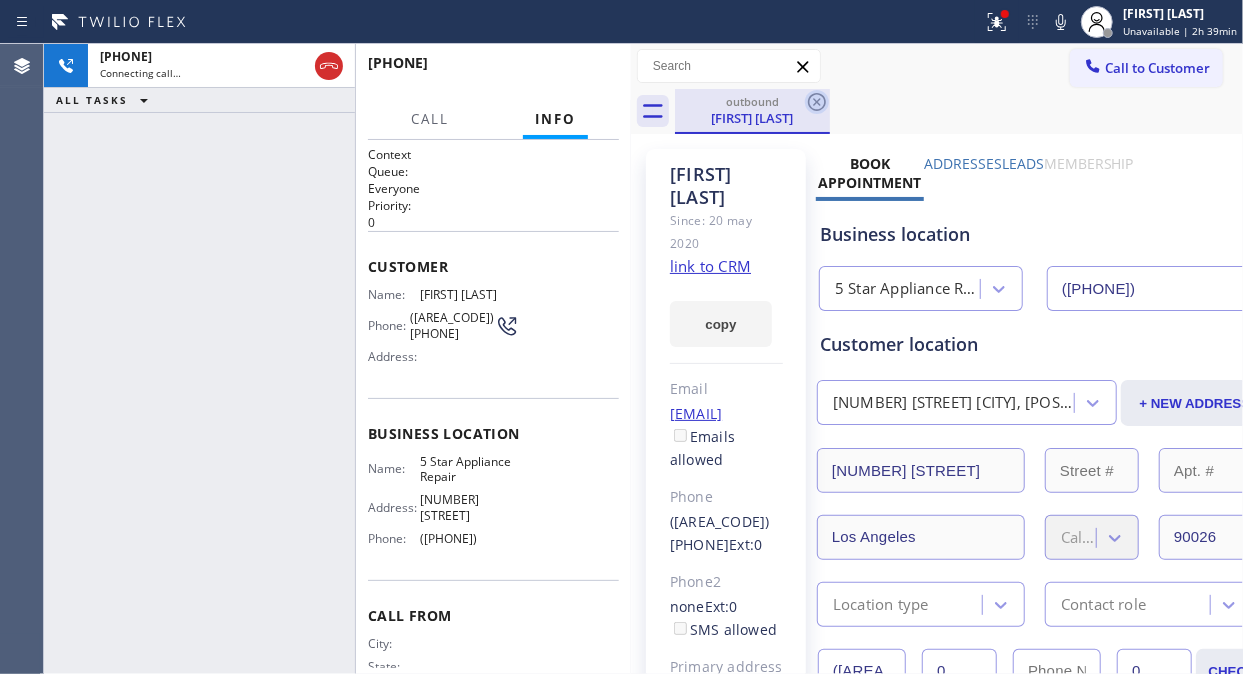click 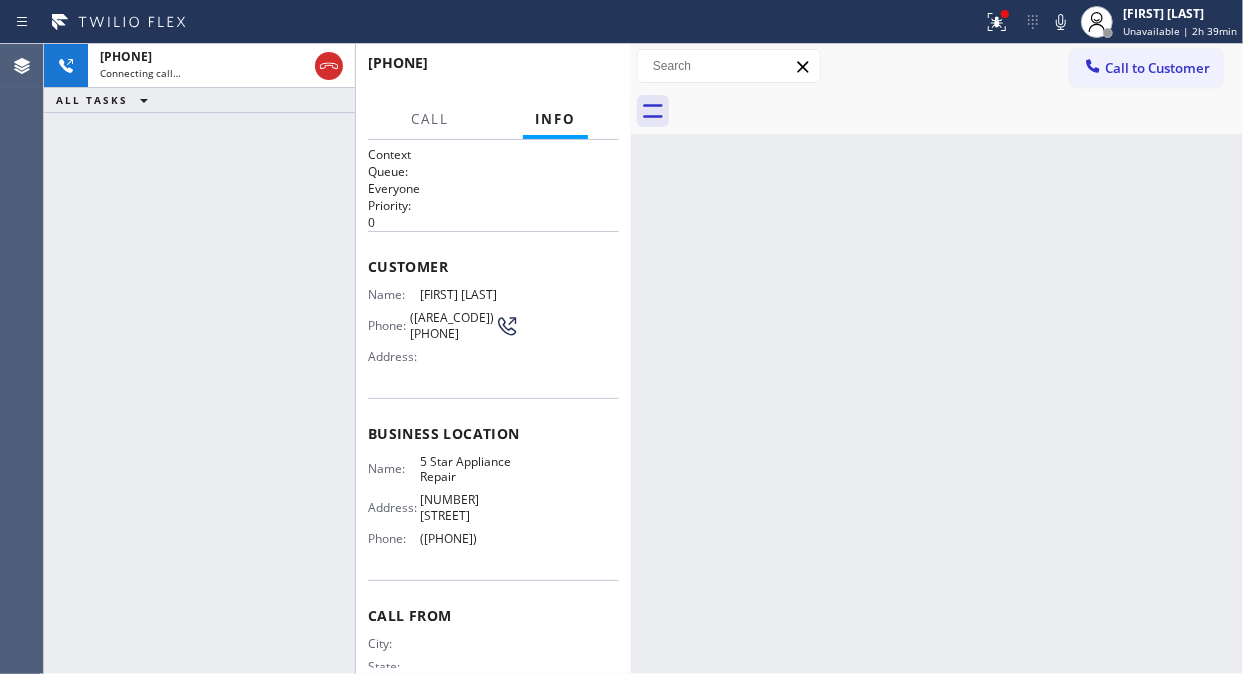 drag, startPoint x: 1003, startPoint y: 11, endPoint x: 885, endPoint y: 246, distance: 262.96198 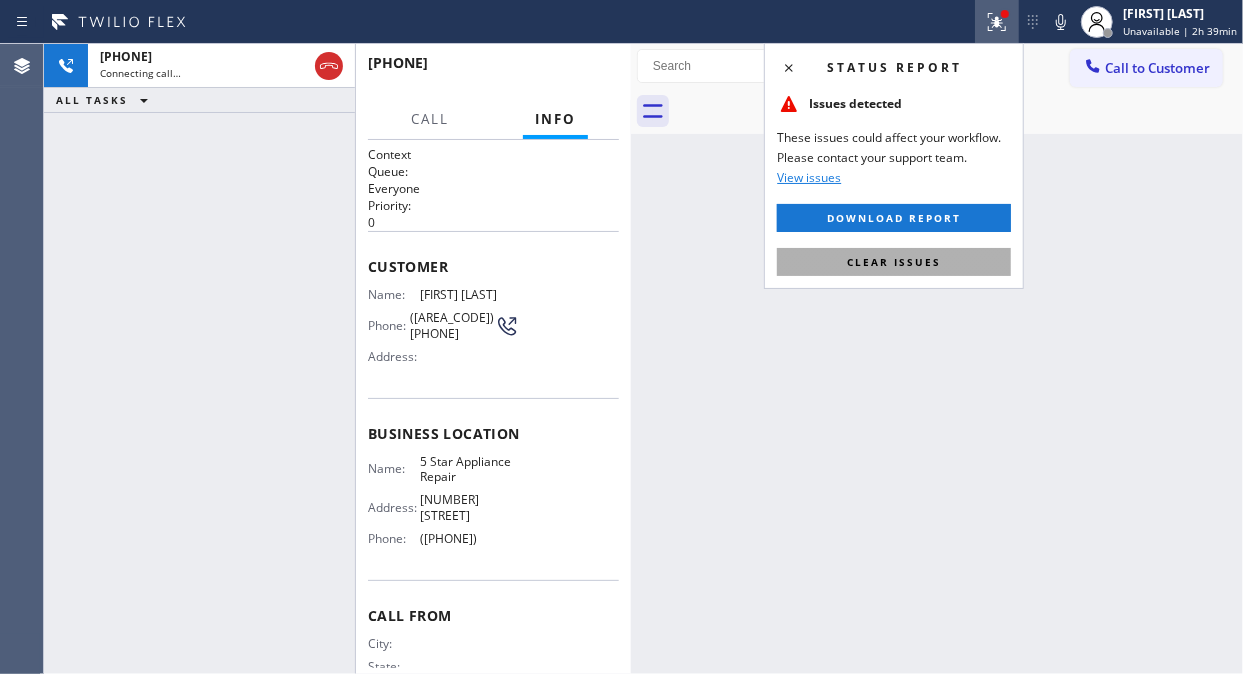 click on "Clear issues" at bounding box center (894, 262) 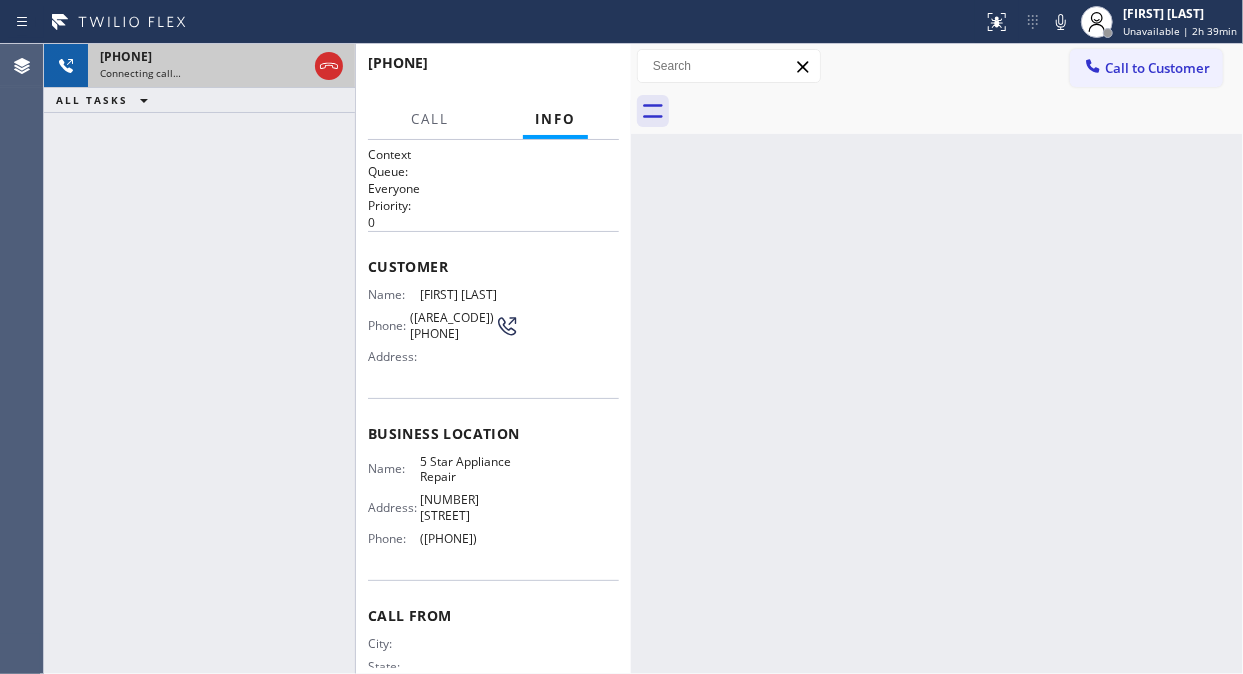 click on "Connecting call…" at bounding box center [203, 73] 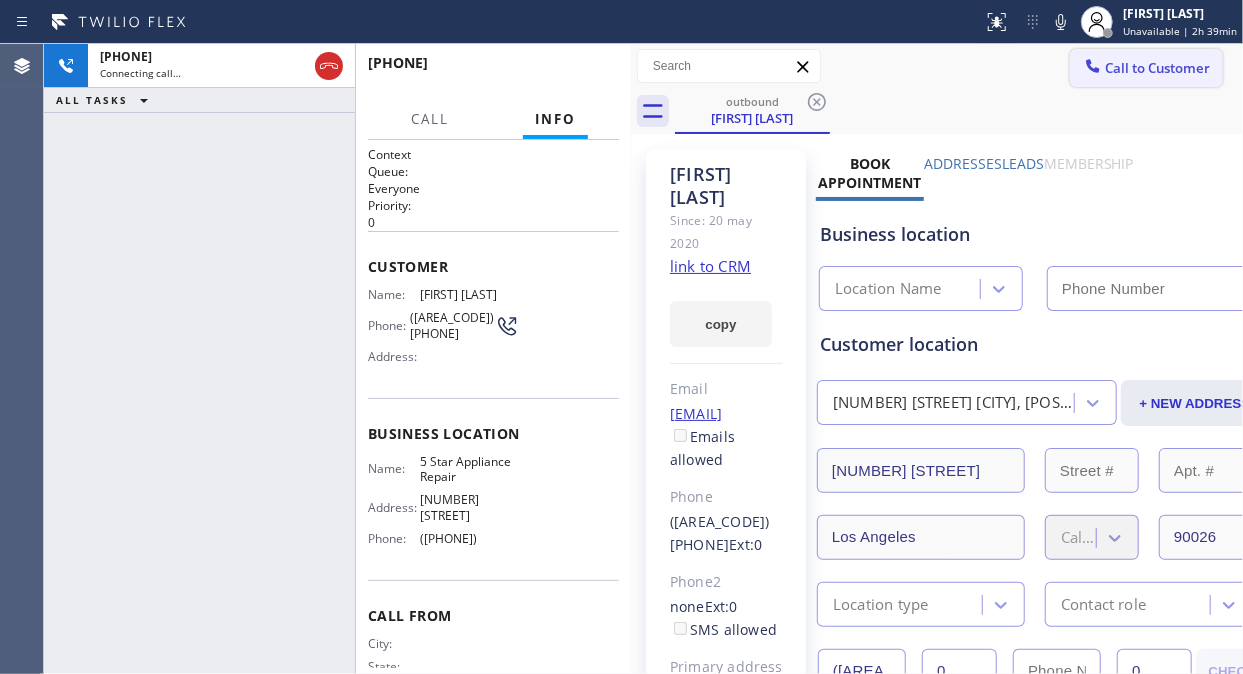 click on "Call to Customer" at bounding box center [1157, 68] 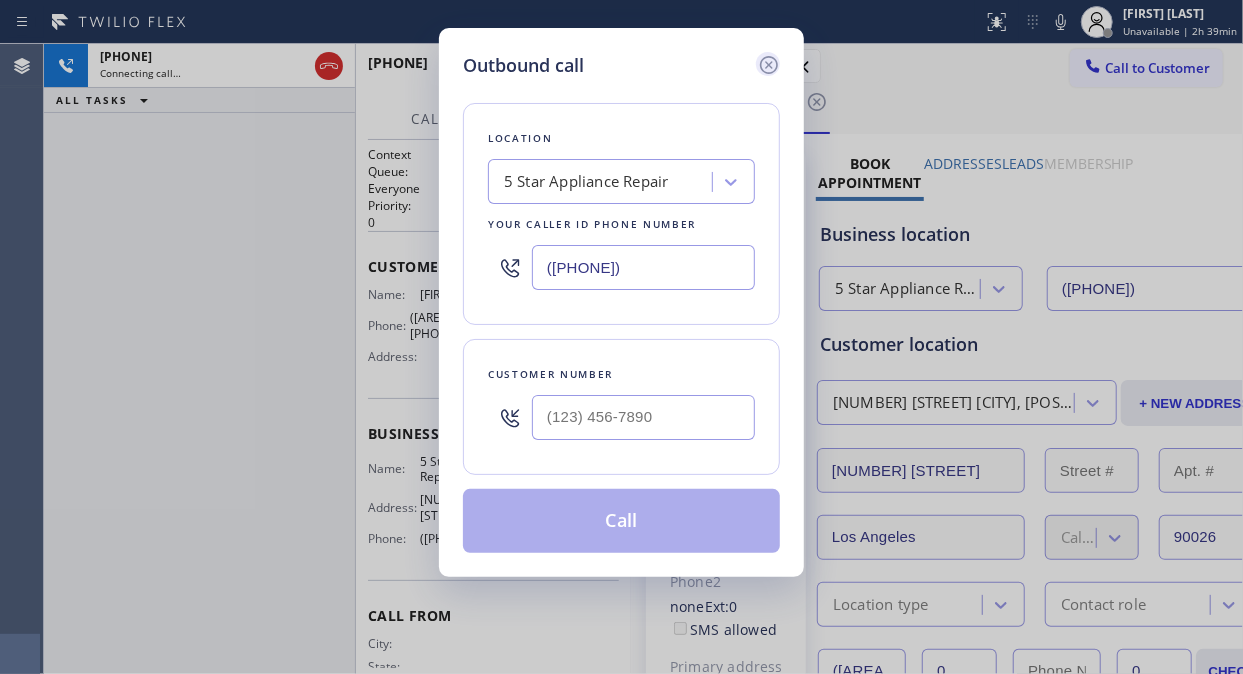 drag, startPoint x: 767, startPoint y: 57, endPoint x: 781, endPoint y: 62, distance: 14.866069 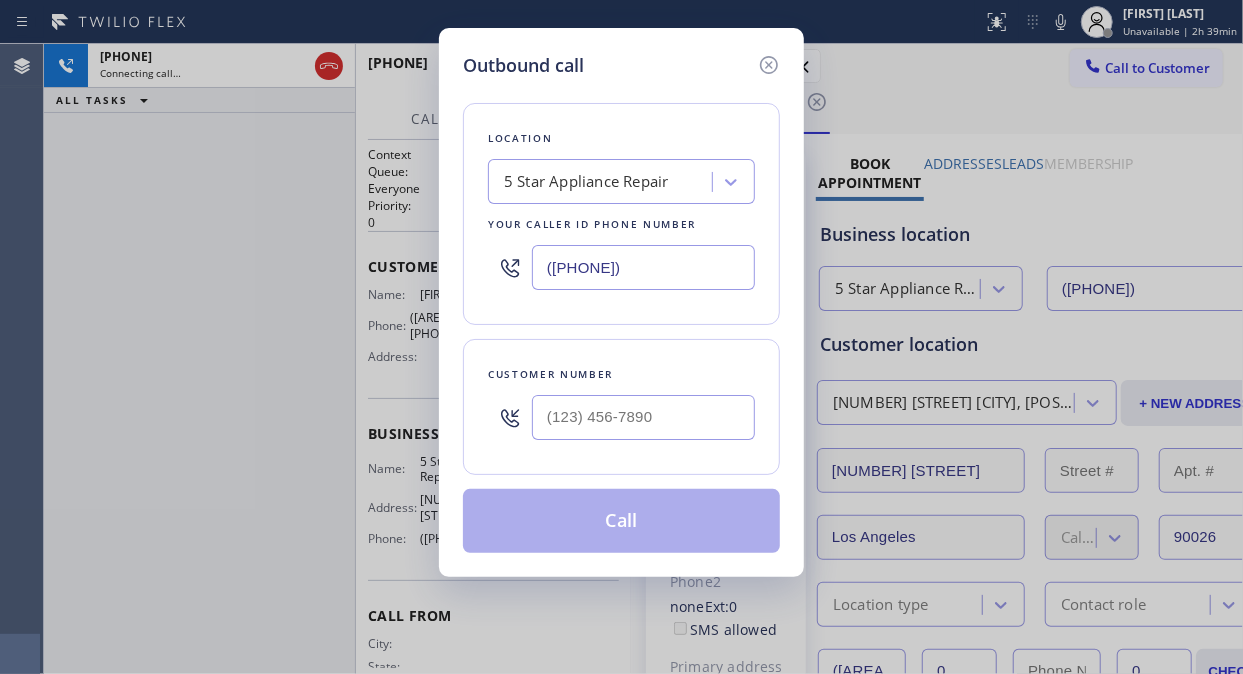 click 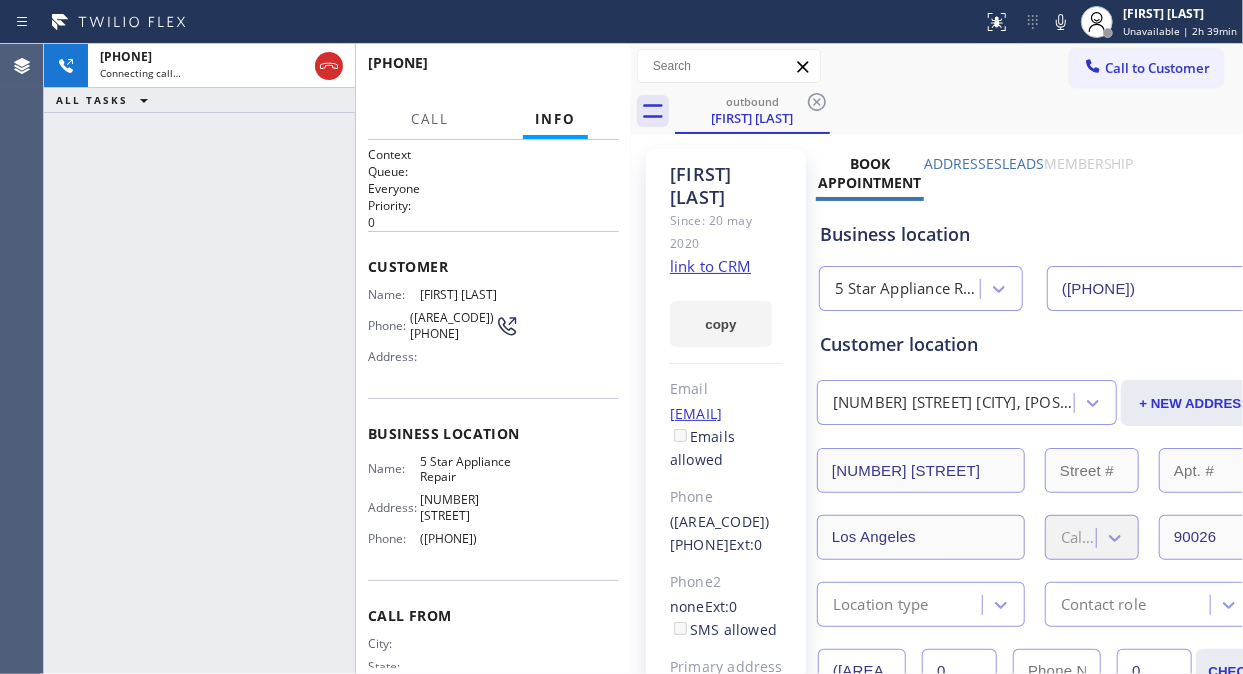 click on "Call to Customer Outbound call Location Search location Your caller id phone number ([PHONE]) Customer number Call Outbound call Technician Search Technician Your caller id phone number Your caller id phone number Call" at bounding box center (937, 66) 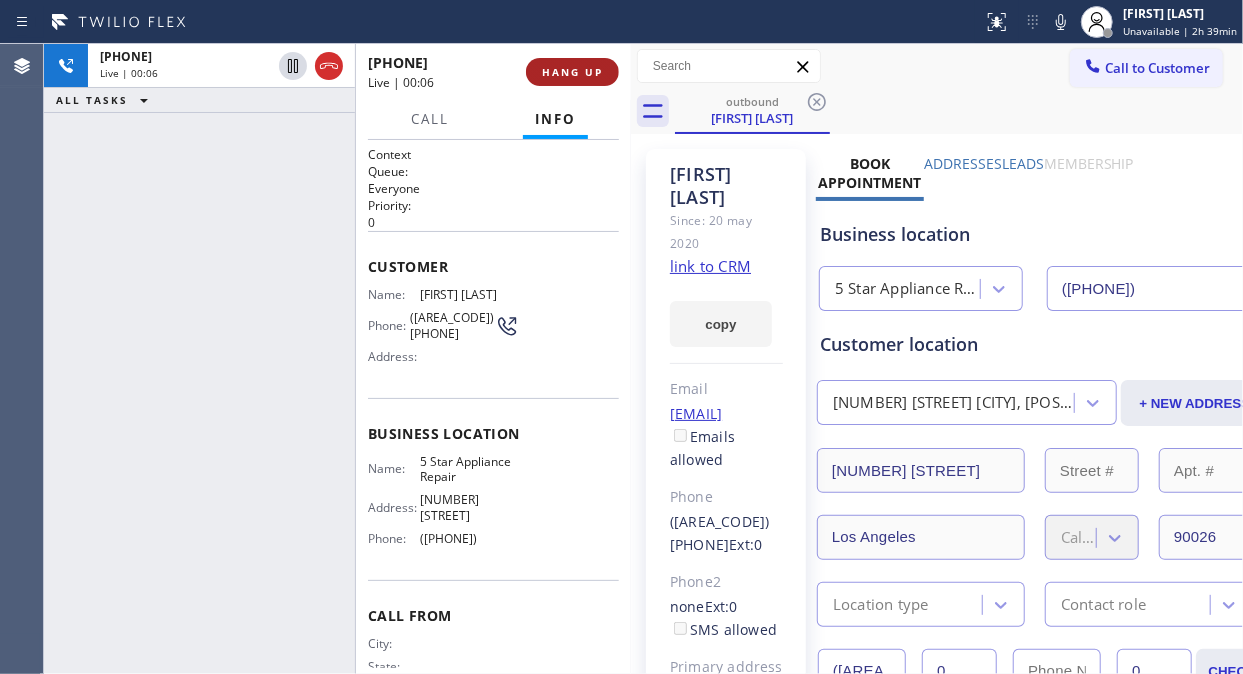 click on "HANG UP" at bounding box center [572, 72] 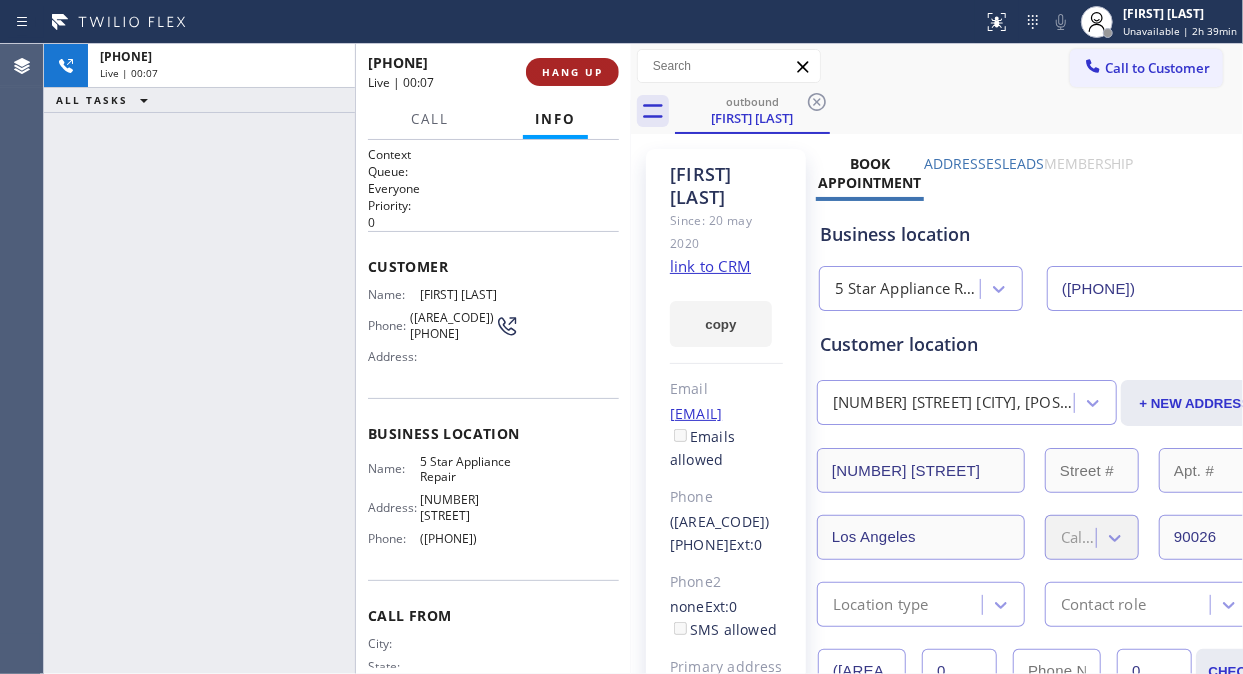 click on "HANG UP" at bounding box center [572, 72] 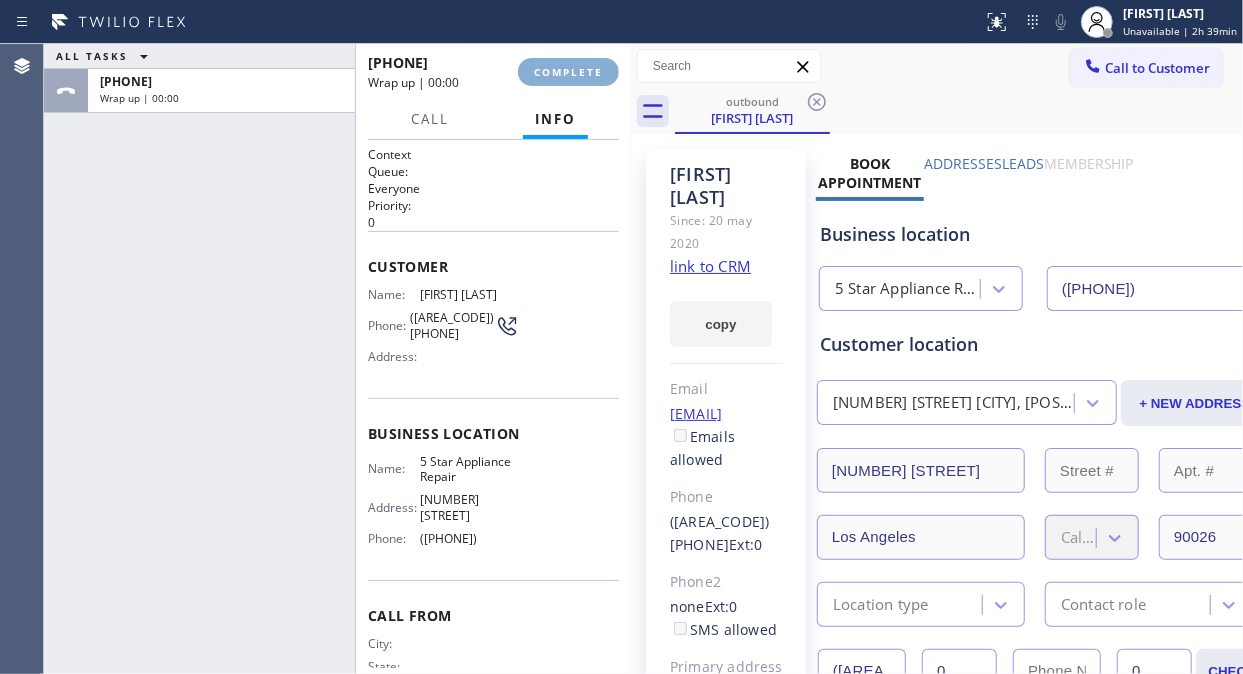 click on "COMPLETE" at bounding box center [568, 72] 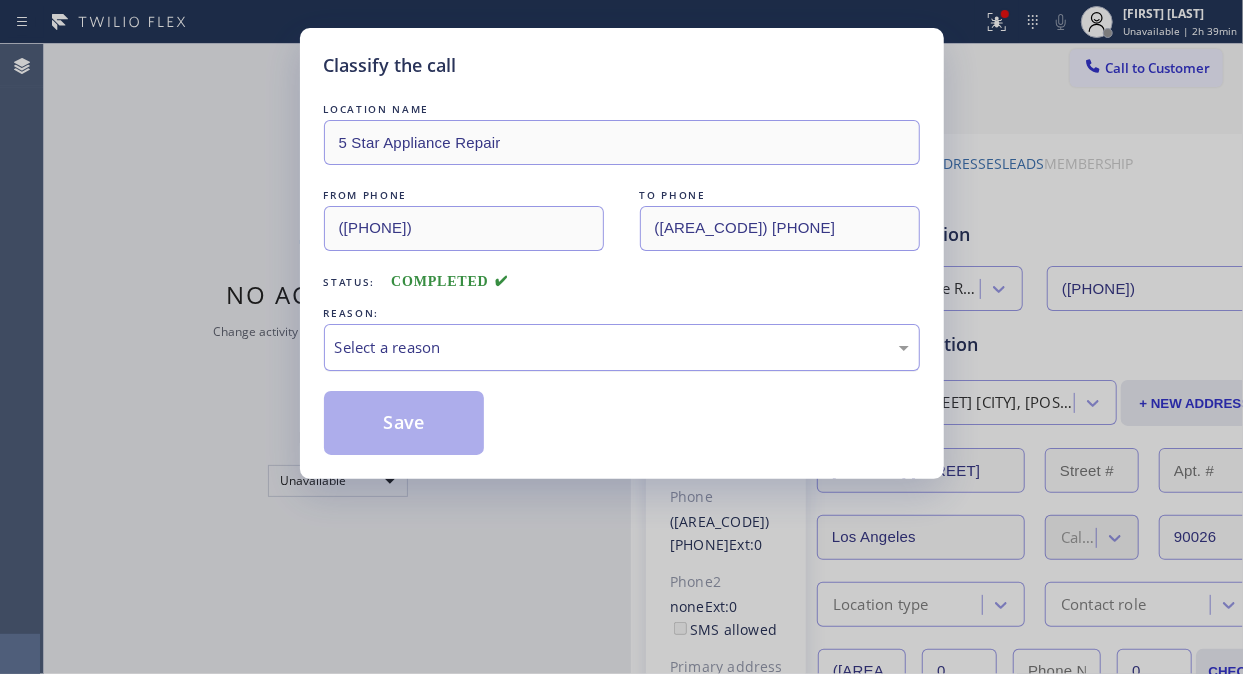 click on "Select a reason" at bounding box center [622, 347] 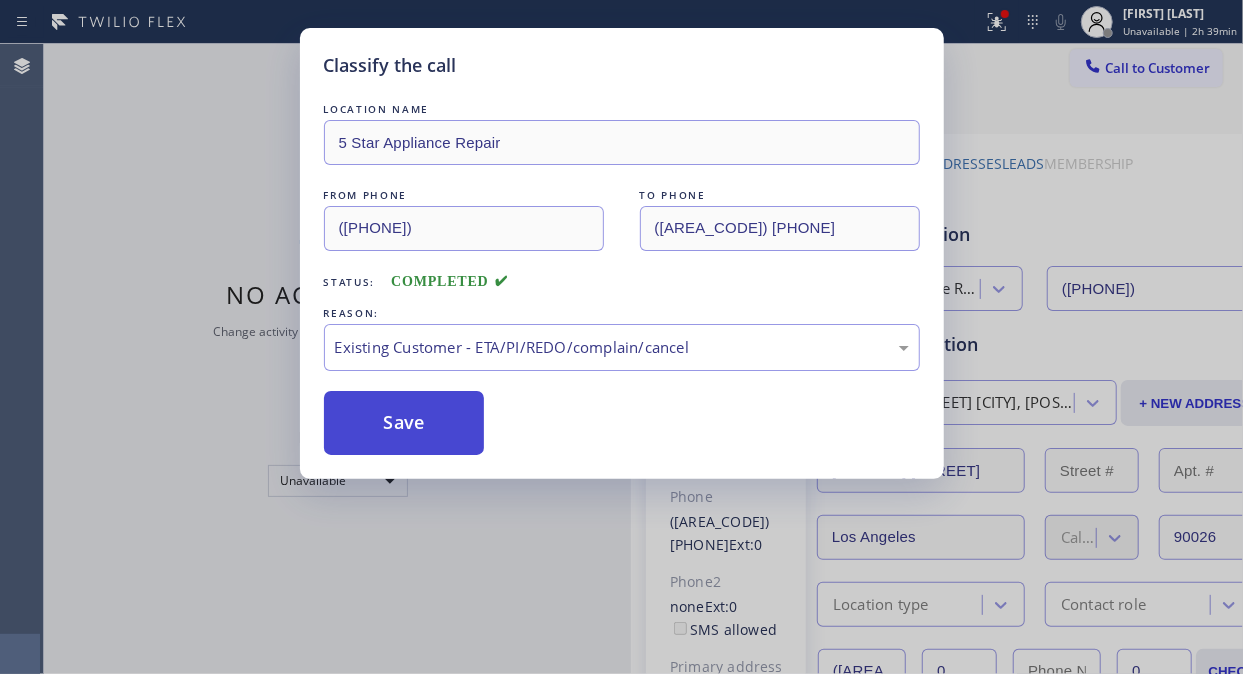 click on "Save" at bounding box center [404, 423] 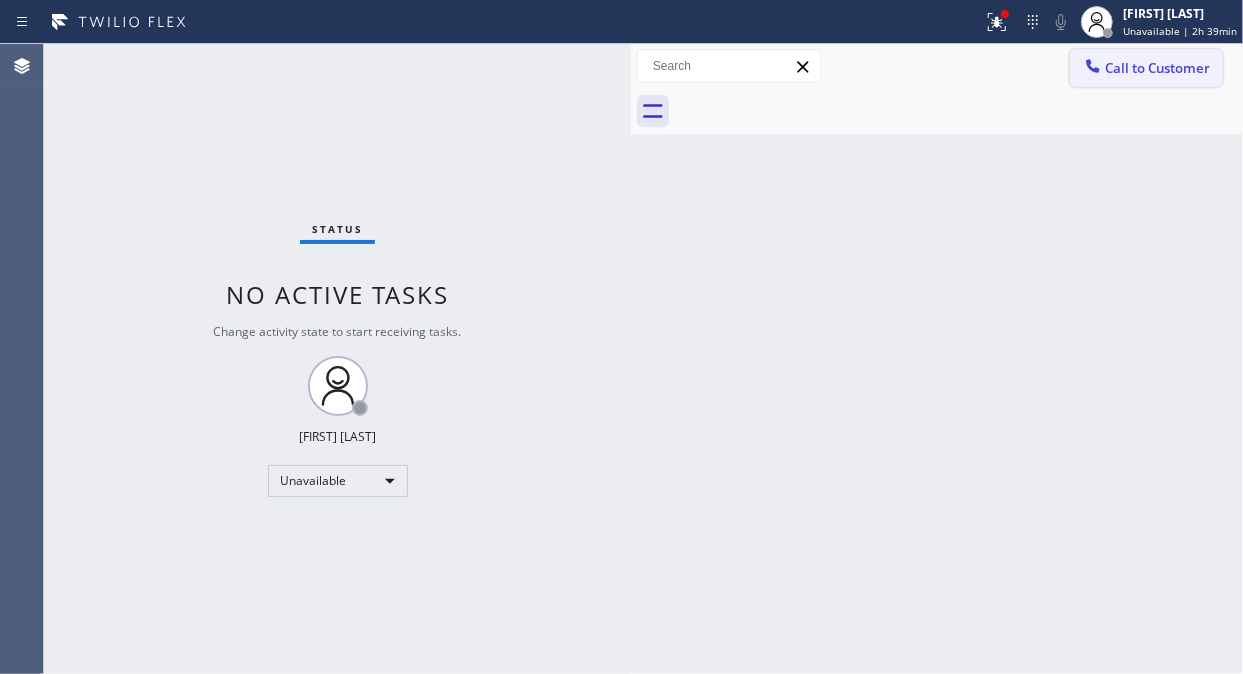 click on "Call to Customer" at bounding box center [1146, 68] 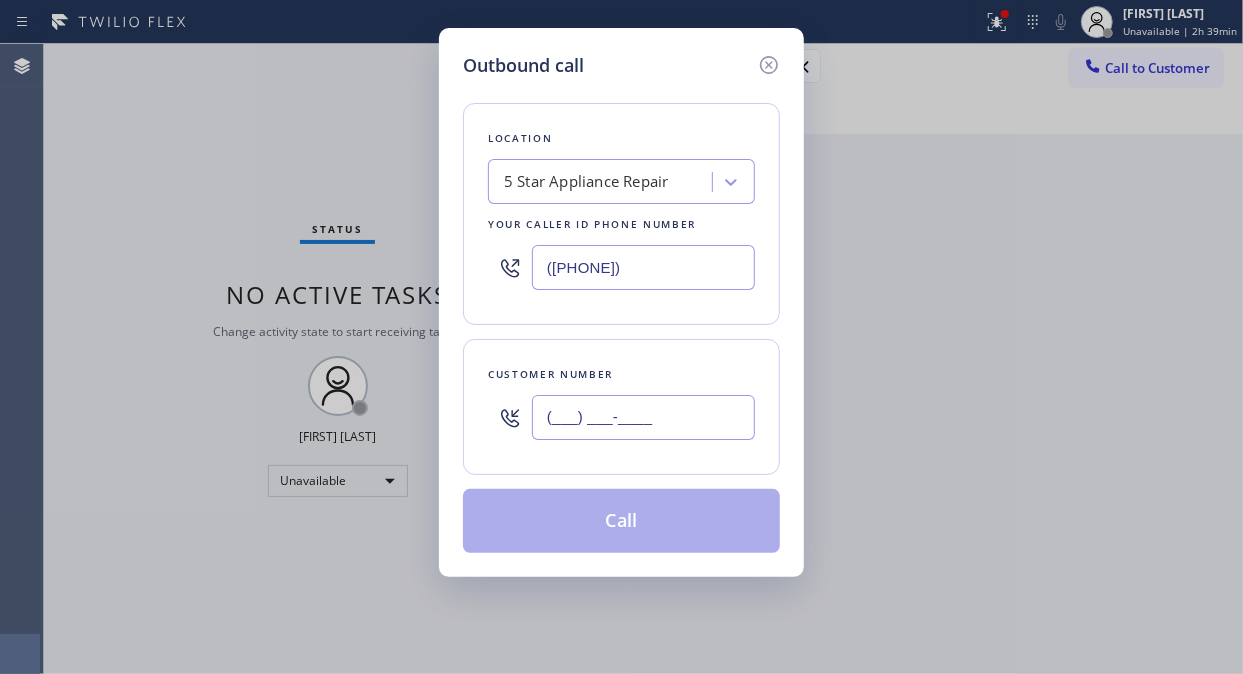 click on "(___) ___-____" at bounding box center [643, 417] 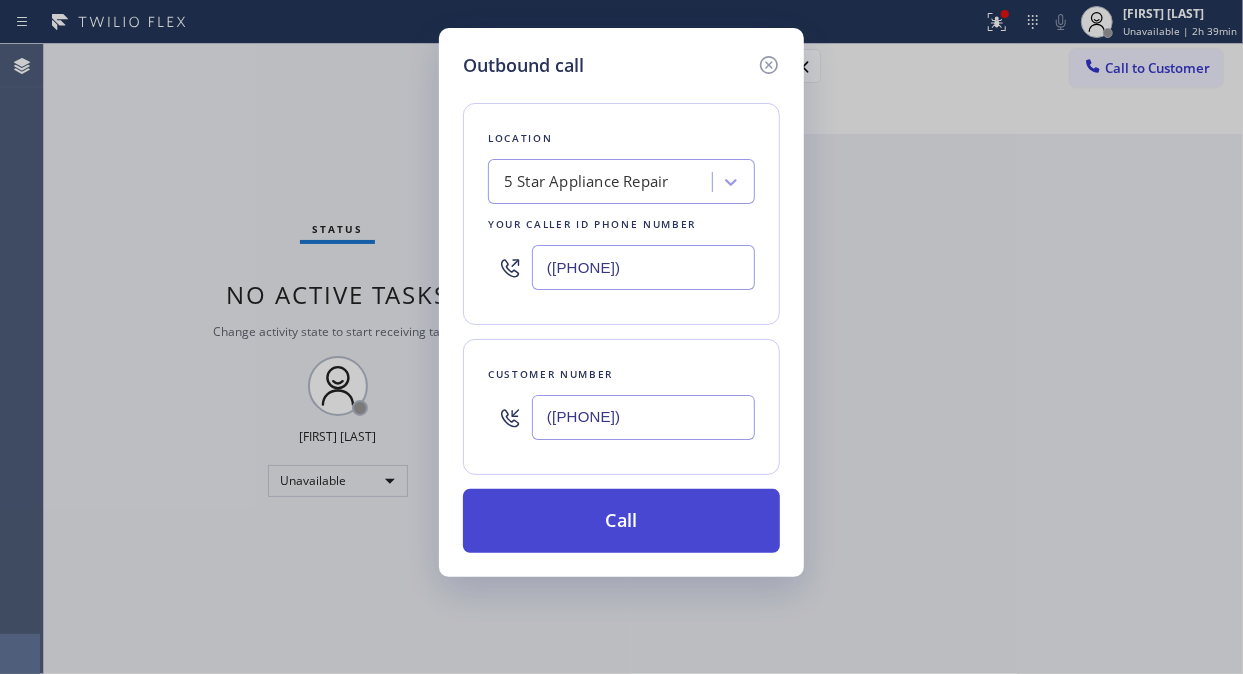 type on "([PHONE])" 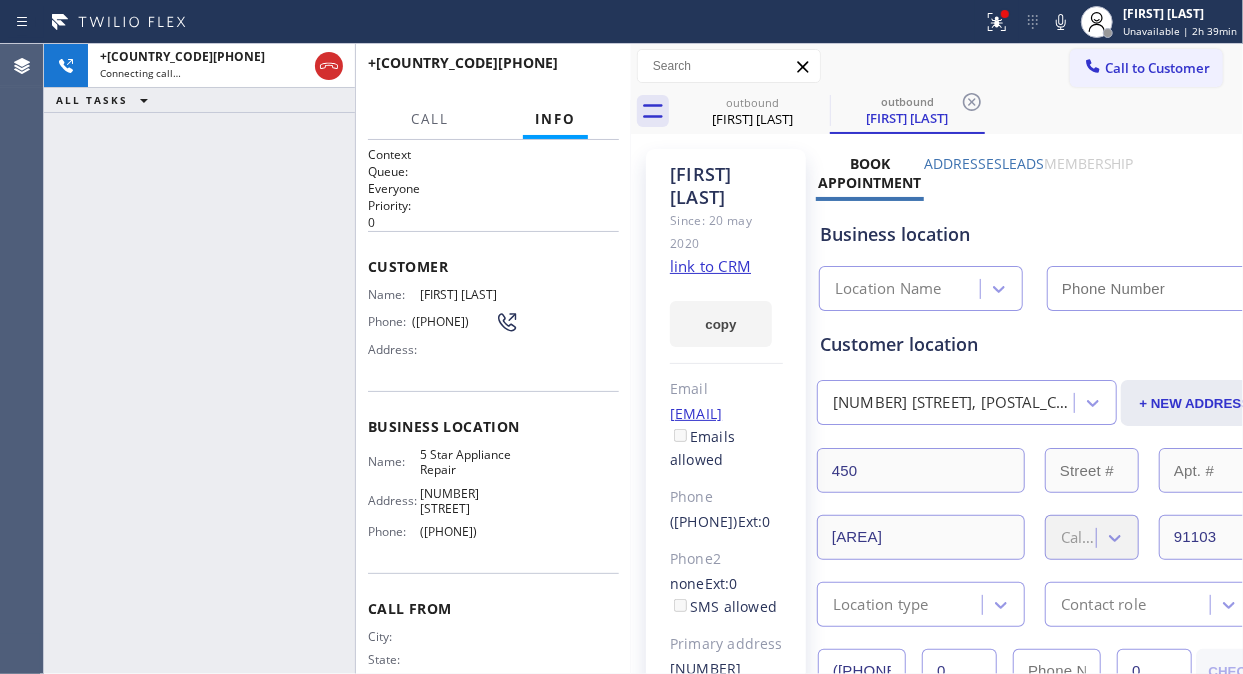 type on "([PHONE])" 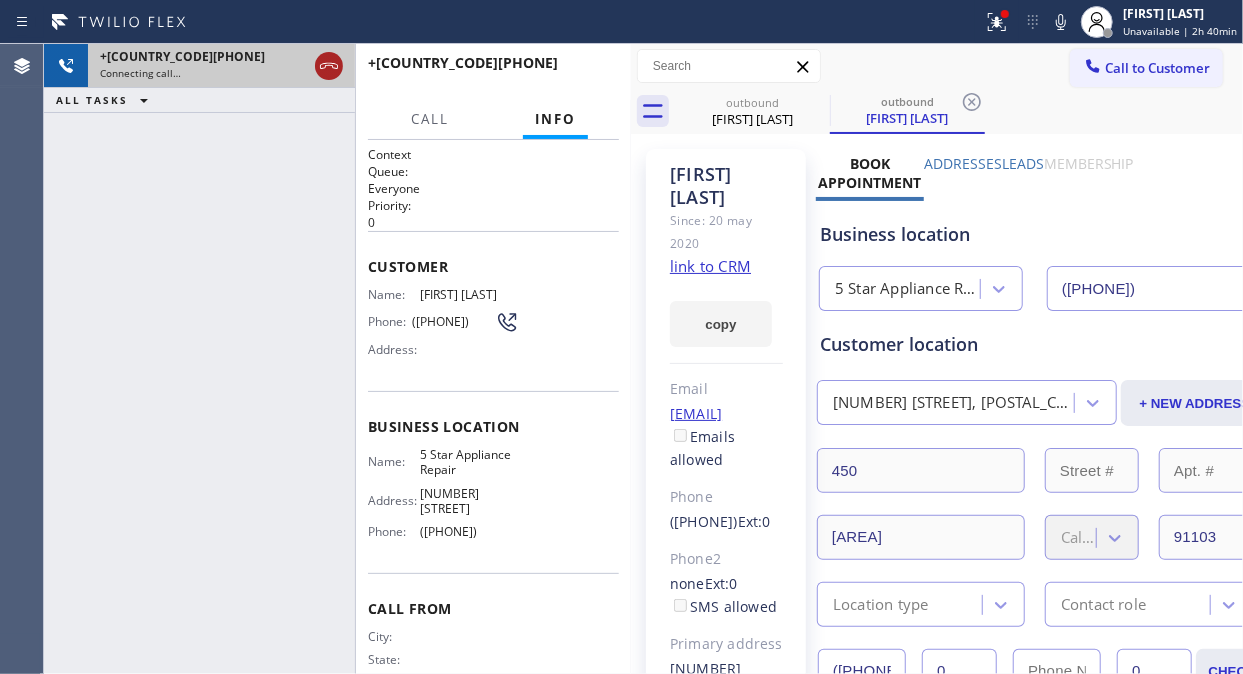 click 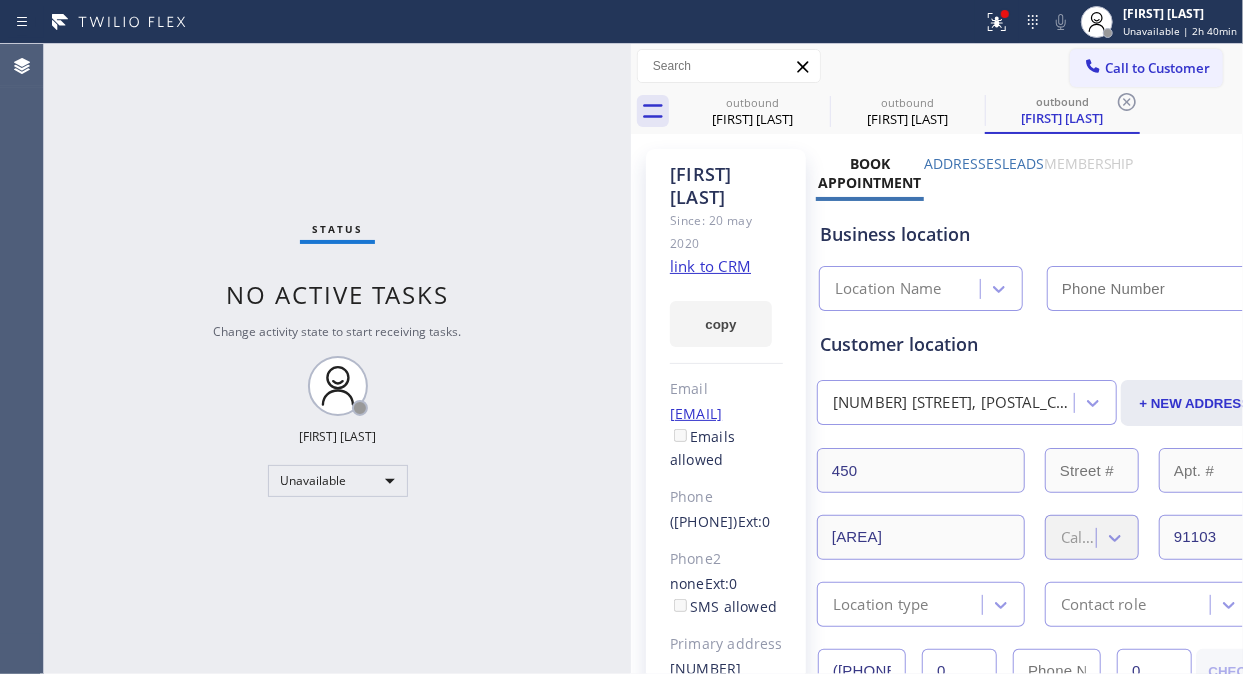 type on "([PHONE])" 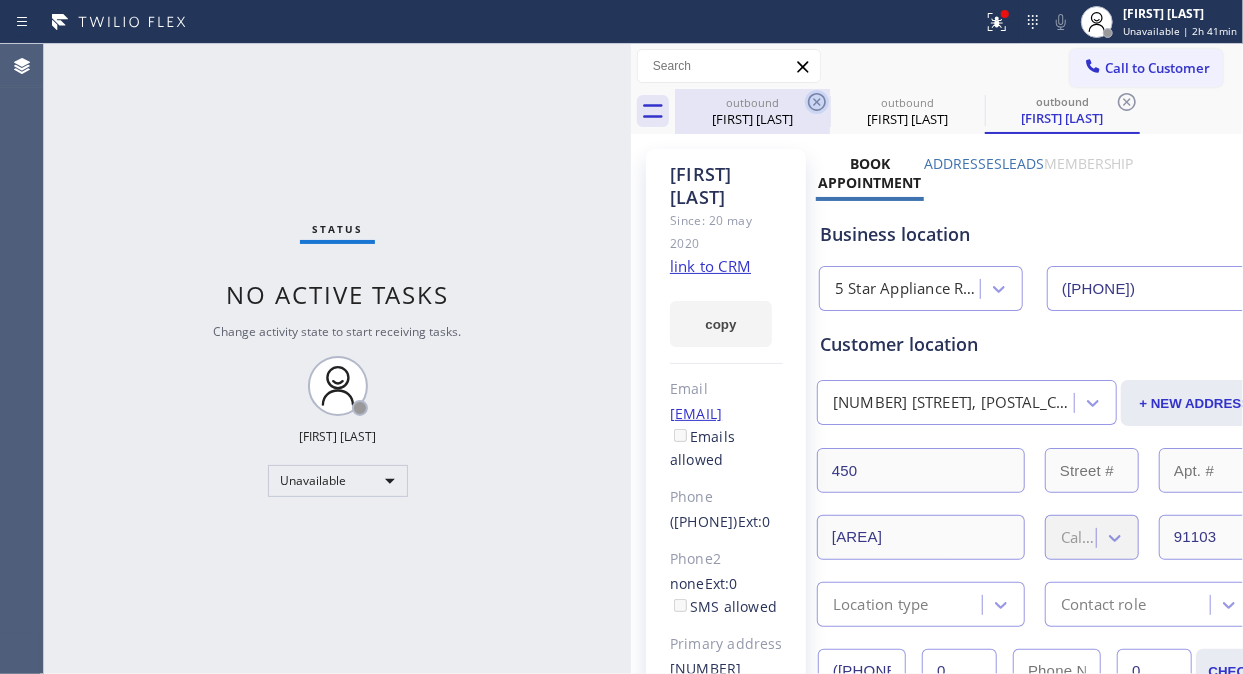 click 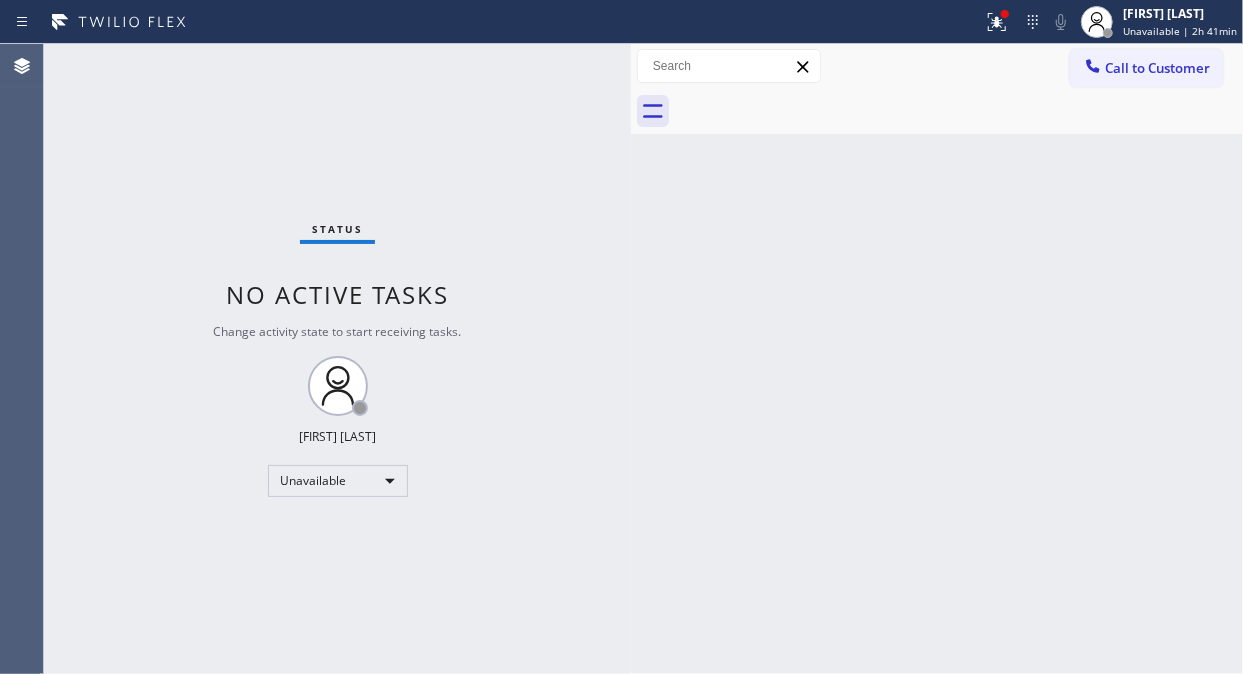 click at bounding box center (959, 111) 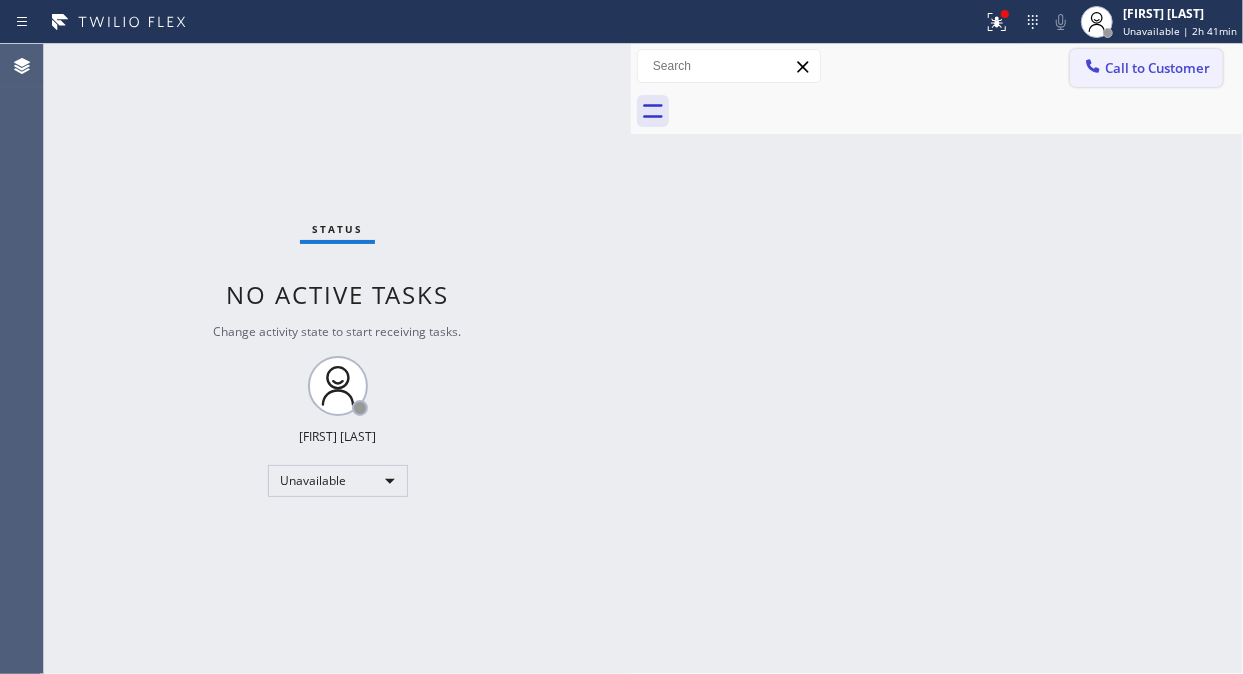 click on "Call to Customer" at bounding box center [1157, 68] 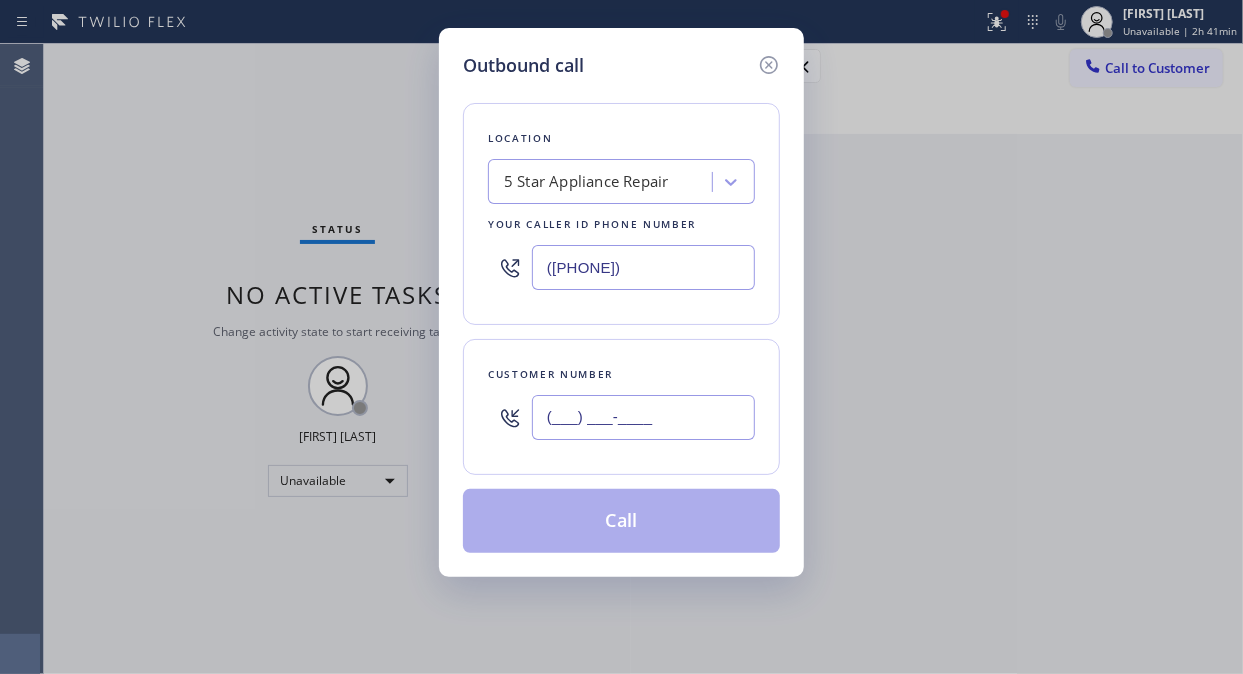 click on "(___) ___-____" at bounding box center (643, 417) 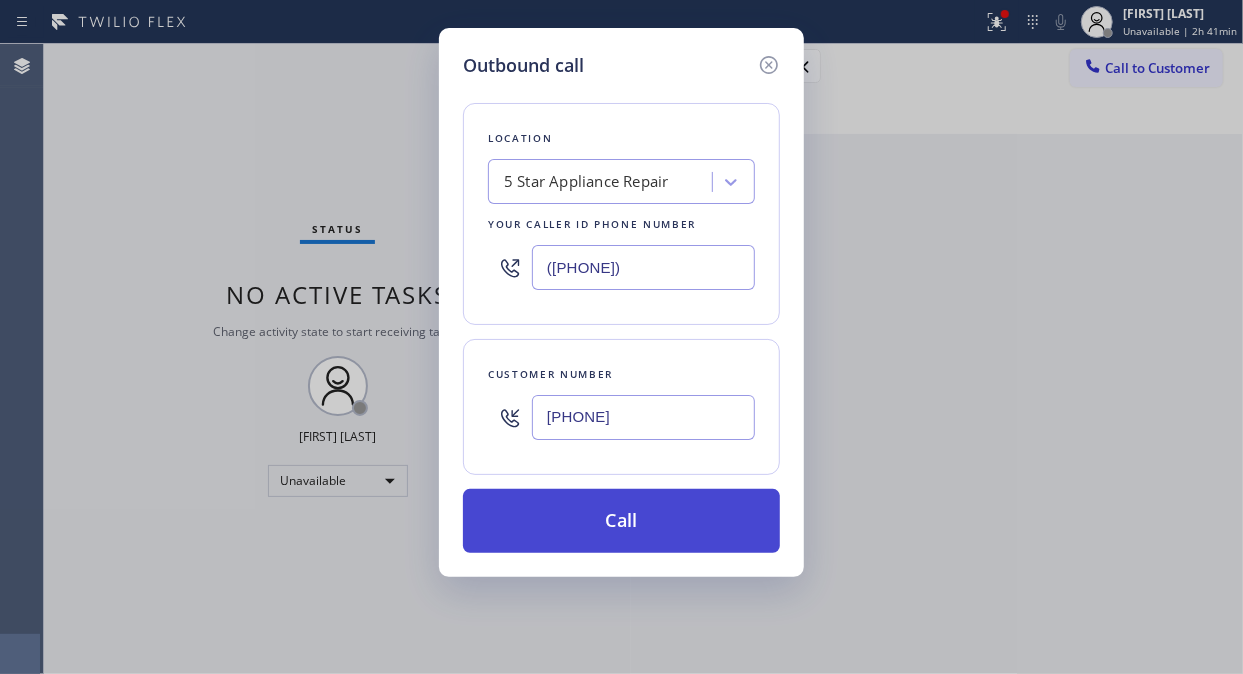 type on "[PHONE]" 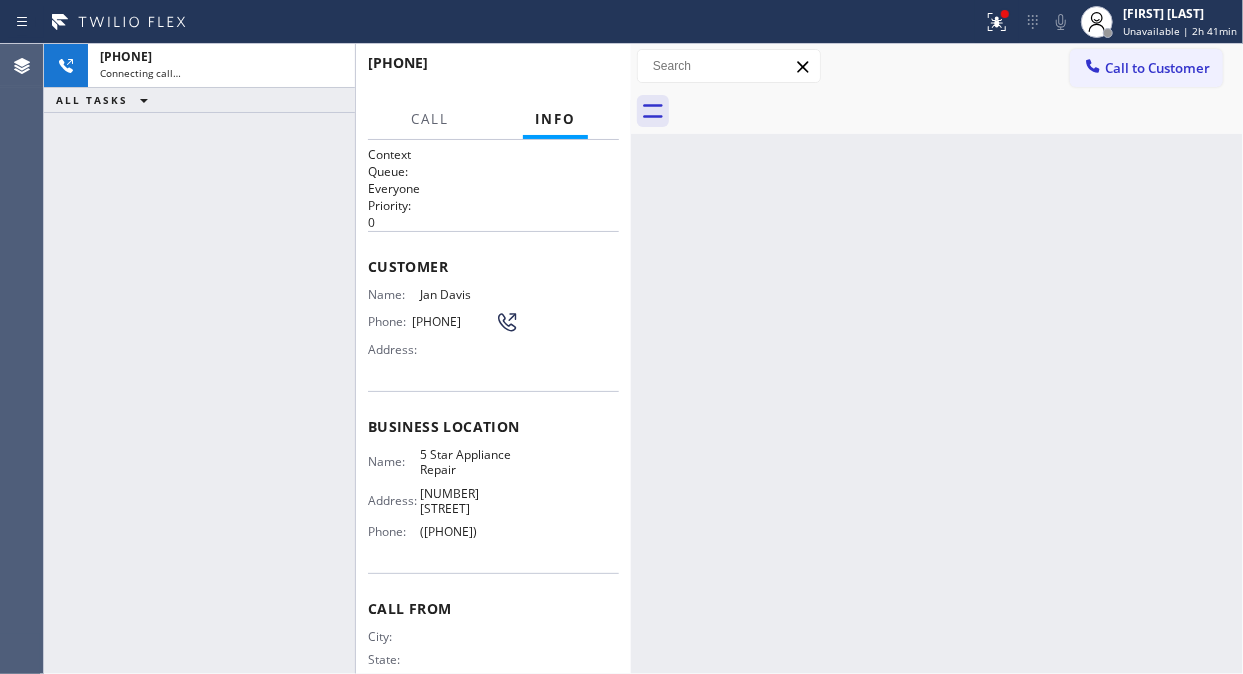 click on "Back to Dashboard Change Sender ID Customers Technicians Select a contact Outbound call Location Search location Your caller id phone number Customer number Call Customer info Name   Phone none Address none Change Sender ID HVAC +1[PHONE]  +1[PHONE]  +1[PHONE]  +1[PHONE]  +1[PHONE]  Cancel Change Check personal SMS Reset Change No tabs Call to Customer Outbound call Location Search location Your caller id phone number Customer number Call Outbound call Technician Search Technician Your caller id phone number Your caller id phone number Call" at bounding box center [937, 359] 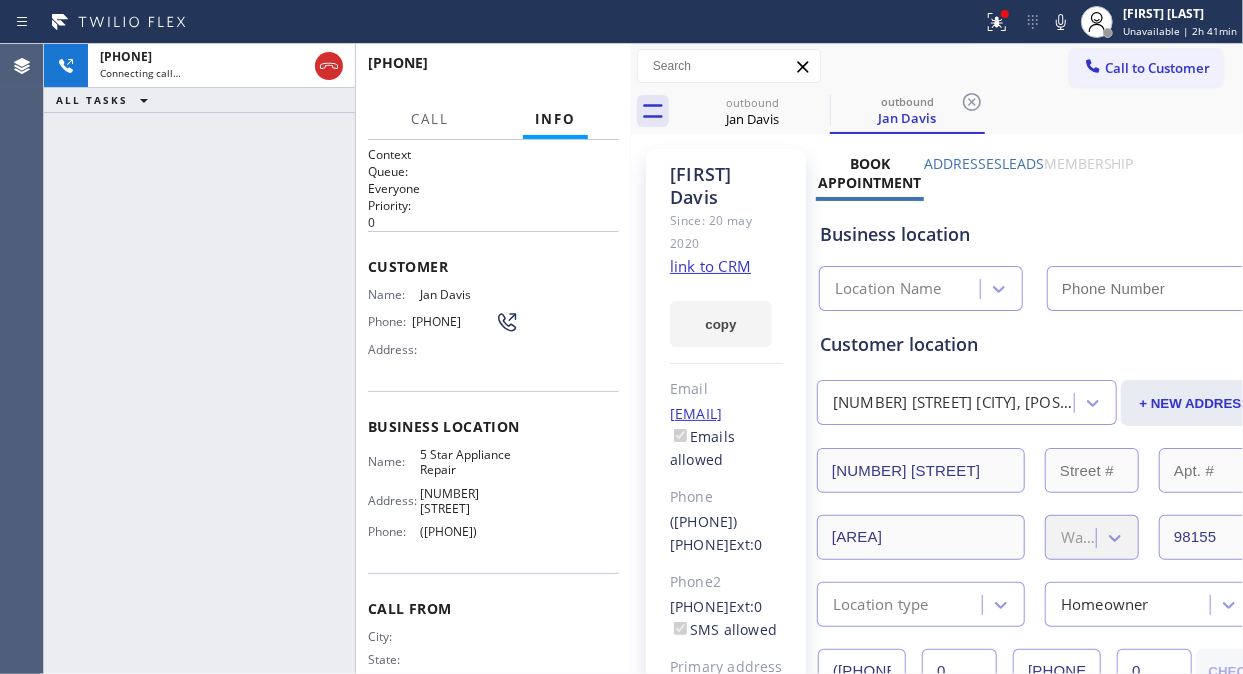type on "([PHONE])" 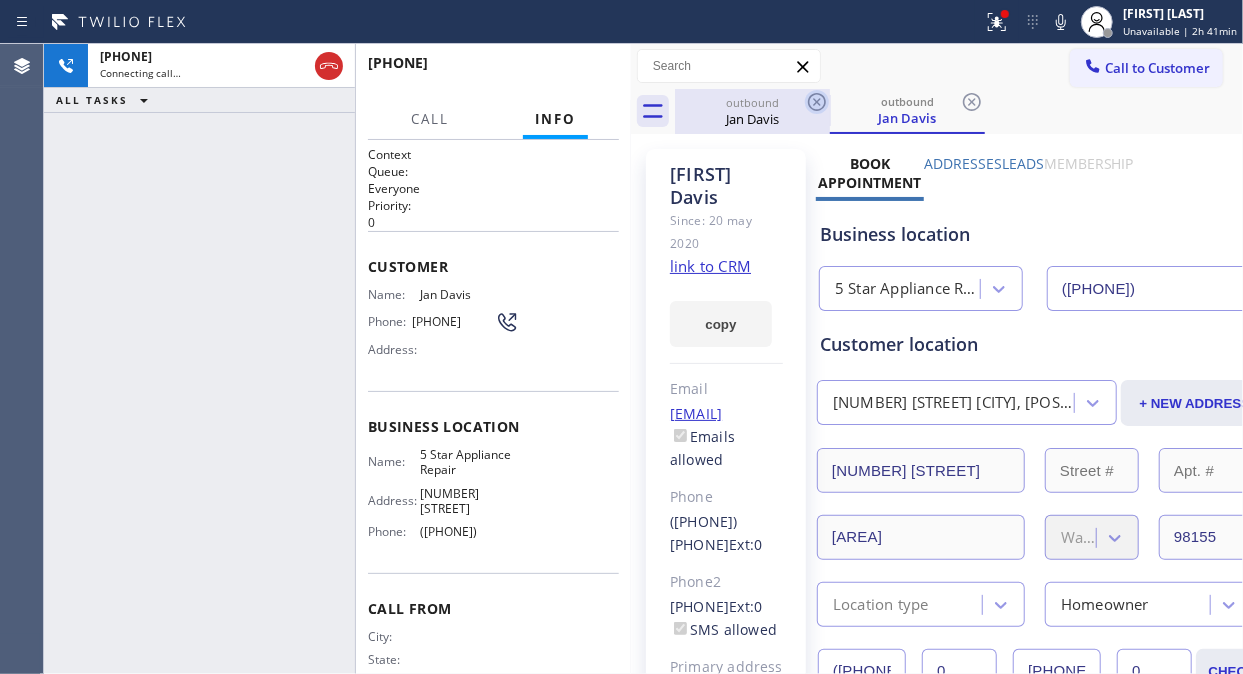 drag, startPoint x: 821, startPoint y: 102, endPoint x: 1031, endPoint y: 14, distance: 227.69278 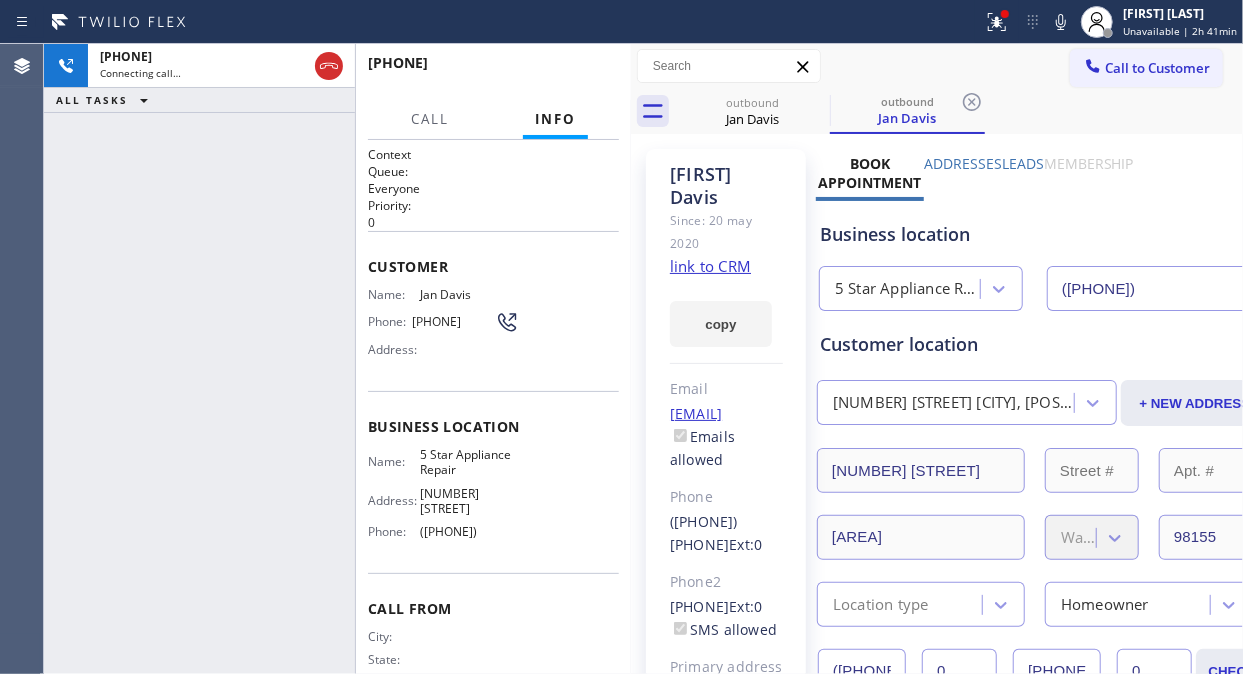 click 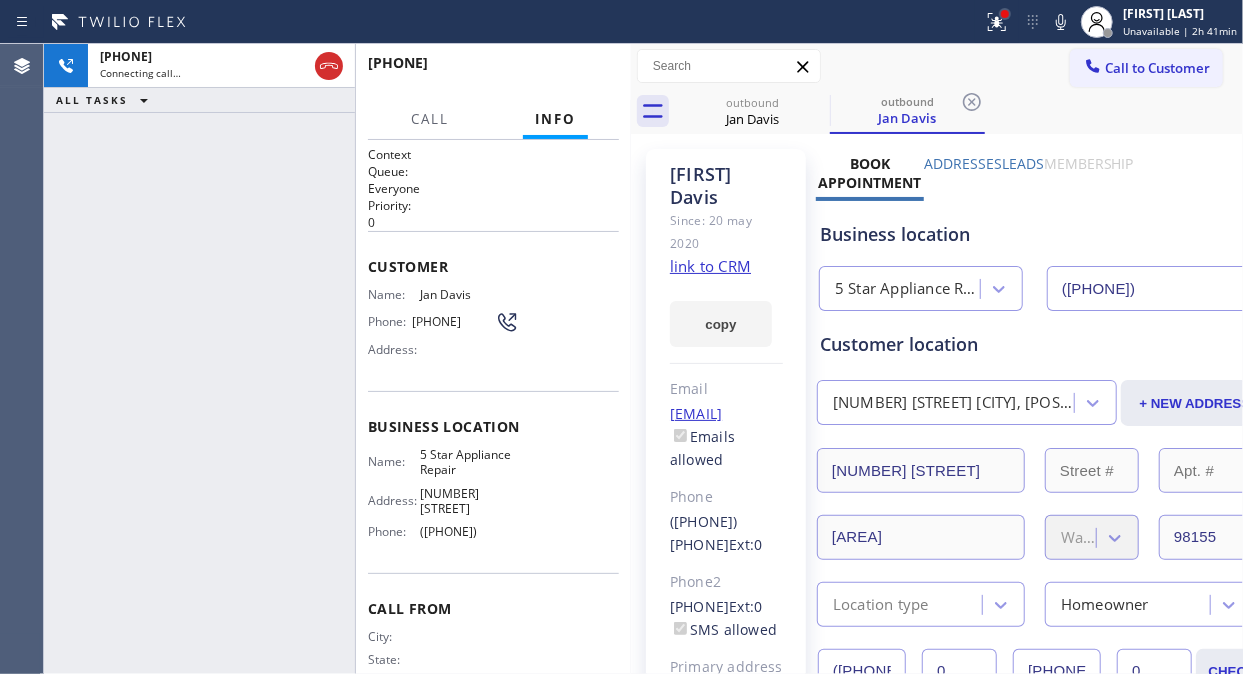 click at bounding box center (1005, 14) 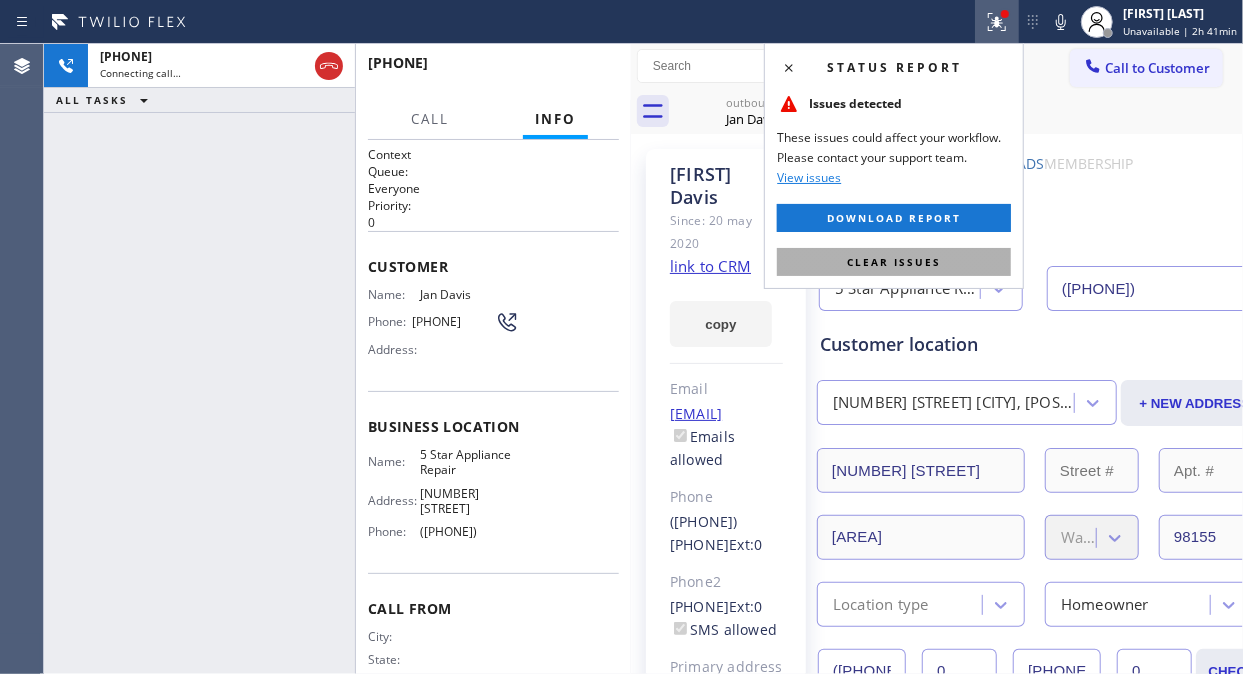 click on "Clear issues" at bounding box center [894, 262] 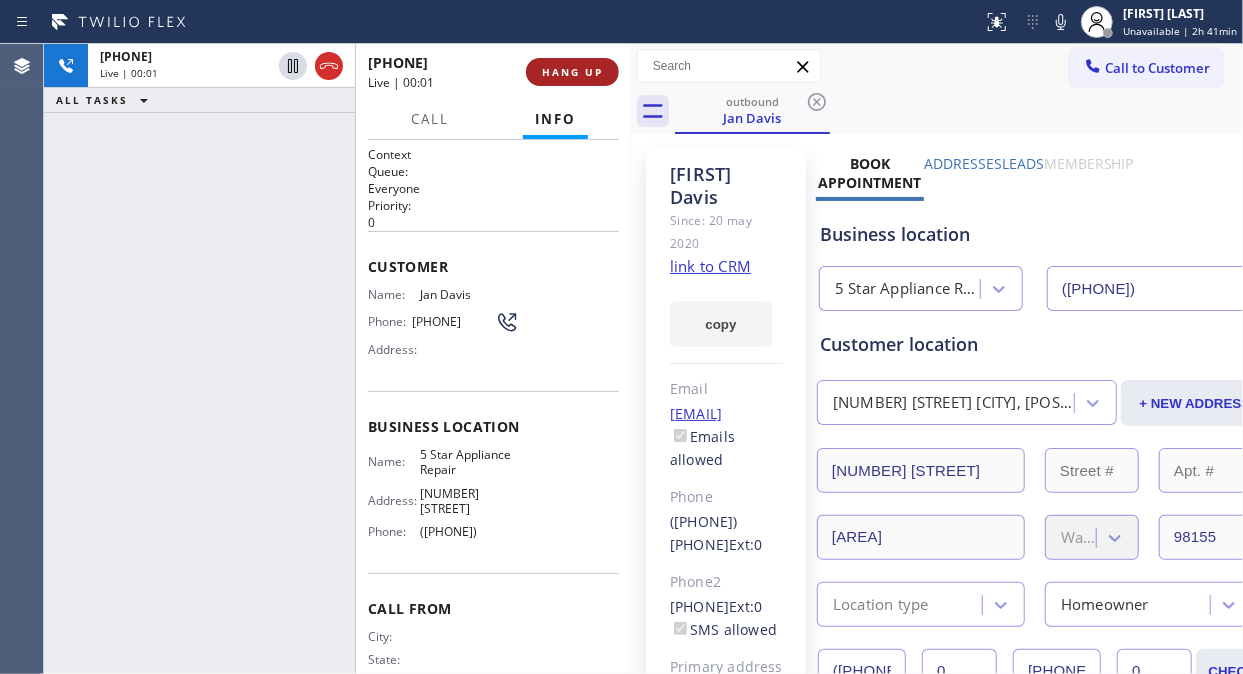 click on "HANG UP" at bounding box center (572, 72) 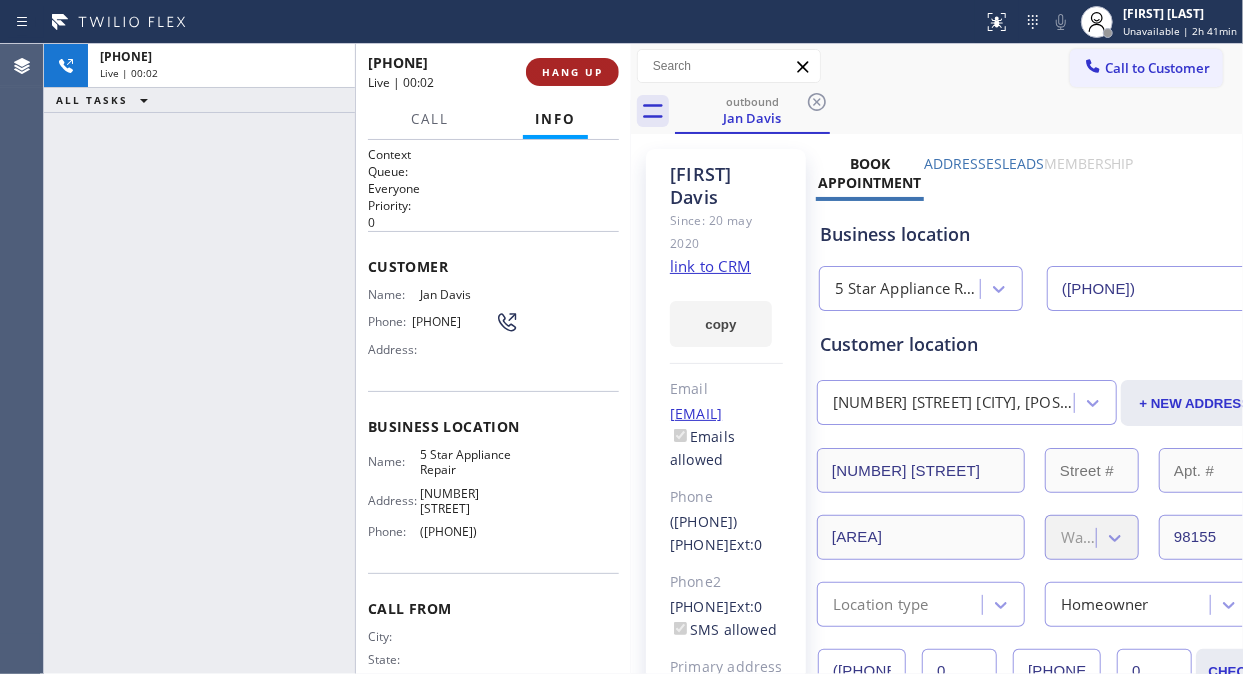 click on "HANG UP" at bounding box center [572, 72] 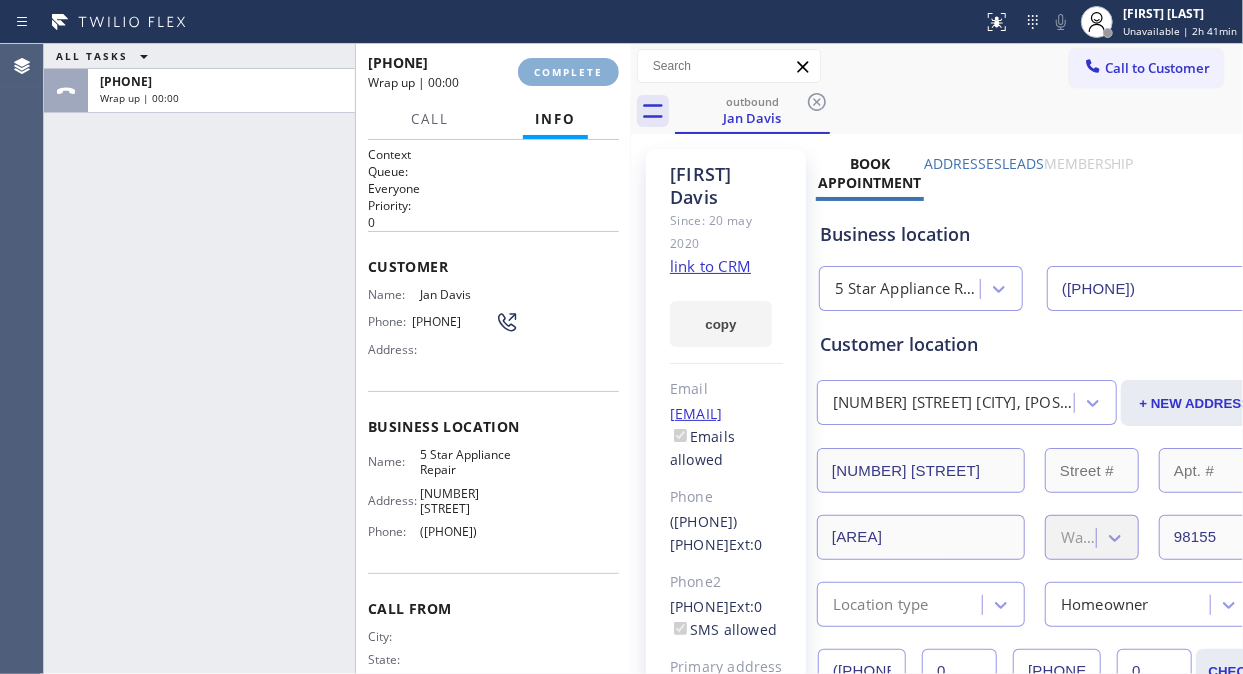 click on "COMPLETE" at bounding box center (568, 72) 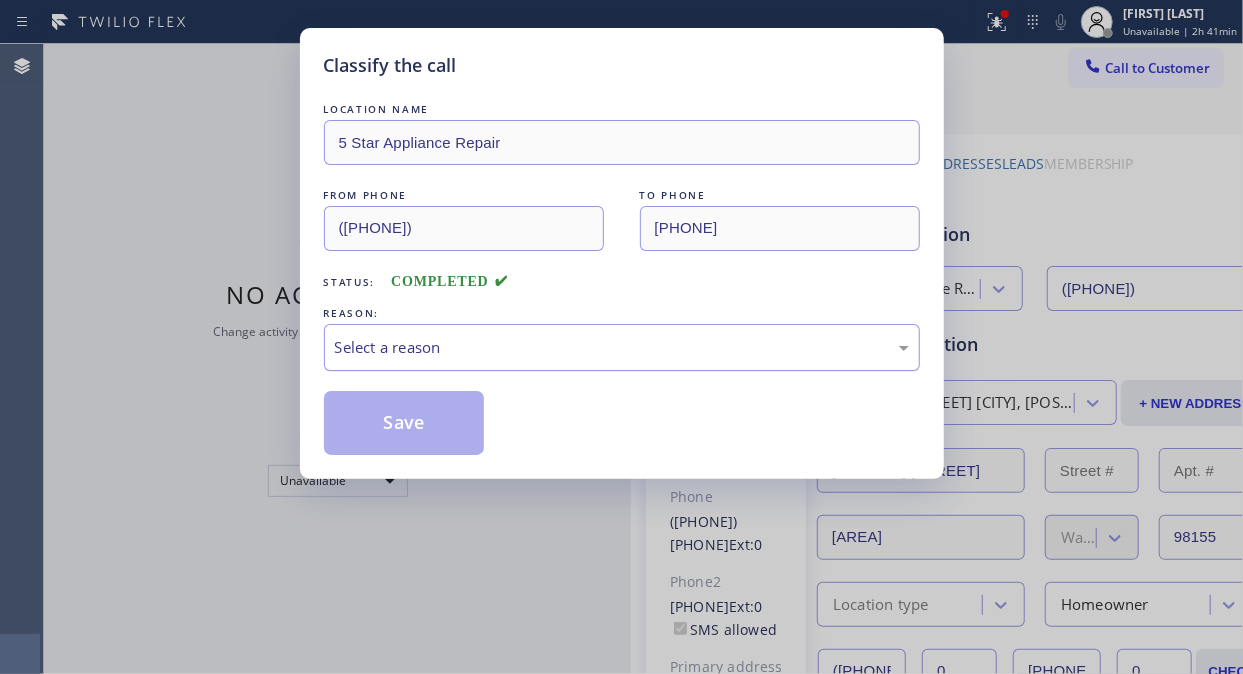 click on "Select a reason" at bounding box center (622, 347) 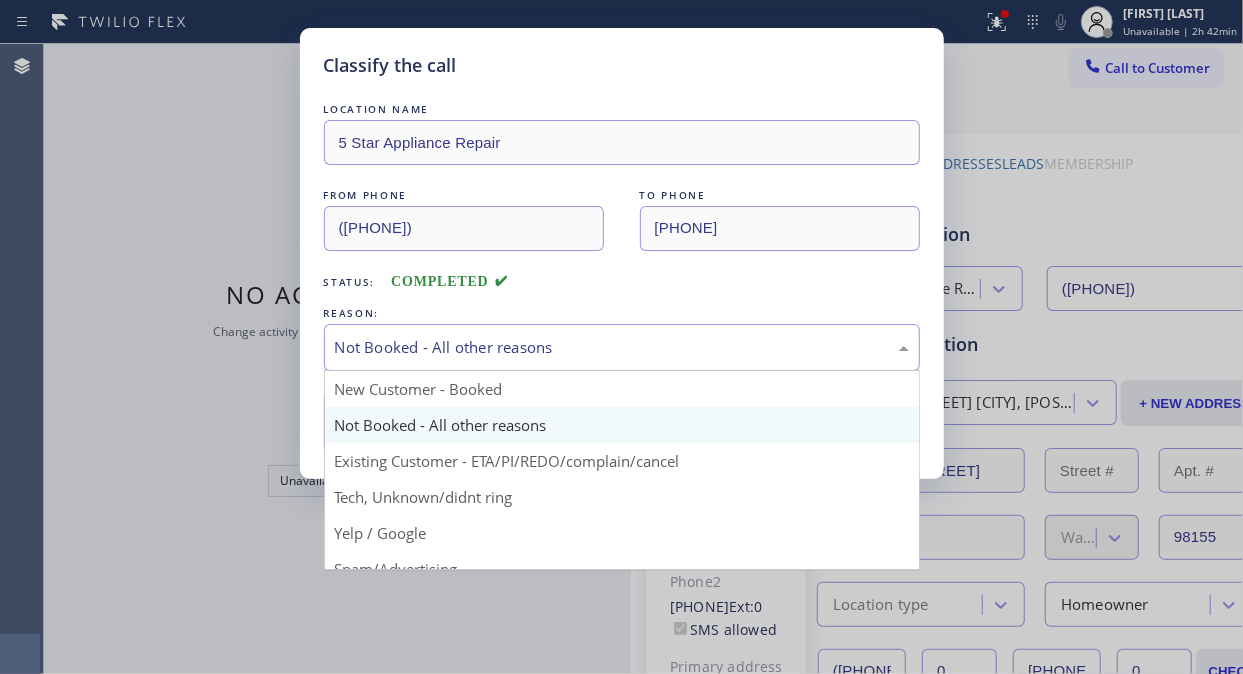 click on "Not Booked - All other reasons" at bounding box center [622, 347] 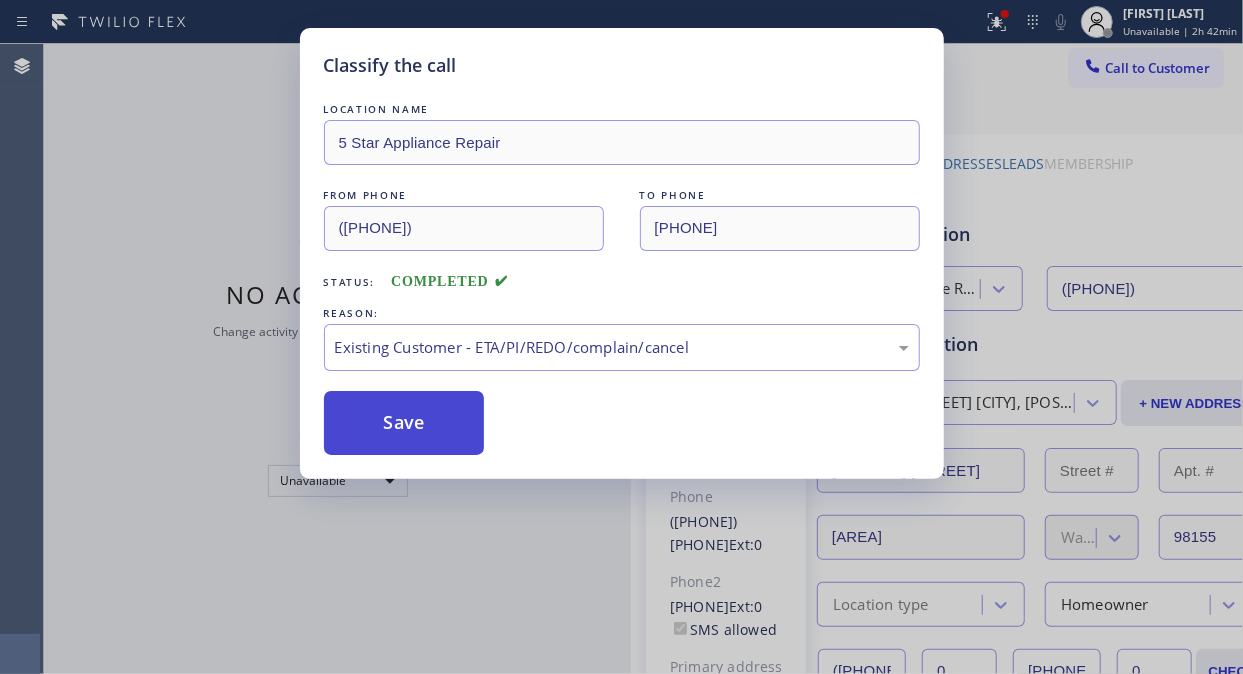 drag, startPoint x: 395, startPoint y: 414, endPoint x: 418, endPoint y: 444, distance: 37.802116 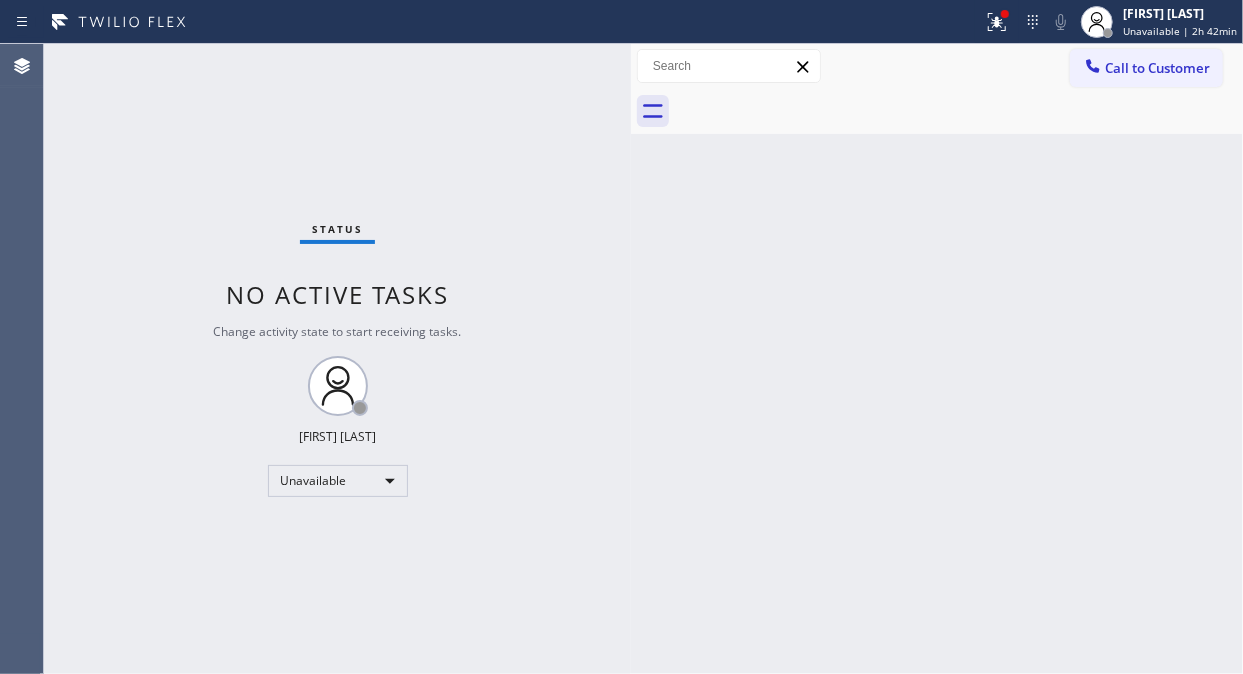 click on "Call to Customer" at bounding box center (1157, 68) 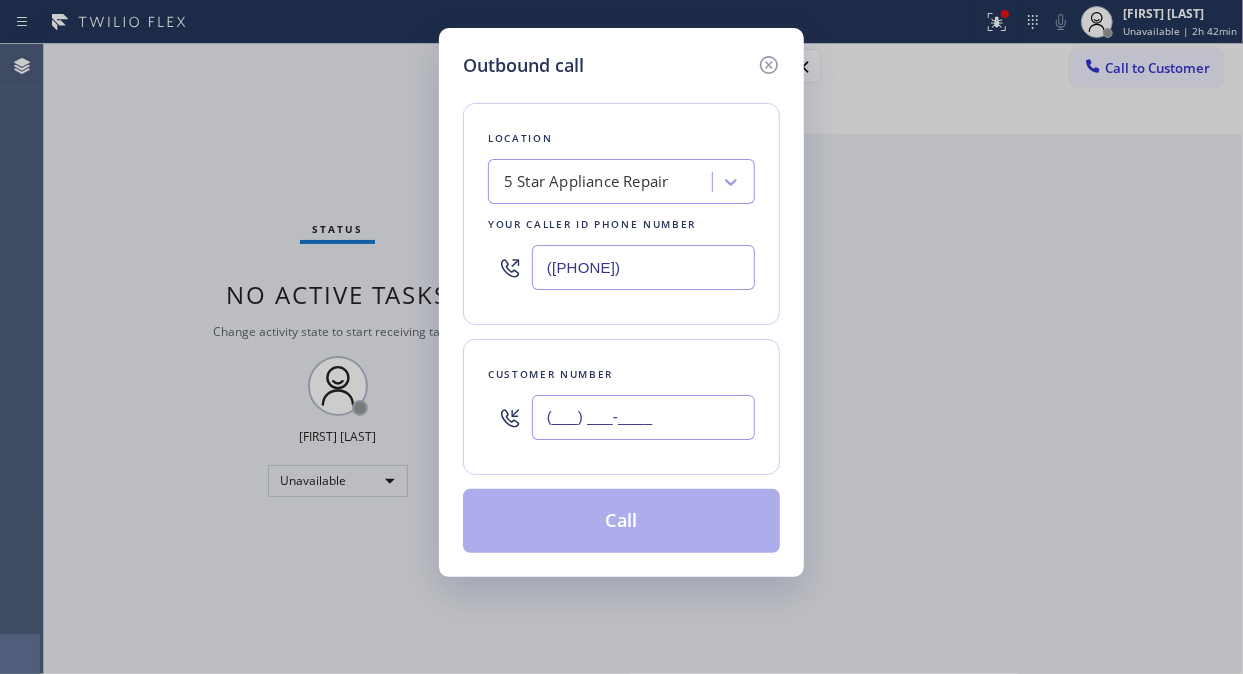 click on "(___) ___-____" at bounding box center [643, 417] 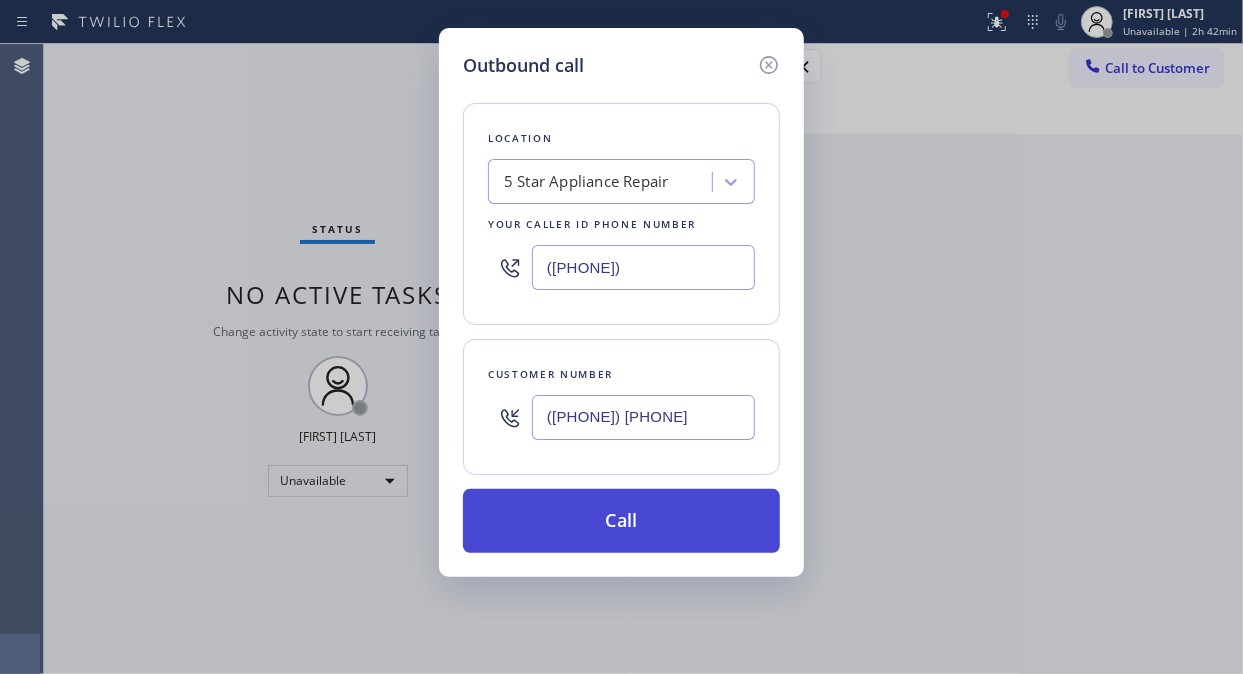 type on "([PHONE]) [PHONE]" 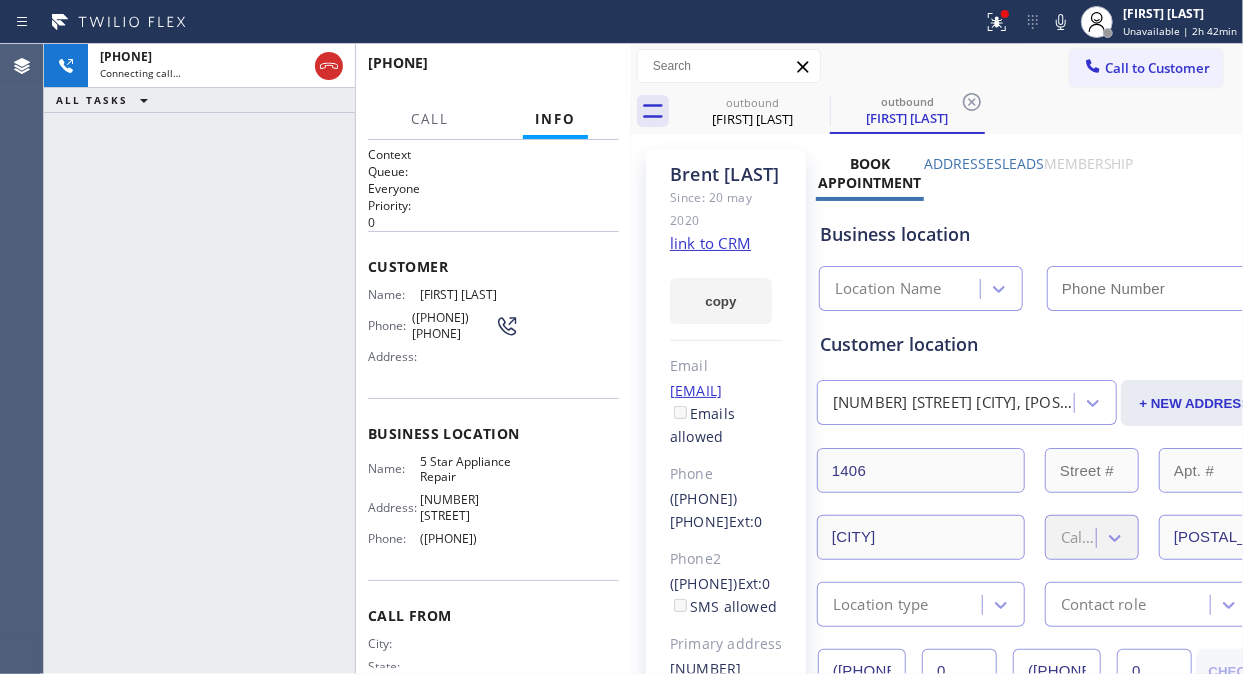 type on "([PHONE])" 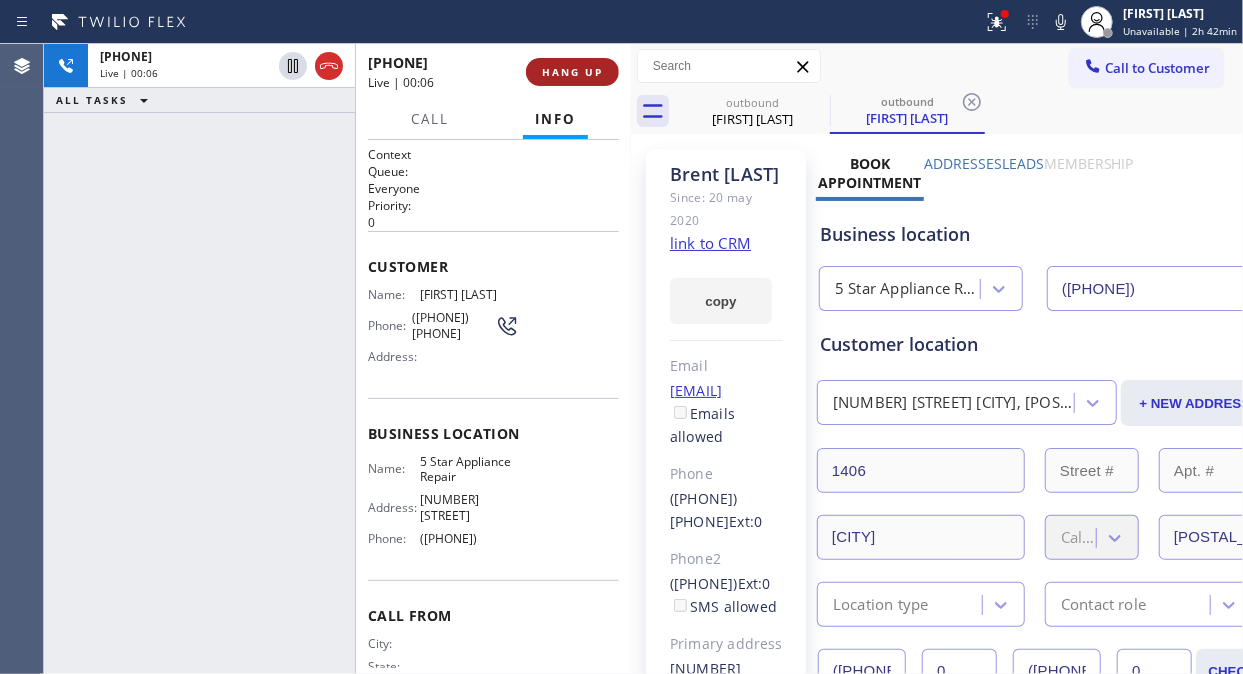 click on "HANG UP" at bounding box center [572, 72] 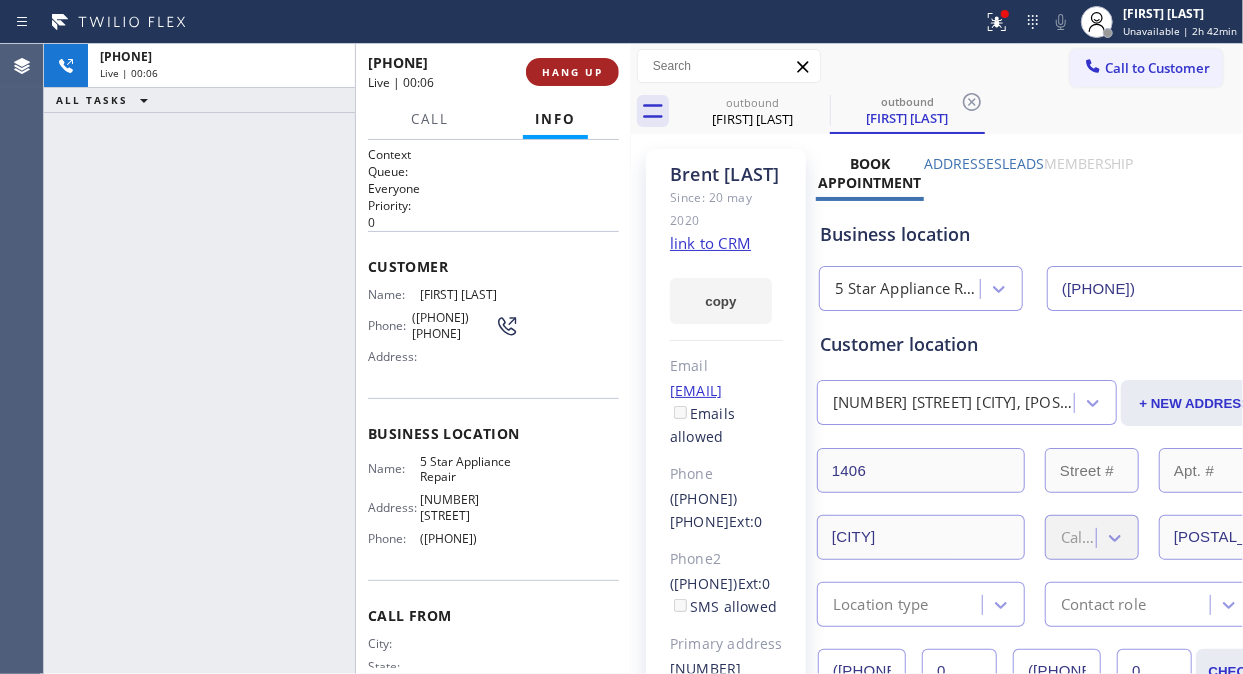 click on "HANG UP" at bounding box center (572, 72) 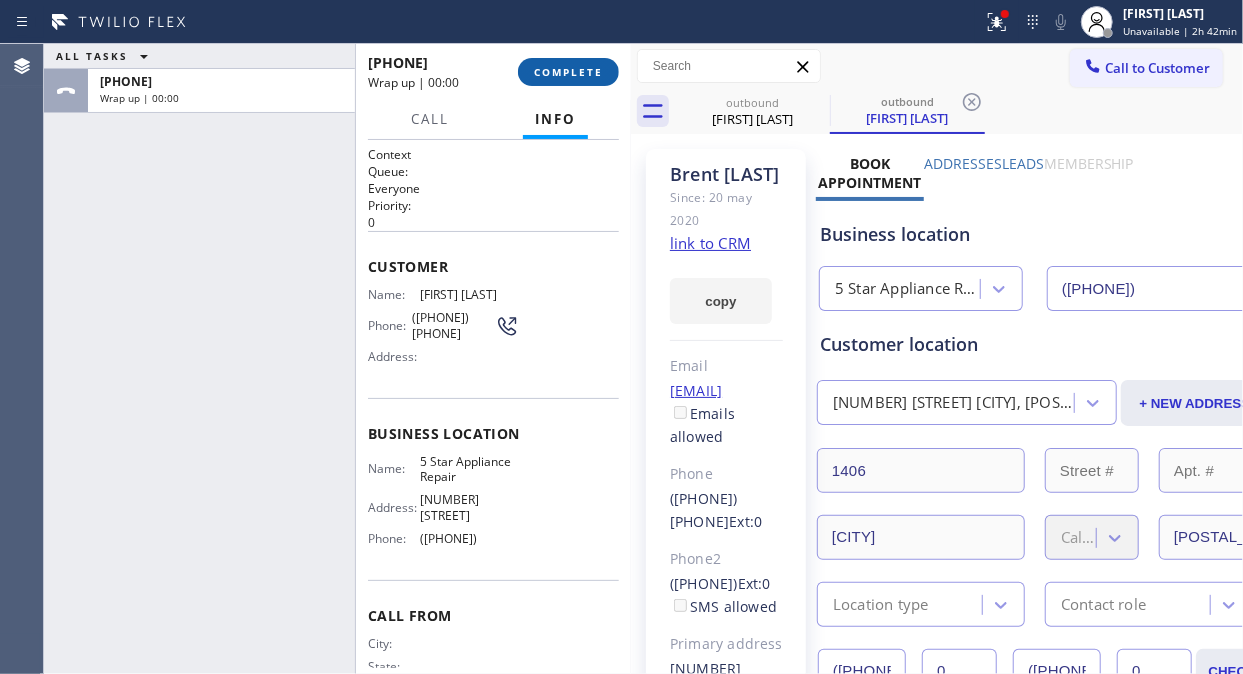 click on "COMPLETE" at bounding box center [568, 72] 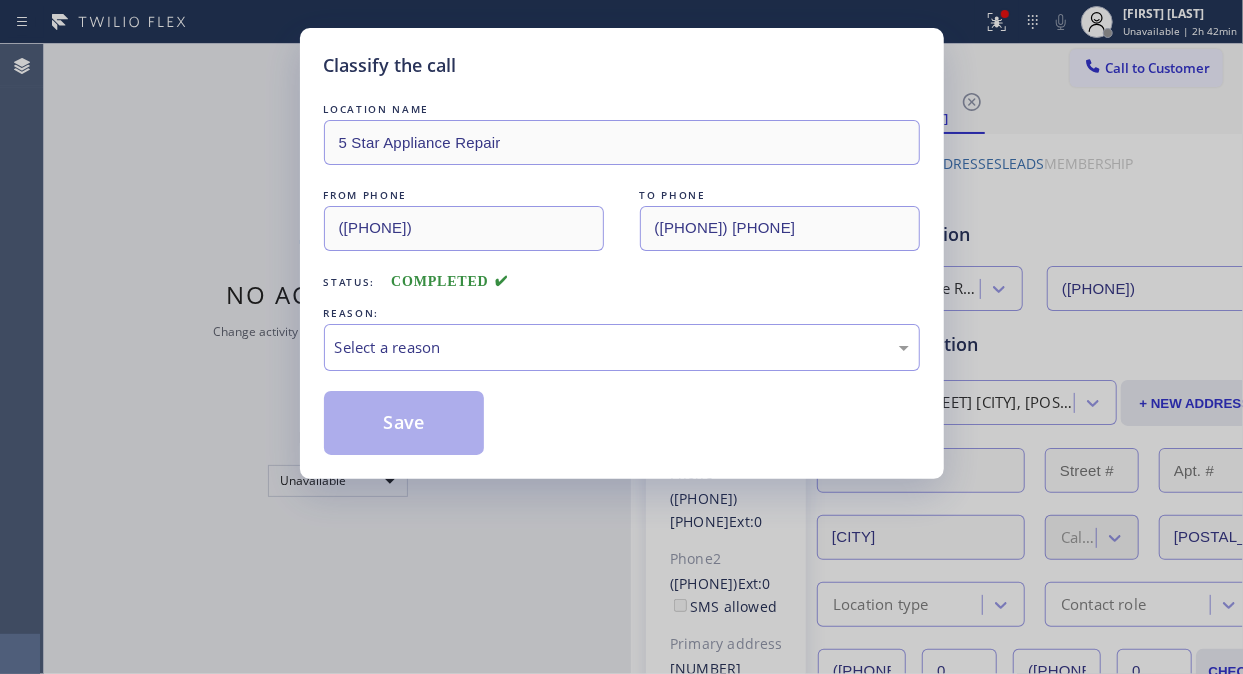 click on "Save" at bounding box center (622, 423) 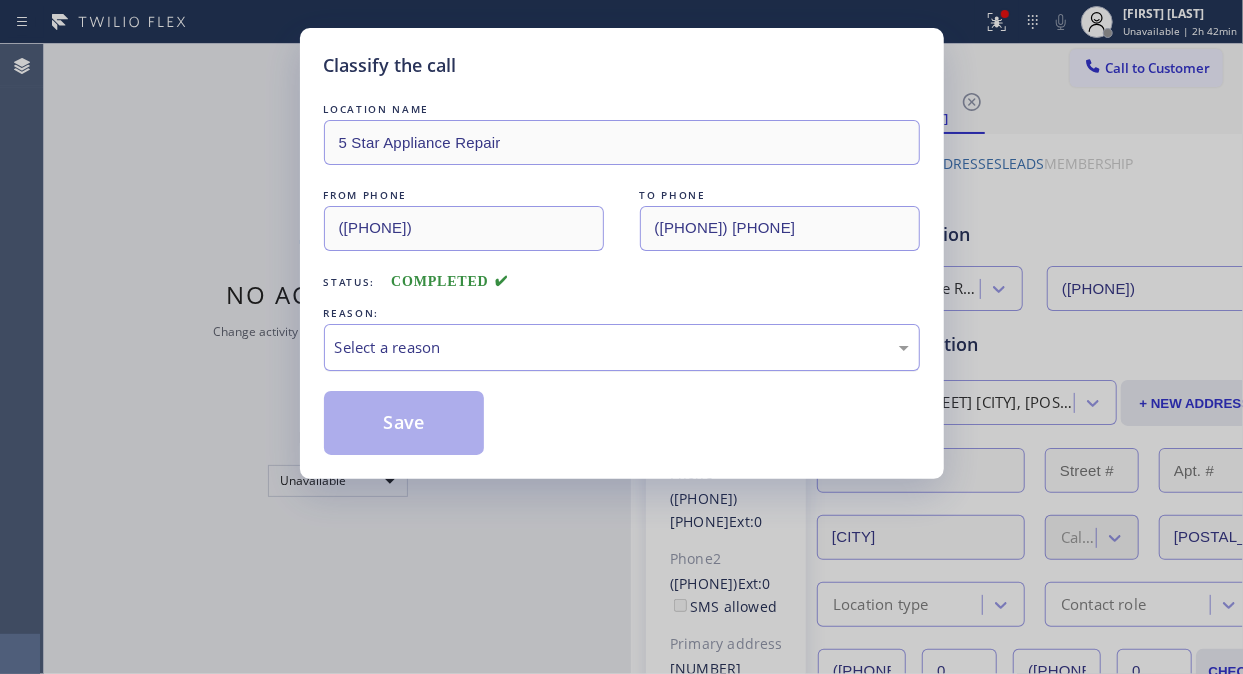 click on "Select a reason" at bounding box center (622, 347) 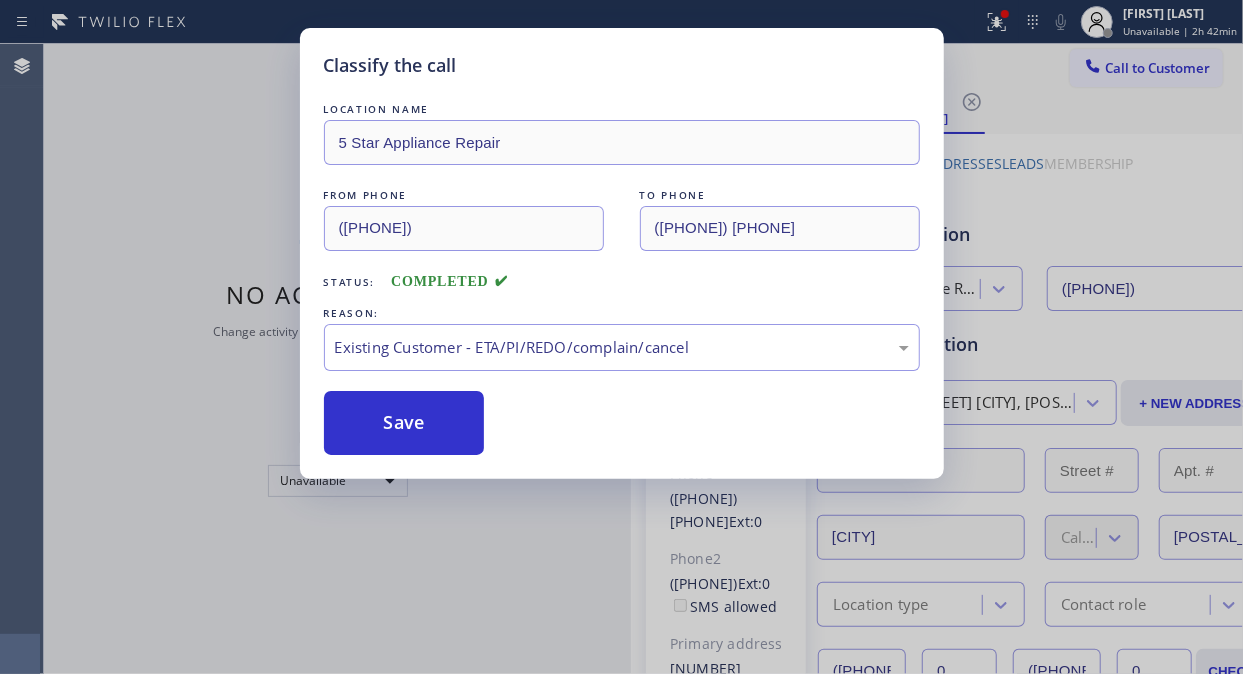 drag, startPoint x: 584, startPoint y: 465, endPoint x: 380, endPoint y: 405, distance: 212.64055 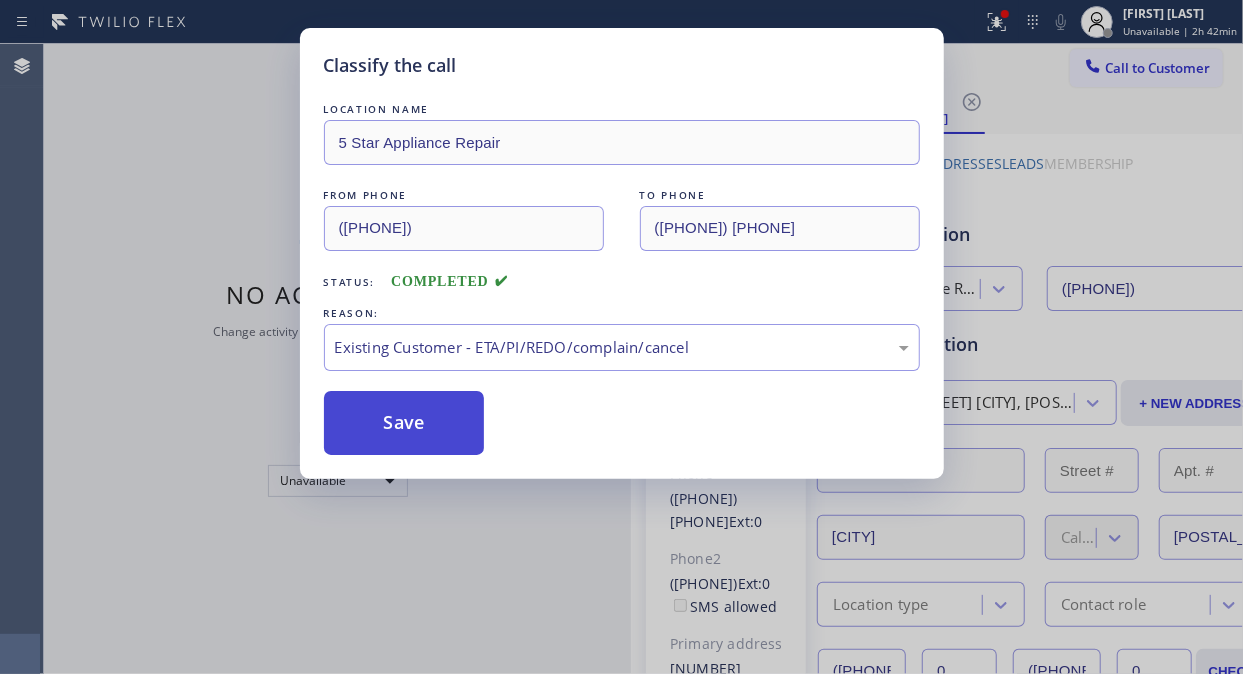 drag, startPoint x: 378, startPoint y: 404, endPoint x: 481, endPoint y: 436, distance: 107.856384 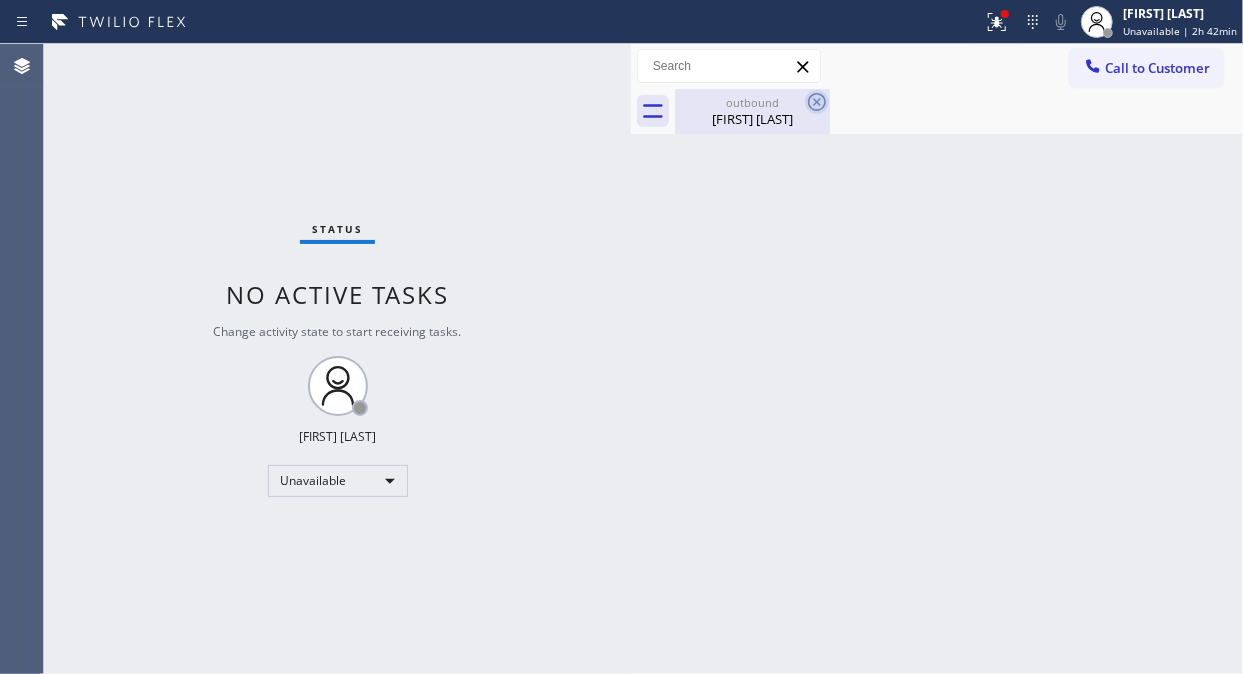 drag, startPoint x: 801, startPoint y: 120, endPoint x: 810, endPoint y: 98, distance: 23.769728 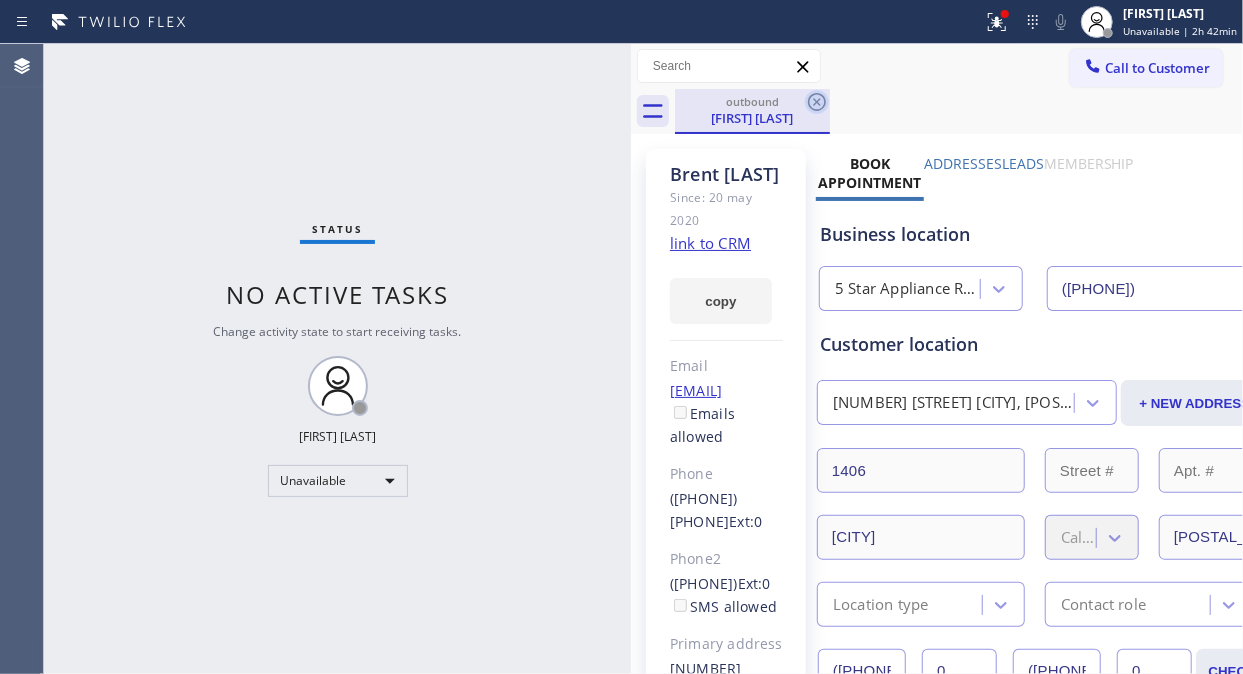 click 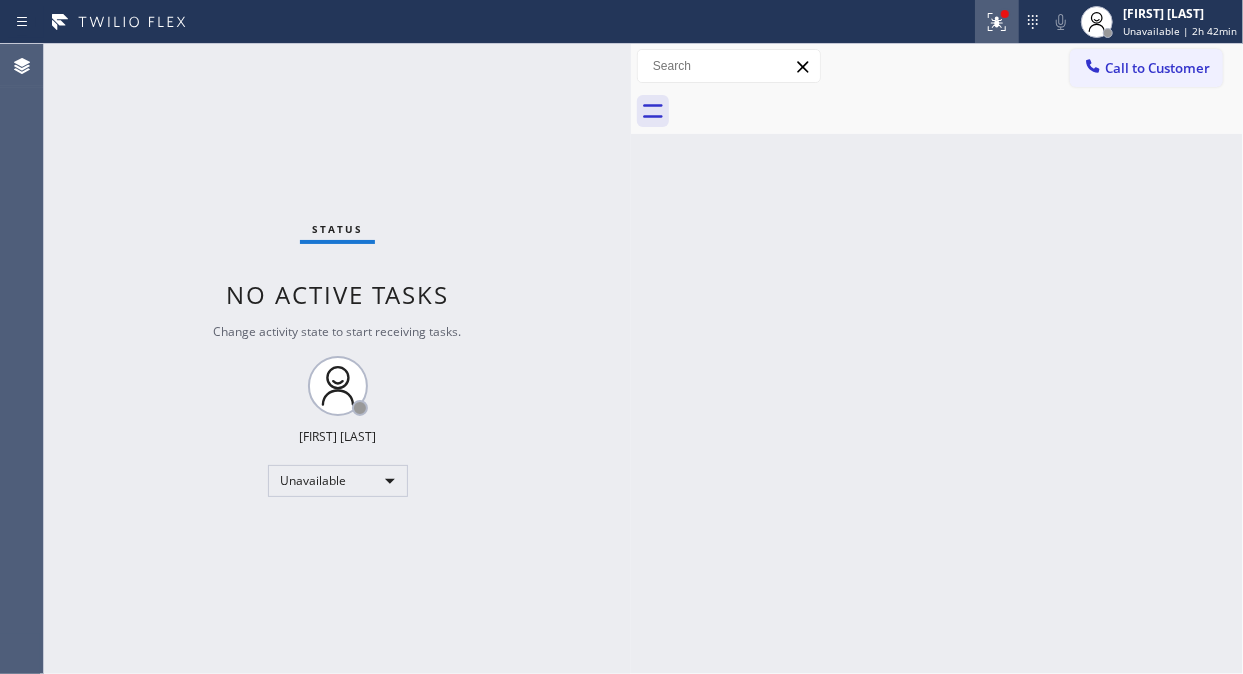 click 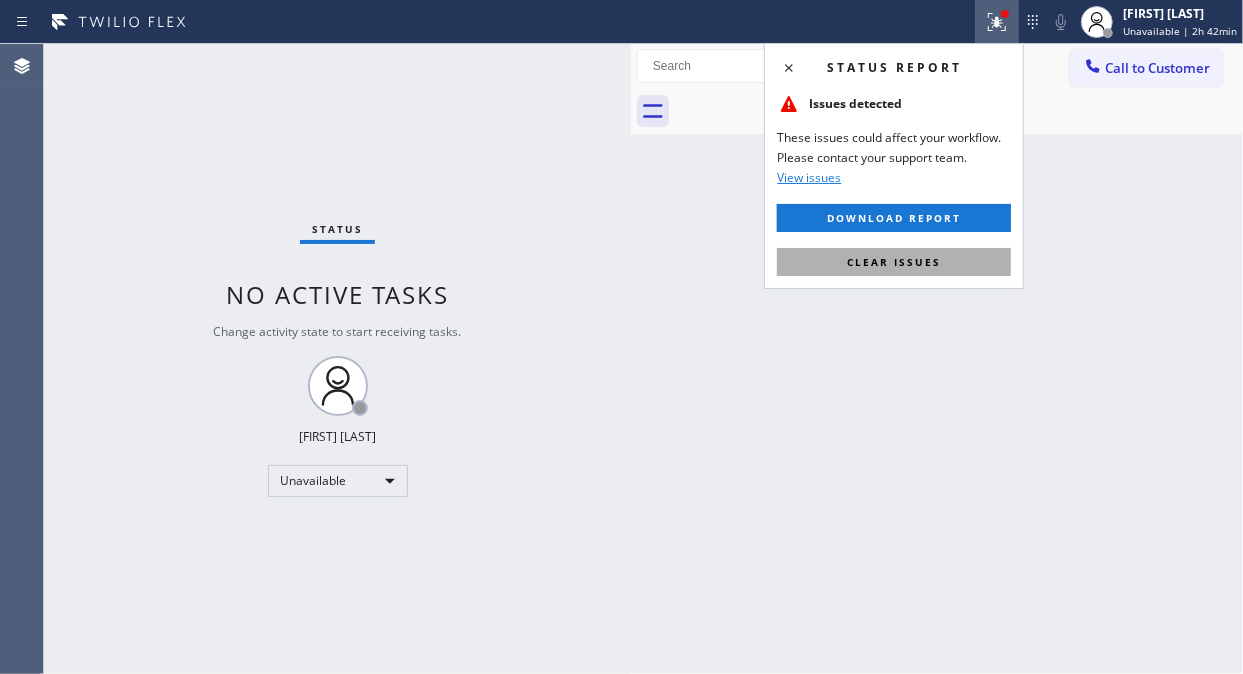click on "Clear issues" at bounding box center [894, 262] 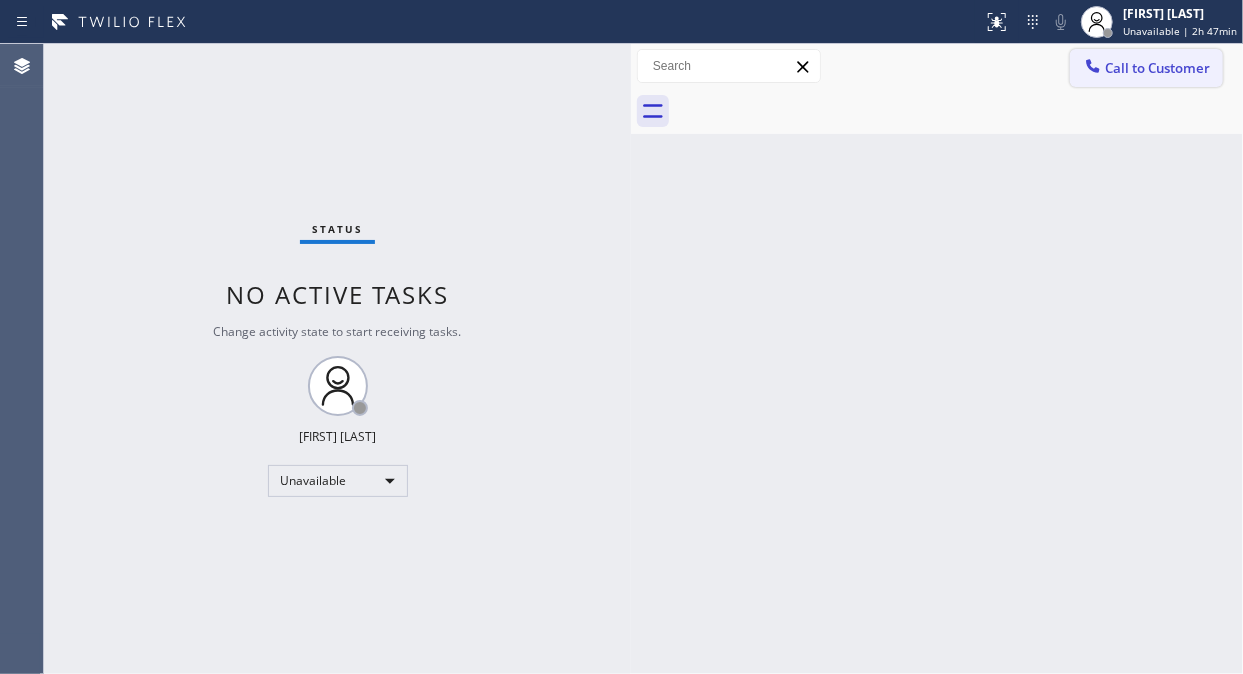 click on "Call to Customer" at bounding box center [1146, 68] 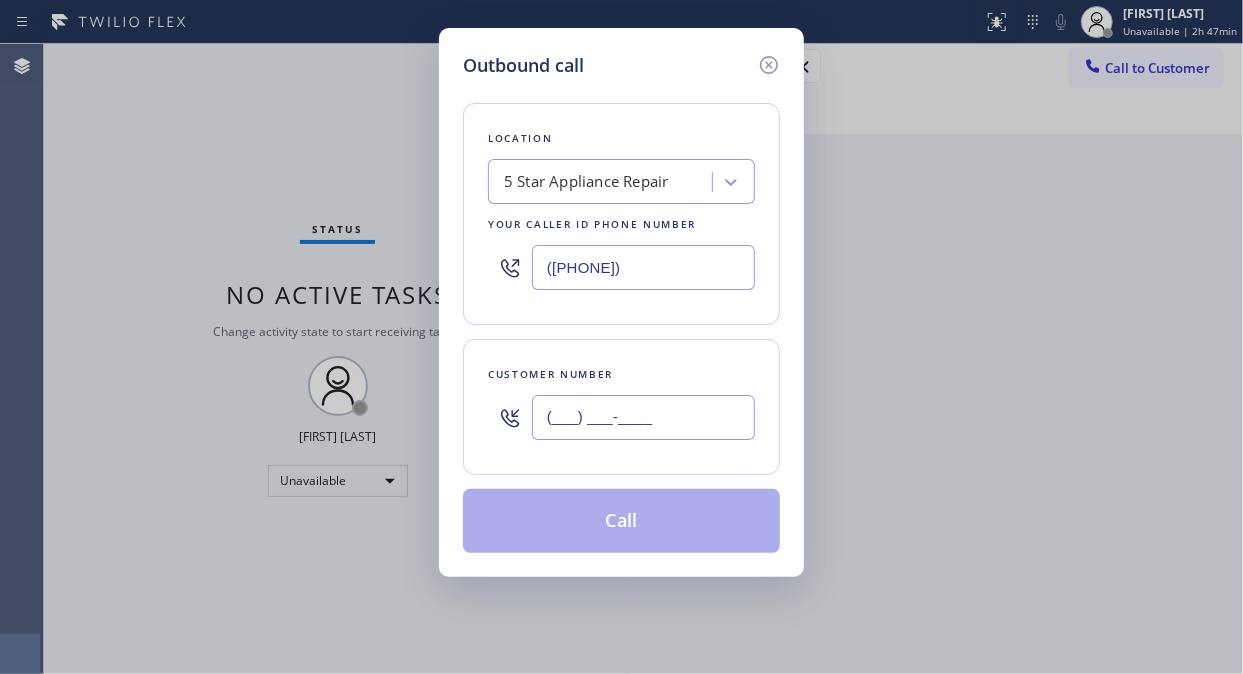 click on "(___) ___-____" at bounding box center [643, 417] 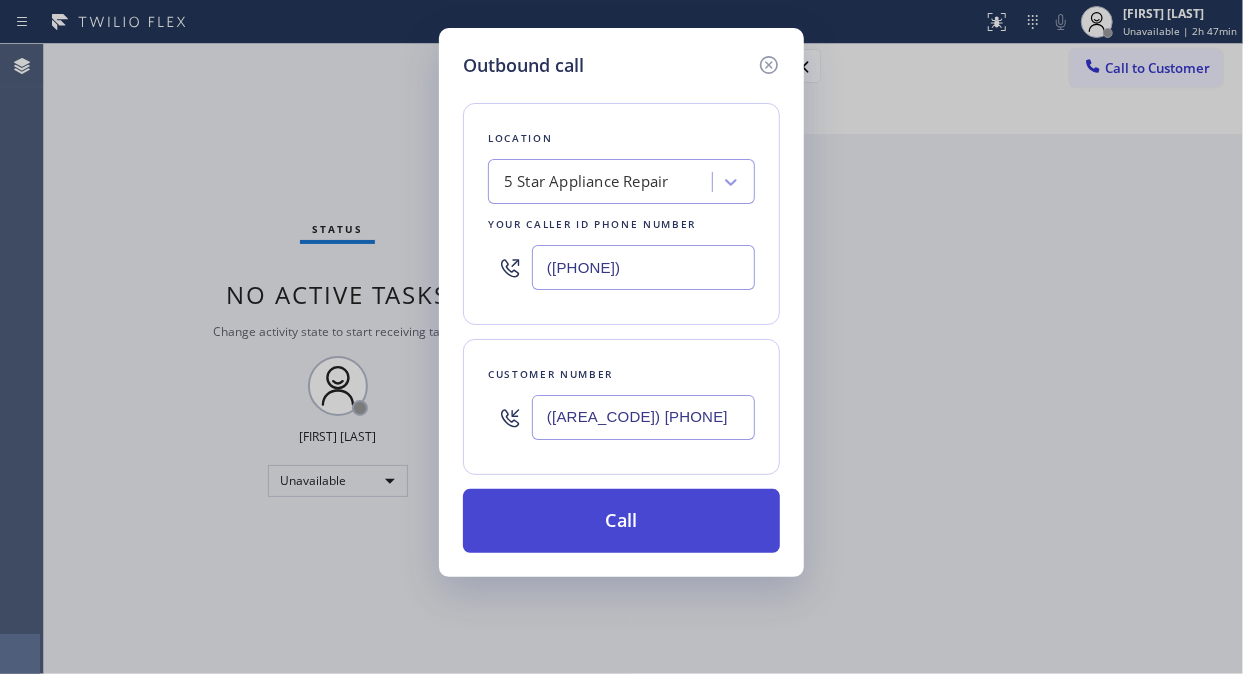 type on "([AREA_CODE]) [PHONE]" 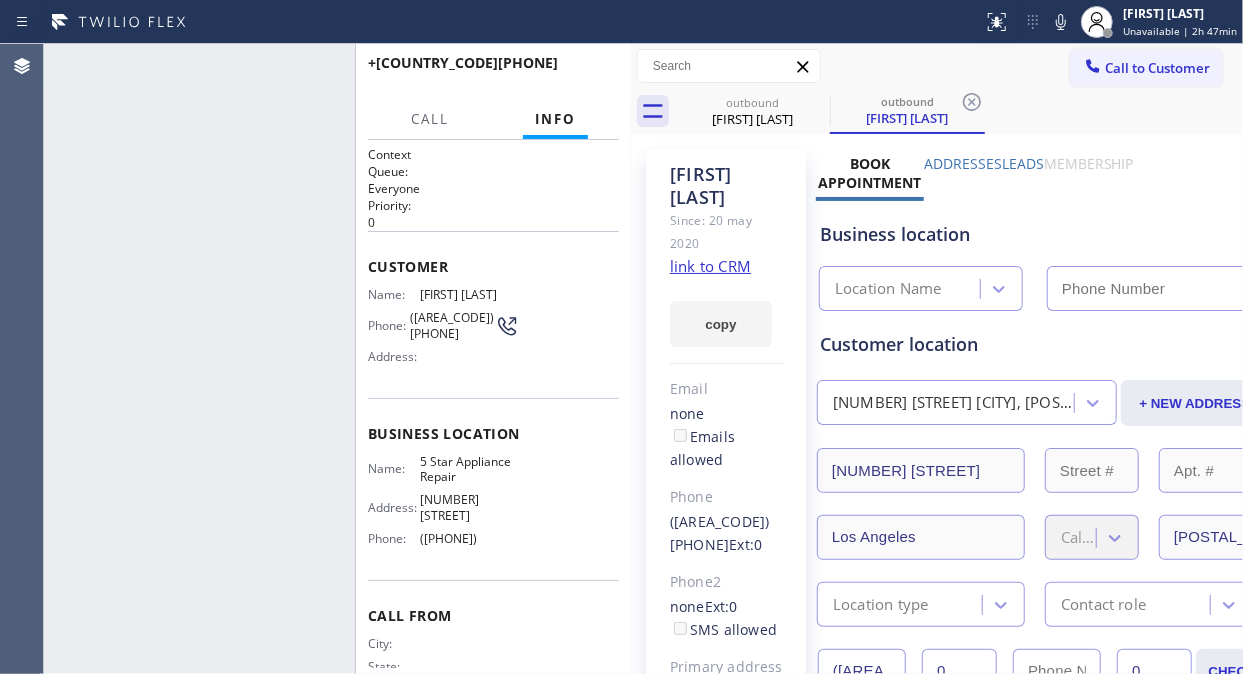 type on "([PHONE])" 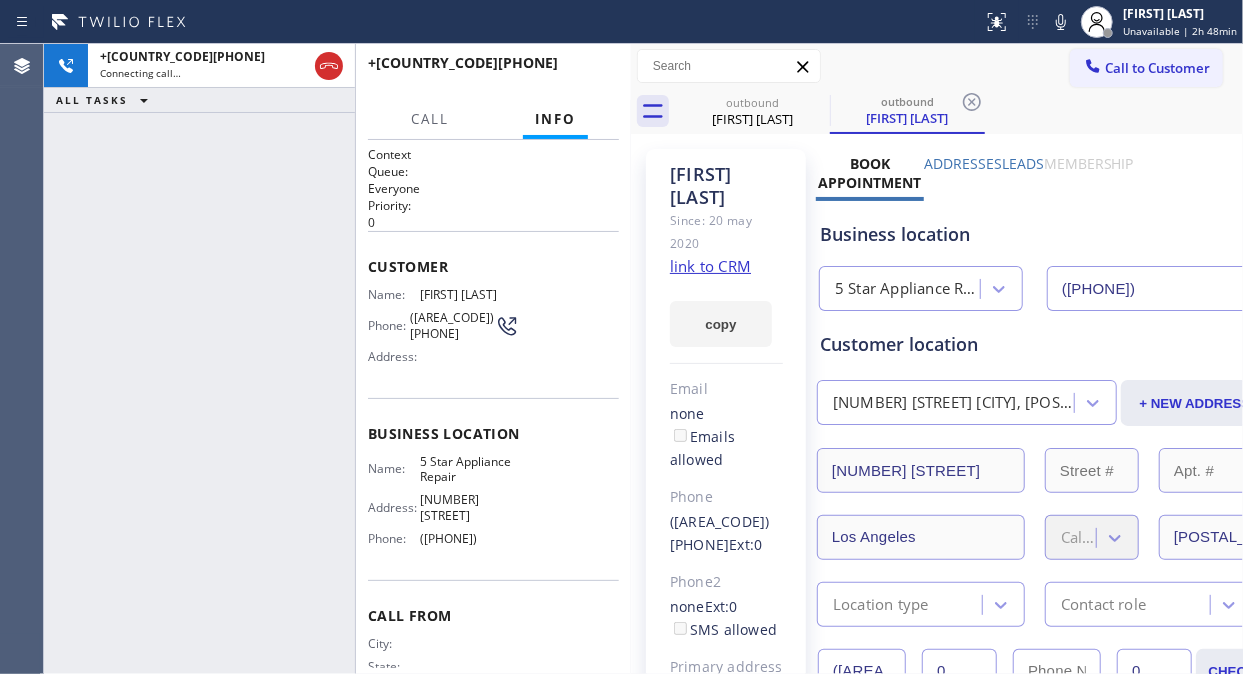 drag, startPoint x: 326, startPoint y: 57, endPoint x: 384, endPoint y: 67, distance: 58.855755 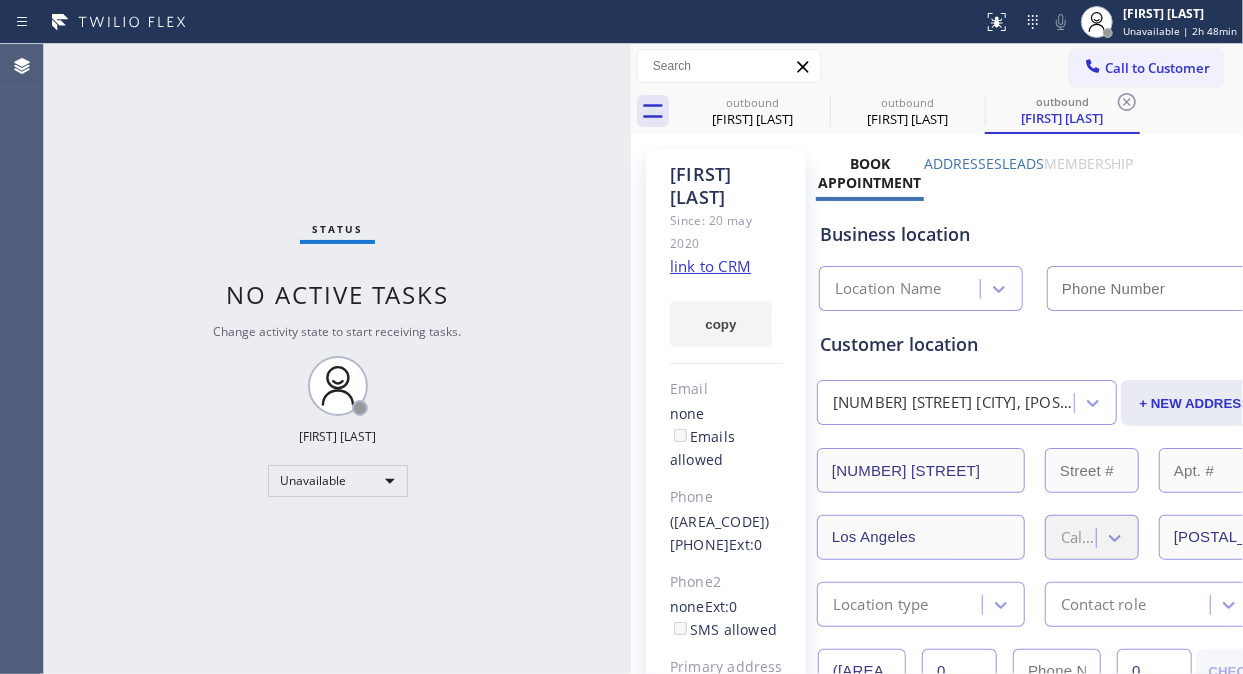 click on "Call to Customer" at bounding box center [1157, 68] 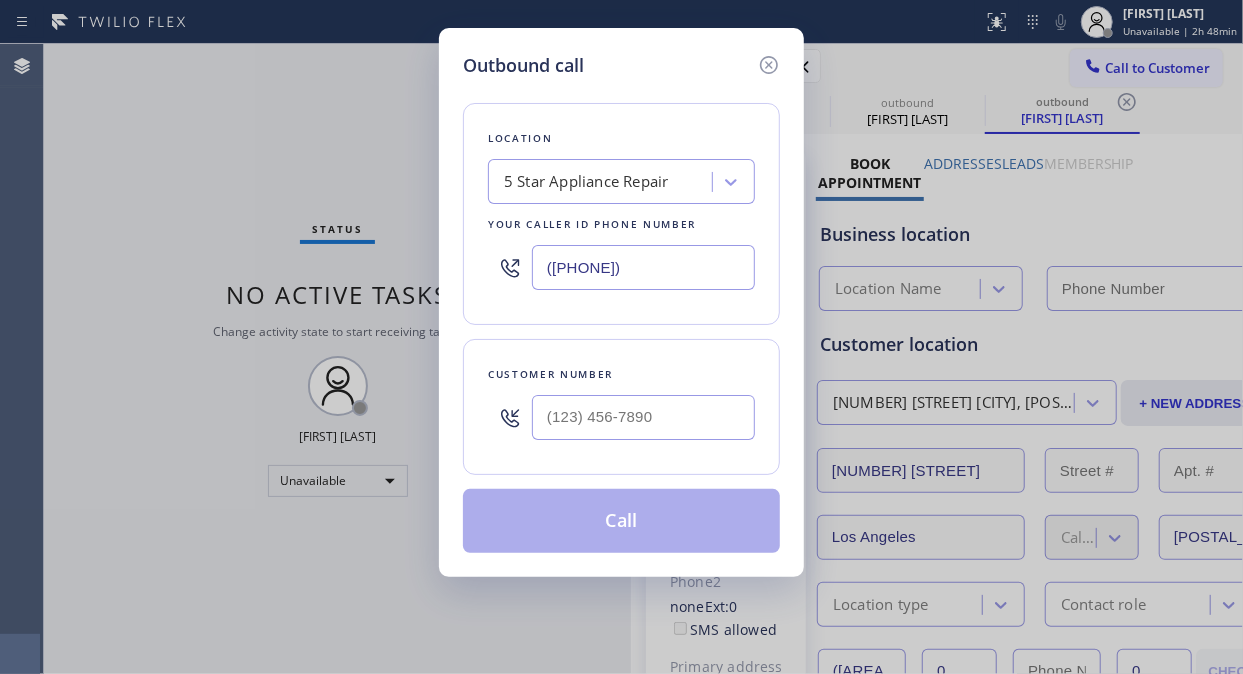 type on "([PHONE])" 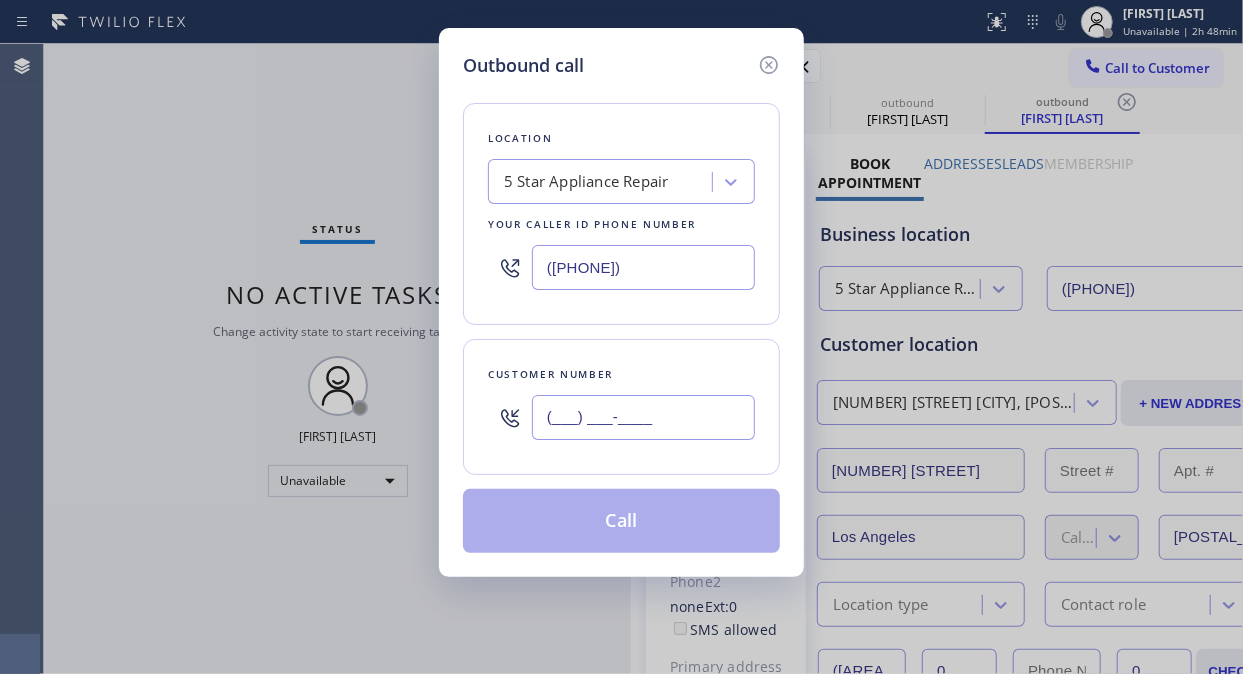 click on "(___) ___-____" at bounding box center (643, 417) 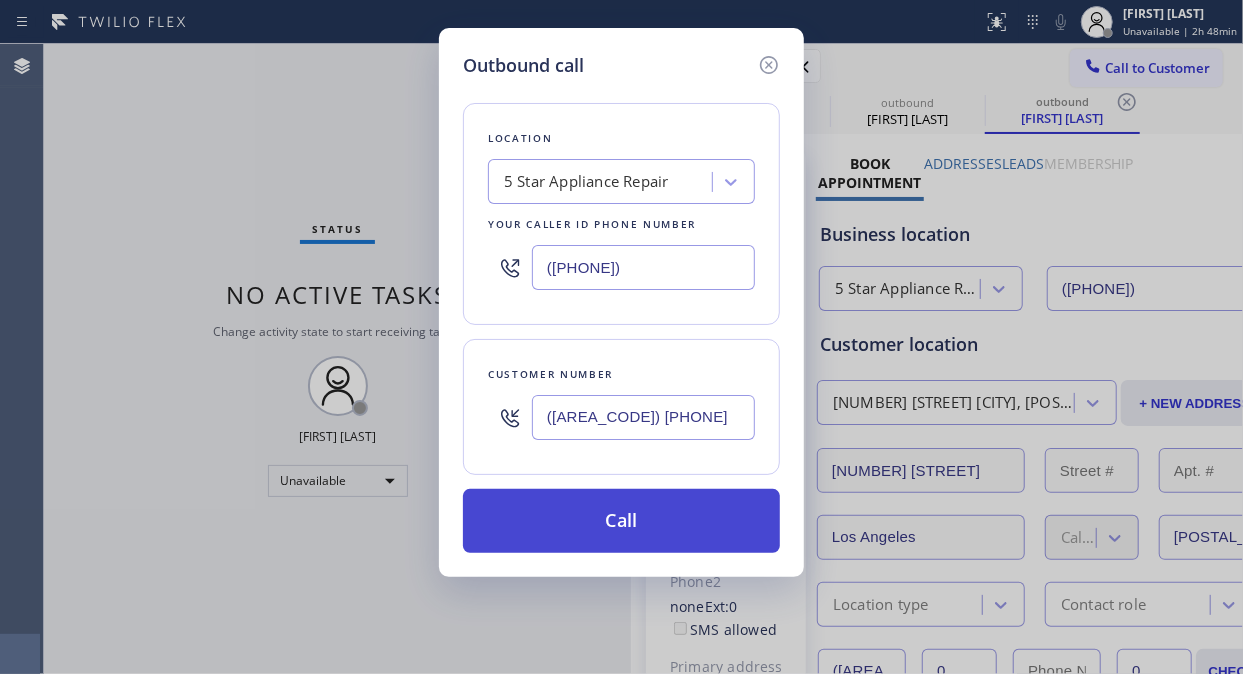 type on "([AREA_CODE]) [PHONE]" 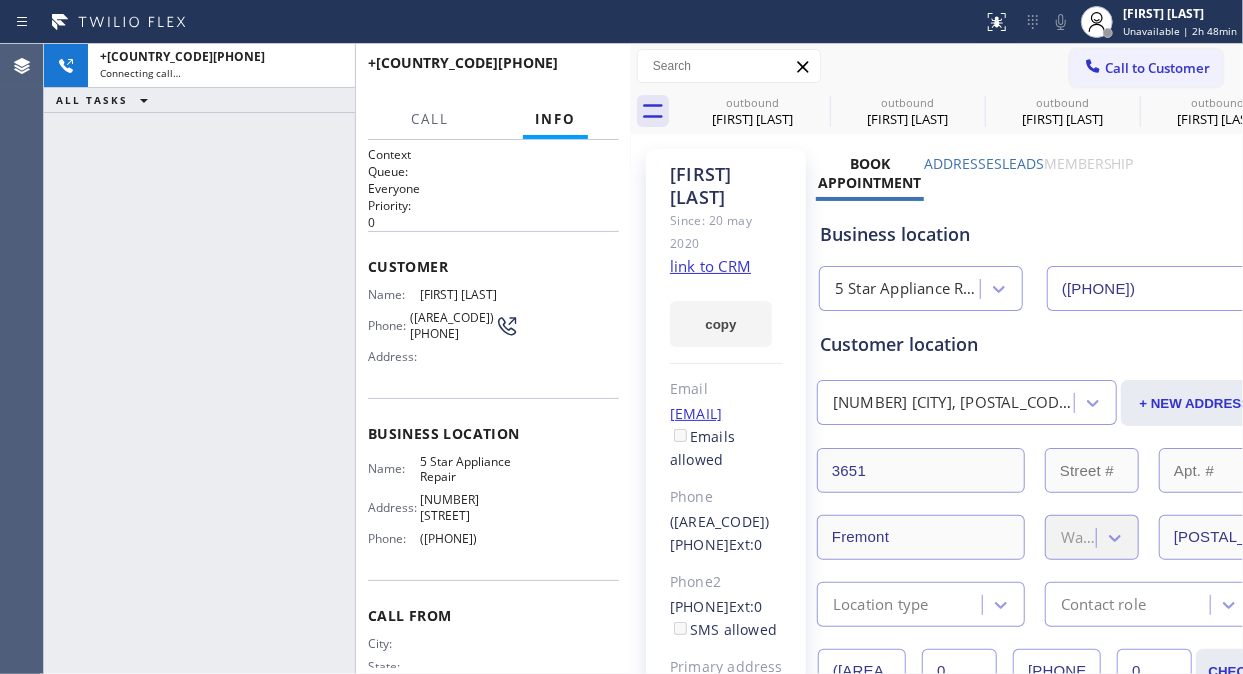 type on "([PHONE])" 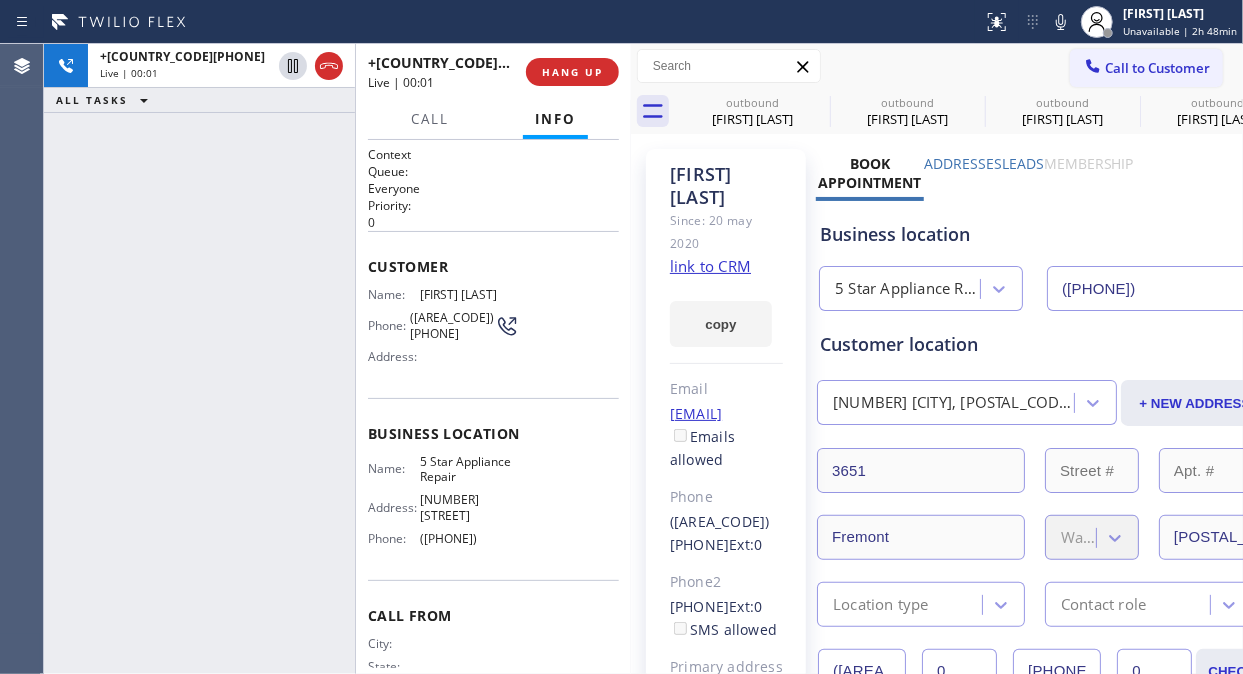 click on "[PHONE] Live | 00:01 ALL TASKS ALL TASKS ACTIVE TASKS TASKS IN WRAP UP" at bounding box center [199, 359] 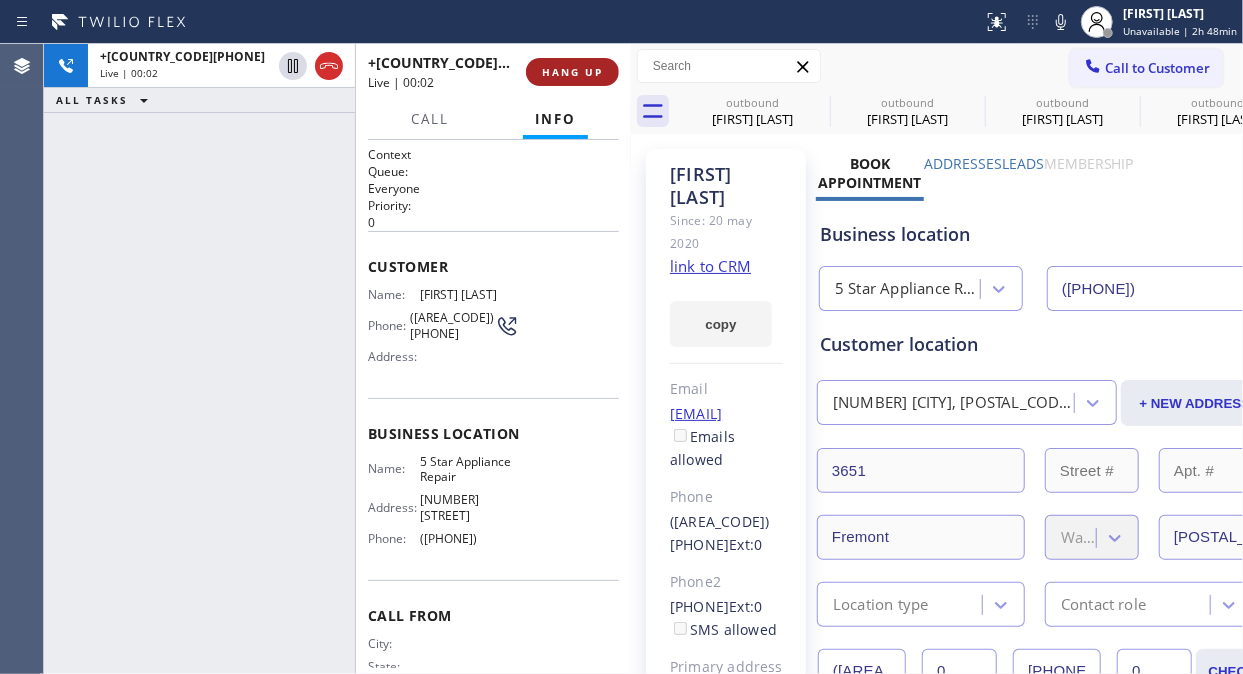 click on "HANG UP" at bounding box center [572, 72] 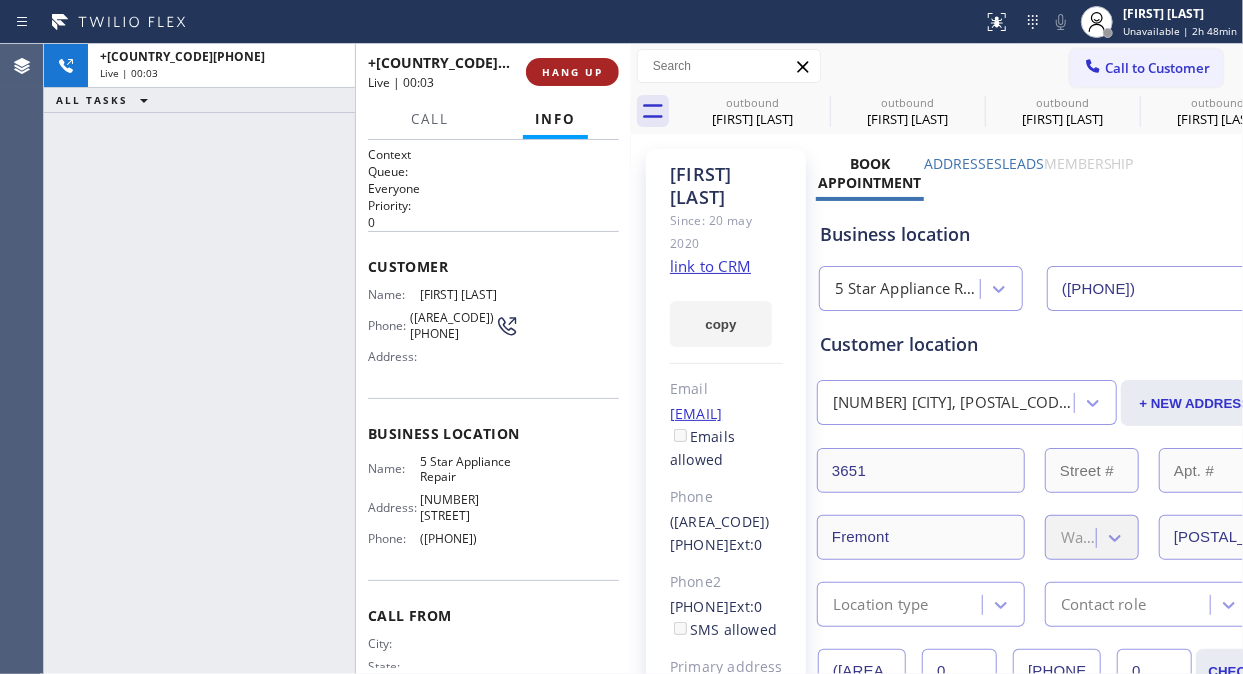 click on "HANG UP" at bounding box center (572, 72) 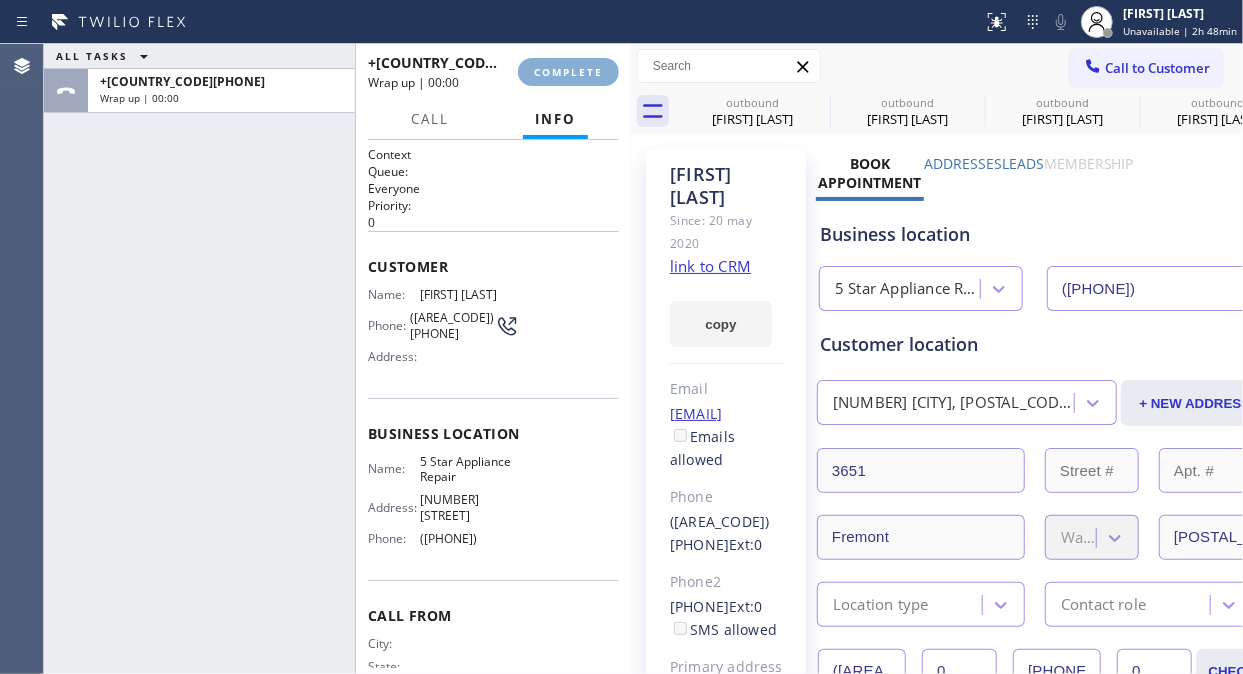 click on "COMPLETE" at bounding box center [568, 72] 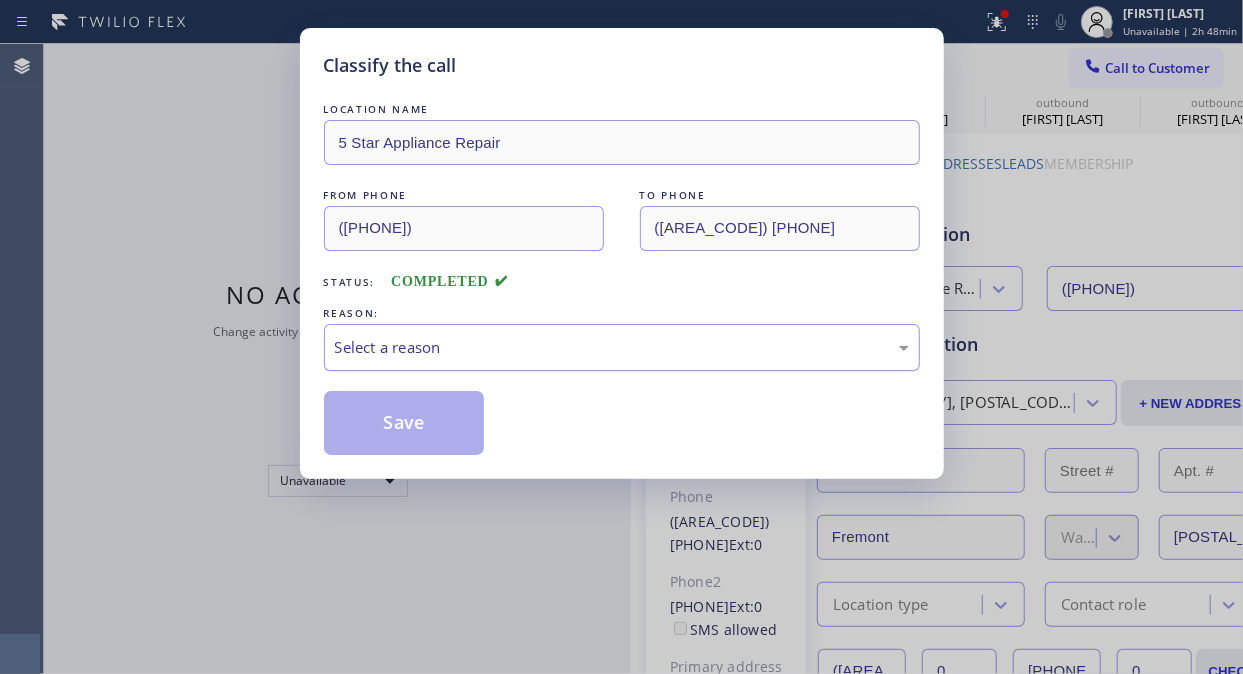 click on "Select a reason" at bounding box center [622, 347] 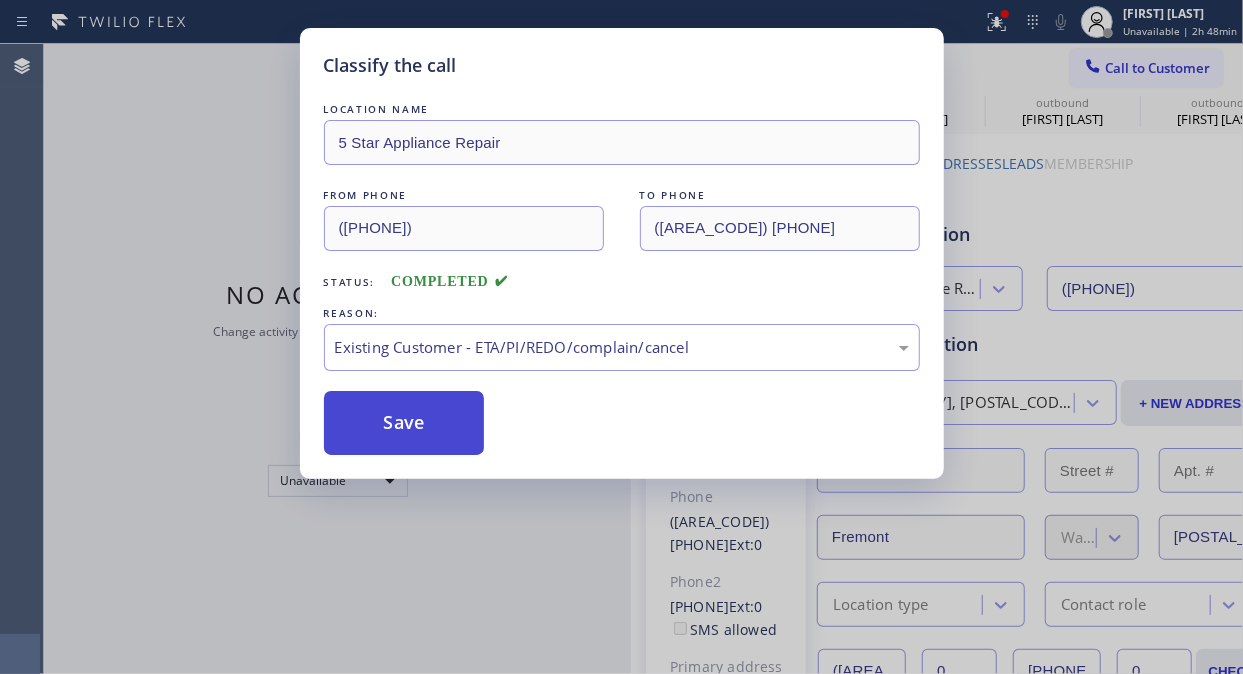 click on "Save" at bounding box center (404, 423) 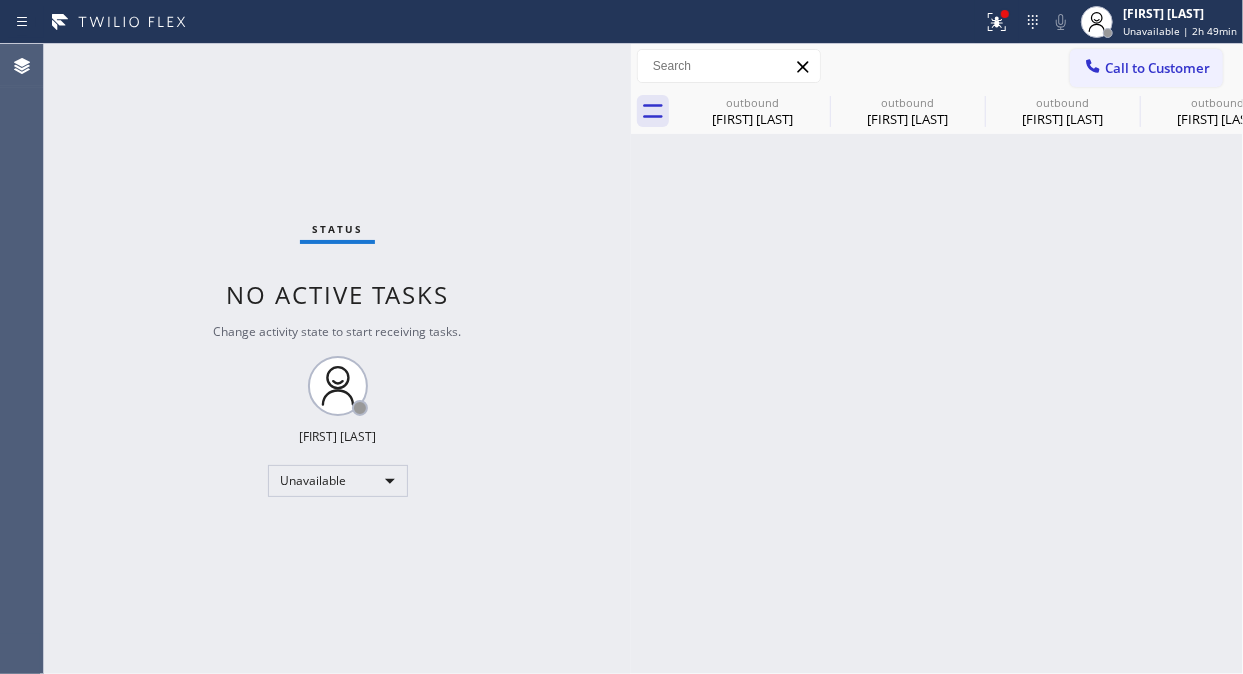 click on "Call to Customer" at bounding box center [1146, 68] 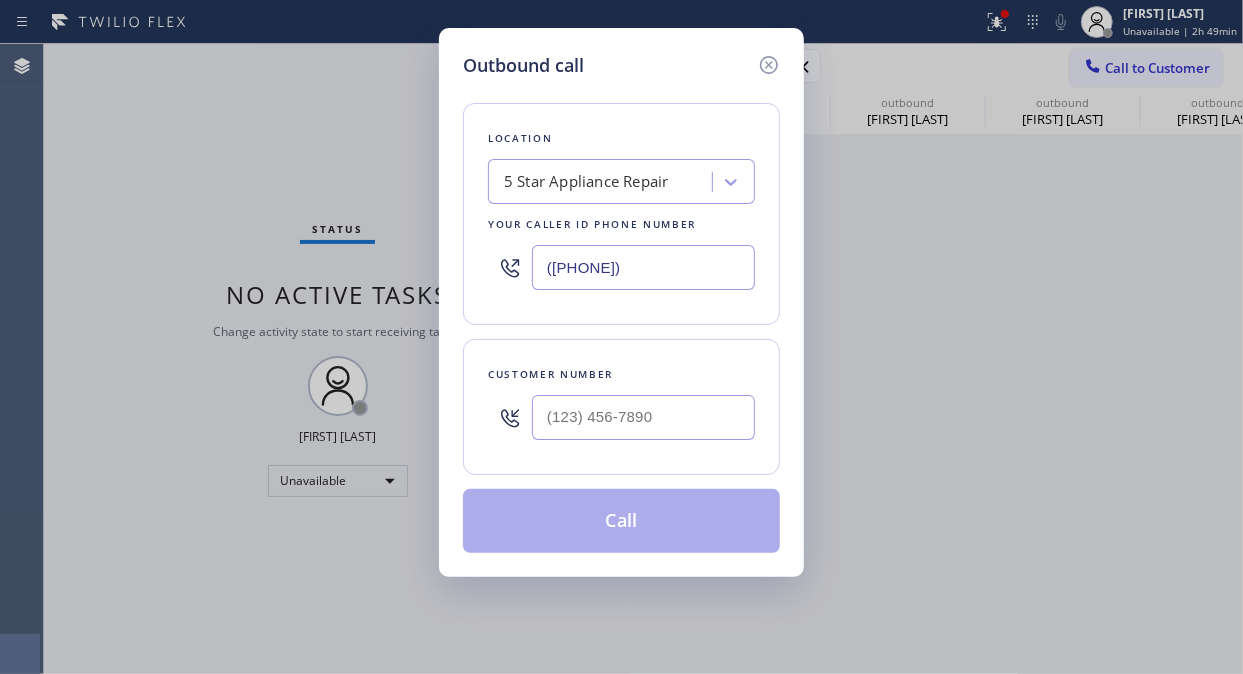 click on "Outbound call Location 5 Star Appliance Repair Your caller id phone number [PHONE] Customer number Call" at bounding box center [621, 337] 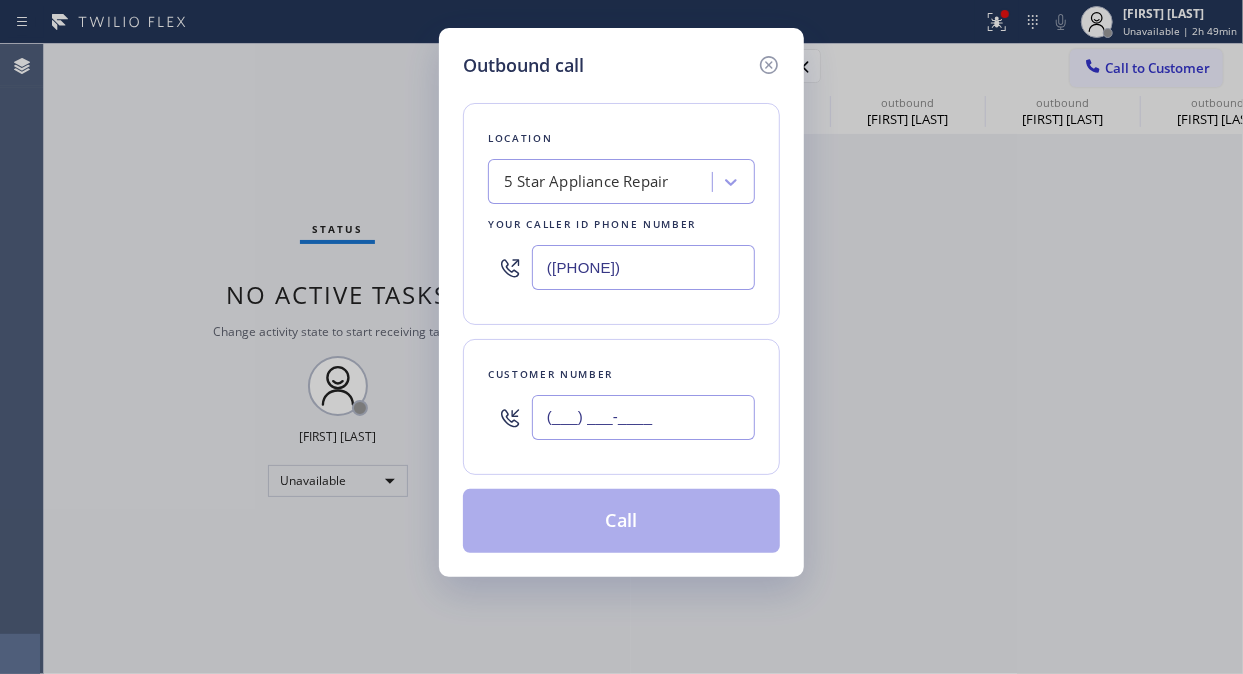 click on "(___) ___-____" at bounding box center [643, 417] 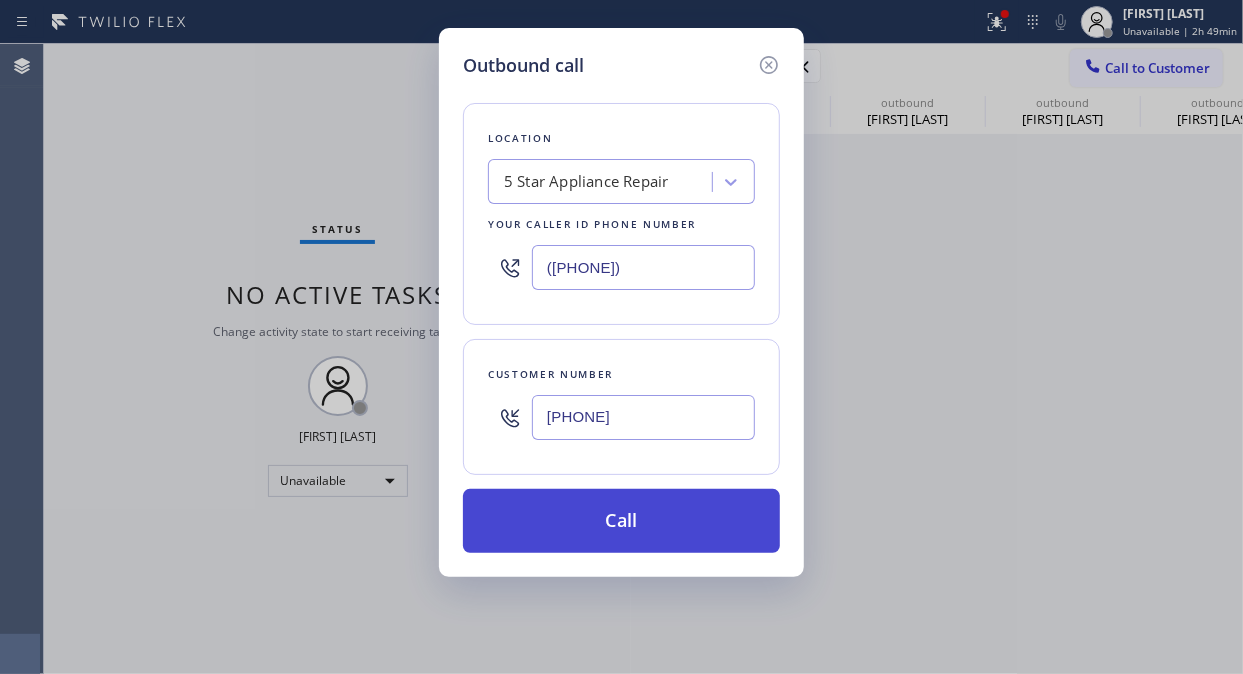 type on "[PHONE]" 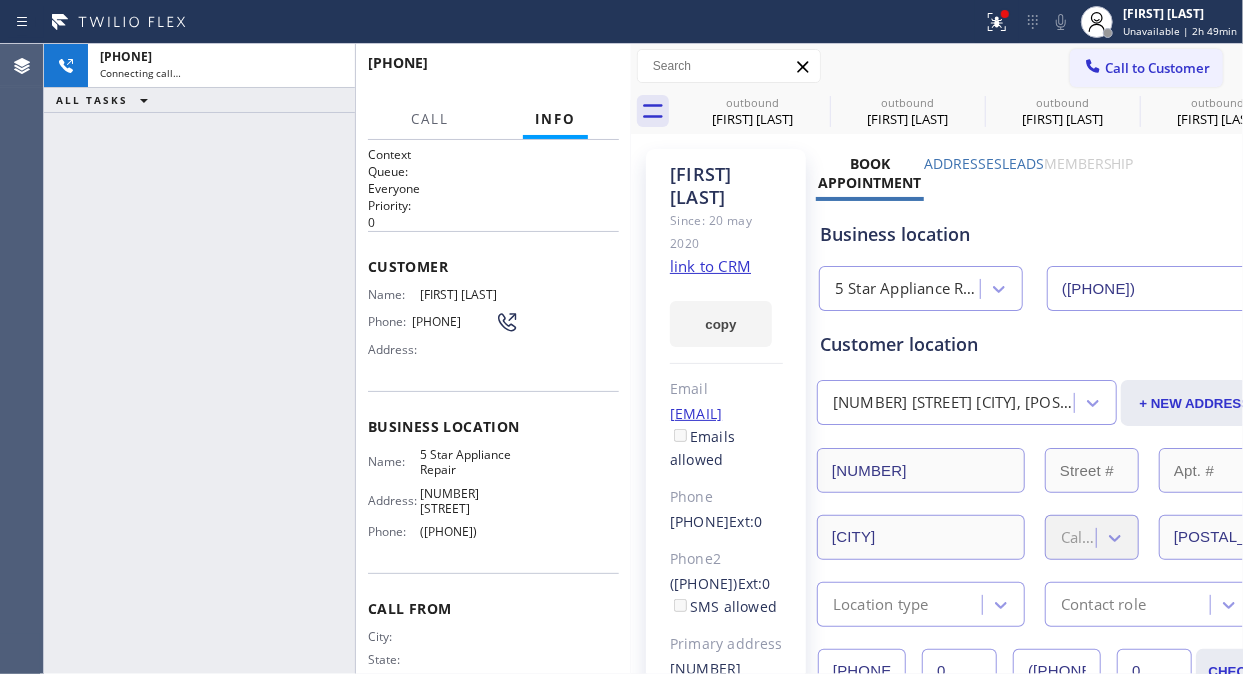 type on "([PHONE])" 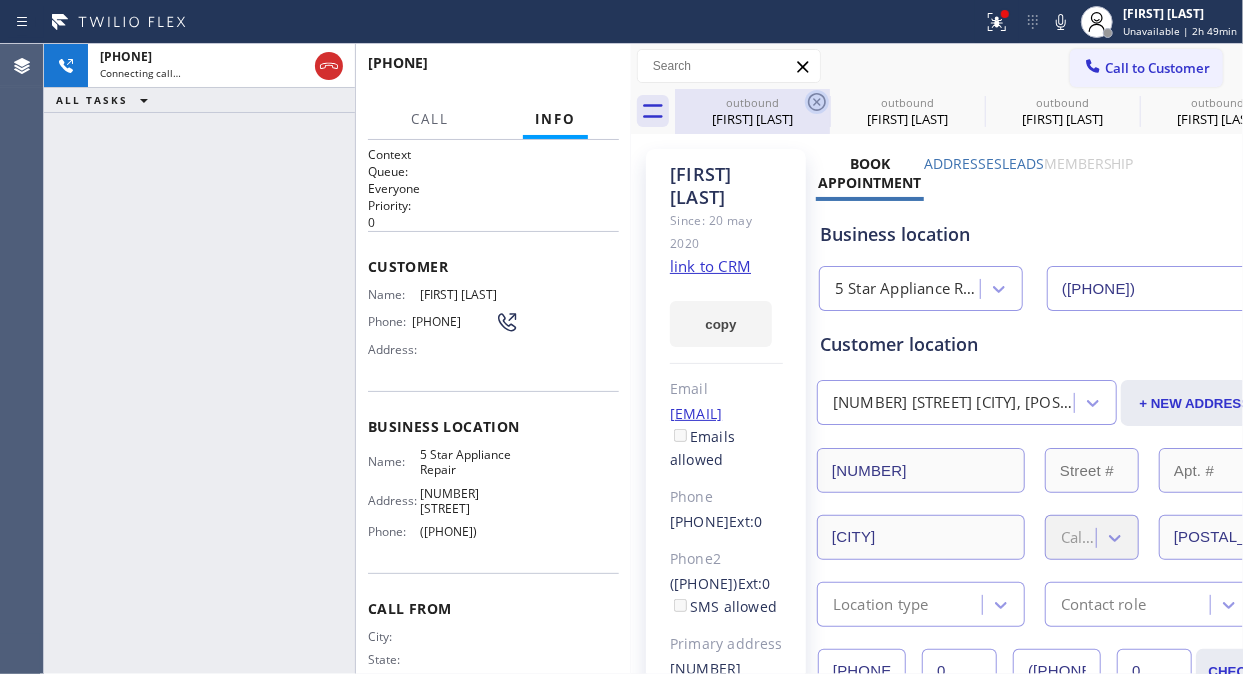 click 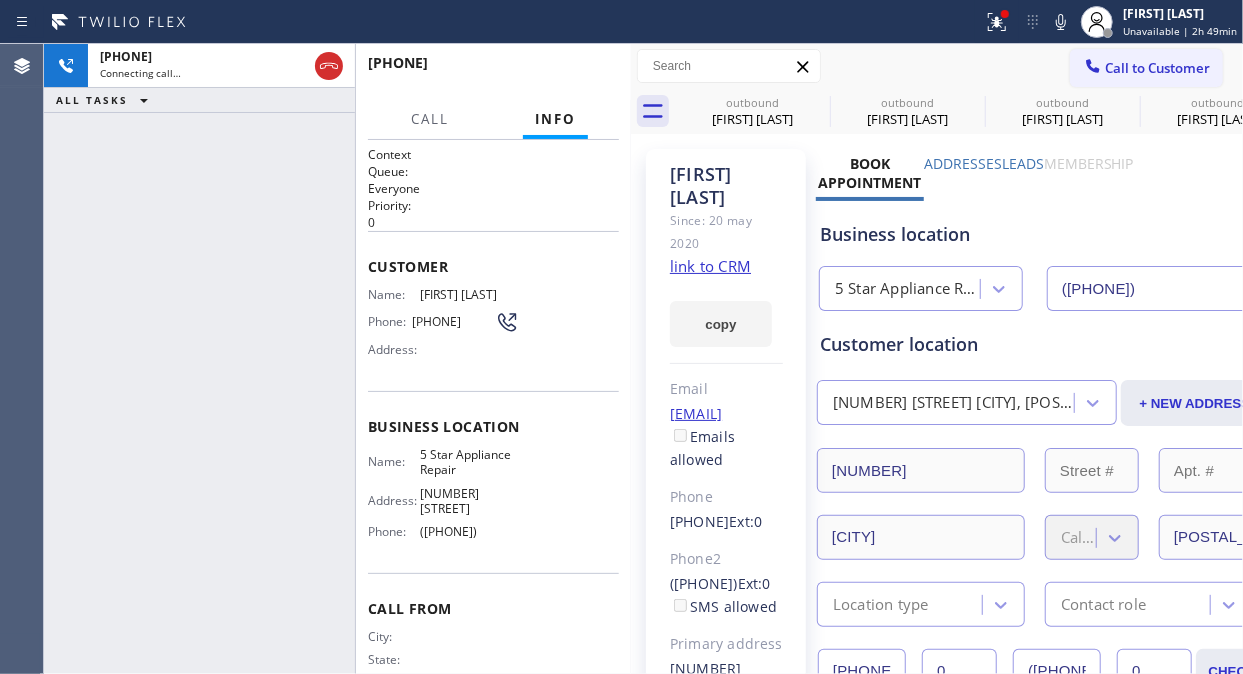 click 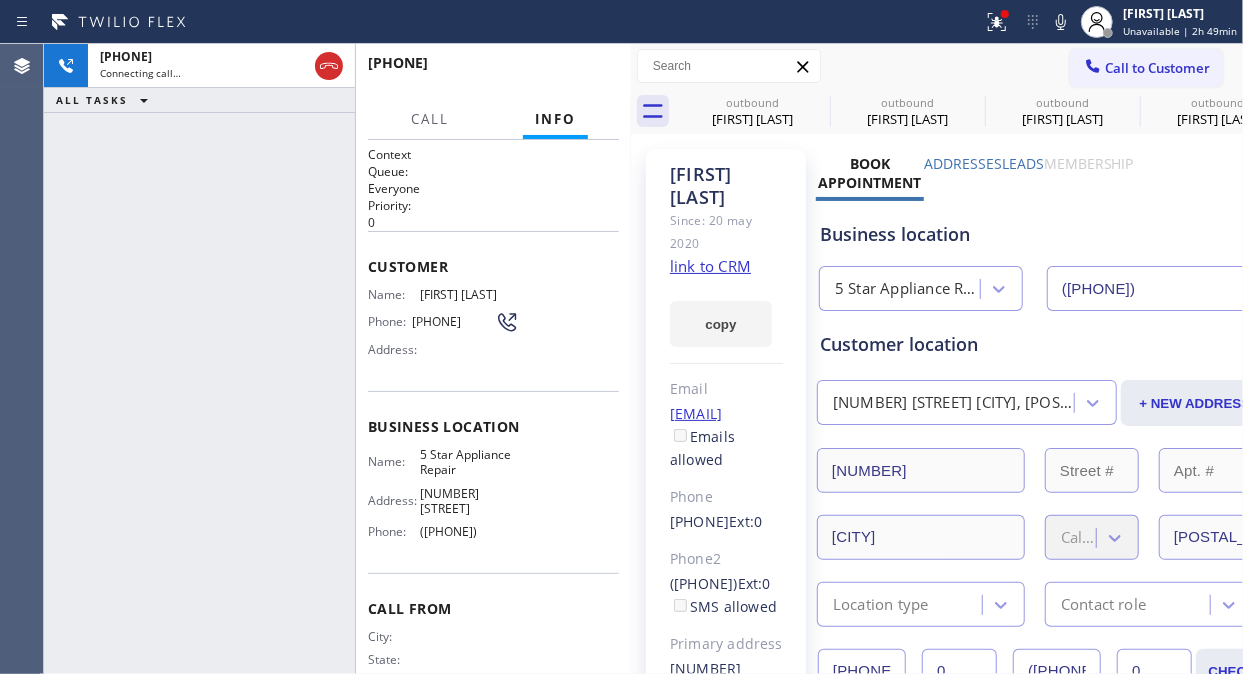 click 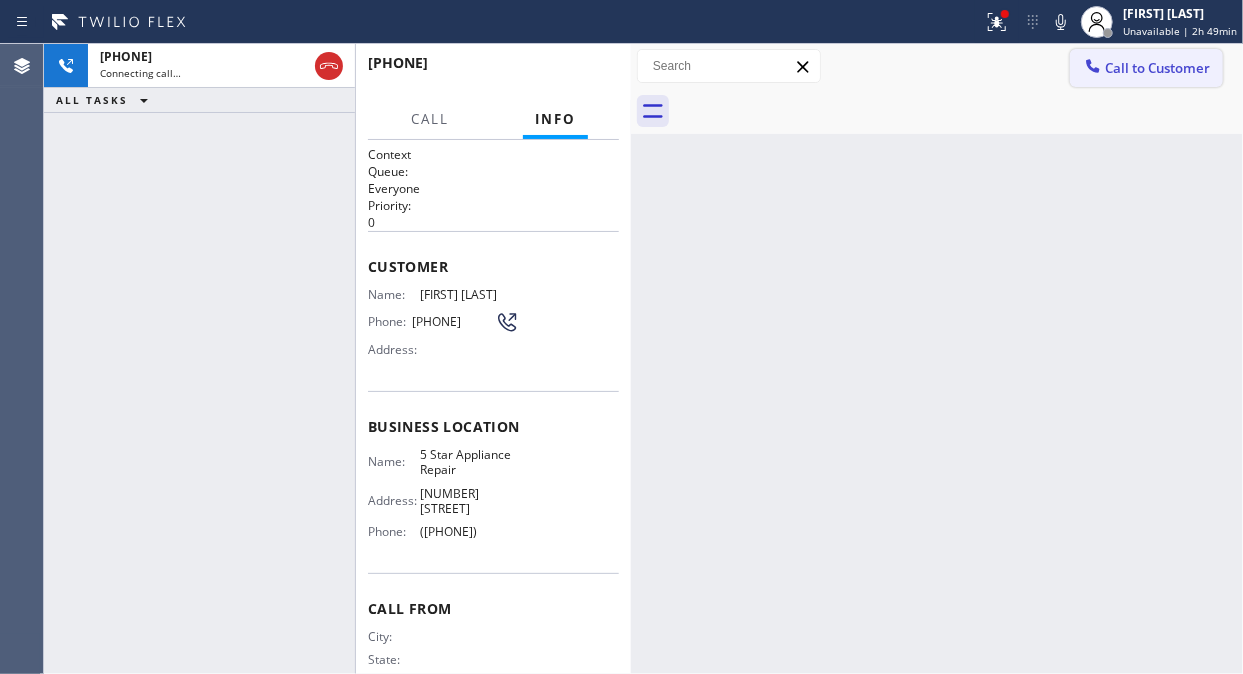 click on "Call to Customer" at bounding box center (1157, 68) 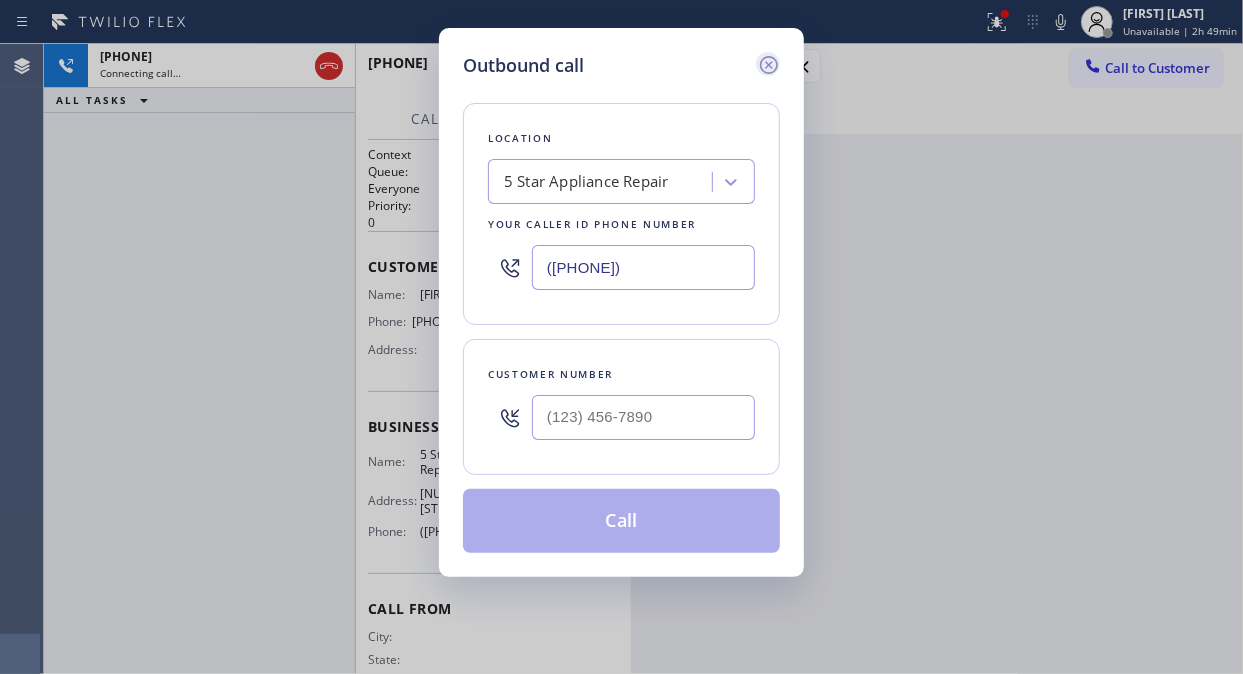 click 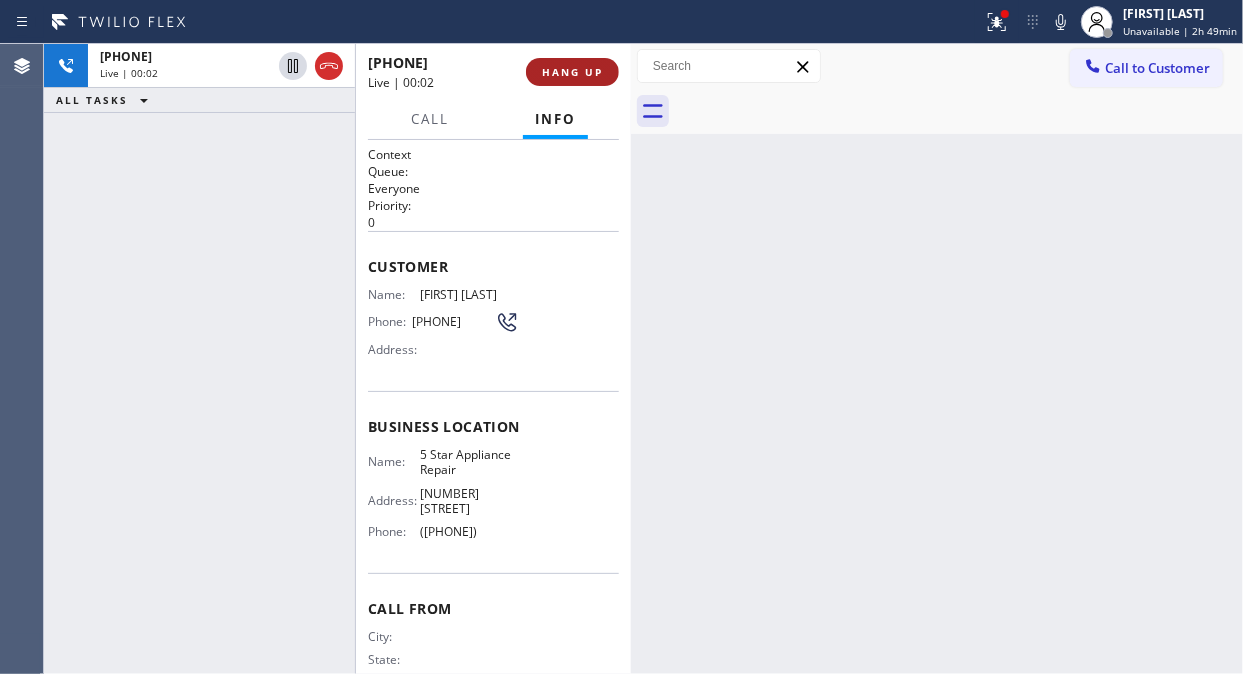 click on "HANG UP" at bounding box center (572, 72) 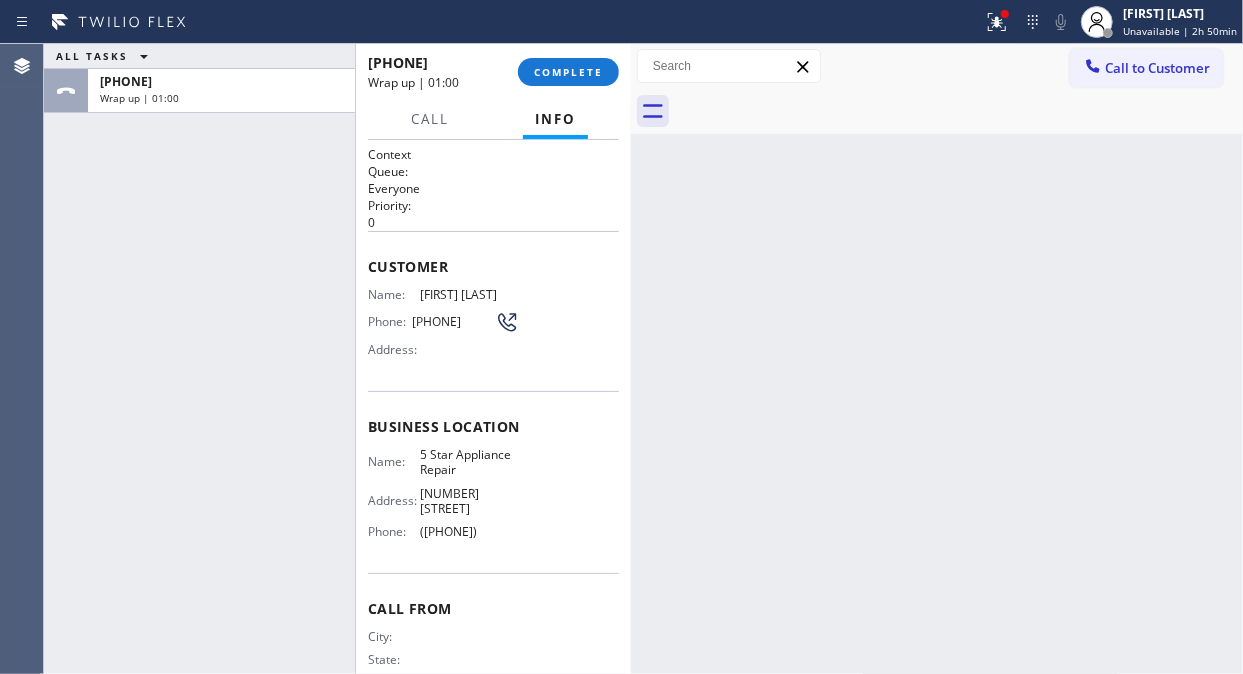 drag, startPoint x: 292, startPoint y: 195, endPoint x: 298, endPoint y: 181, distance: 15.231546 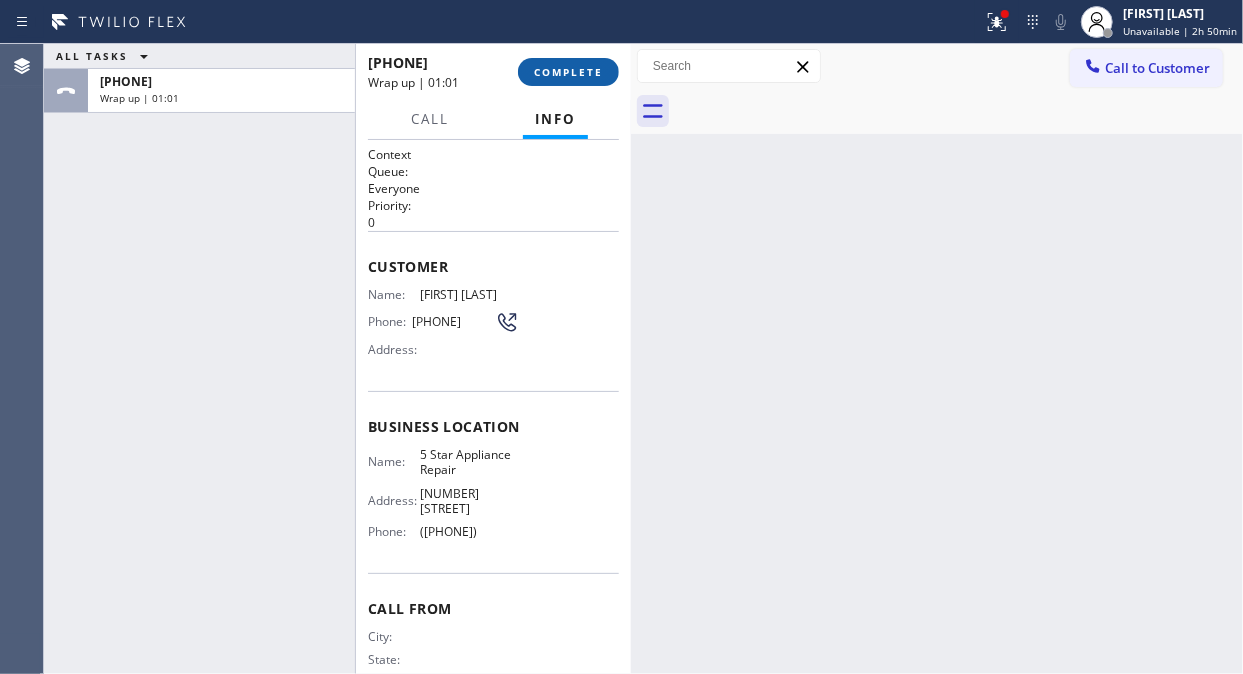click on "COMPLETE" at bounding box center [568, 72] 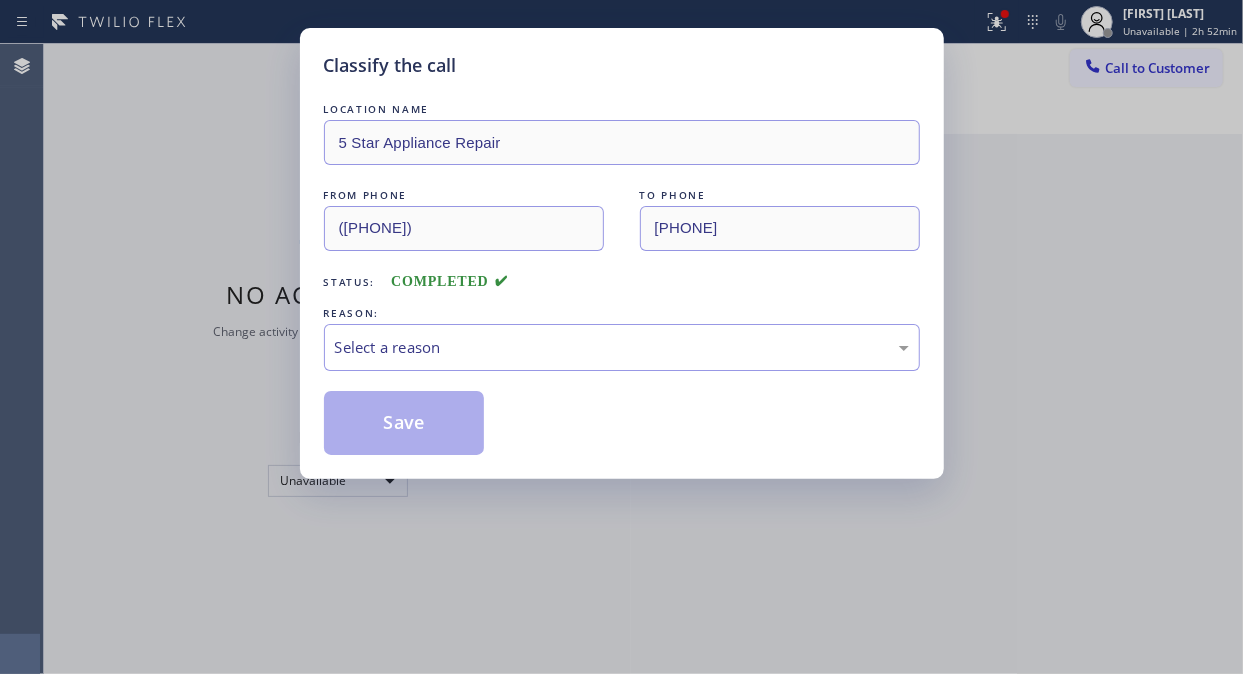 click on "Classify the call LOCATION NAME 5 Star Appliance Repair FROM PHONE ([AREA_CODE]) [PHONE] TO PHONE ([AREA_CODE]) [PHONE] Status: COMPLETED REASON: Select a reason Save" at bounding box center (621, 337) 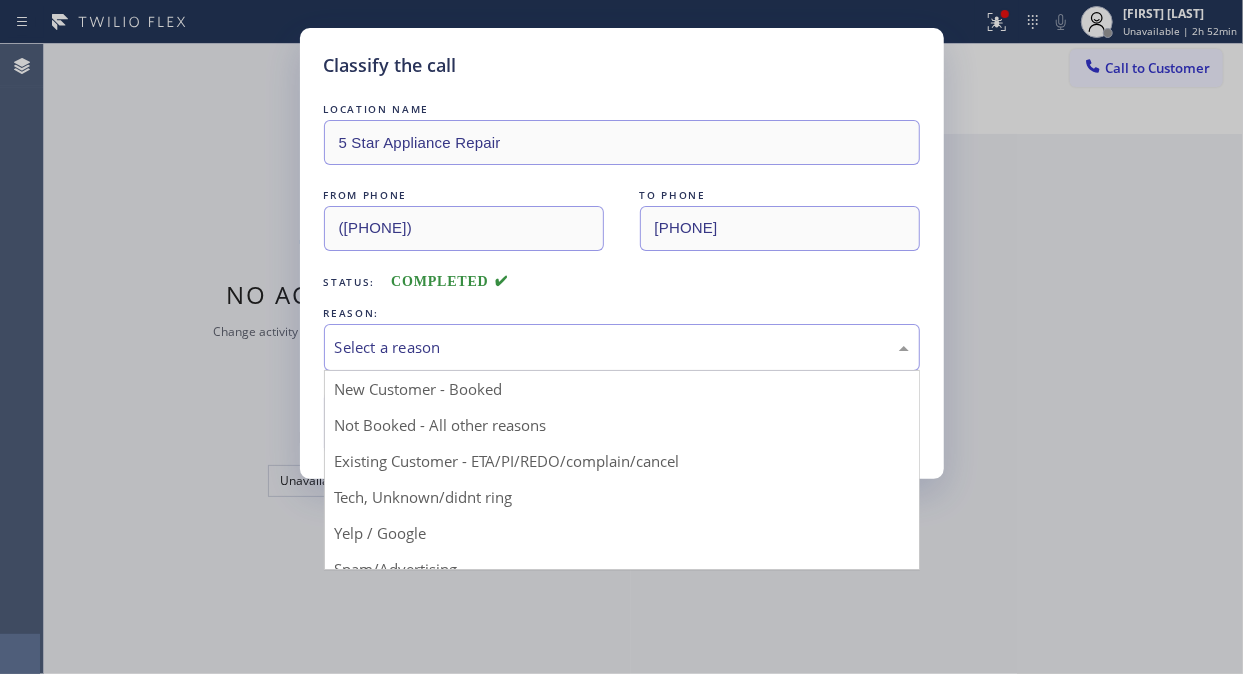 click on "Select a reason" at bounding box center (622, 347) 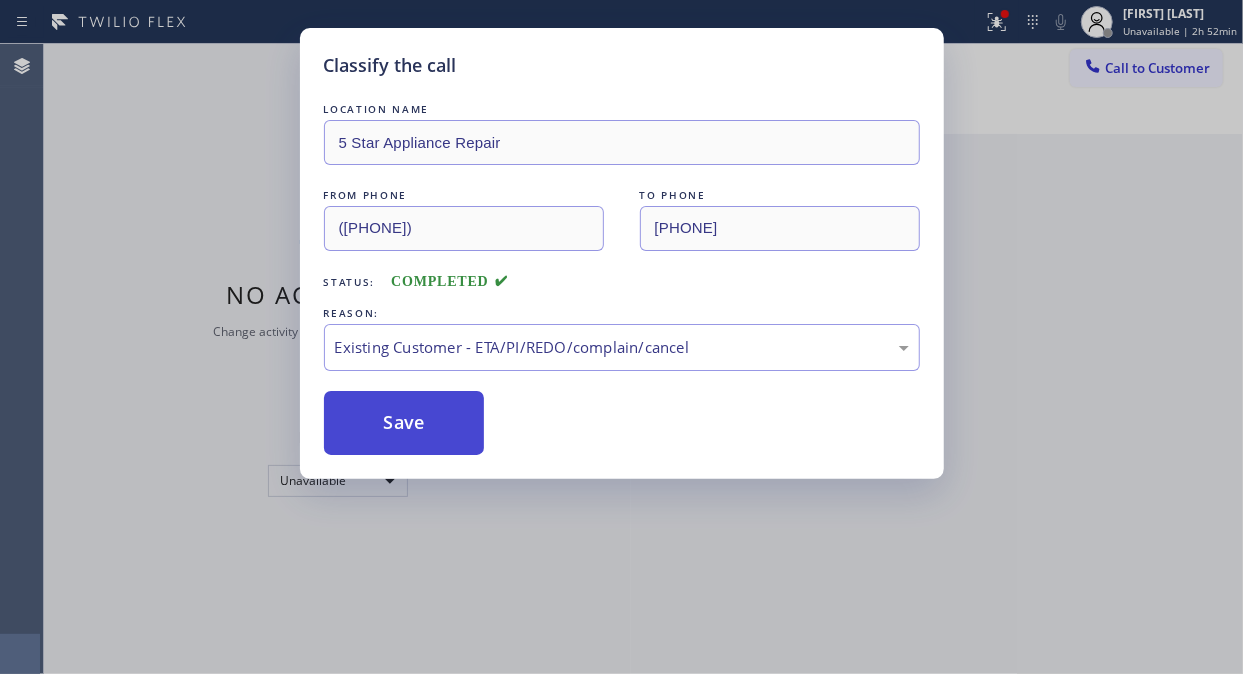 click on "Save" at bounding box center (404, 423) 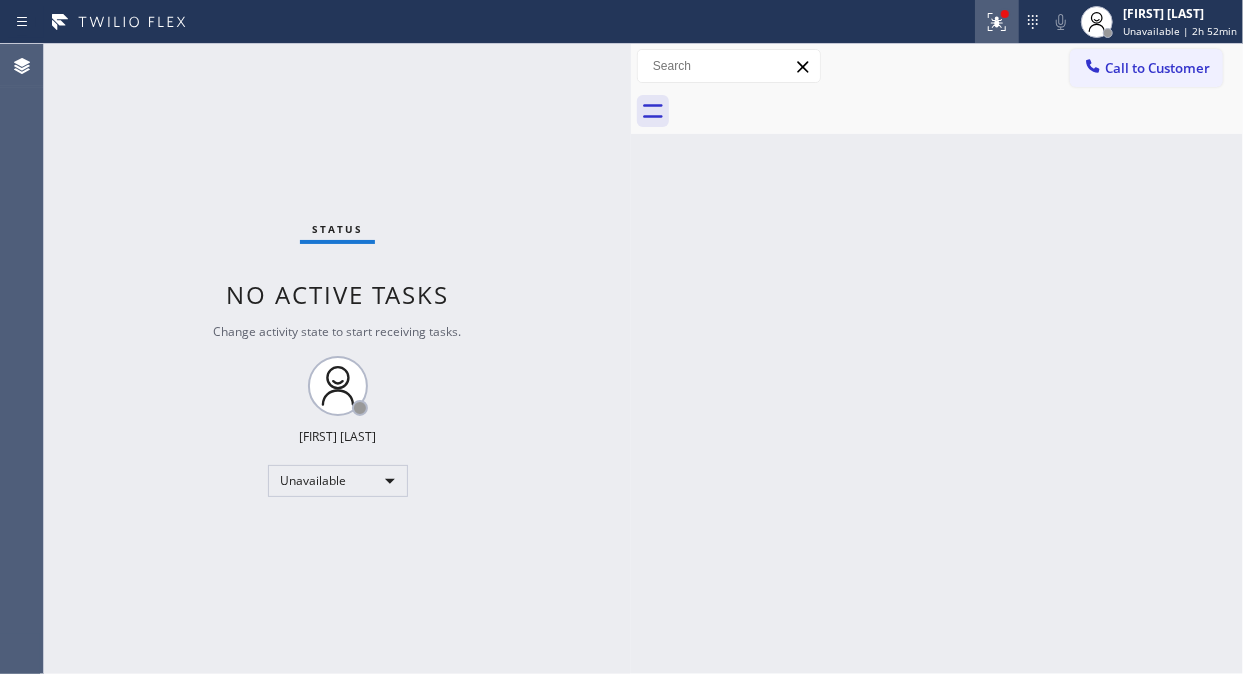 click 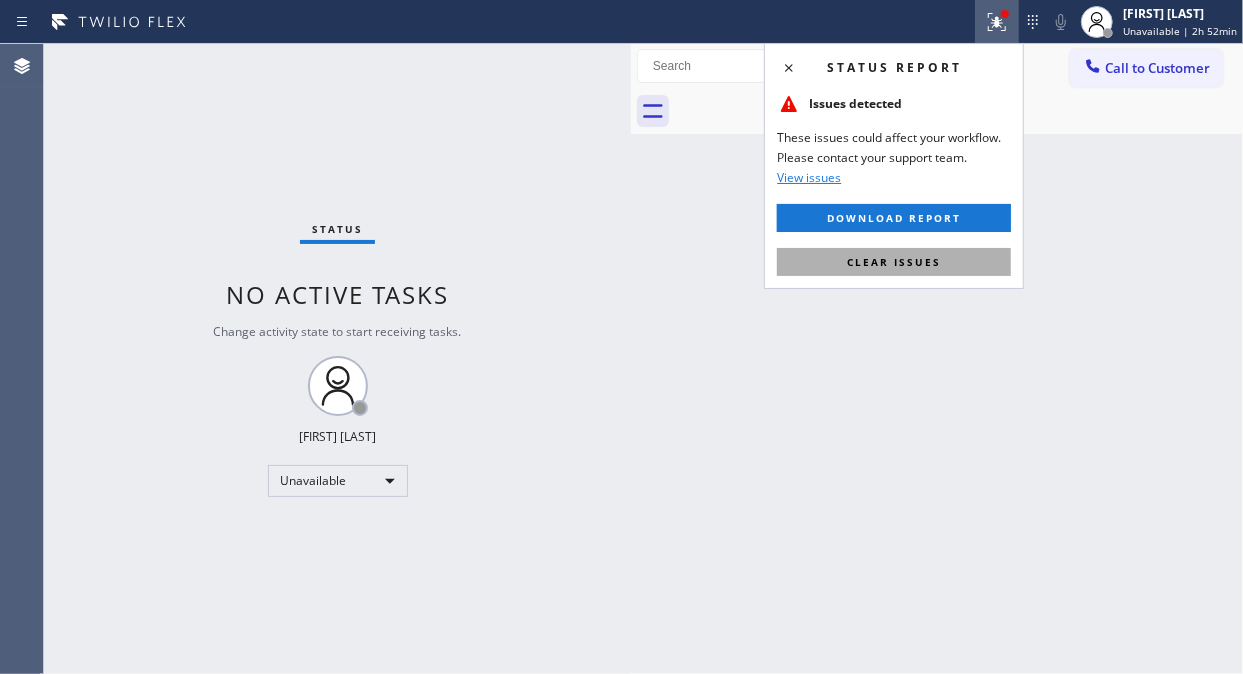 click on "Clear issues" at bounding box center (894, 262) 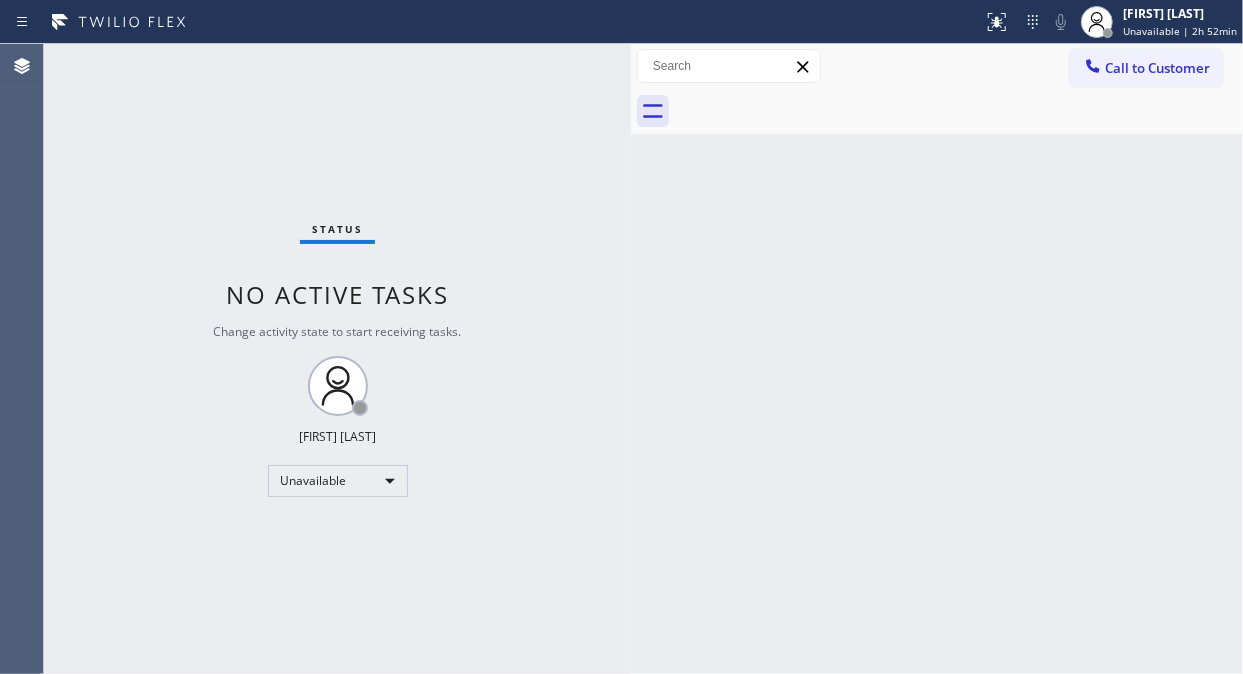 click at bounding box center (959, 111) 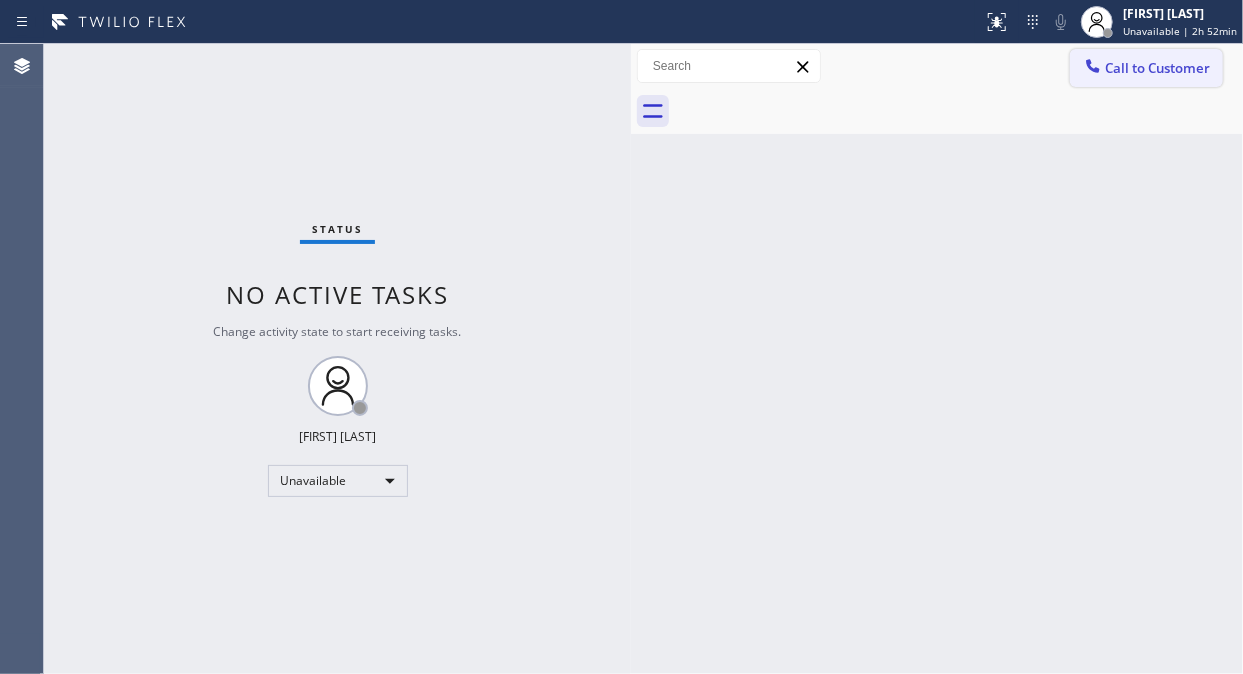 drag, startPoint x: 1113, startPoint y: 61, endPoint x: 957, endPoint y: 180, distance: 196.20653 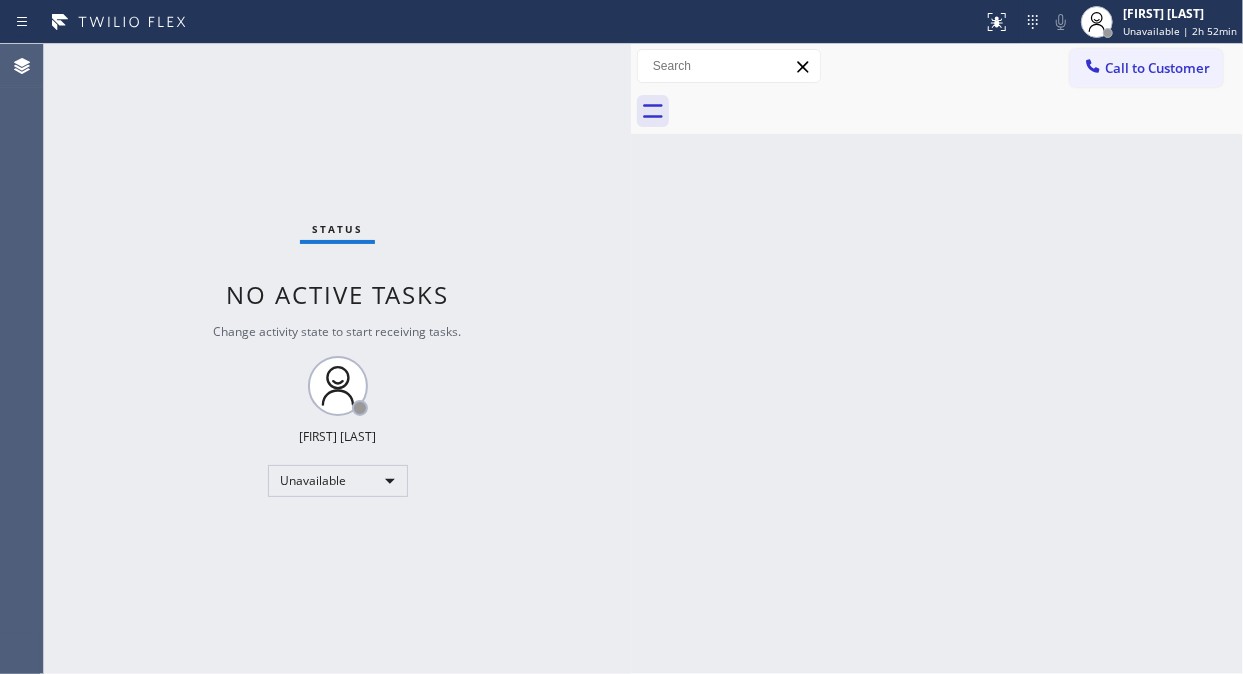 click on "Call to Customer" at bounding box center [1157, 68] 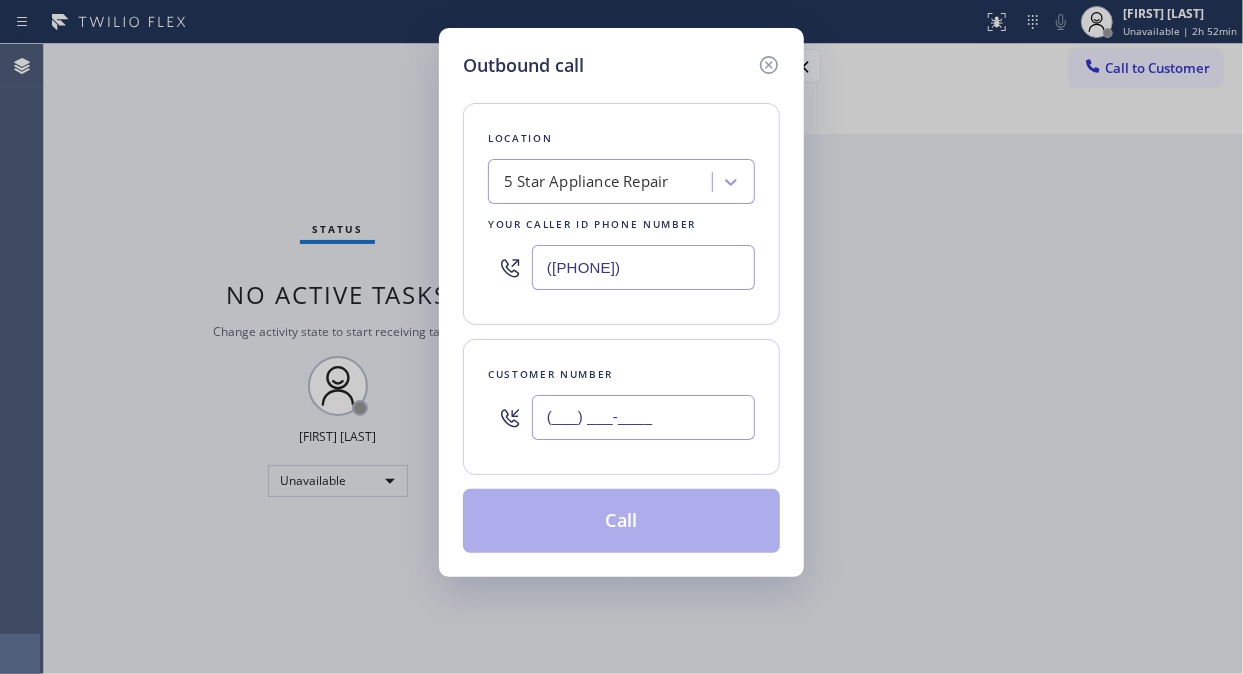 click on "(___) ___-____" at bounding box center (643, 417) 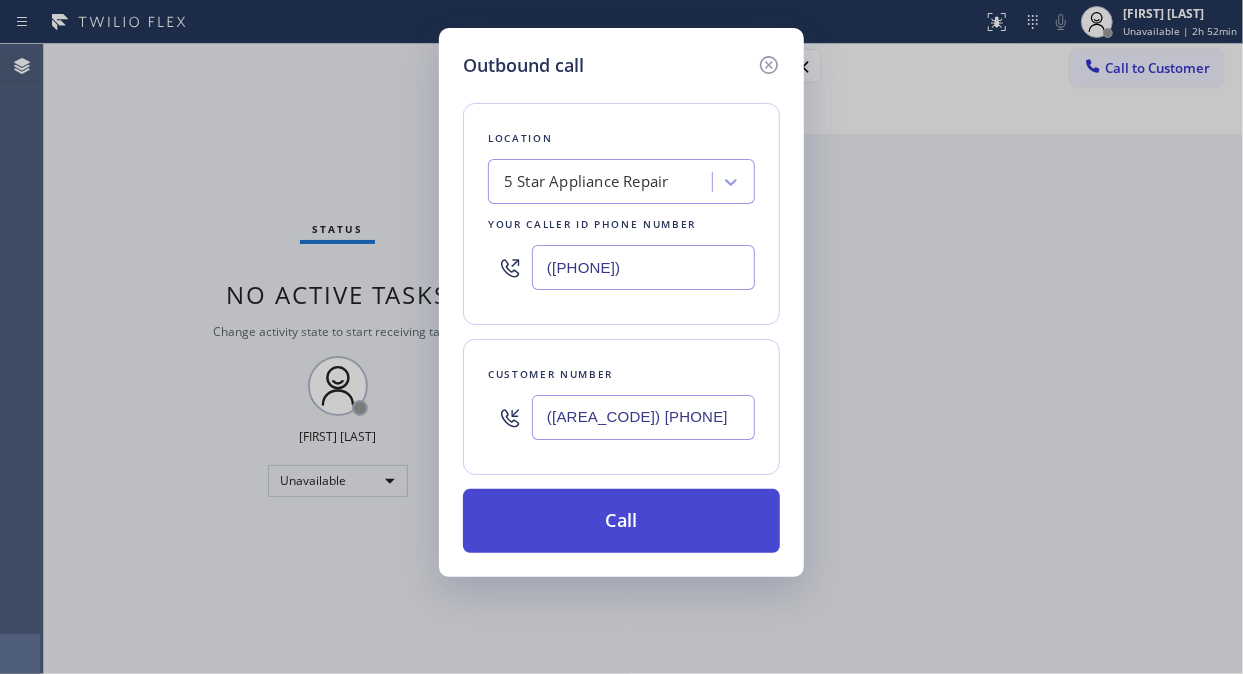 type on "([AREA_CODE]) [PHONE]" 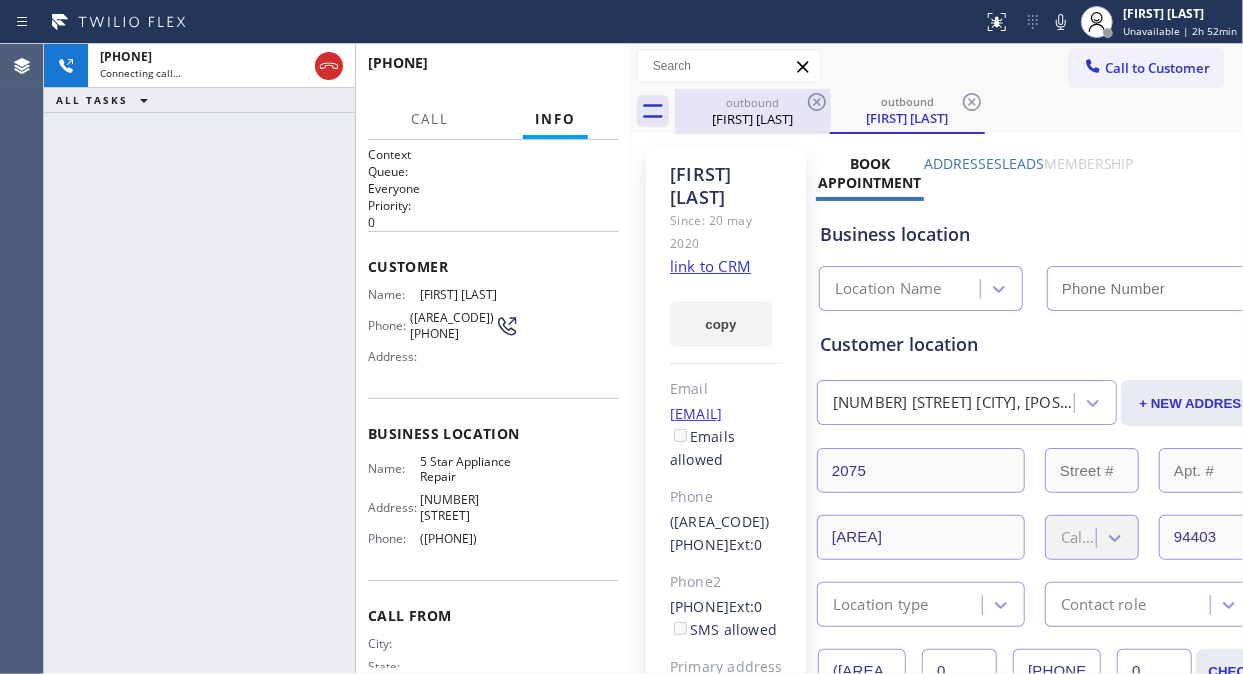 type on "([PHONE])" 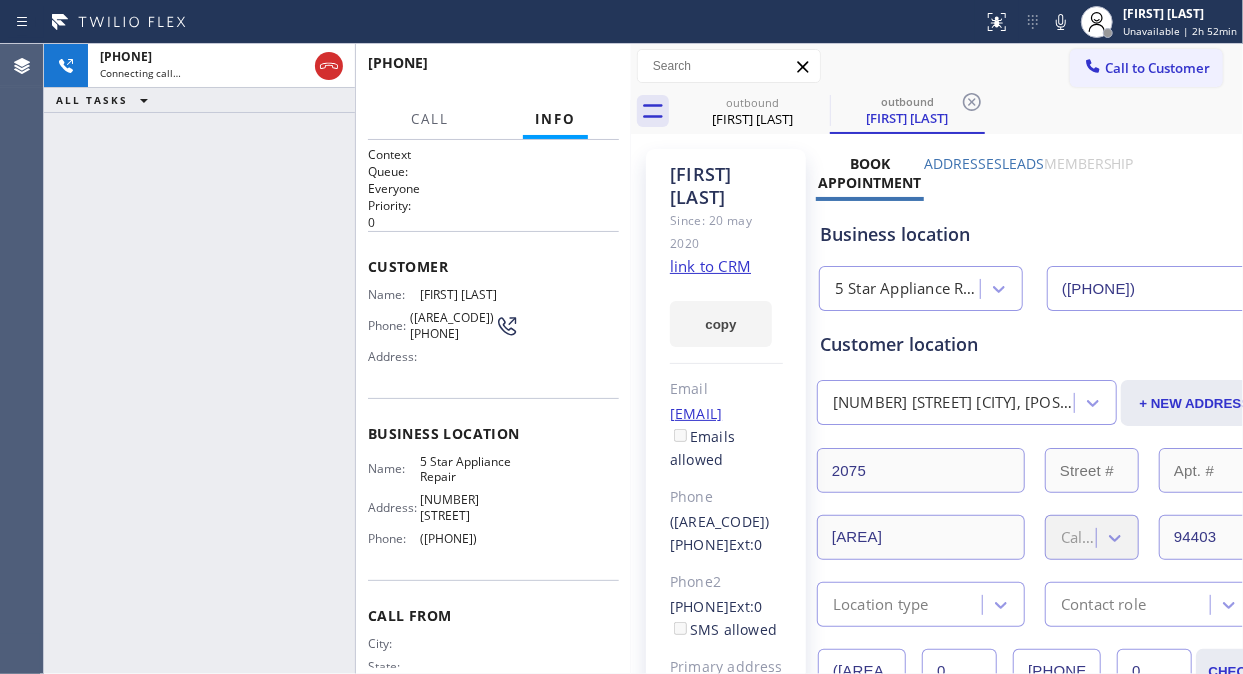 click 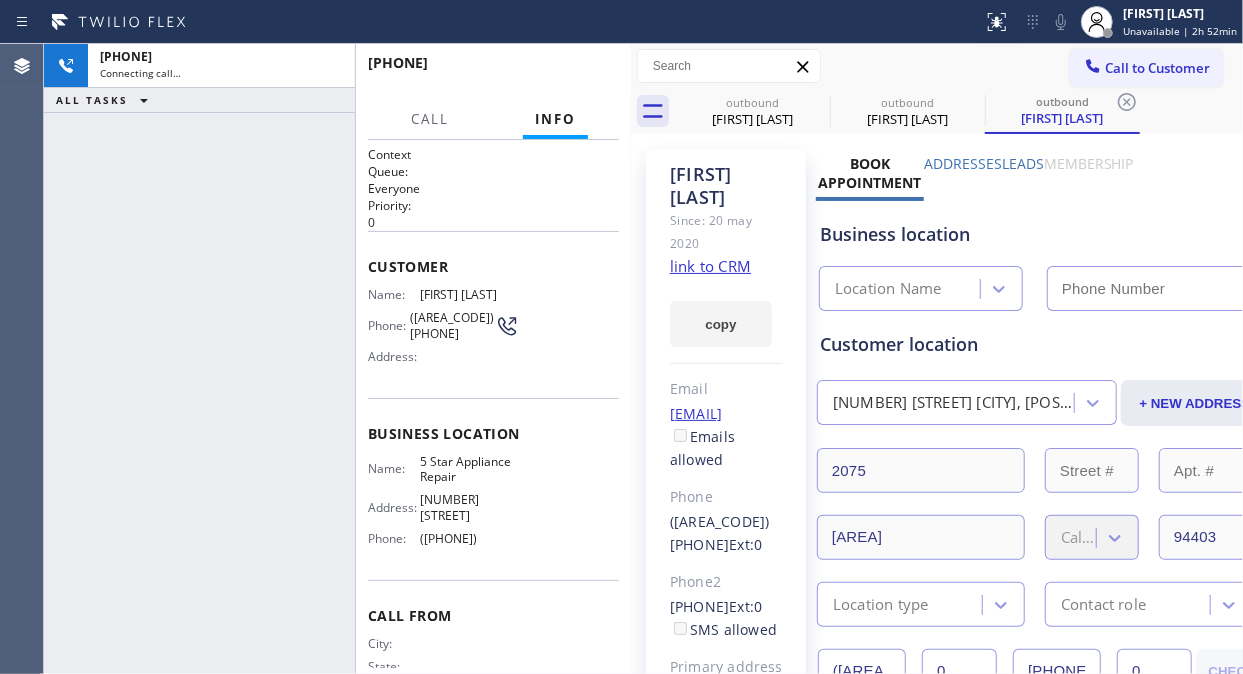 click on "Call to Customer" at bounding box center (1157, 68) 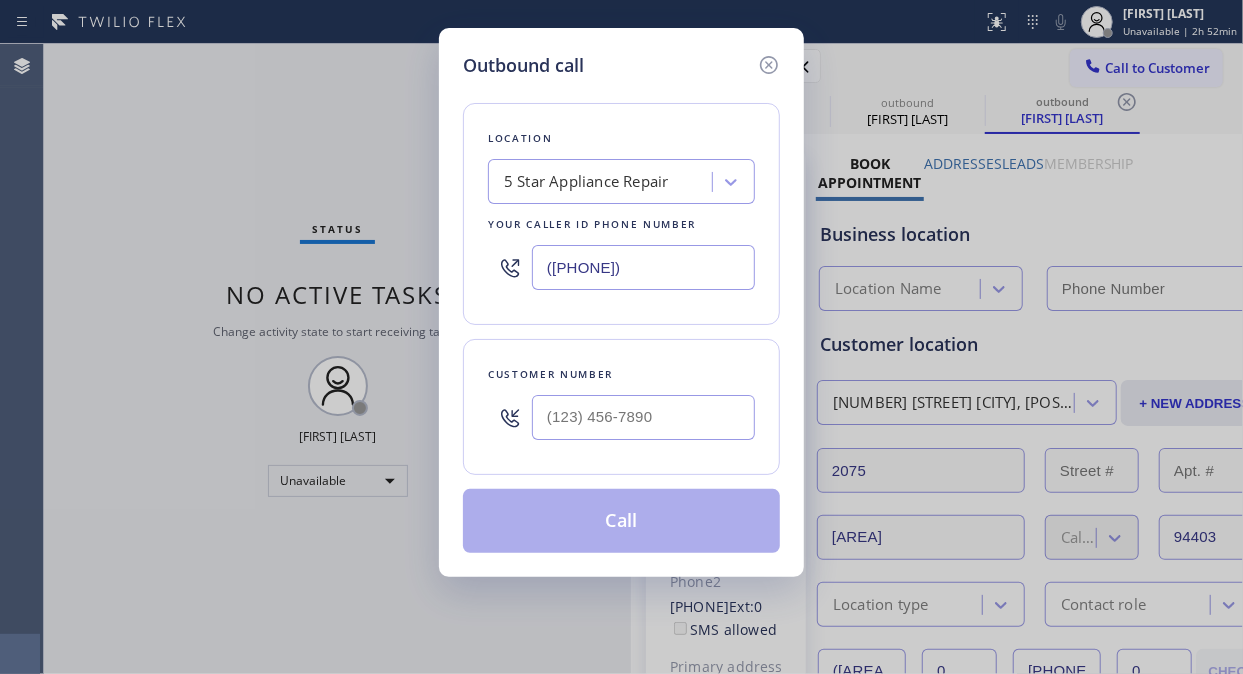 type on "([PHONE])" 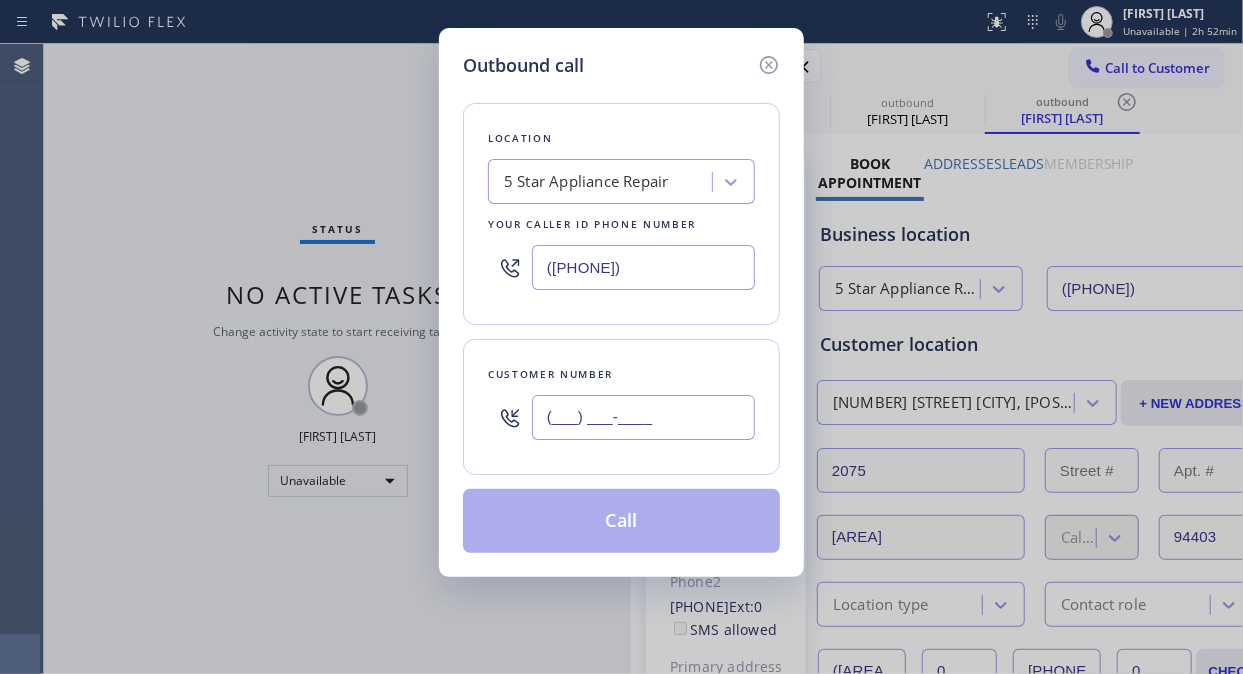 click on "(___) ___-____" at bounding box center [643, 417] 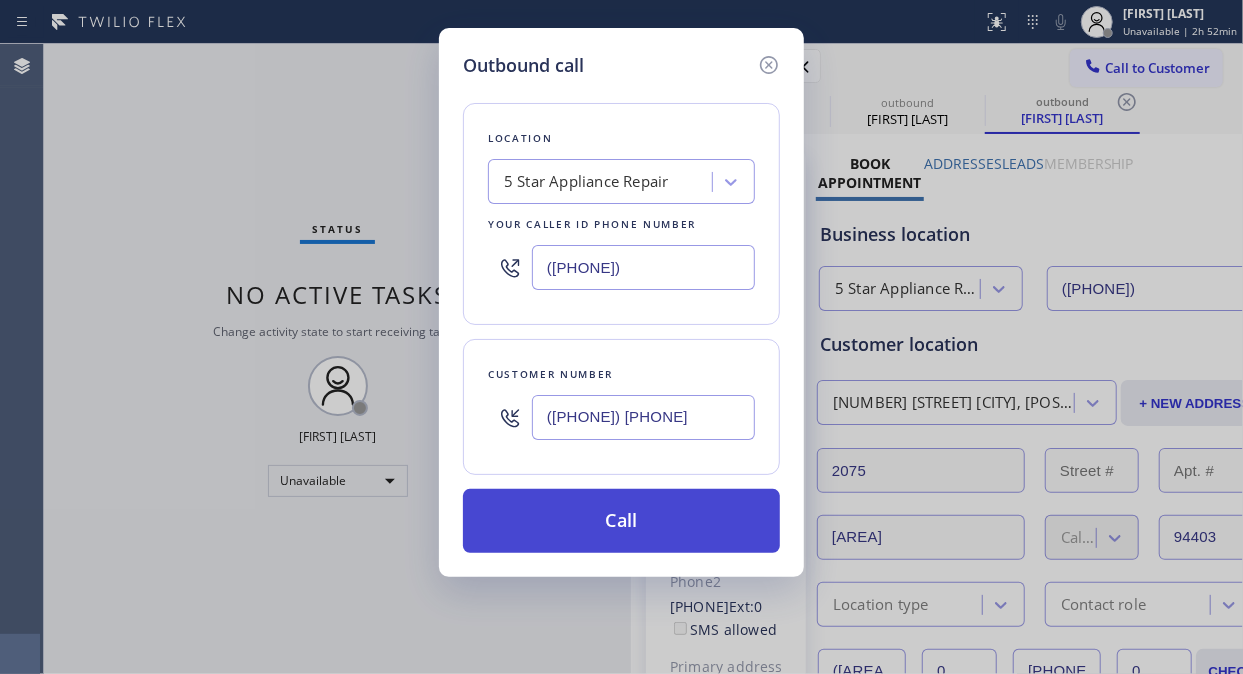 click on "Call" at bounding box center (621, 521) 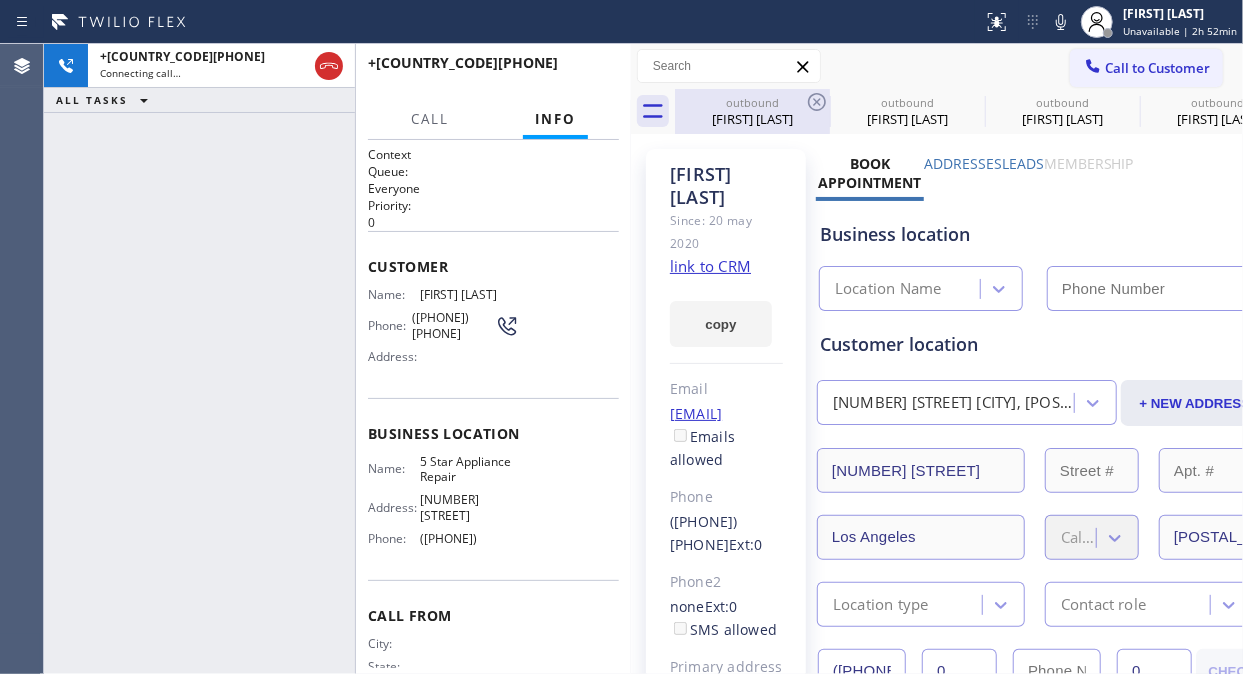 click 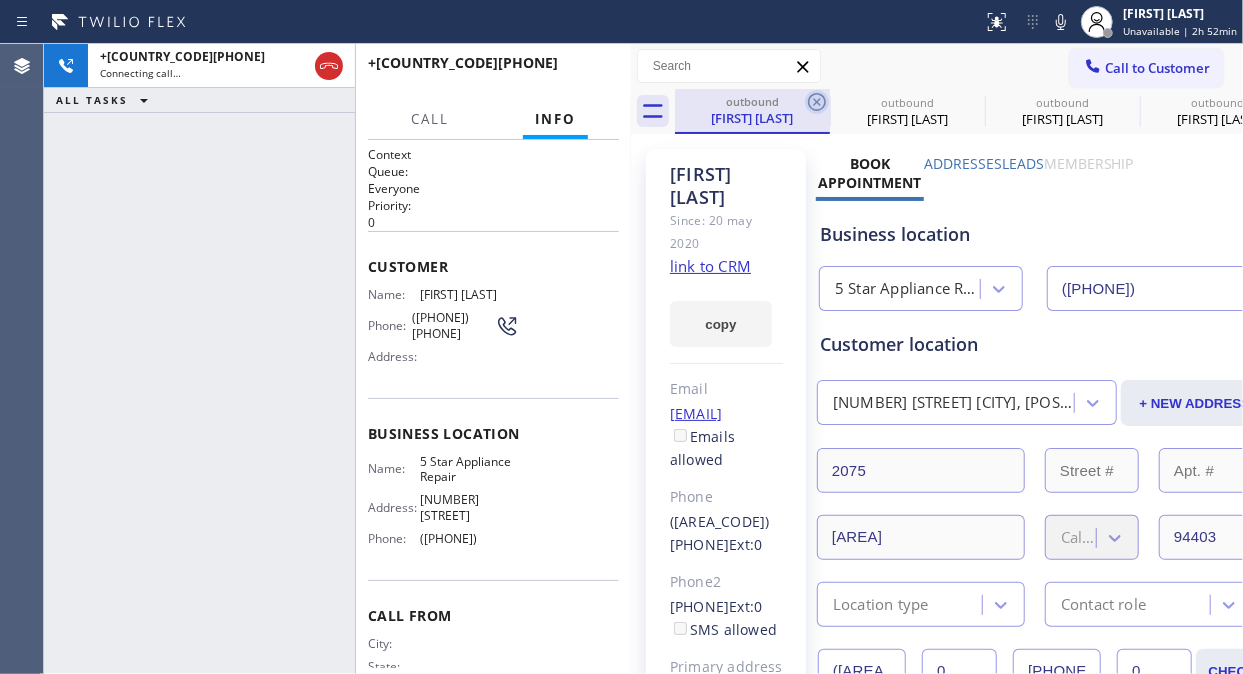 click 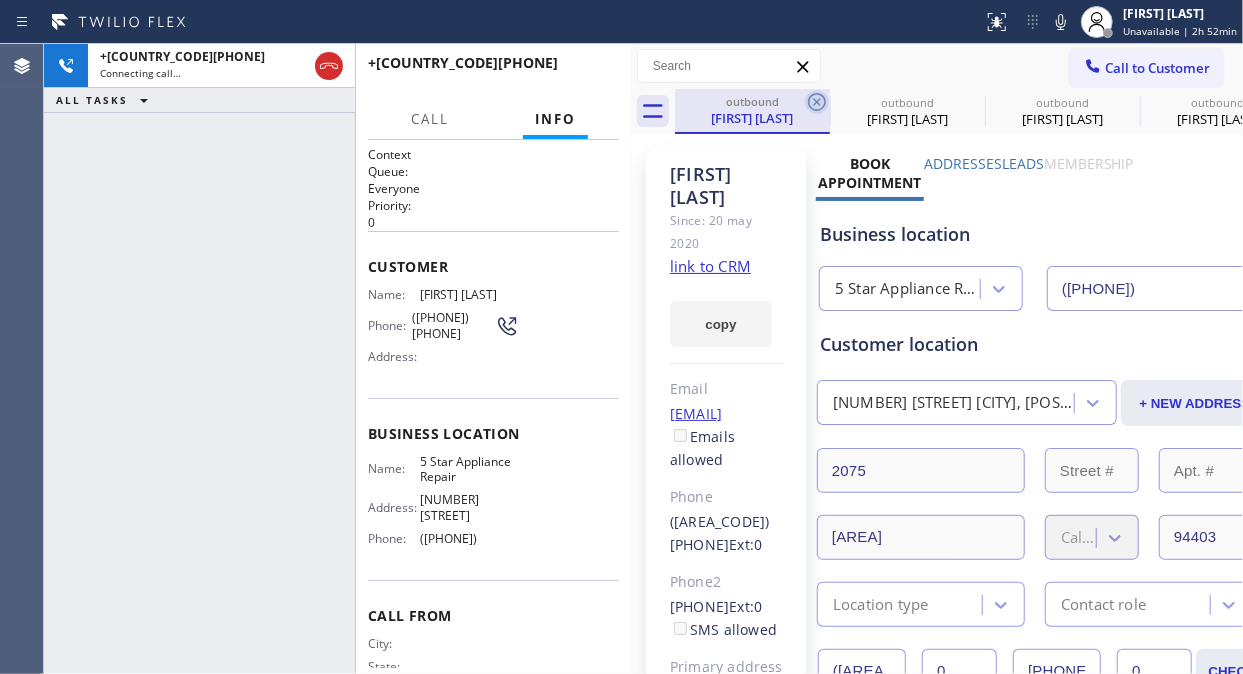 click 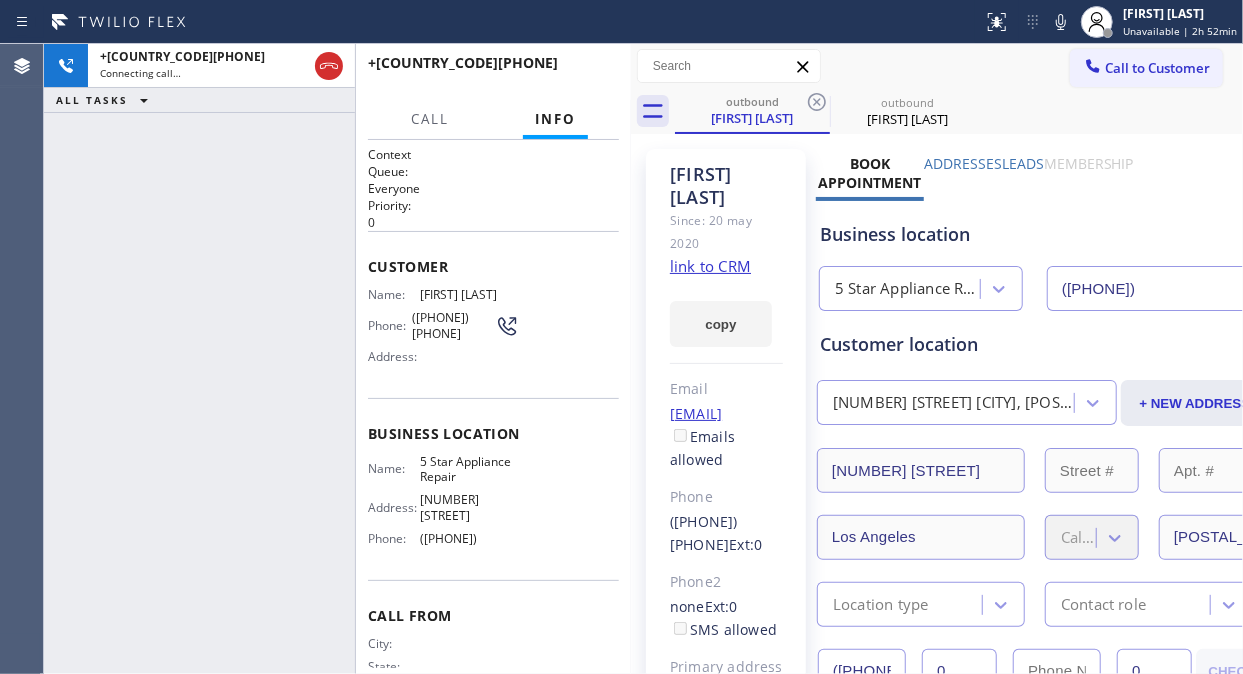 click 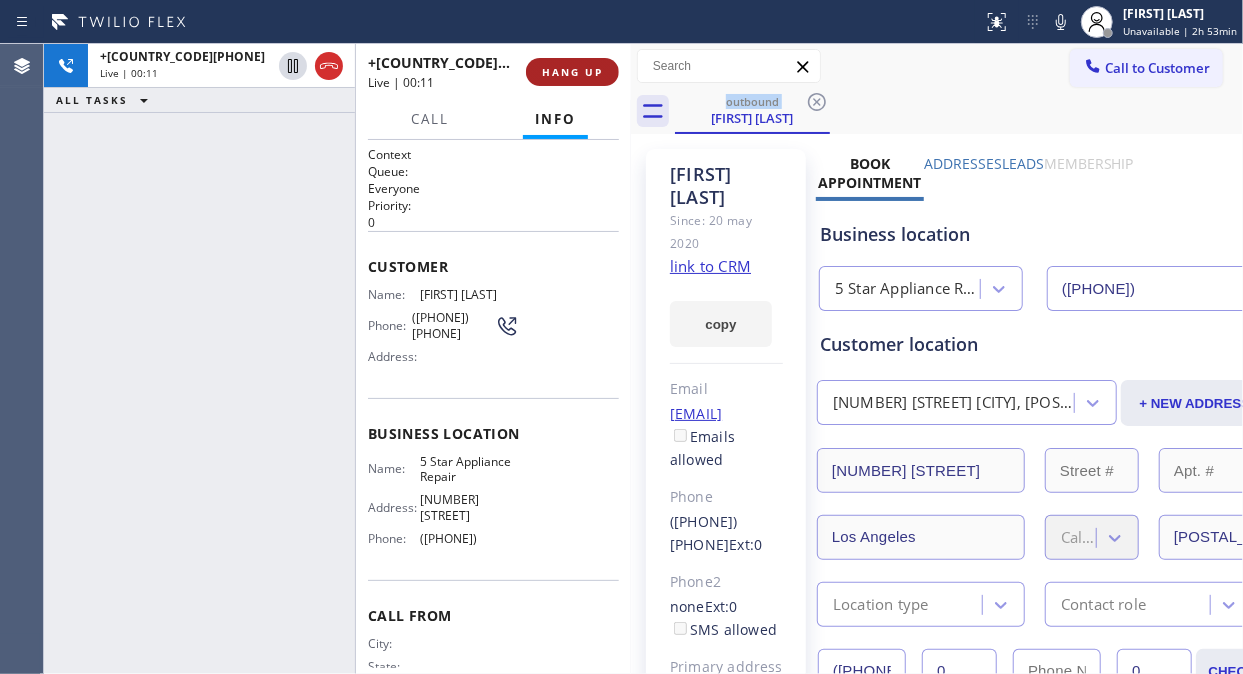 click on "HANG UP" at bounding box center [572, 72] 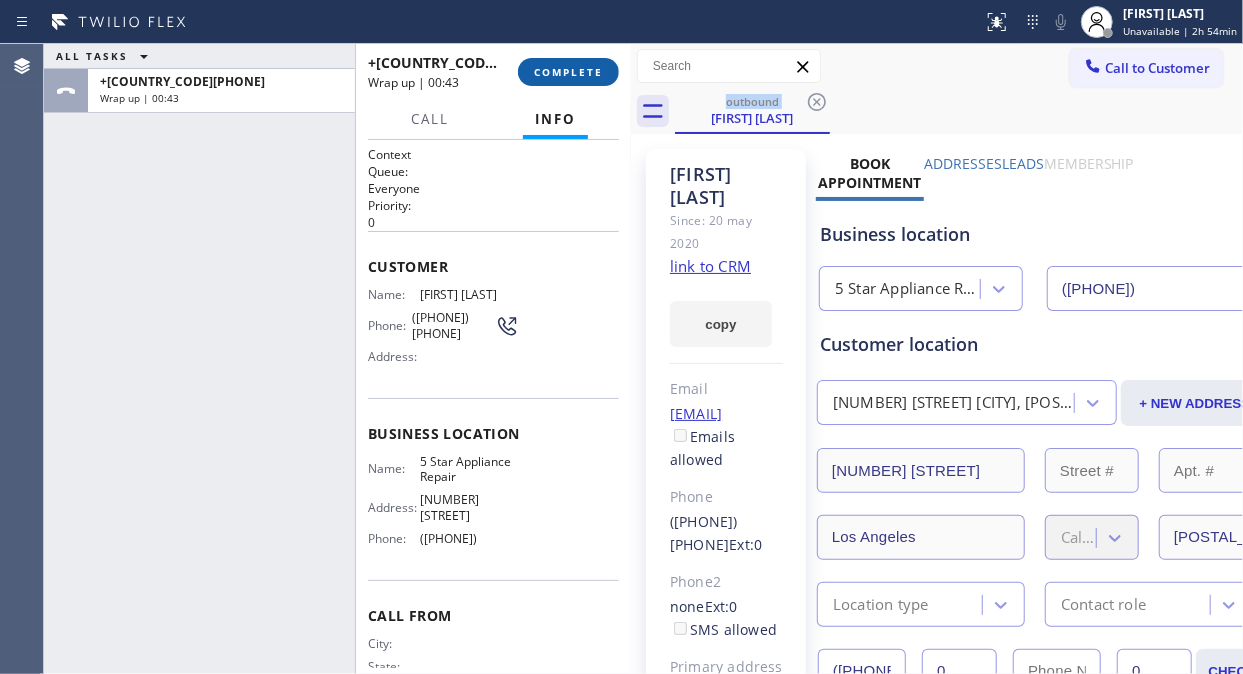 click on "COMPLETE" at bounding box center (568, 72) 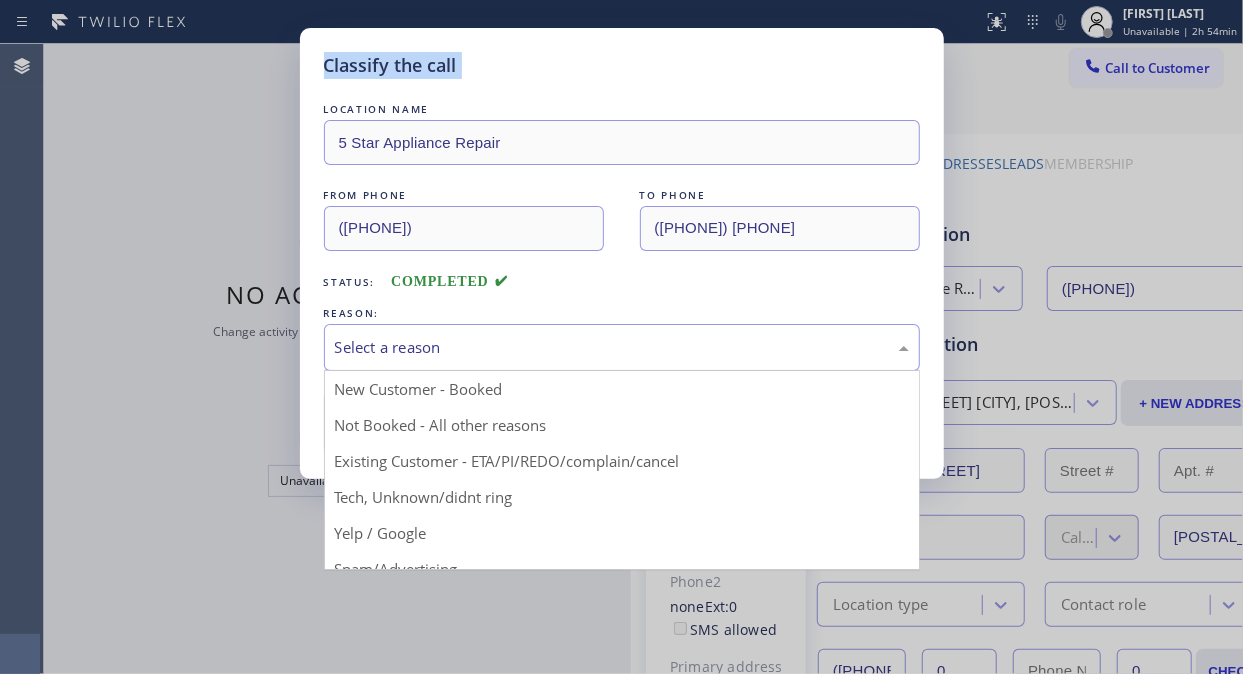 click on "Select a reason" at bounding box center [622, 347] 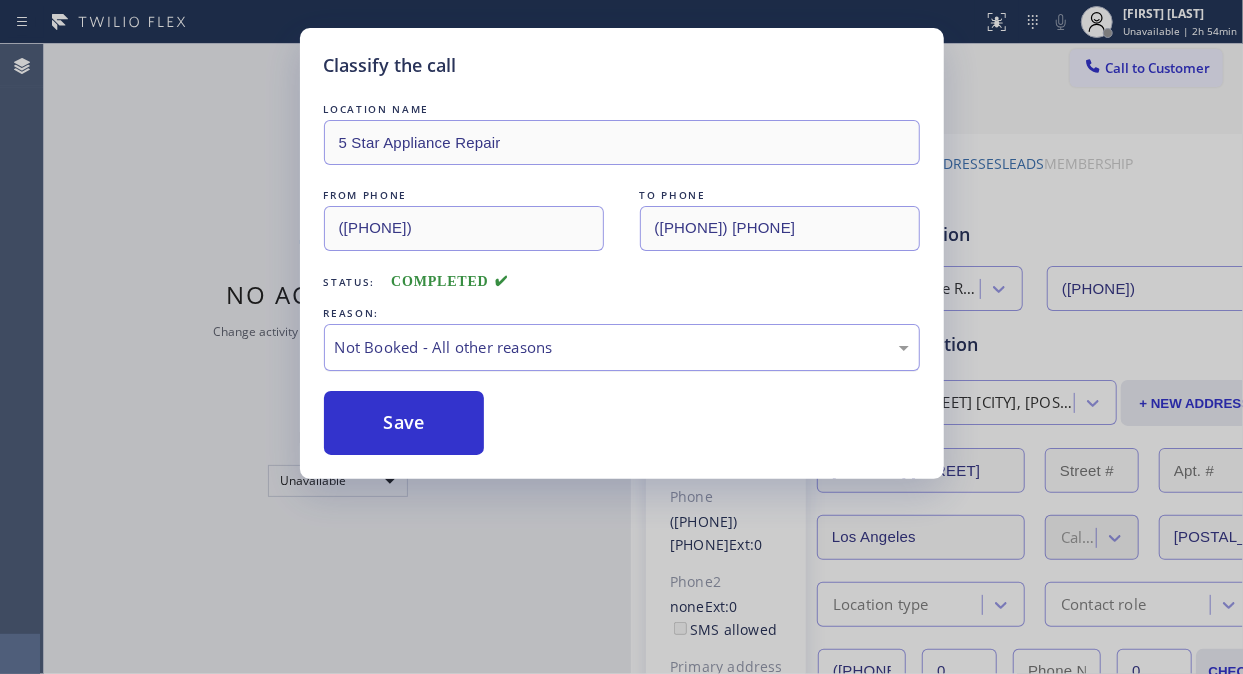 drag, startPoint x: 567, startPoint y: 376, endPoint x: 567, endPoint y: 364, distance: 12 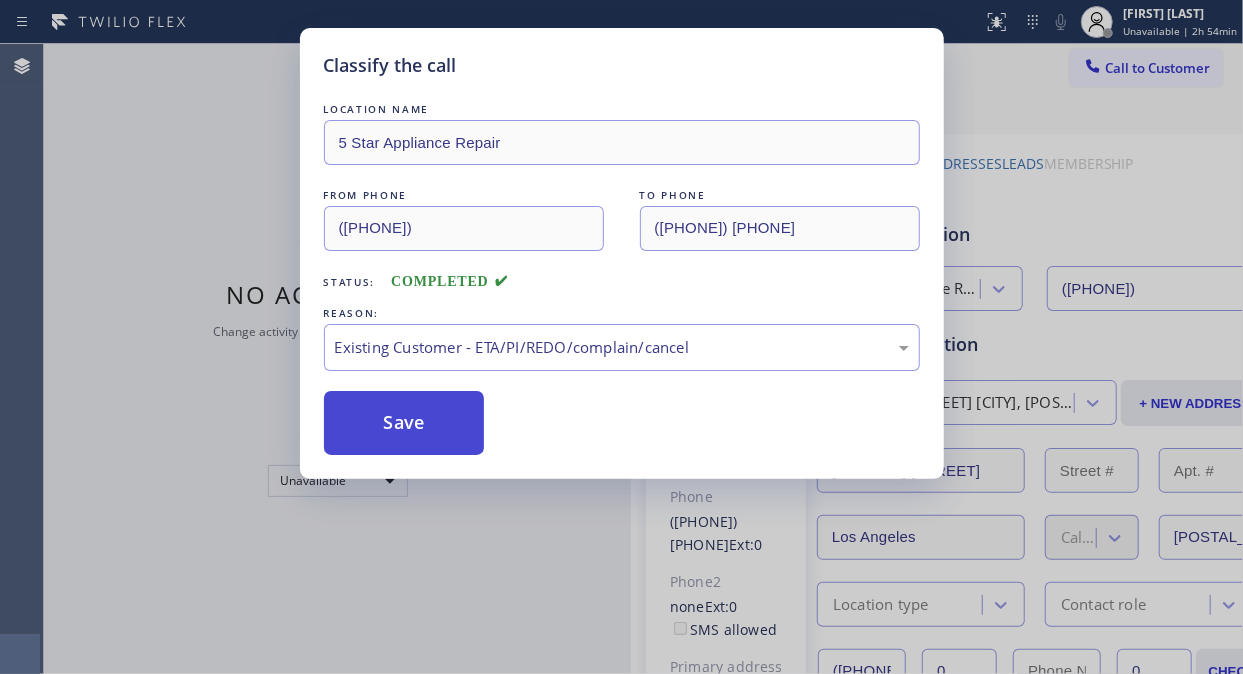click on "Save" at bounding box center (404, 423) 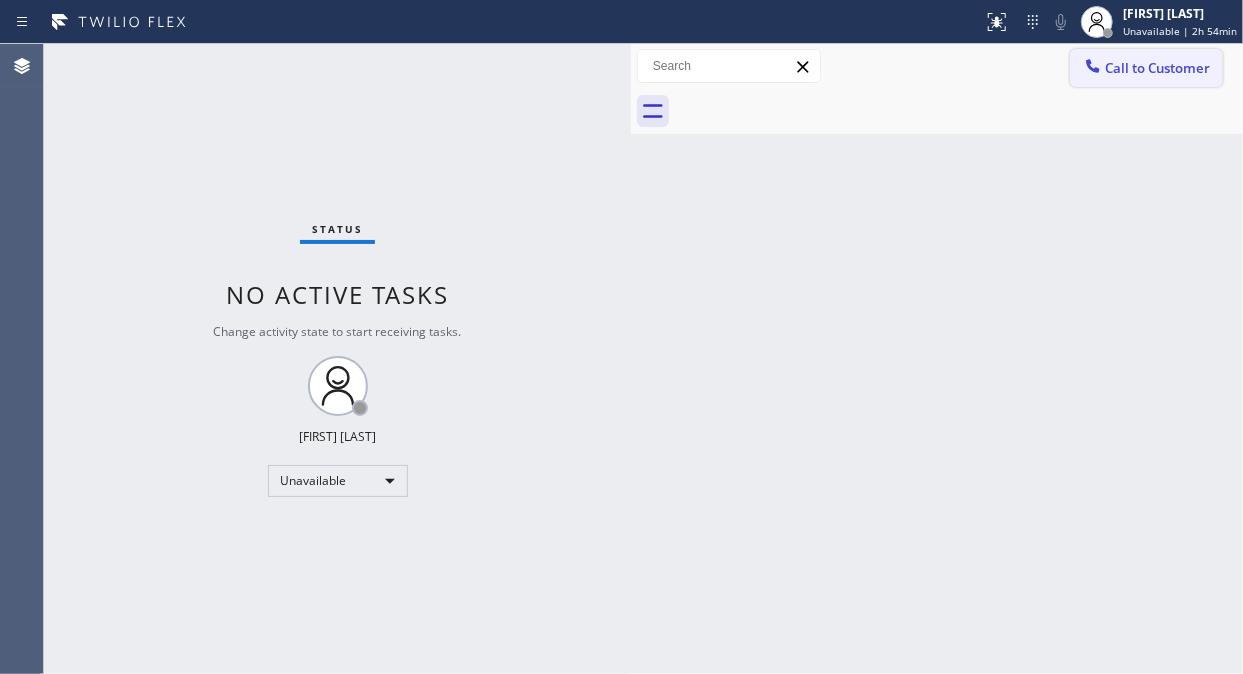 click on "Call to Customer" at bounding box center [1146, 68] 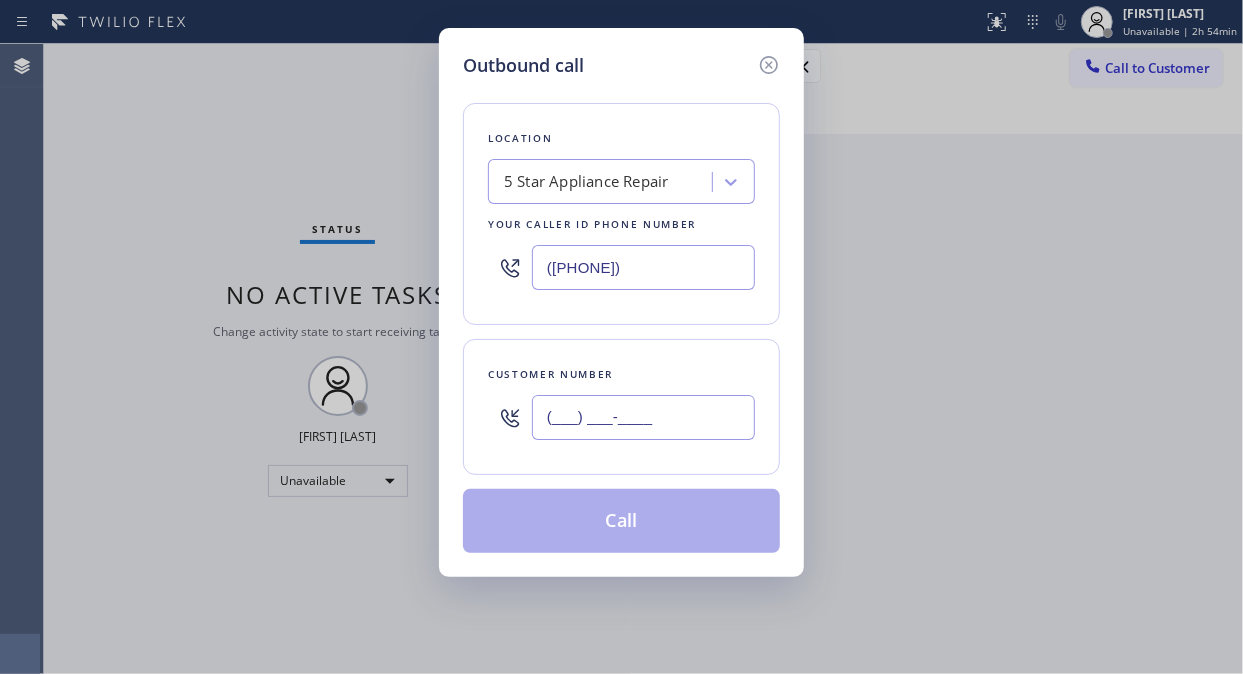 click on "(___) ___-____" at bounding box center (643, 417) 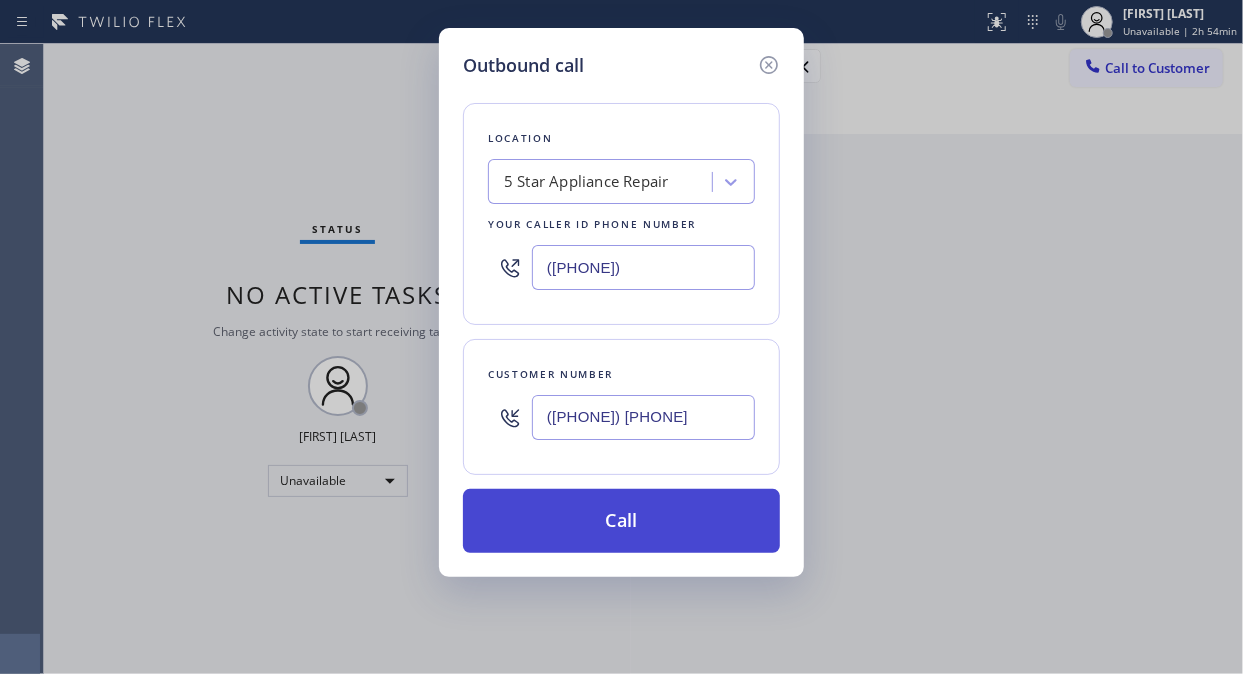 type on "([PHONE]) [PHONE]" 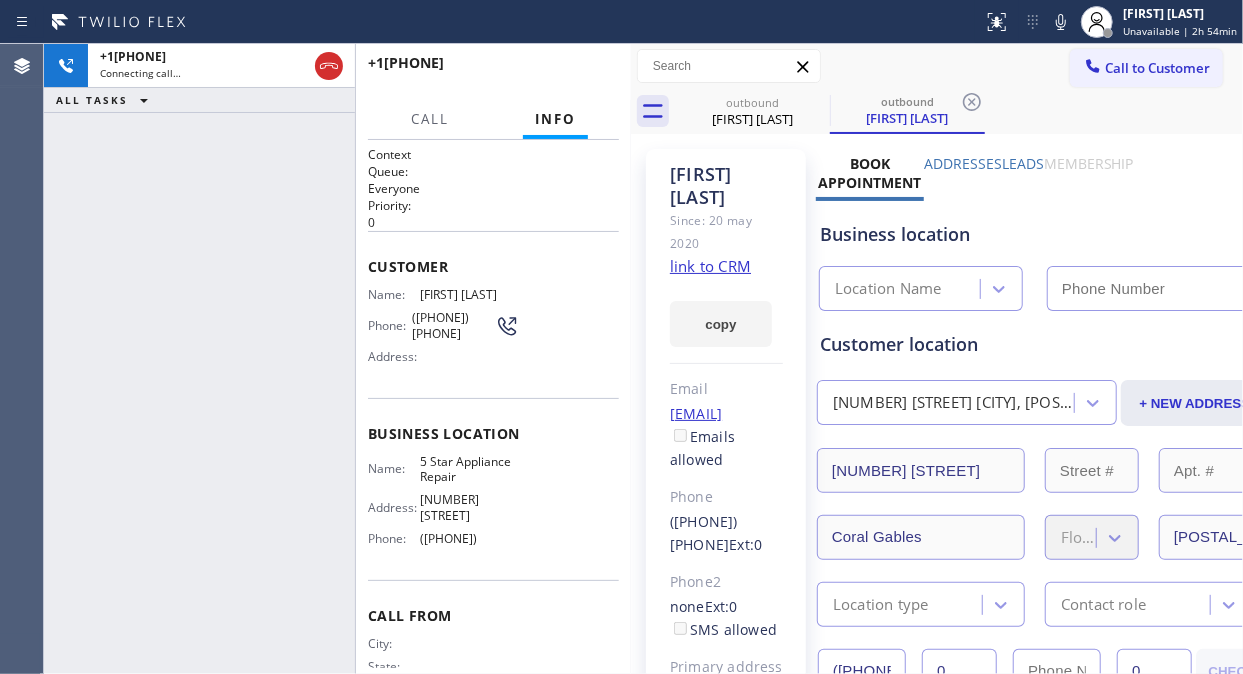 type on "([PHONE])" 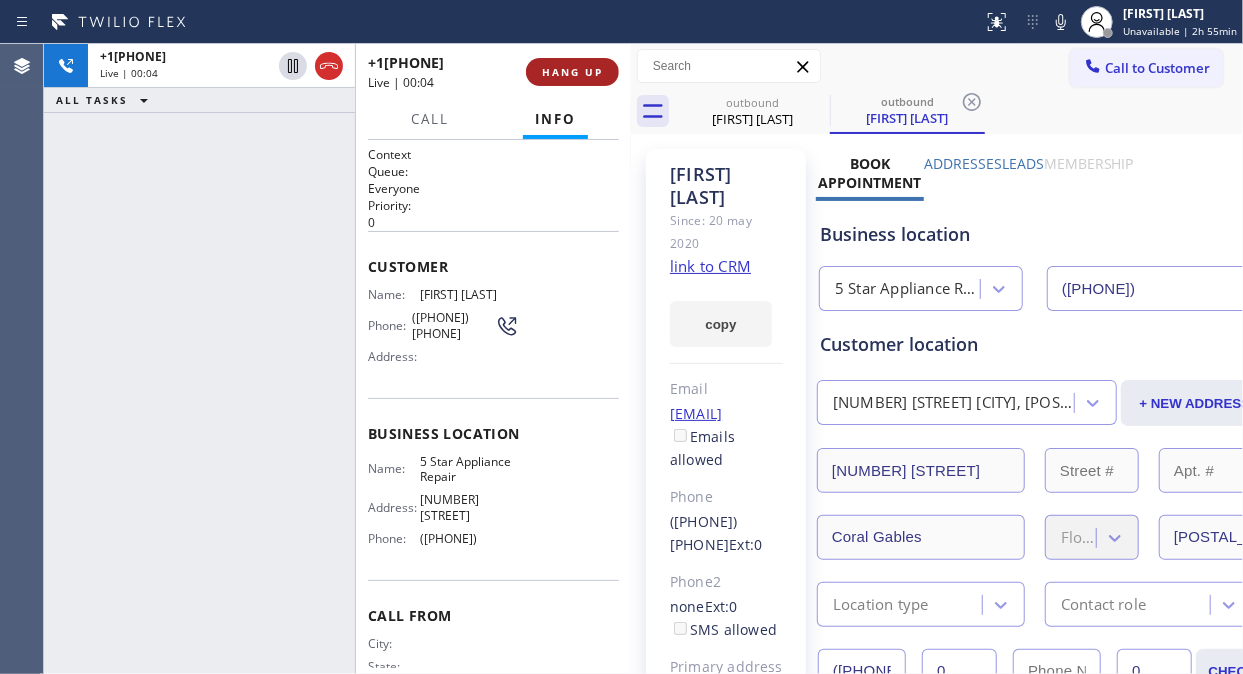 click on "HANG UP" at bounding box center [572, 72] 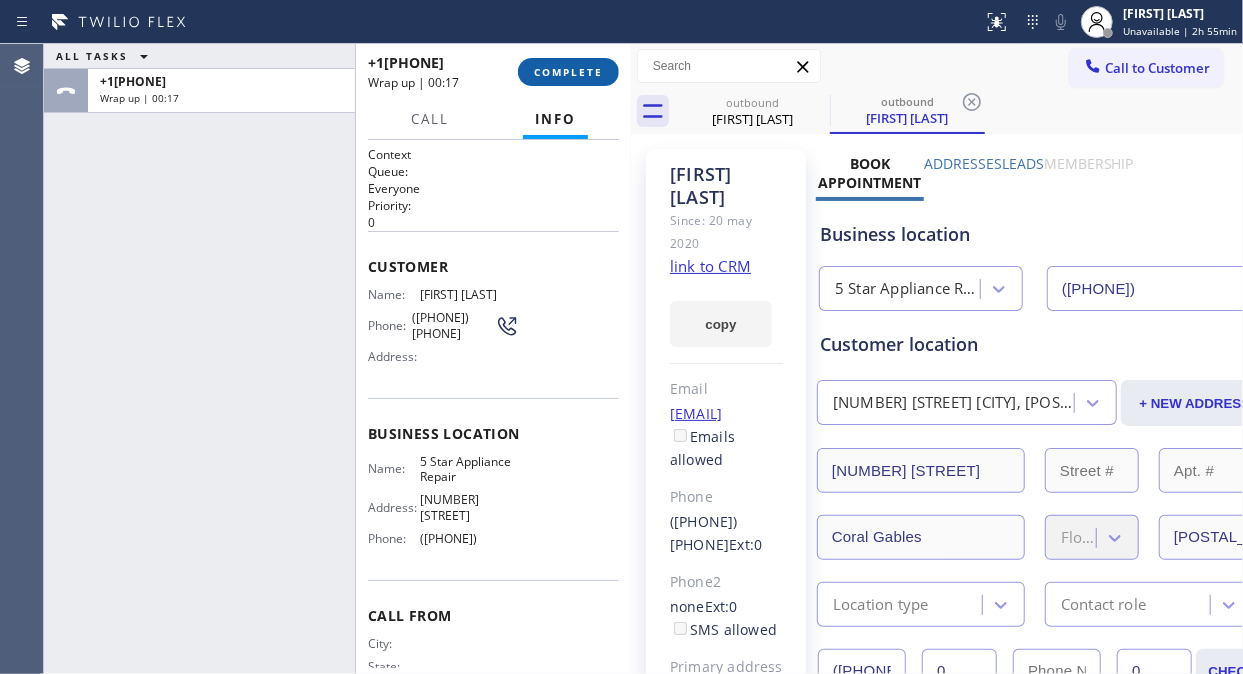 click on "COMPLETE" at bounding box center (568, 72) 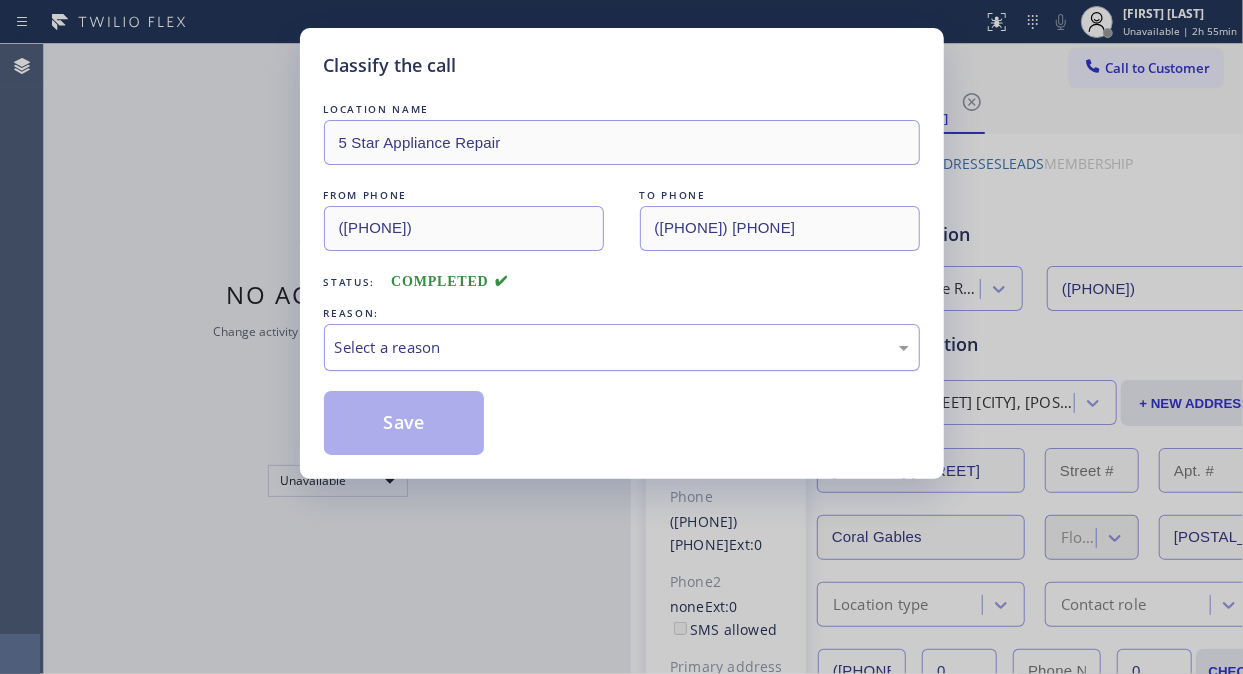 click on "Select a reason" at bounding box center [622, 347] 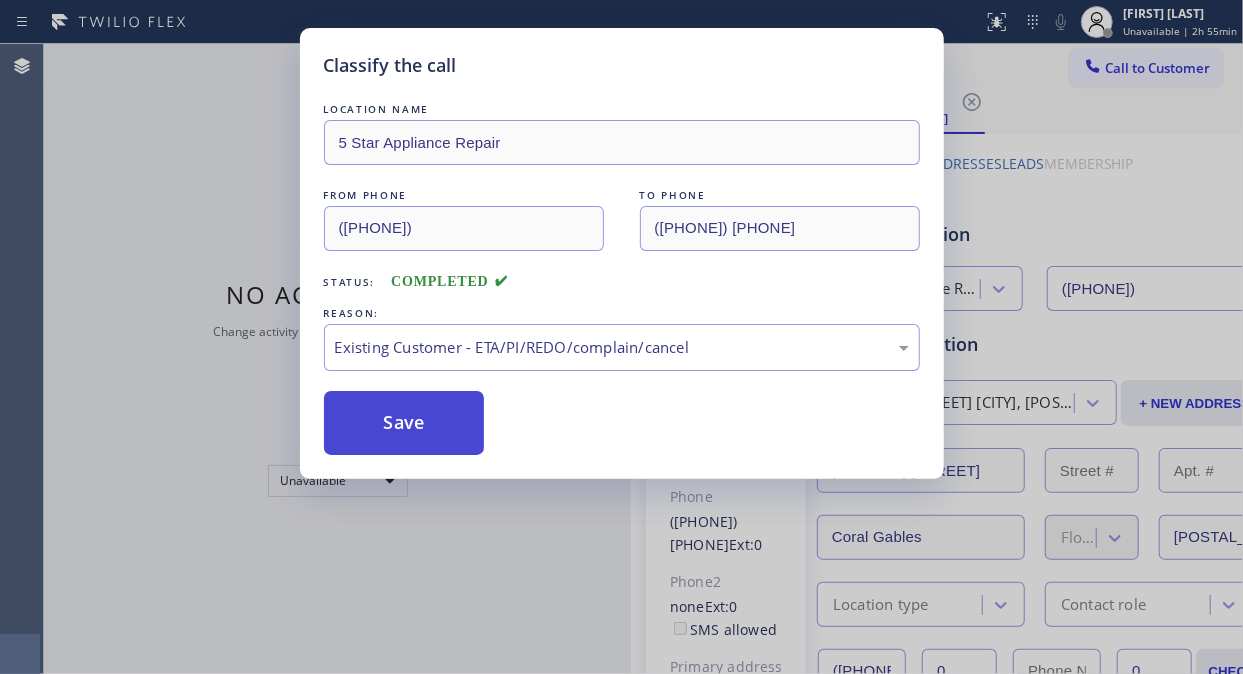 click on "Save" at bounding box center [404, 423] 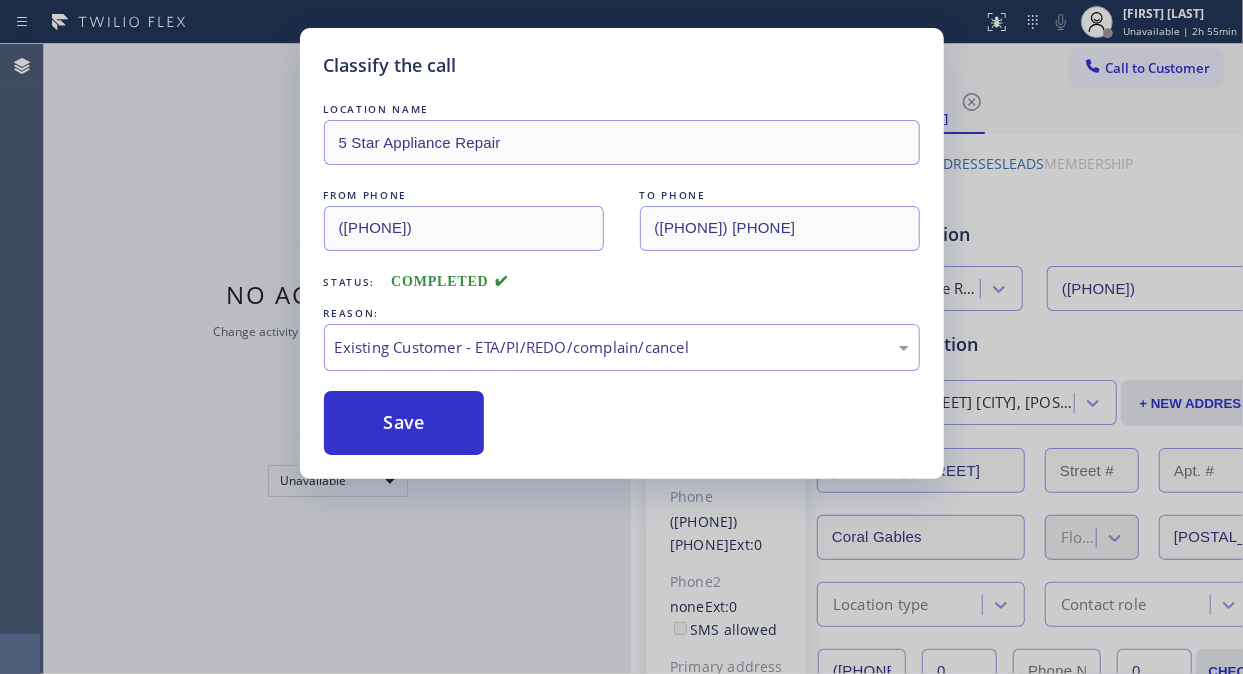 click on "Save" at bounding box center (404, 423) 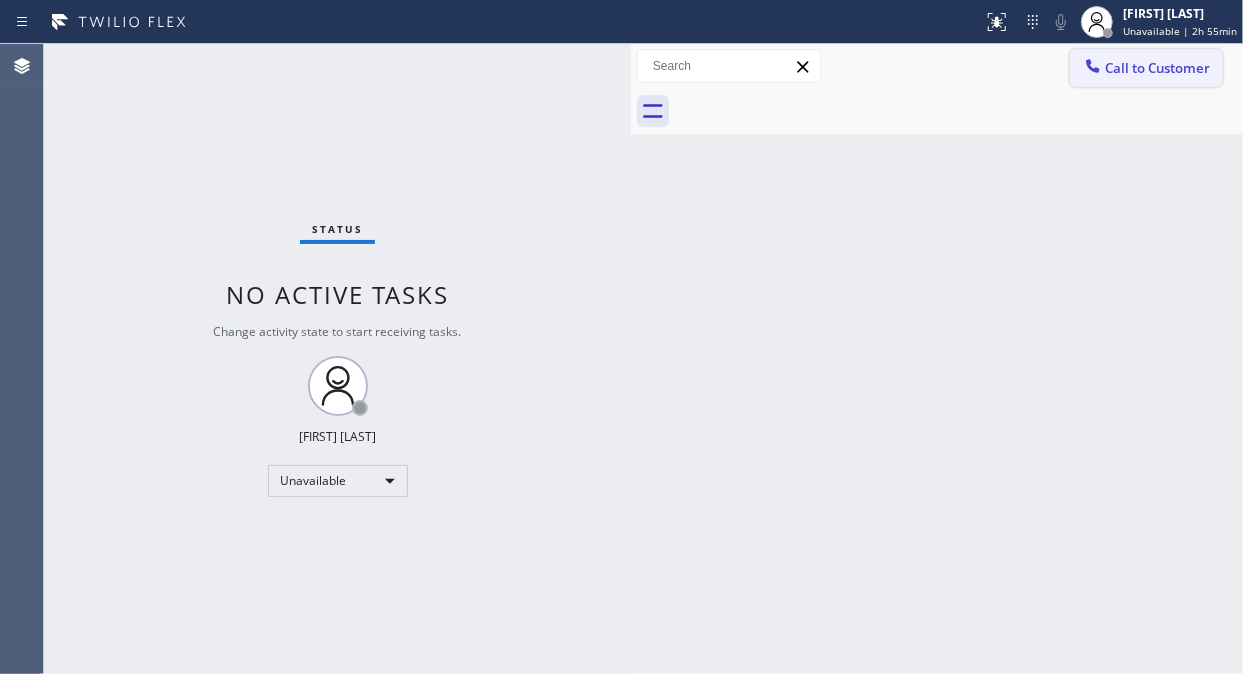 click on "Call to Customer" at bounding box center [1157, 68] 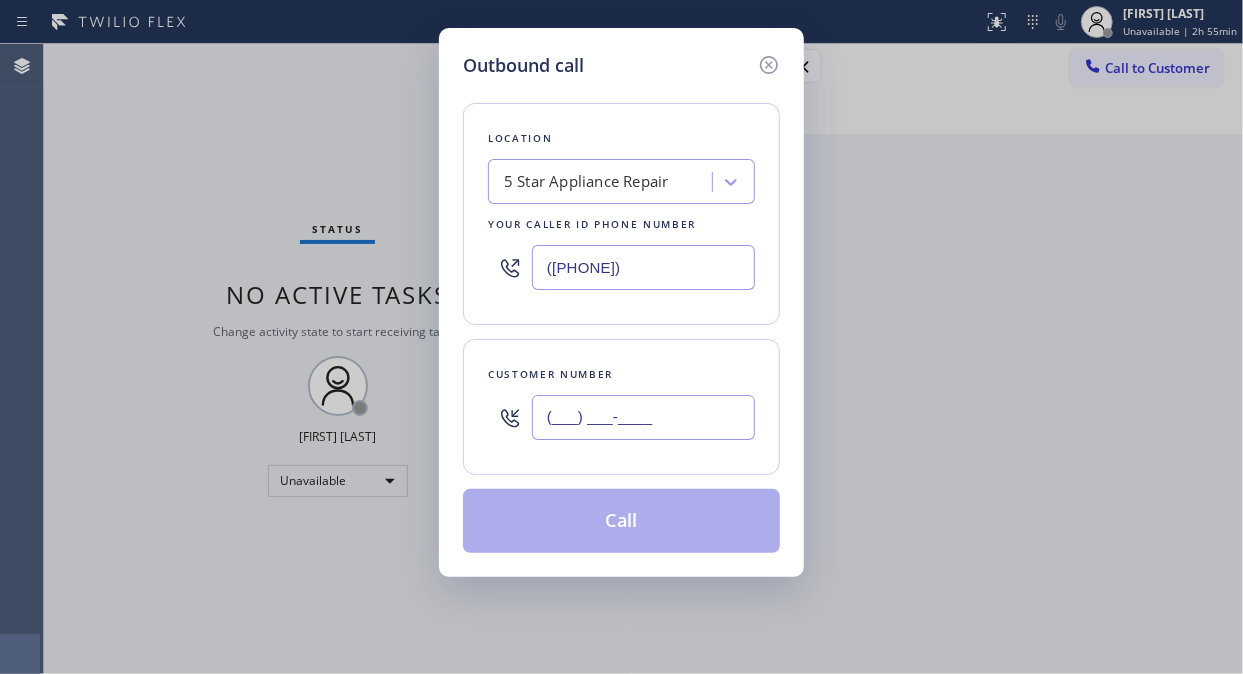 click on "(___) ___-____" at bounding box center [643, 417] 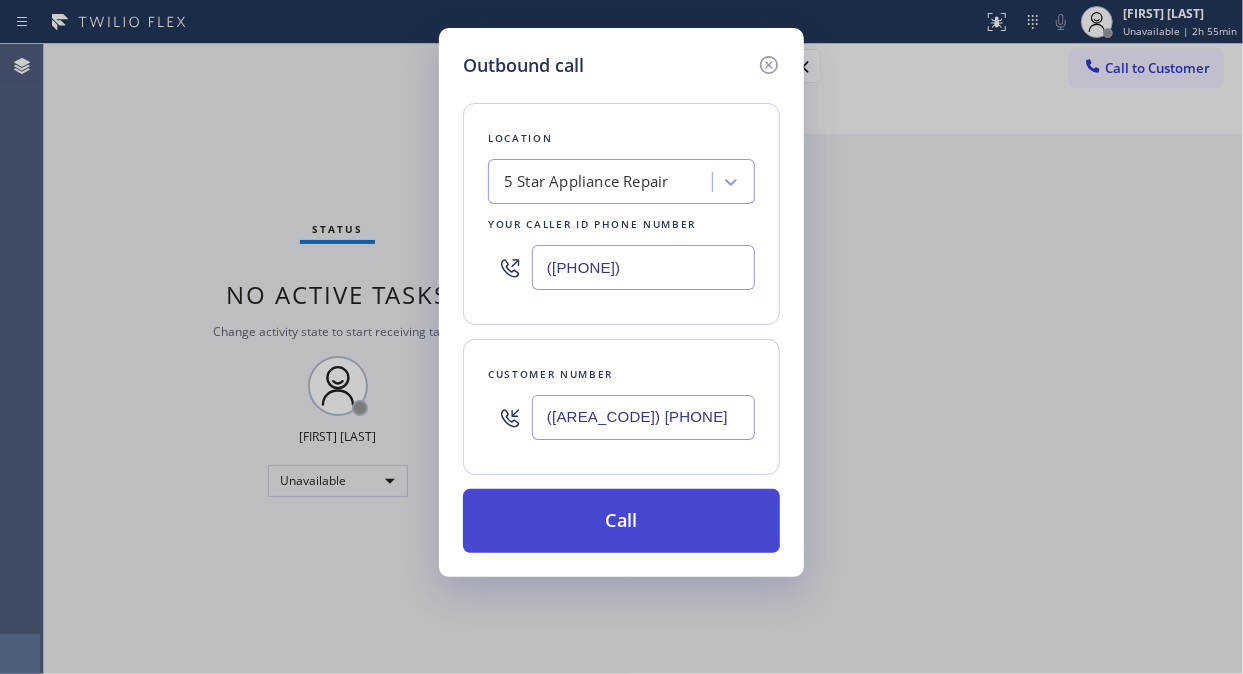 type on "([AREA_CODE]) [PHONE]" 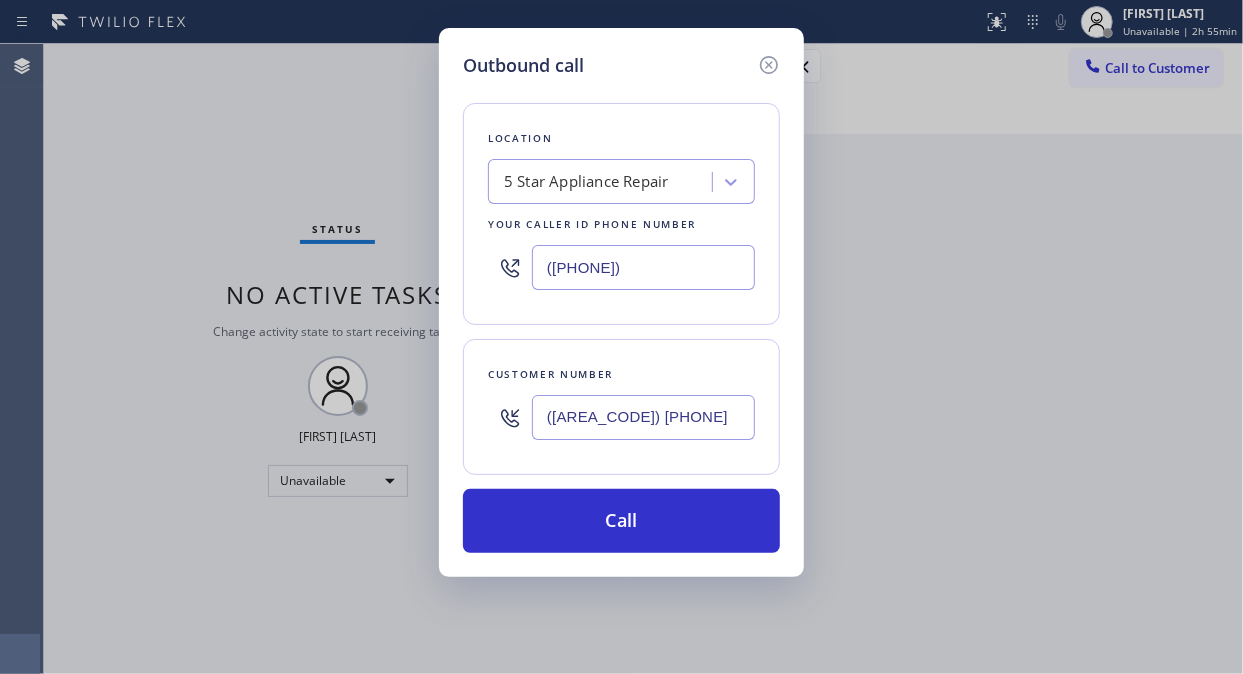 drag, startPoint x: 603, startPoint y: 523, endPoint x: 866, endPoint y: 624, distance: 281.7268 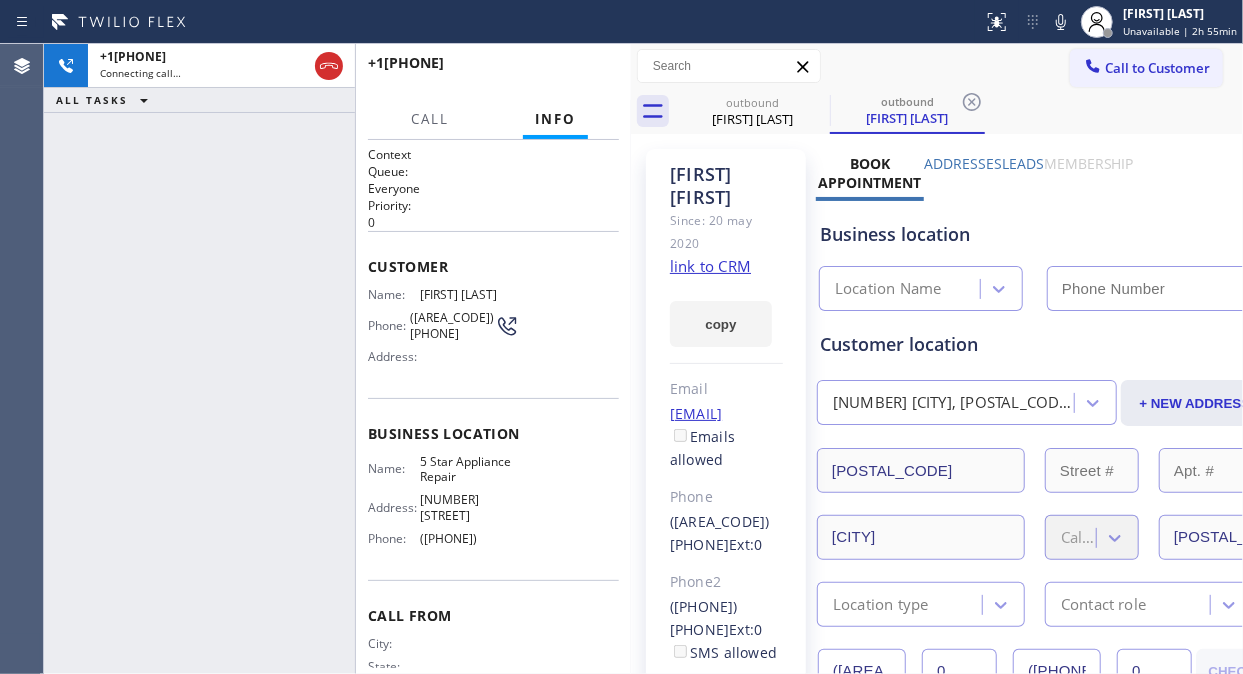 type on "([PHONE])" 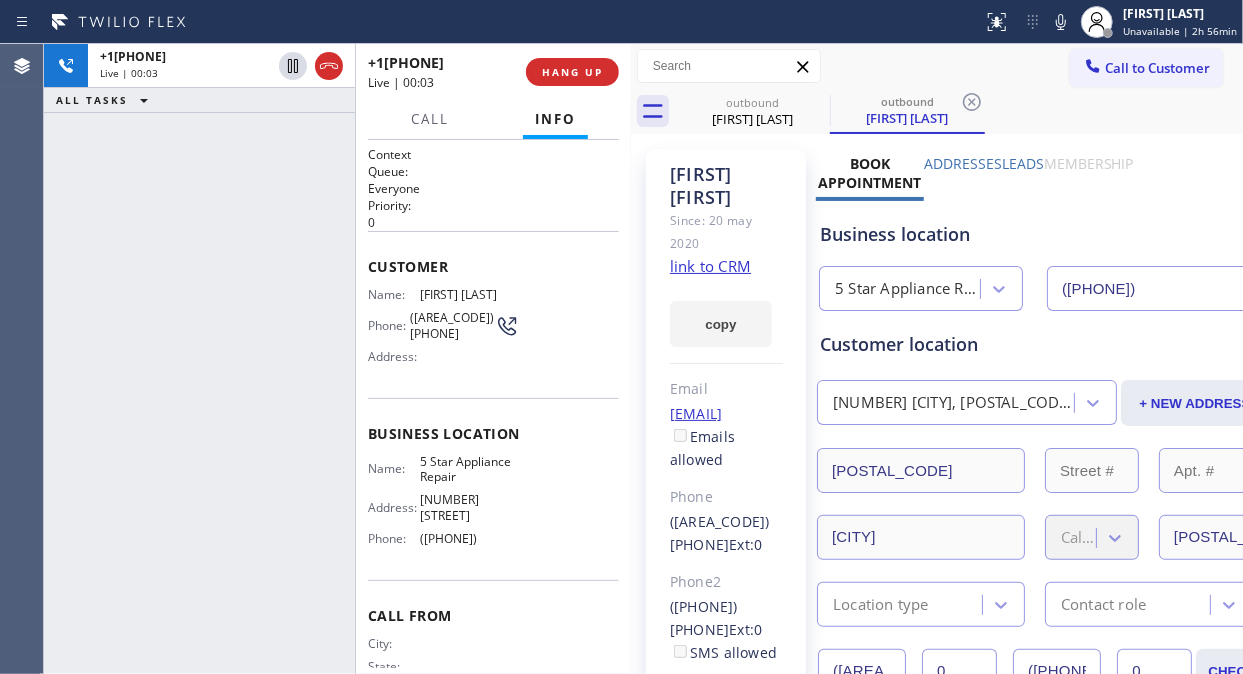 click on "[PHONE] Live | 00:03 ALL TASKS ALL TASKS ACTIVE TASKS TASKS IN WRAP UP" at bounding box center (199, 359) 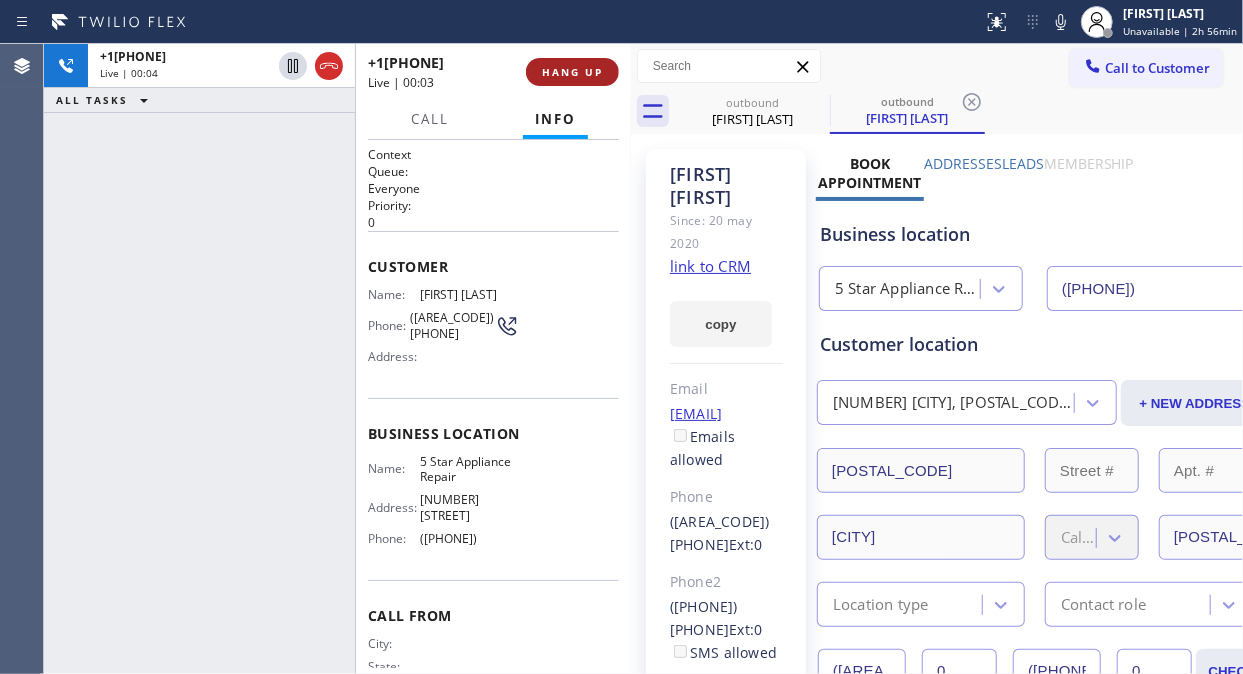 drag, startPoint x: 612, startPoint y: 78, endPoint x: 585, endPoint y: 67, distance: 29.15476 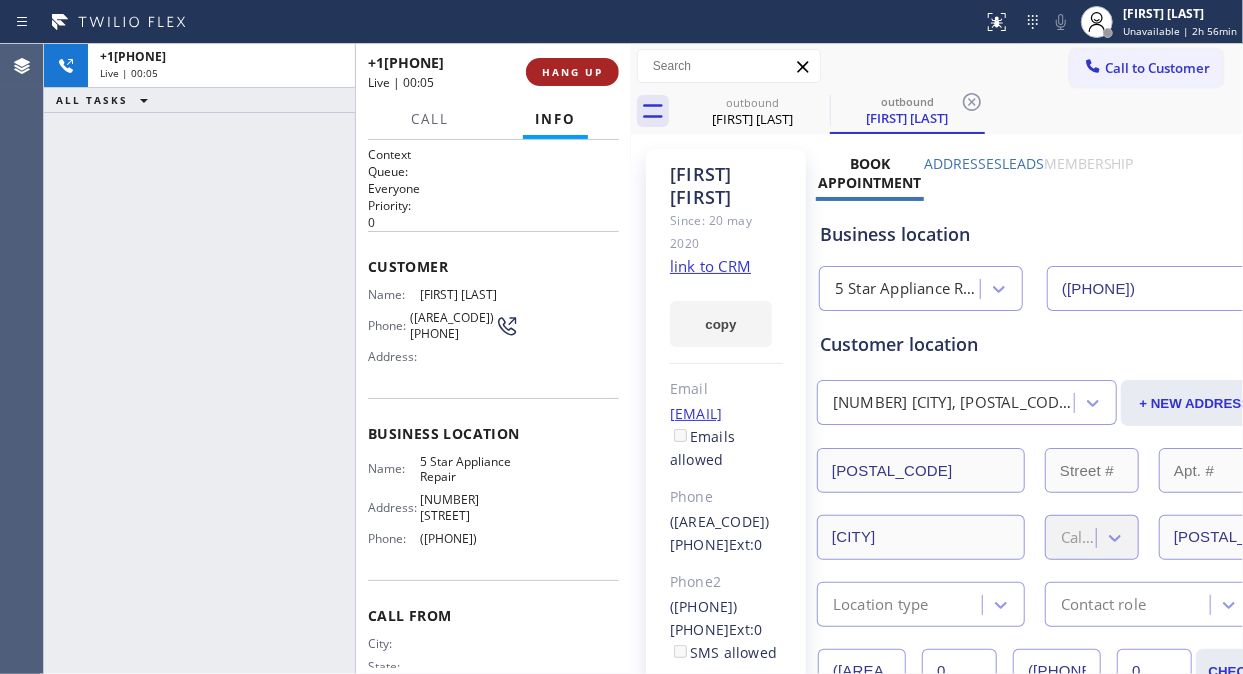 click on "HANG UP" at bounding box center [572, 72] 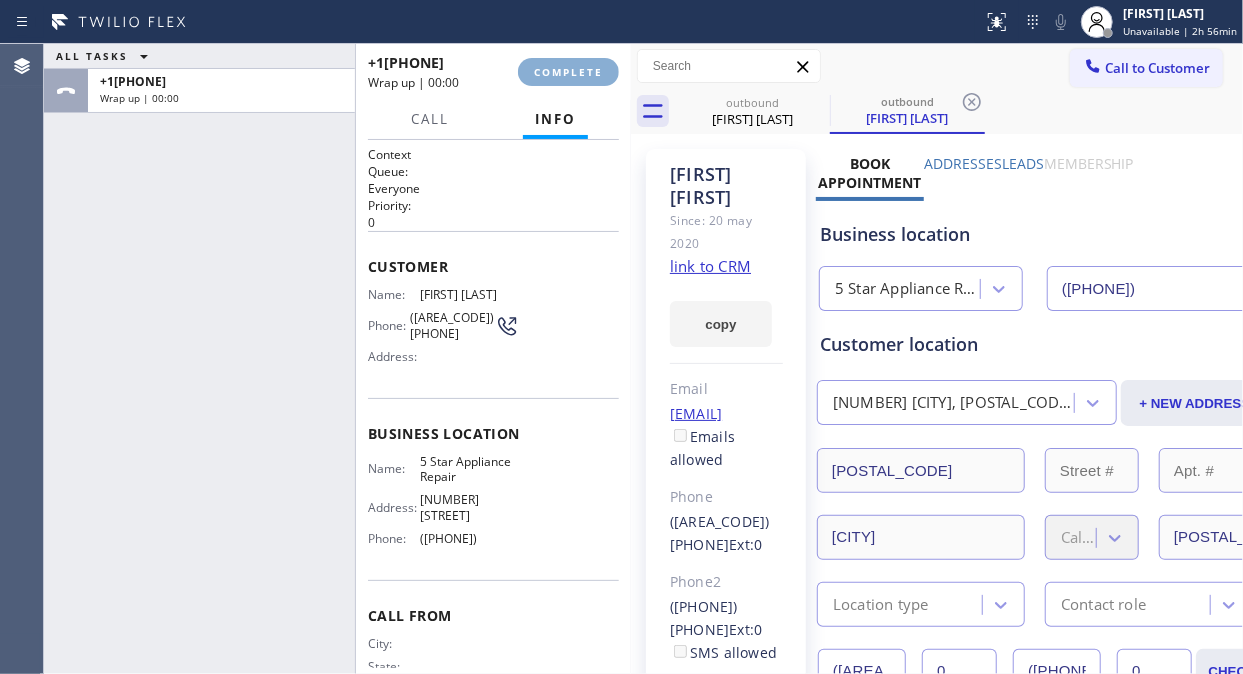 click on "COMPLETE" at bounding box center [568, 72] 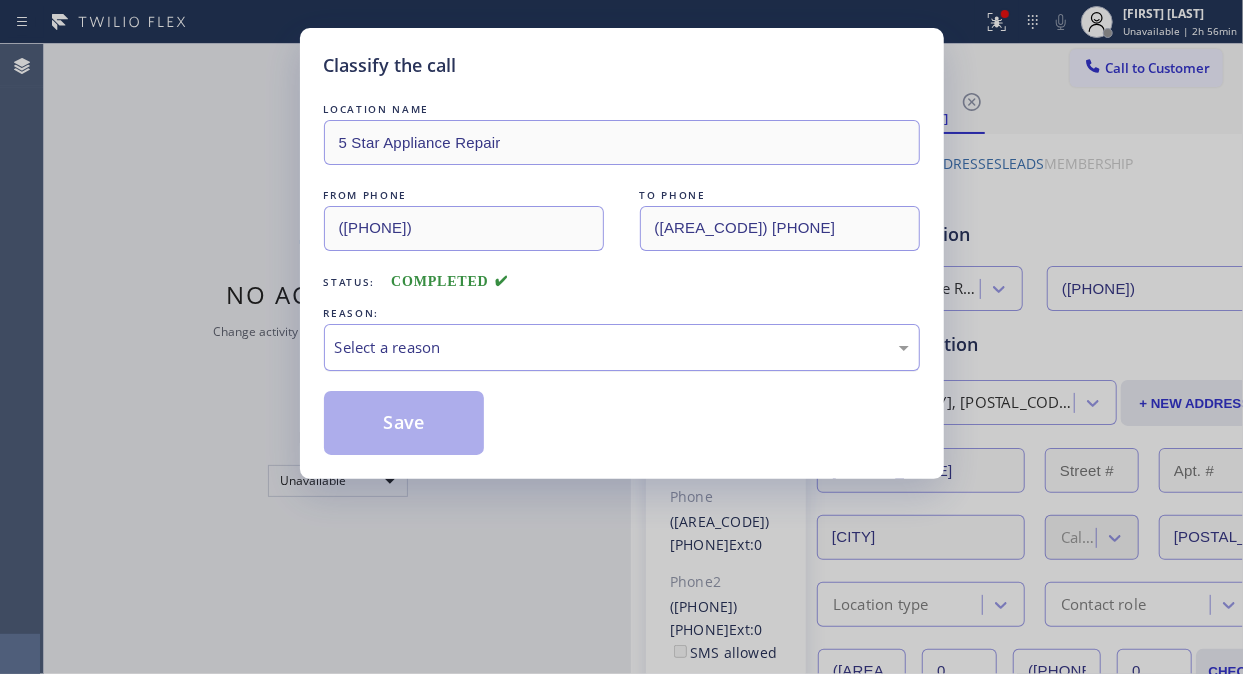 click on "Select a reason" at bounding box center [622, 347] 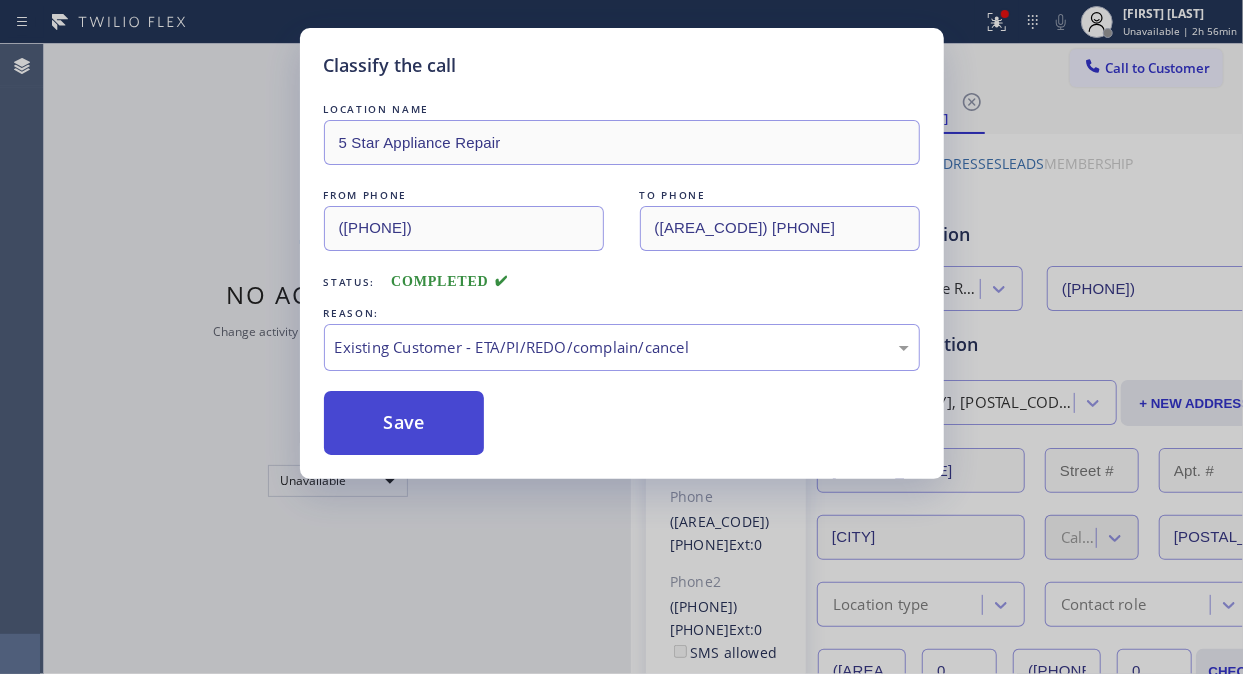 click on "Save" at bounding box center (404, 423) 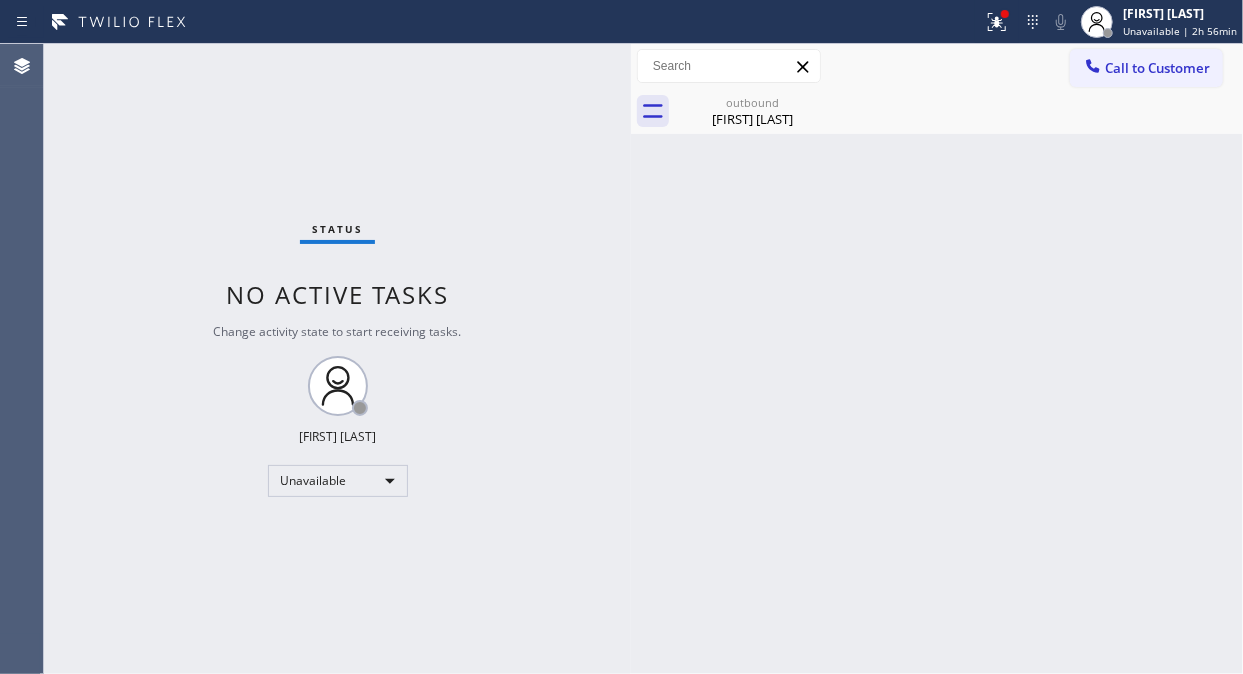 drag, startPoint x: 812, startPoint y: 96, endPoint x: 942, endPoint y: 50, distance: 137.89851 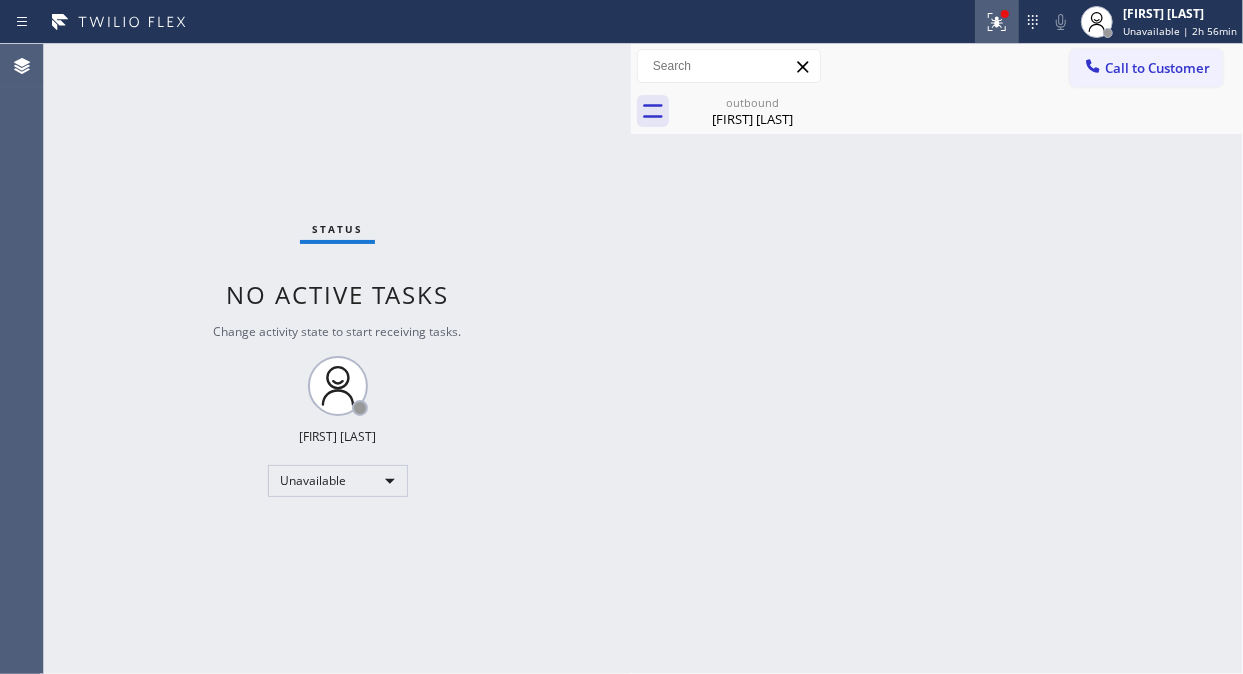 click 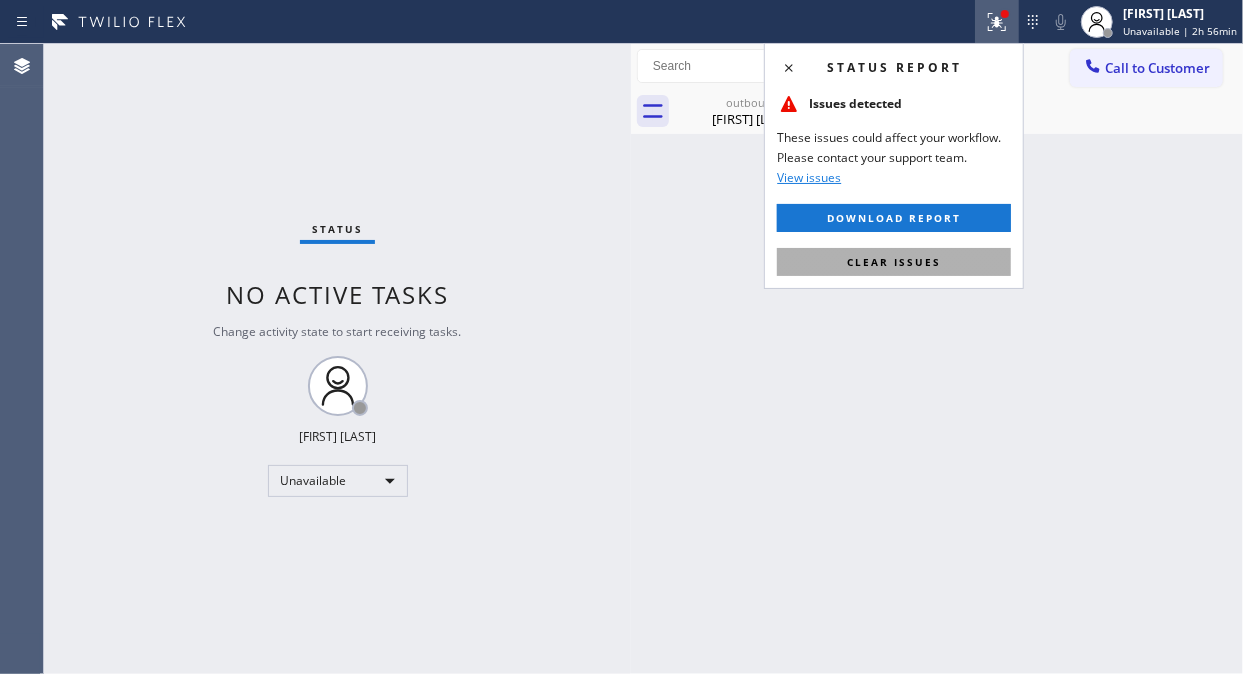 click on "Clear issues" at bounding box center [894, 262] 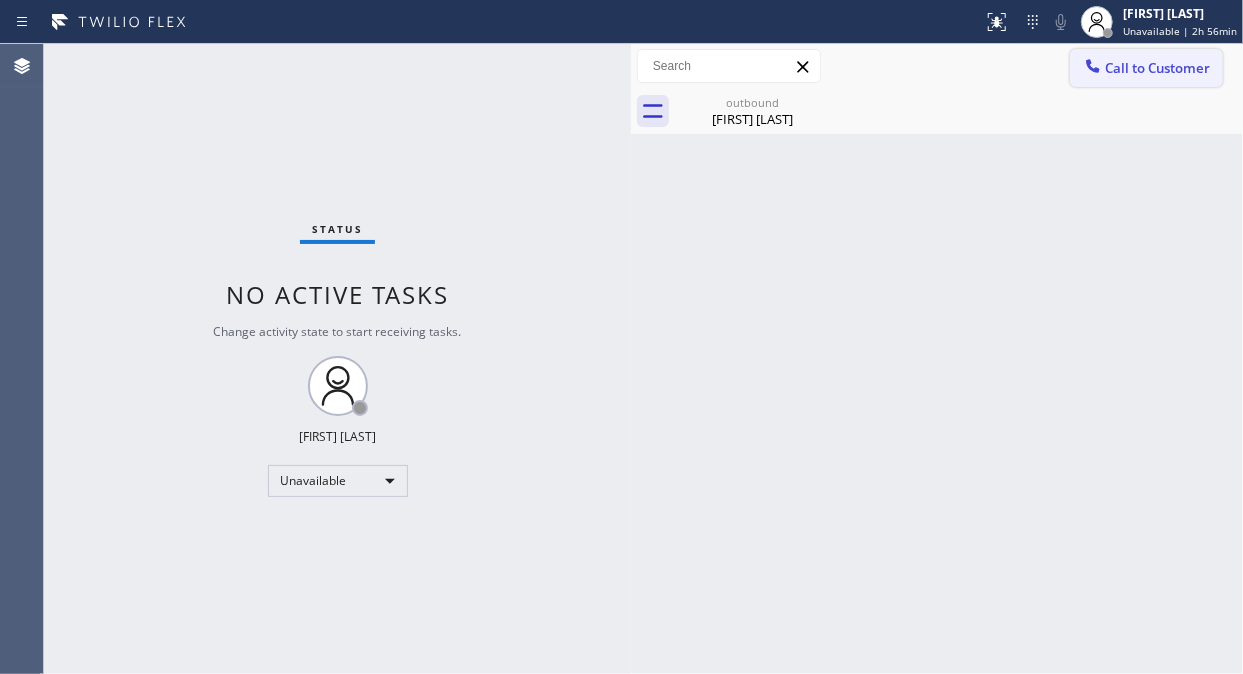 drag, startPoint x: 1176, startPoint y: 62, endPoint x: 860, endPoint y: 251, distance: 368.20782 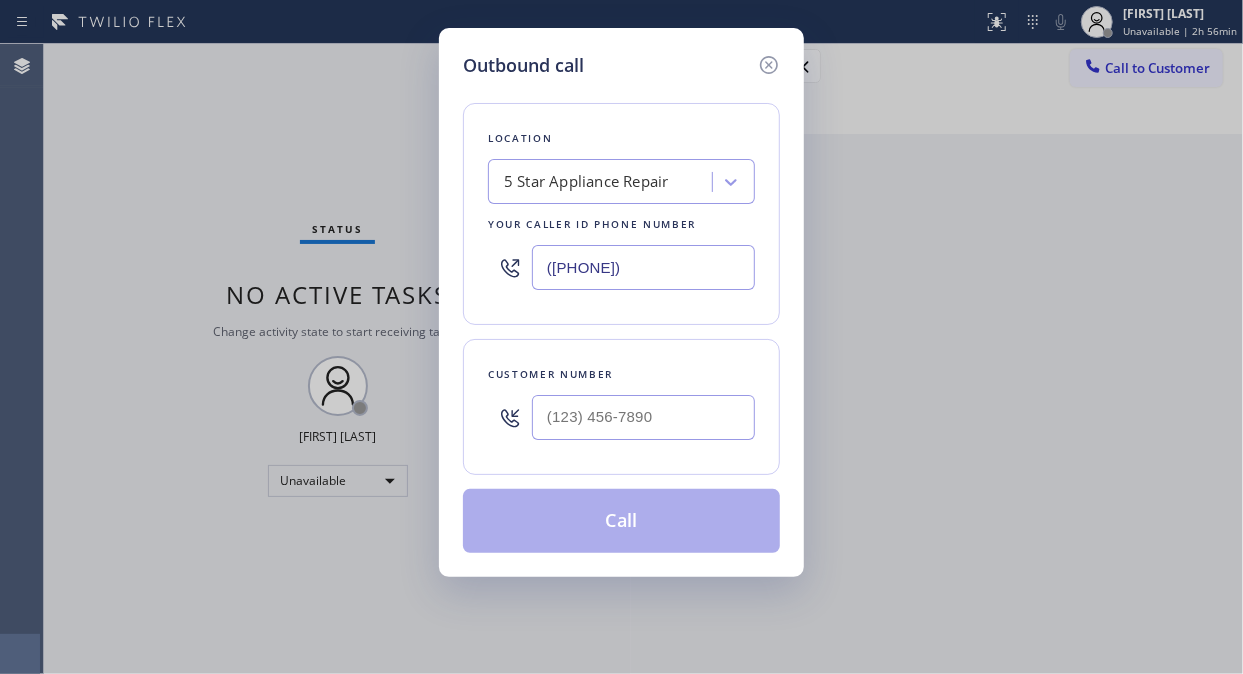 click on "Customer number" at bounding box center (621, 374) 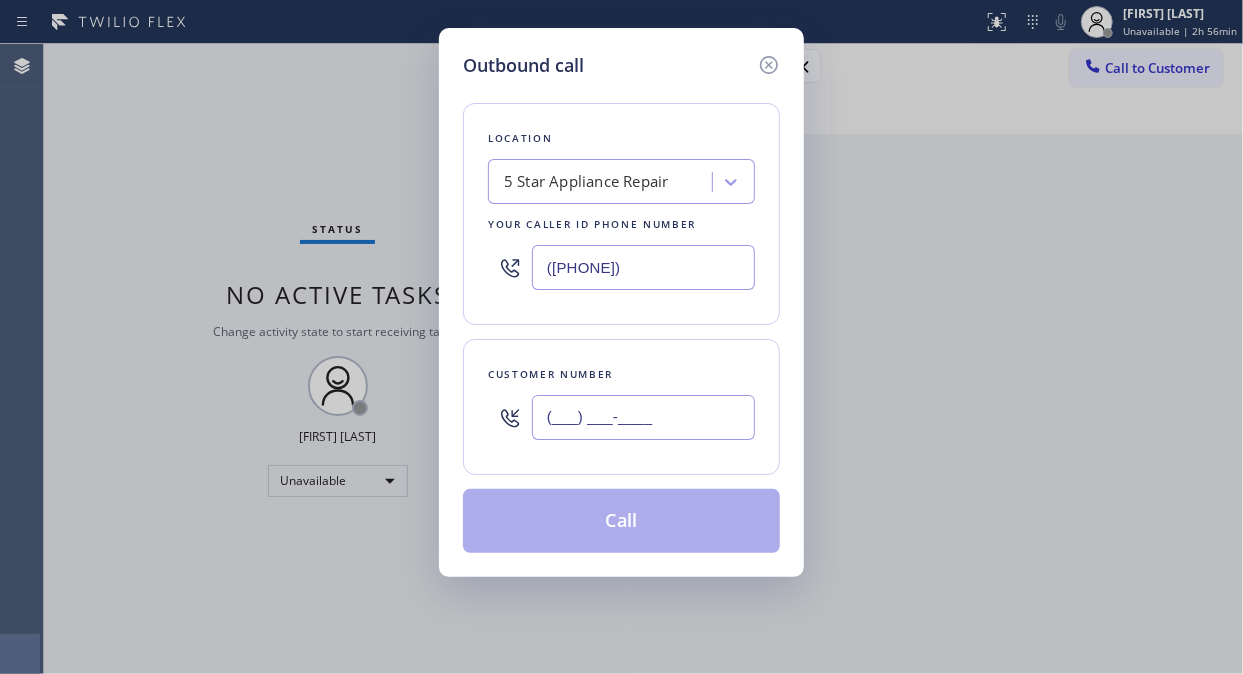 click on "(___) ___-____" at bounding box center [643, 417] 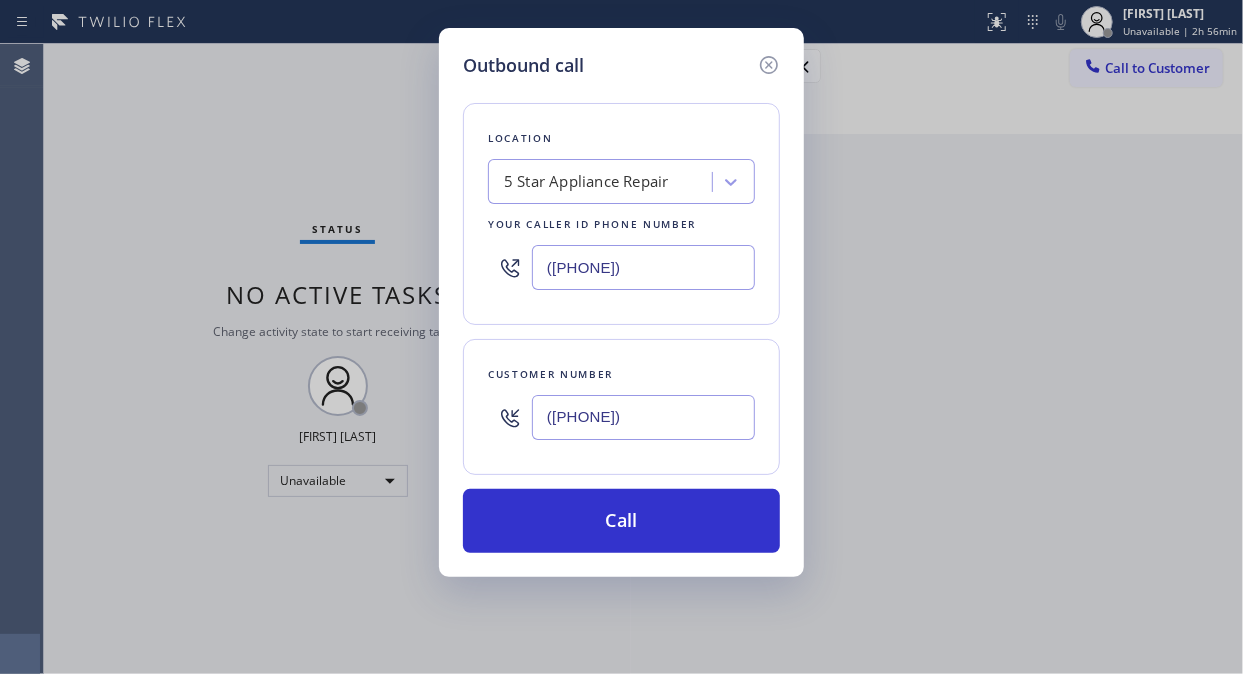 type on "([PHONE])" 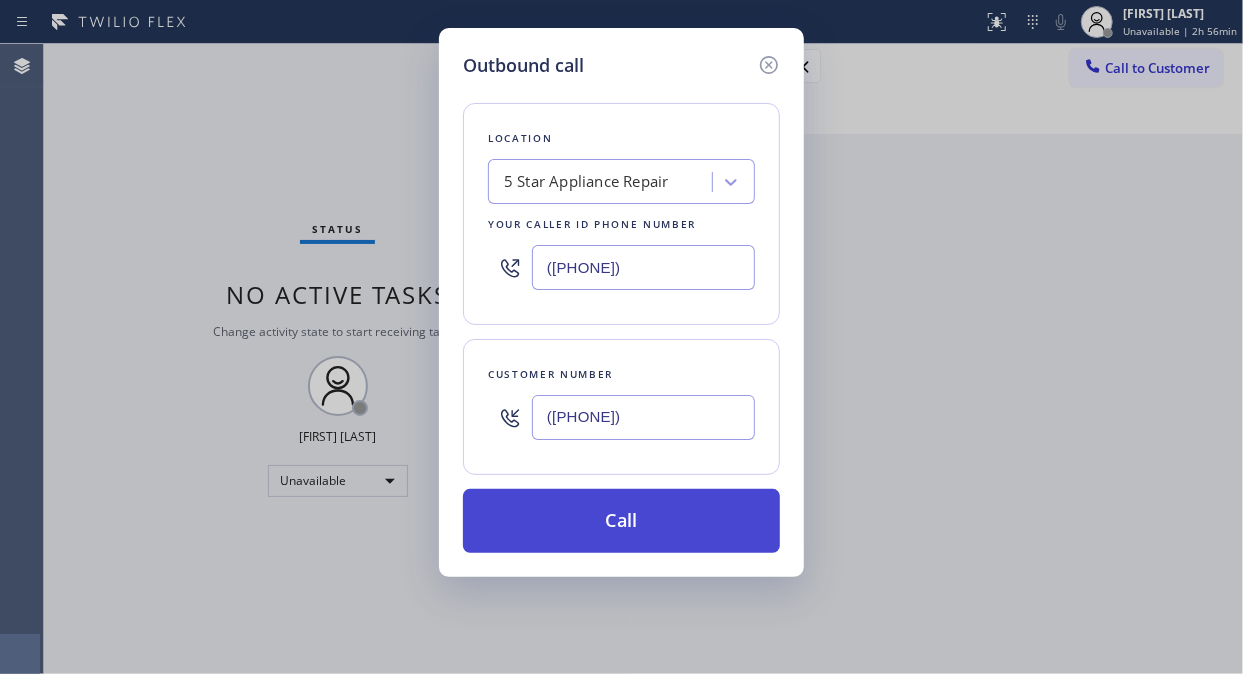 click on "Call" at bounding box center [621, 521] 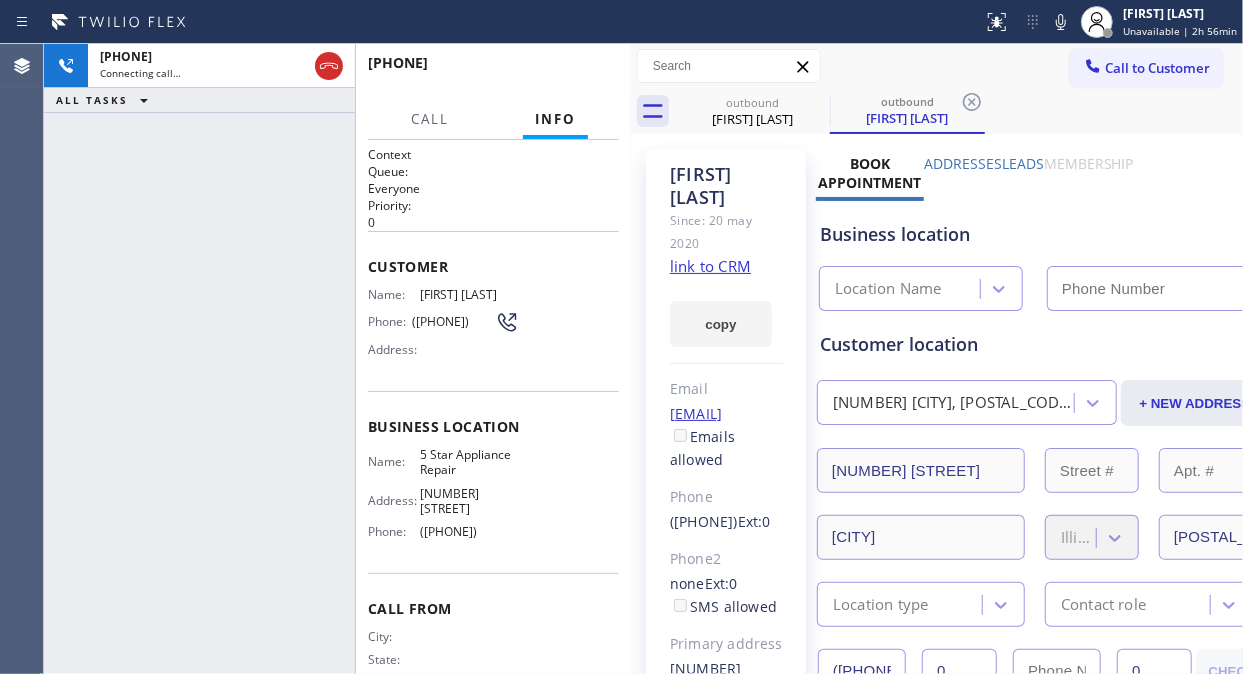 type on "([PHONE])" 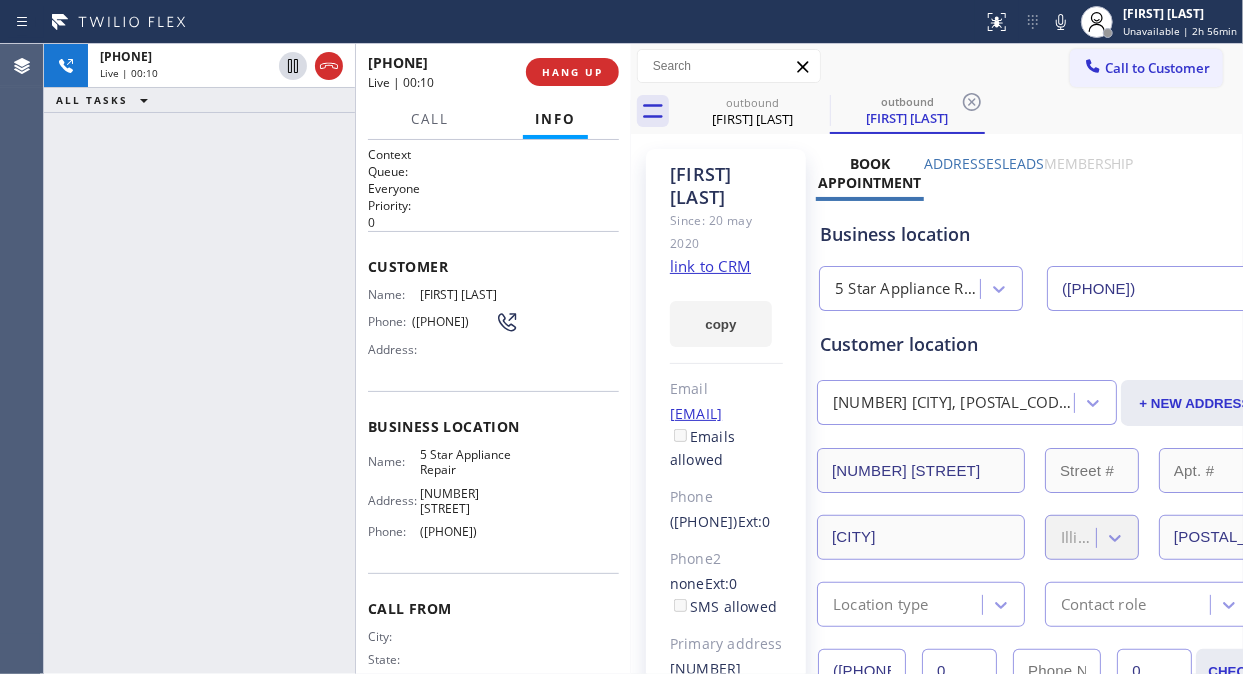 click on "link to CRM" 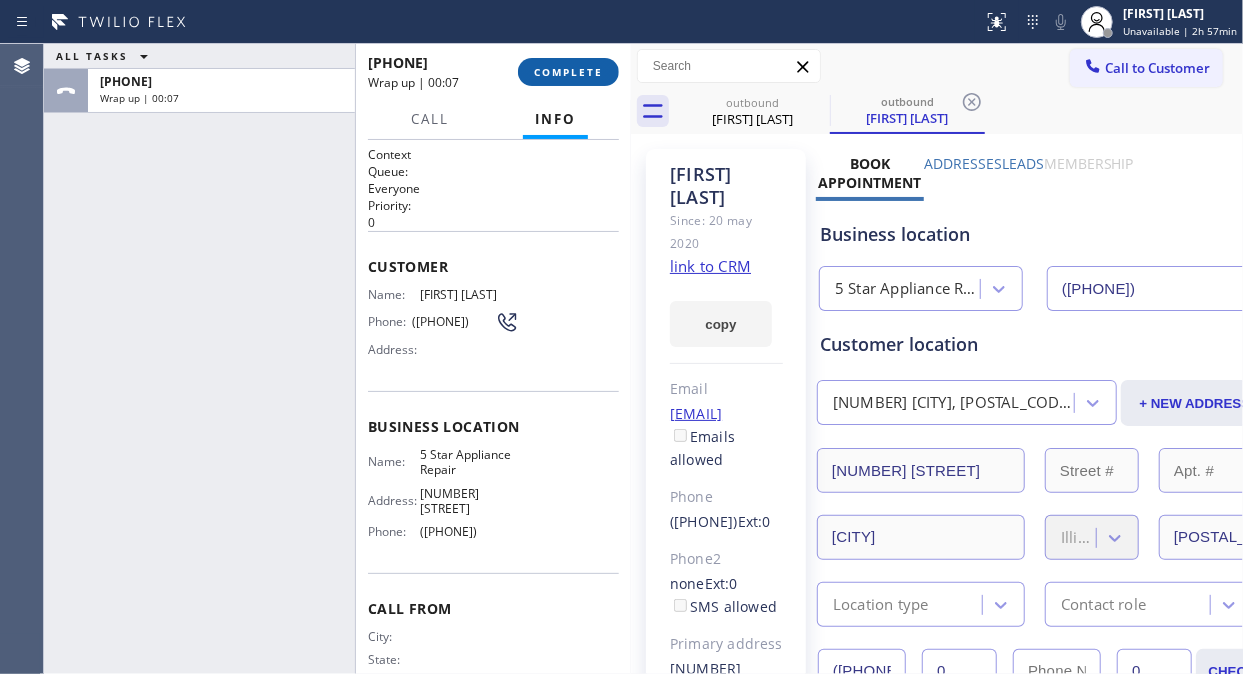 click on "COMPLETE" at bounding box center (568, 72) 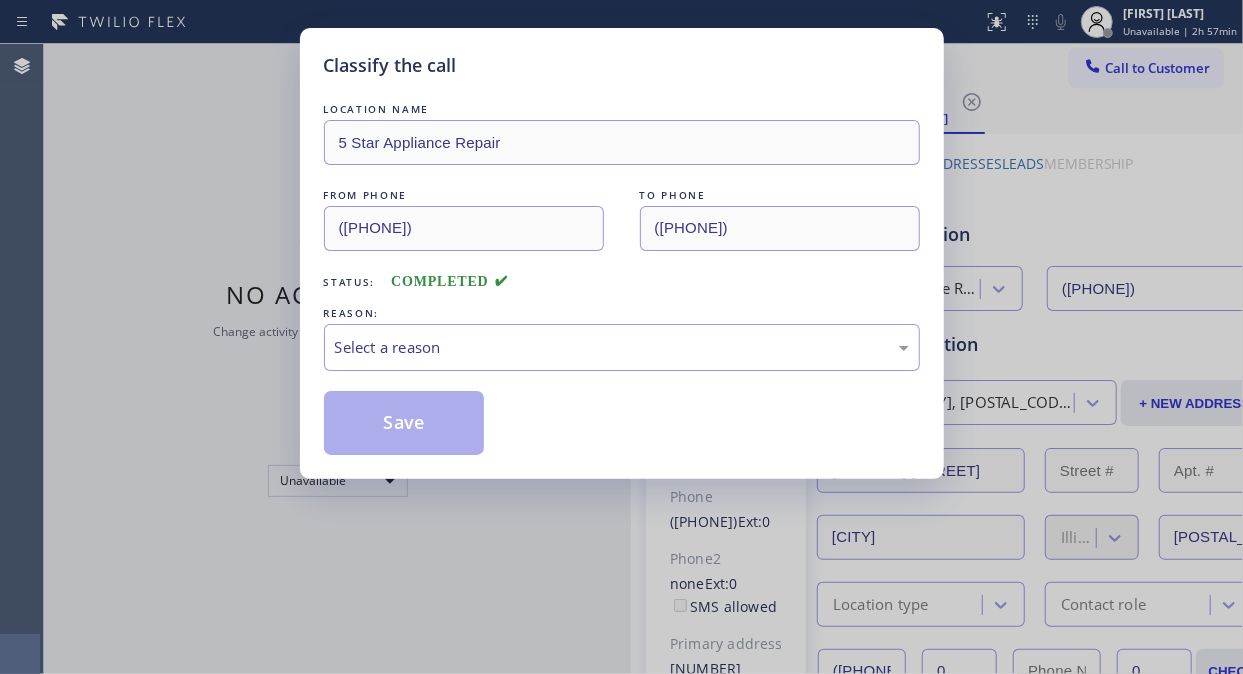 click on "LOCATION NAME 5 Star Appliance Repair FROM PHONE [PHONE] TO PHONE [PHONE] Status: COMPLETED REASON: Select a reason Save" at bounding box center [622, 277] 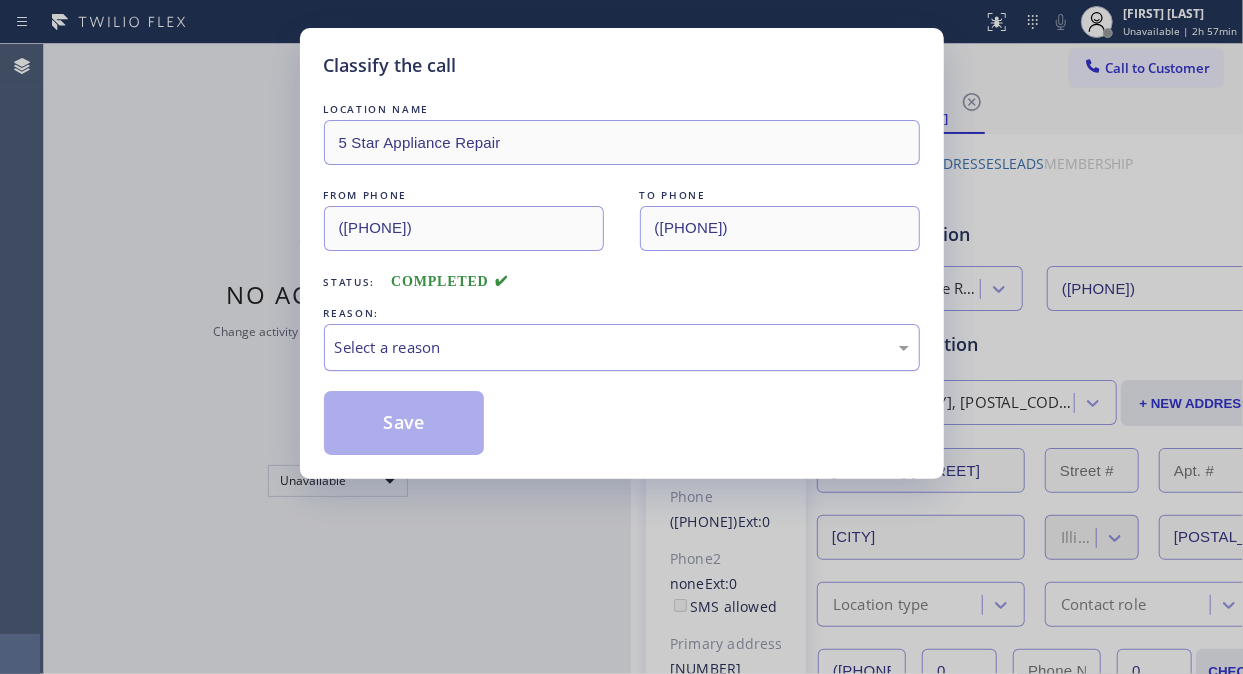 click on "Select a reason" at bounding box center (622, 347) 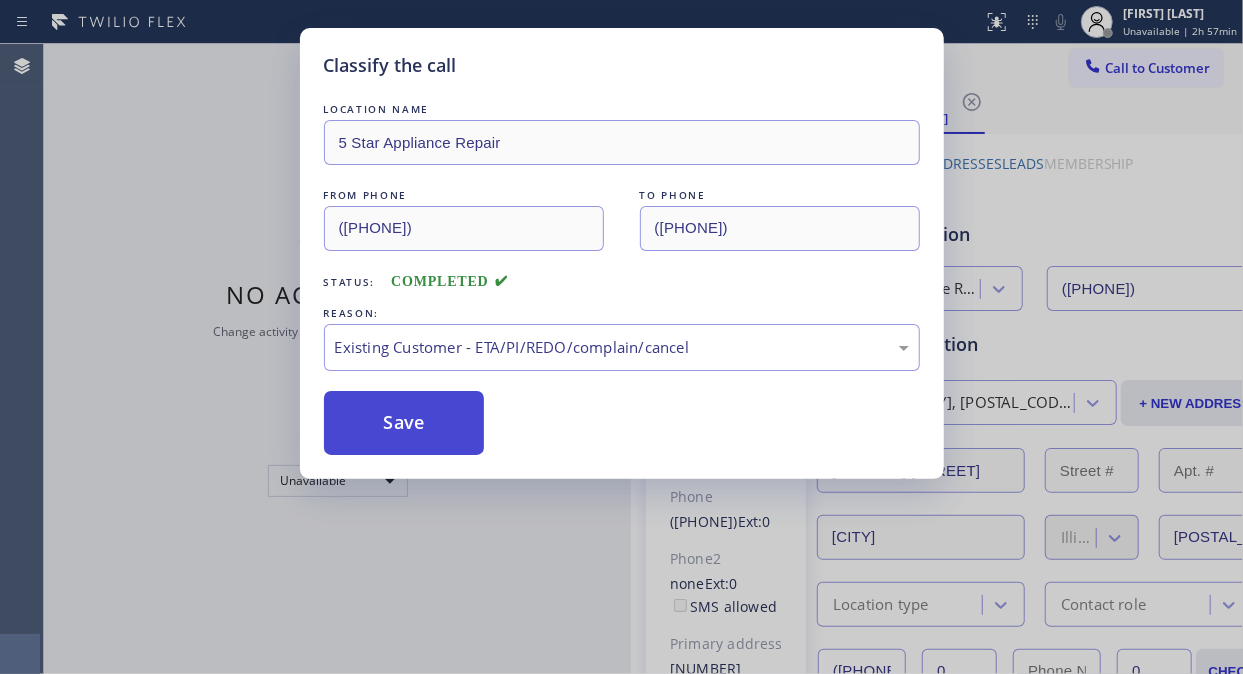 click on "Save" at bounding box center [404, 423] 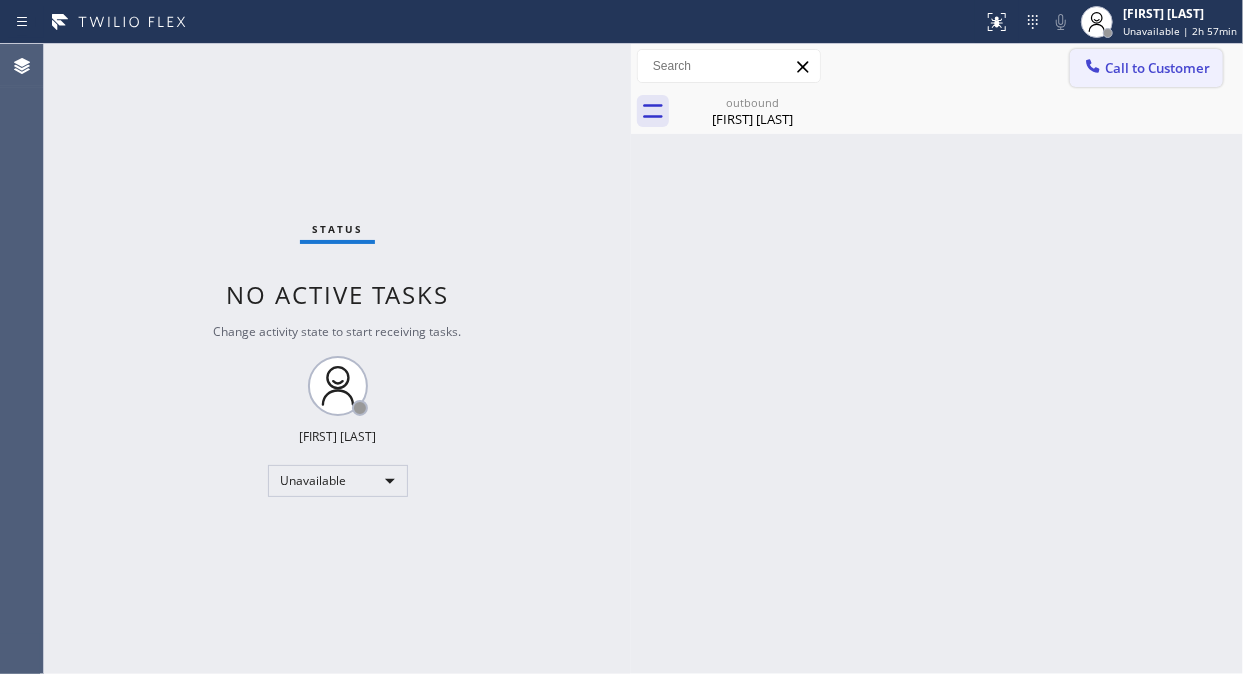 click on "Call to Customer" at bounding box center [1157, 68] 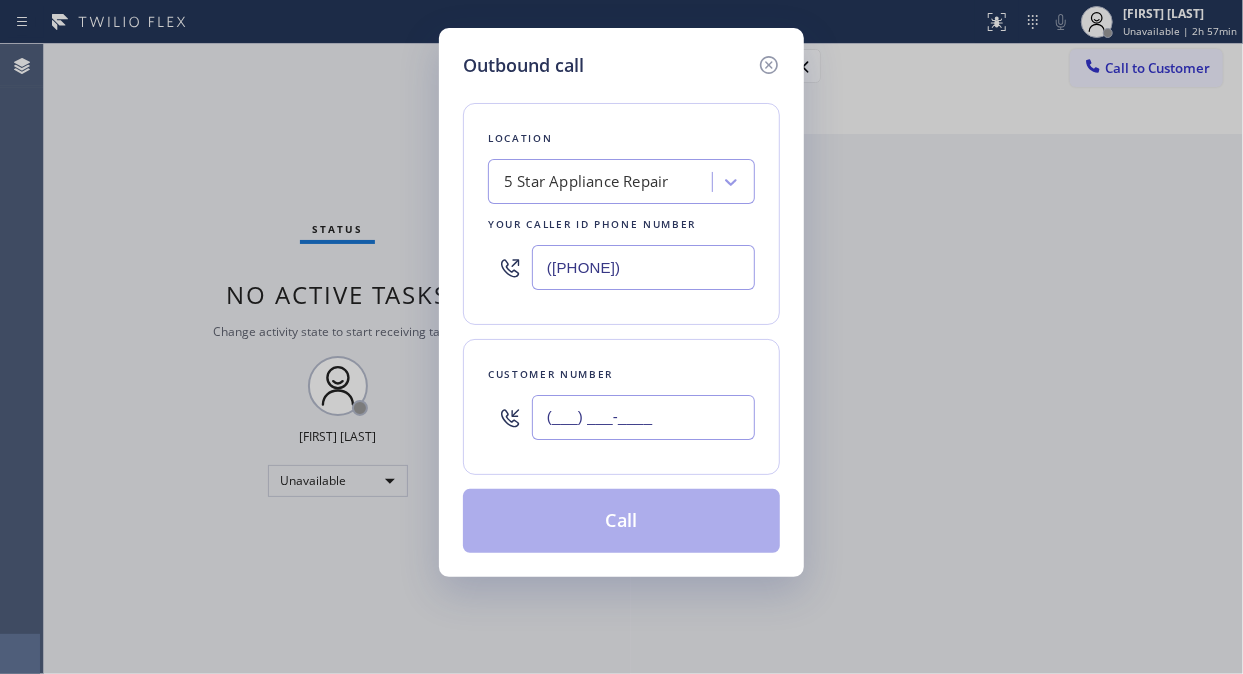 click on "(___) ___-____" at bounding box center (643, 417) 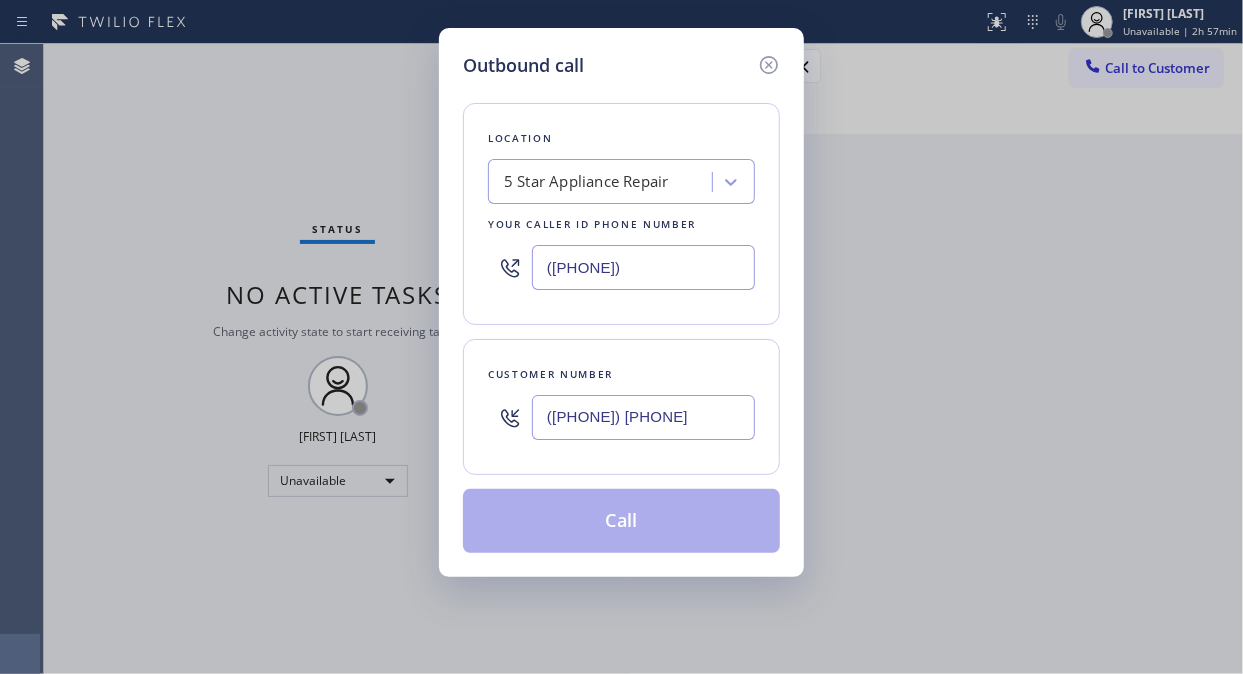 type on "([PHONE]) [PHONE]" 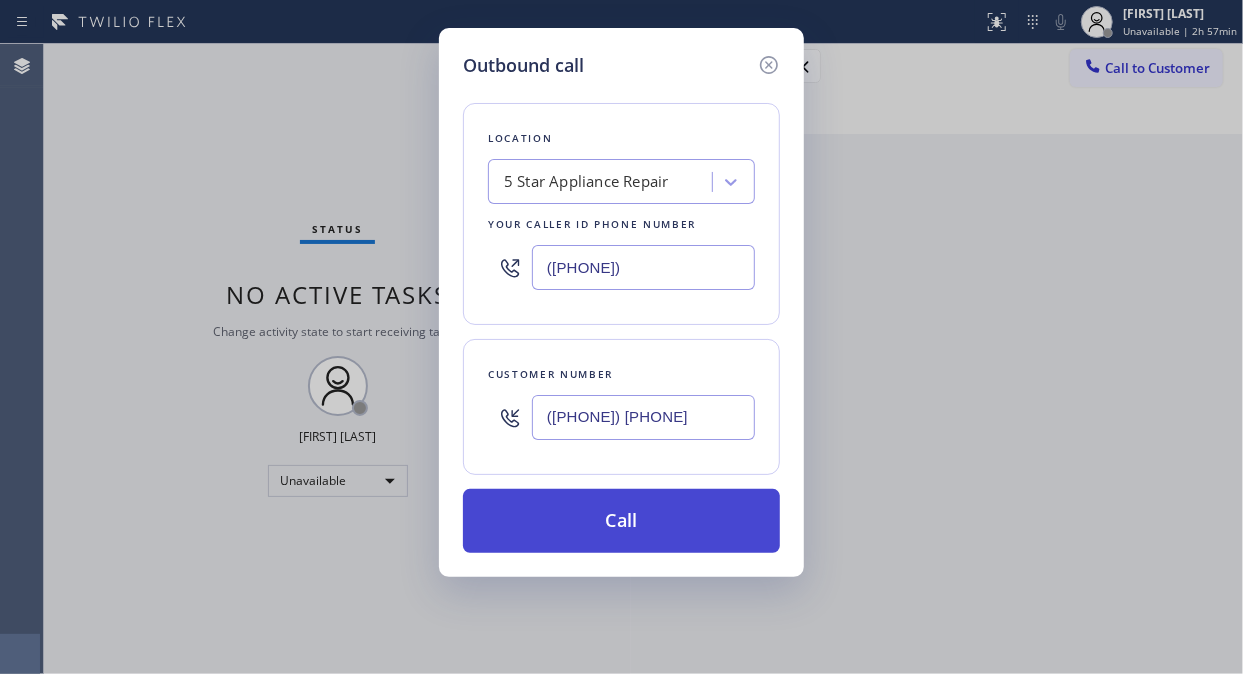 click on "Call" at bounding box center (621, 521) 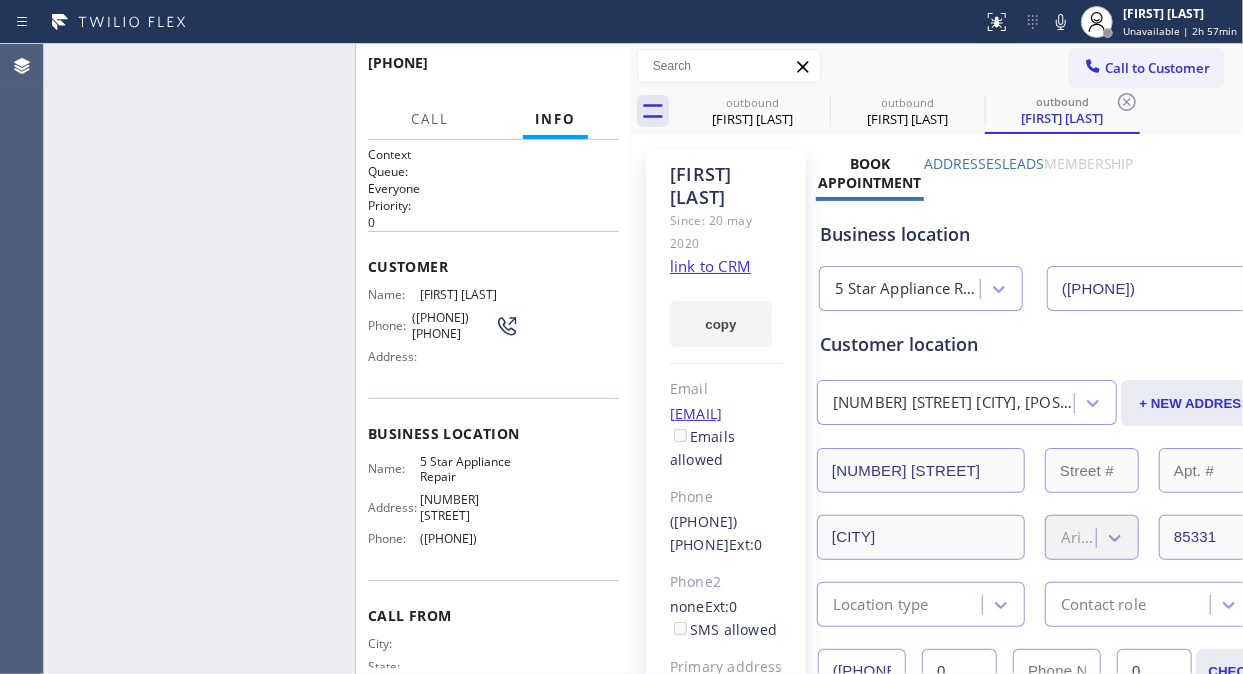 type on "([PHONE])" 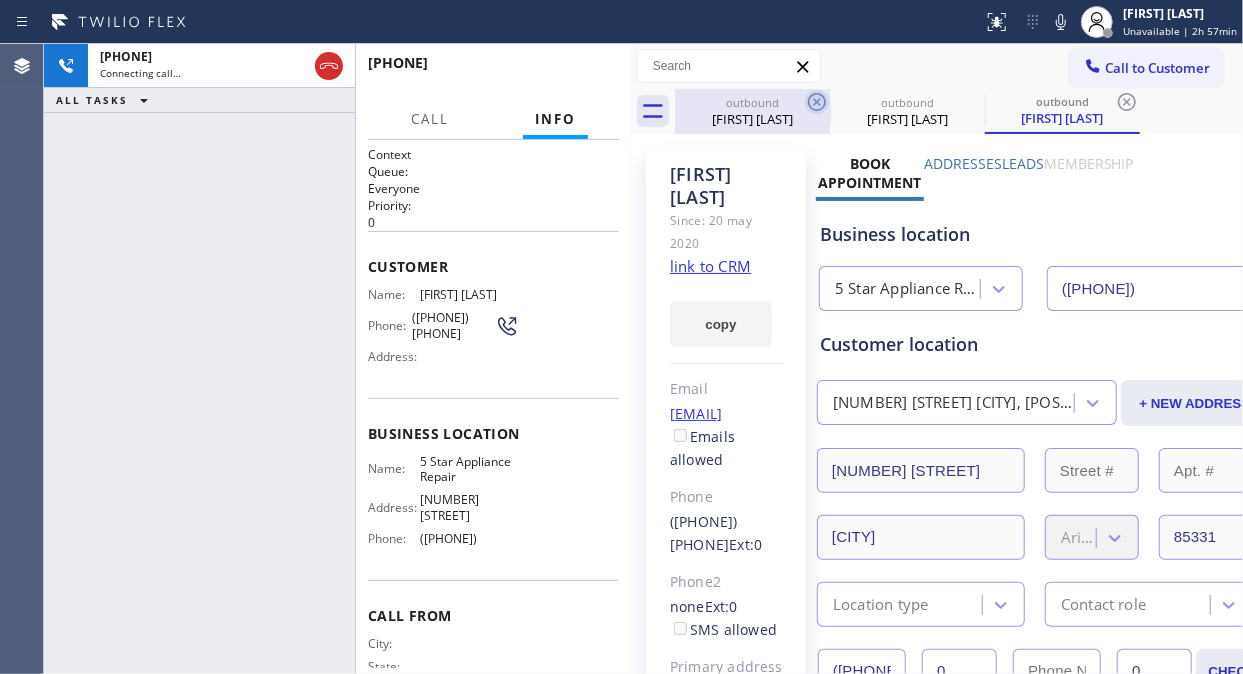 click 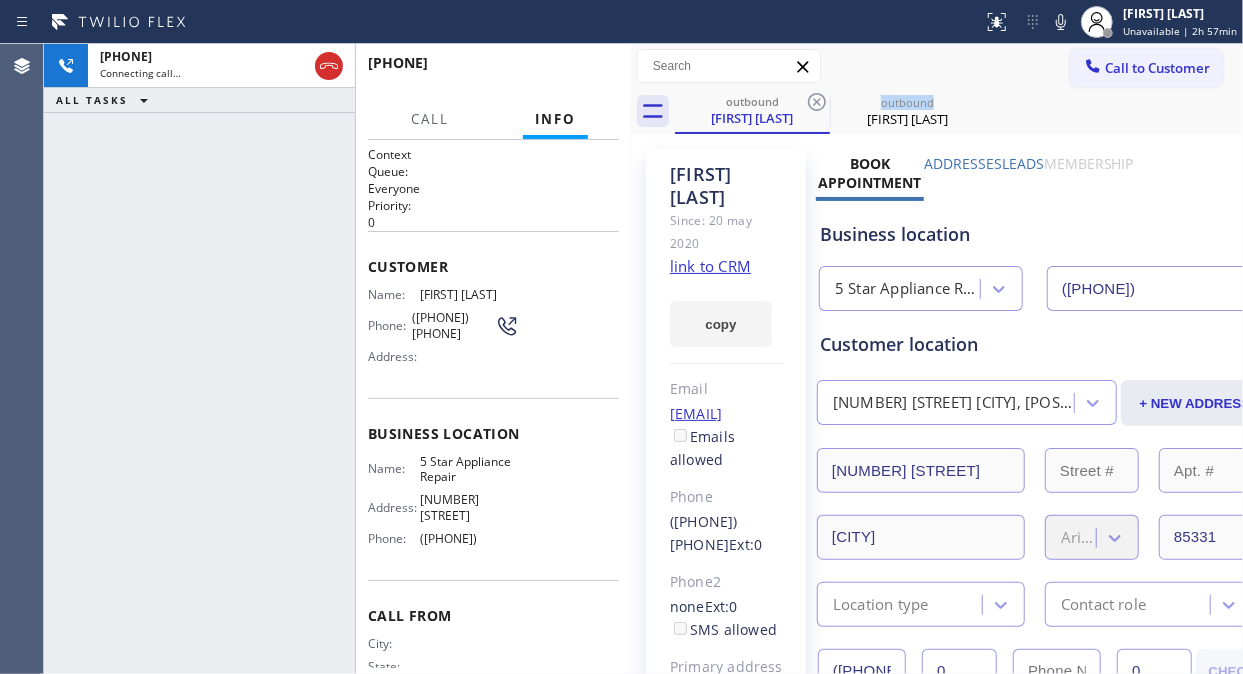 click 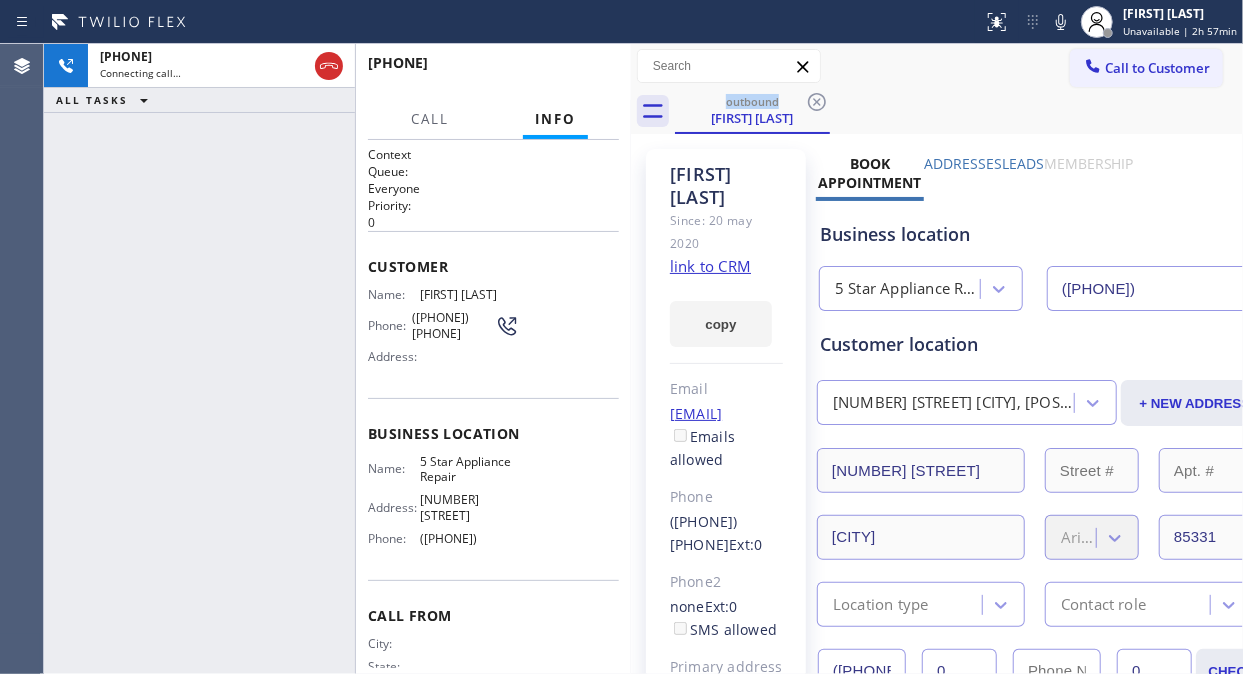 drag, startPoint x: 336, startPoint y: 67, endPoint x: 1230, endPoint y: 112, distance: 895.13184 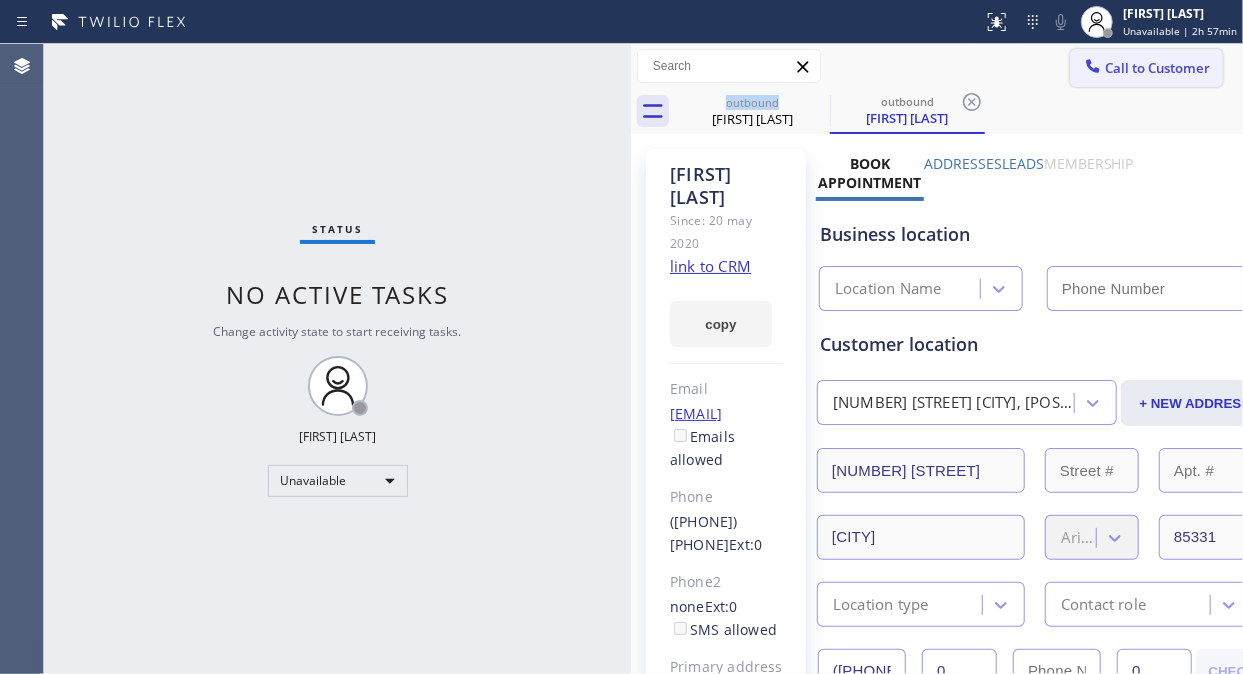click on "Call to Customer" at bounding box center (1146, 68) 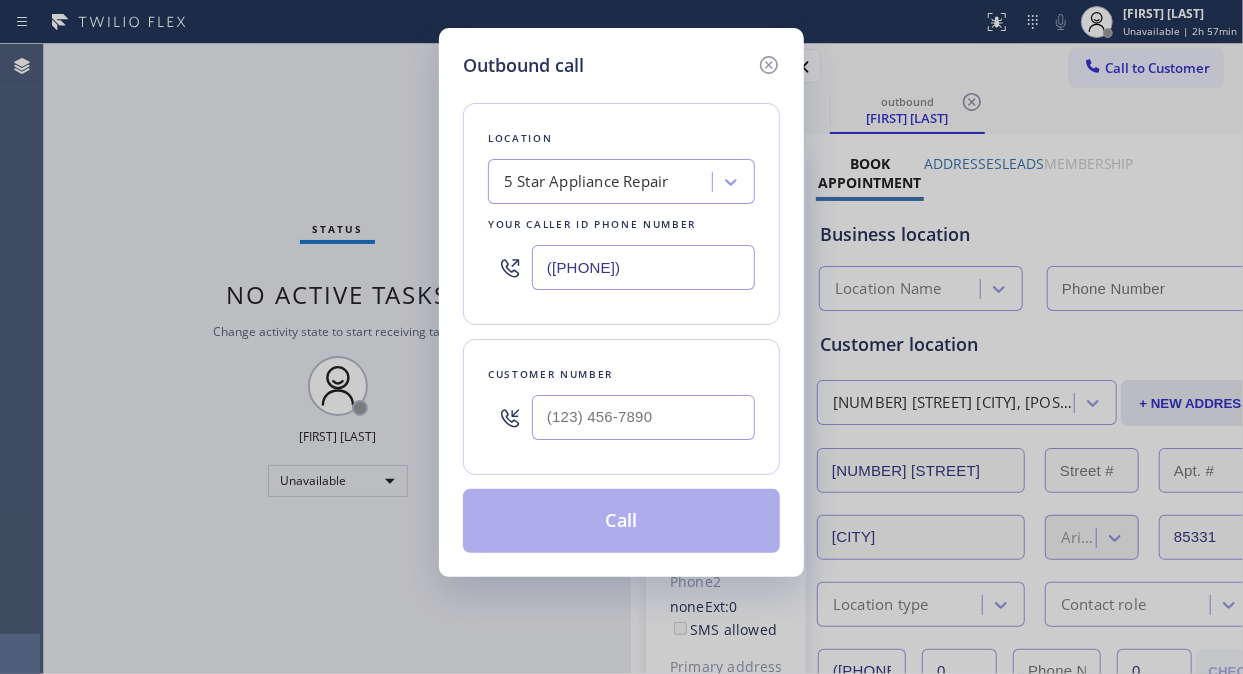 type on "([PHONE])" 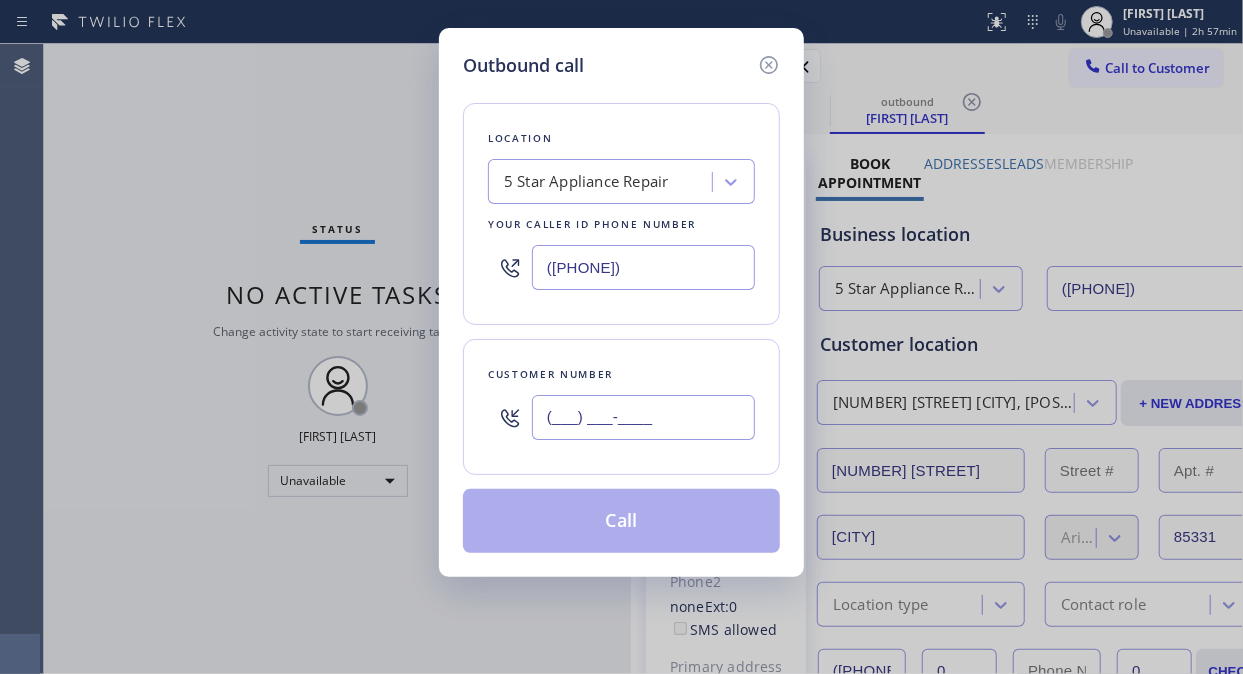 click on "(___) ___-____" at bounding box center (643, 417) 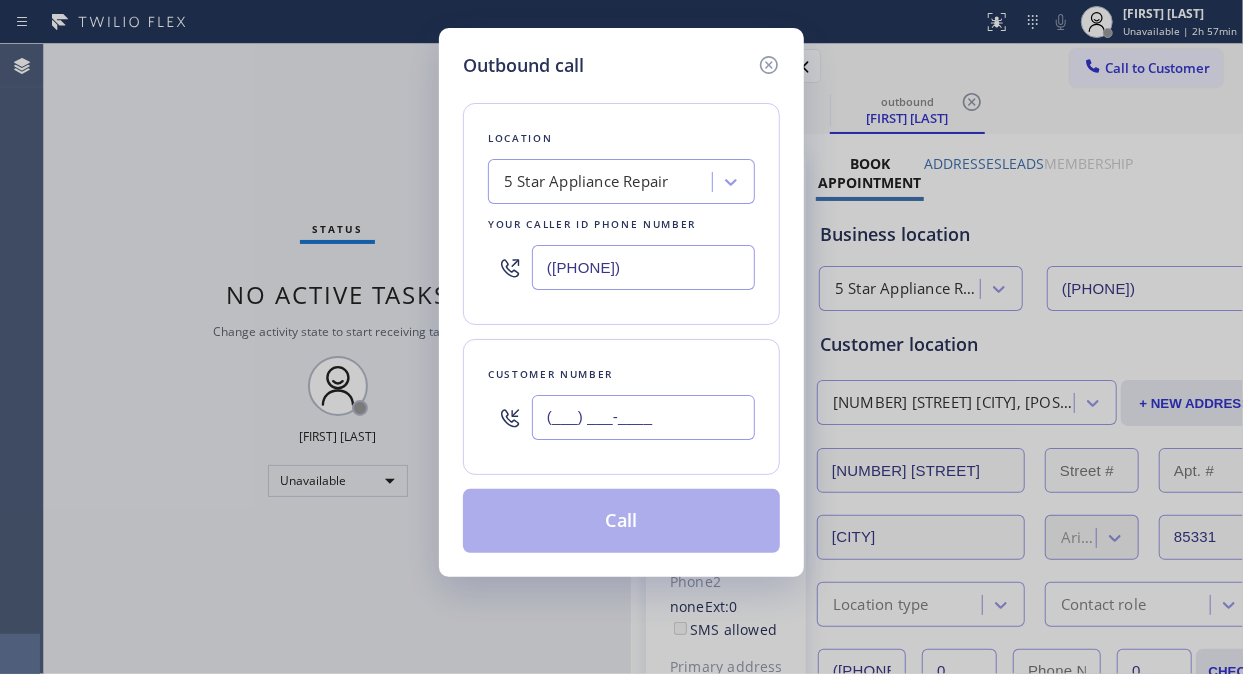paste on "([PHONE]) [PHONE]" 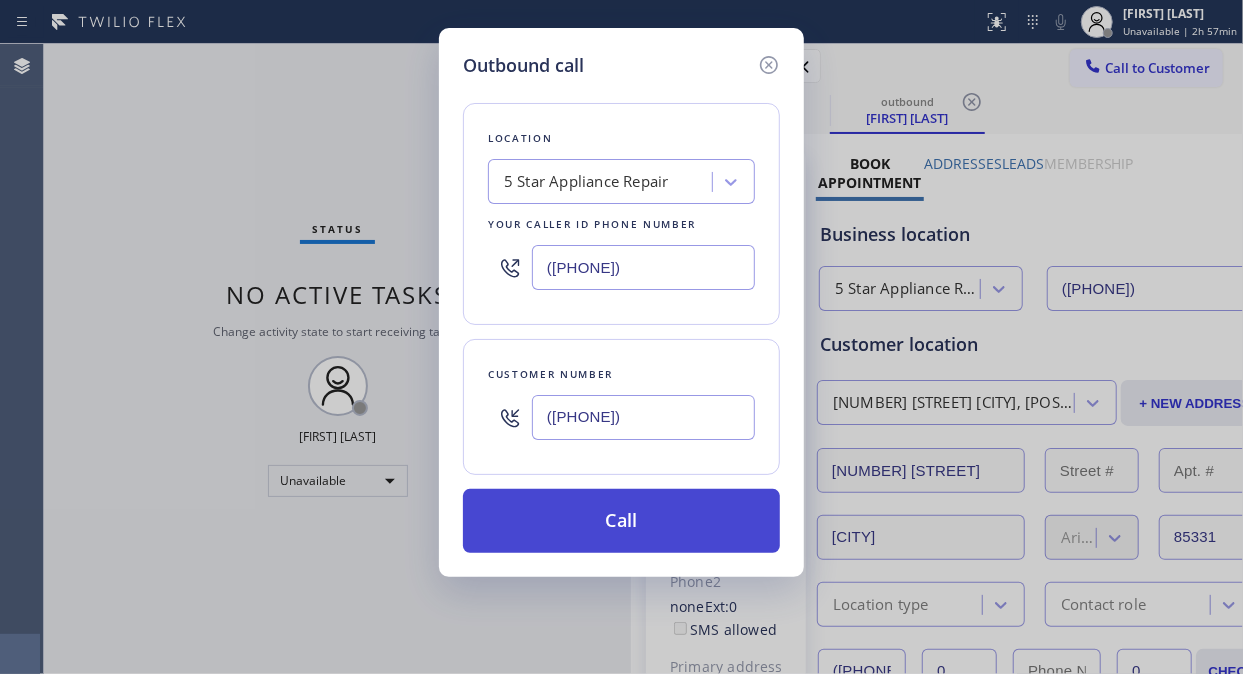 type on "([PHONE])" 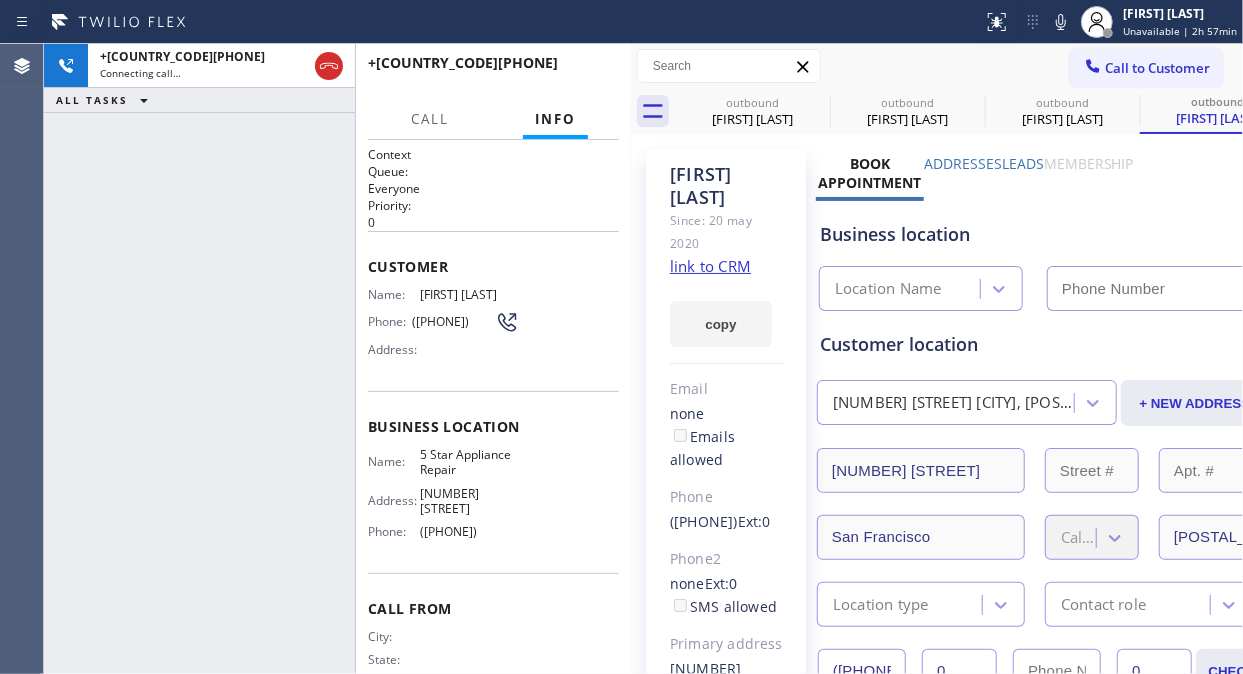 type on "([PHONE])" 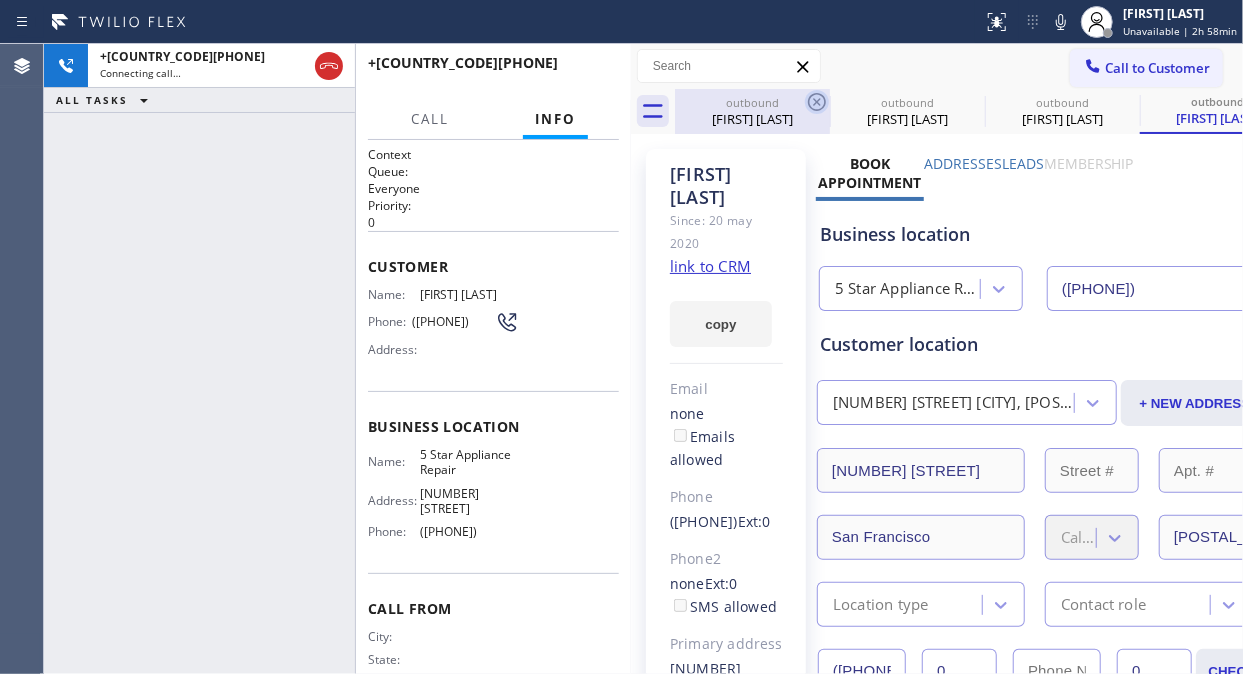 click 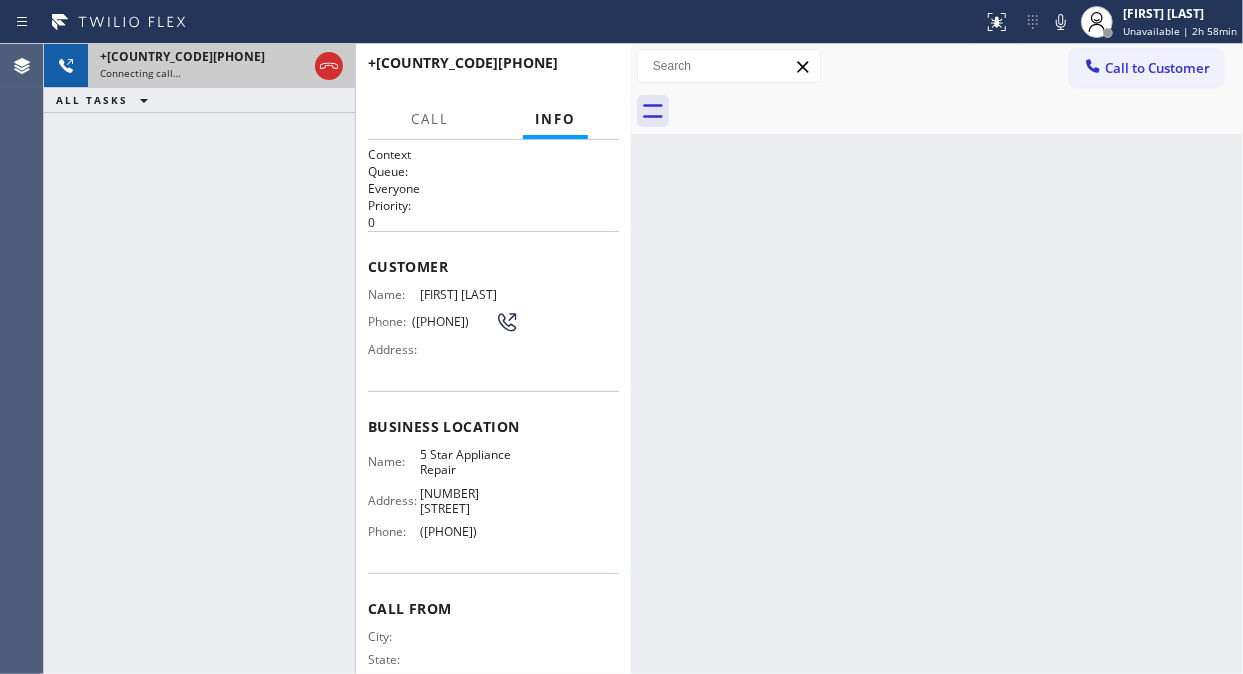 click on "+[COUNTRY_CODE][PHONE]" at bounding box center (203, 56) 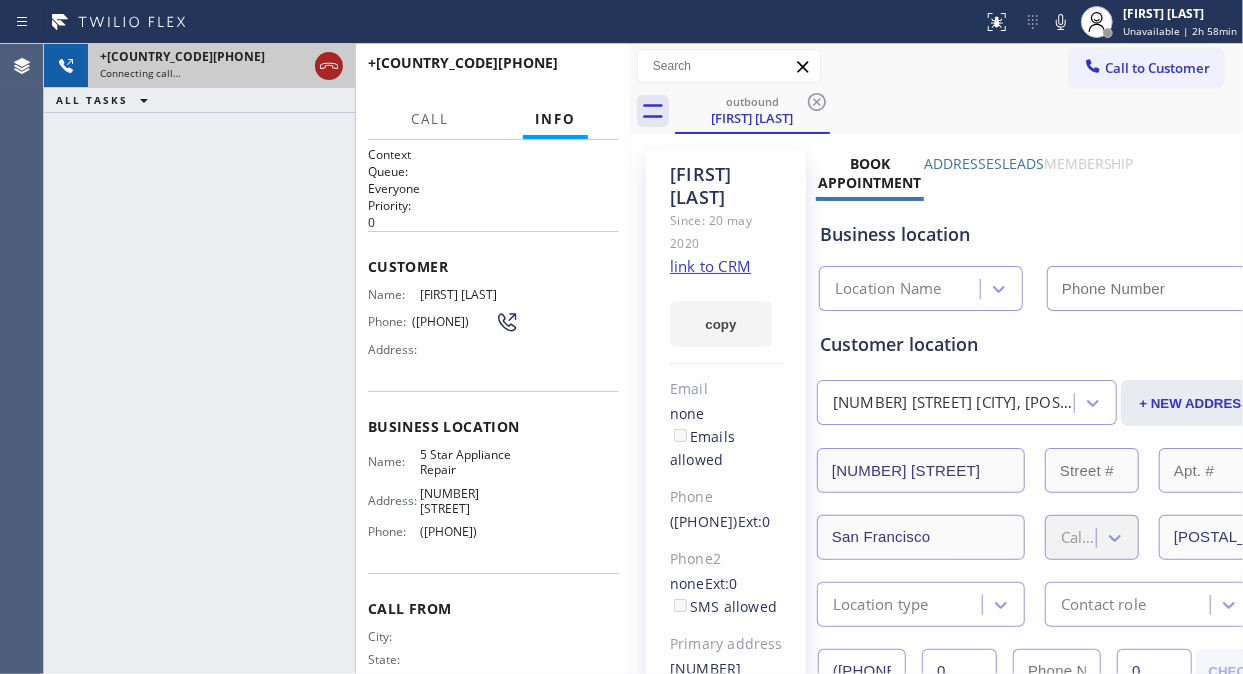 click 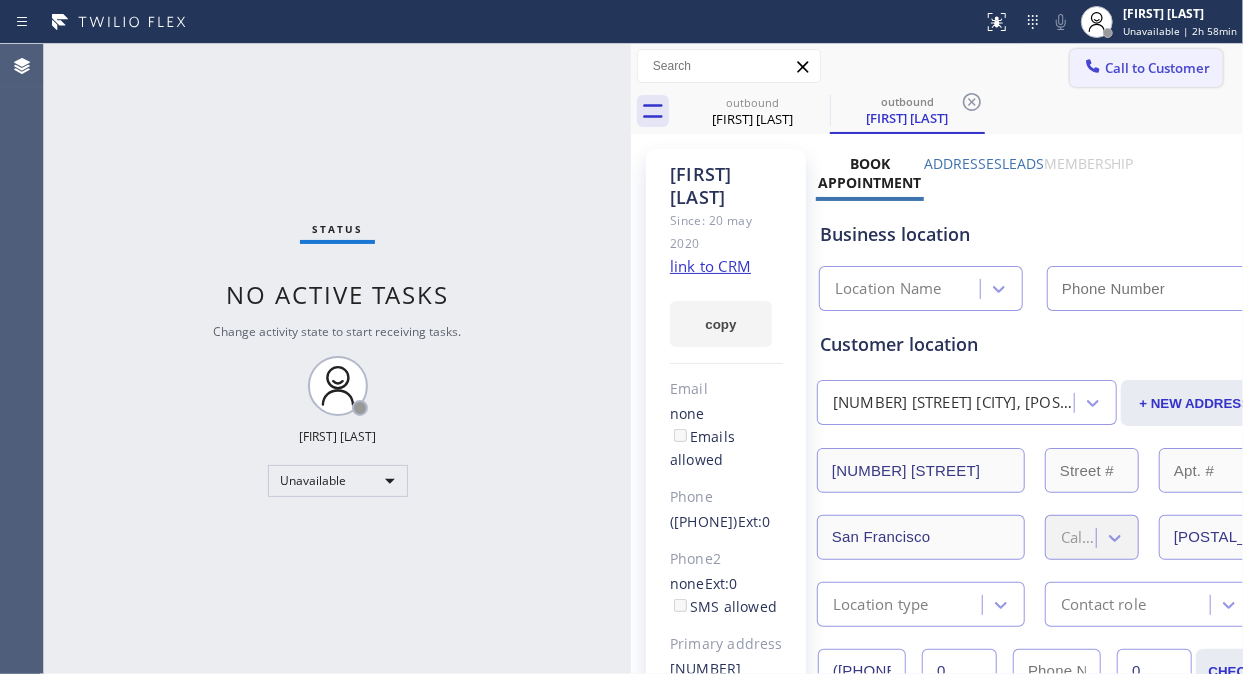 type on "([PHONE])" 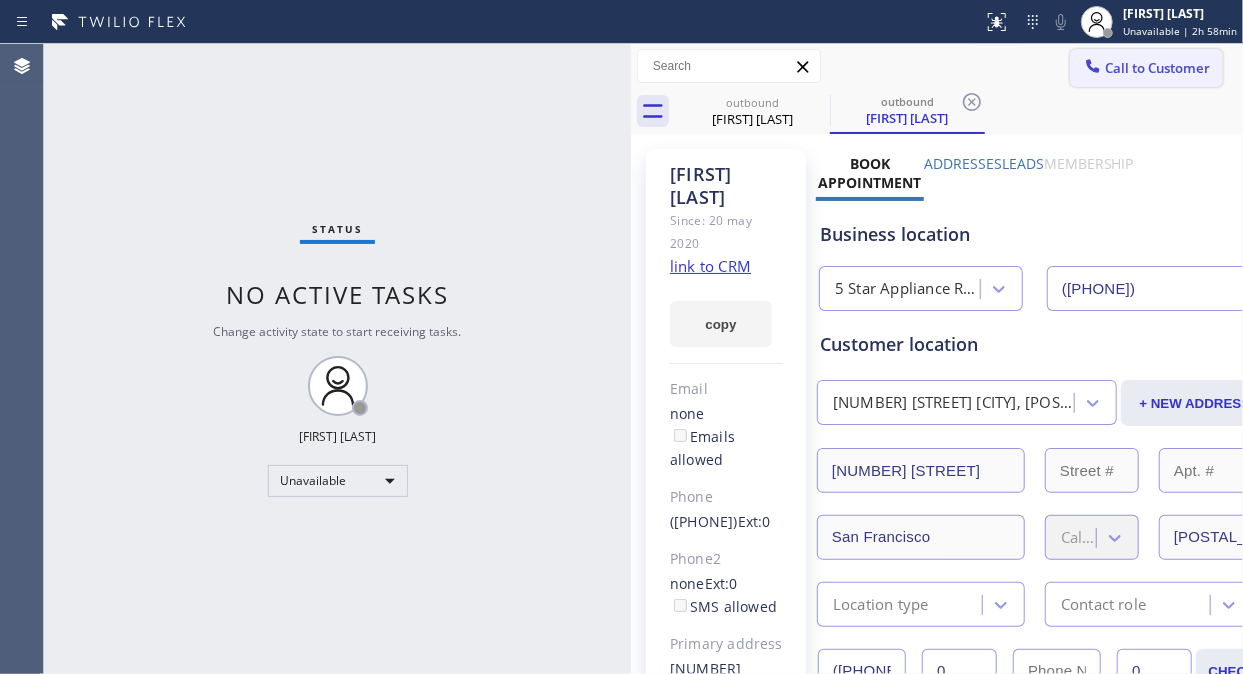 click on "Call to Customer" at bounding box center (1157, 68) 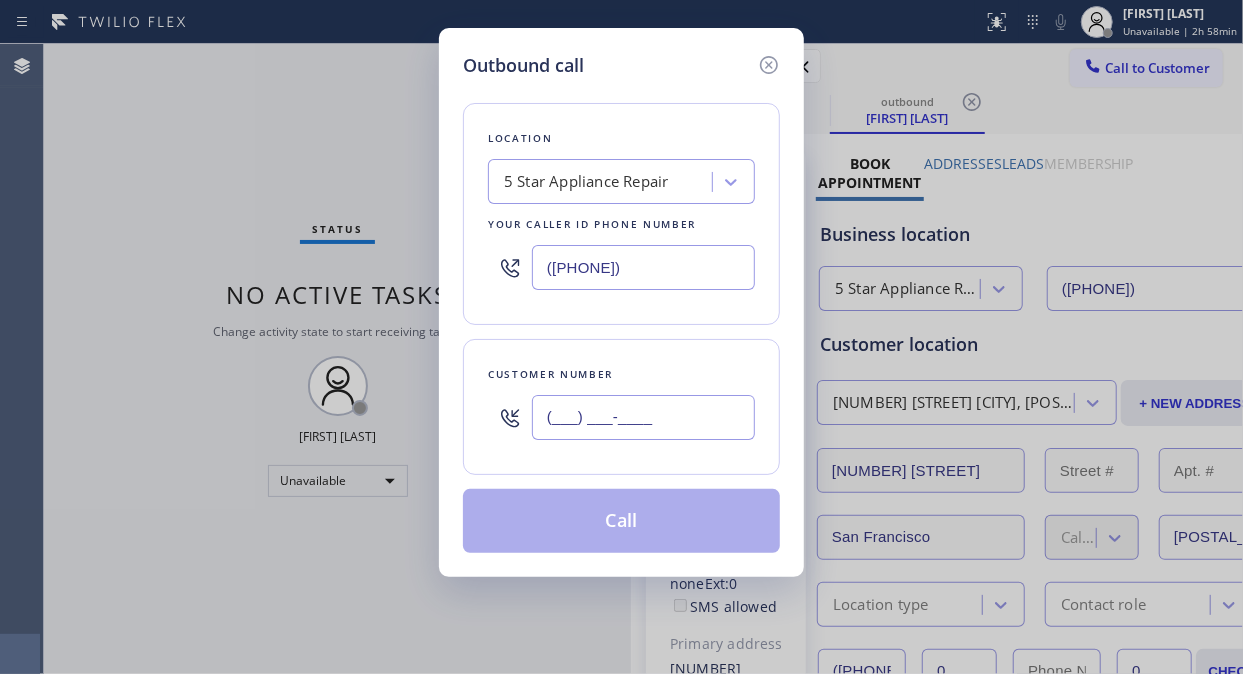 click on "(___) ___-____" at bounding box center (643, 417) 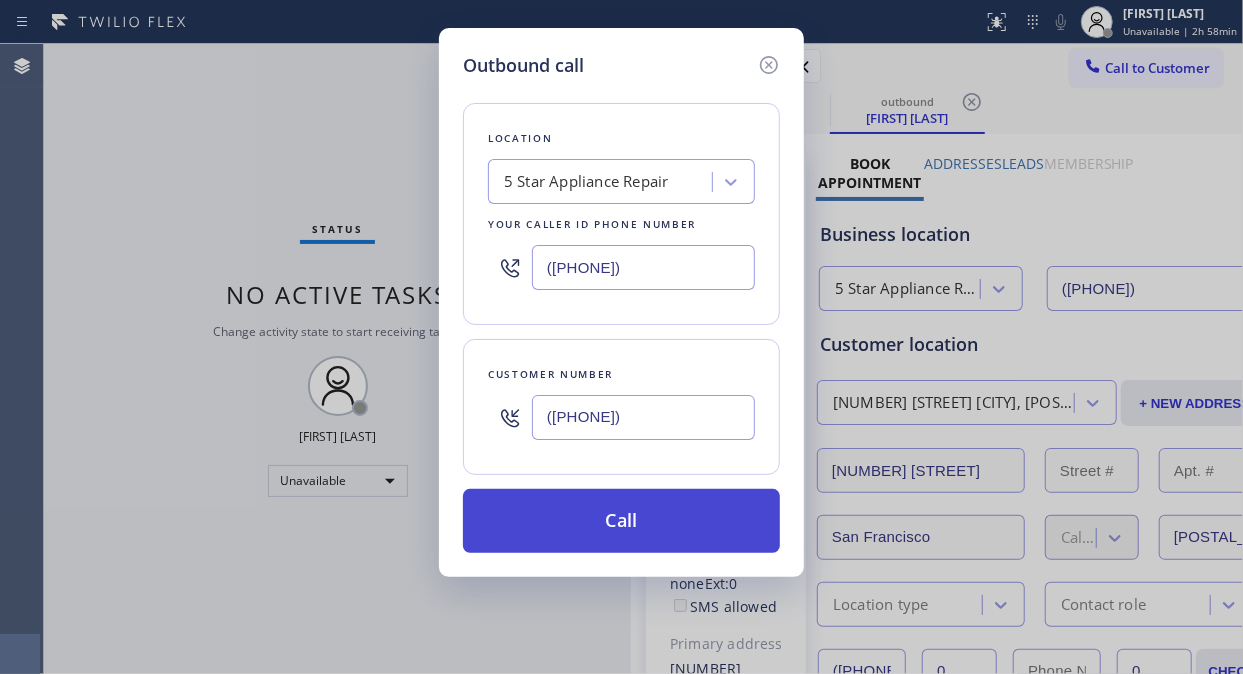 type on "([PHONE])" 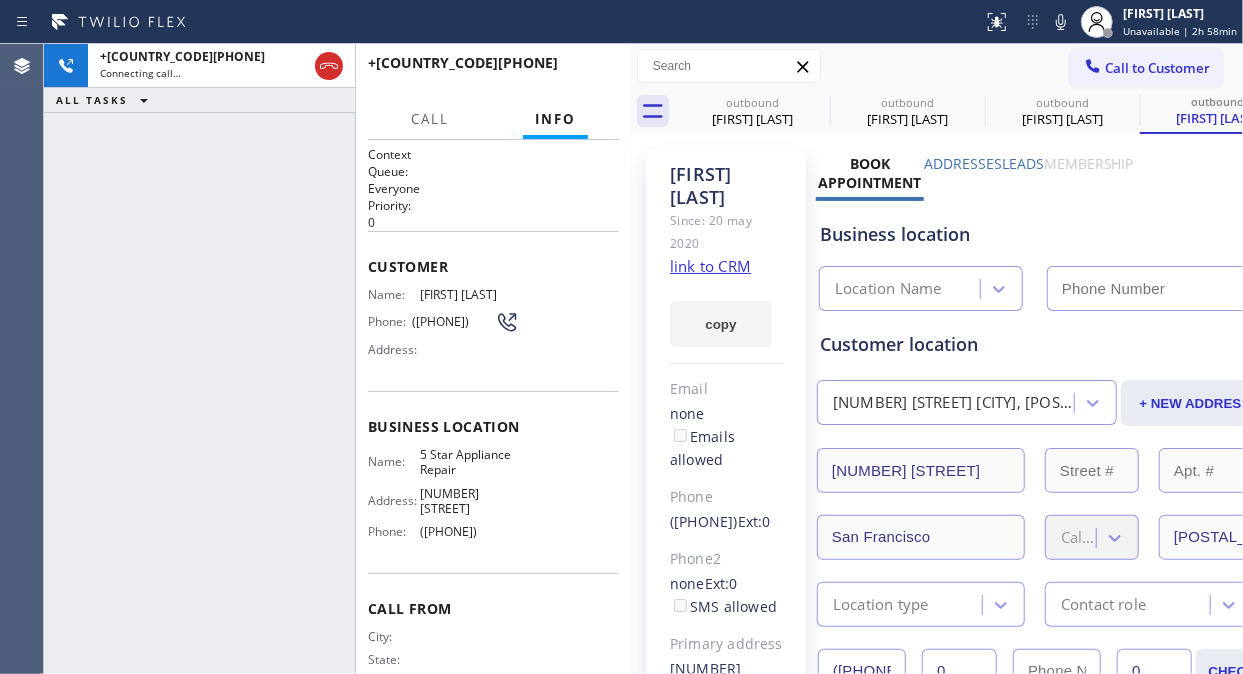 type on "([PHONE])" 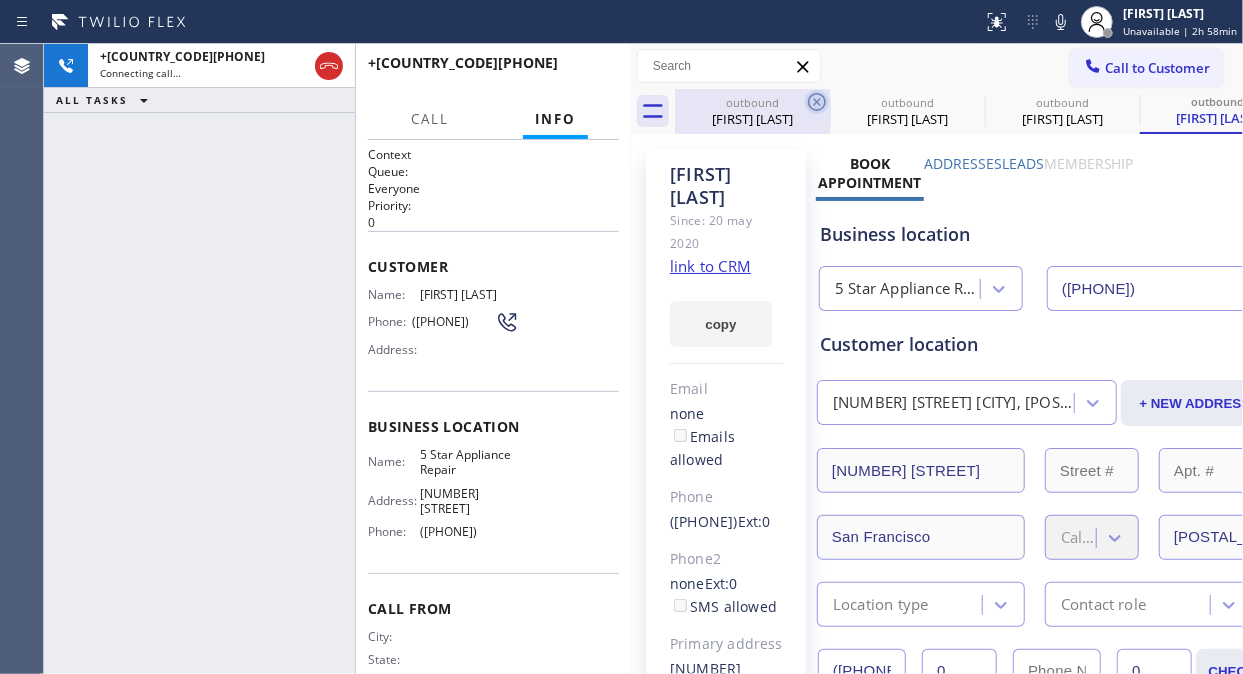 click 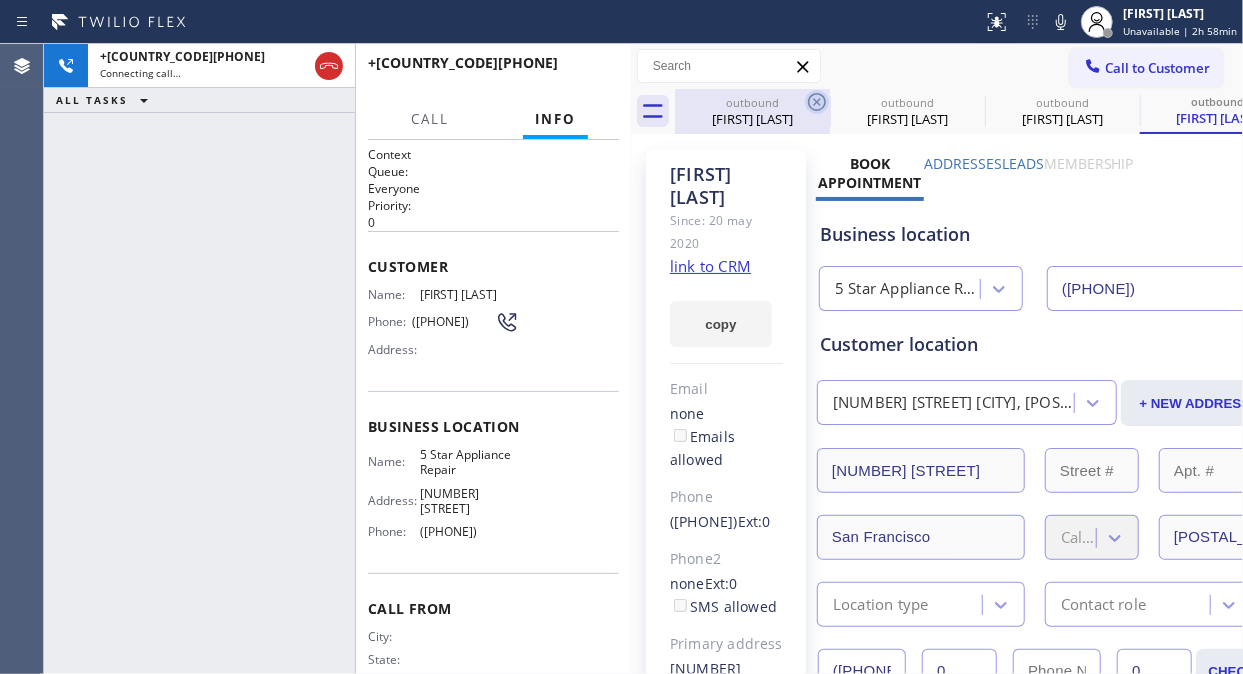 click 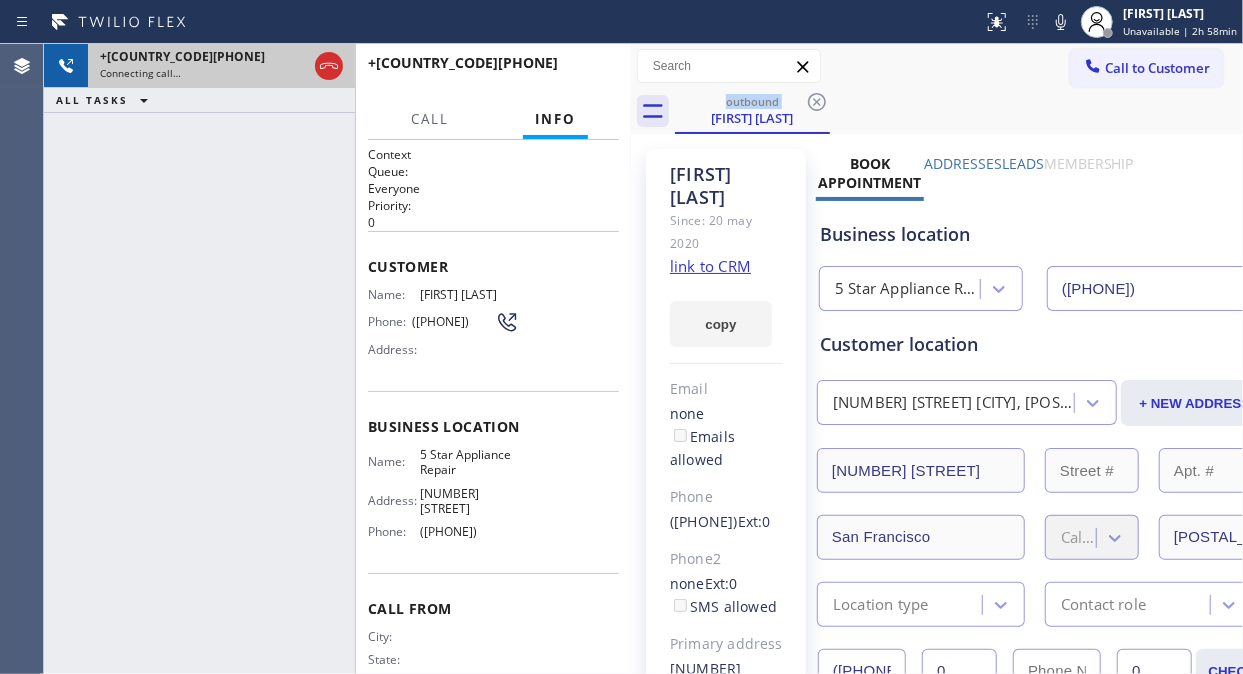 click on "Connecting call…" at bounding box center [203, 73] 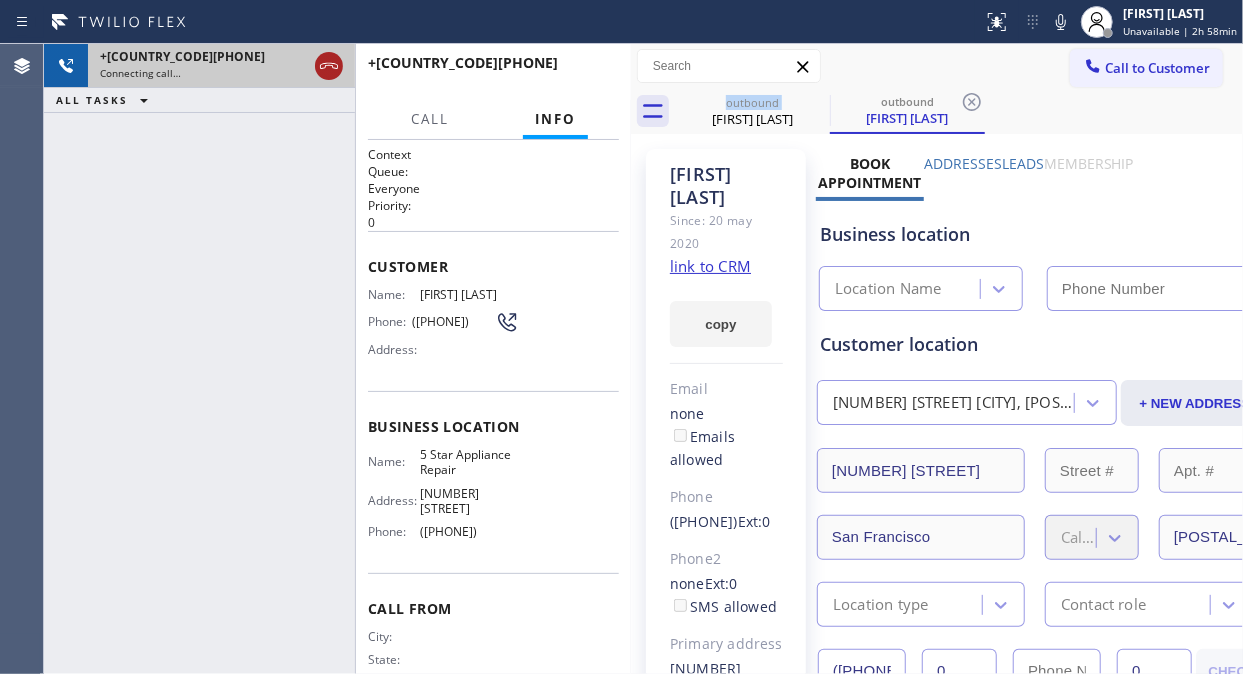 type on "([PHONE])" 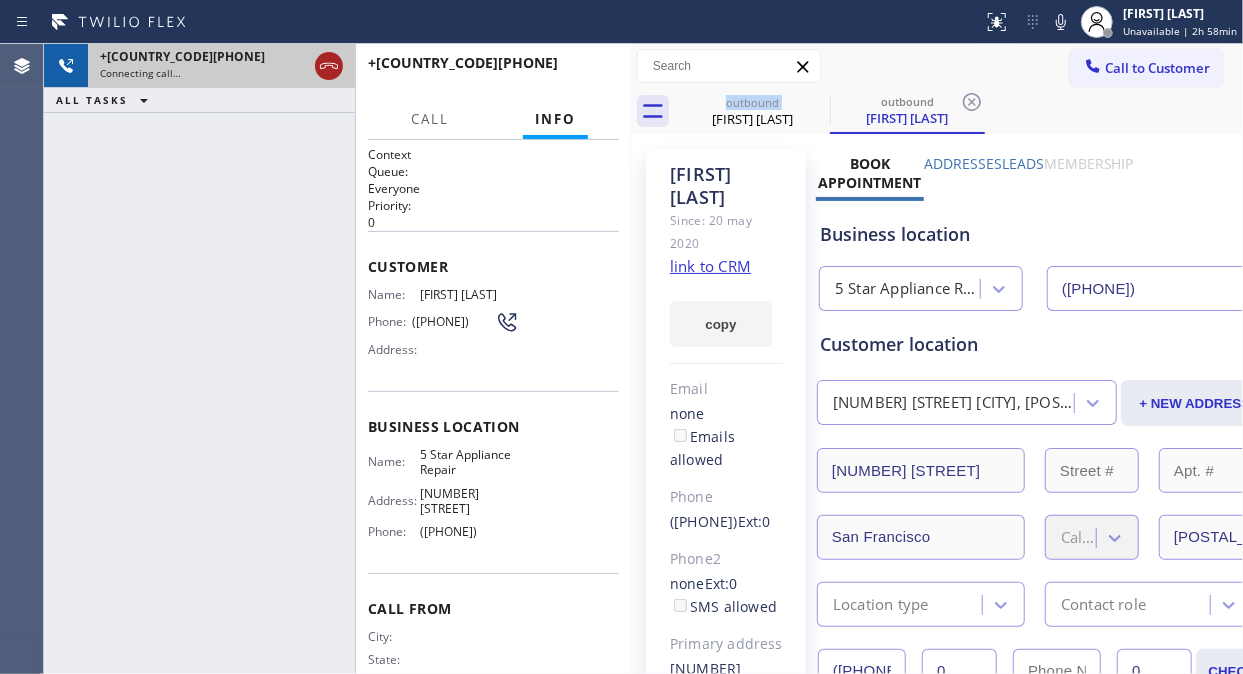 click 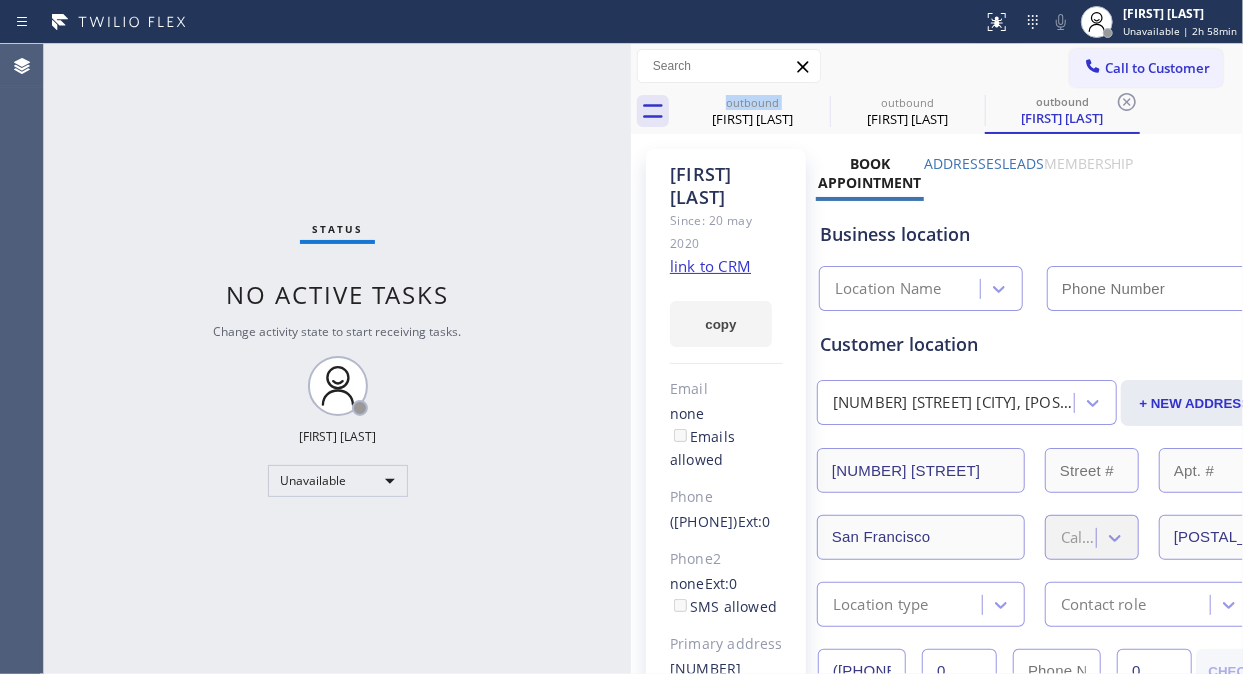 type on "([PHONE])" 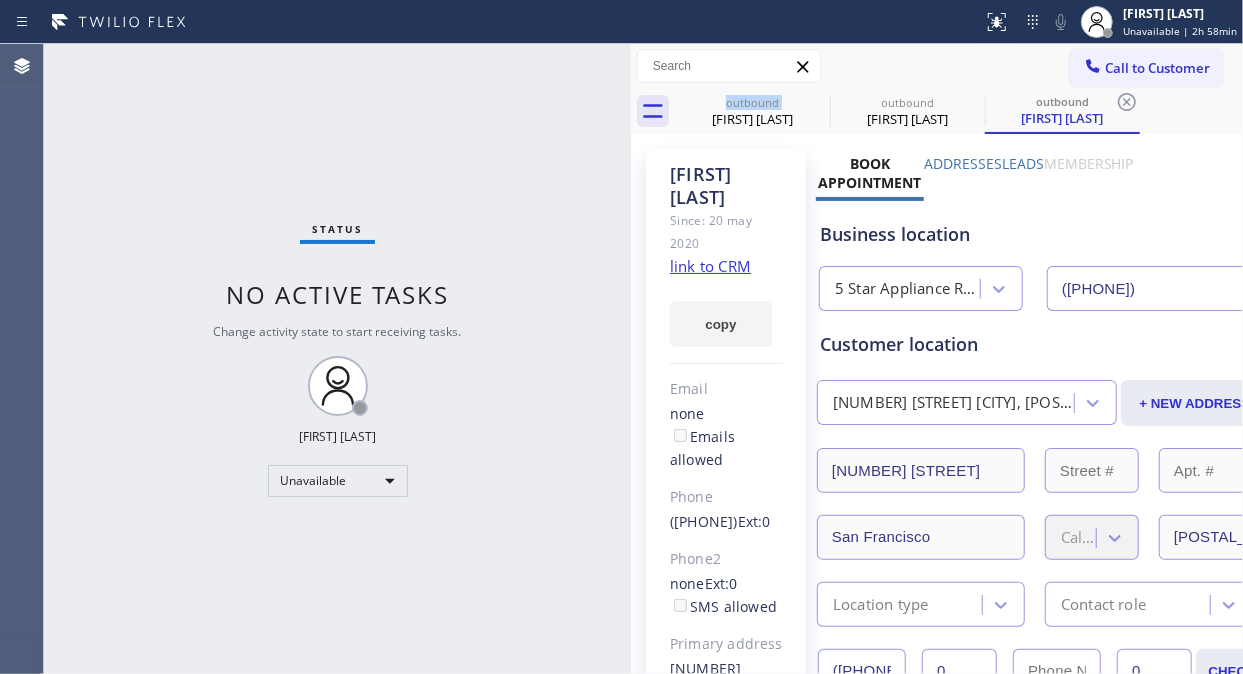 drag, startPoint x: 1146, startPoint y: 67, endPoint x: 720, endPoint y: 270, distance: 471.8951 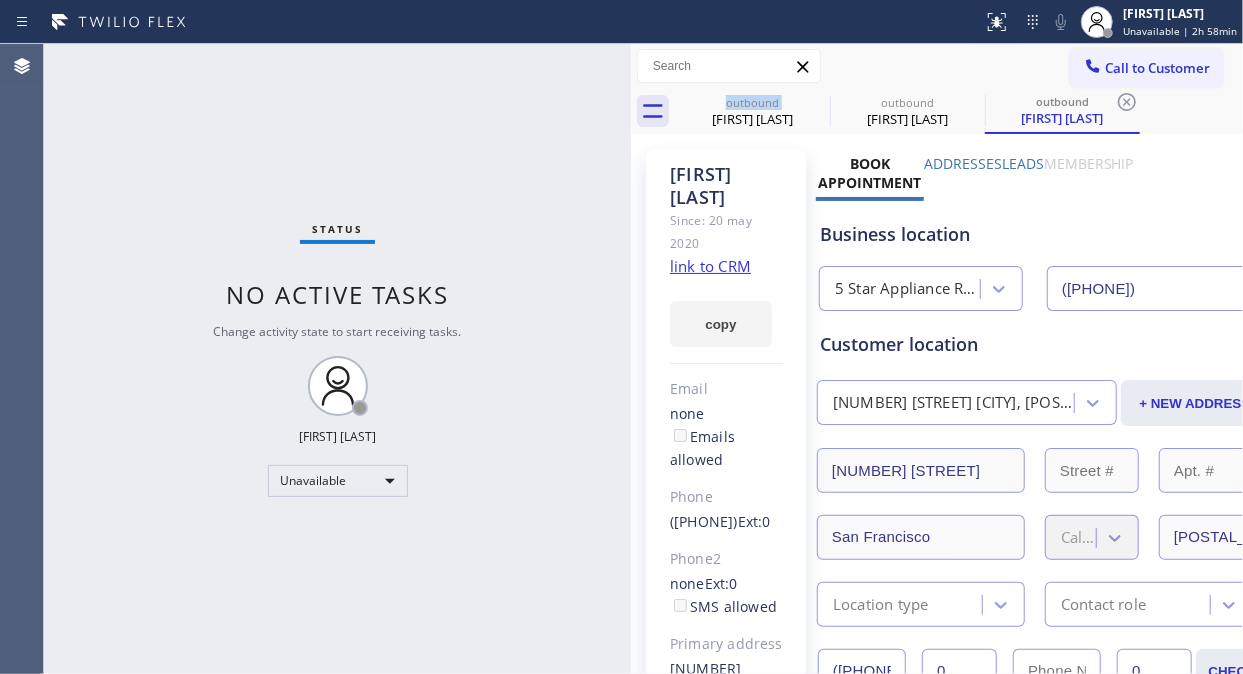 click on "Call to Customer" at bounding box center (1157, 68) 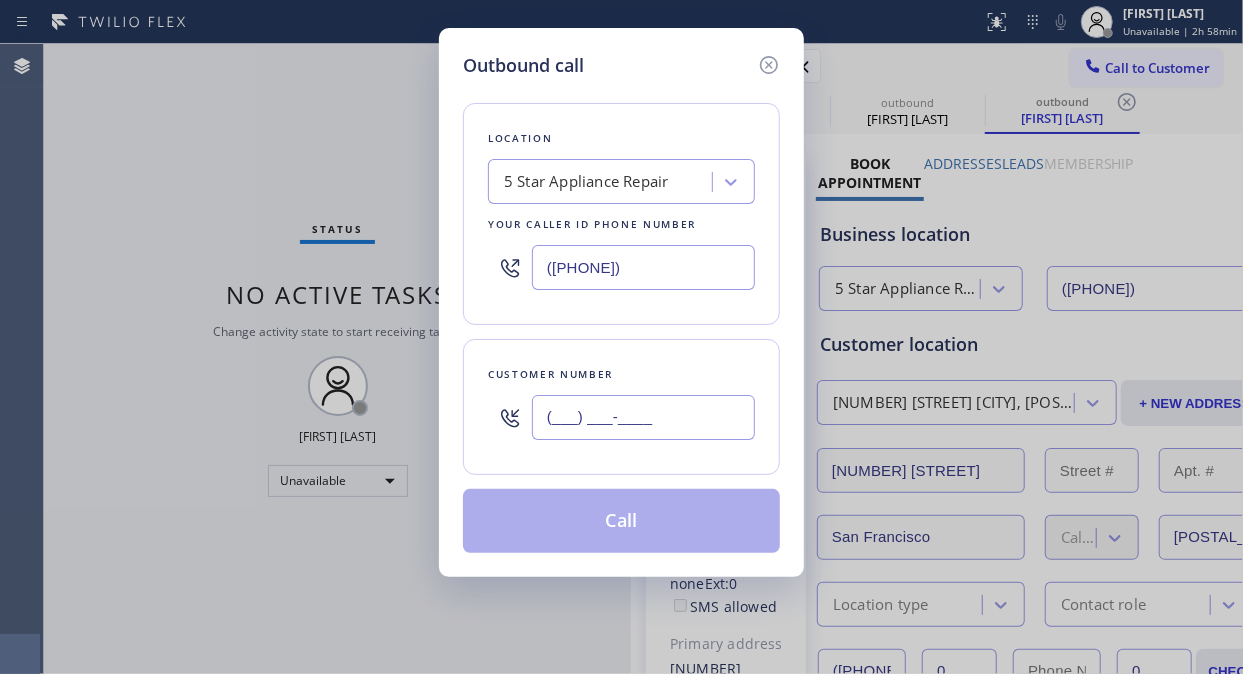 click on "(___) ___-____" at bounding box center [643, 417] 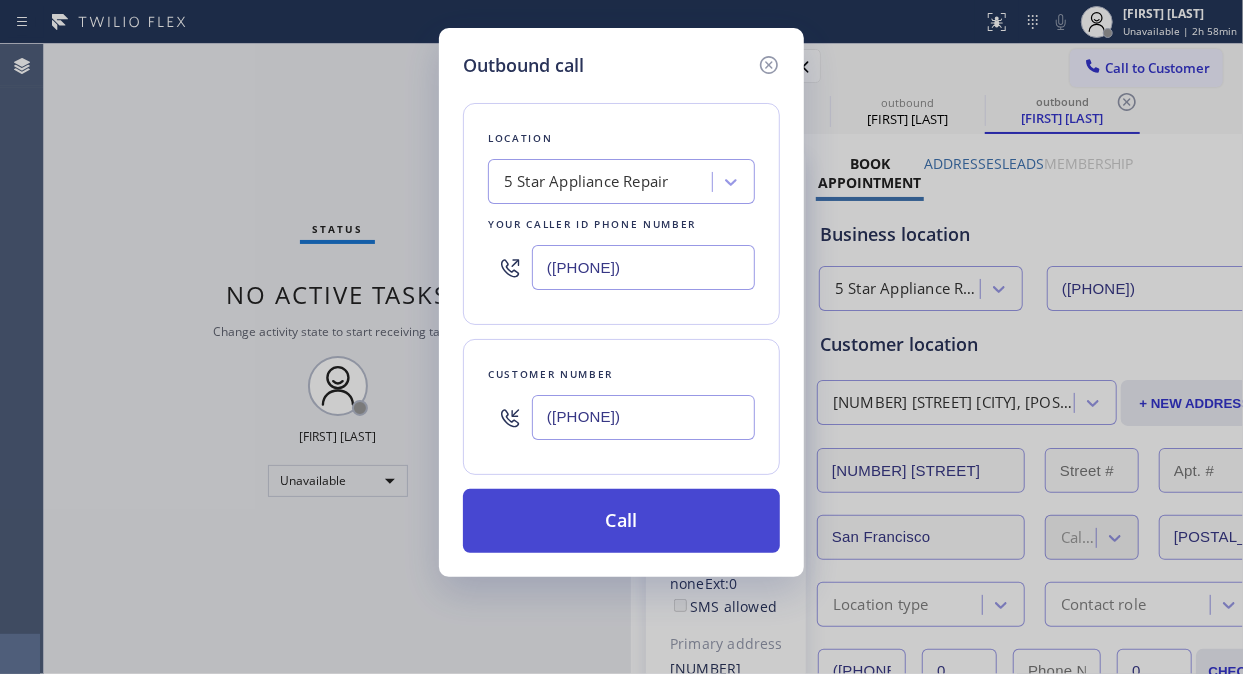 type on "([PHONE])" 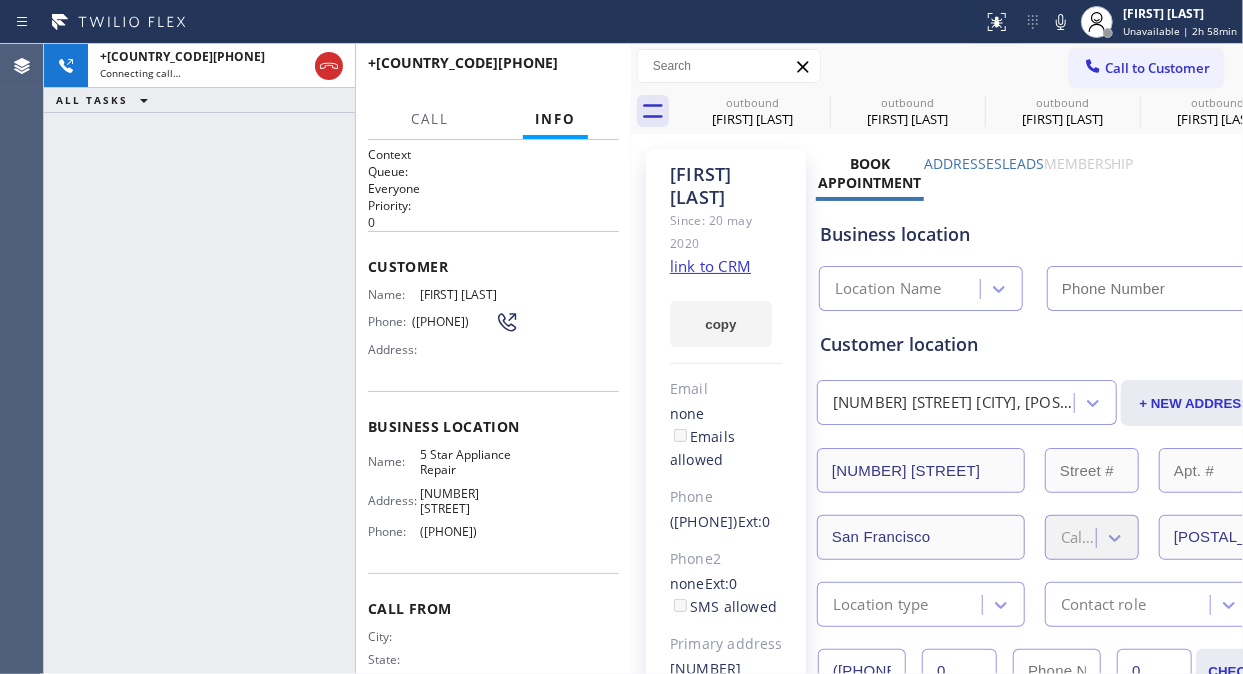 type on "([PHONE])" 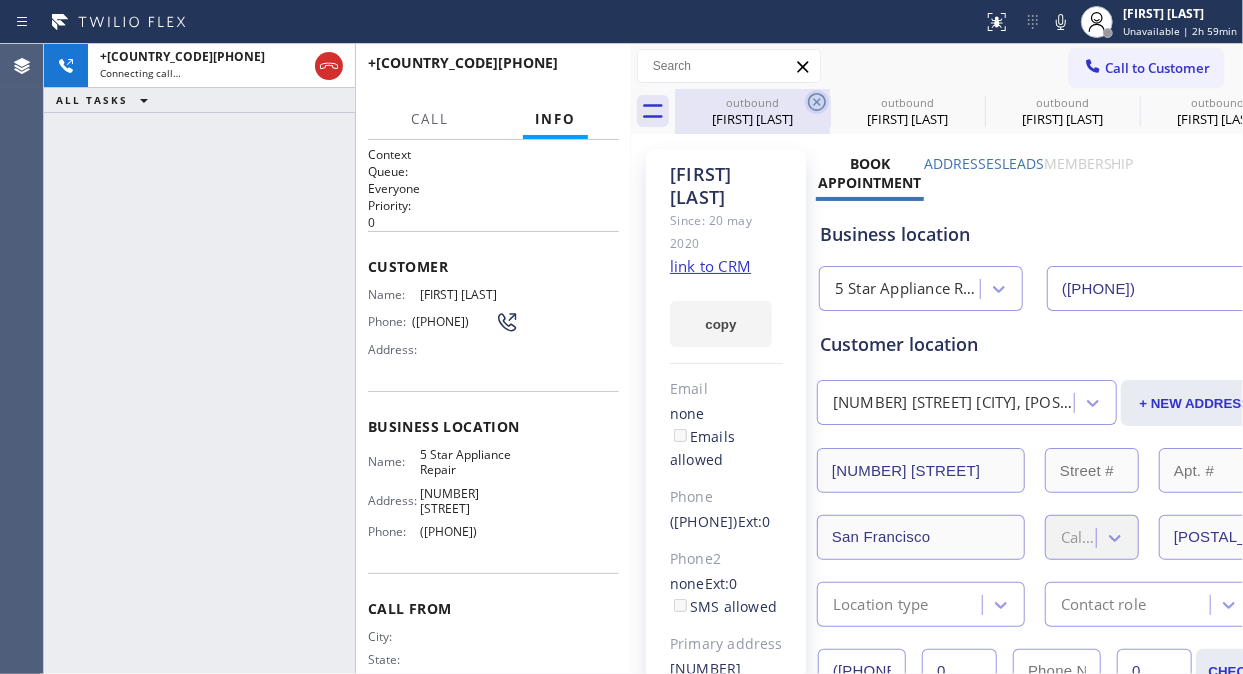 click 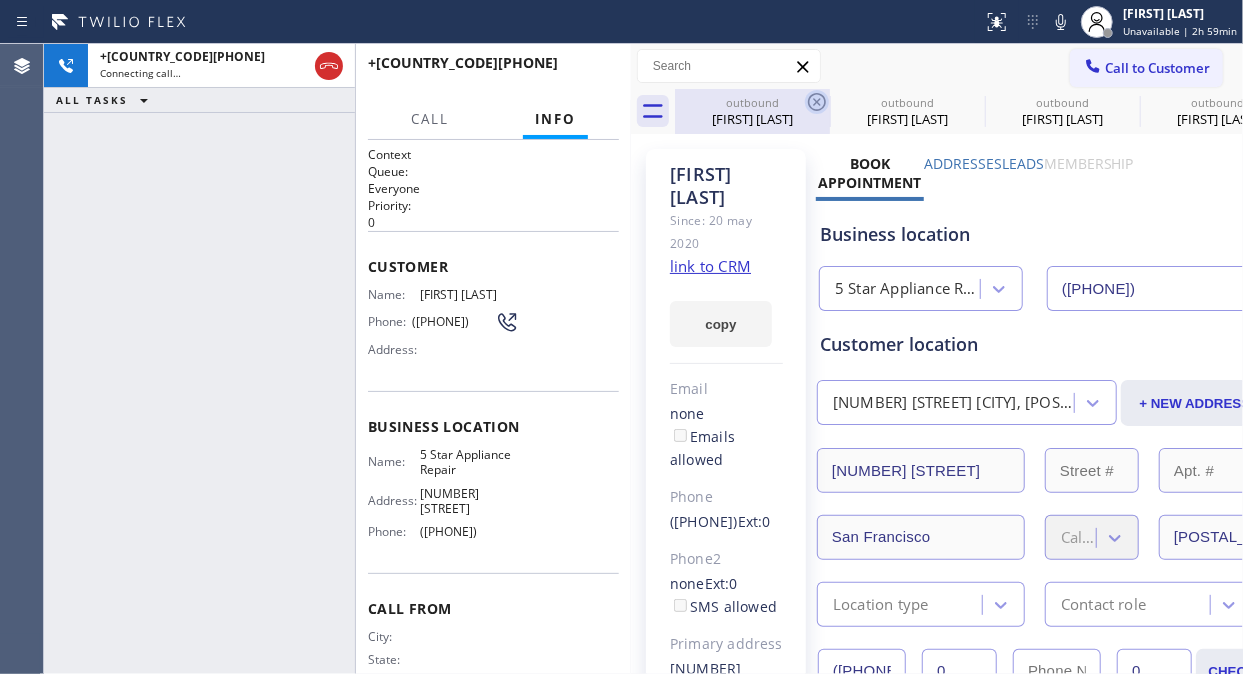 click 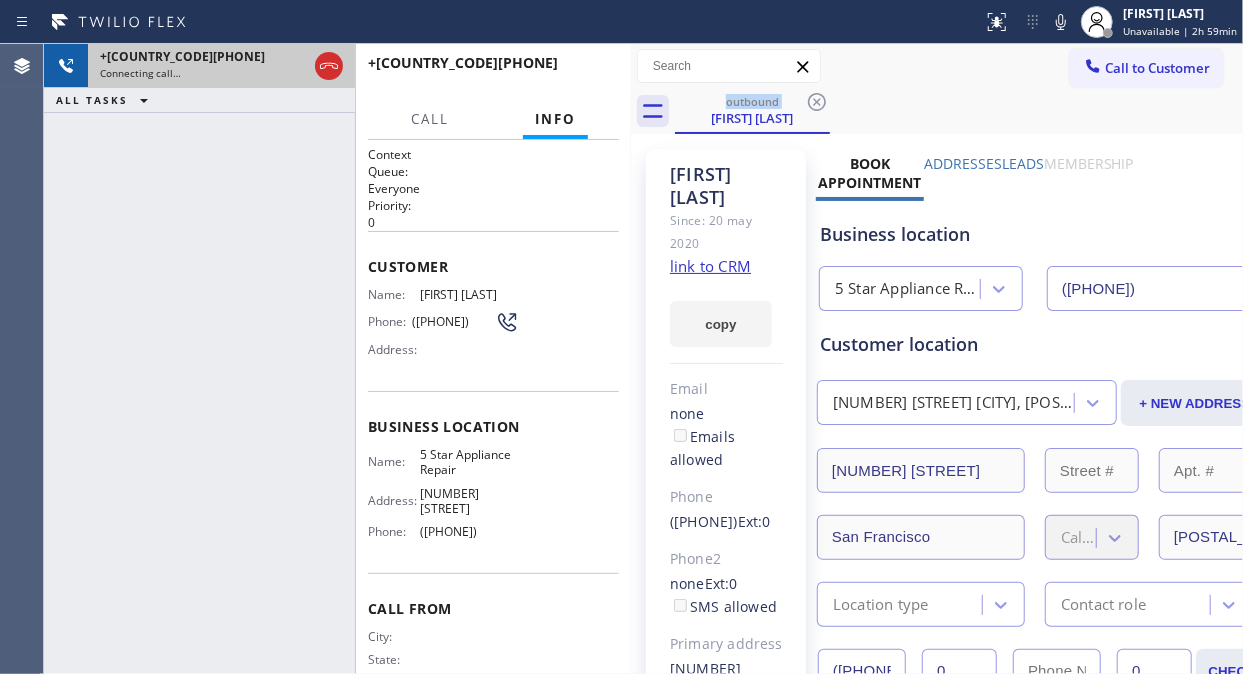click on "+[COUNTRY_CODE][PHONE]" at bounding box center (203, 56) 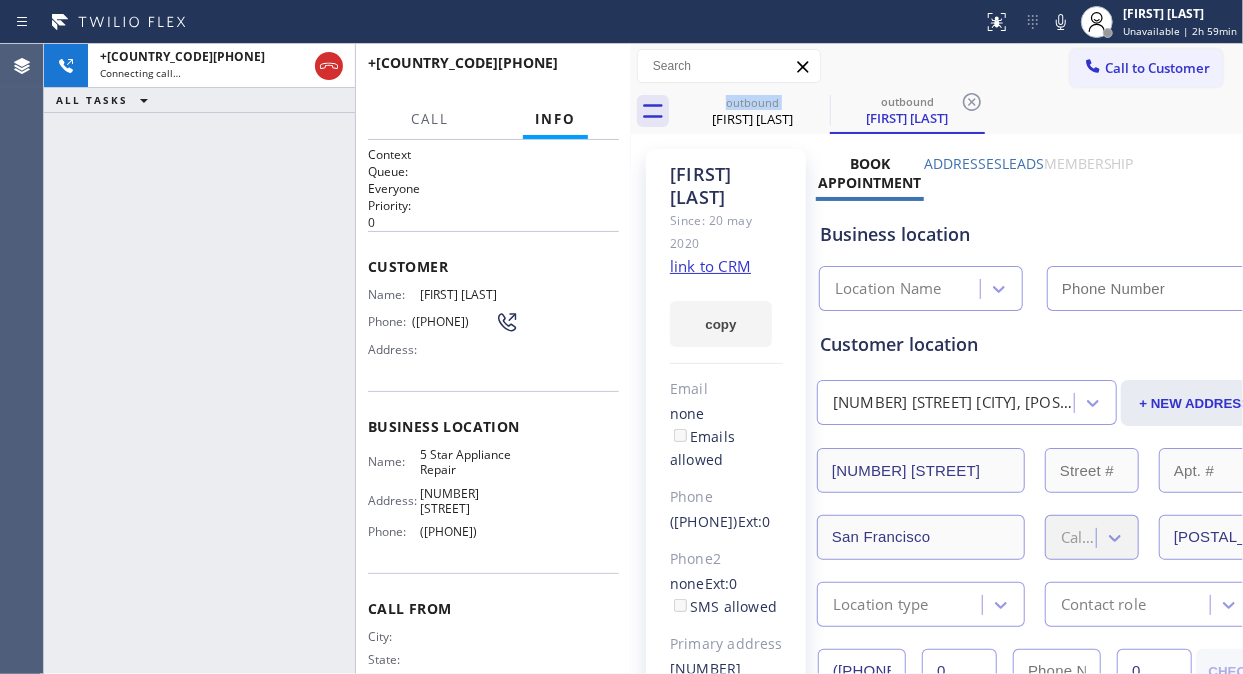 type on "([PHONE])" 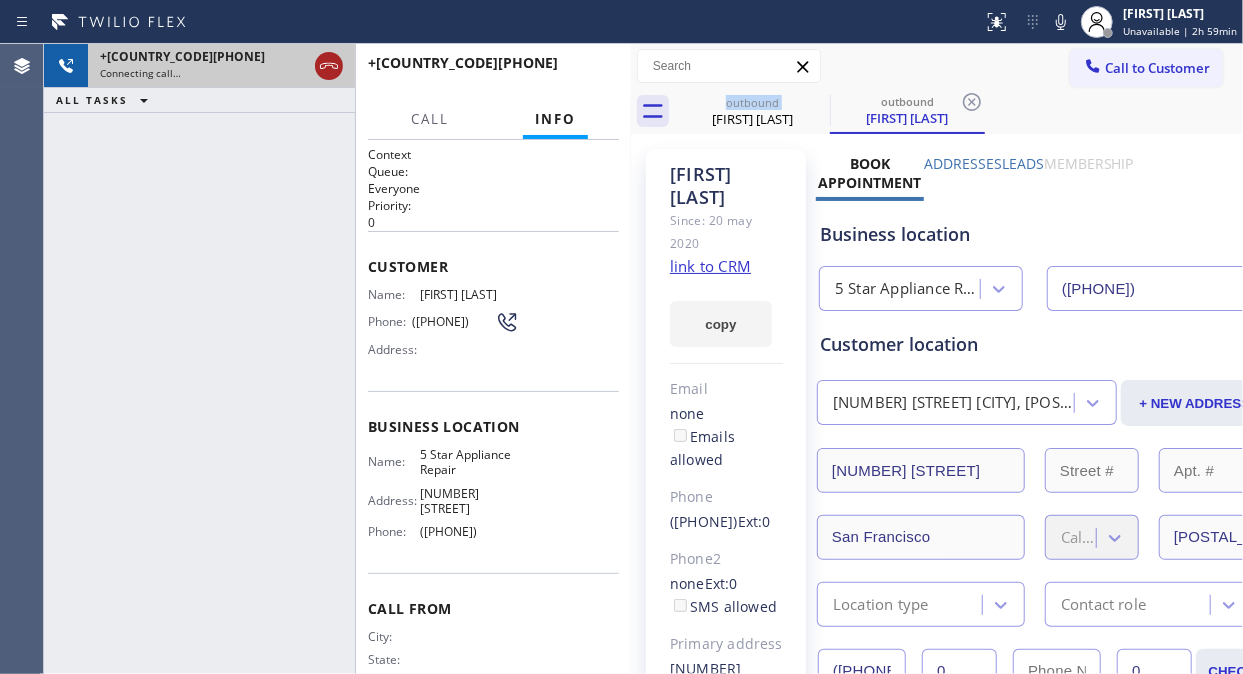 click 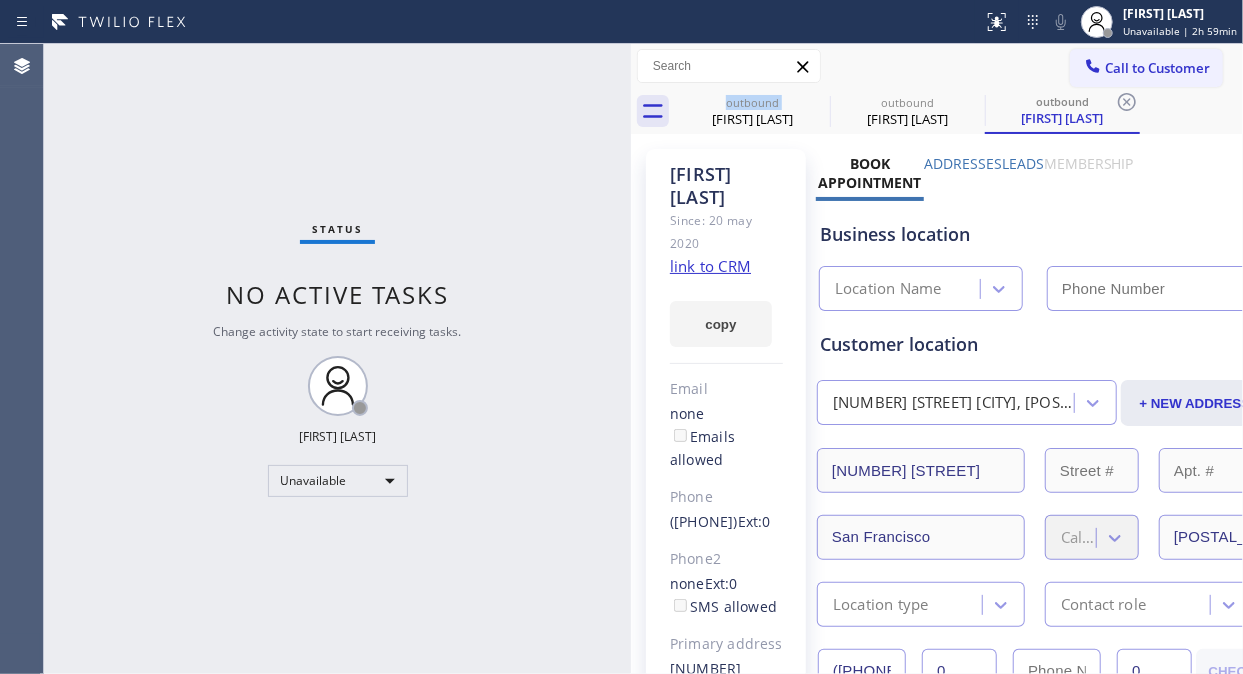 type on "([PHONE])" 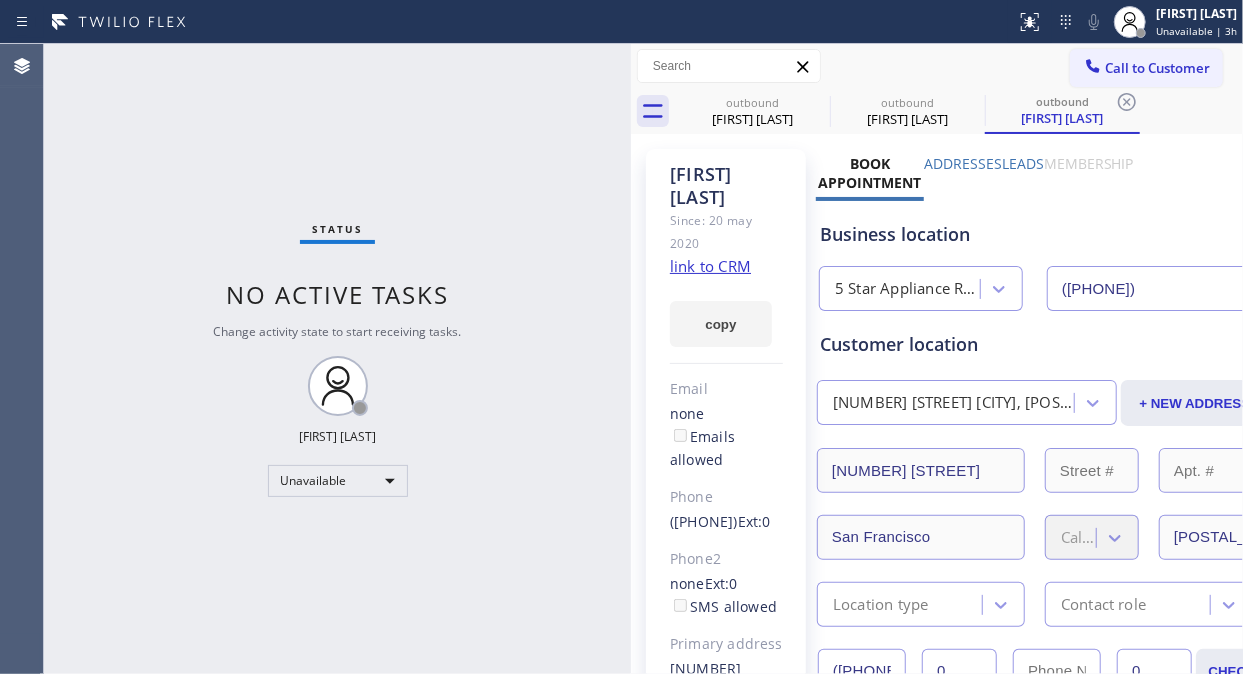 click on "Call to Customer Outbound call Location 5 Star Appliance Repair Your caller id phone number (855) 731-4952 Customer number Call Outbound call Technician Search Technician Your caller id phone number Your caller id phone number Call" at bounding box center [937, 66] 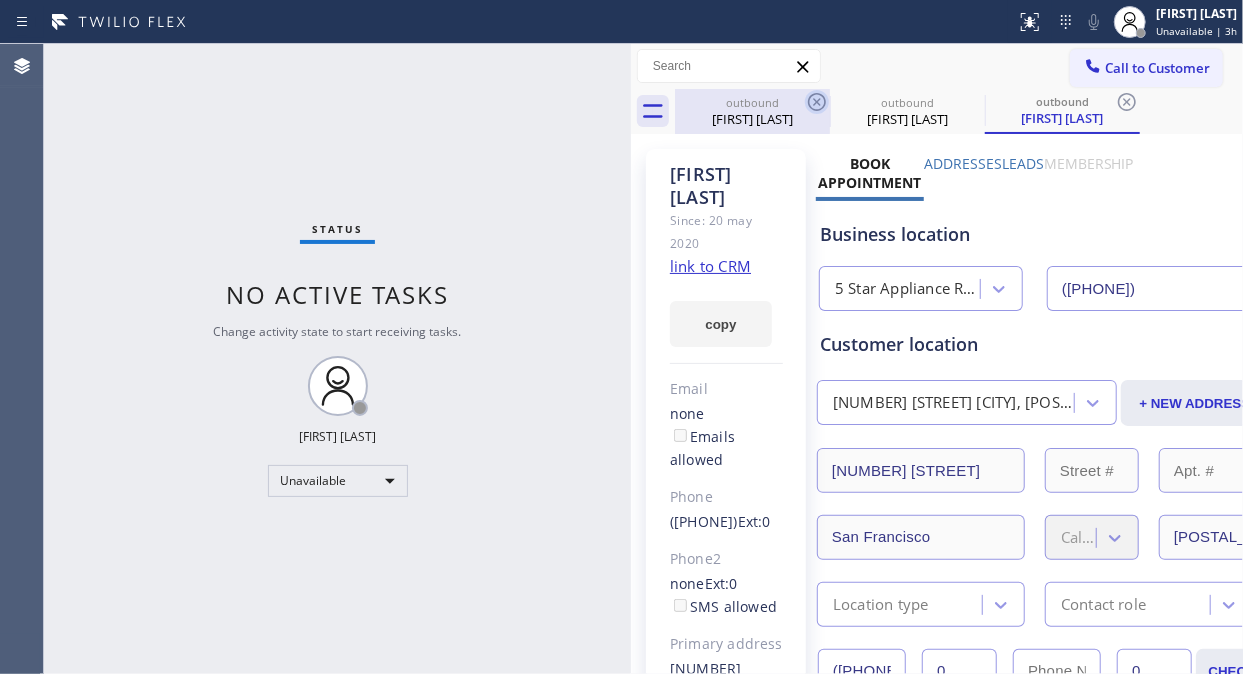 click 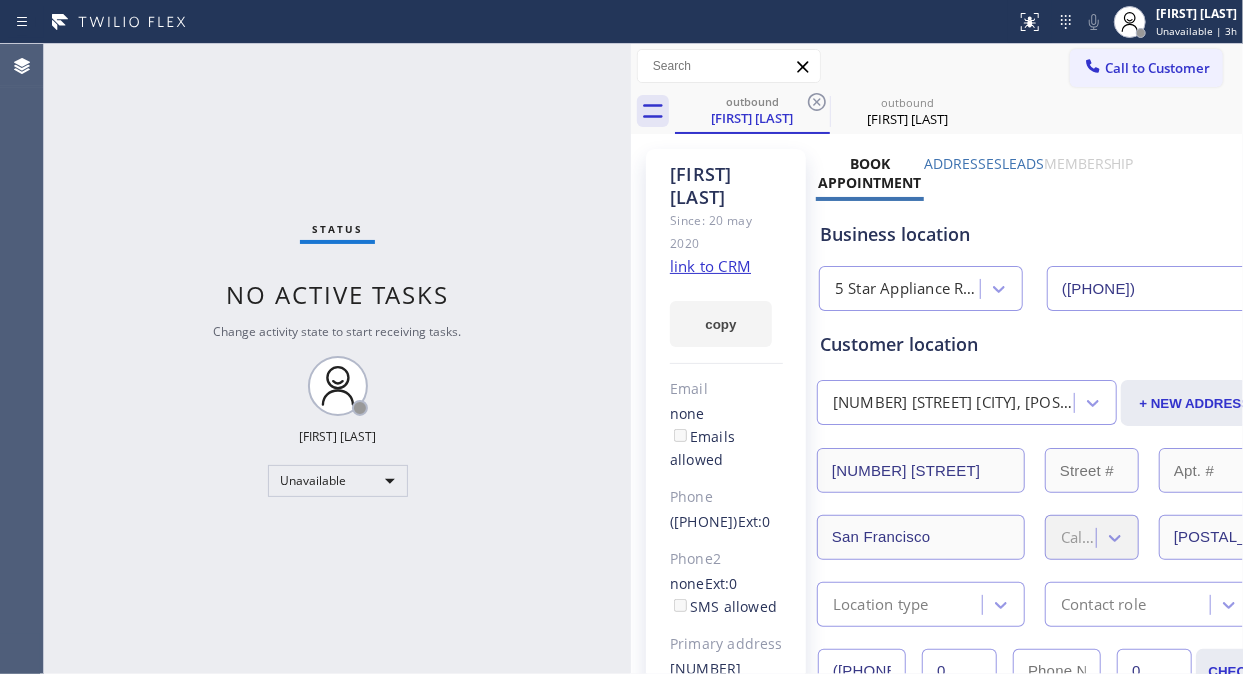 click 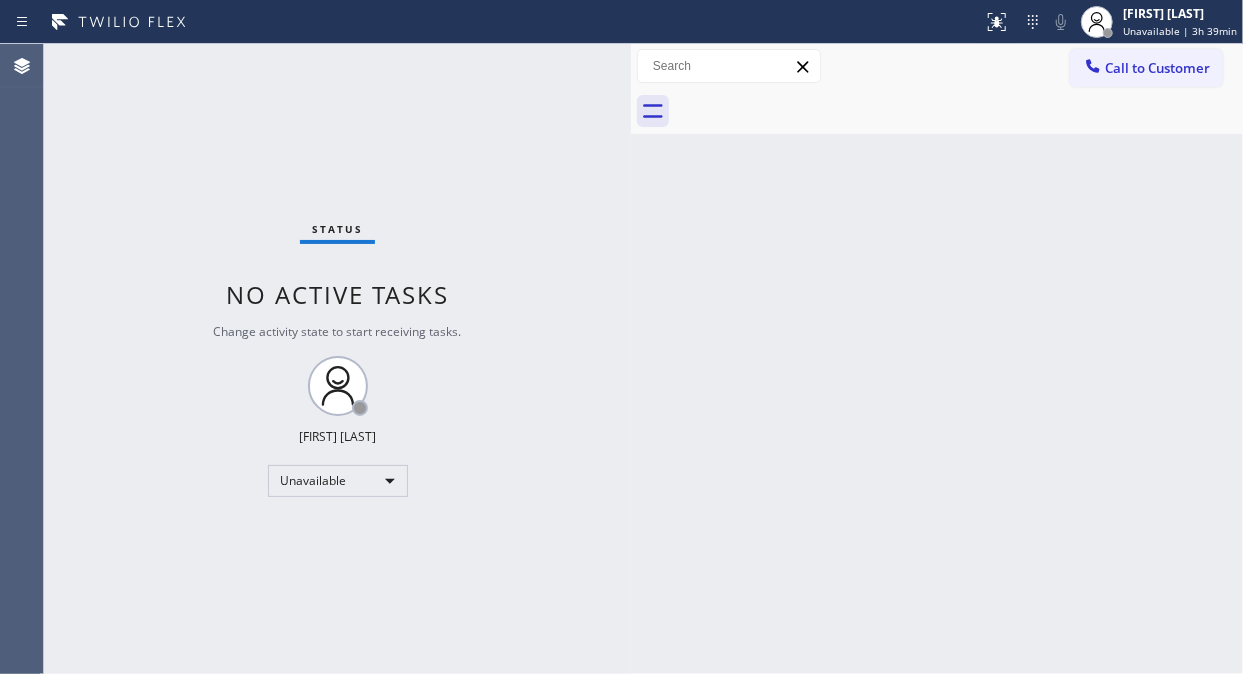 drag, startPoint x: 1167, startPoint y: 72, endPoint x: 1052, endPoint y: 116, distance: 123.13001 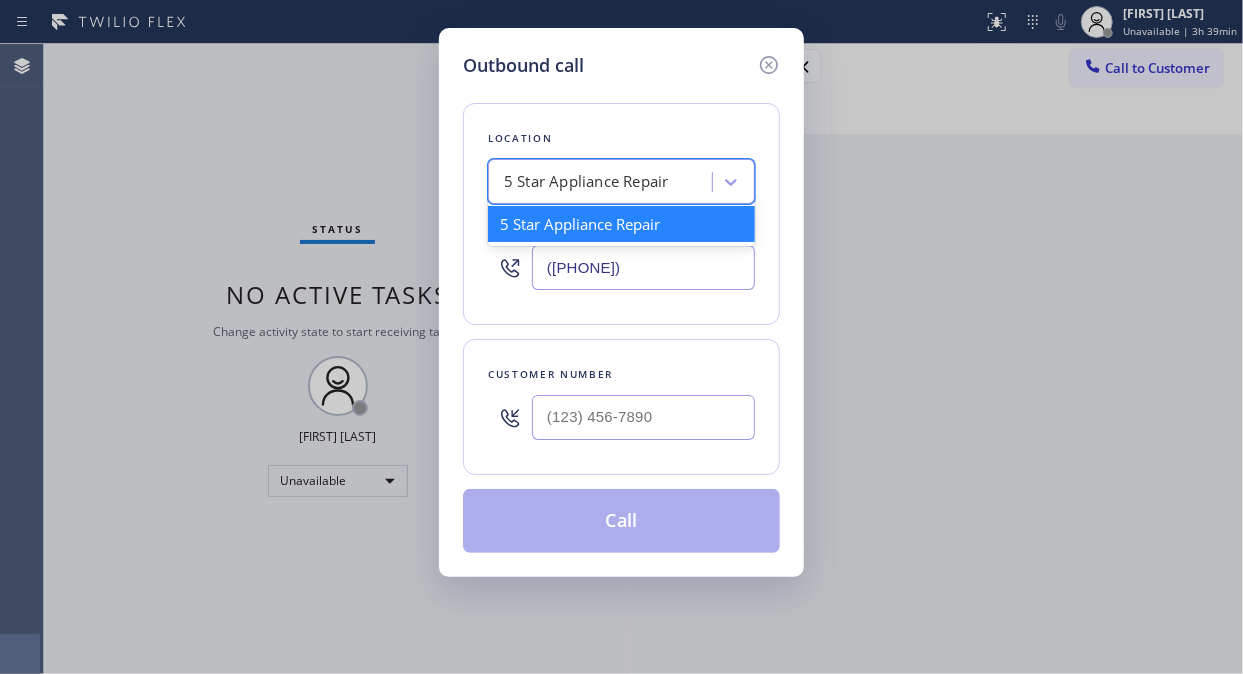 click on "5 Star Appliance Repair" at bounding box center (603, 182) 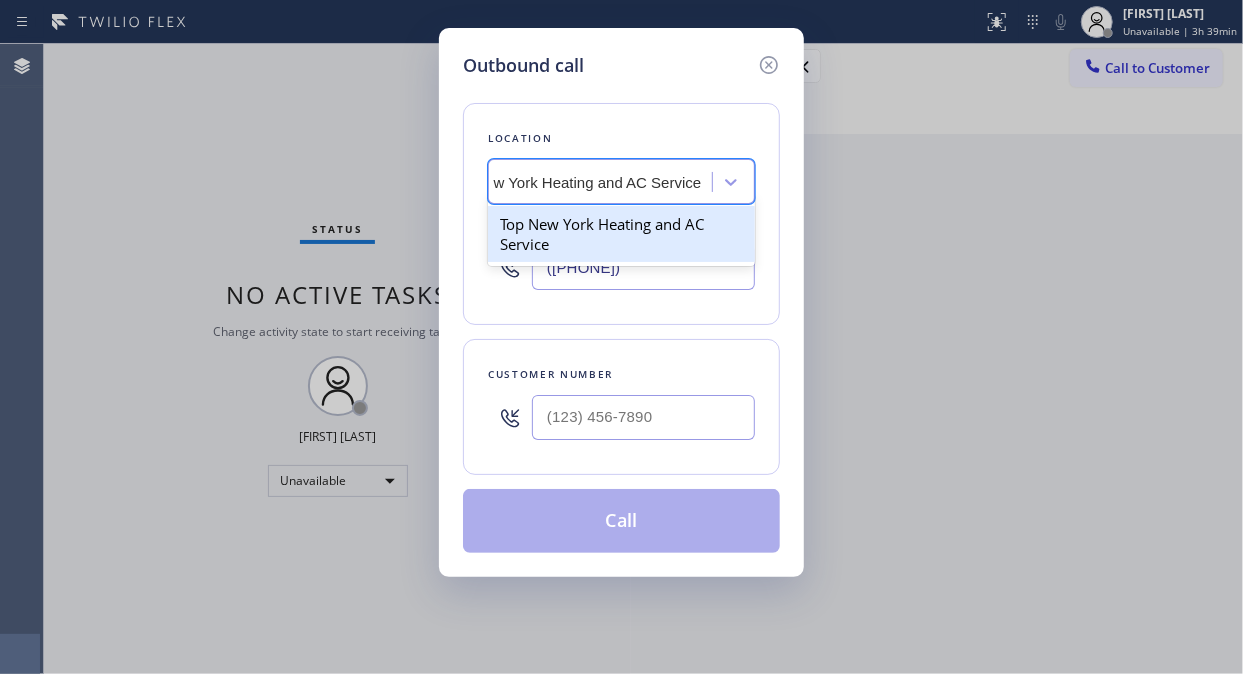 drag, startPoint x: 557, startPoint y: 218, endPoint x: 563, endPoint y: 228, distance: 11.661903 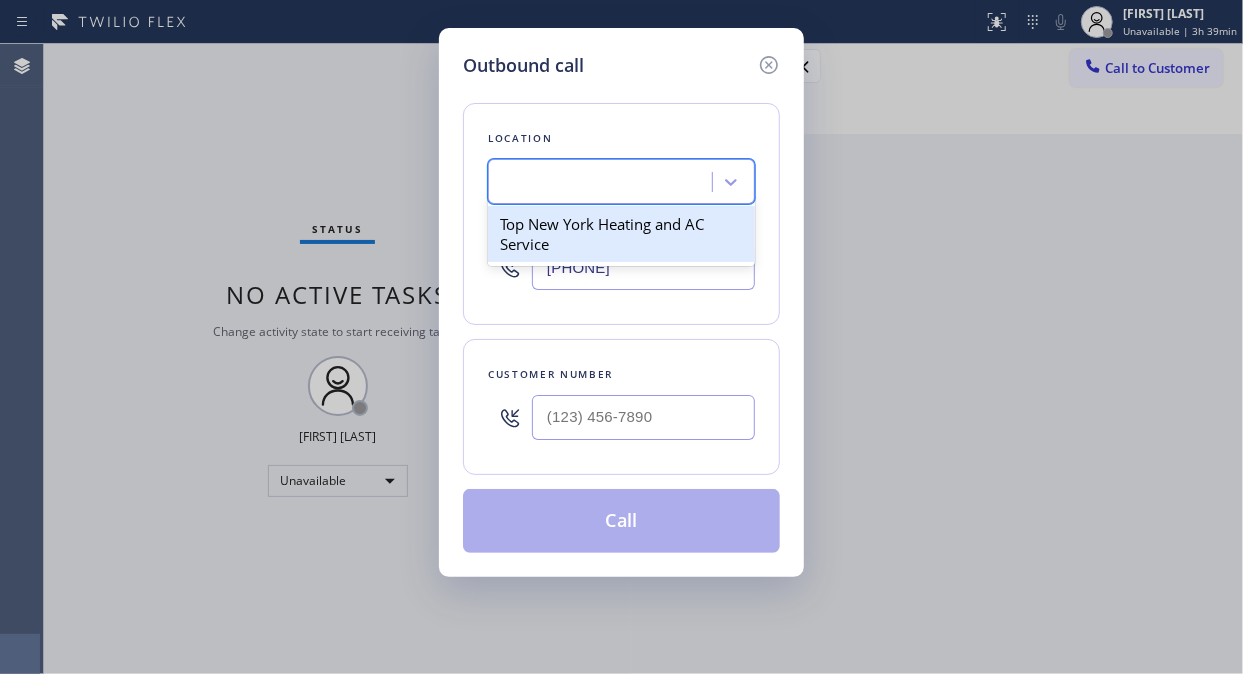 scroll, scrollTop: 0, scrollLeft: 2, axis: horizontal 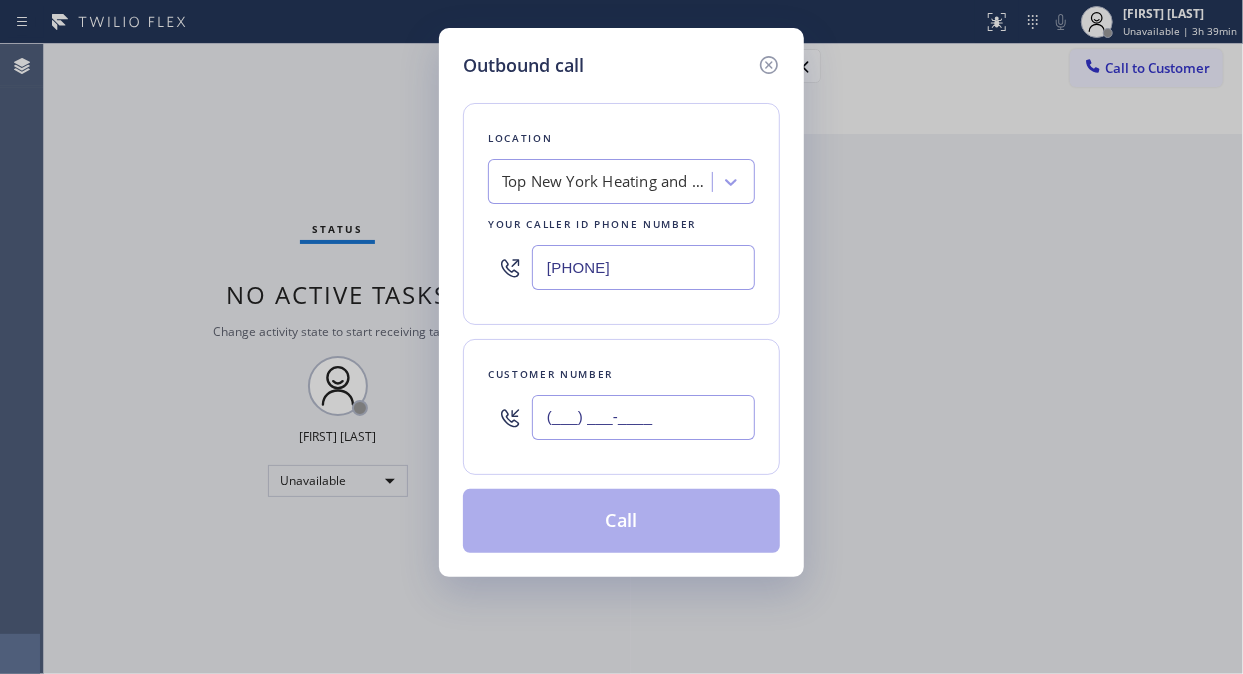 drag, startPoint x: 562, startPoint y: 426, endPoint x: 537, endPoint y: 430, distance: 25.317978 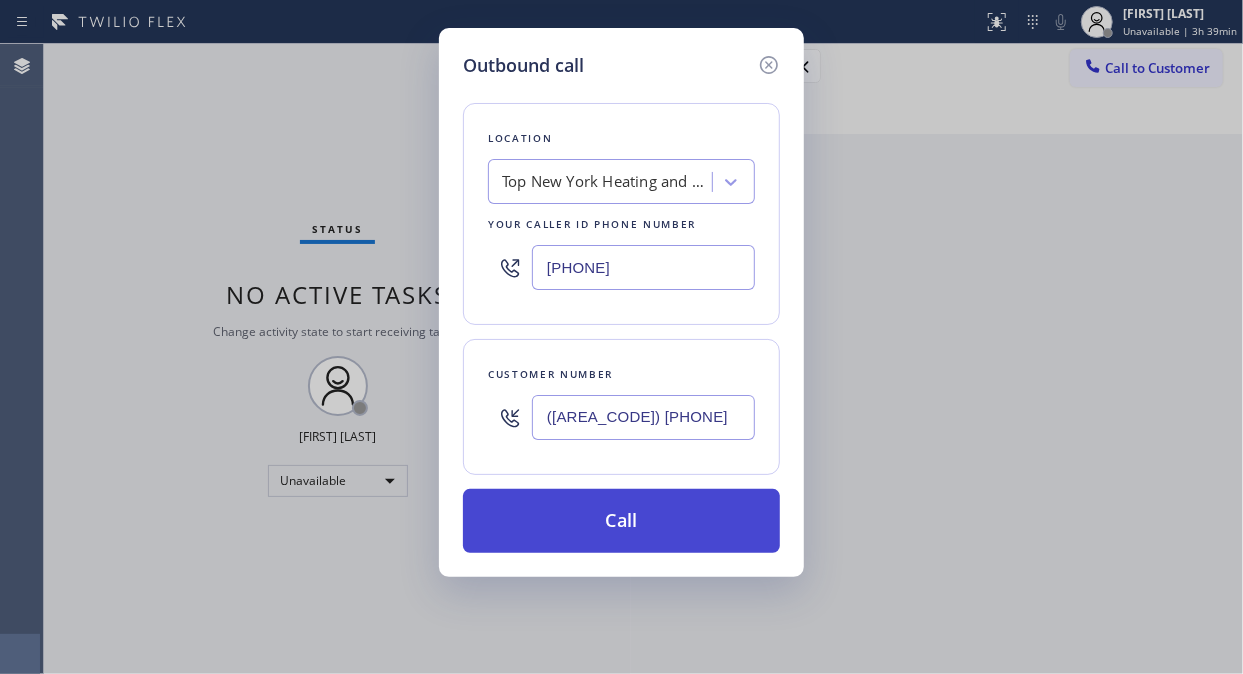 type on "([AREA_CODE]) [PHONE]" 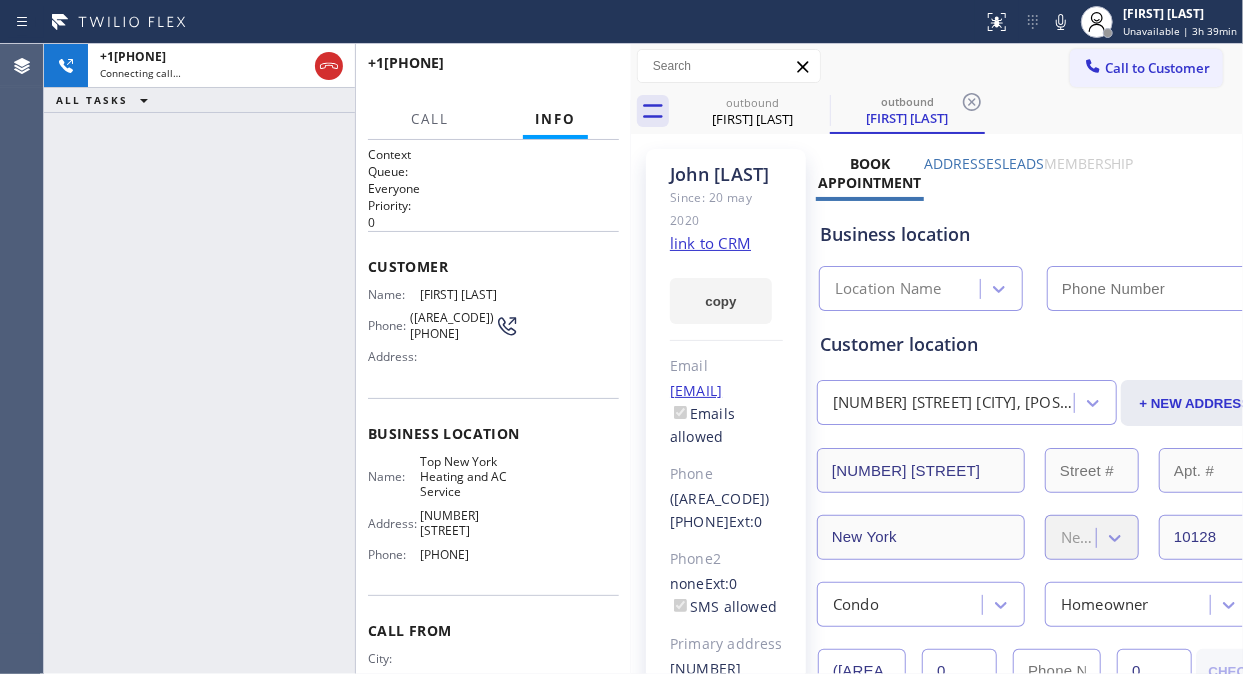 type on "[PHONE]" 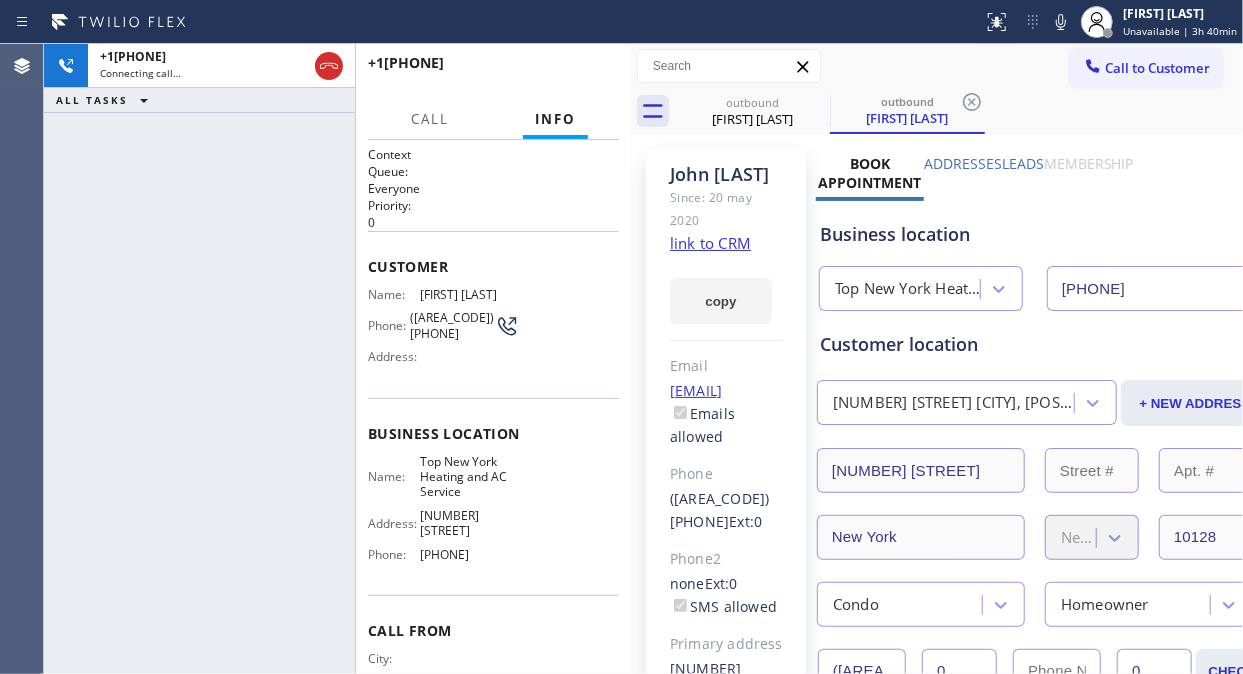 click on "+[COUNTRY_CODE][PHONE] Connecting call… ALL TASKS ALL TASKS ACTIVE TASKS TASKS IN WRAP UP" at bounding box center [199, 359] 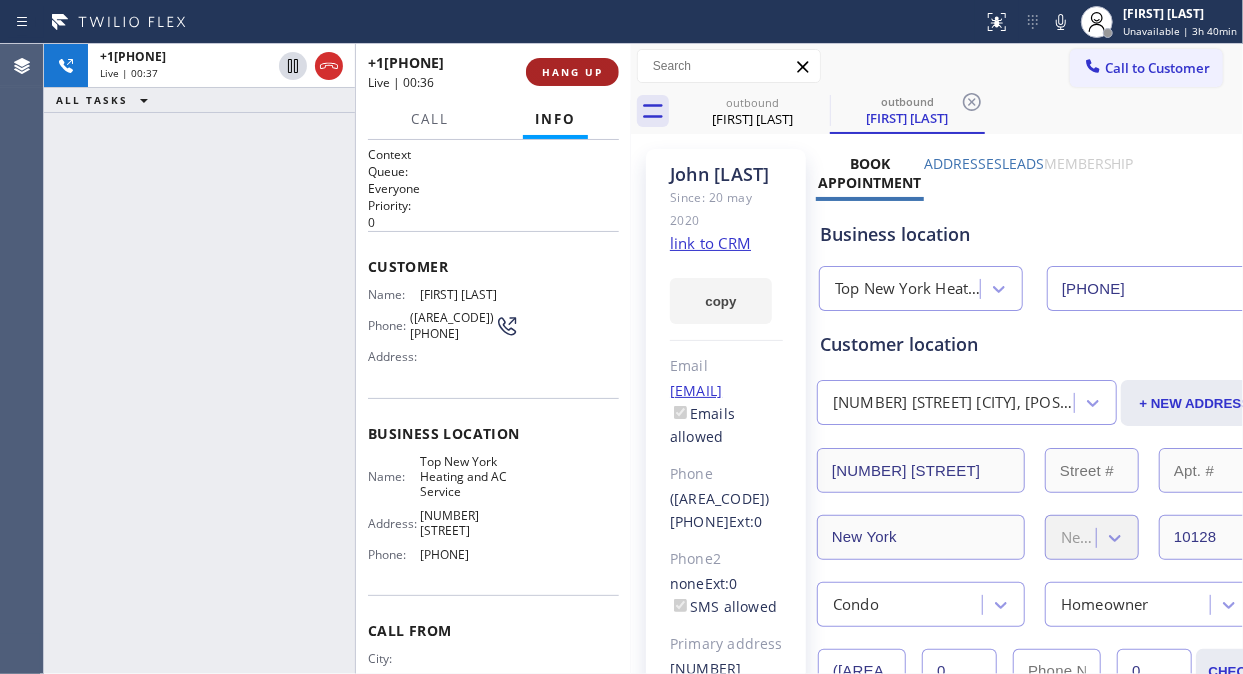 click on "HANG UP" at bounding box center [572, 72] 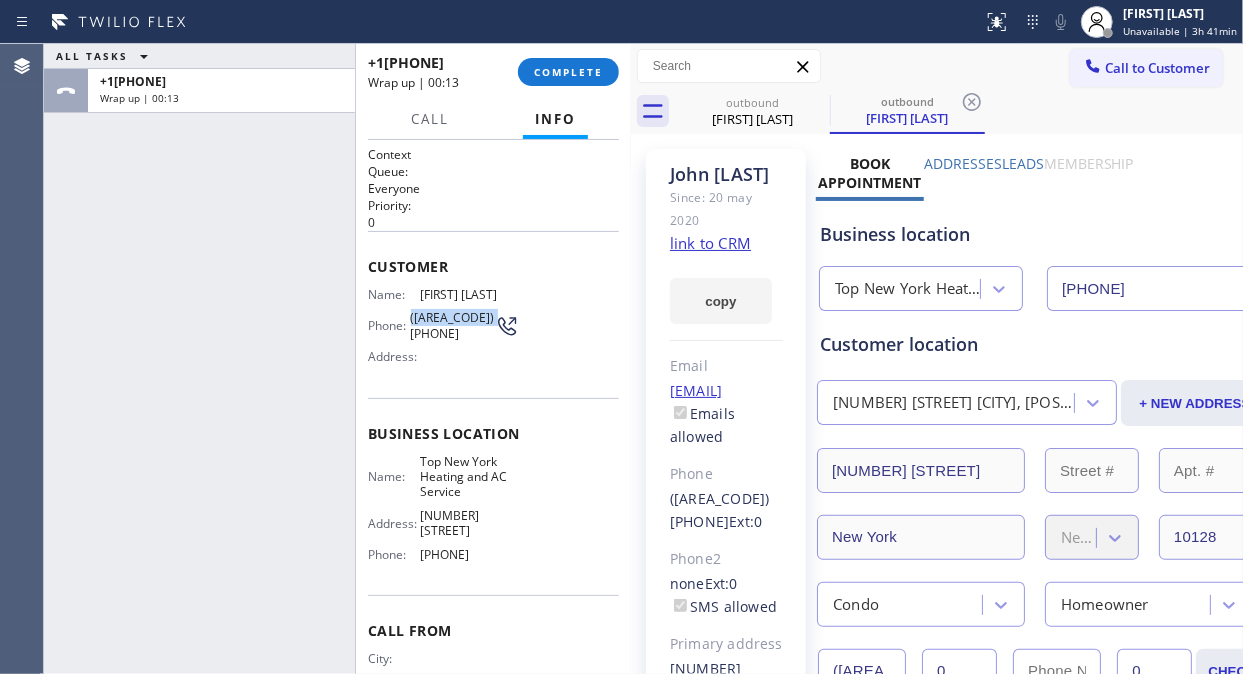 drag, startPoint x: 446, startPoint y: 341, endPoint x: 406, endPoint y: 312, distance: 49.40648 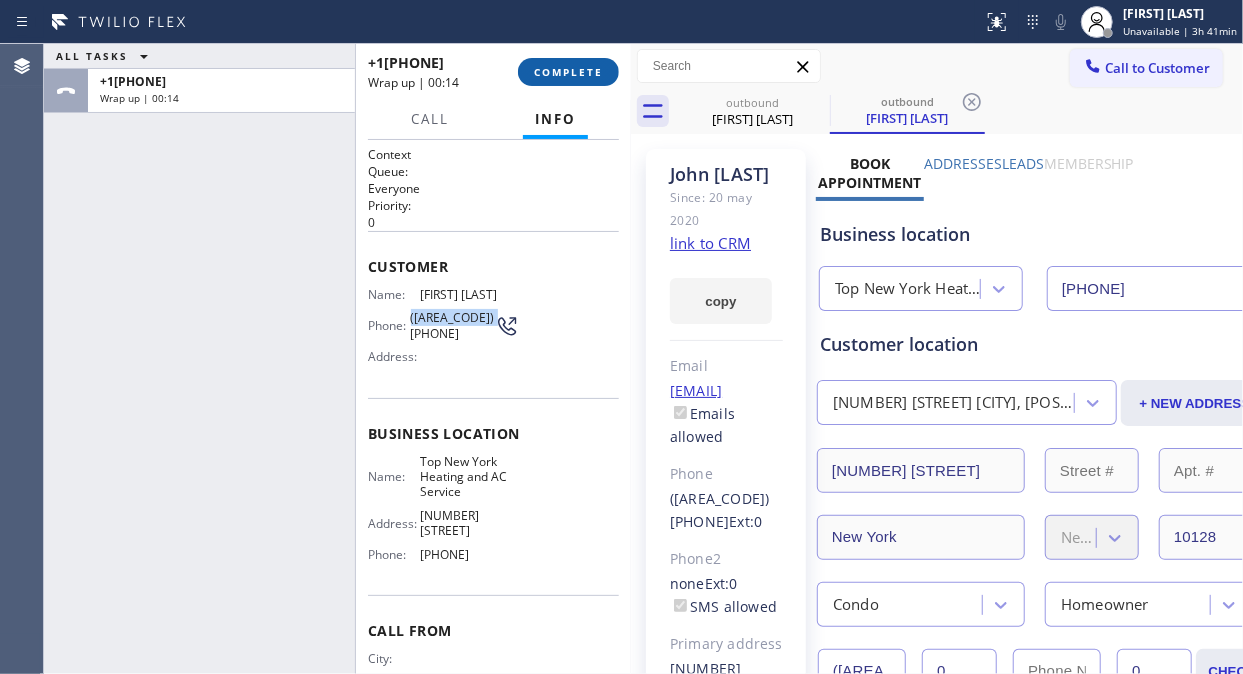 click on "COMPLETE" at bounding box center [568, 72] 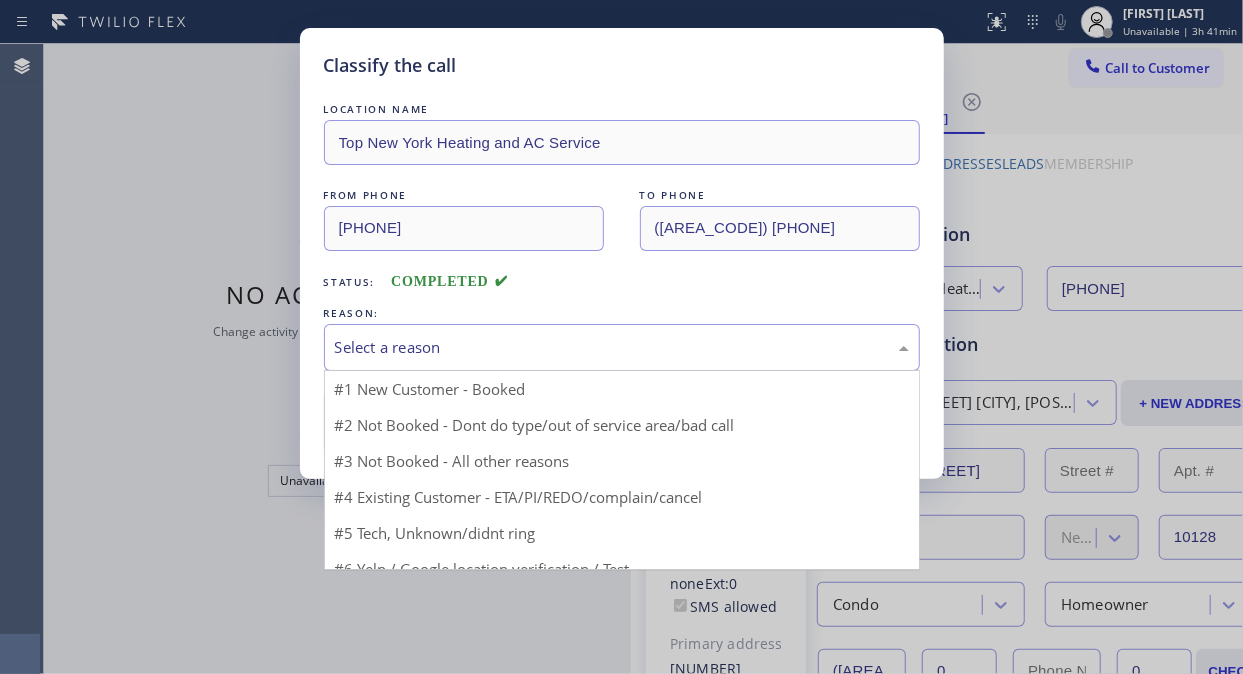 click on "Select a reason" at bounding box center (622, 347) 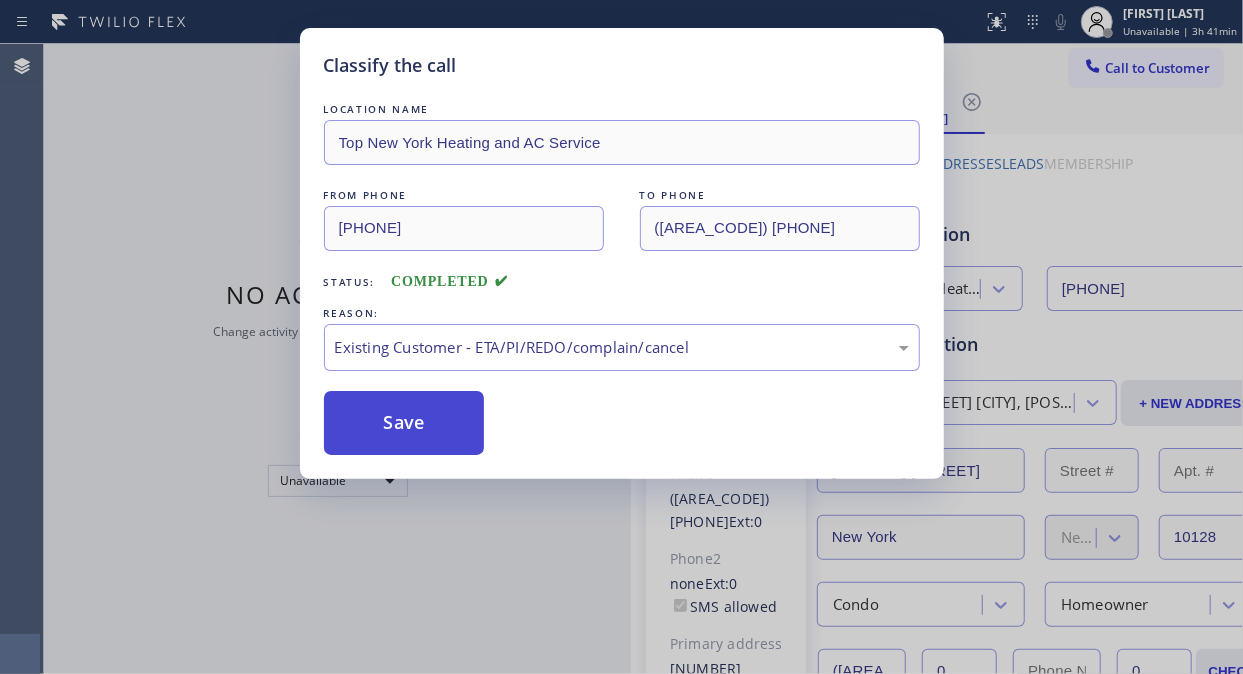 click on "Save" at bounding box center [404, 423] 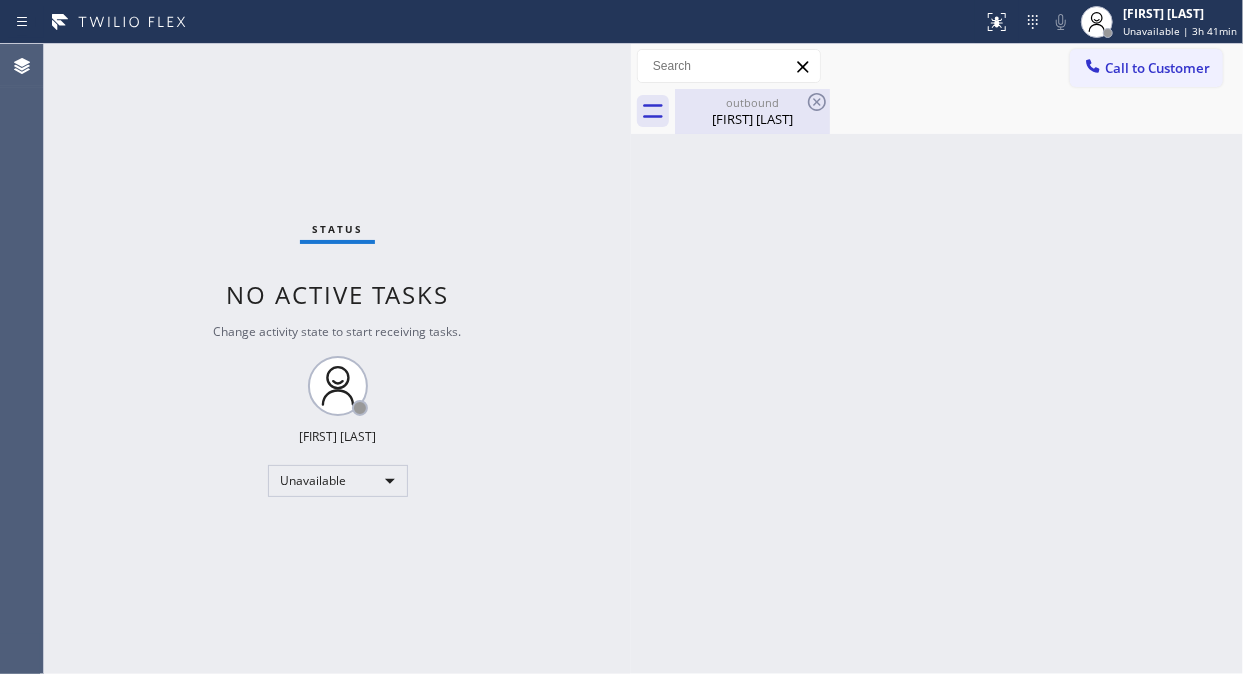 click on "[FIRST] [LAST]" at bounding box center (752, 119) 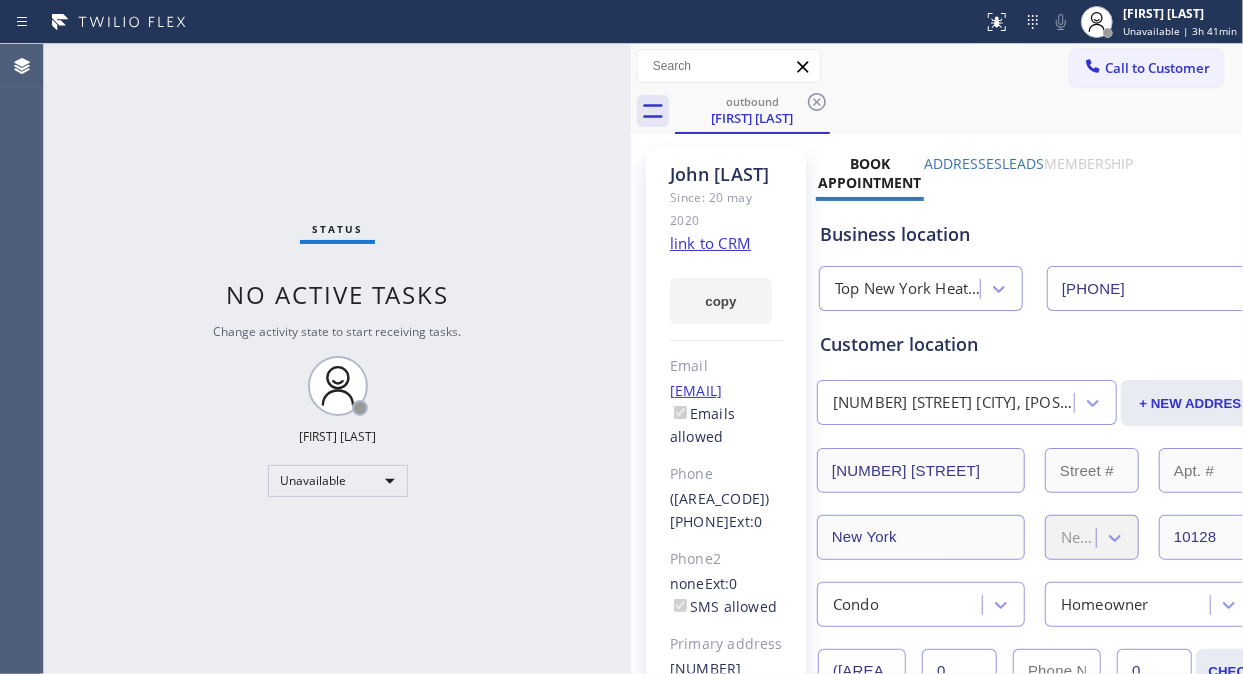 click on "link to CRM" 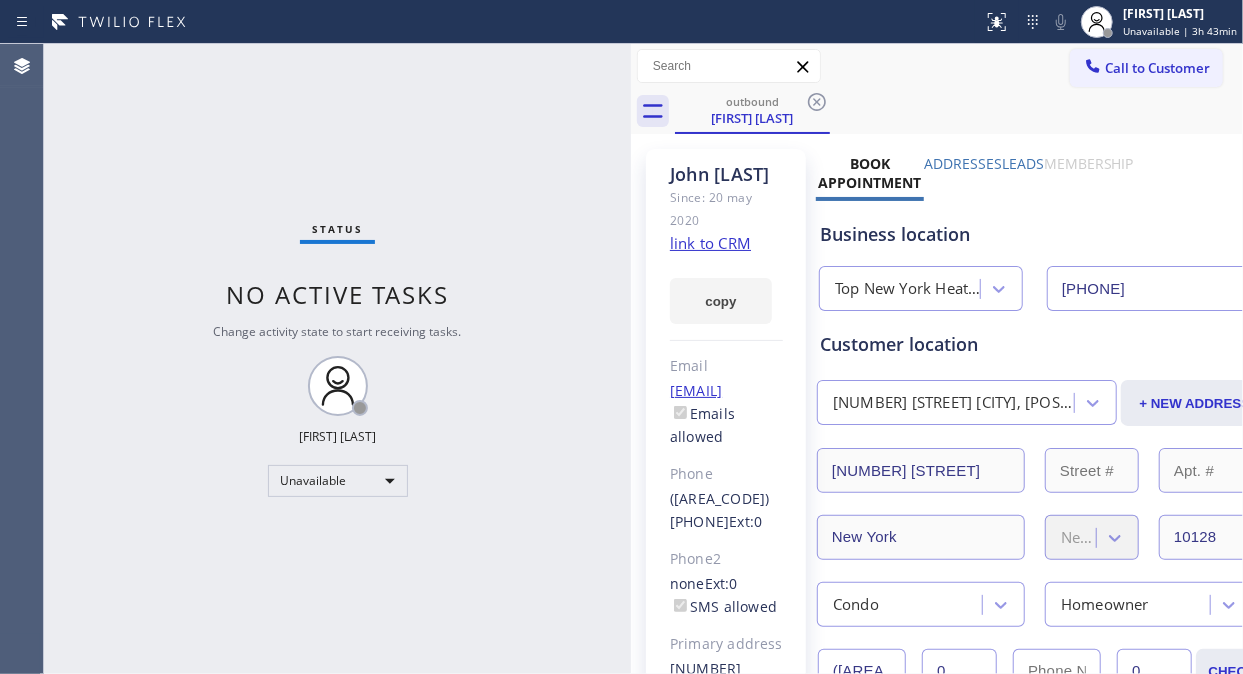 click 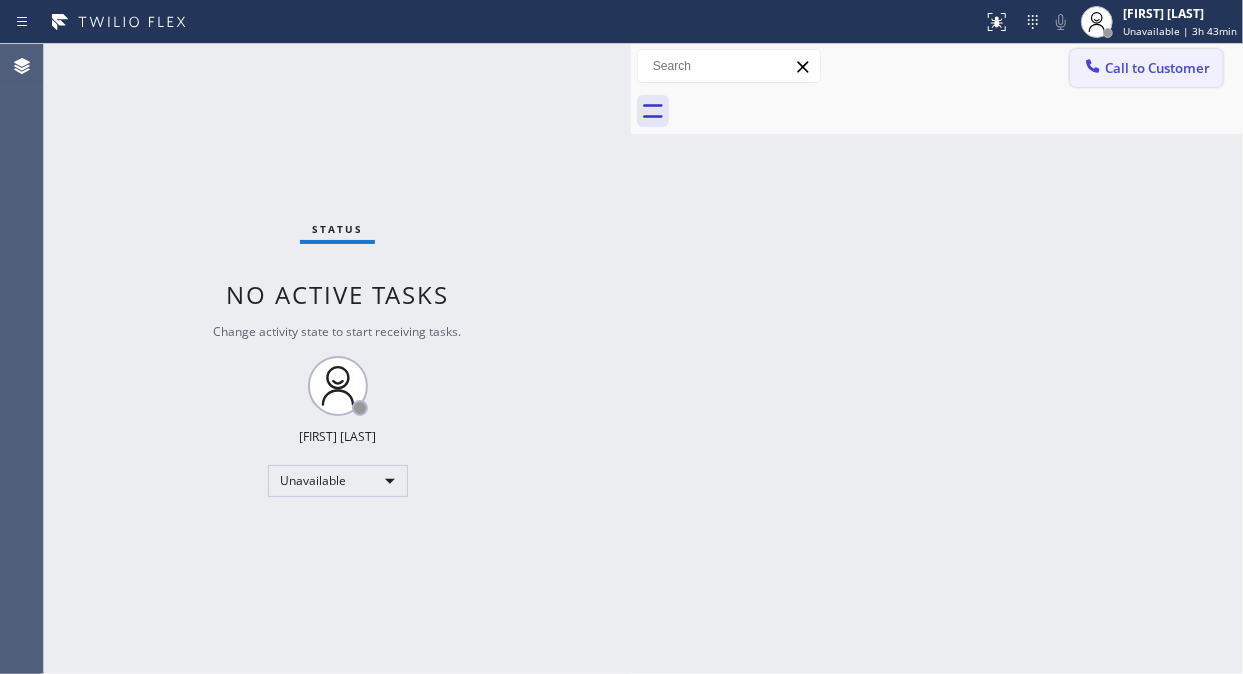 click on "Call to Customer" at bounding box center [1146, 68] 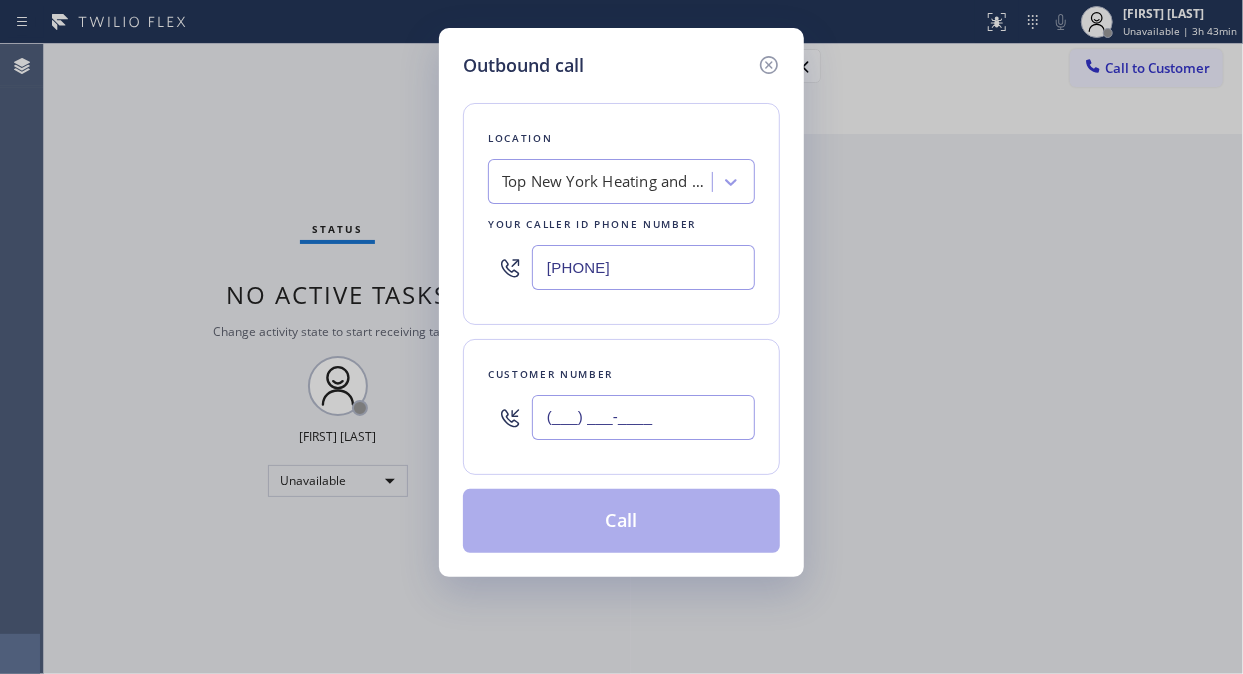 click on "(___) ___-____" at bounding box center [643, 417] 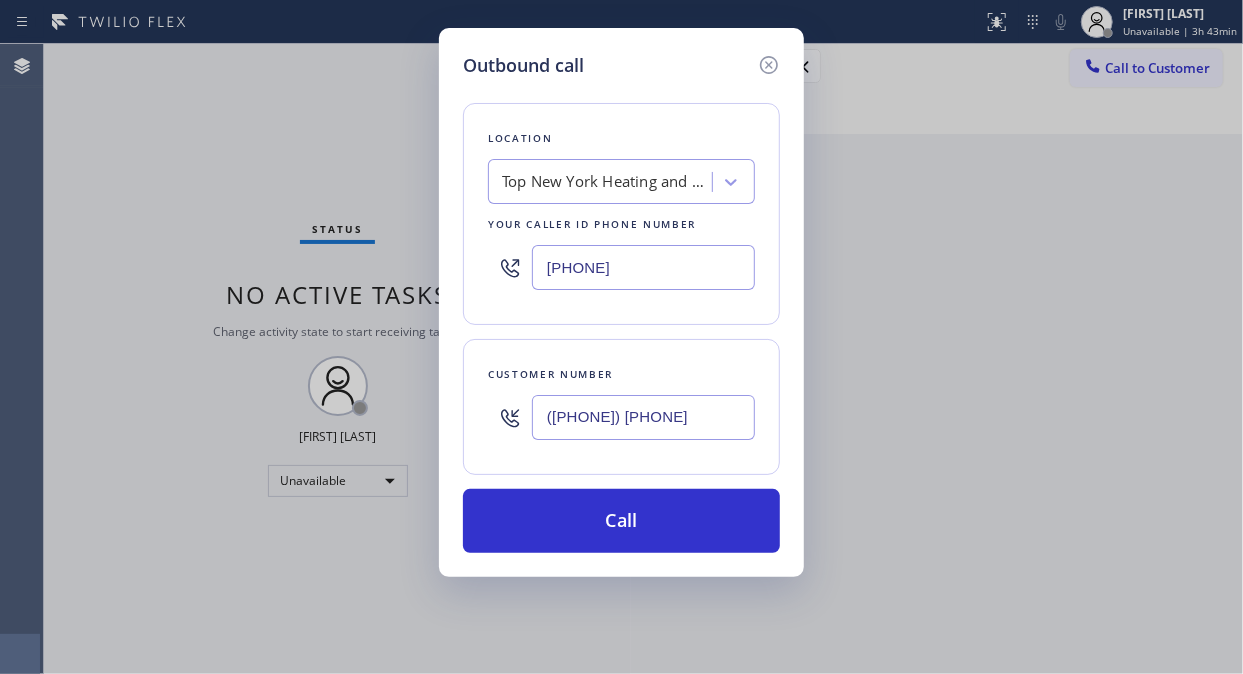 type on "([PHONE]) [PHONE]" 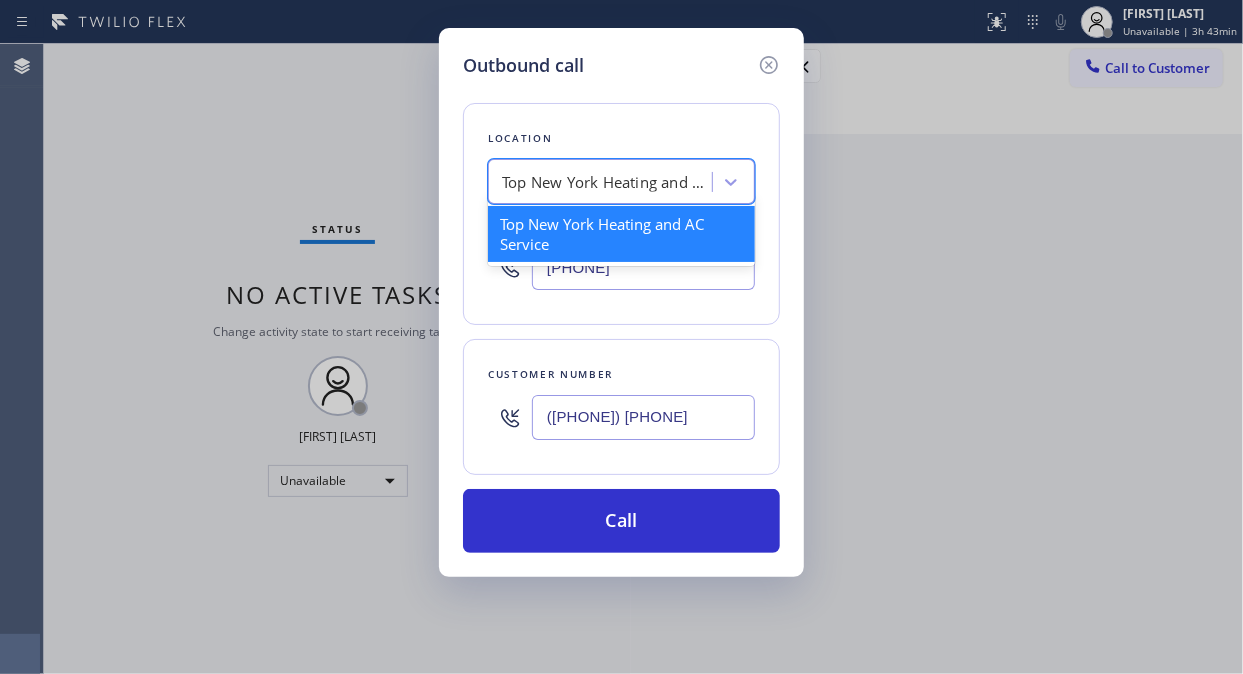 click on "Top New York Heating and AC Service" at bounding box center (607, 182) 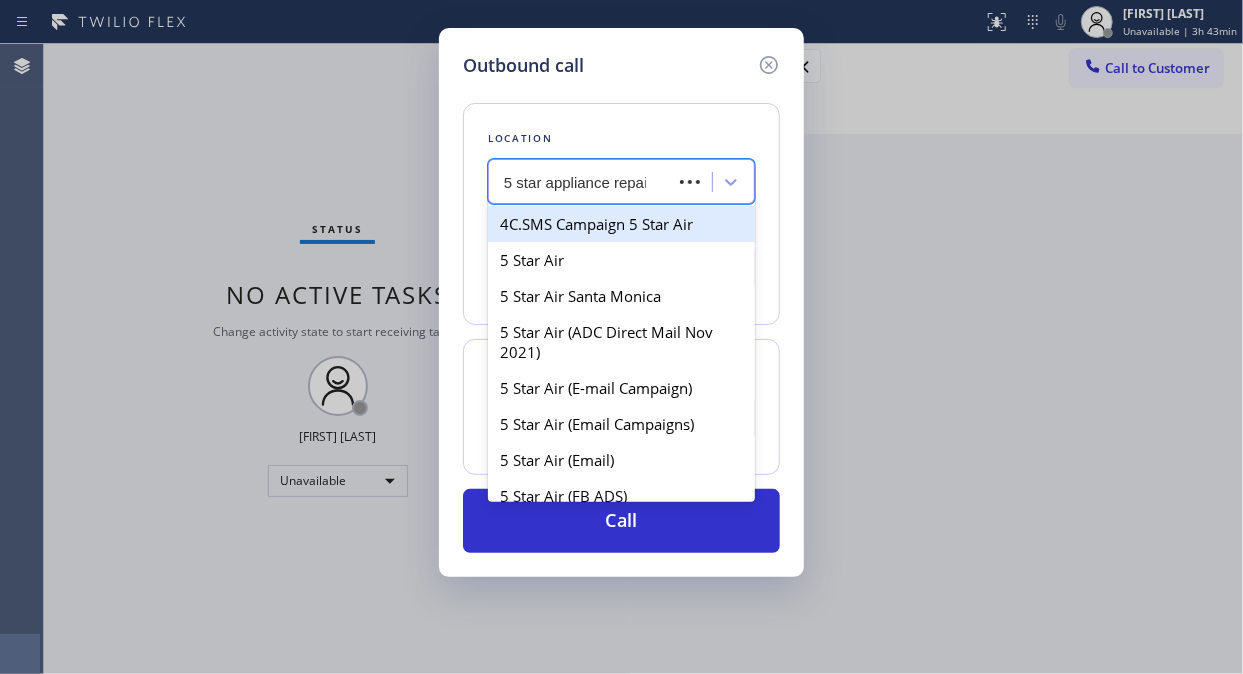 type on "5 star appliance repair" 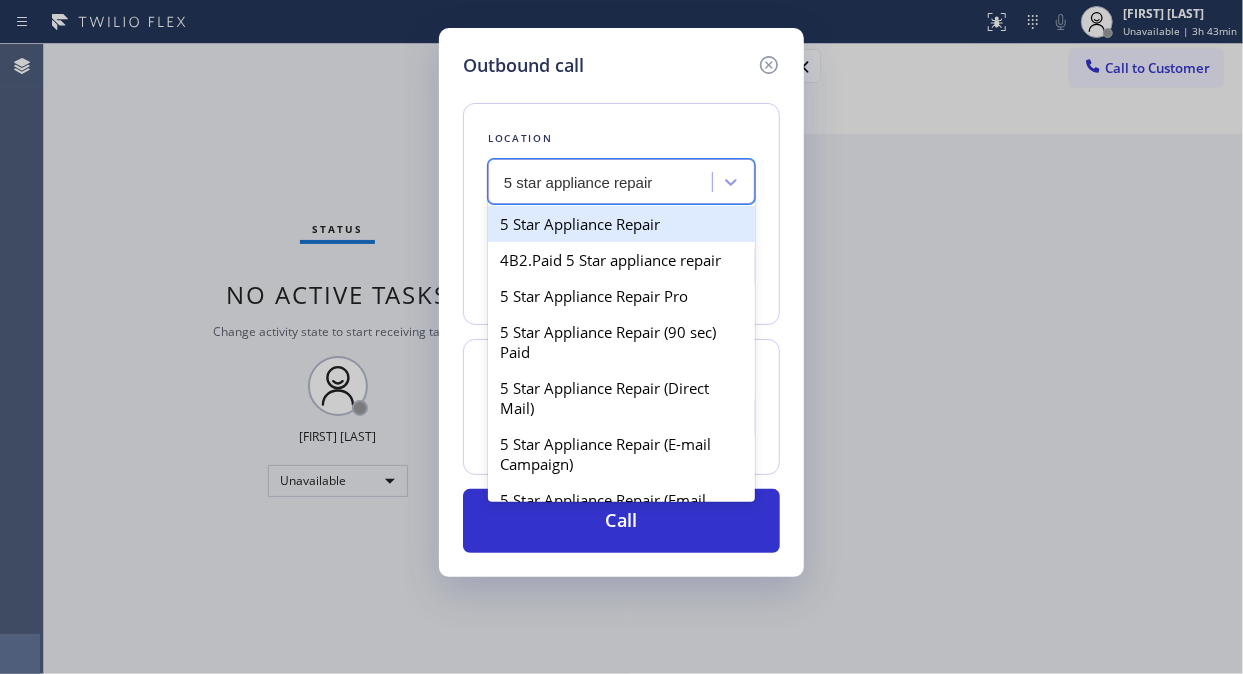 click on "5 Star Appliance Repair" at bounding box center [621, 224] 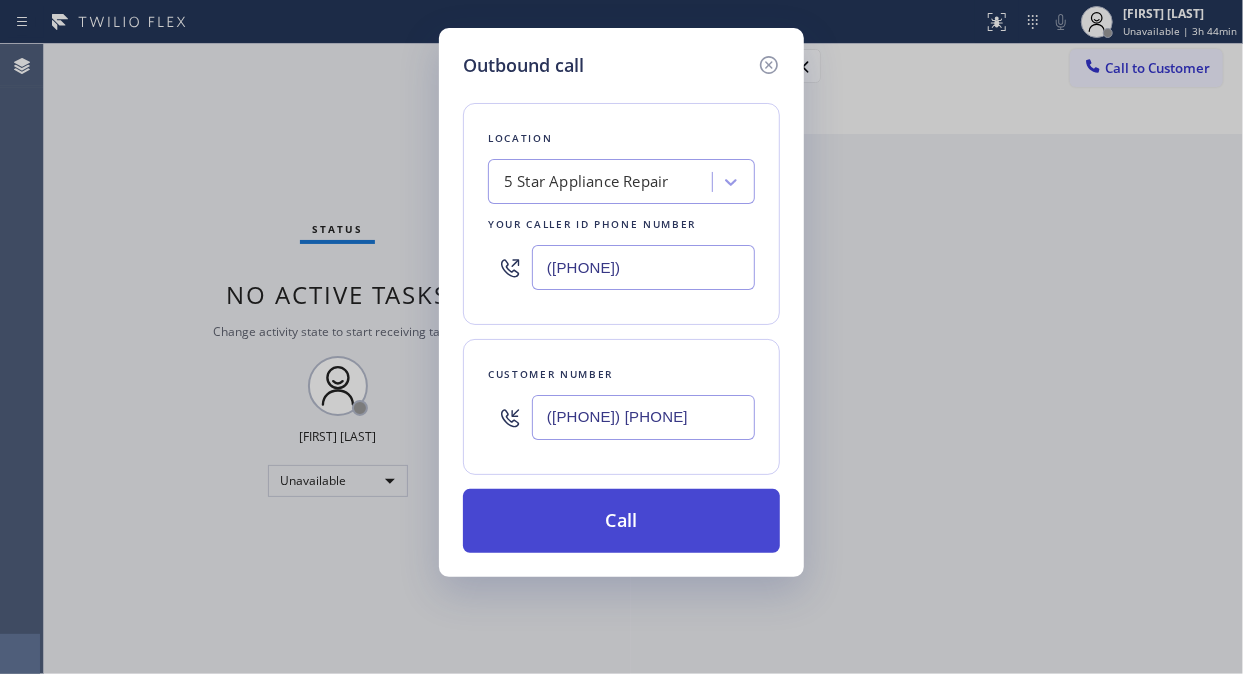 click on "Call" at bounding box center (621, 521) 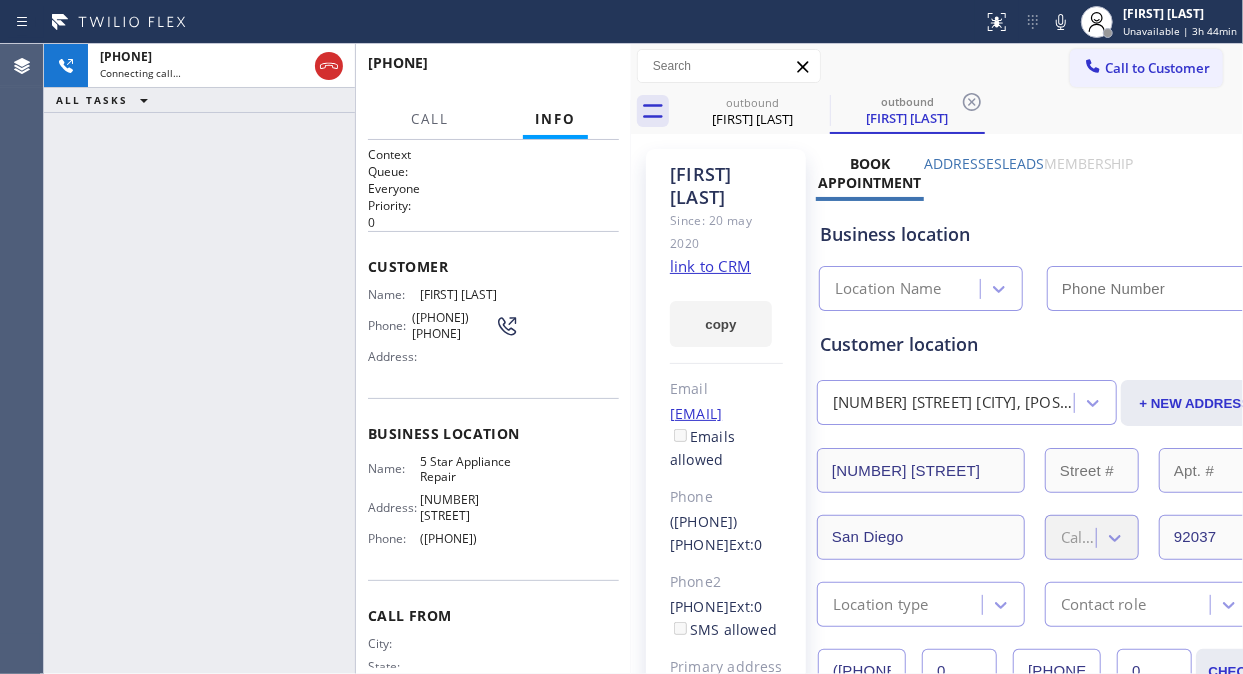 type on "([PHONE])" 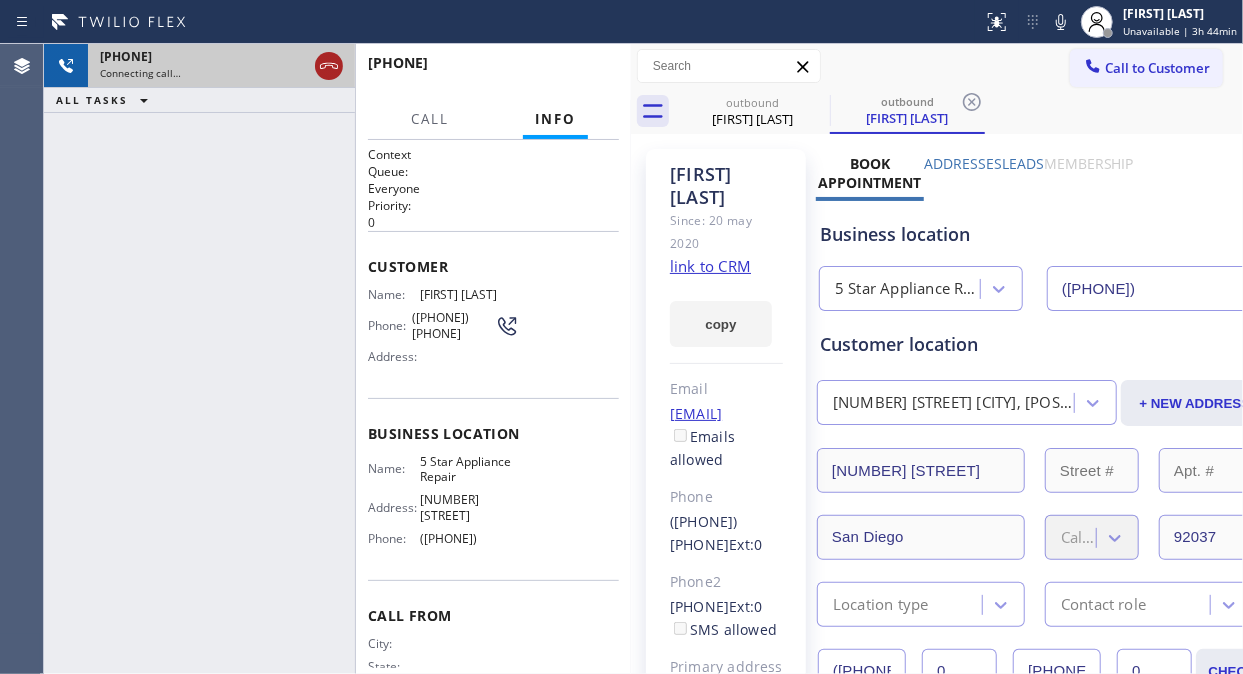 click 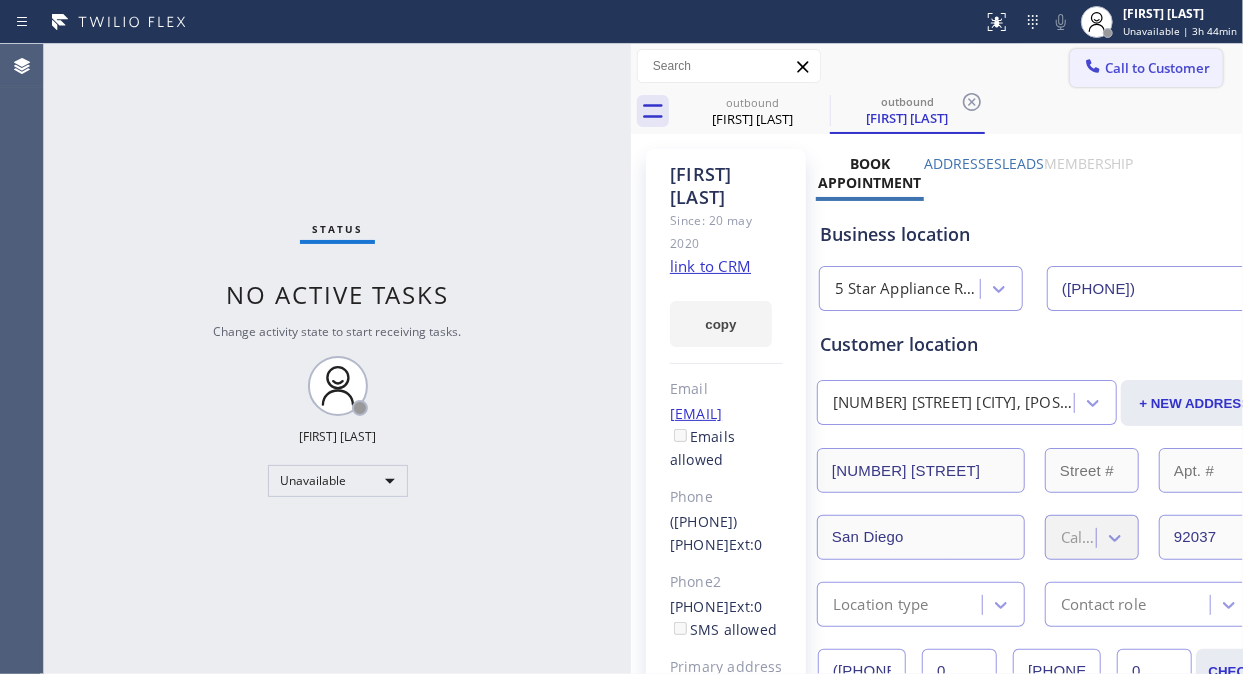 click on "Call to Customer" at bounding box center (1157, 68) 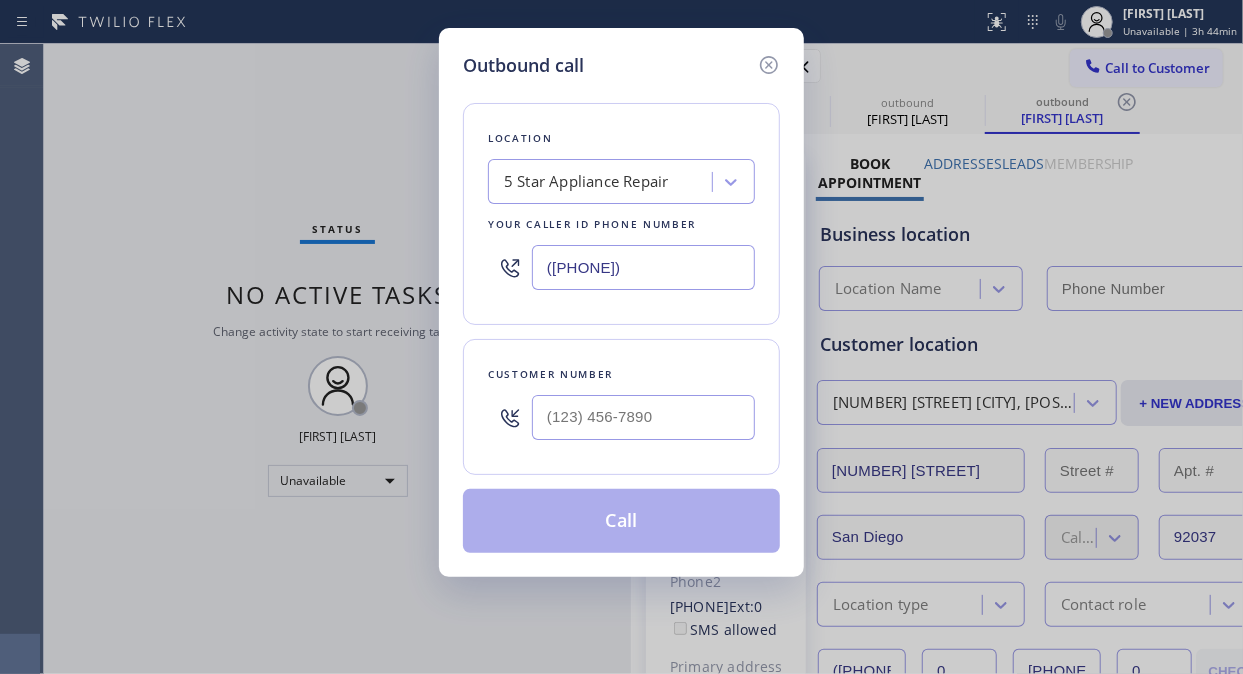 click at bounding box center (643, 417) 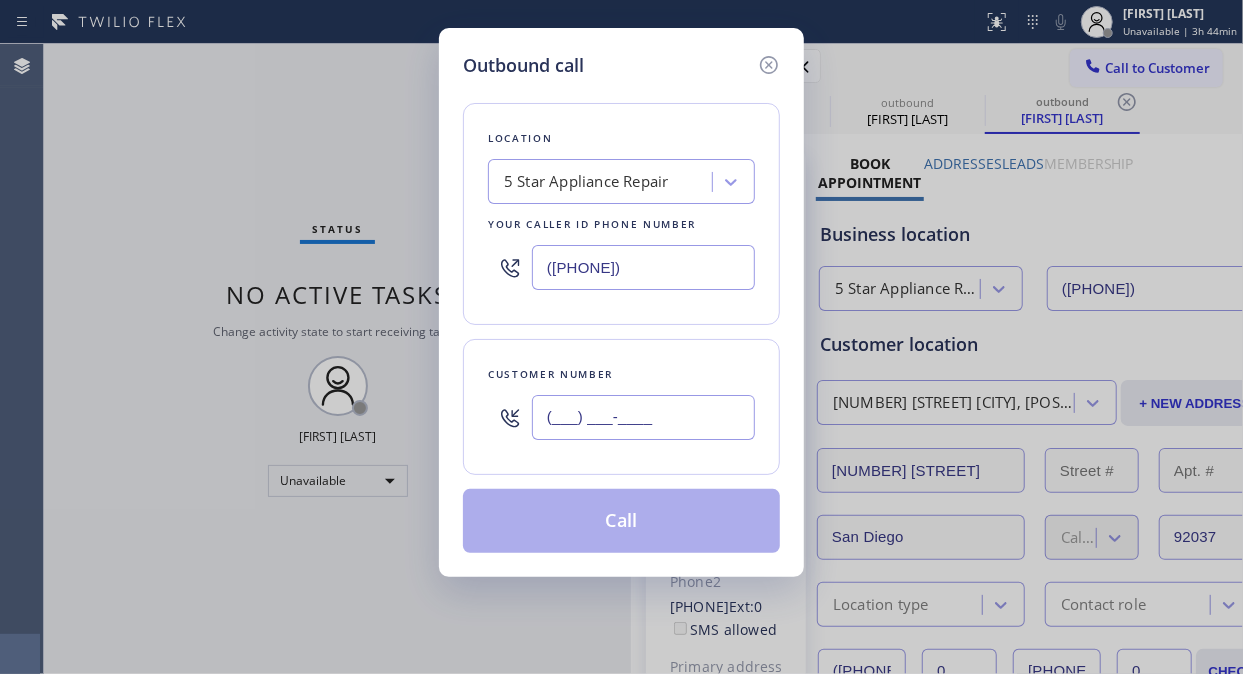 click on "(___) ___-____" at bounding box center (643, 417) 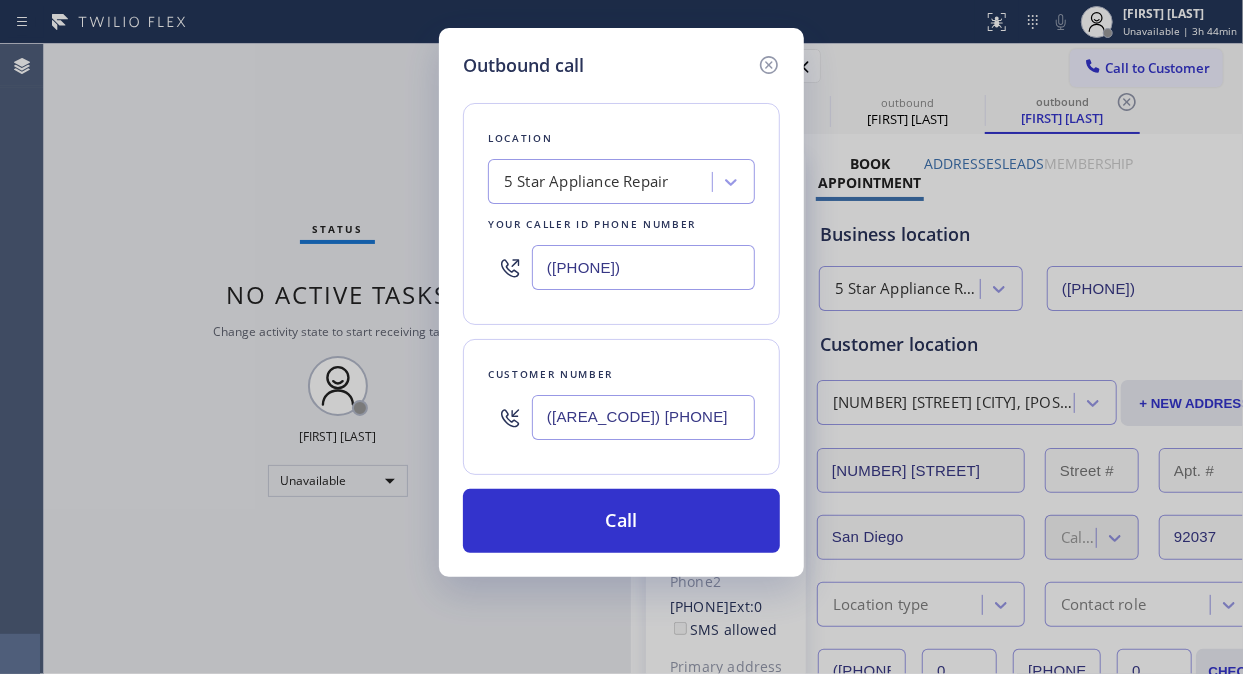 type on "([AREA_CODE]) [PHONE]" 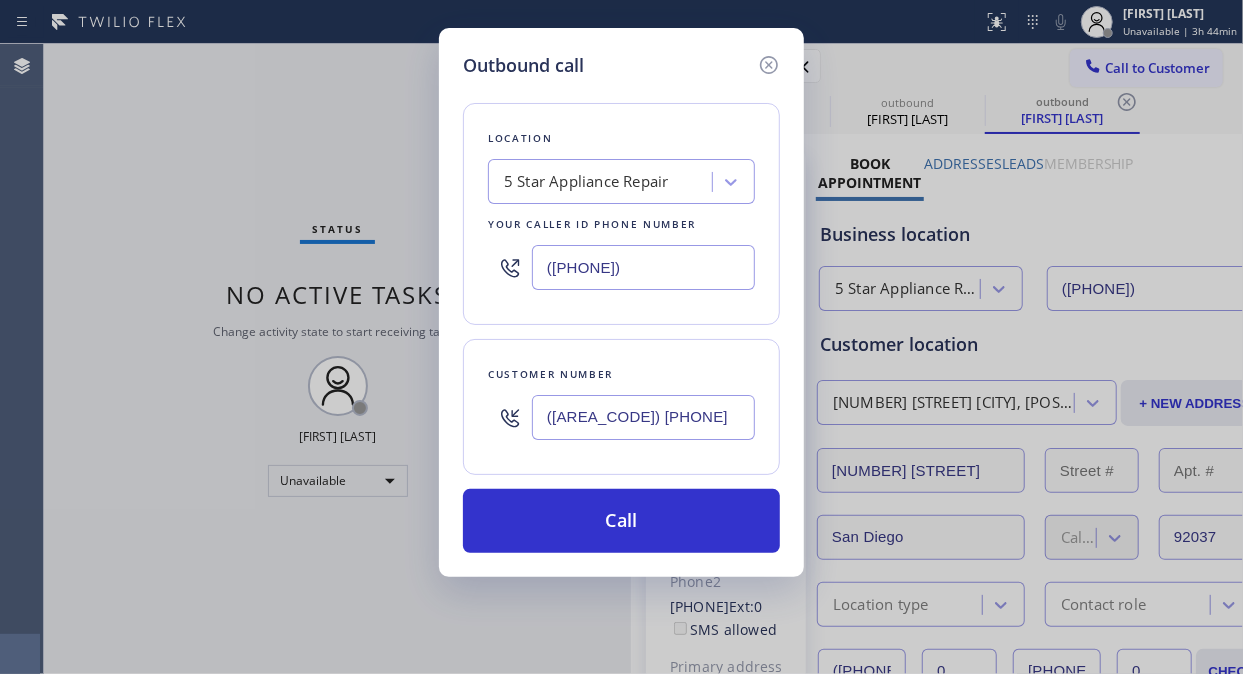 click on "Outbound call Location 5 Star Appliance Repair Your caller id phone number ([AREA_CODE]) [PHONE] Customer number ([AREA_CODE]) [PHONE] Call" at bounding box center [621, 337] 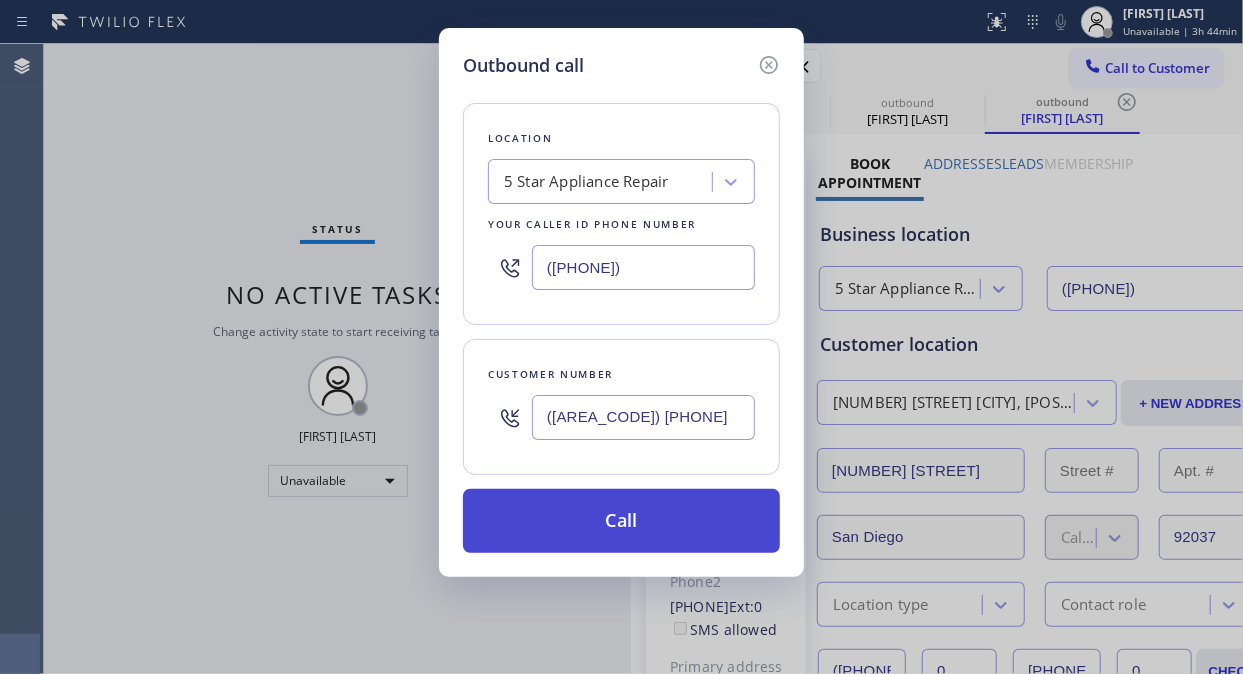 click on "Call" at bounding box center (621, 521) 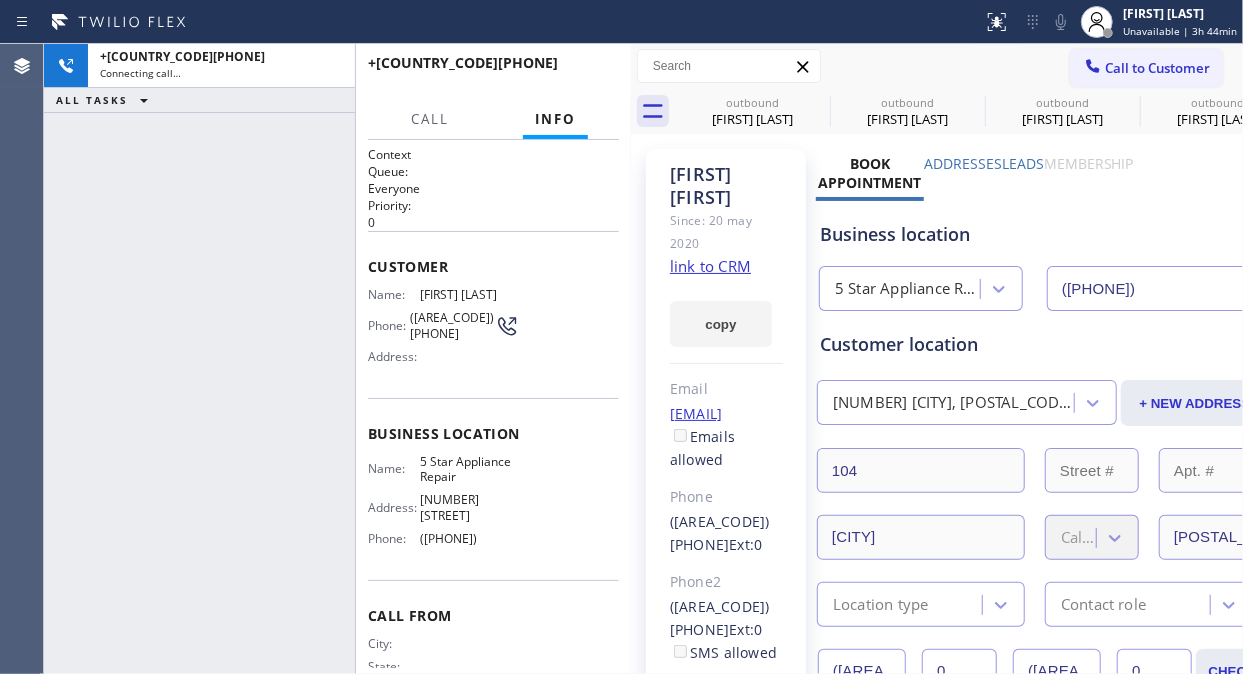 type on "([PHONE])" 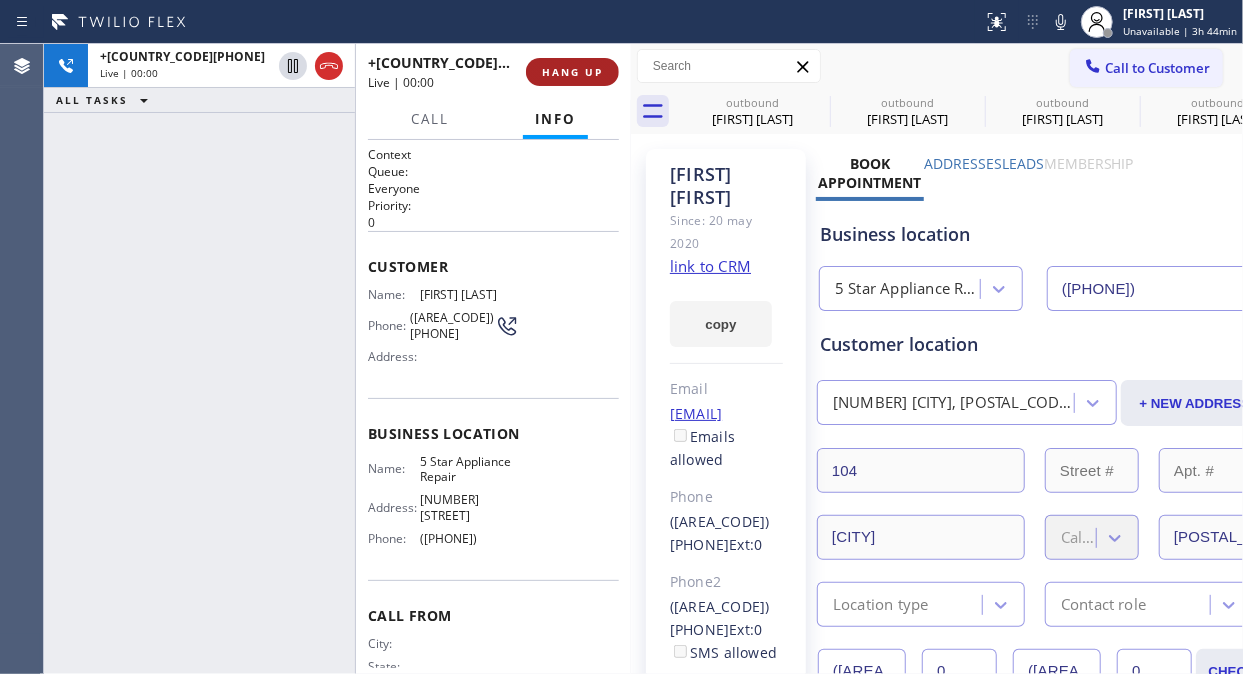 click on "HANG UP" at bounding box center [572, 72] 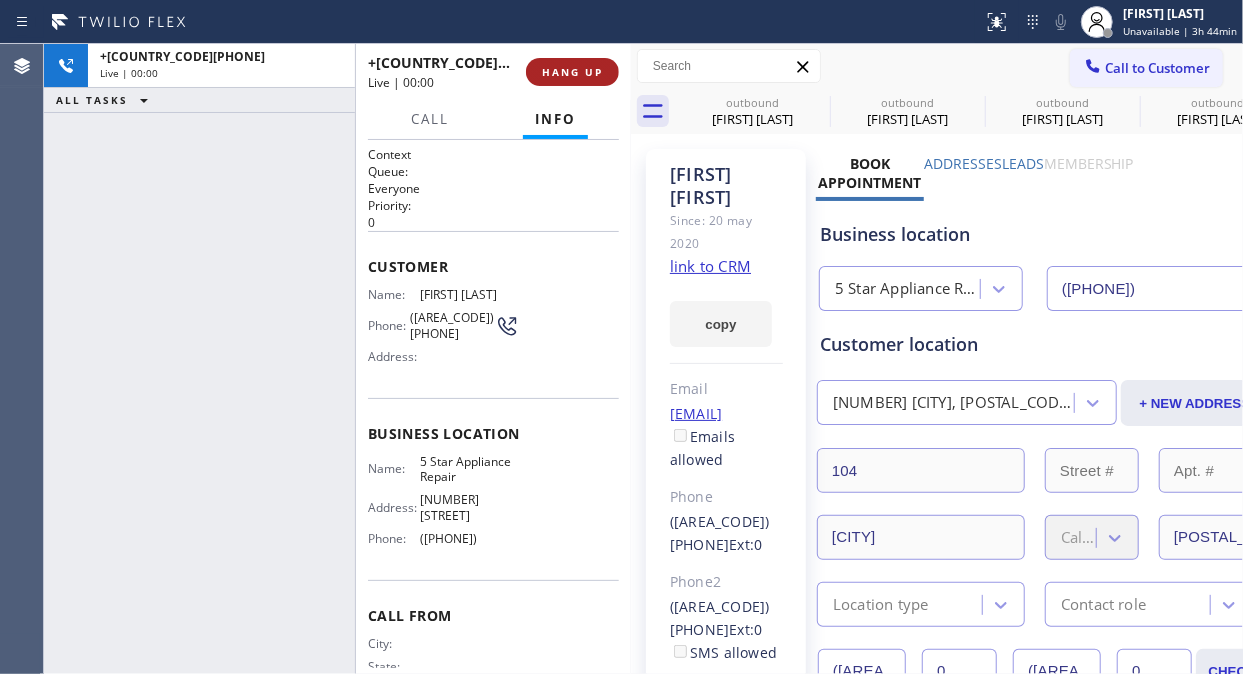 click on "HANG UP" at bounding box center [572, 72] 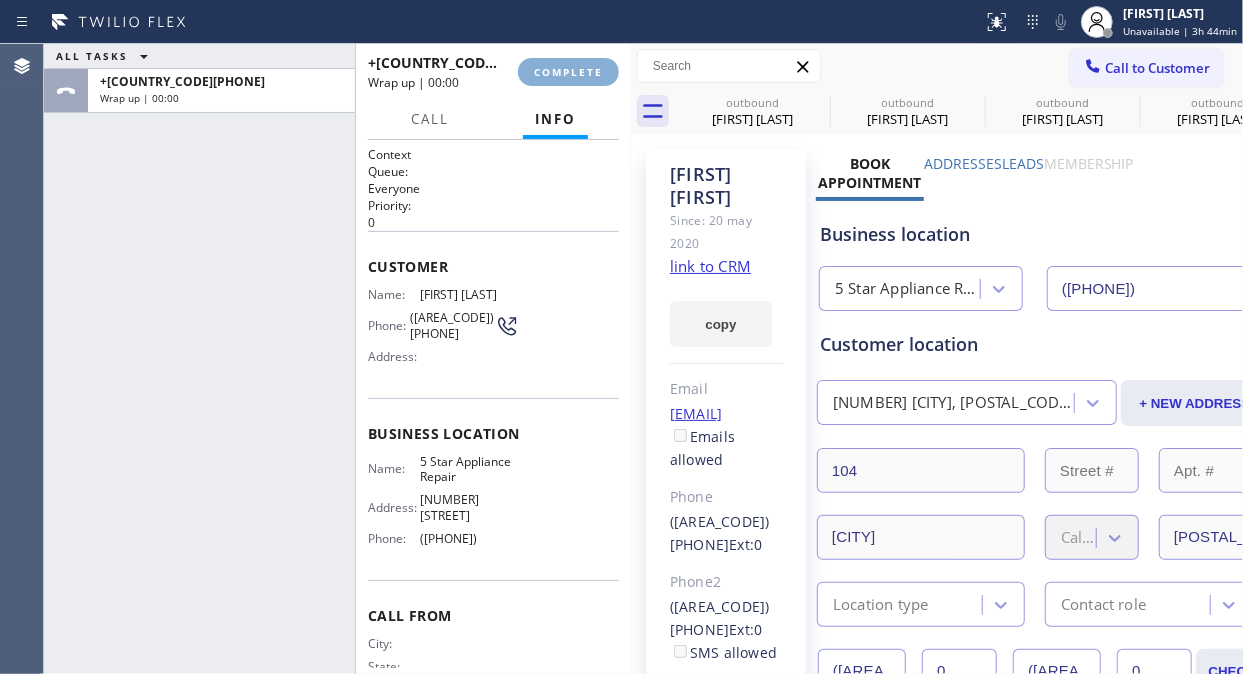 click on "COMPLETE" at bounding box center [568, 72] 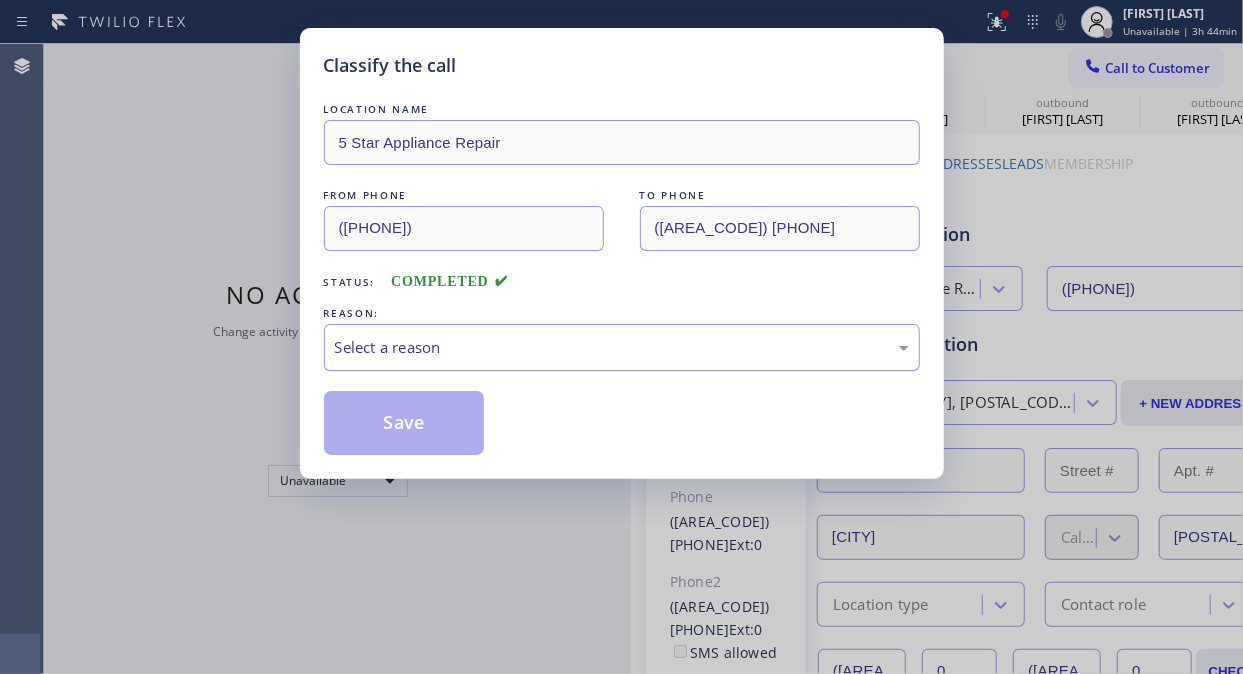 click on "Select a reason" at bounding box center (622, 347) 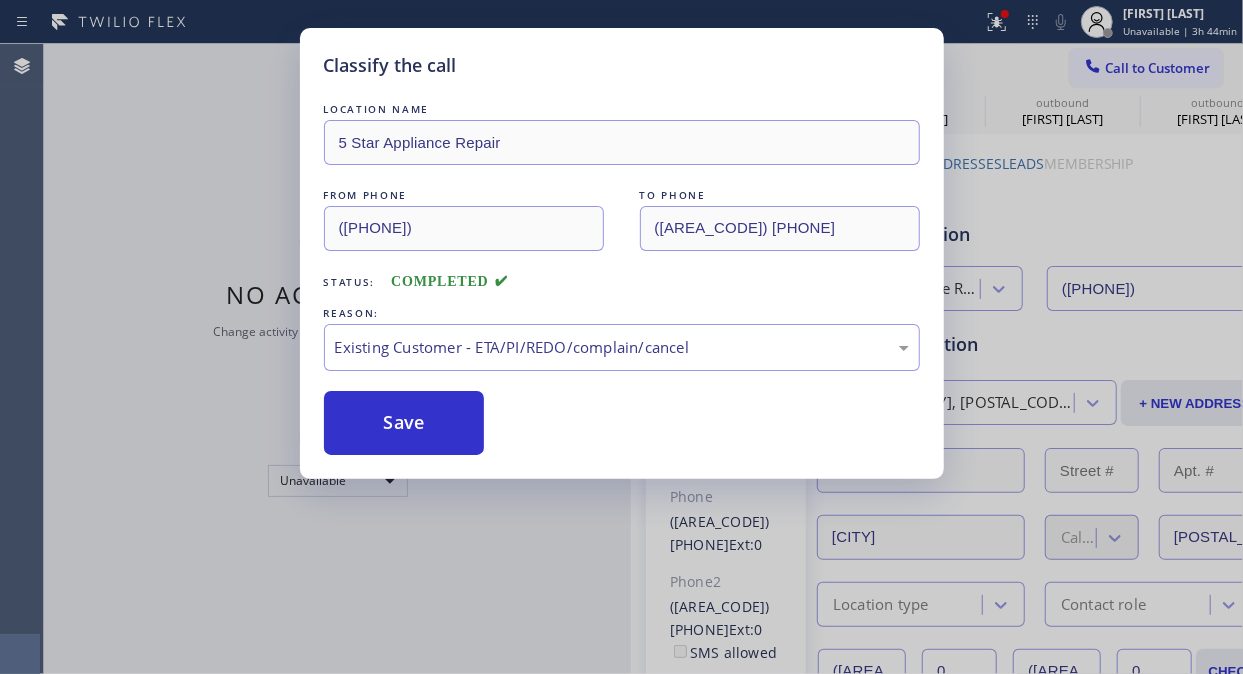 click on "Save" at bounding box center [622, 423] 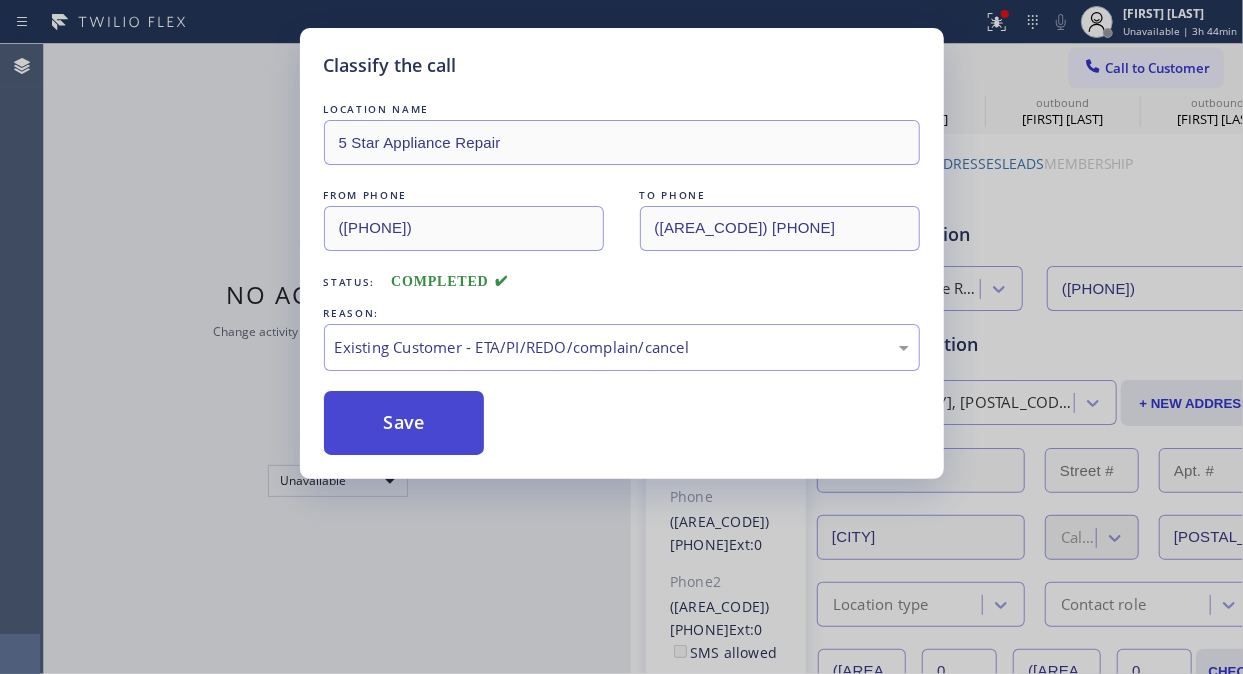 click on "Save" at bounding box center (404, 423) 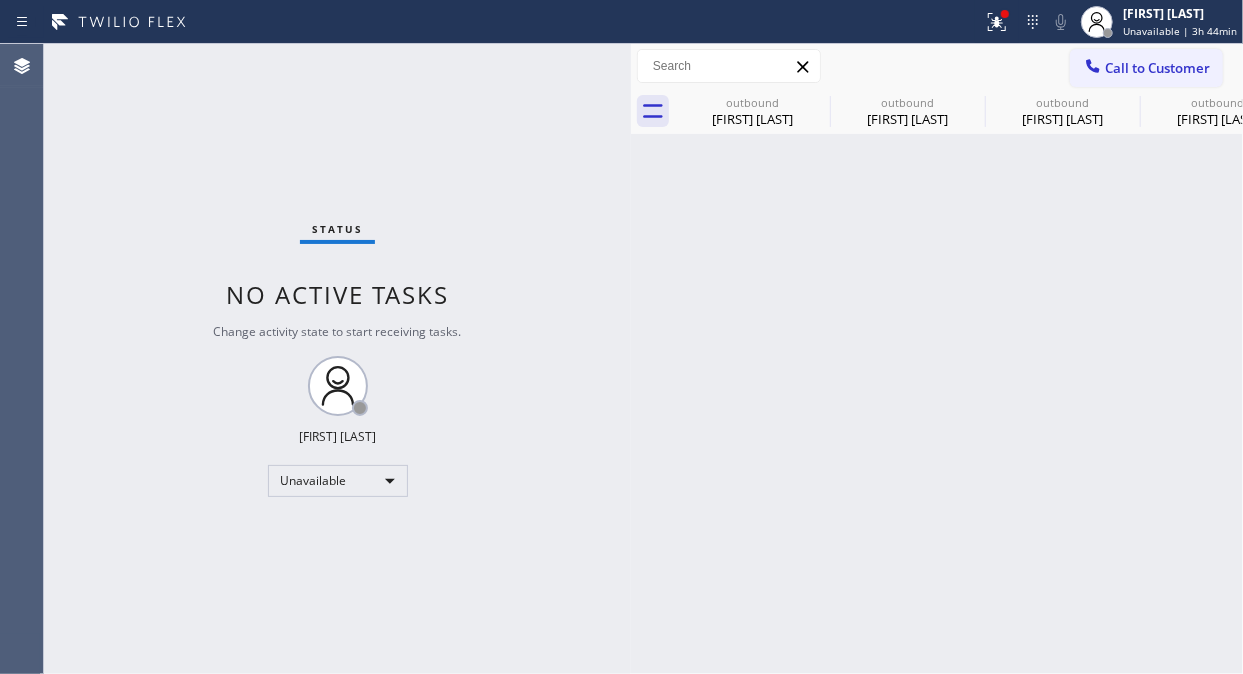 click on "Call to Customer" at bounding box center [1157, 68] 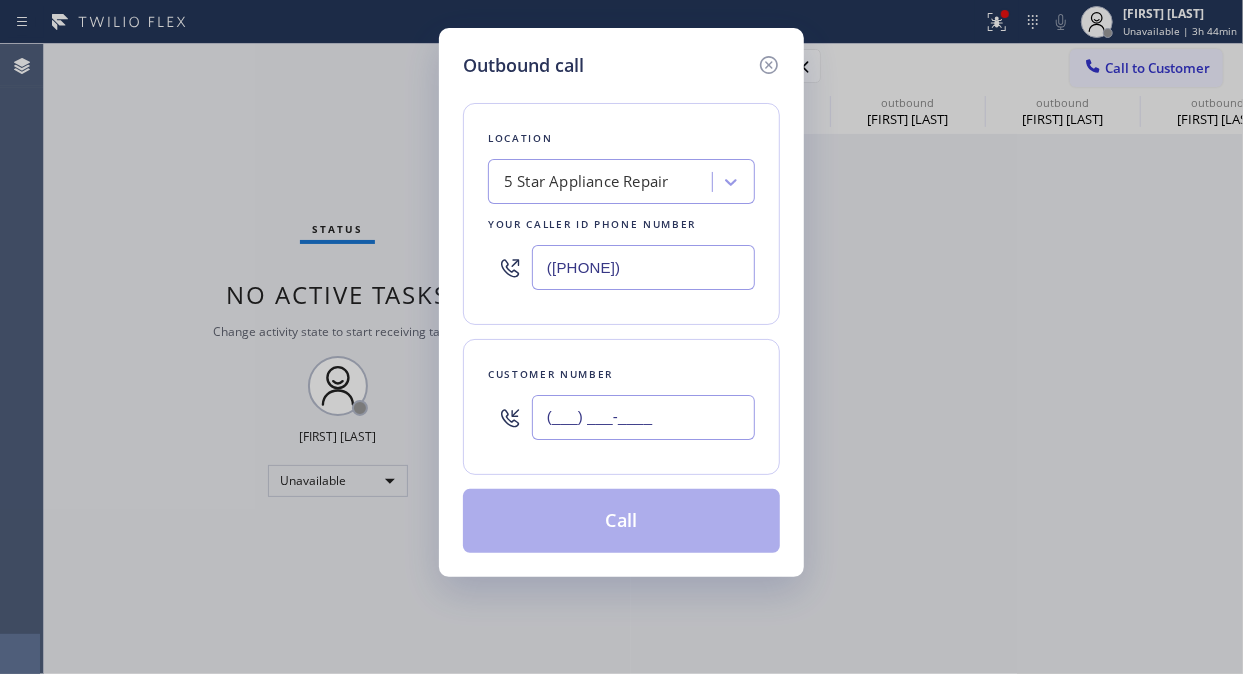click on "(___) ___-____" at bounding box center [643, 417] 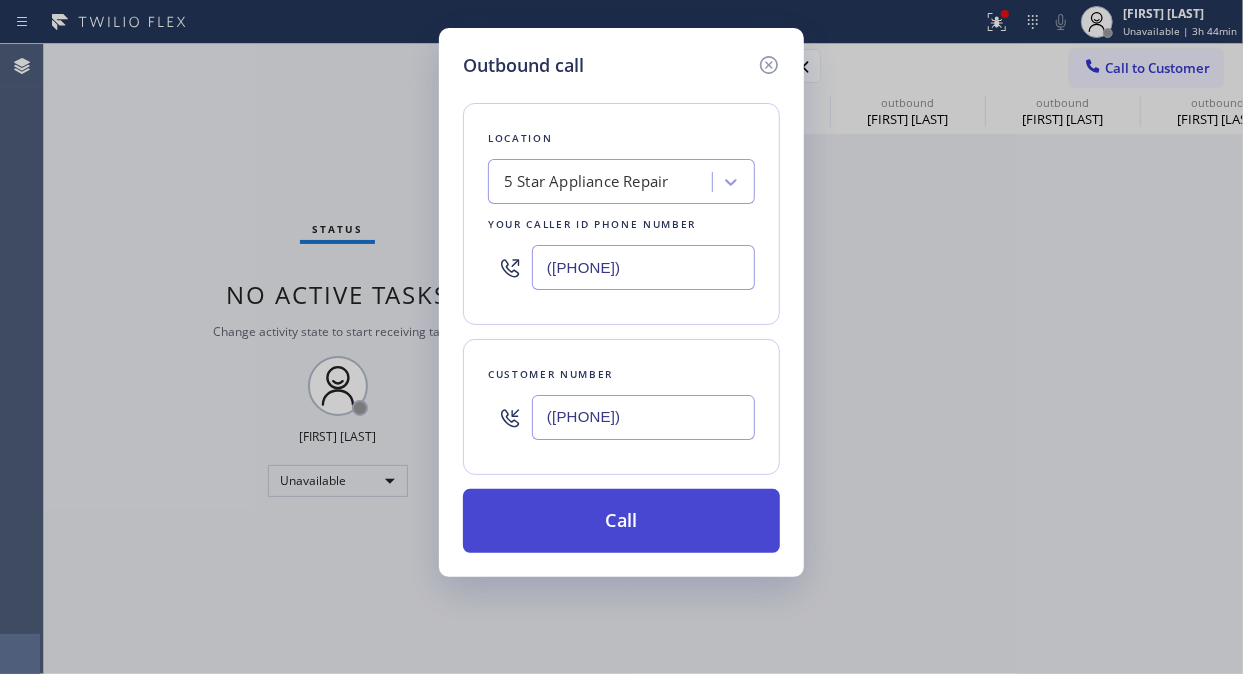 type on "([PHONE])" 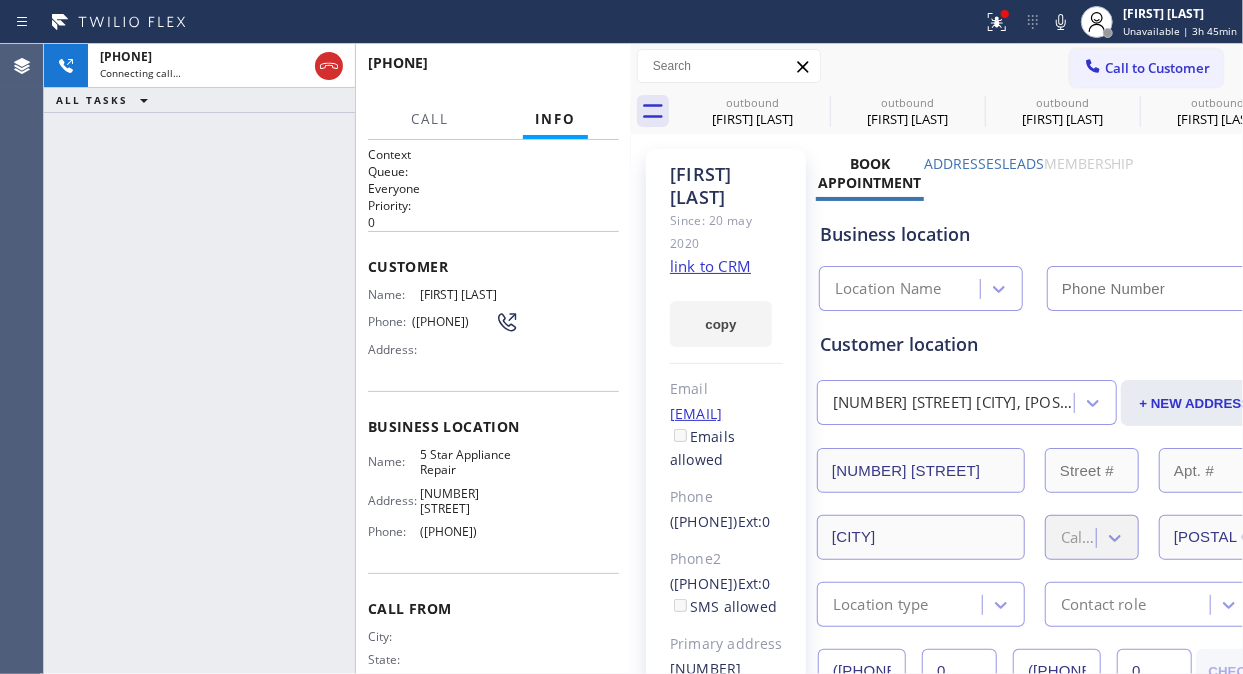 type on "([PHONE])" 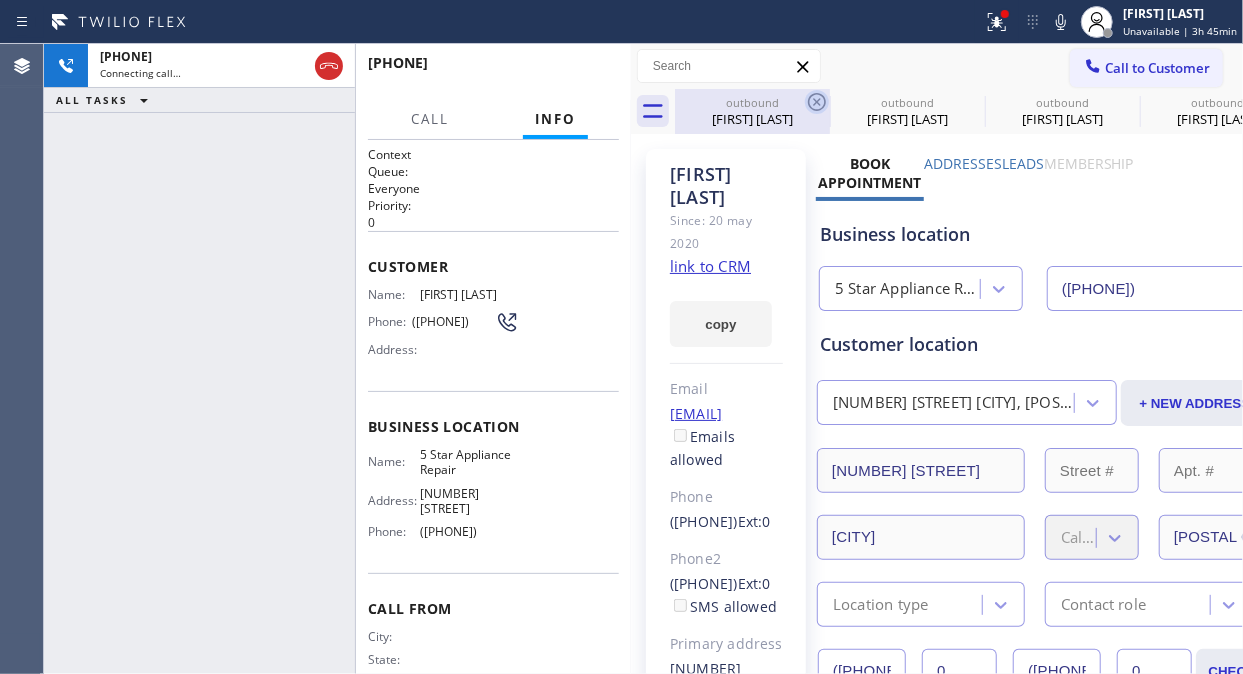 click 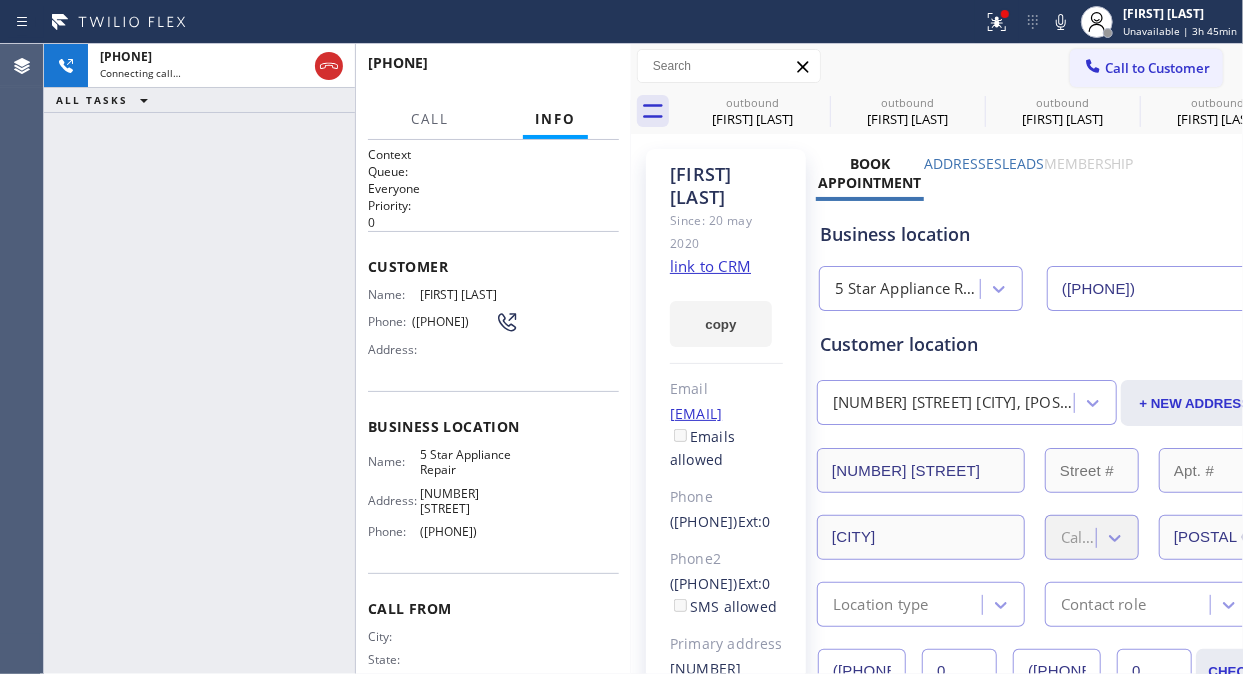 click 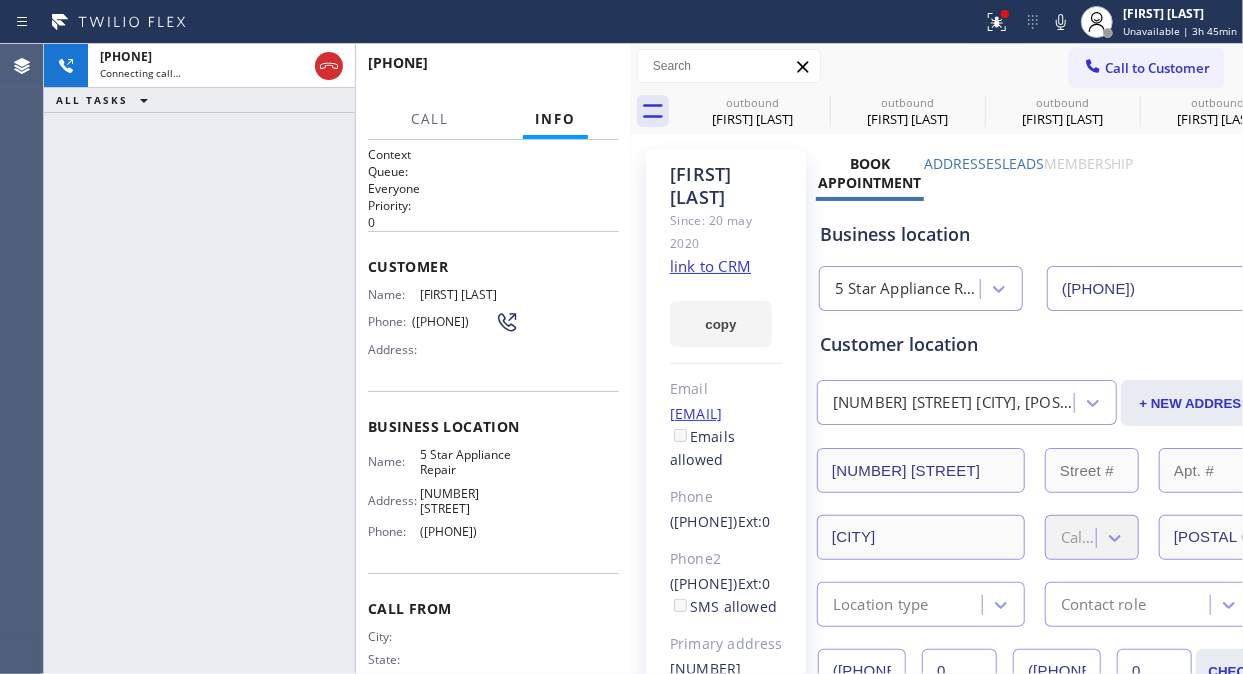 click 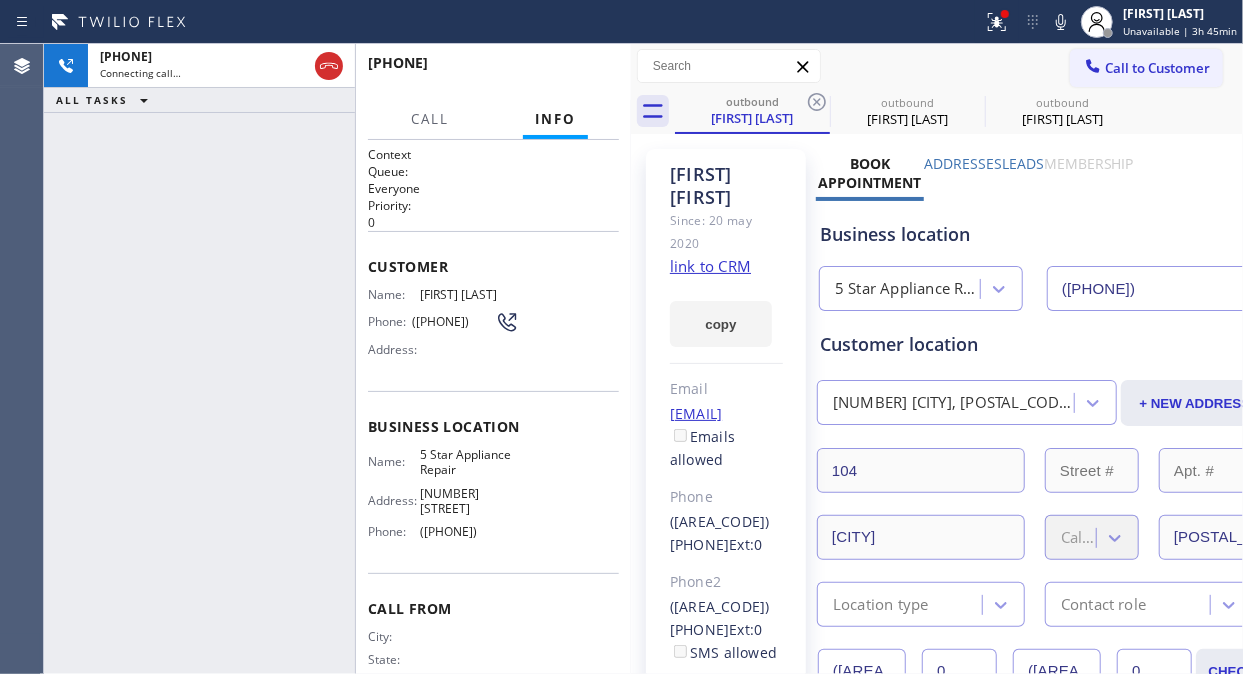 click on "+1[PHONE] Connecting call… ALL TASKS ALL TASKS ACTIVE TASKS TASKS IN WRAP UP" at bounding box center (199, 359) 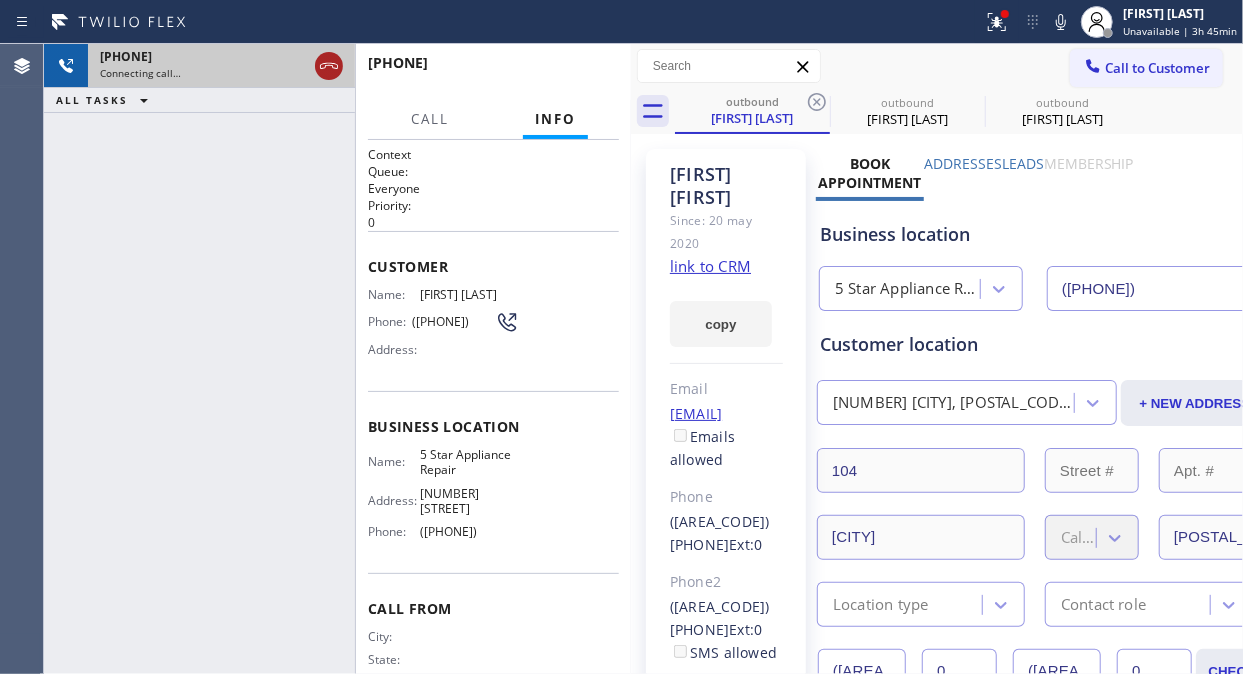 click 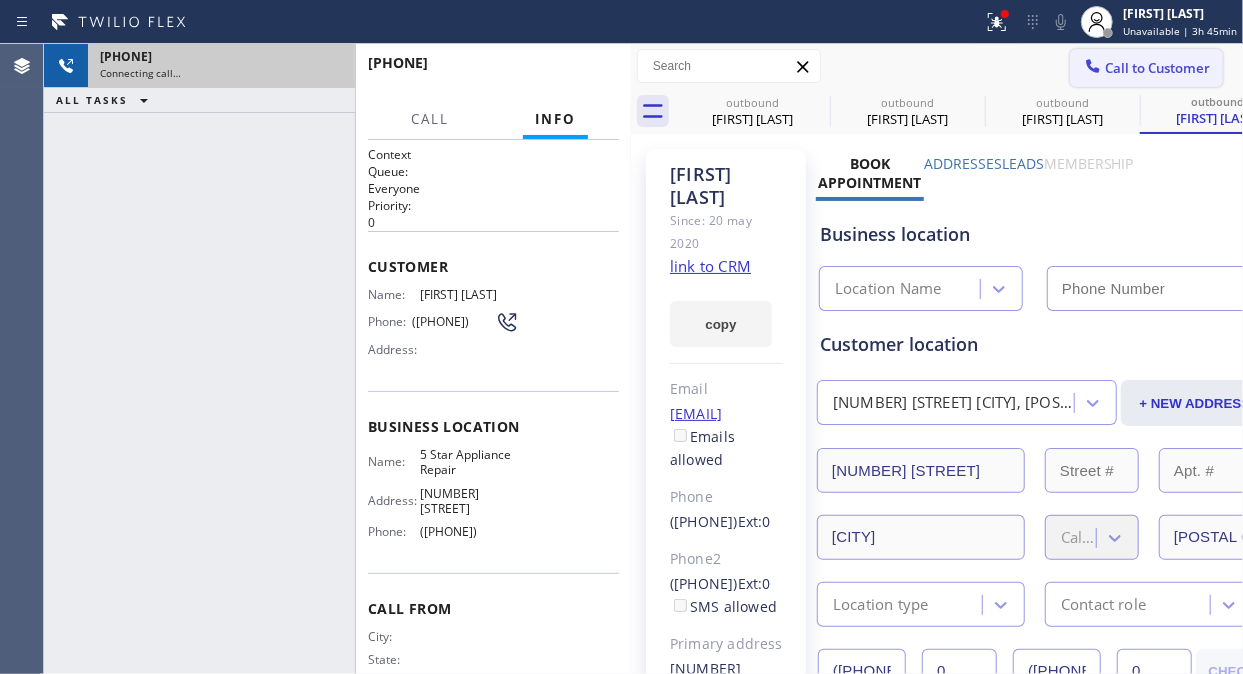 click 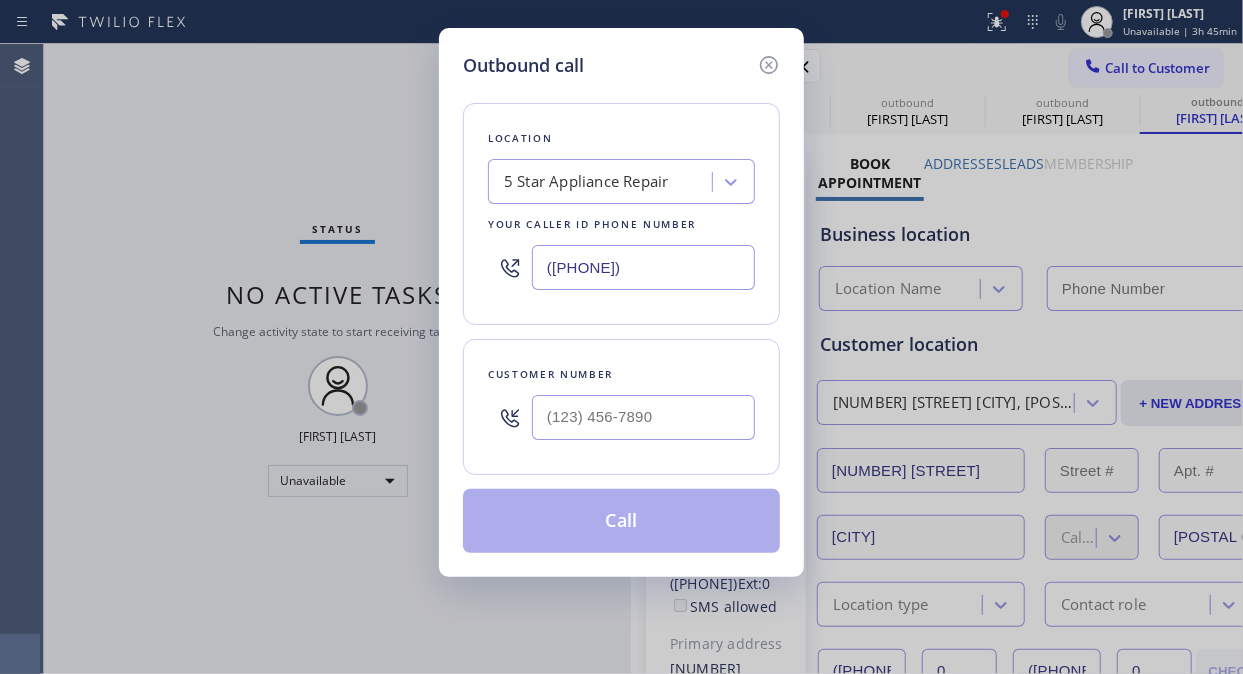 type on "([PHONE])" 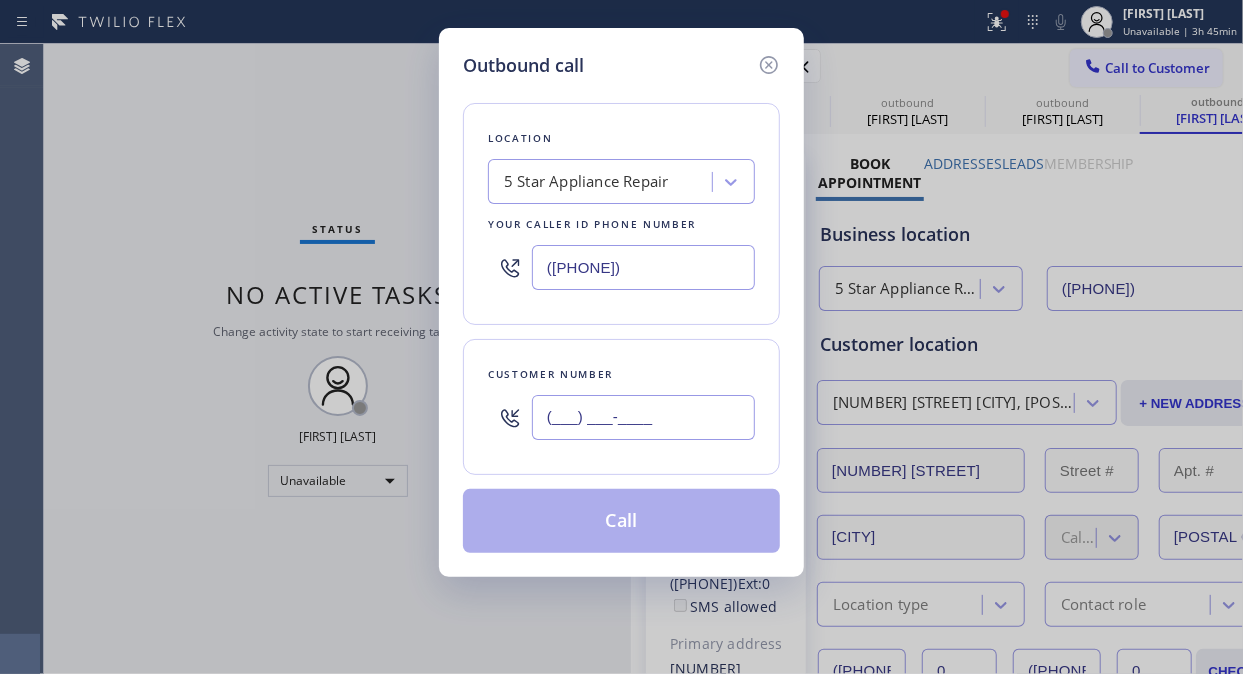click on "(___) ___-____" at bounding box center (643, 417) 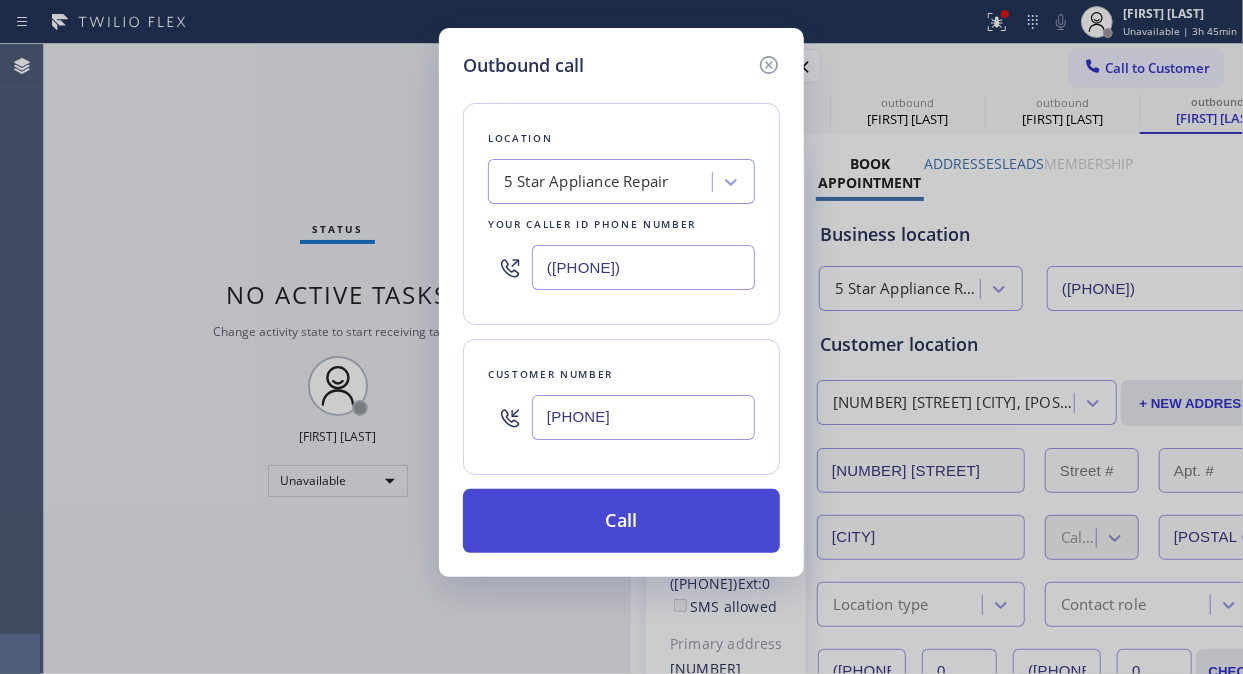 type on "[PHONE]" 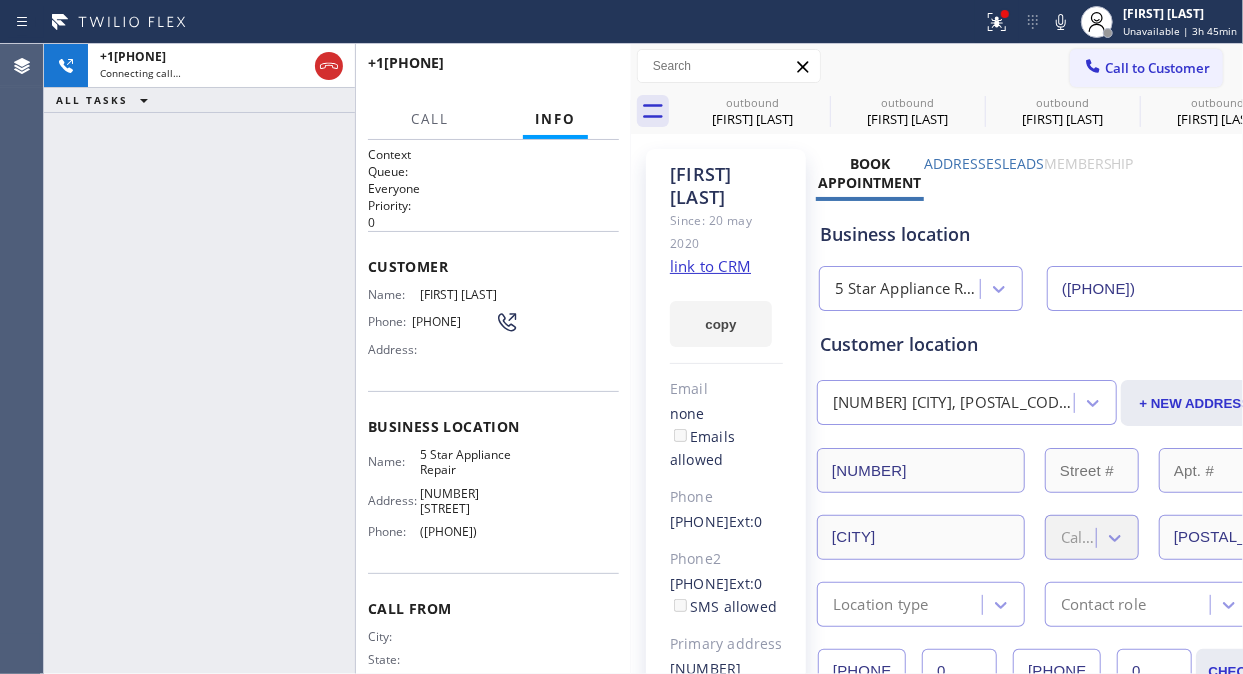type on "([PHONE])" 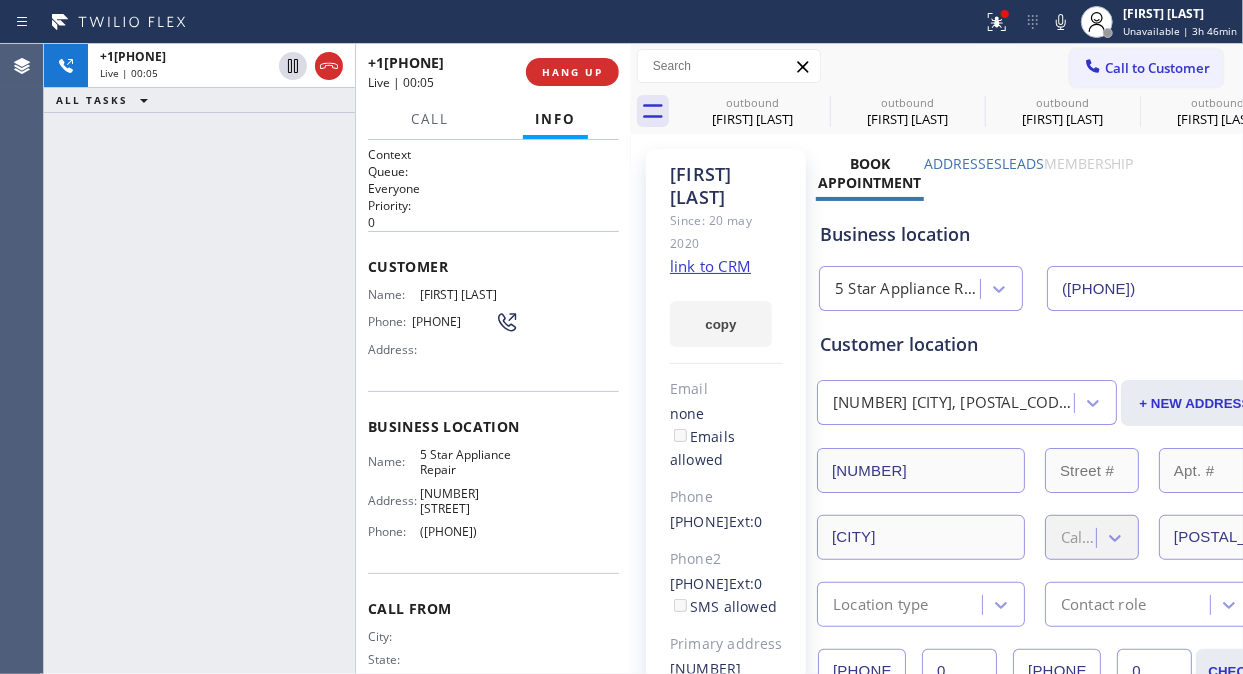 click 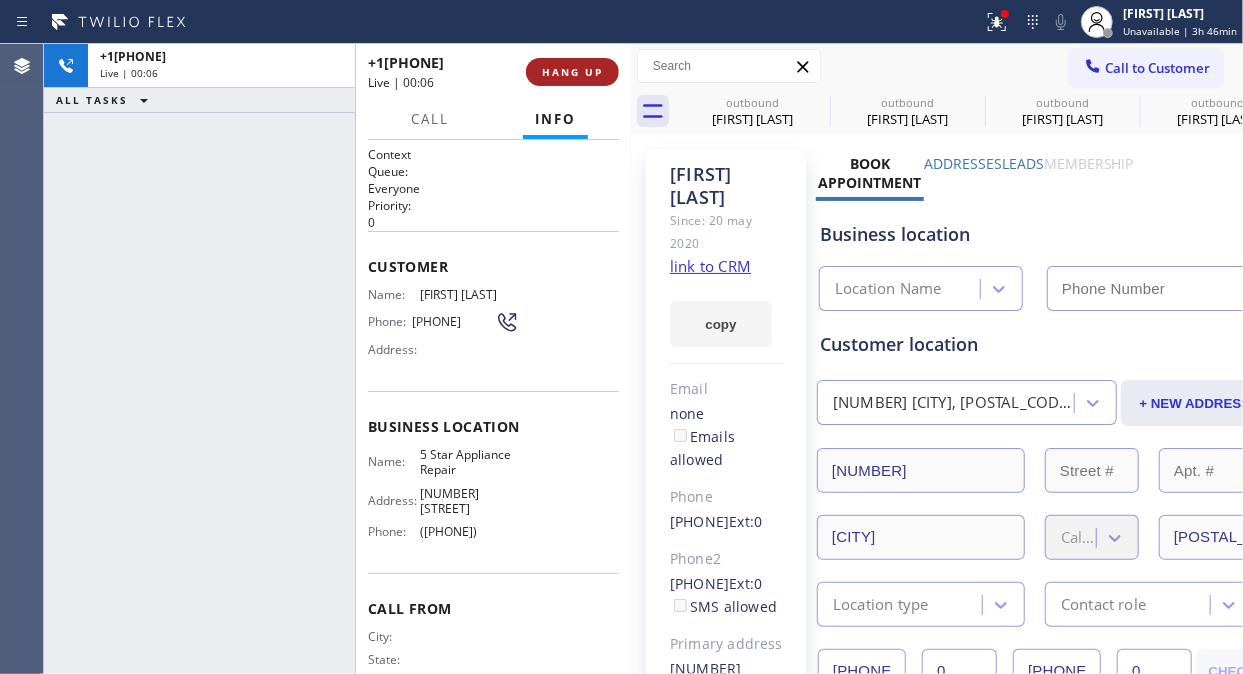 click on "HANG UP" at bounding box center (572, 72) 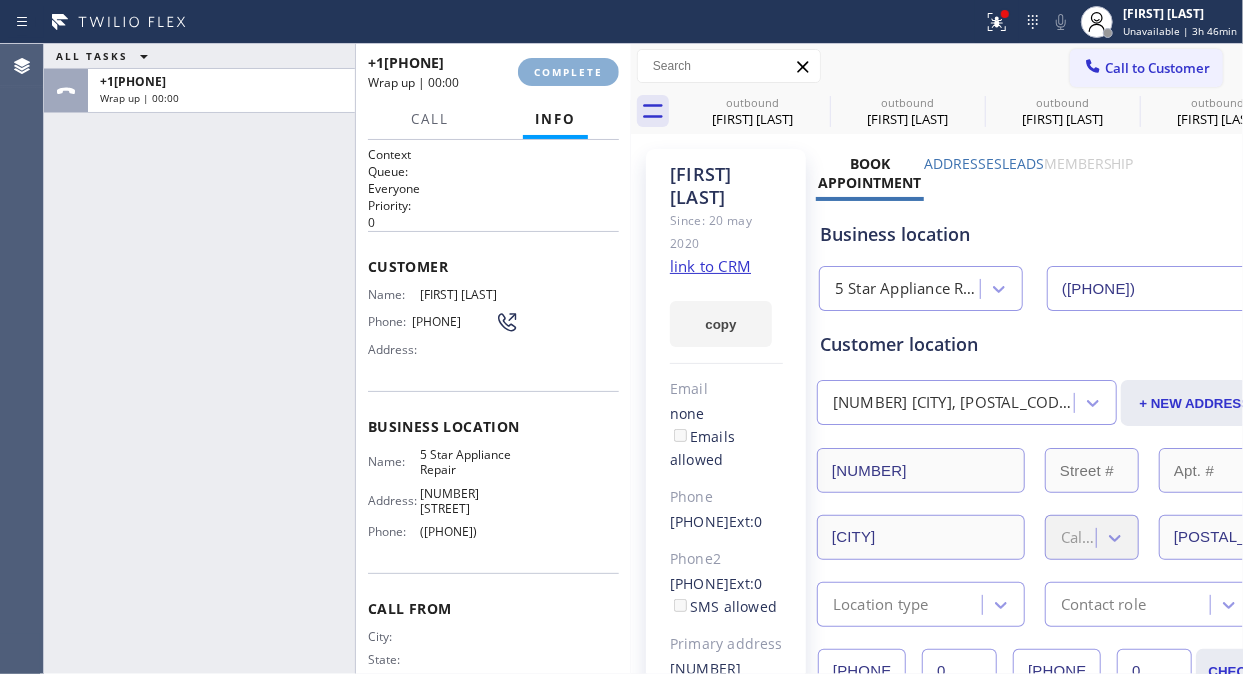 type on "([PHONE])" 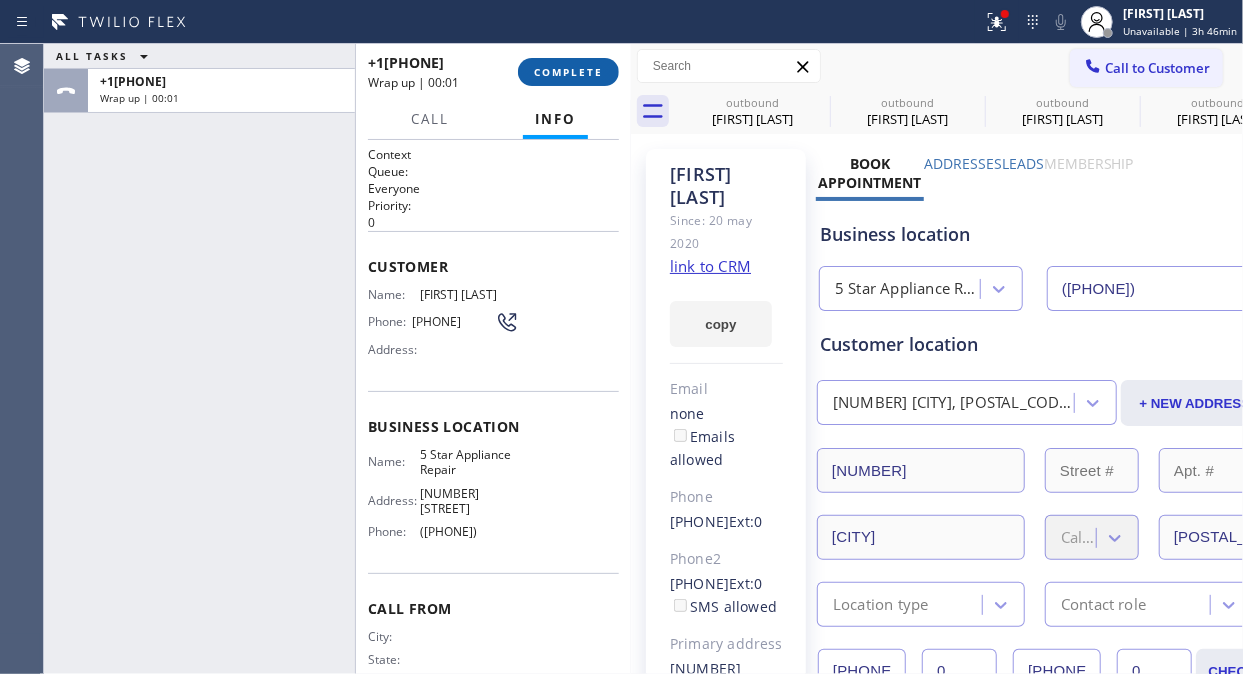 click on "COMPLETE" at bounding box center (568, 72) 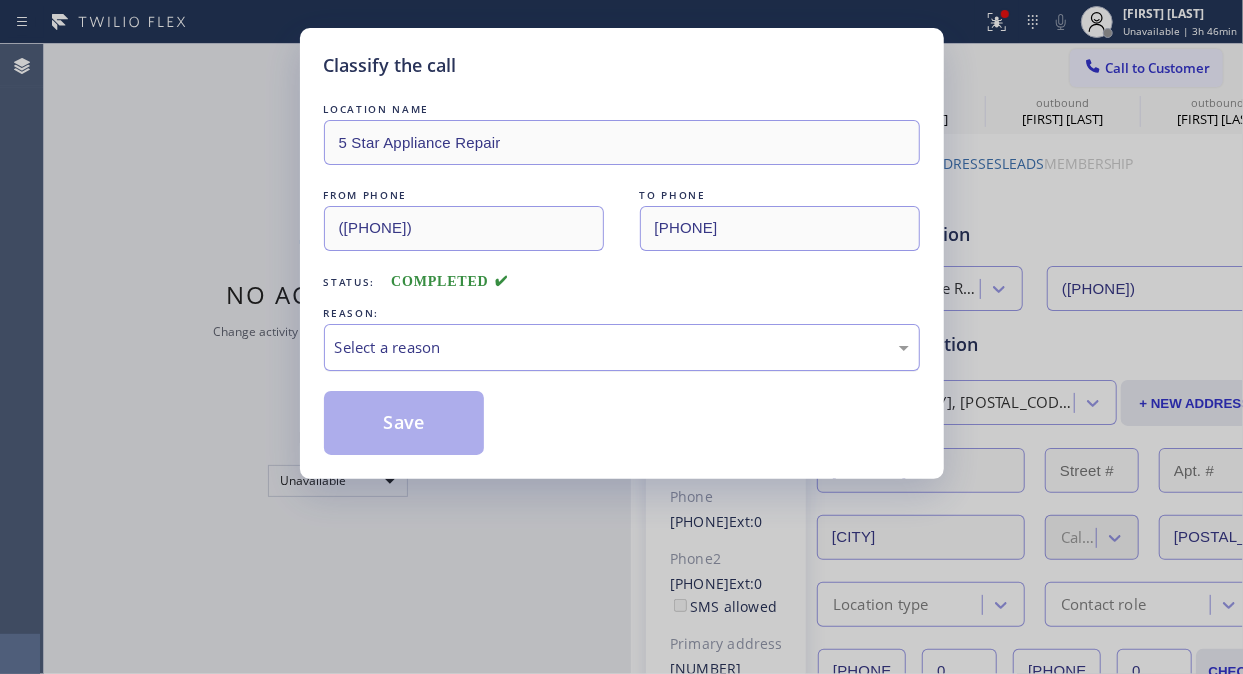 click on "Select a reason" at bounding box center (622, 347) 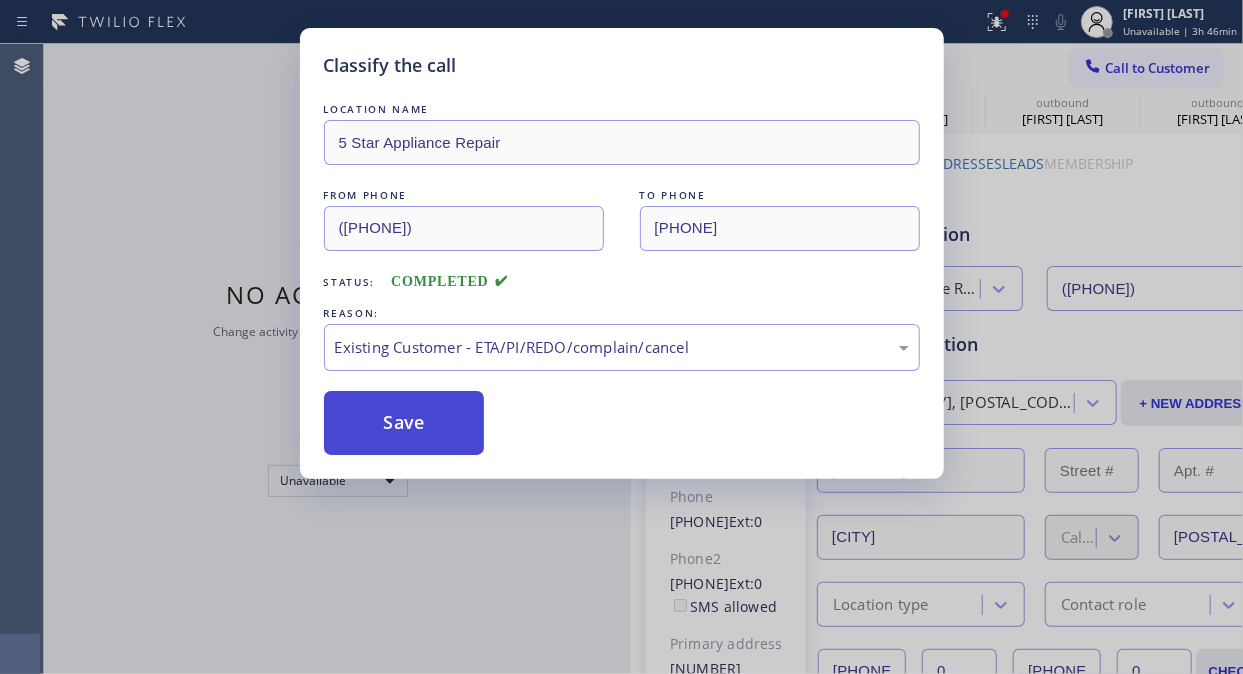 click on "Save" at bounding box center (404, 423) 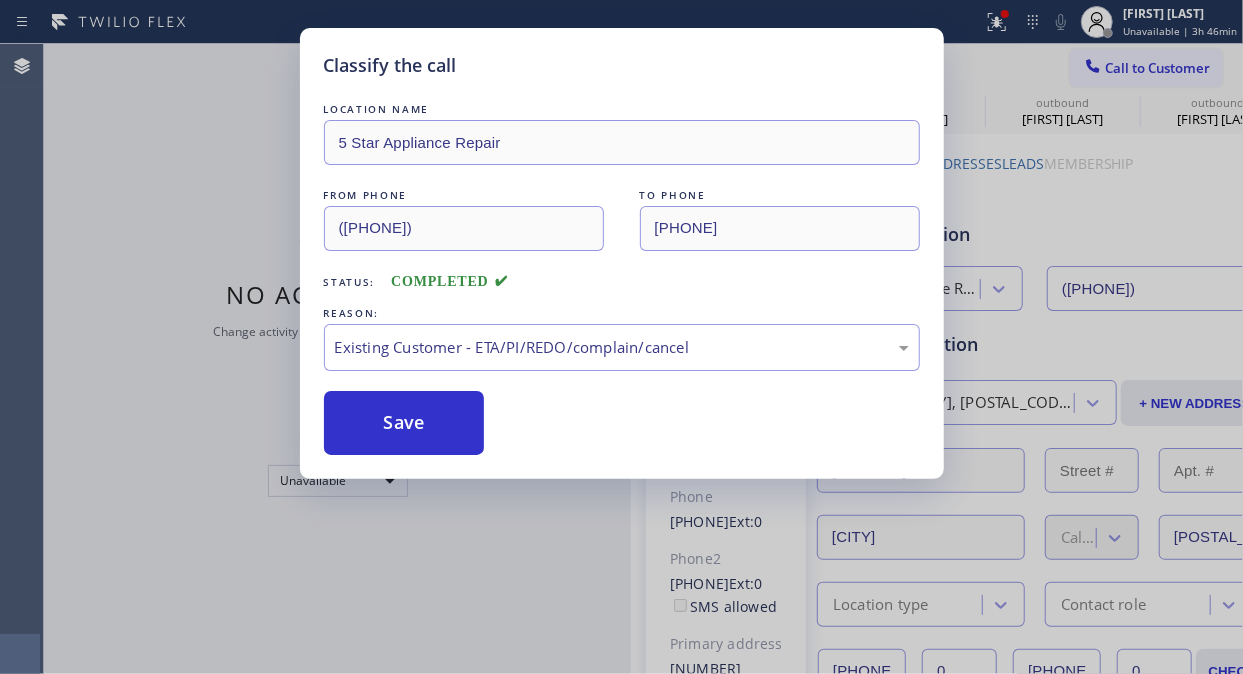 click on "Call to Customer" at bounding box center [1157, 68] 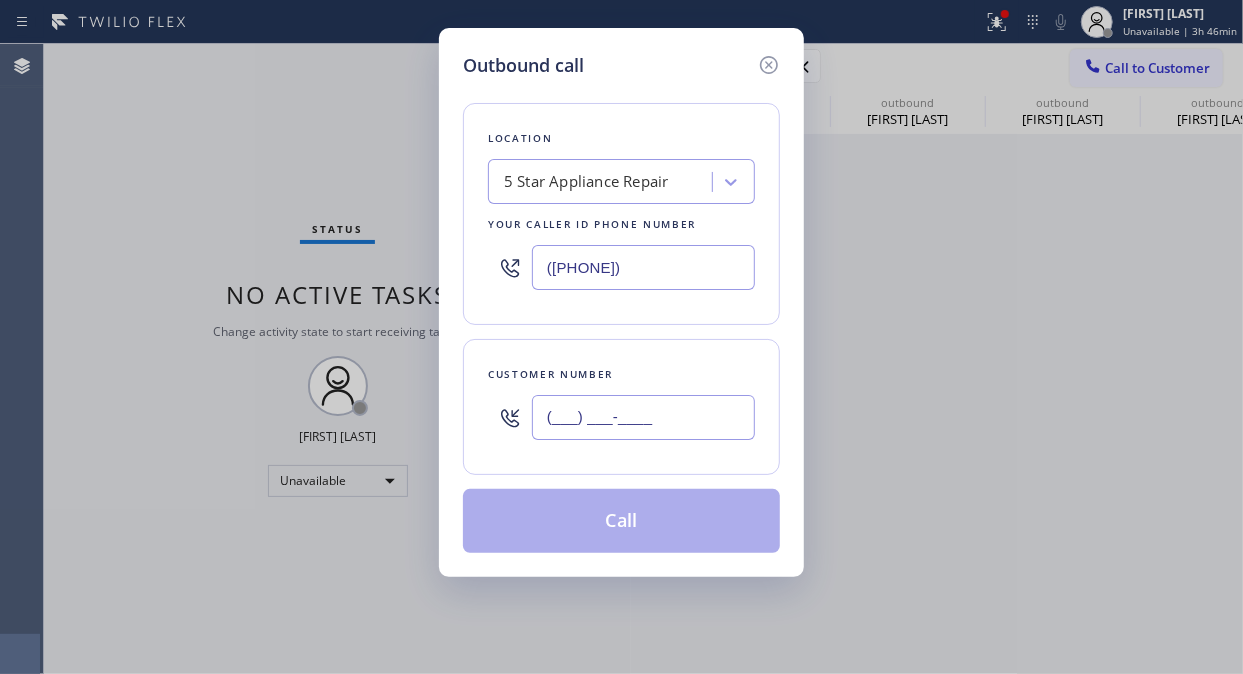 click on "(___) ___-____" at bounding box center [643, 417] 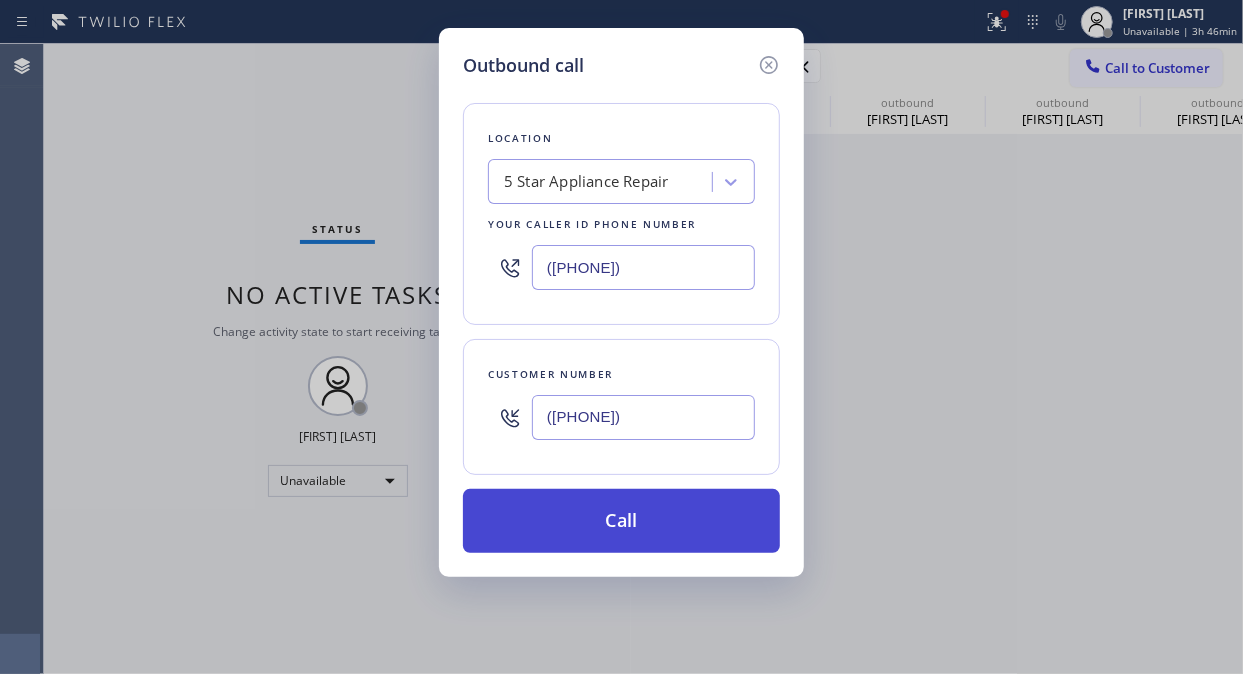 type on "([PHONE])" 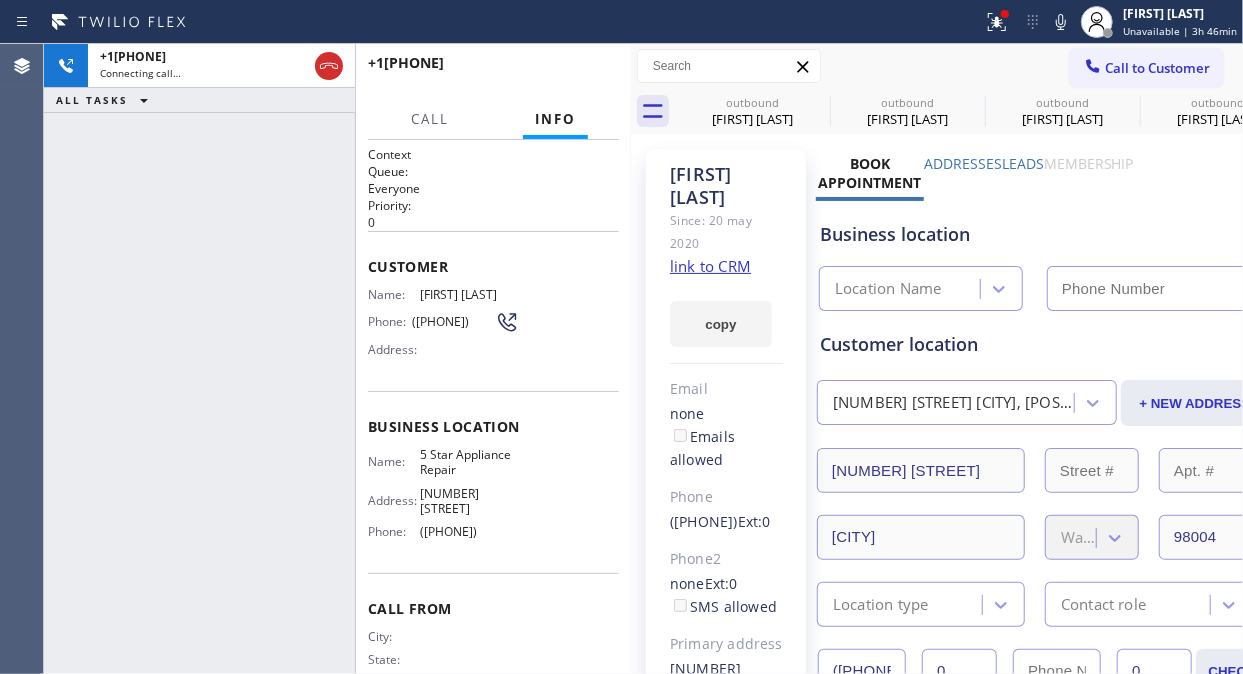 type on "([PHONE])" 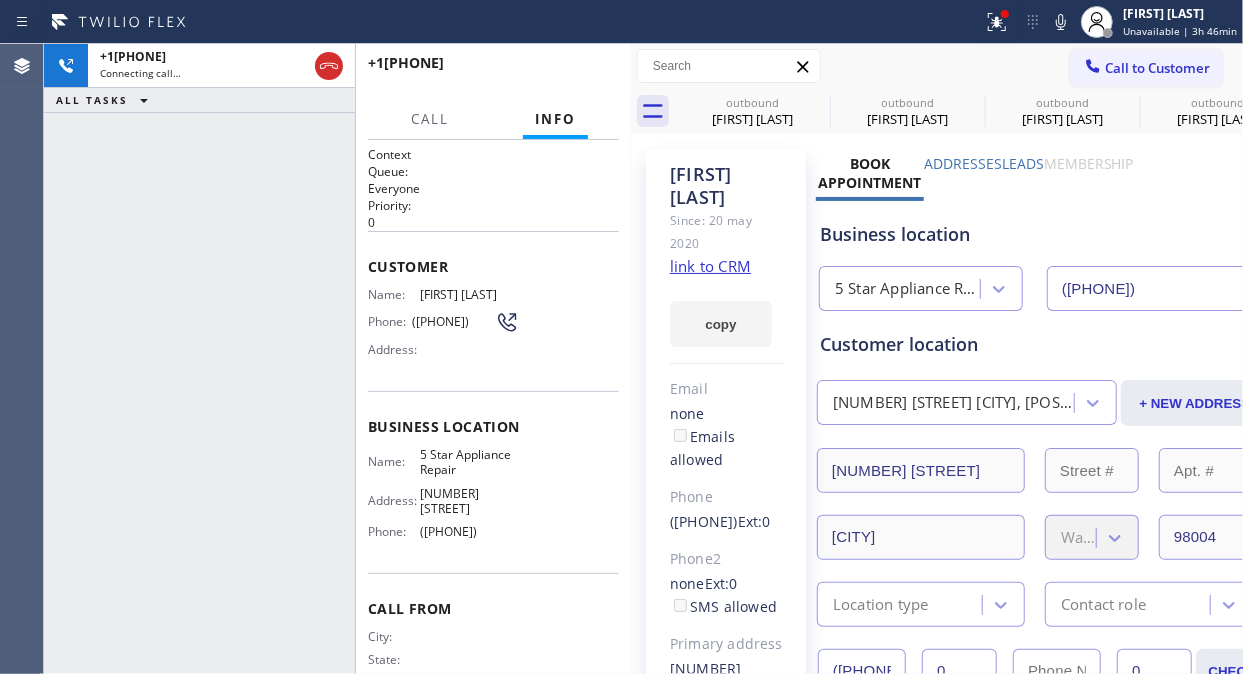 drag, startPoint x: 78, startPoint y: 172, endPoint x: 92, endPoint y: 157, distance: 20.518284 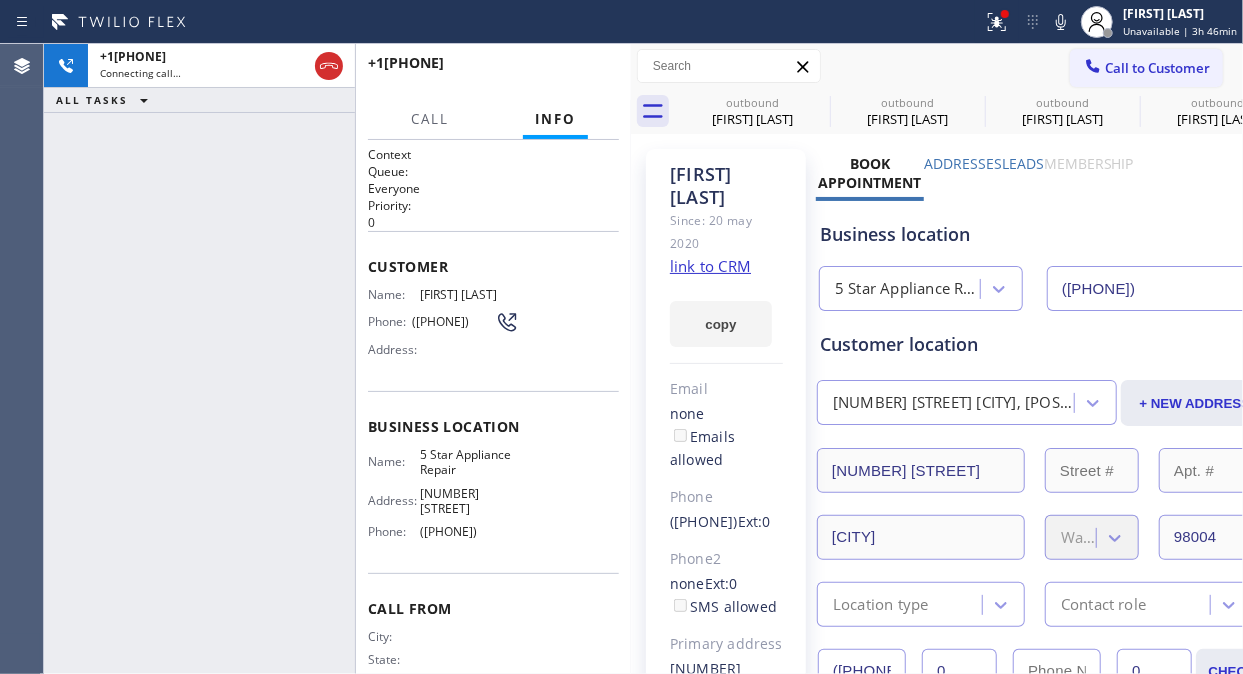 click on "+1[PHONE] Connecting call… ALL TASKS ALL TASKS ACTIVE TASKS TASKS IN WRAP UP" at bounding box center (199, 359) 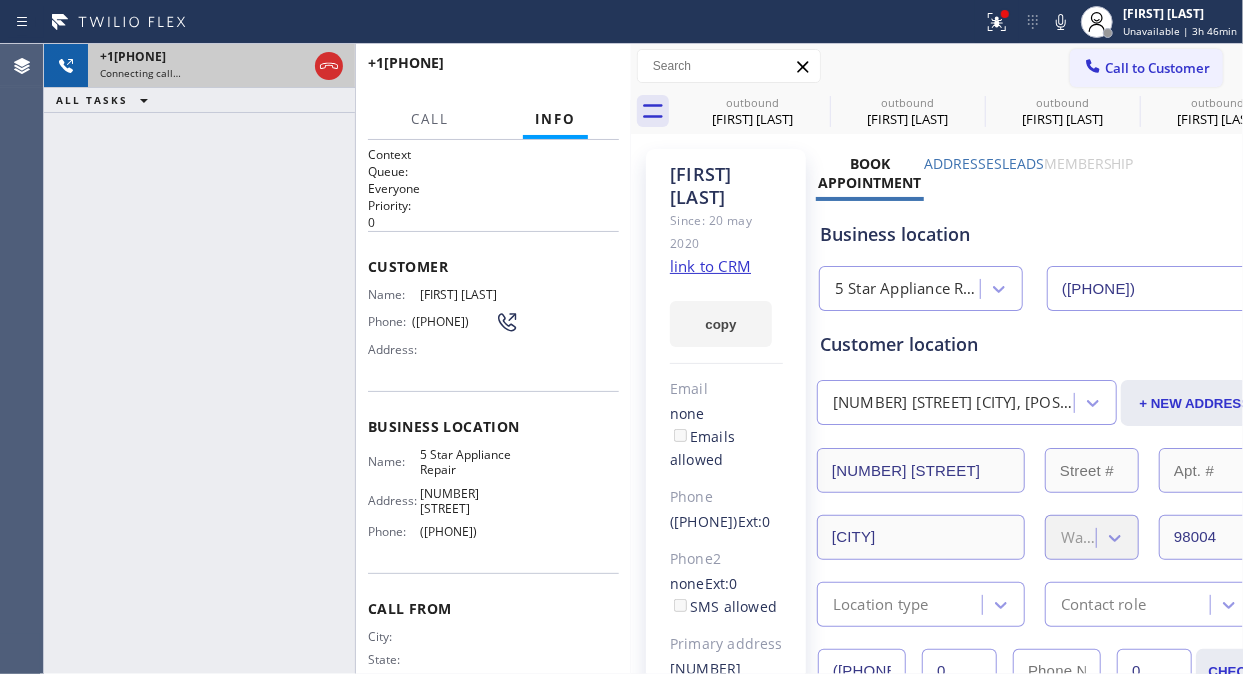 click at bounding box center [329, 66] 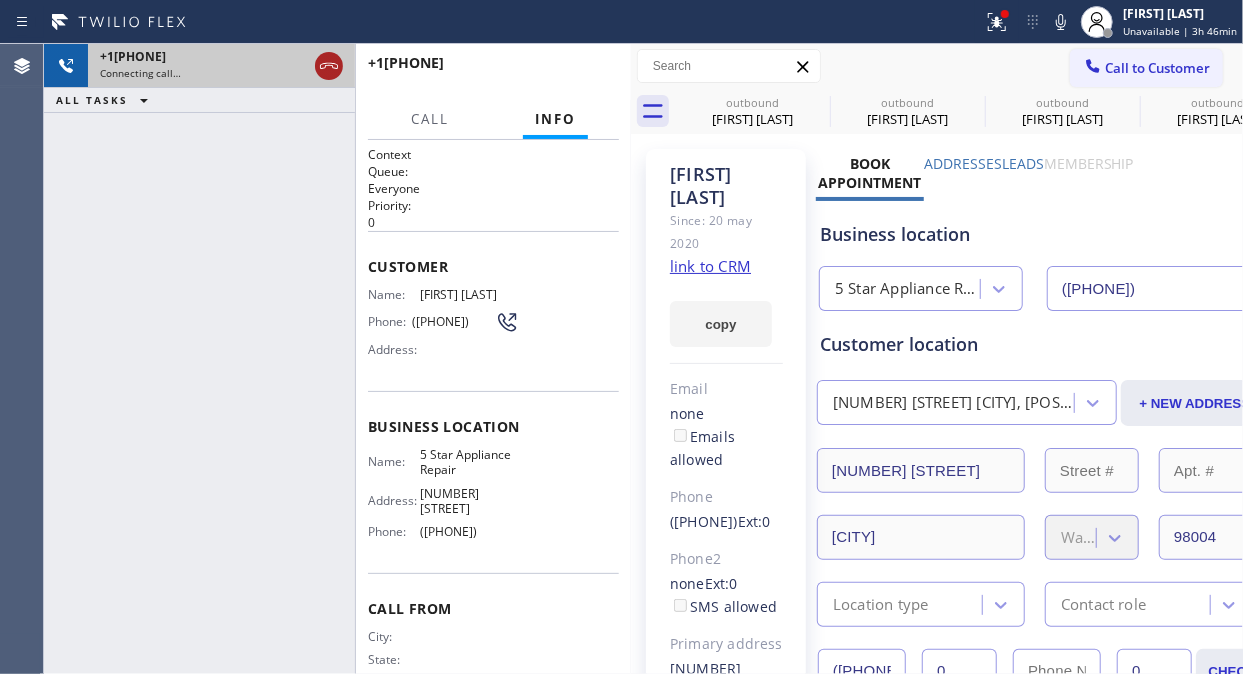 click 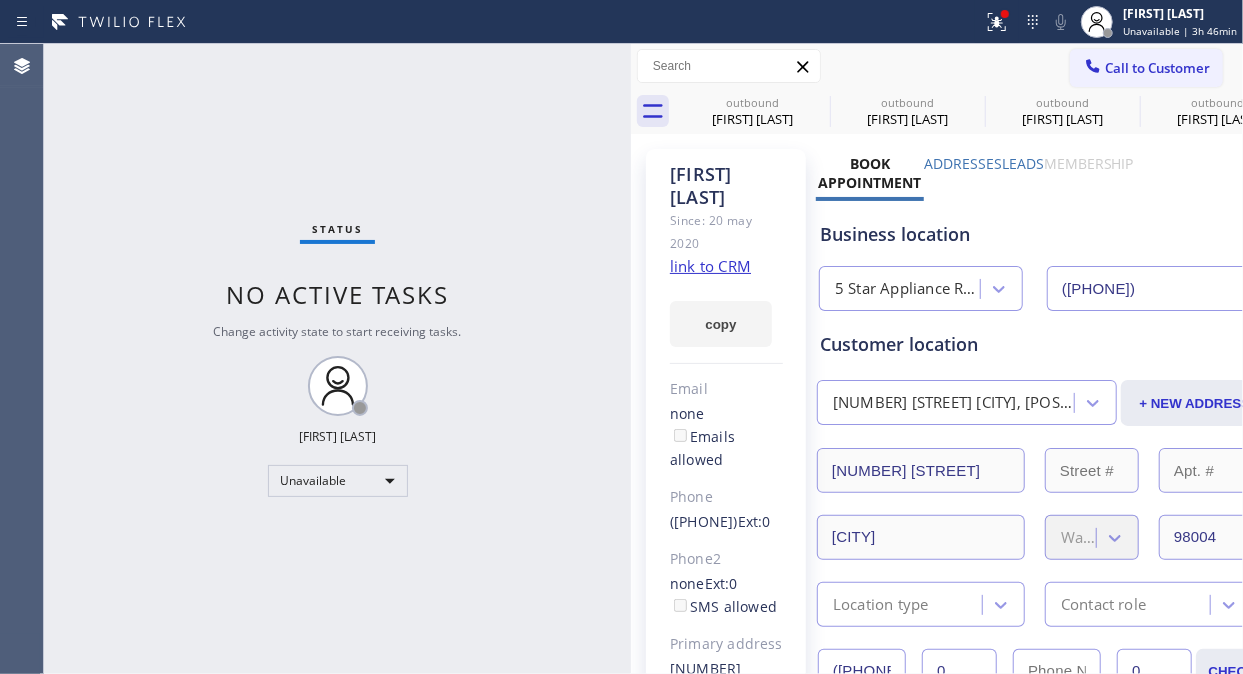 type on "([PHONE])" 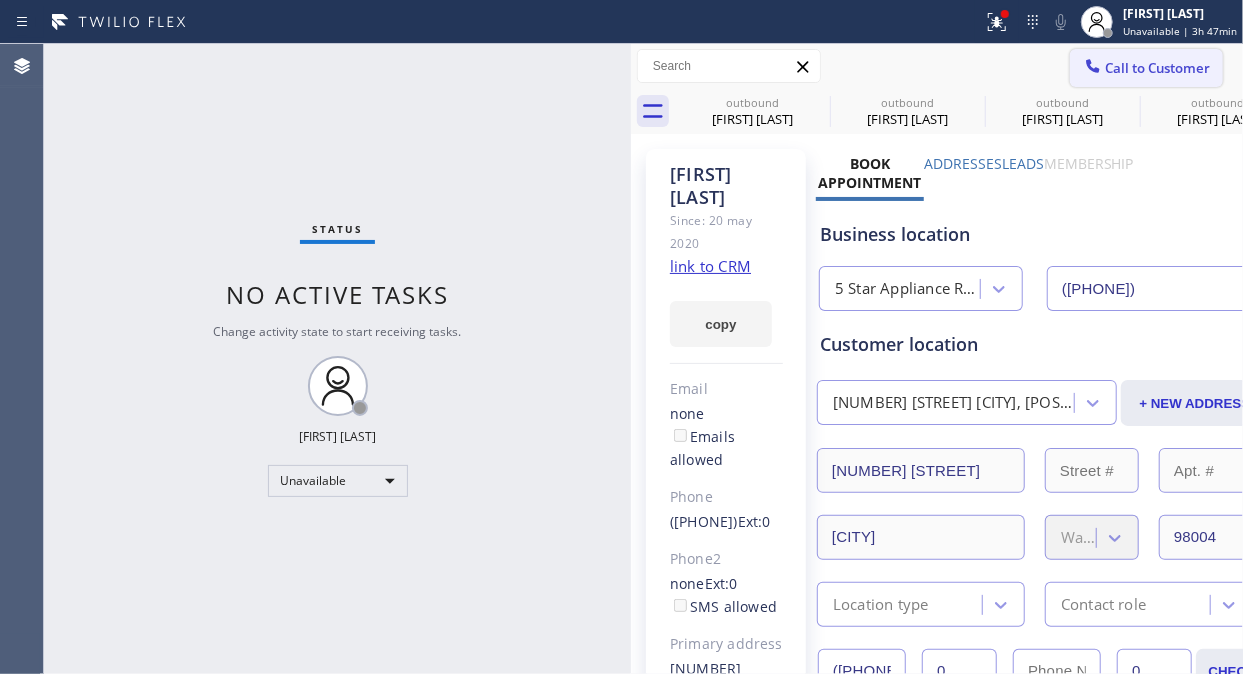 click on "Call to Customer" at bounding box center (1157, 68) 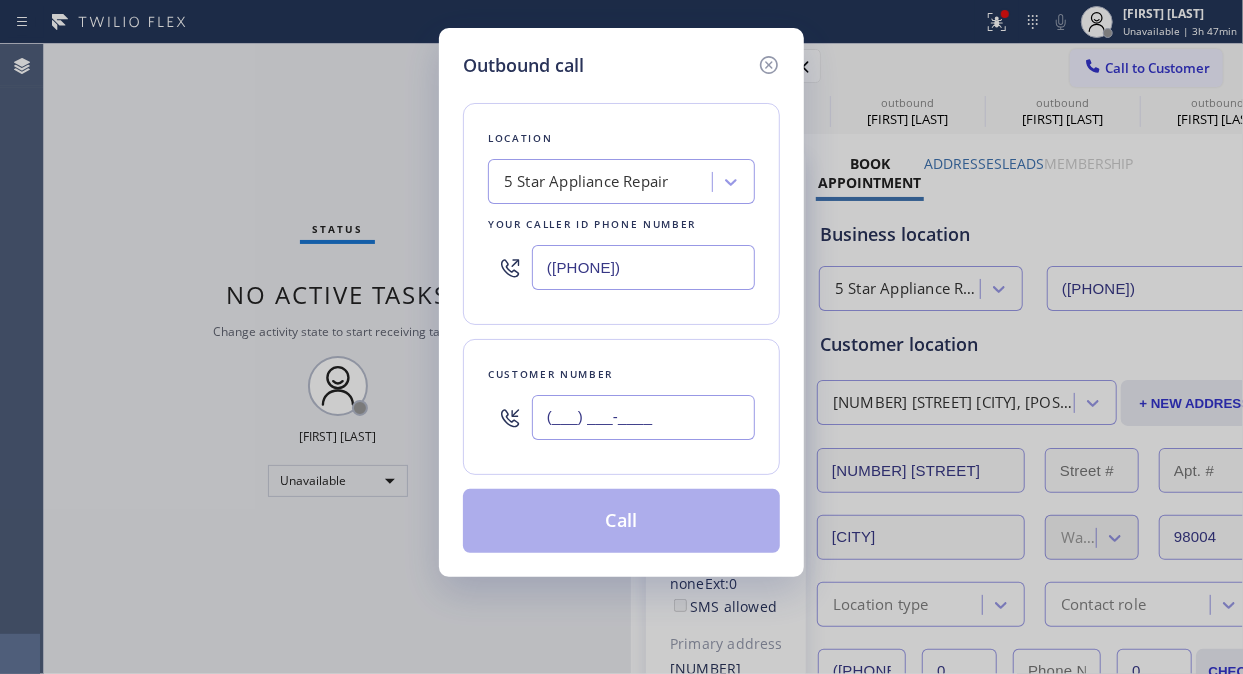click on "(___) ___-____" at bounding box center [643, 417] 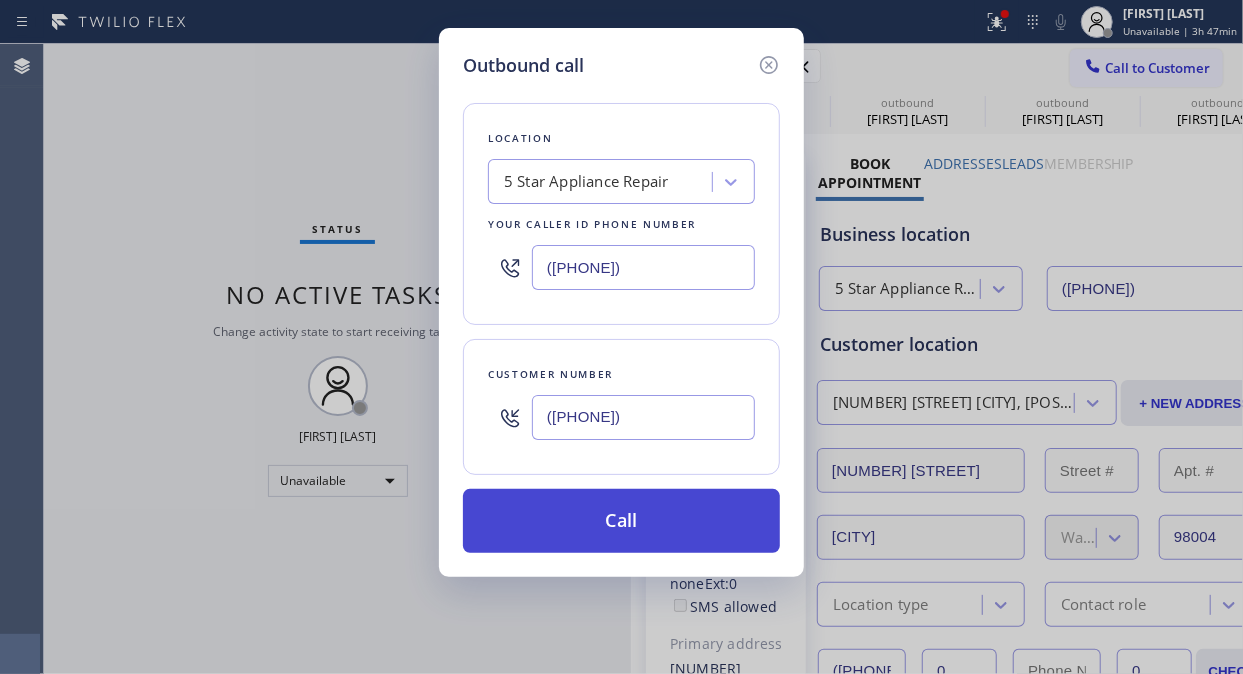 type on "([PHONE])" 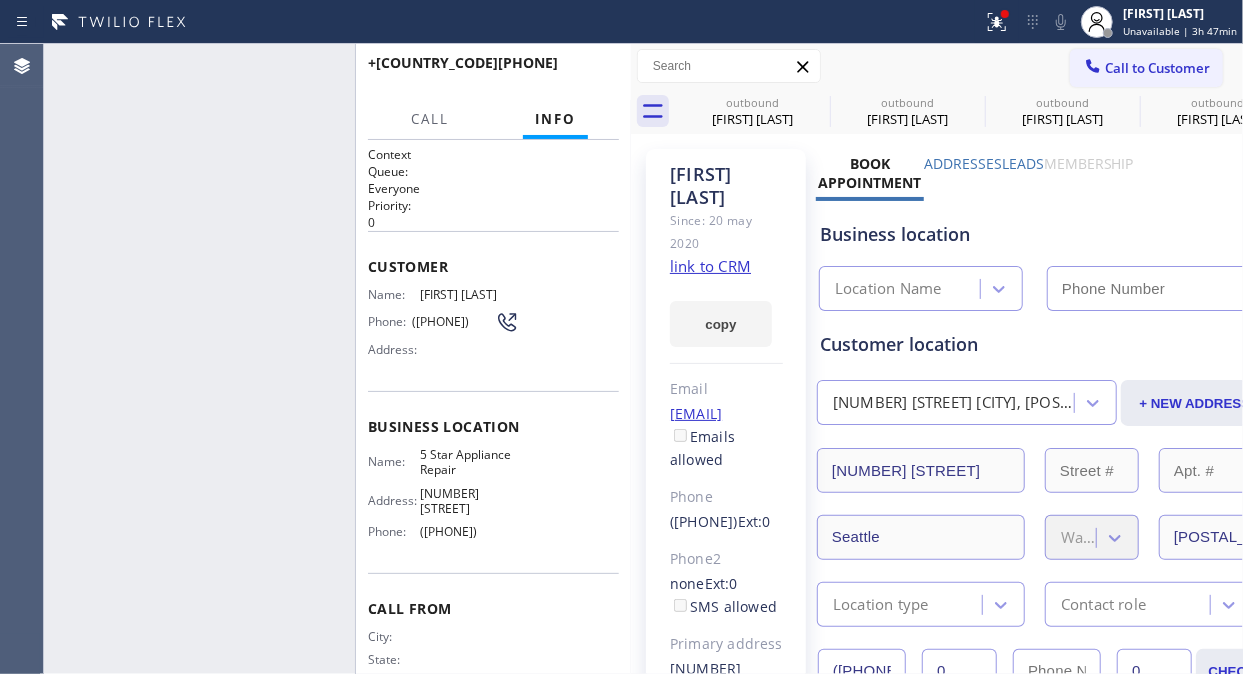type on "([PHONE])" 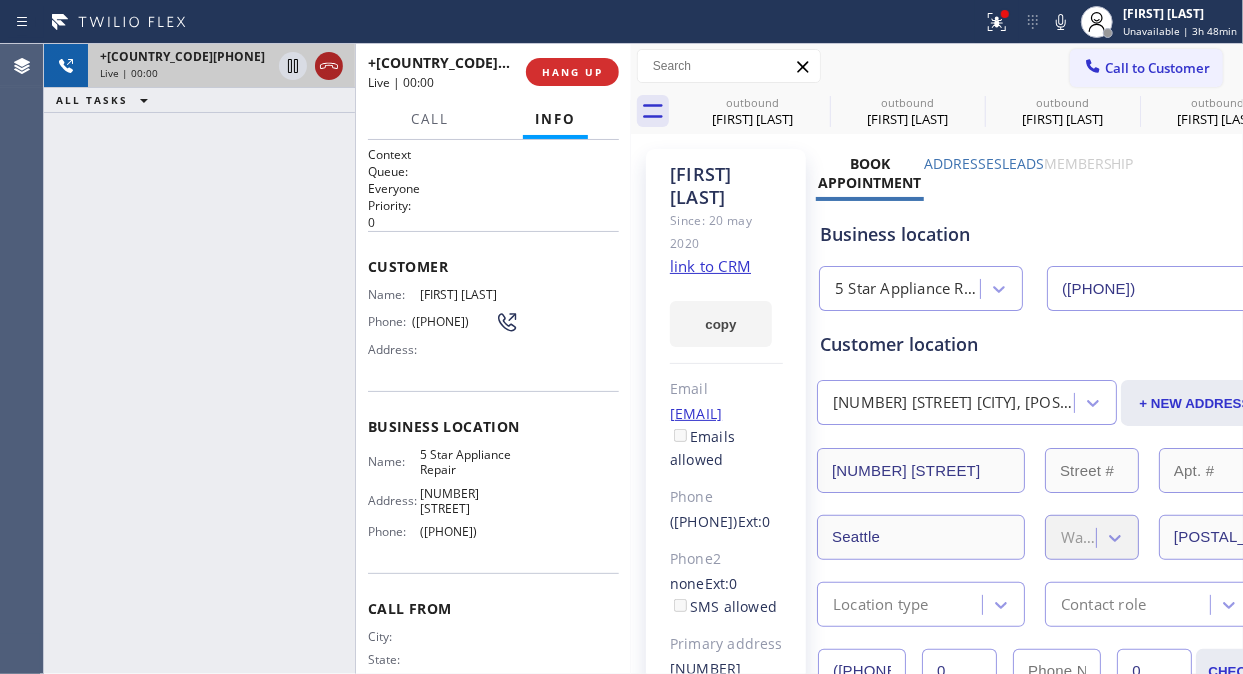 click 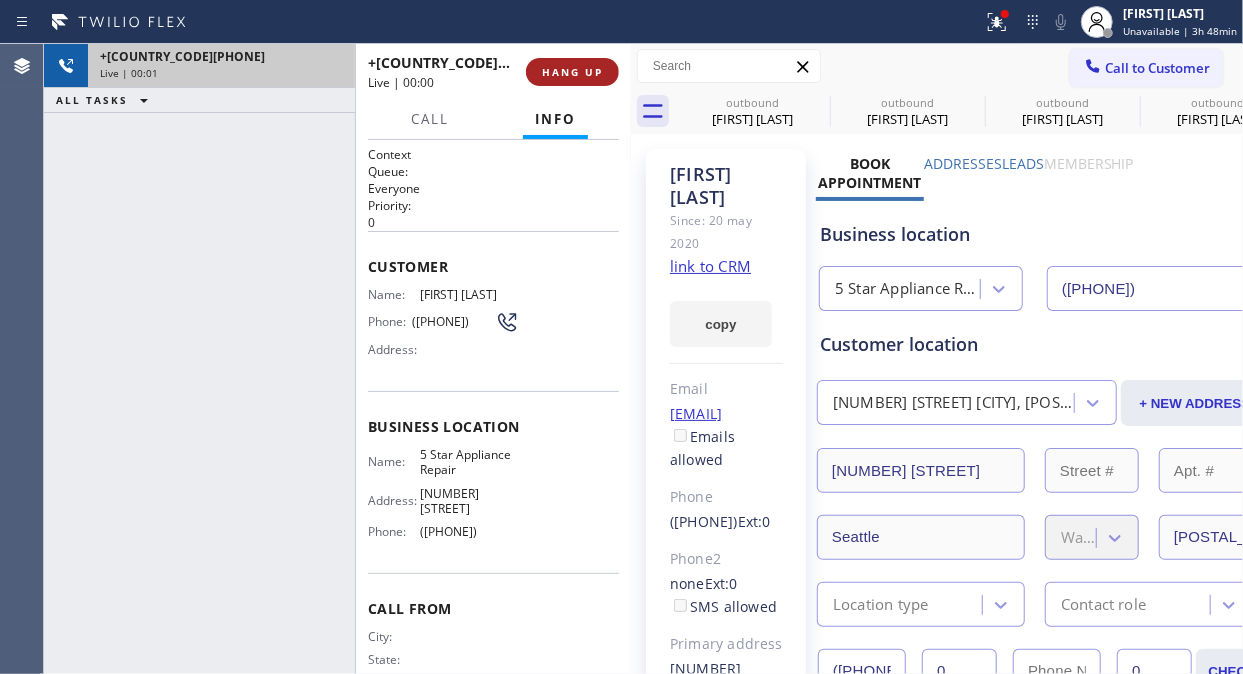 click on "HANG UP" at bounding box center (572, 72) 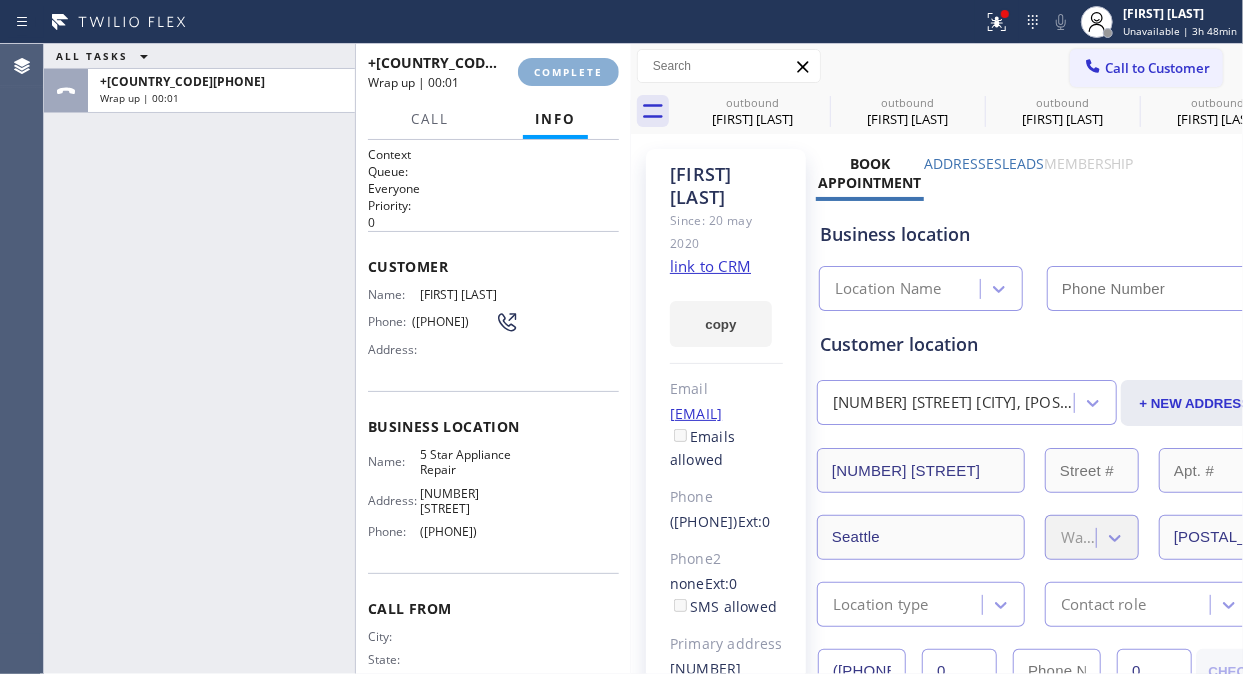 type on "([PHONE])" 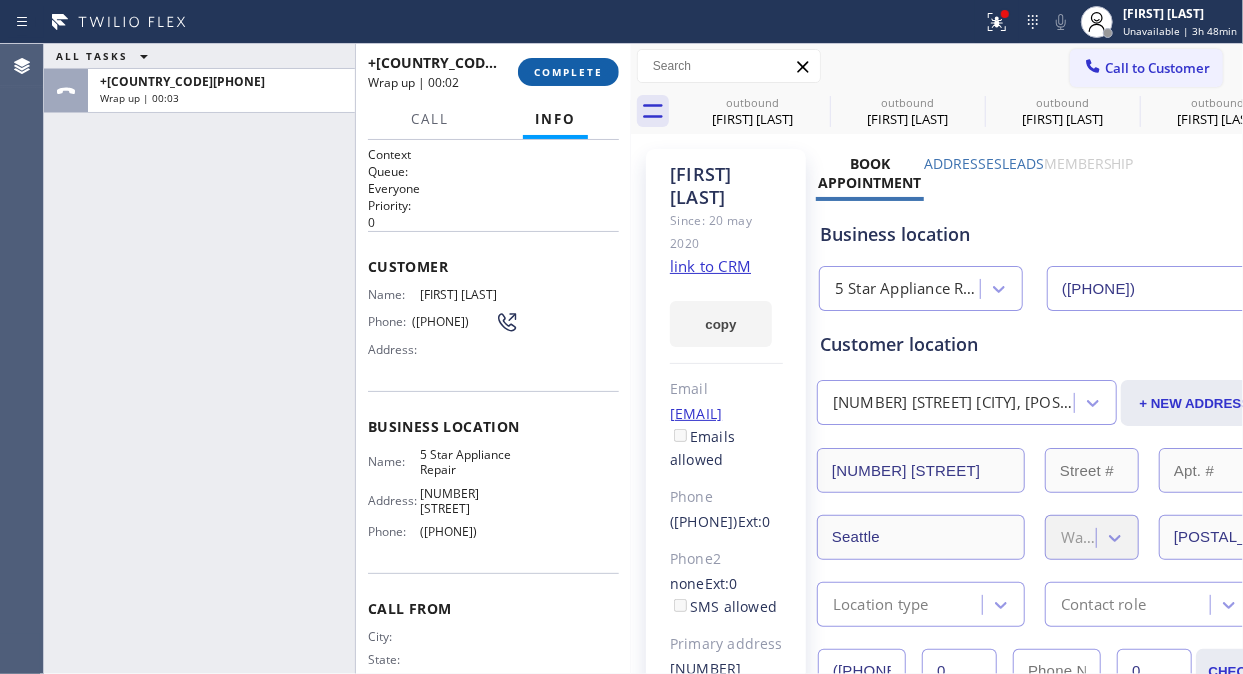 click on "COMPLETE" at bounding box center [568, 72] 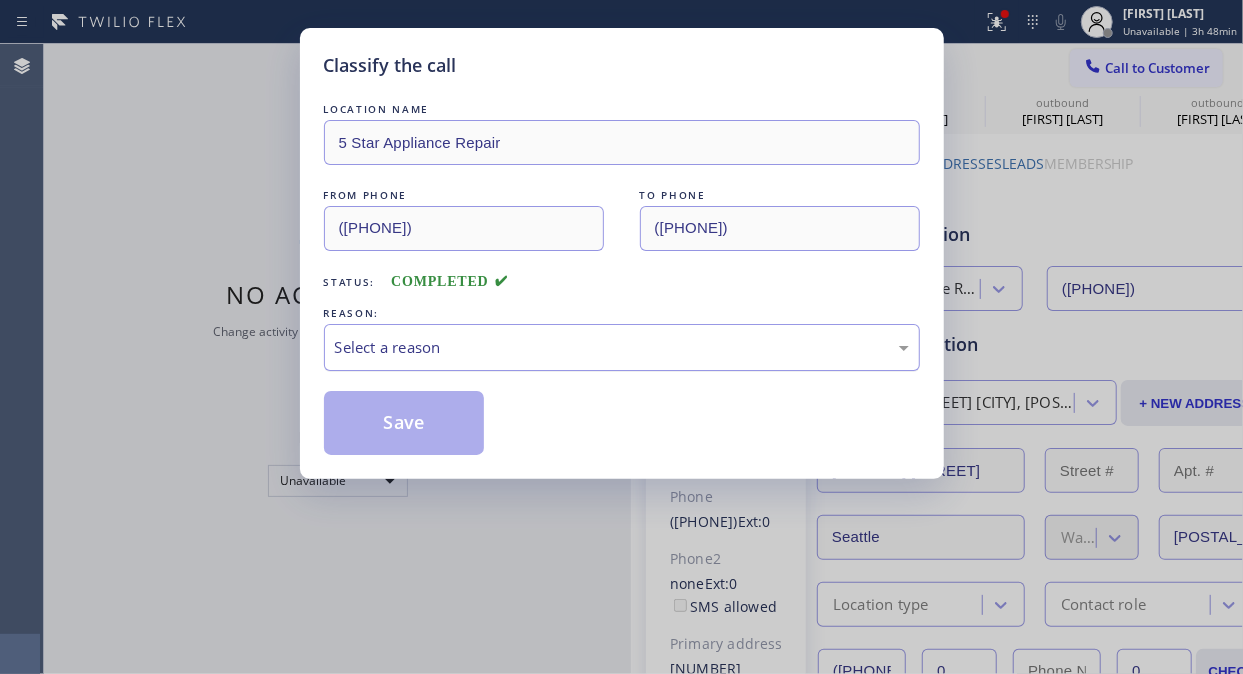 click on "Select a reason" at bounding box center (622, 347) 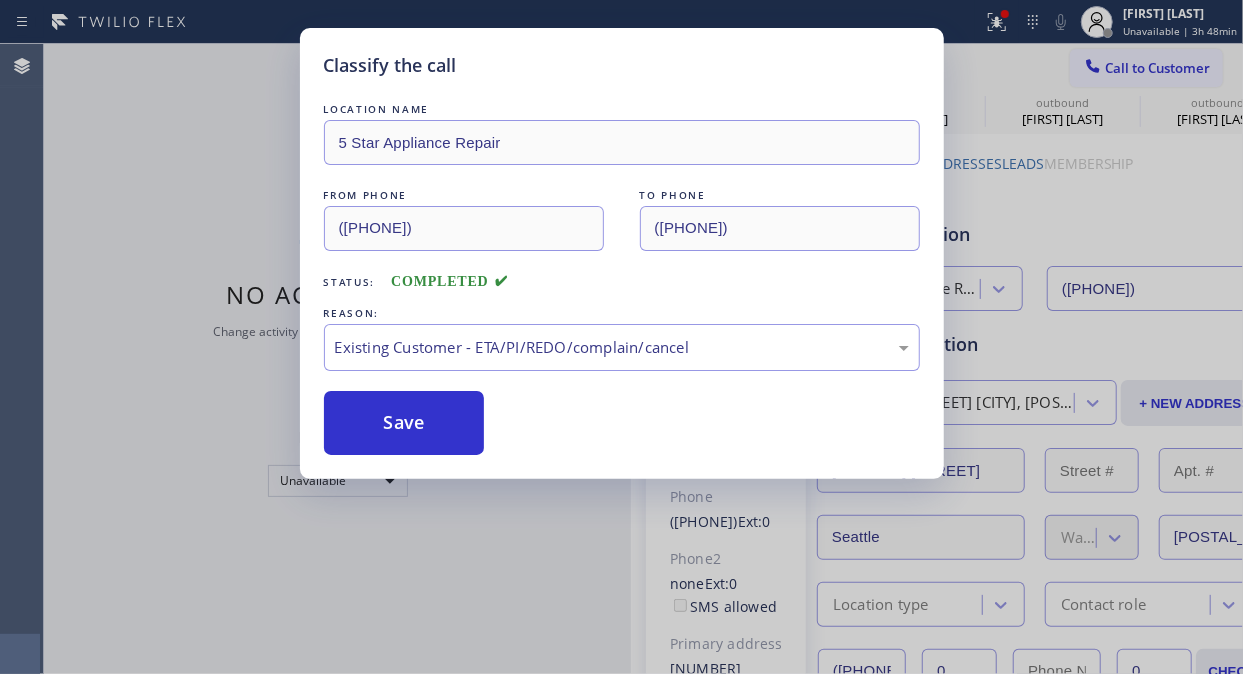 drag, startPoint x: 472, startPoint y: 438, endPoint x: 860, endPoint y: 86, distance: 523.87787 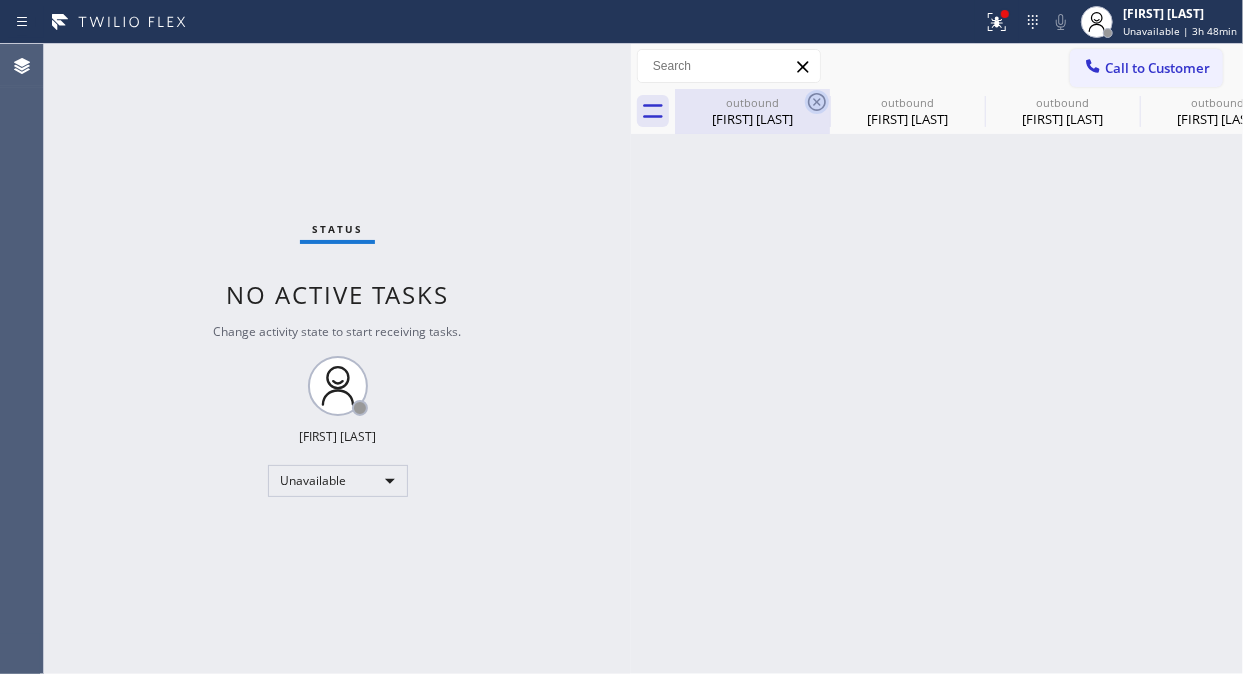 click 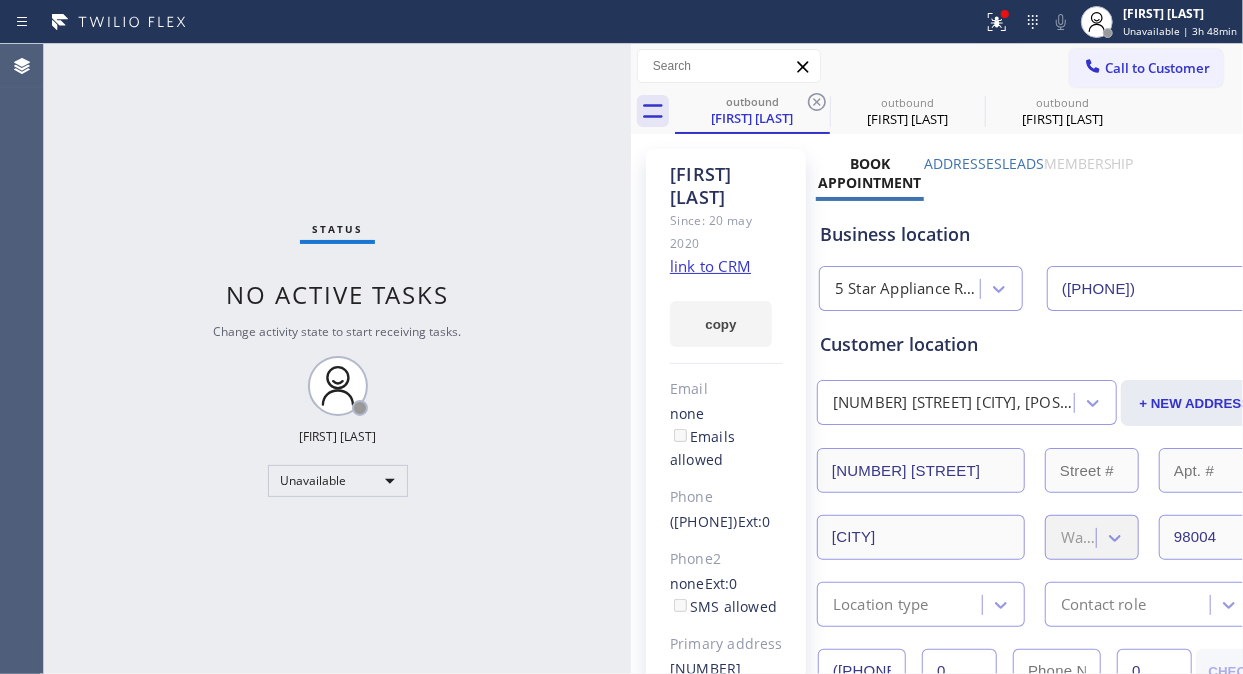 click 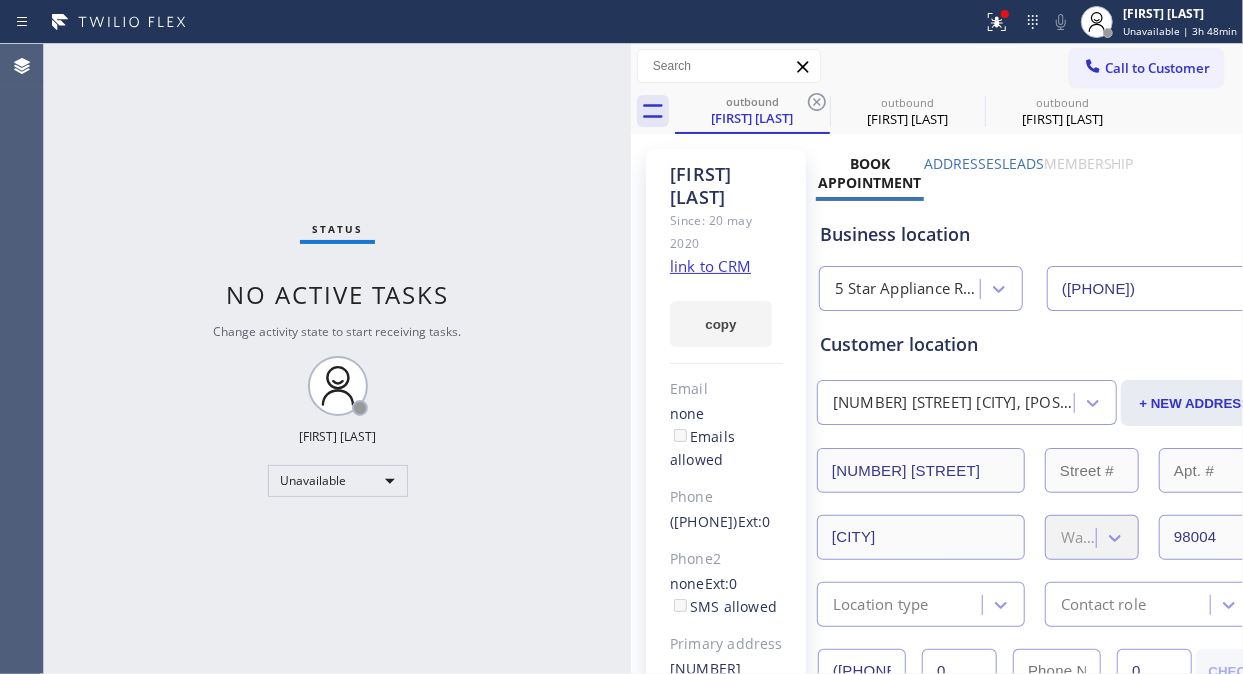 click 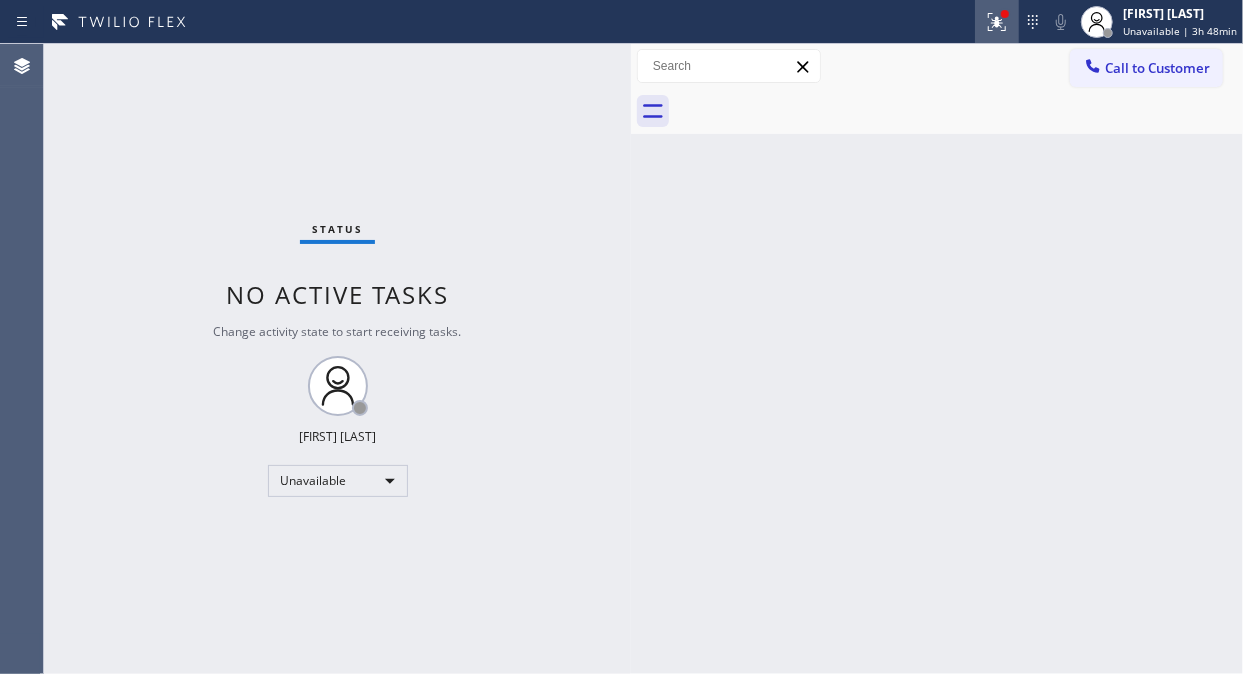 click at bounding box center [997, 22] 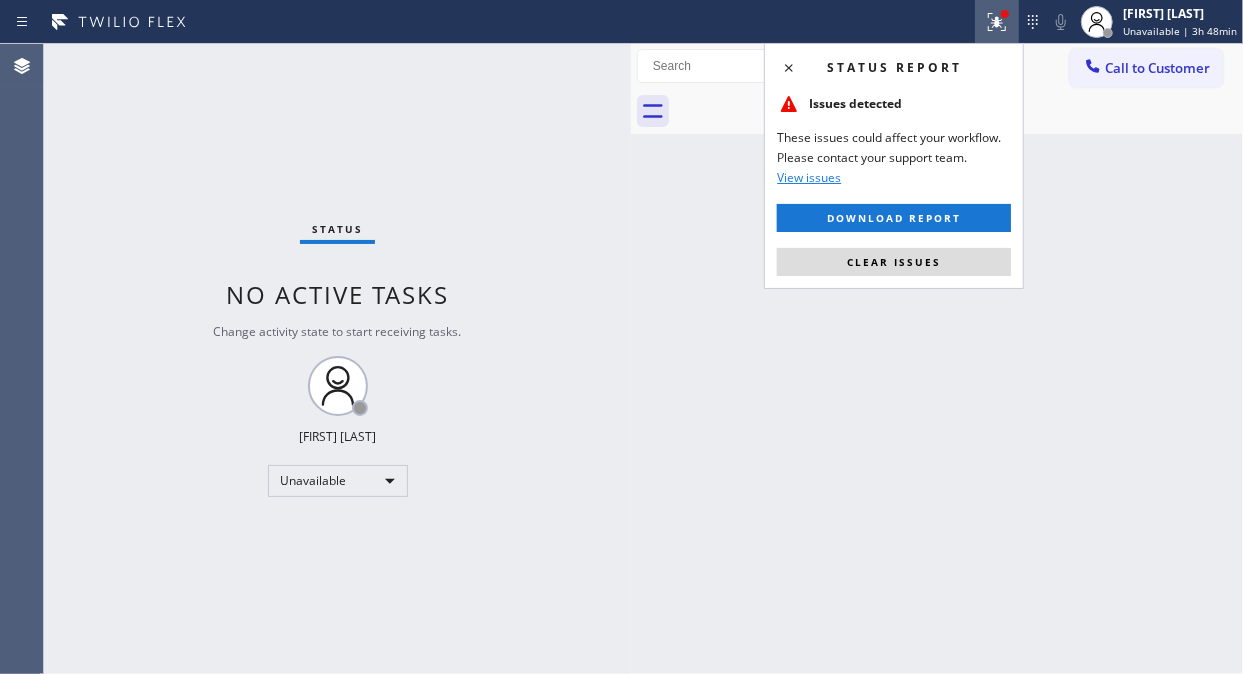 click on "Status report Issues detected These issues could affect your workflow. Please contact your support team. View issues Download report Clear issues" at bounding box center (894, 166) 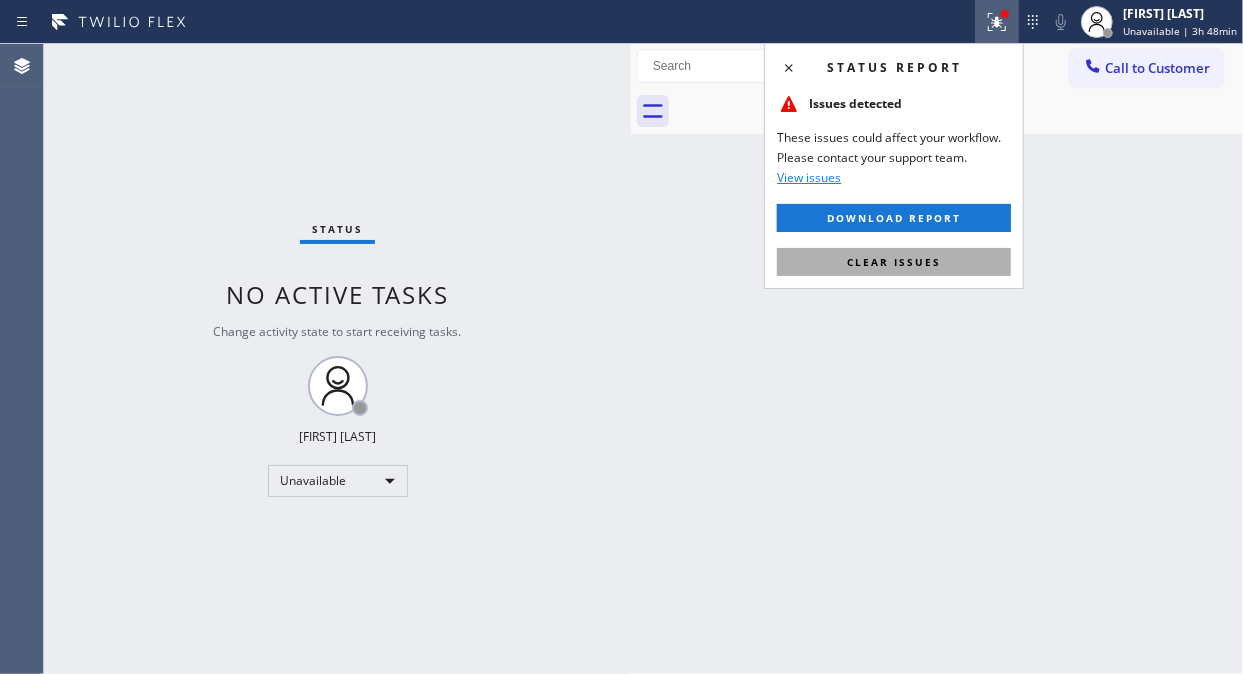 click on "Clear issues" at bounding box center [894, 262] 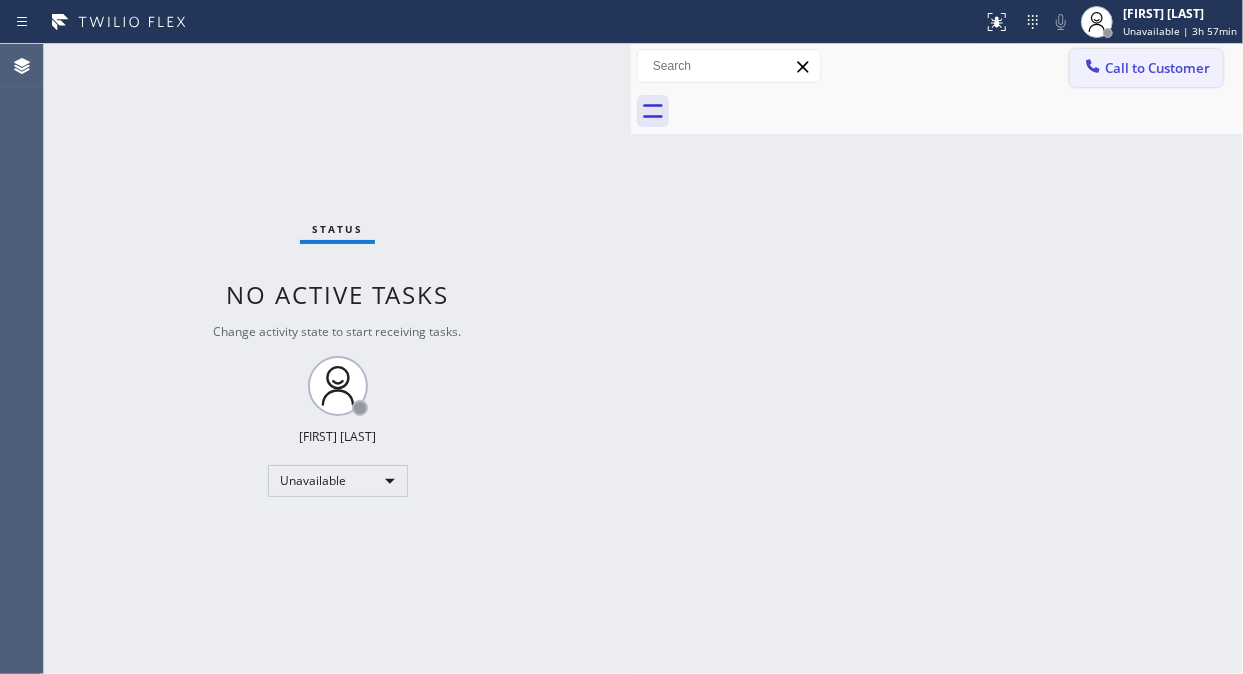 click on "Call to Customer" at bounding box center [1157, 68] 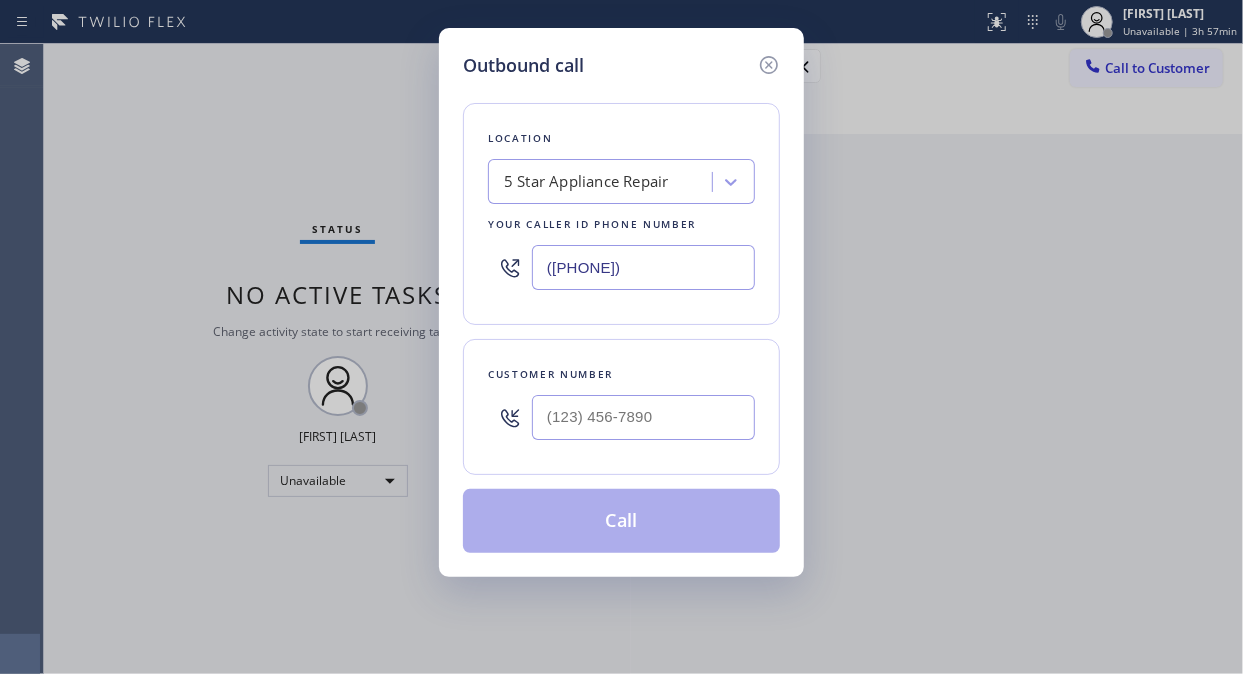 click on "([PHONE])" at bounding box center (643, 267) 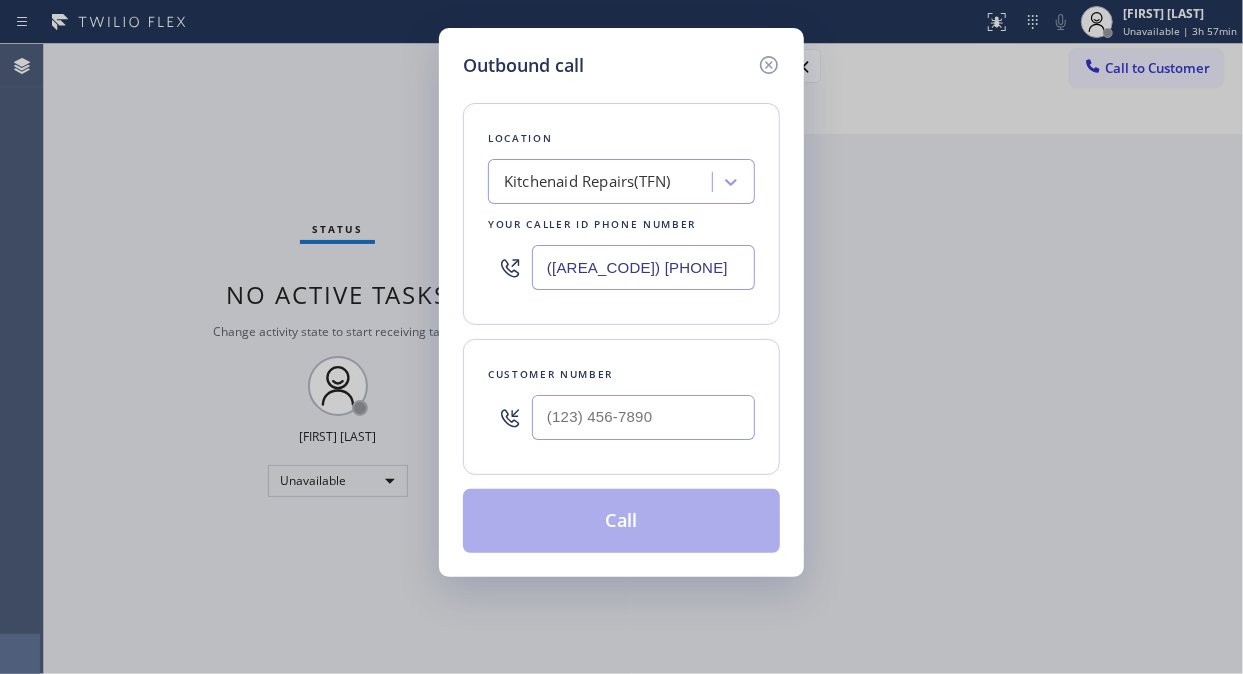 type on "([AREA_CODE]) [PHONE]" 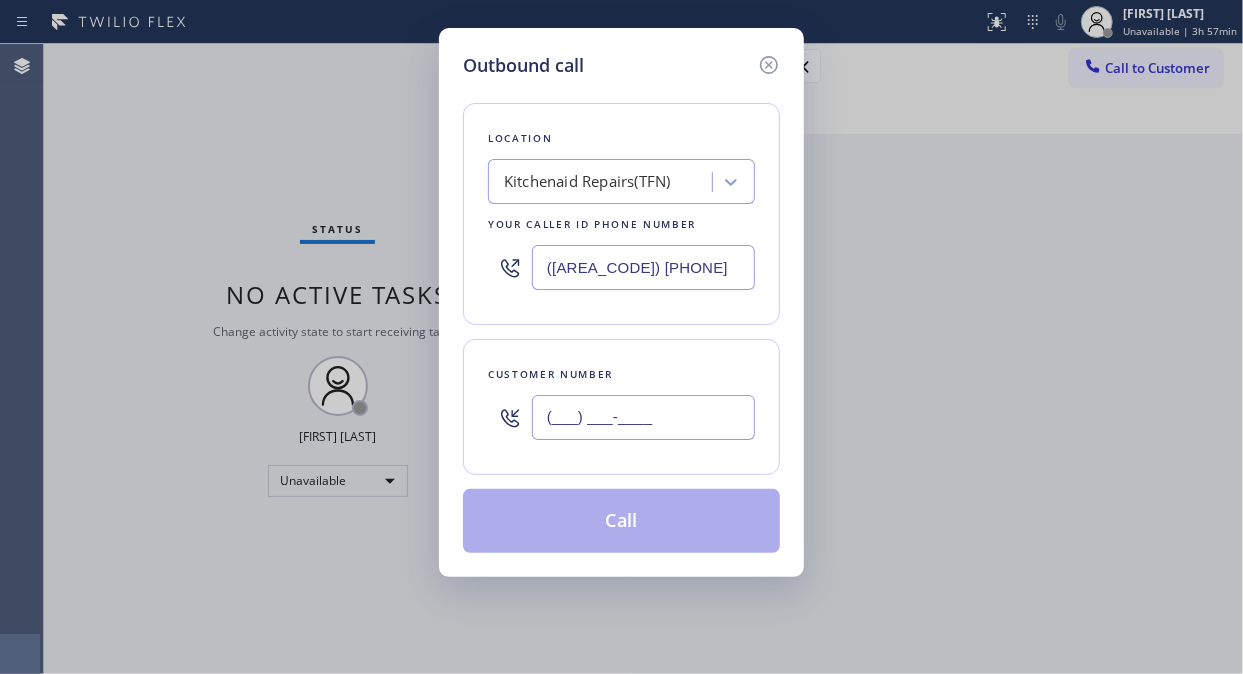 click on "(___) ___-____" at bounding box center [643, 417] 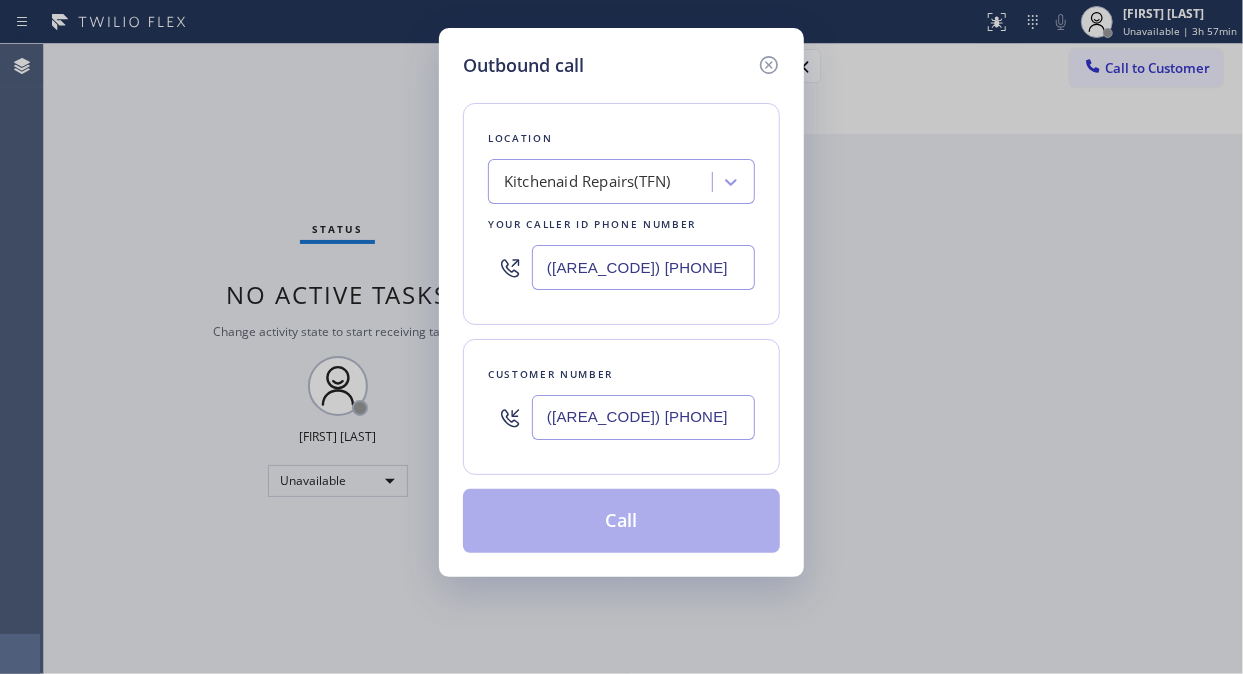 type on "([AREA_CODE]) [PHONE]" 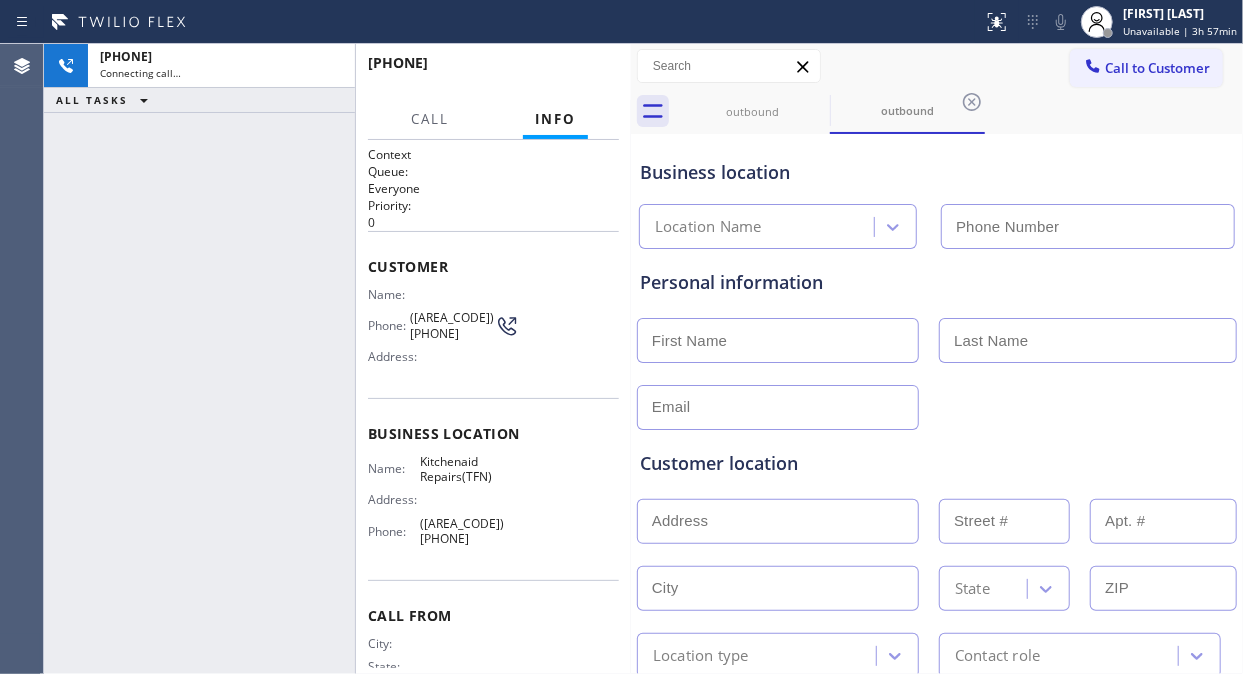 type on "([AREA_CODE]) [PHONE]" 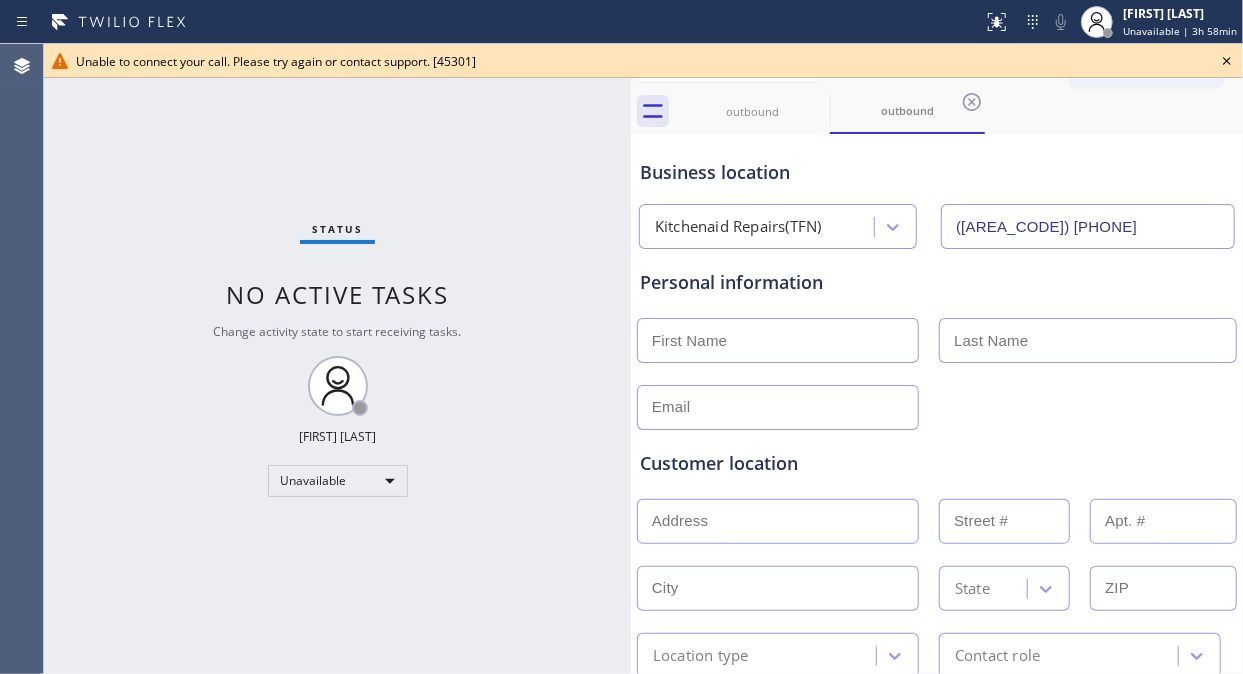 click 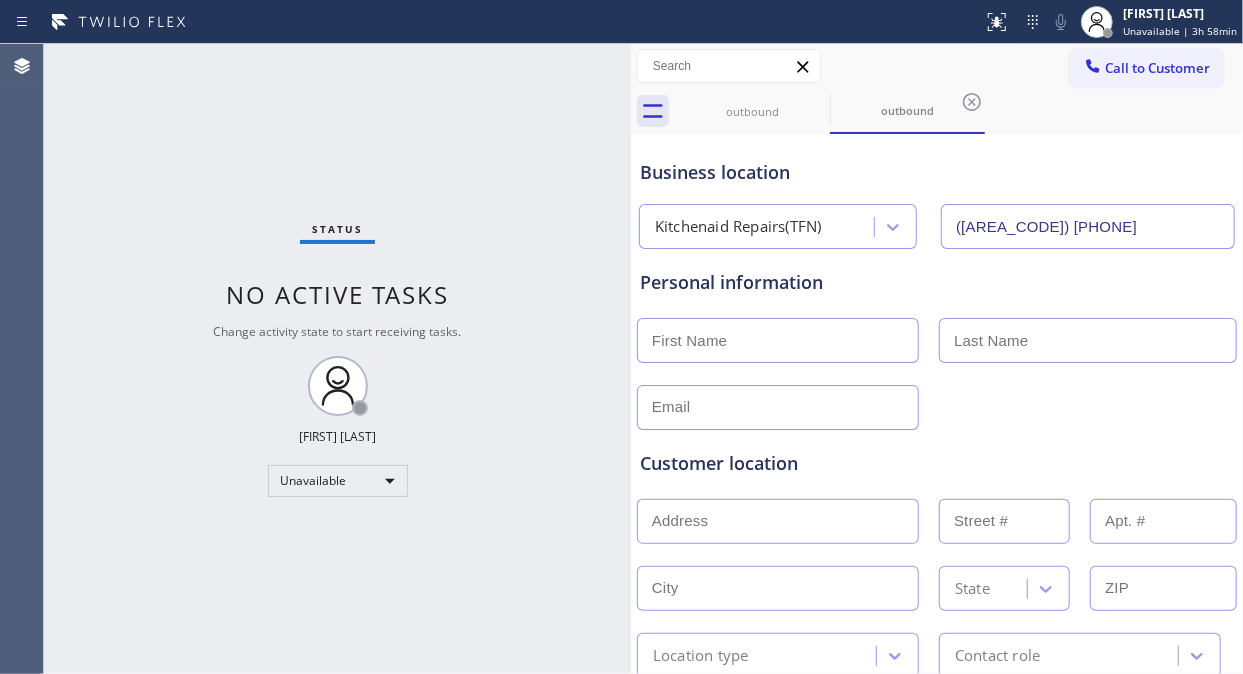 drag, startPoint x: 1186, startPoint y: 76, endPoint x: 881, endPoint y: 206, distance: 331.5494 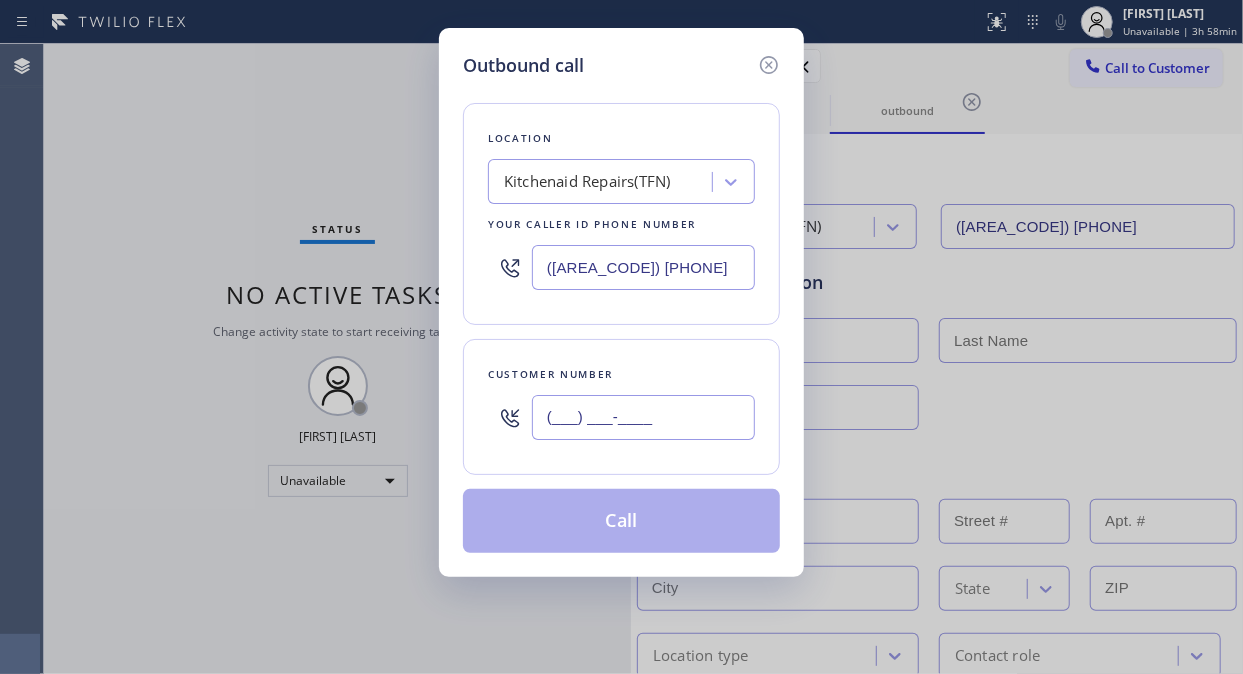 click on "(___) ___-____" at bounding box center [643, 417] 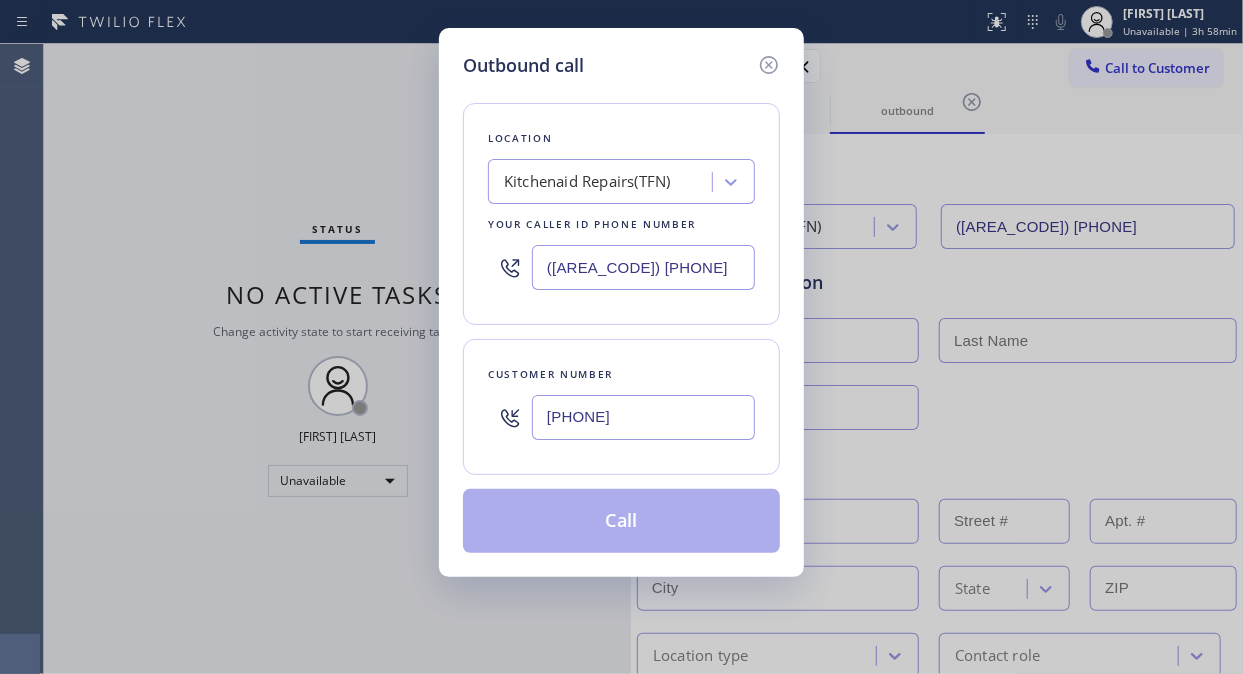 type on "[PHONE]" 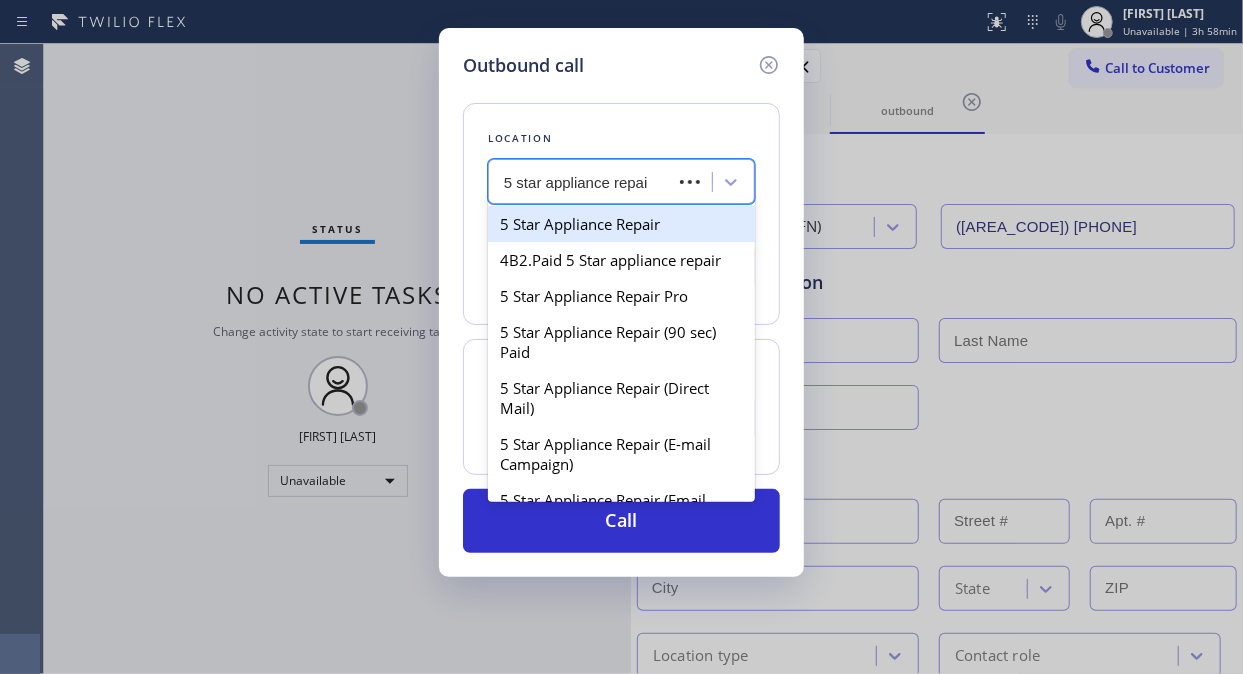 type on "5 star appliance repair" 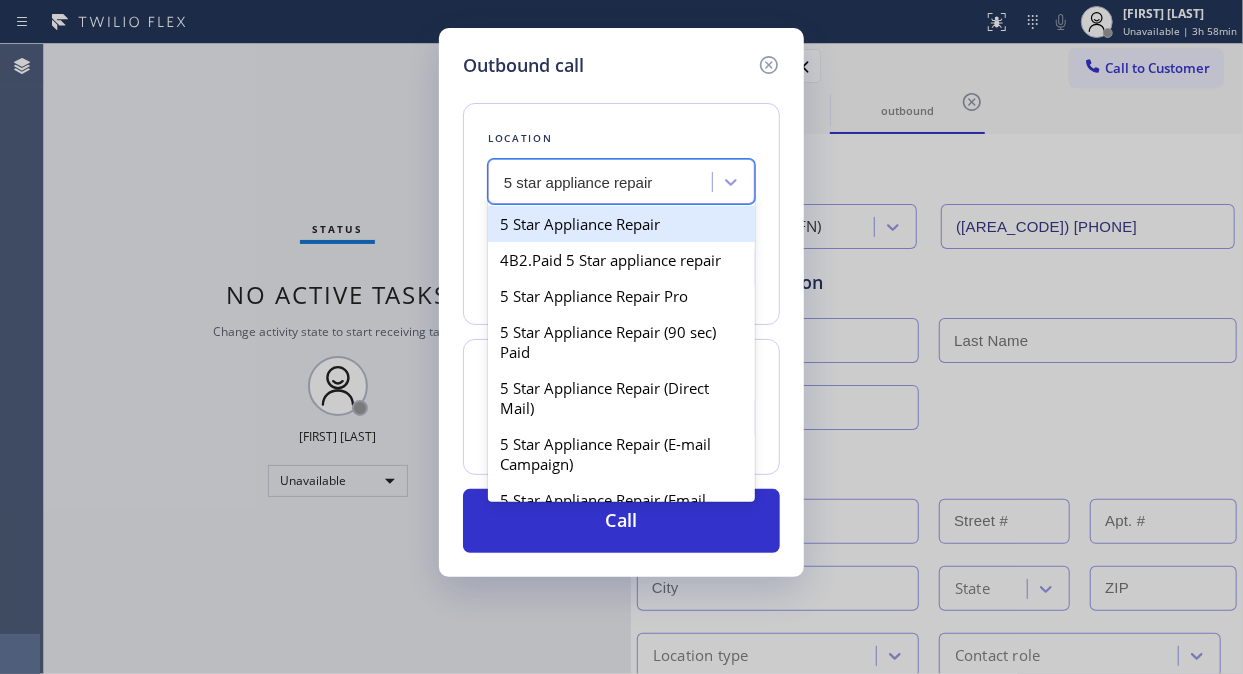 click on "5 Star Appliance Repair" at bounding box center [621, 224] 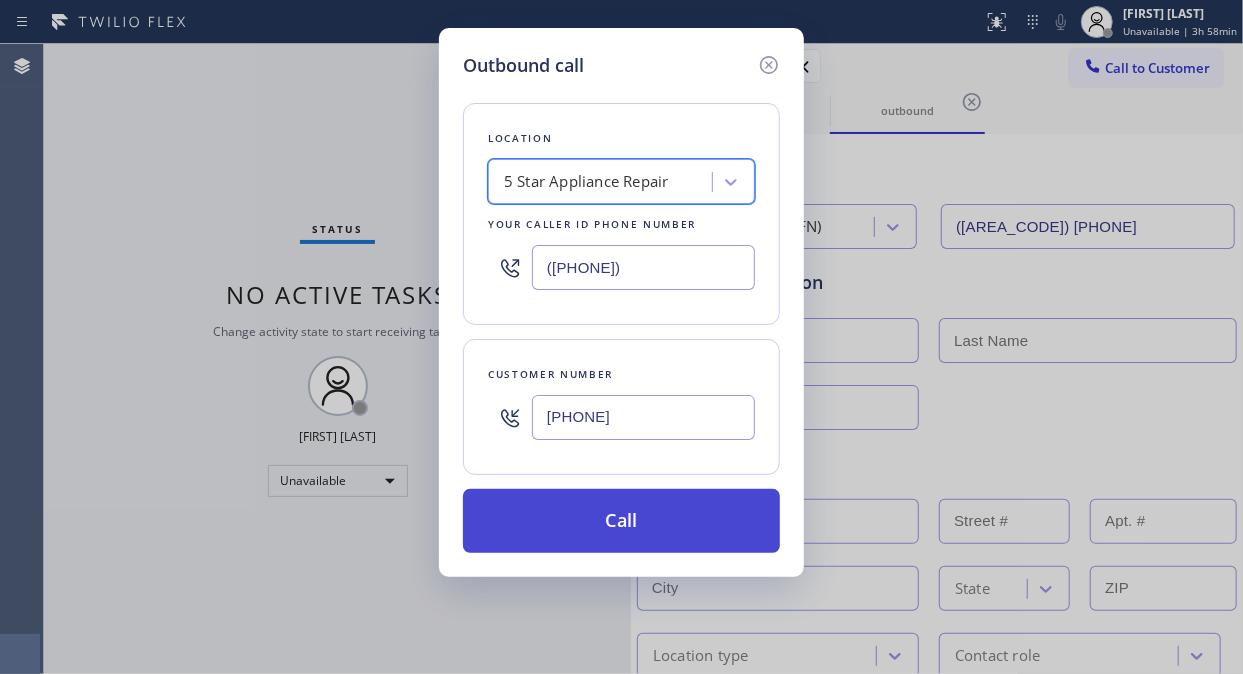 click on "Call" at bounding box center [621, 521] 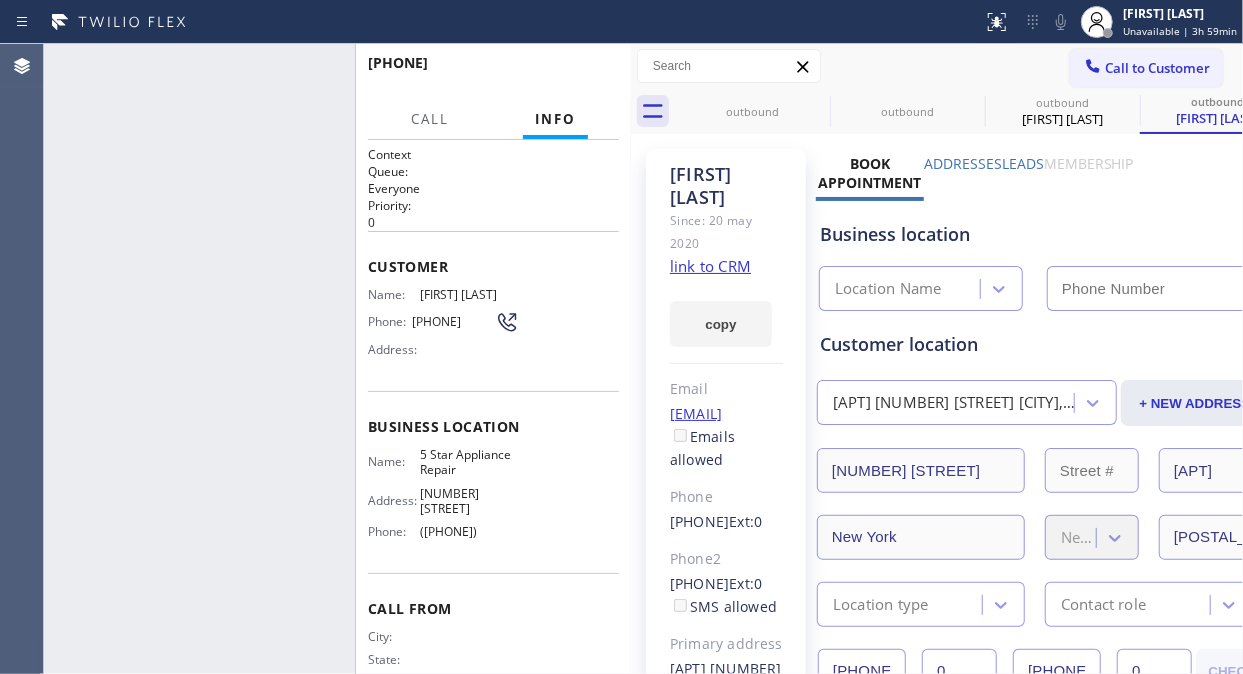 type on "([PHONE])" 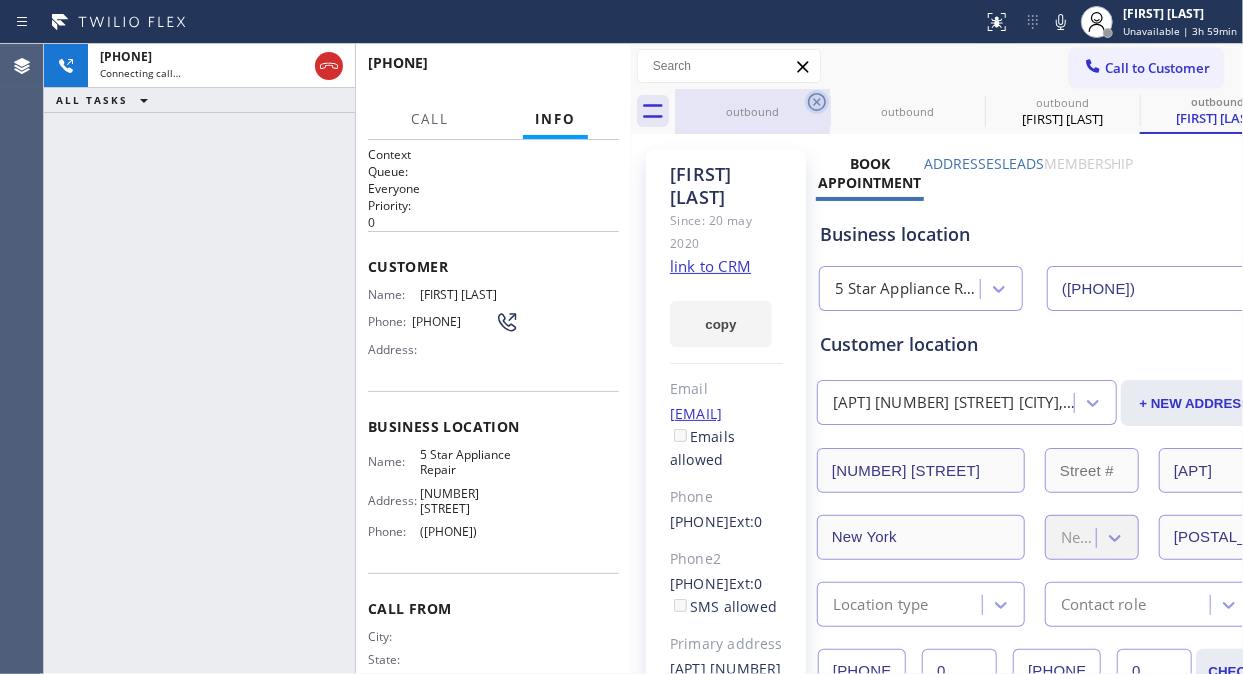 click 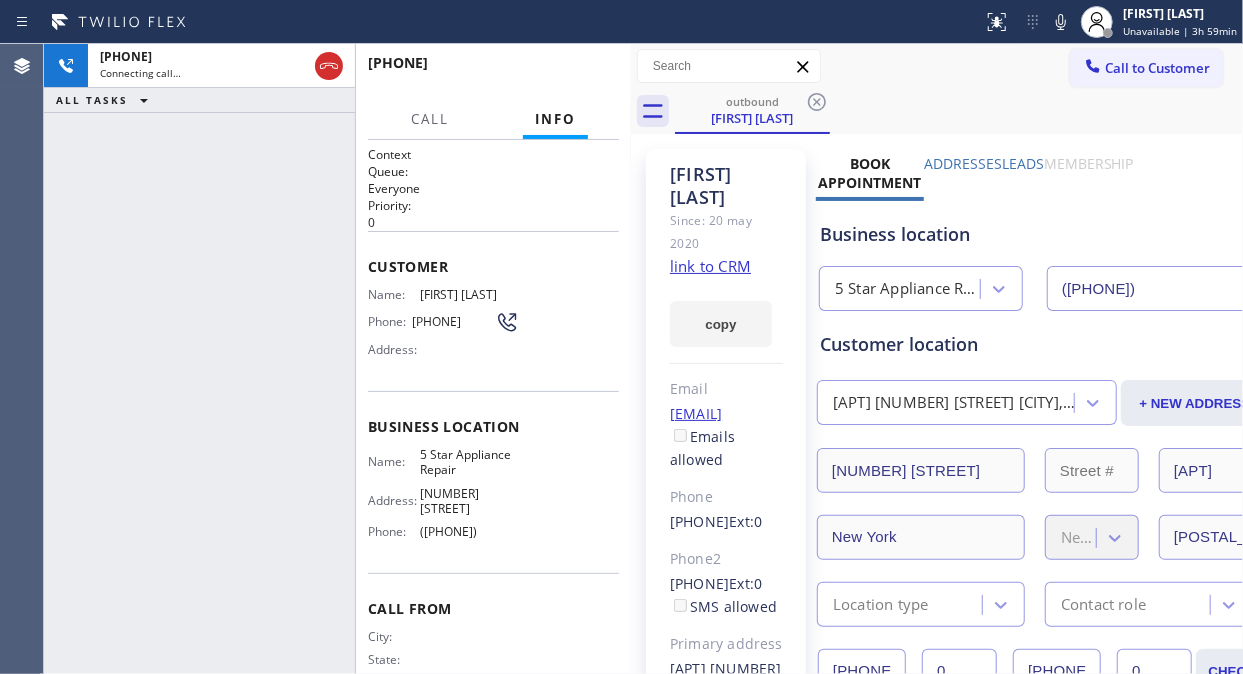 click 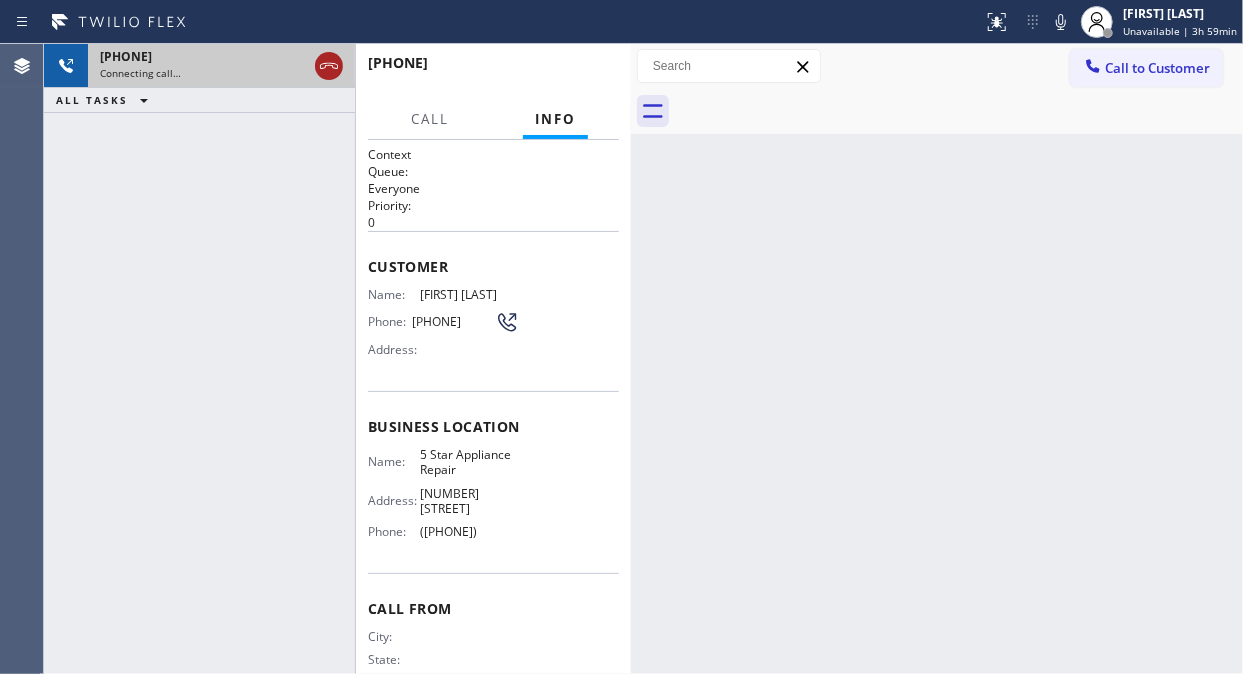 click 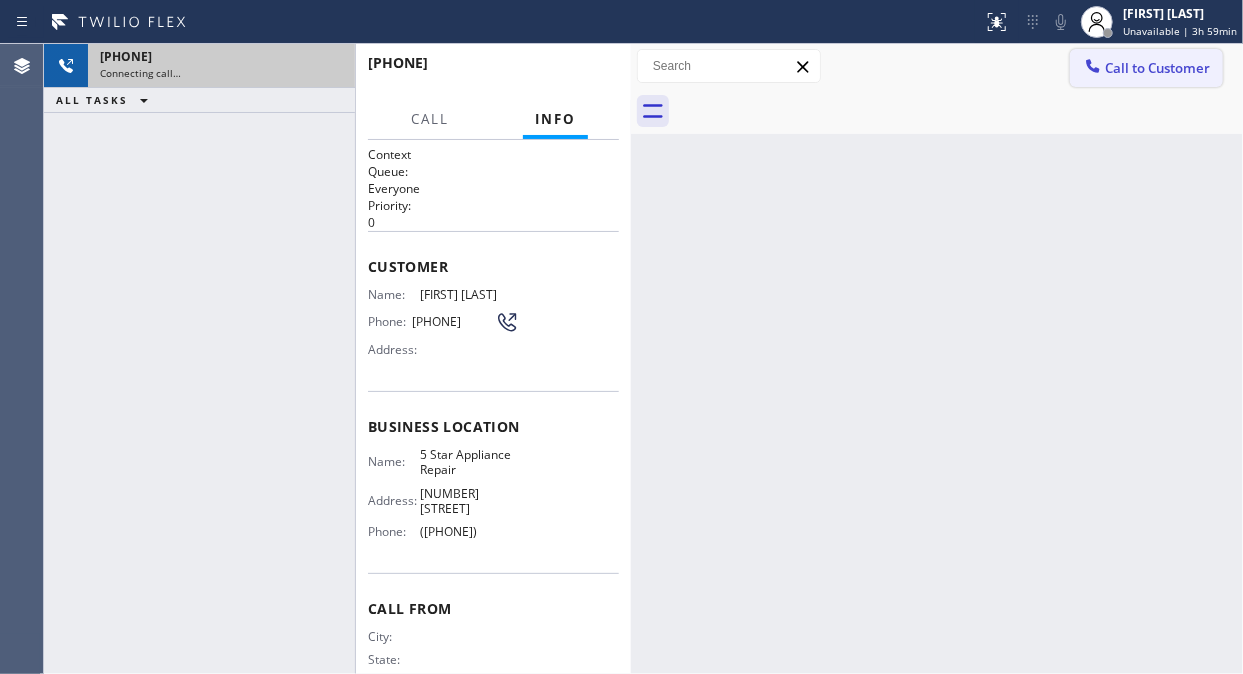 click on "Call to Customer" at bounding box center (1146, 68) 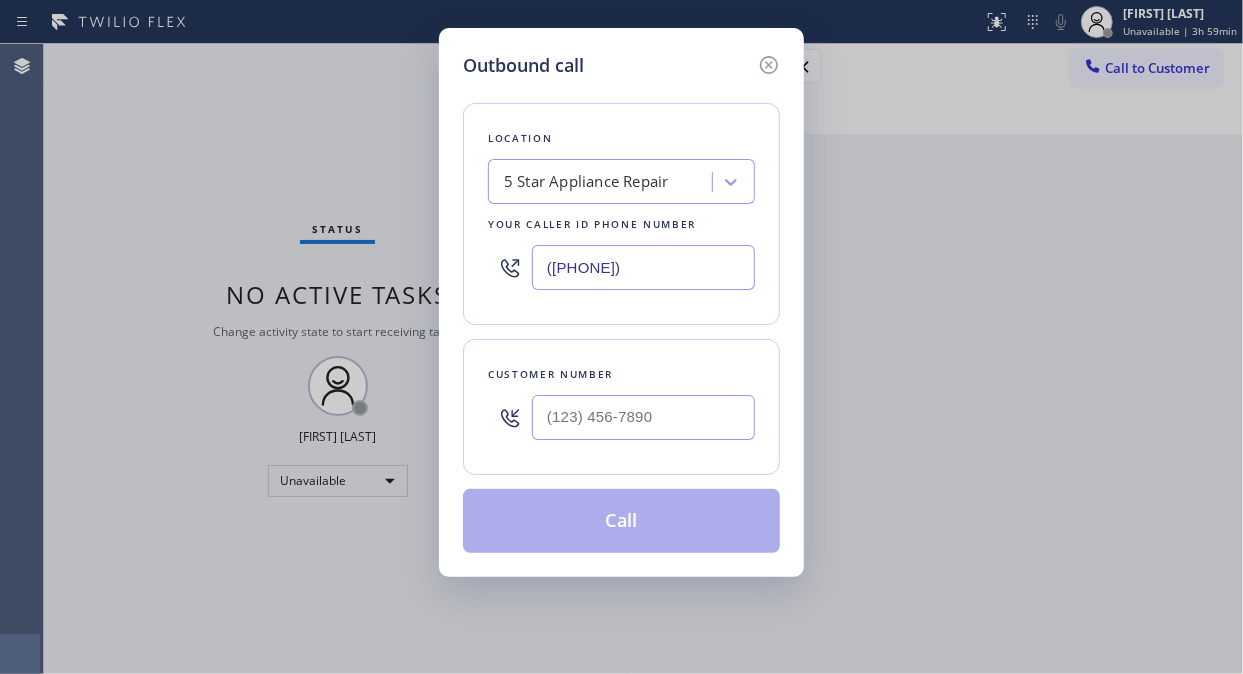 click at bounding box center [643, 417] 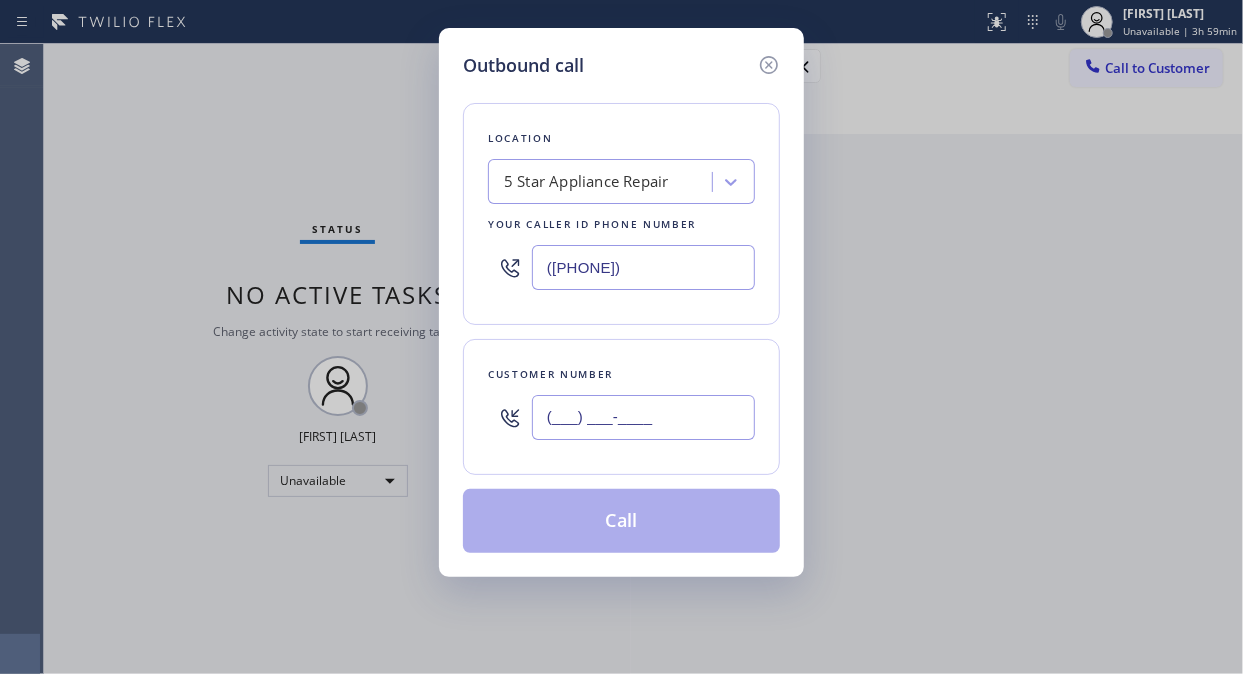 paste on "([AREA_CODE]) [PHONE]" 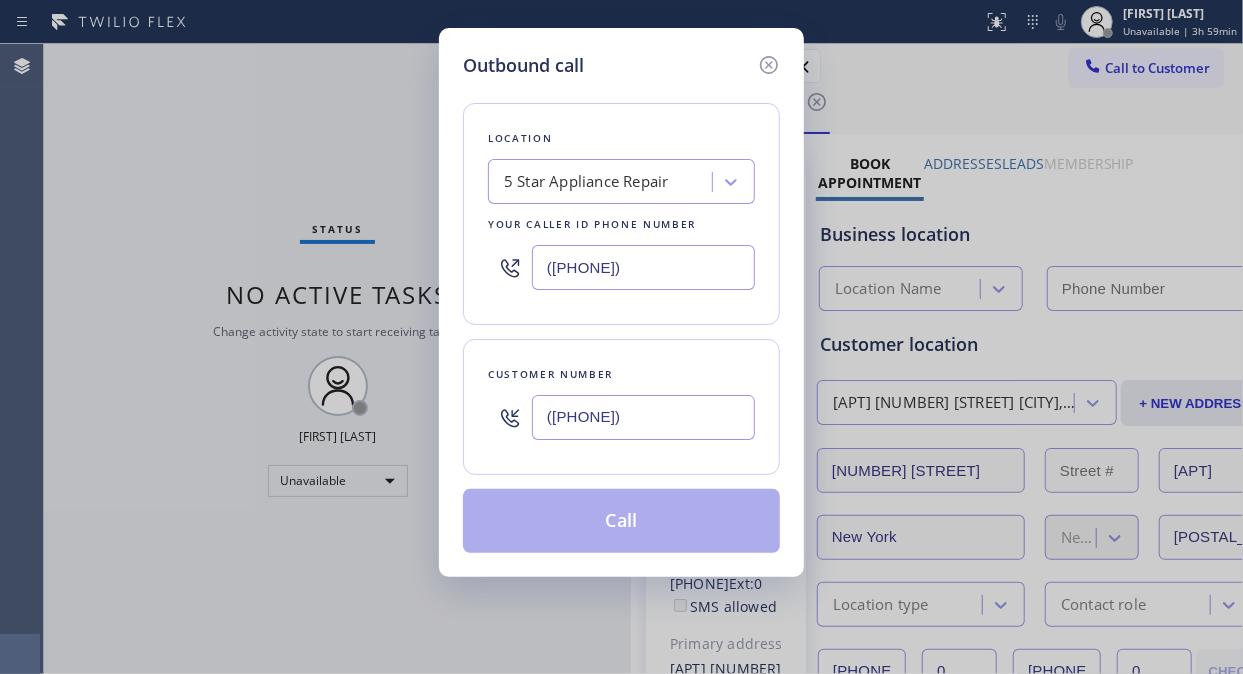 paste 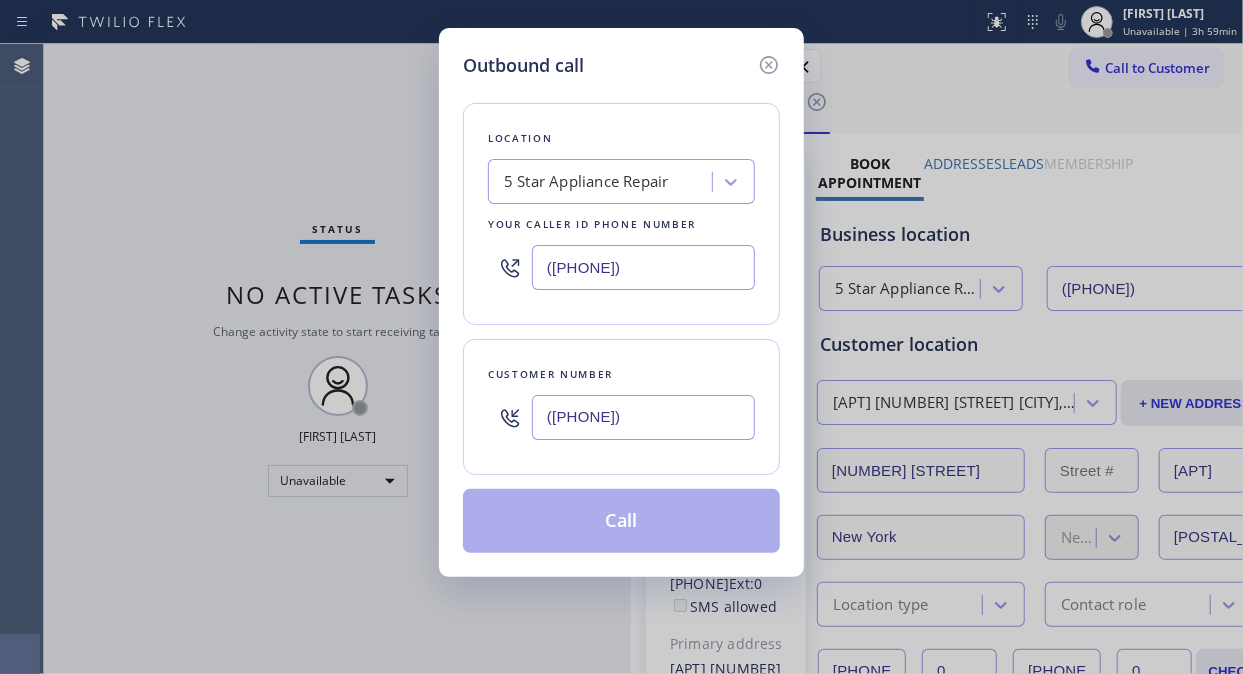 type on "([PHONE])" 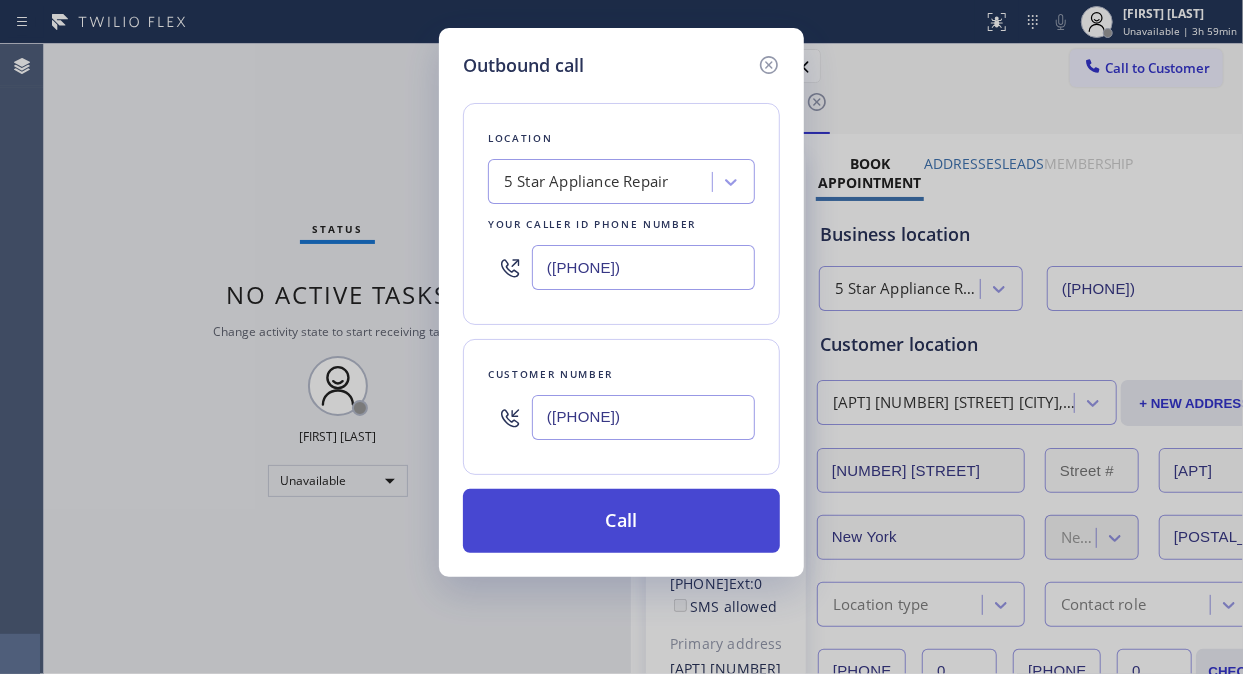 type on "([PHONE])" 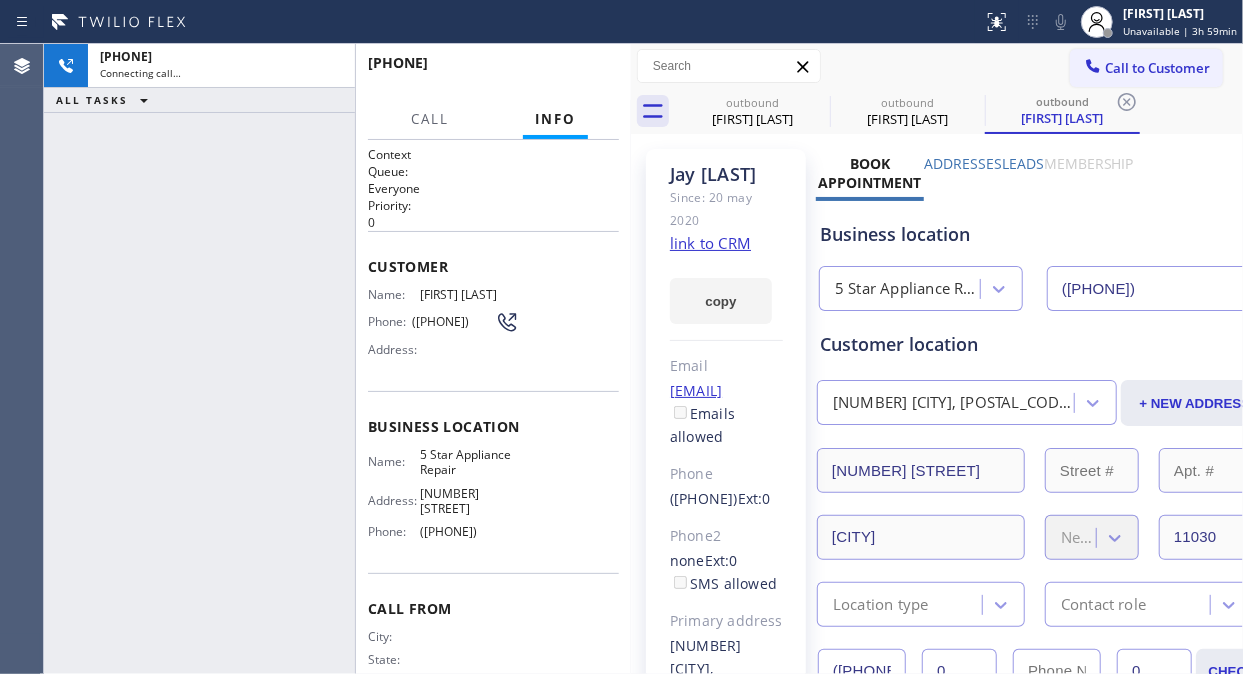 type on "([PHONE])" 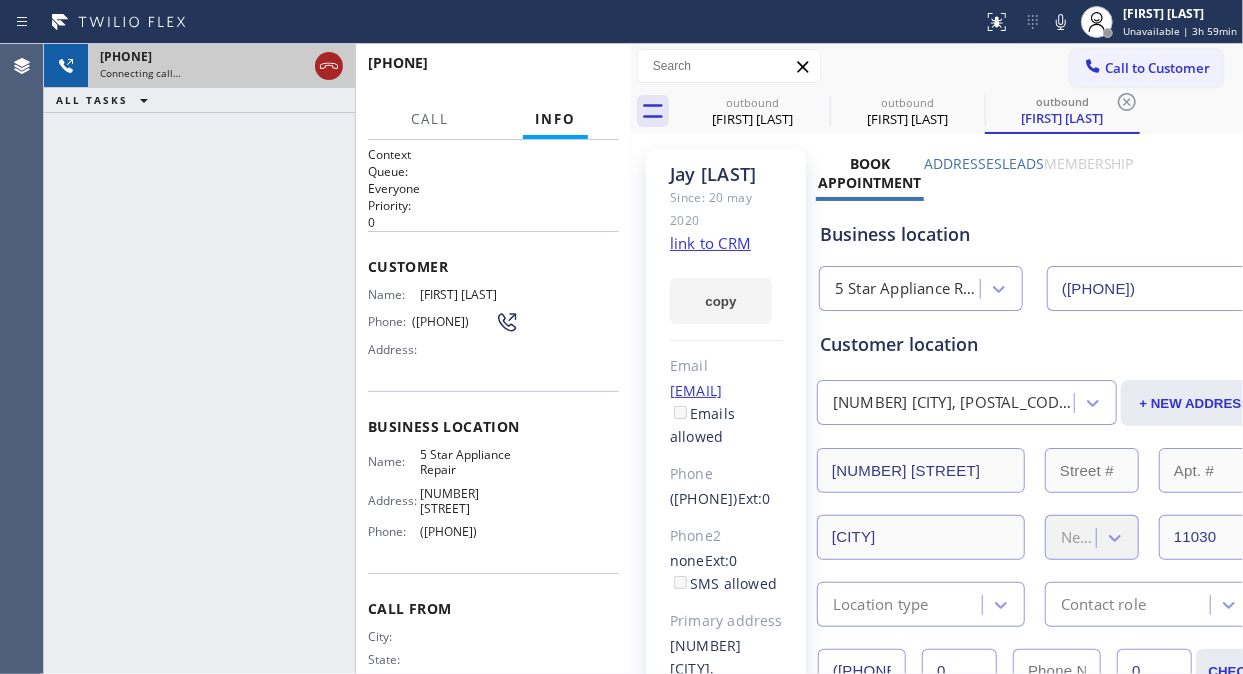 click 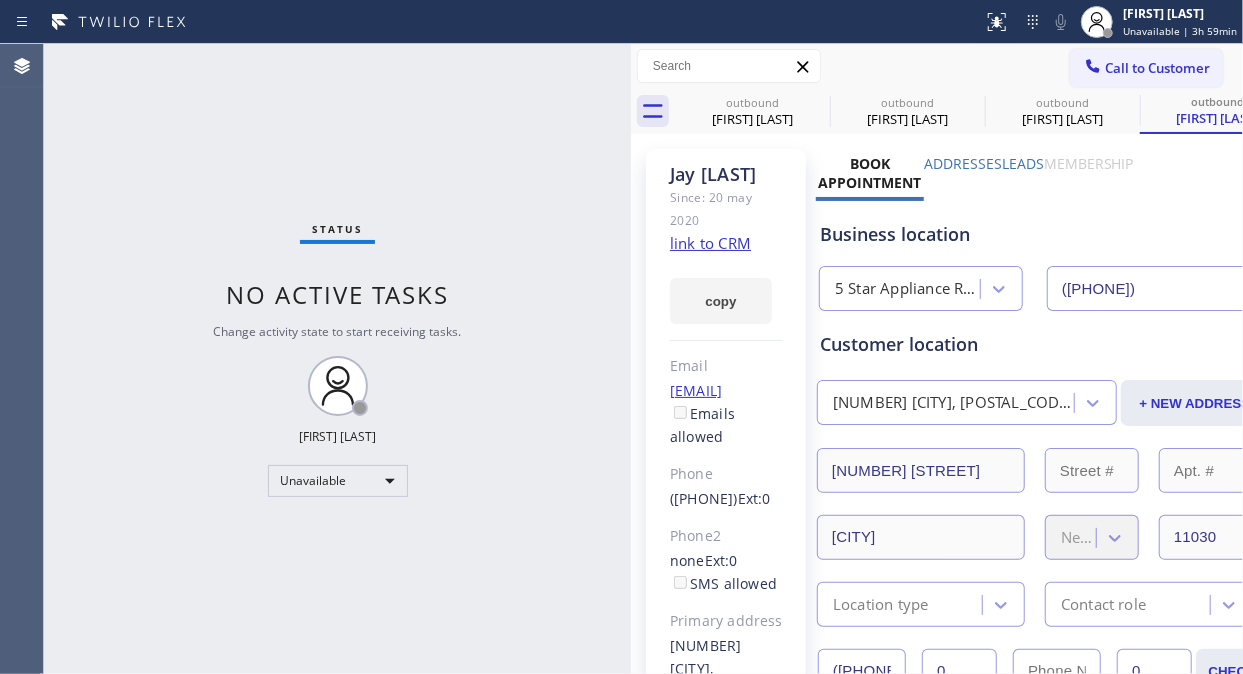 type on "([PHONE])" 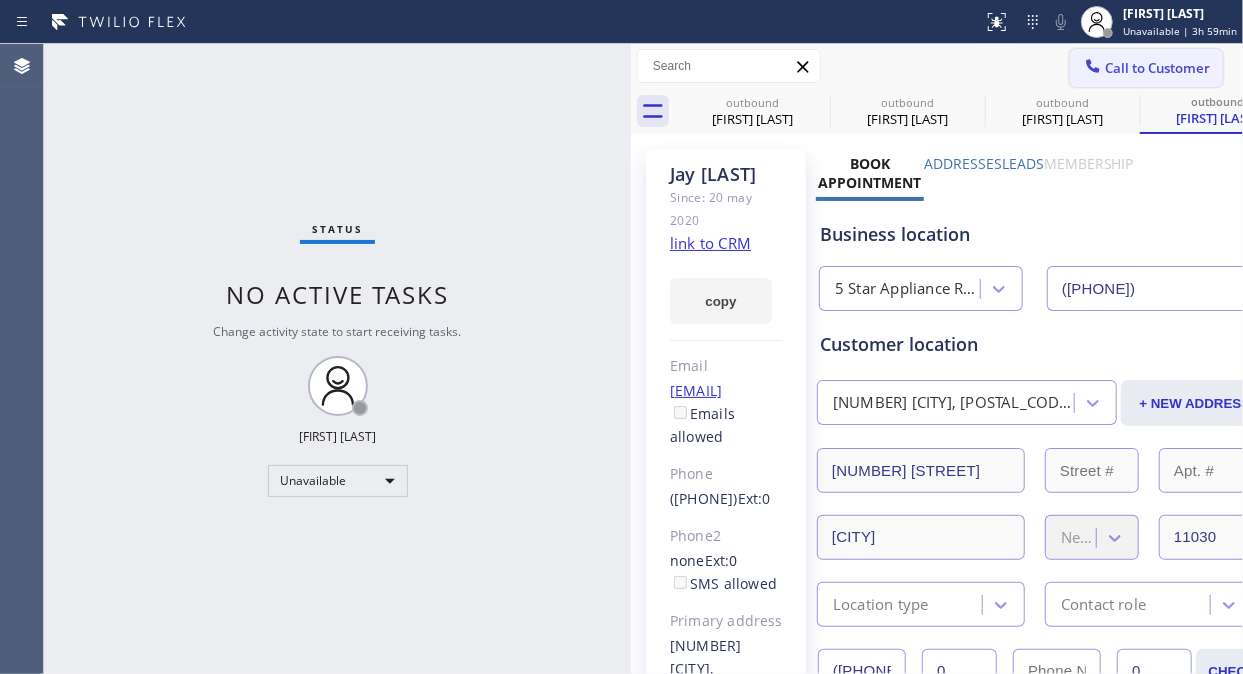click on "Call to Customer" at bounding box center (1157, 68) 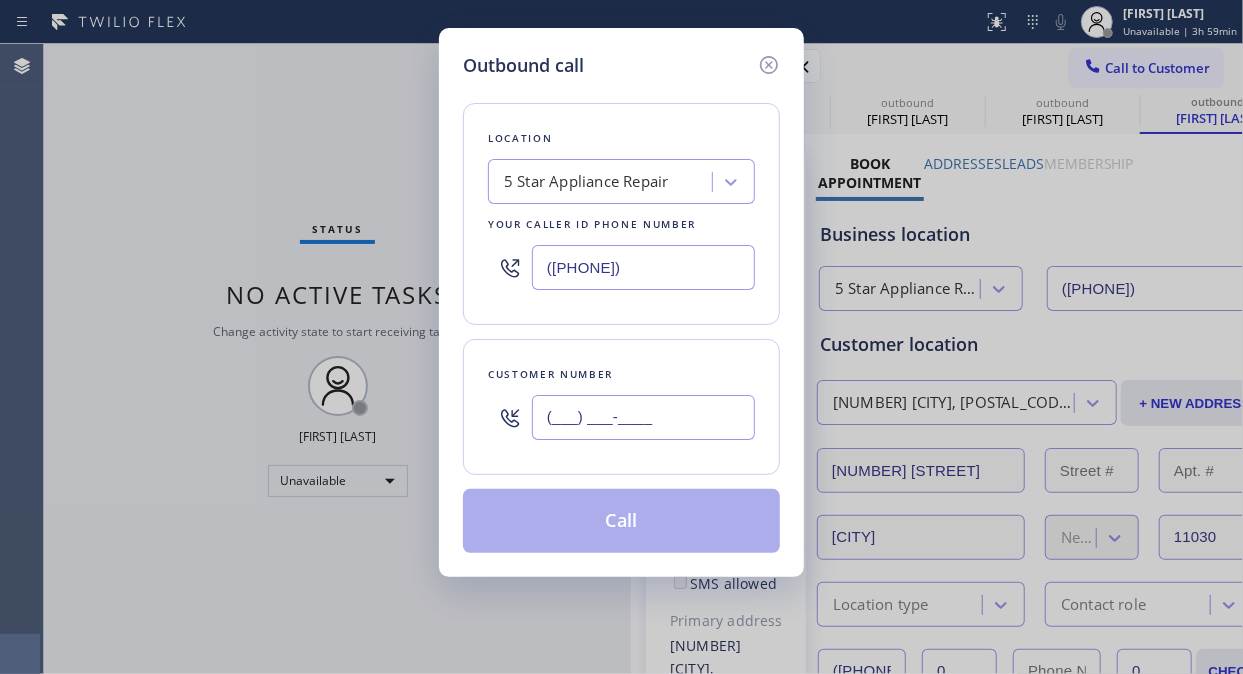 click on "(___) ___-____" at bounding box center [643, 417] 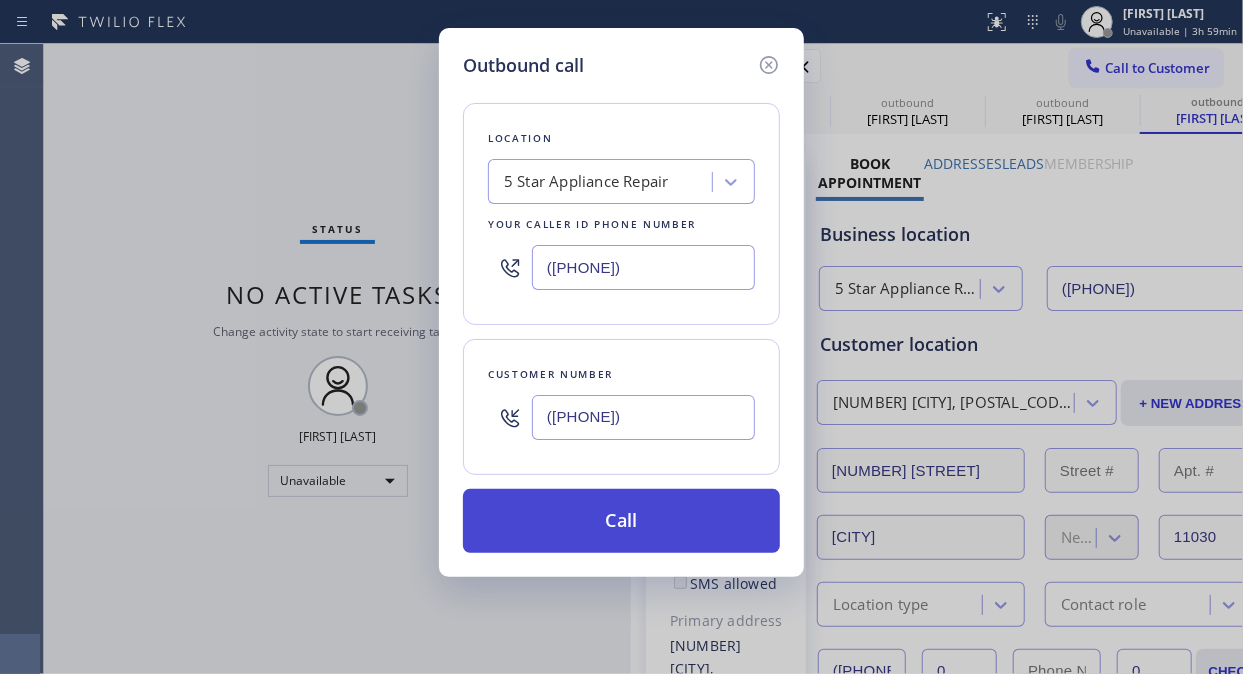 type on "([PHONE])" 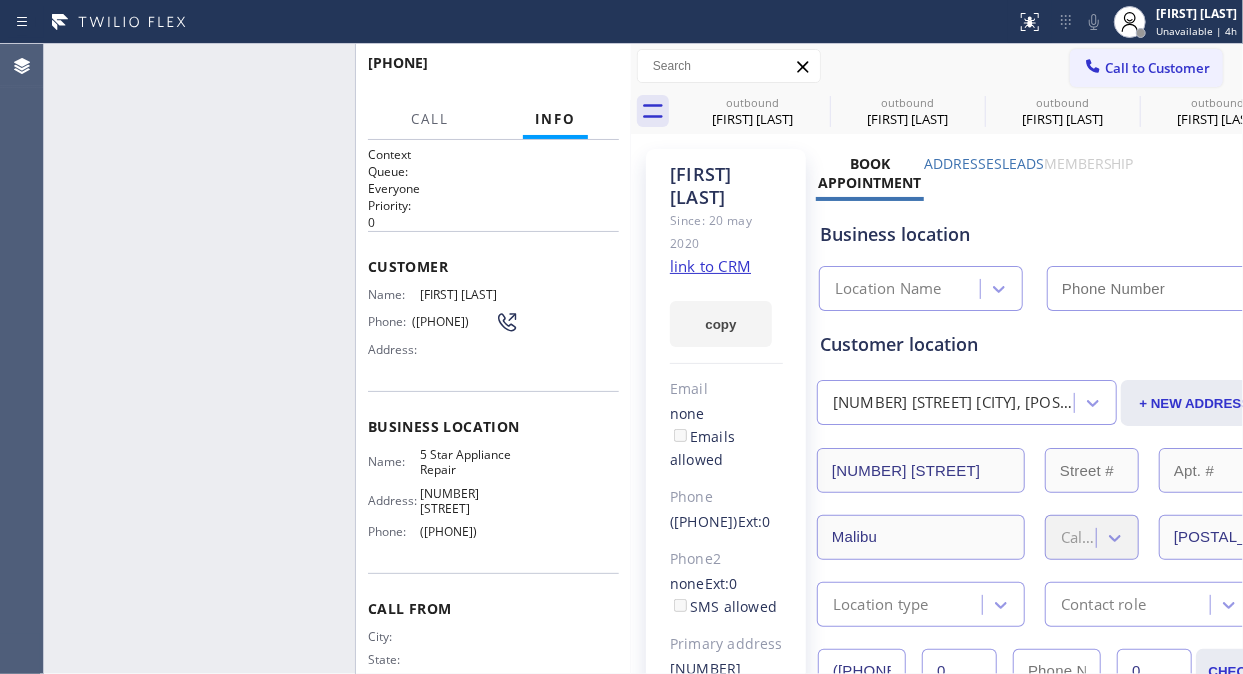 type on "([PHONE])" 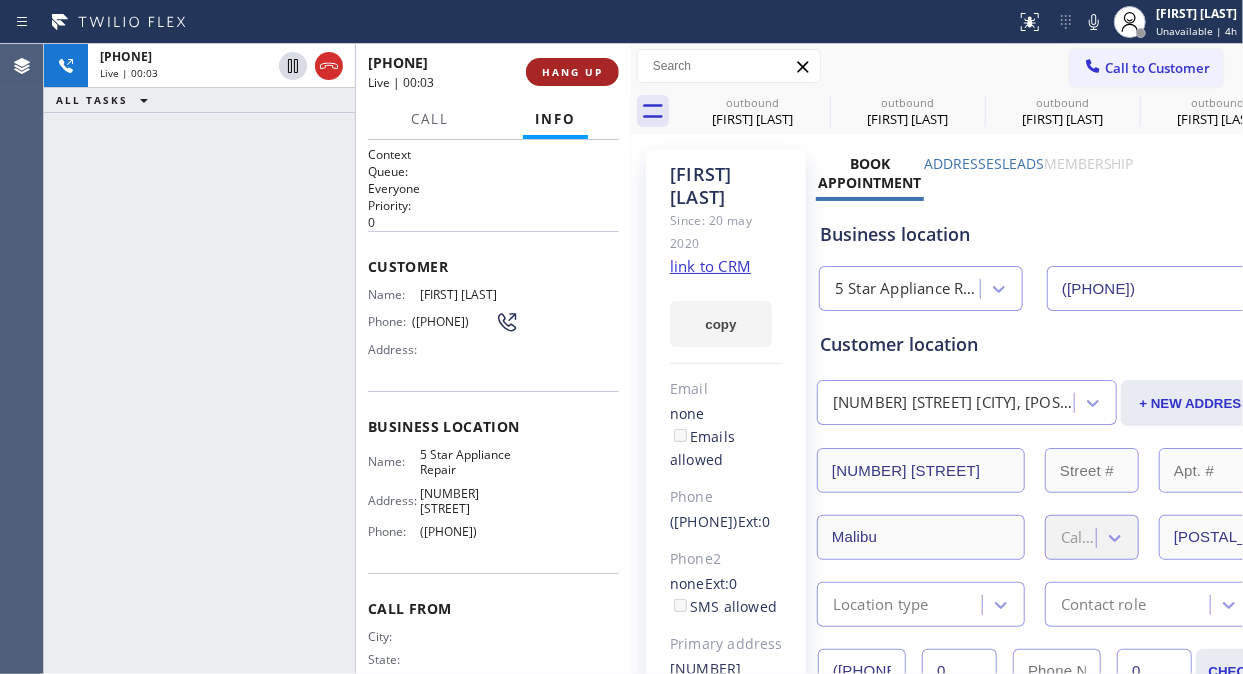 click on "HANG UP" at bounding box center [572, 72] 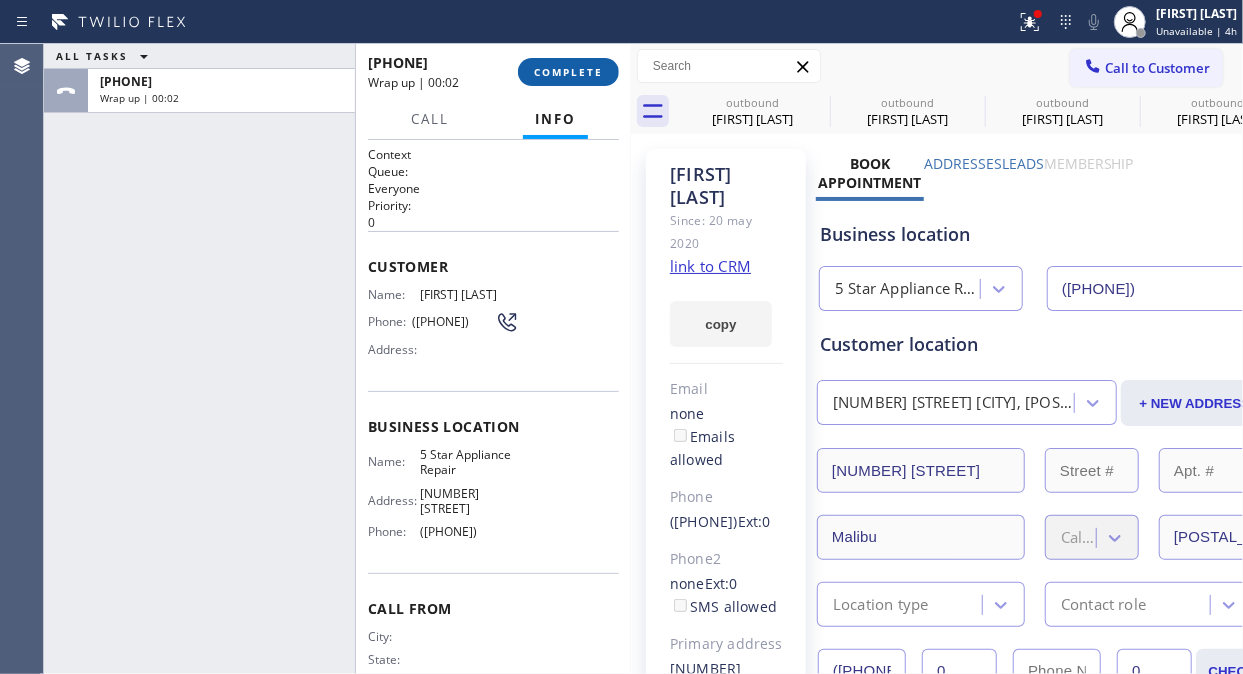click on "COMPLETE" at bounding box center [568, 72] 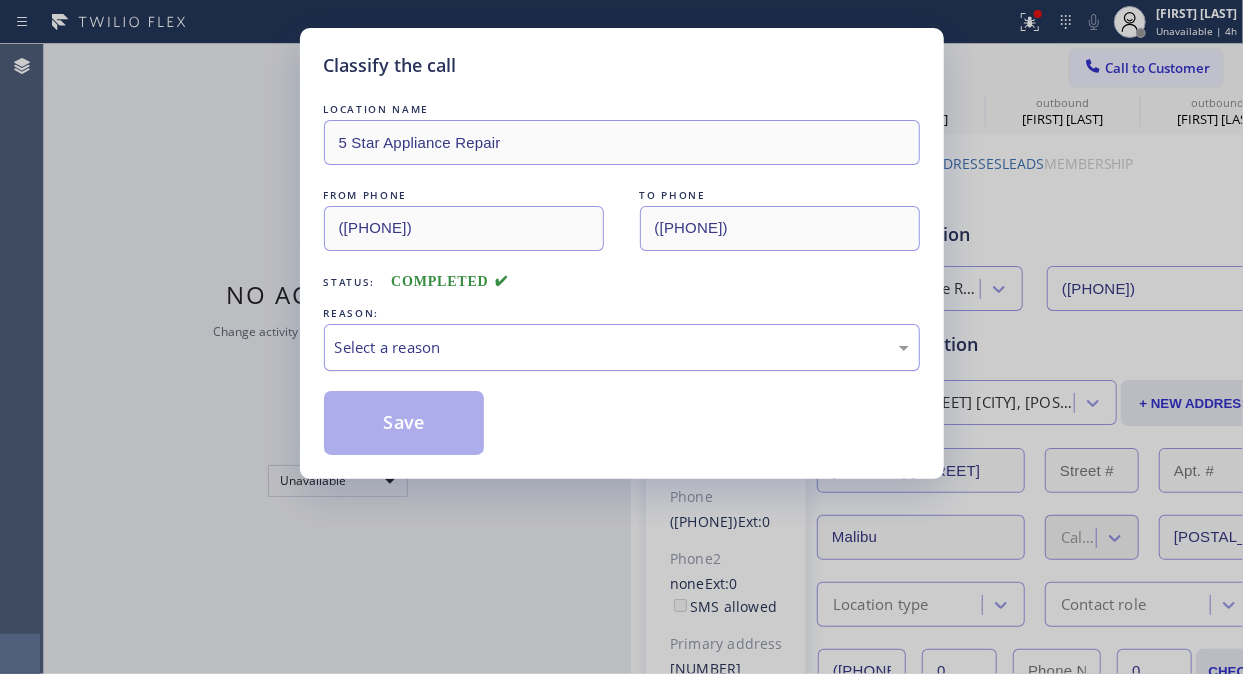 click on "Select a reason" at bounding box center (622, 347) 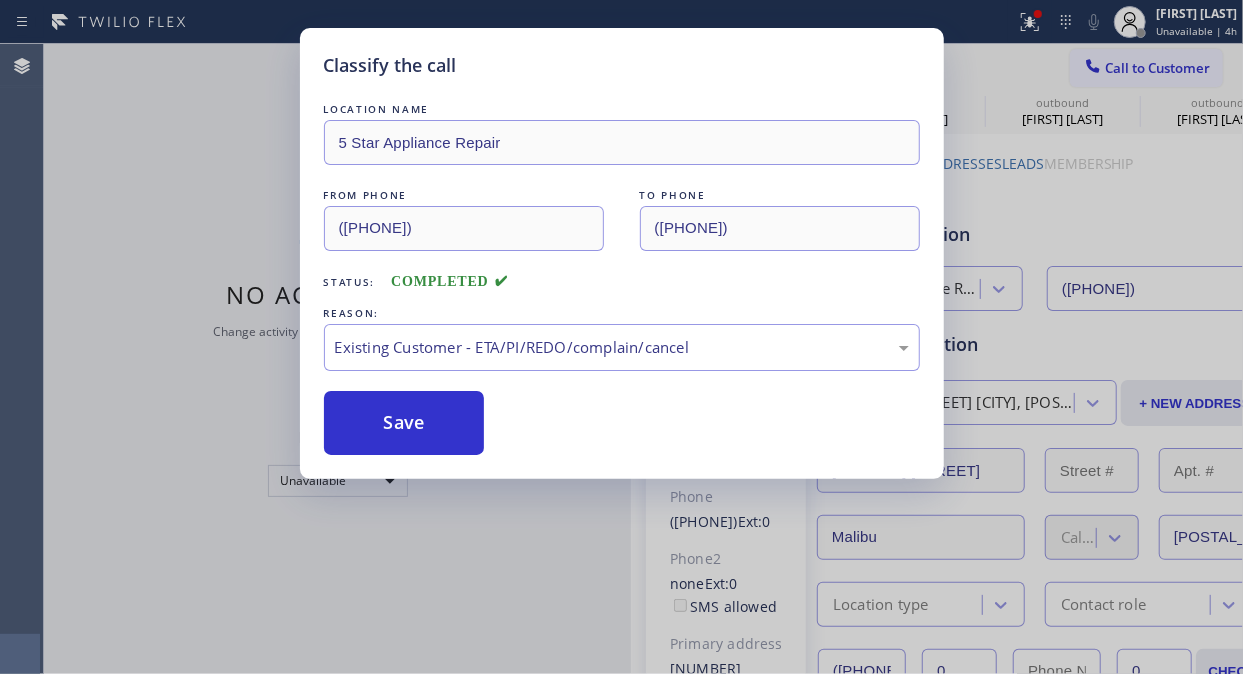 click on "Save" at bounding box center [404, 423] 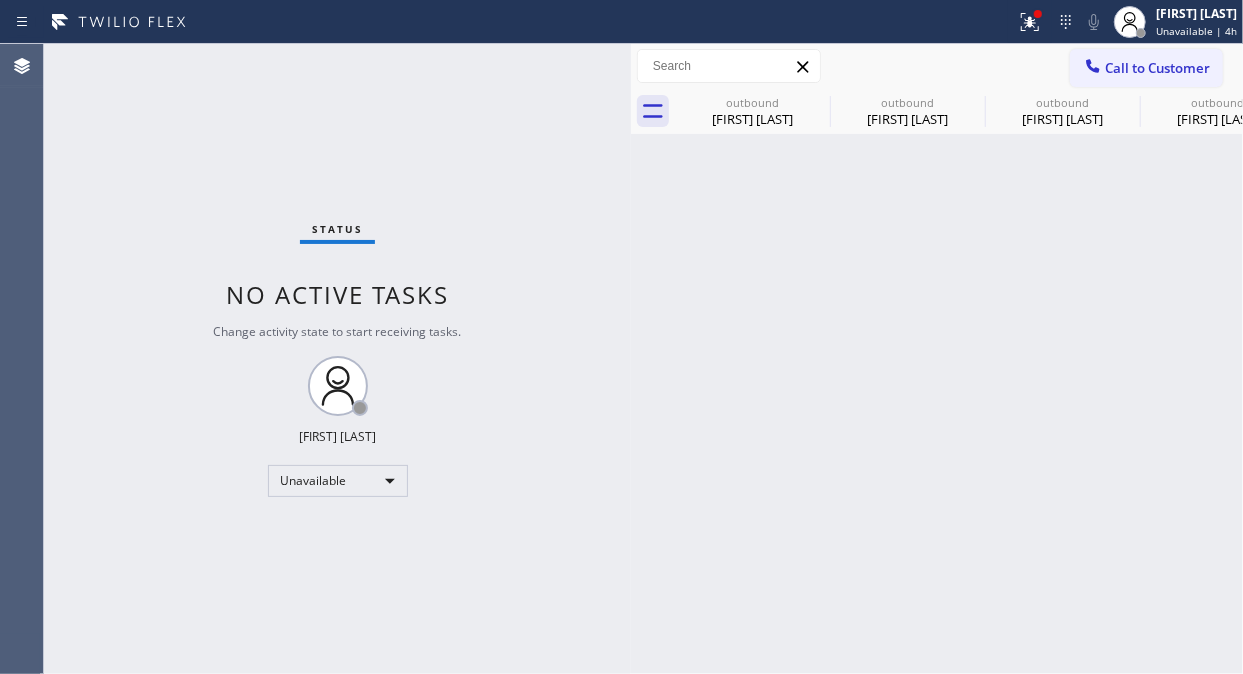 click on "Call to Customer" at bounding box center [1157, 68] 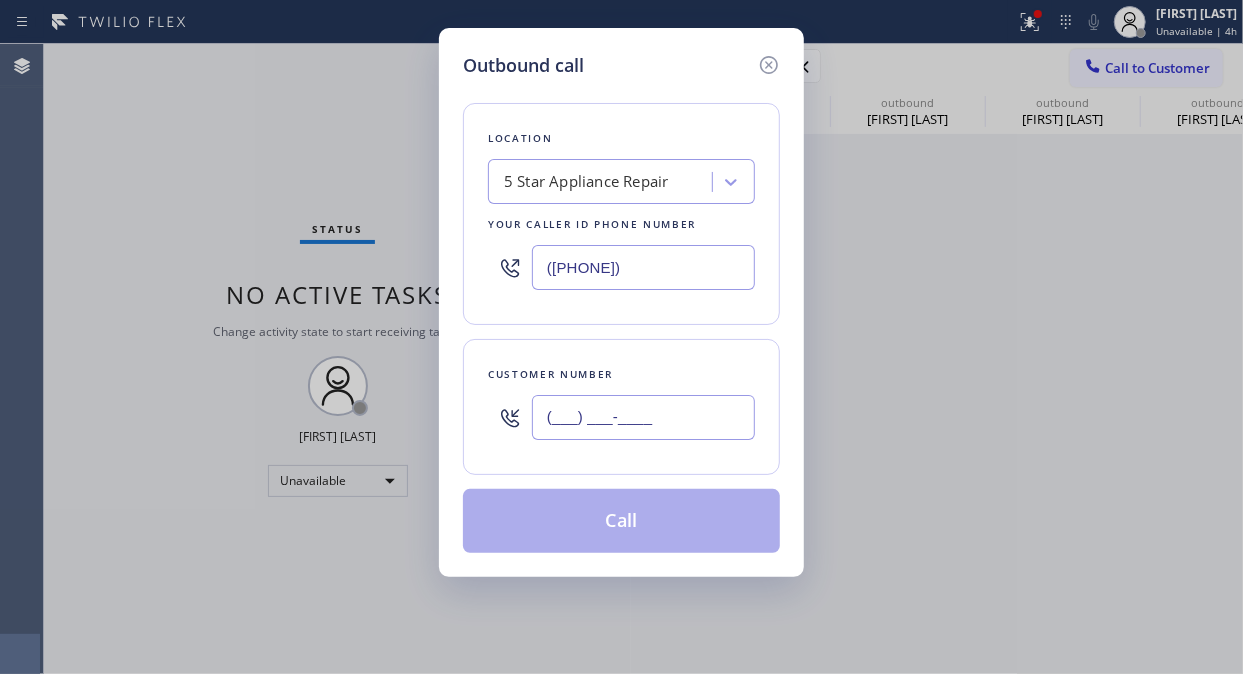 click on "(___) ___-____" at bounding box center (643, 417) 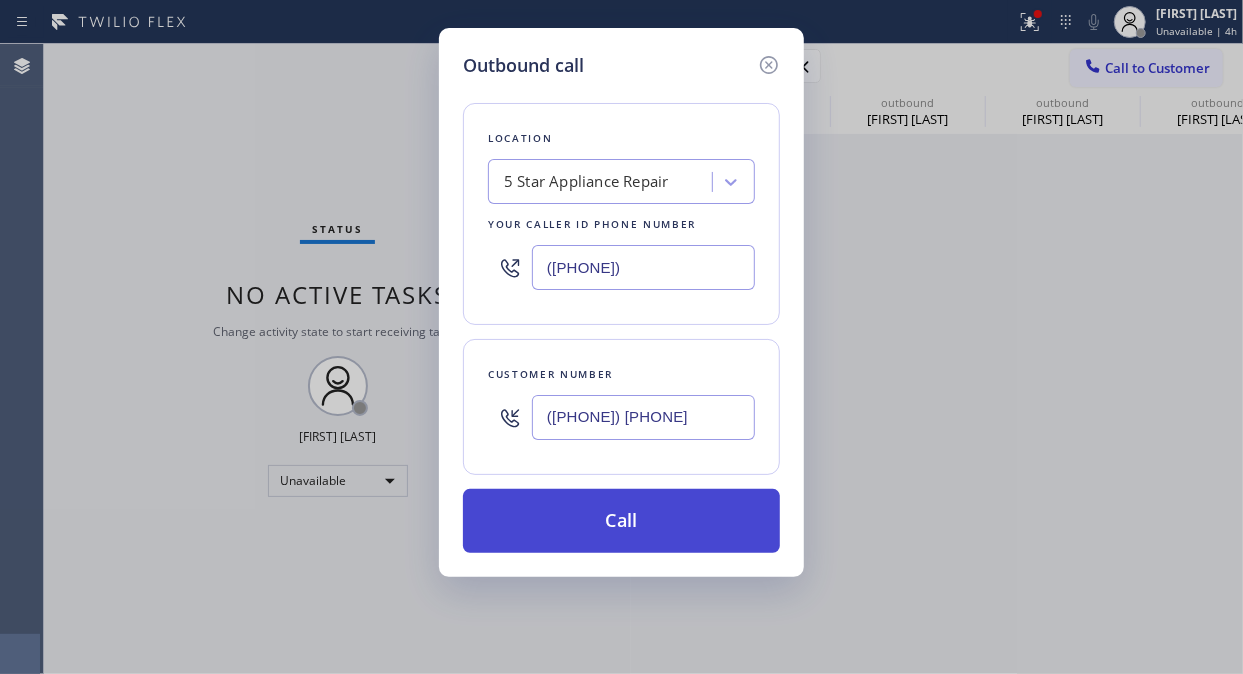 type on "([PHONE]) [PHONE]" 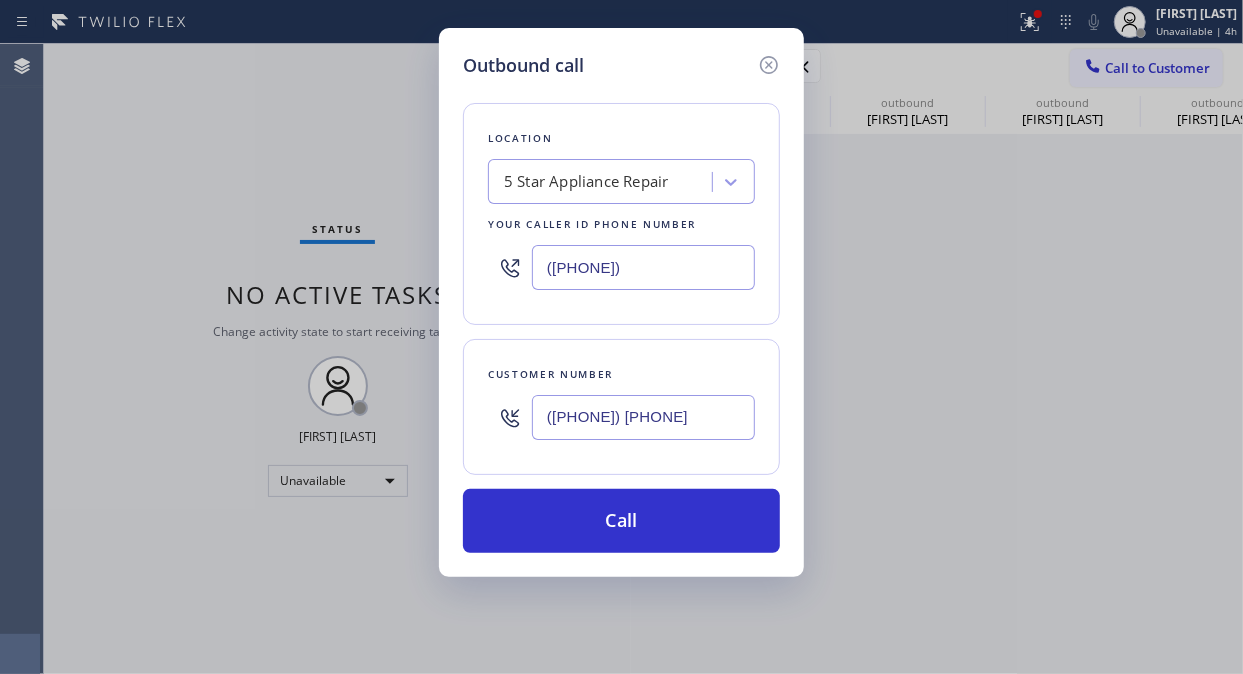 drag, startPoint x: 660, startPoint y: 521, endPoint x: 821, endPoint y: 26, distance: 520.5247 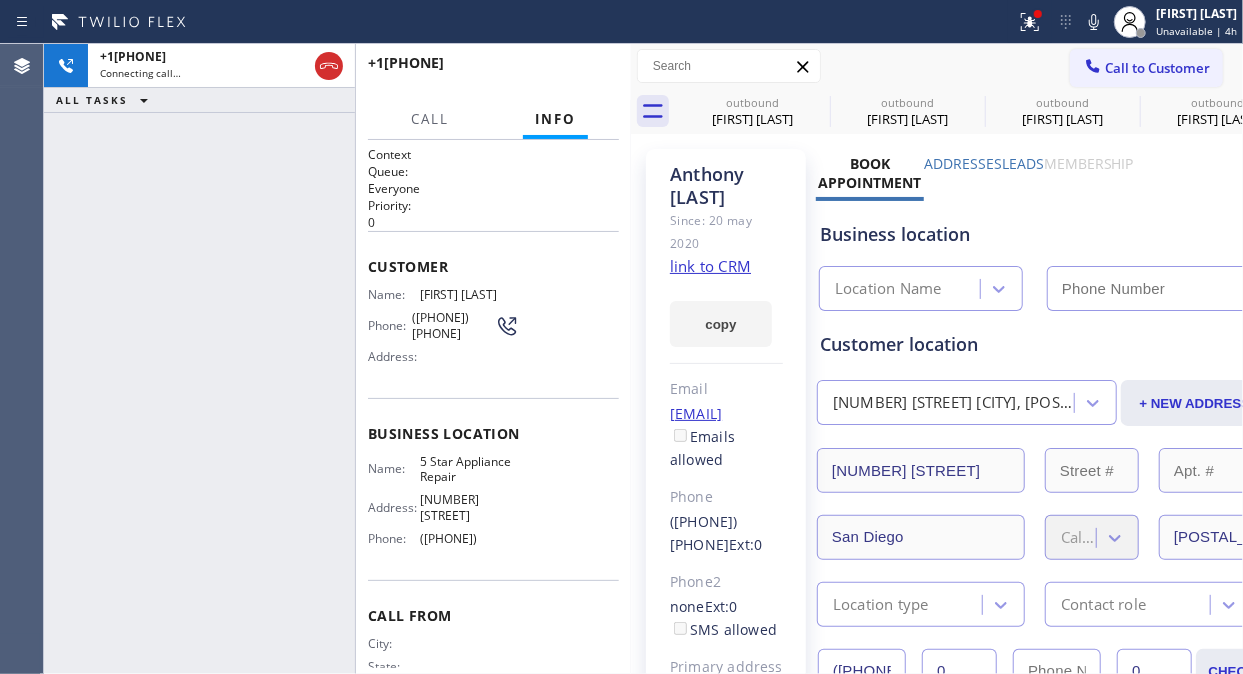 type on "([PHONE])" 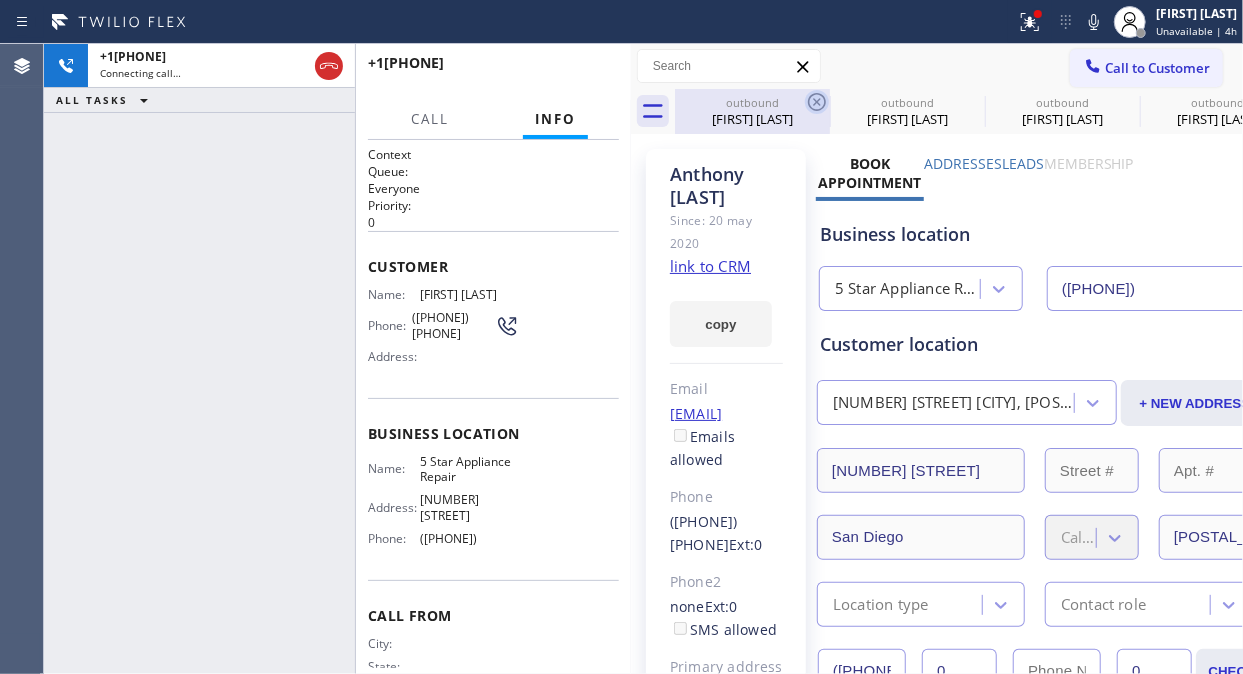 click 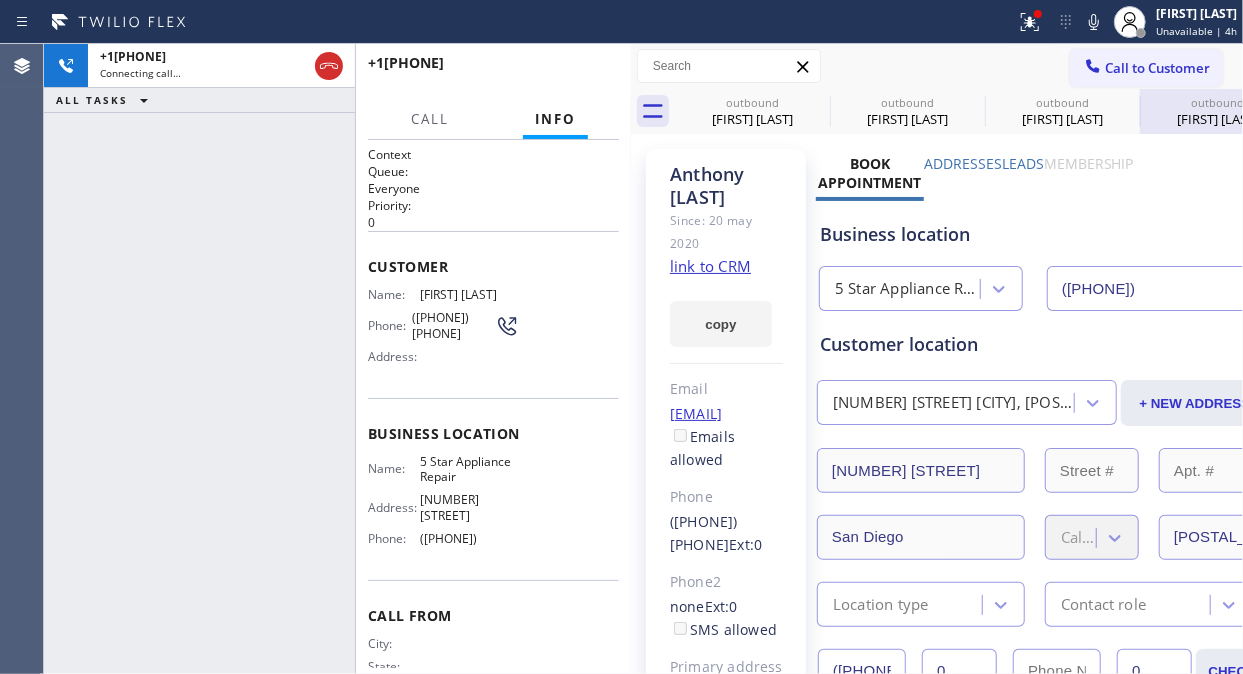 click 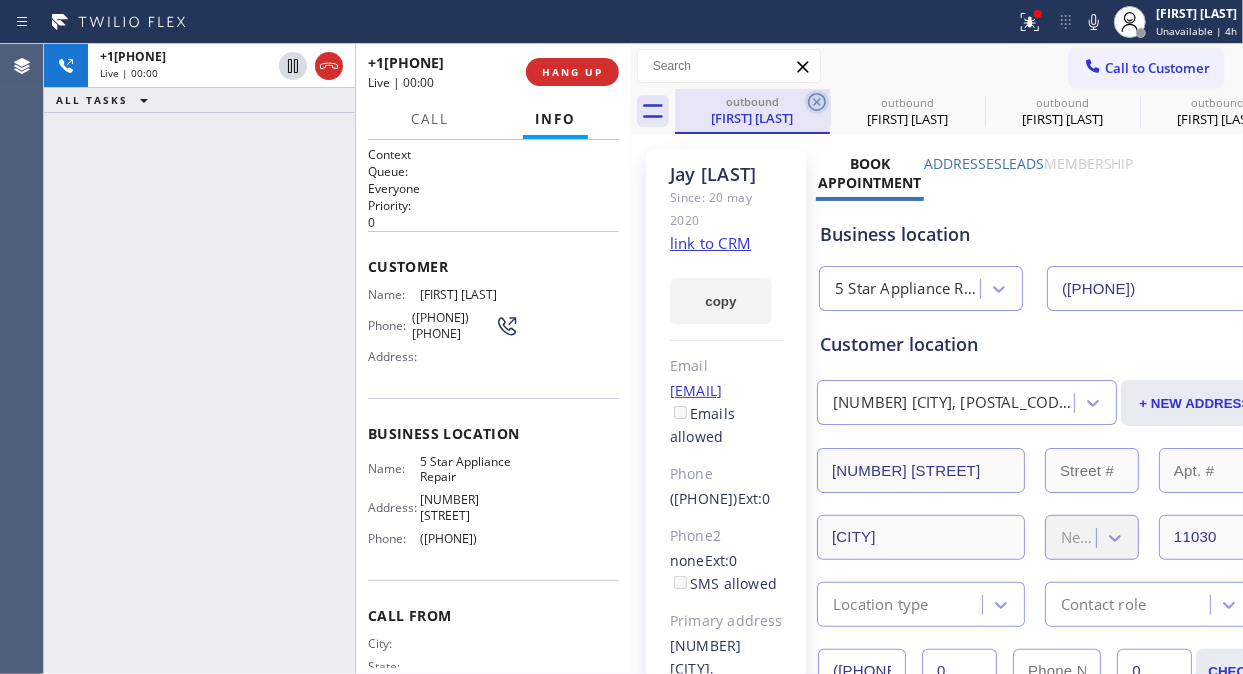 click 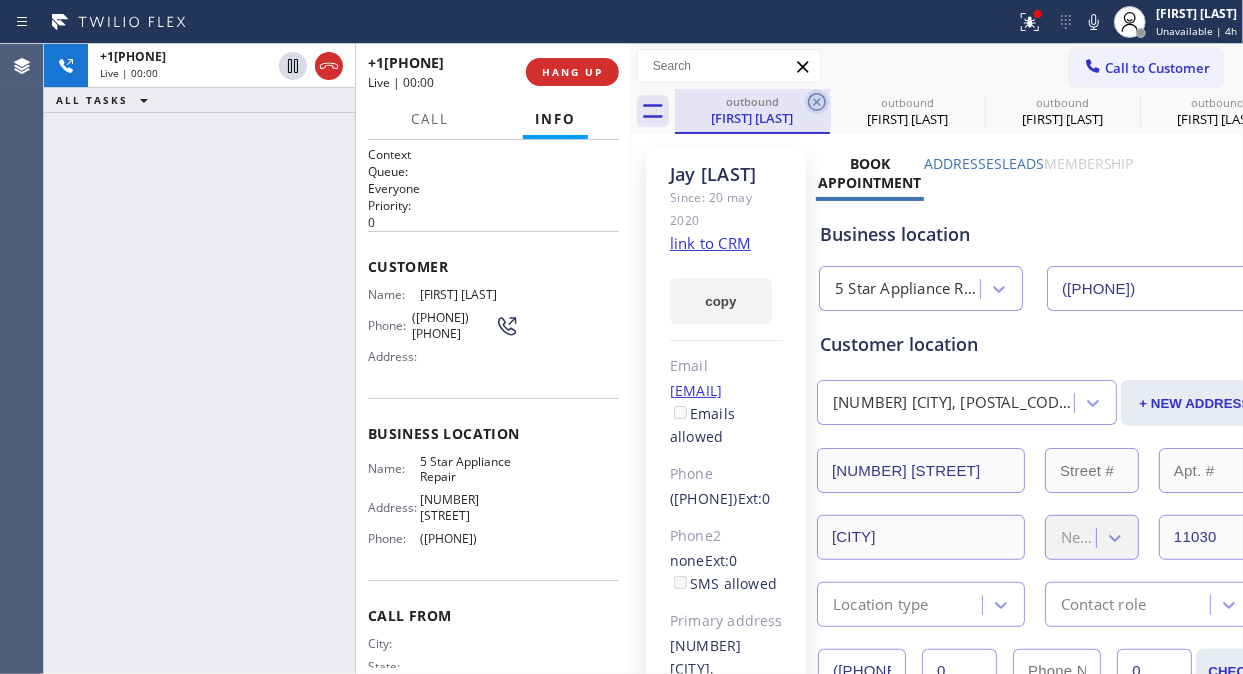 click 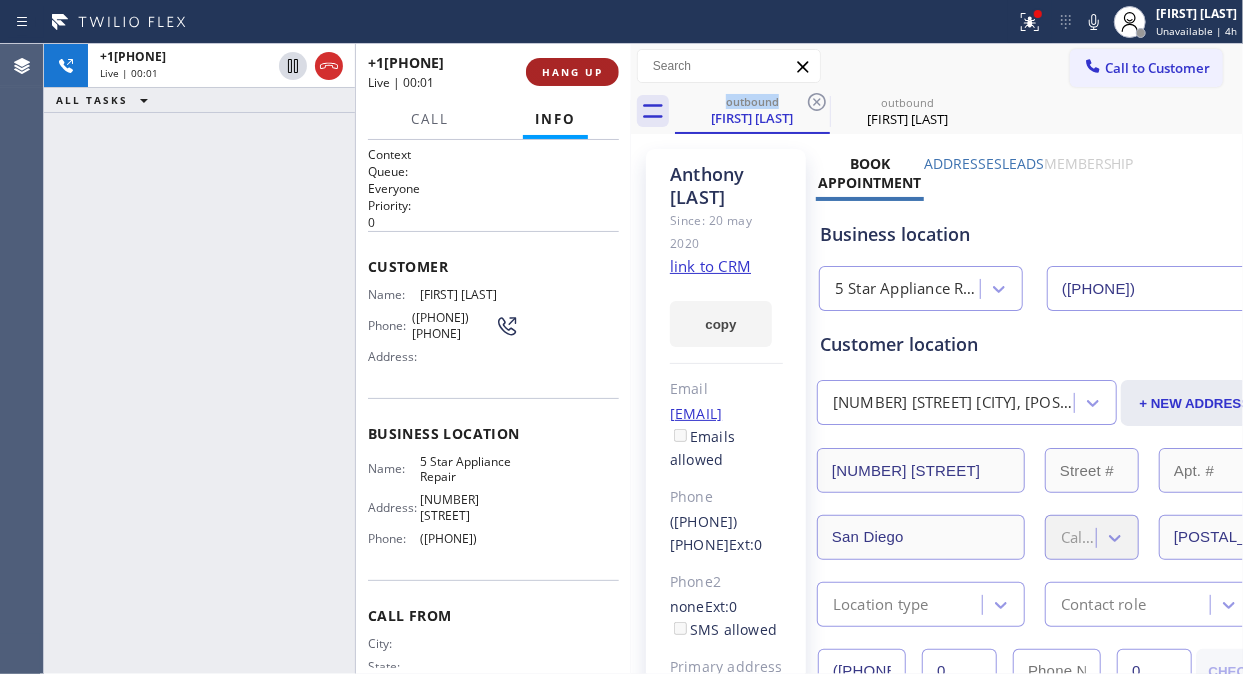 click on "HANG UP" at bounding box center (572, 72) 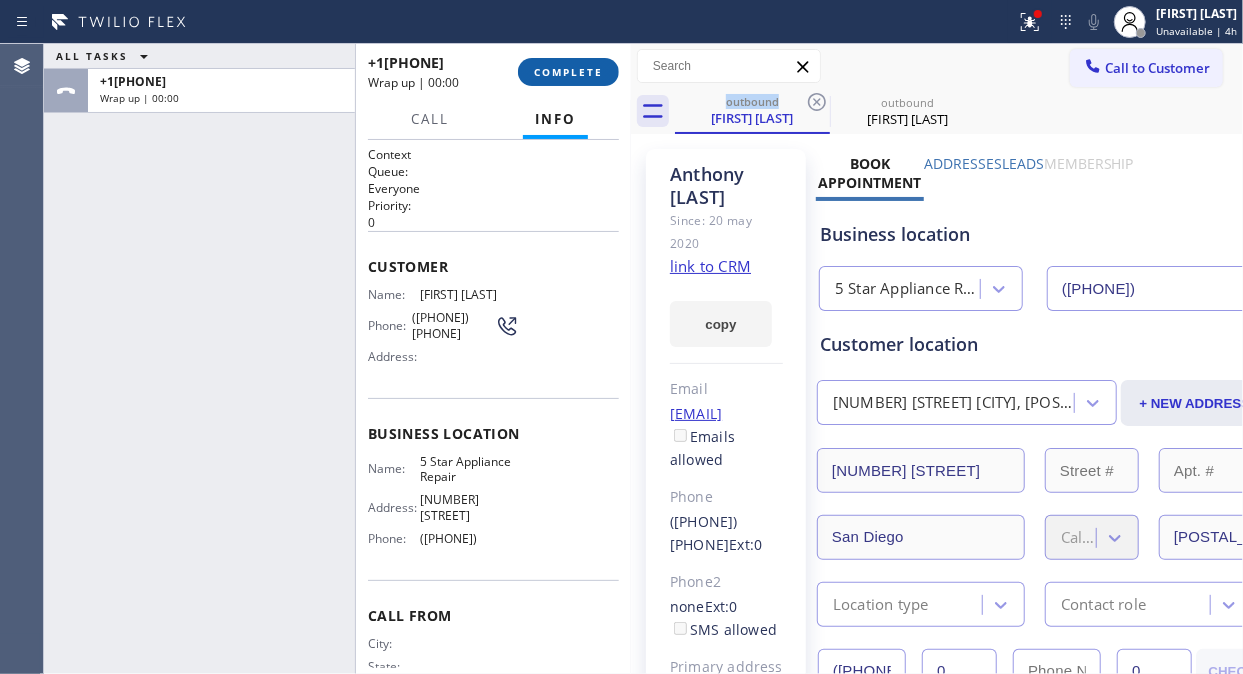 click on "COMPLETE" at bounding box center (568, 72) 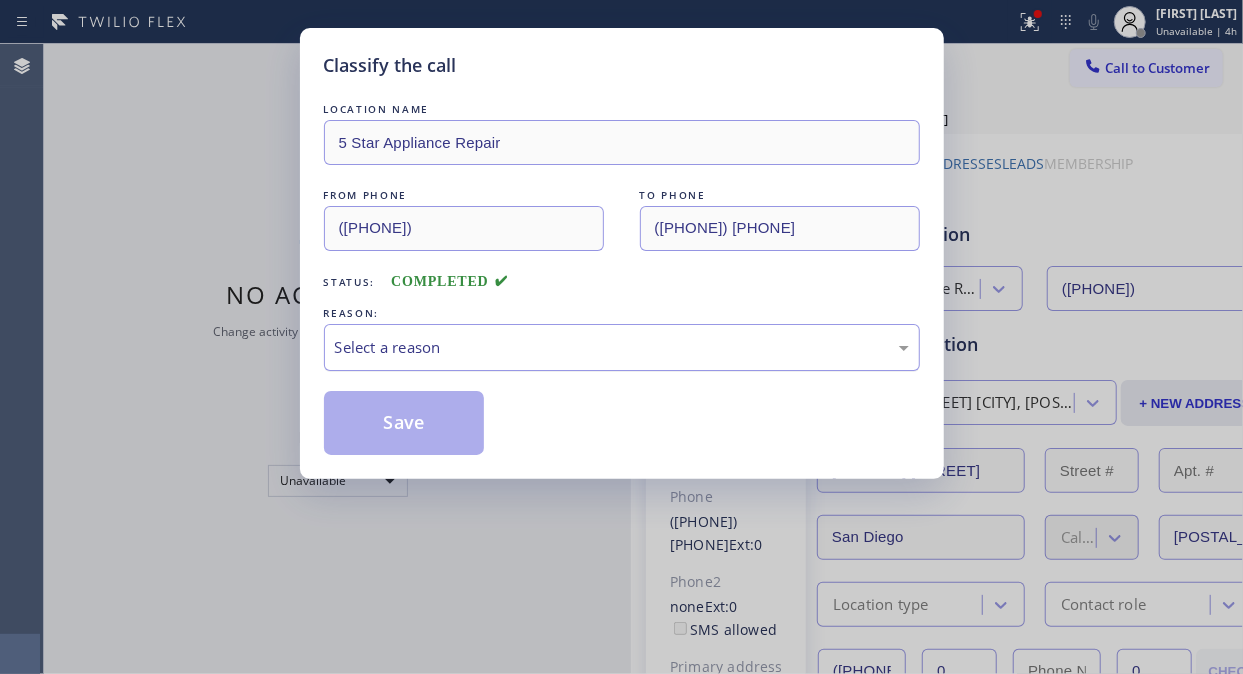click on "Select a reason" at bounding box center (622, 347) 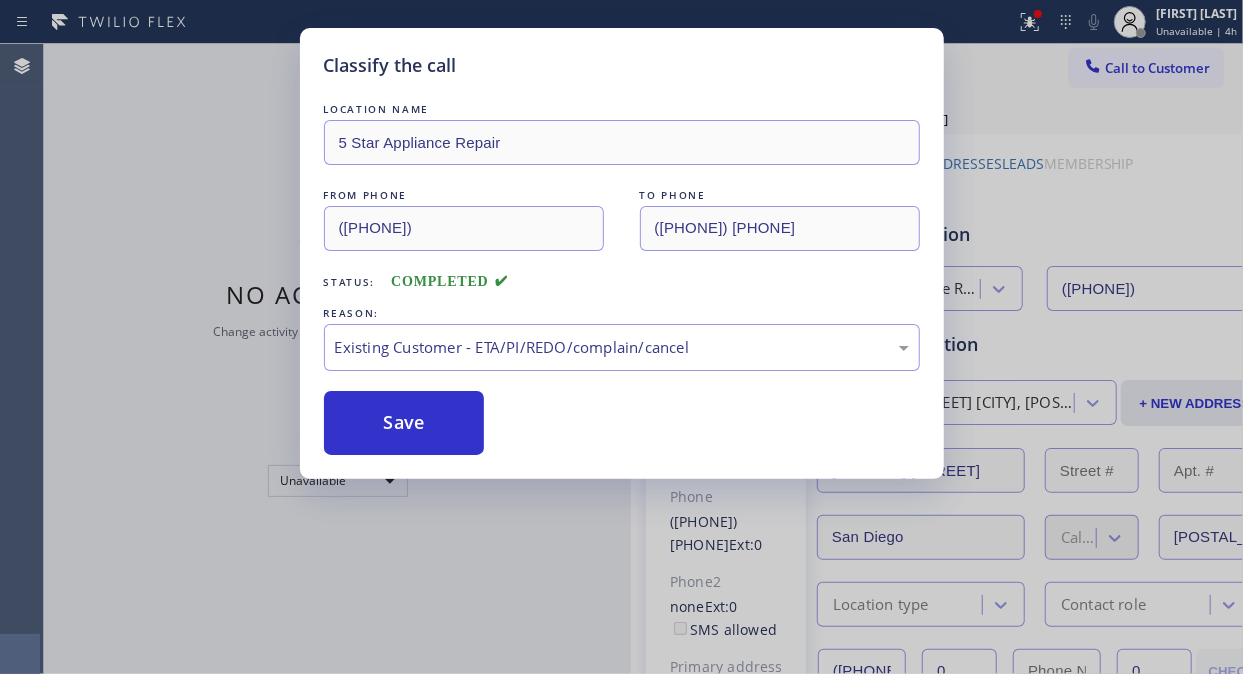 click on "Save" at bounding box center (404, 423) 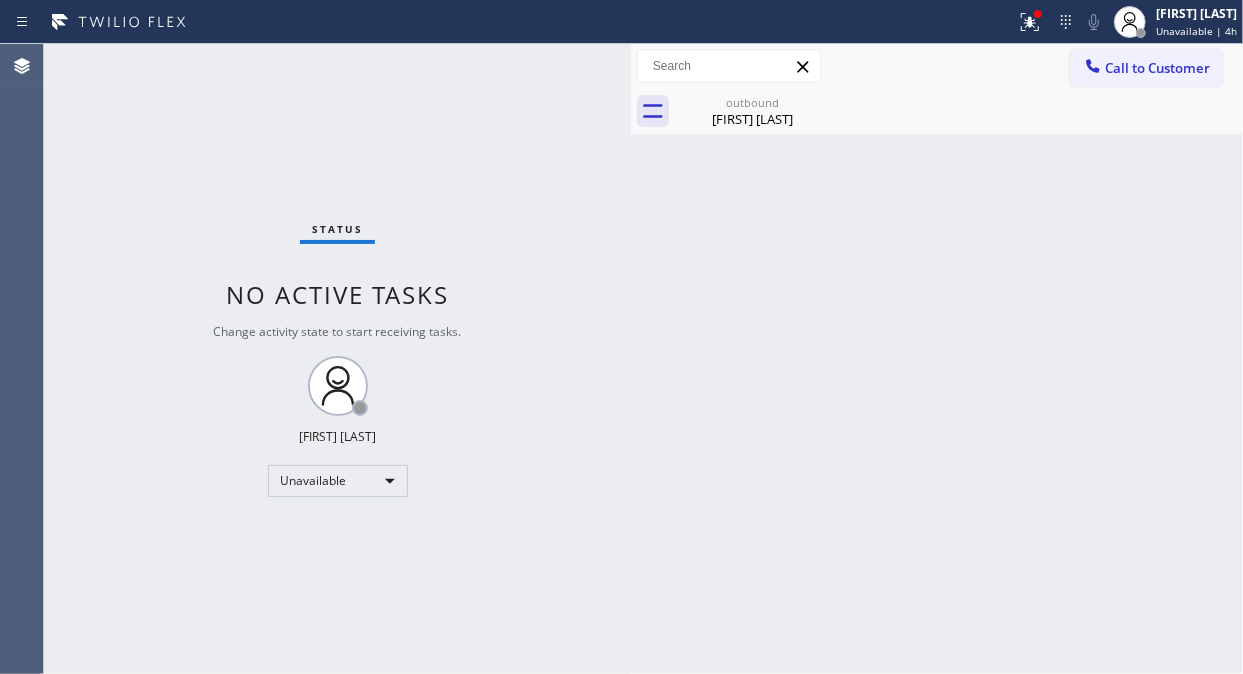 click at bounding box center (1093, 68) 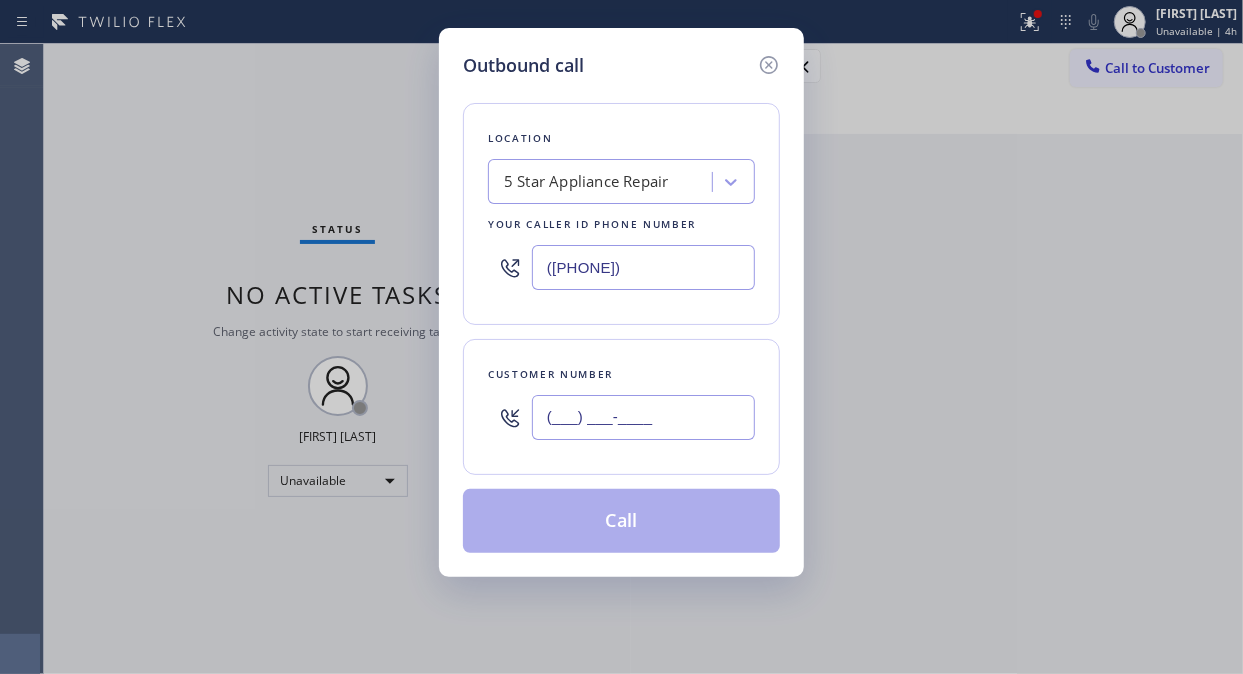click on "(___) ___-____" at bounding box center (643, 417) 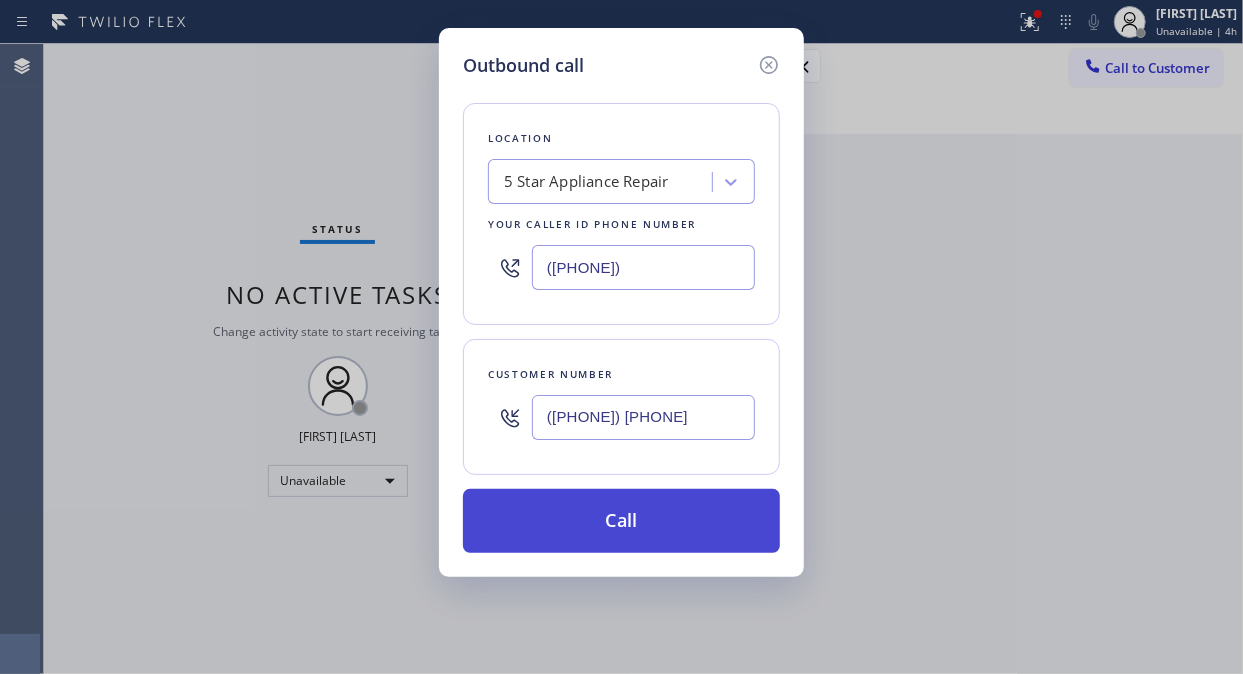 type on "([PHONE]) [PHONE]" 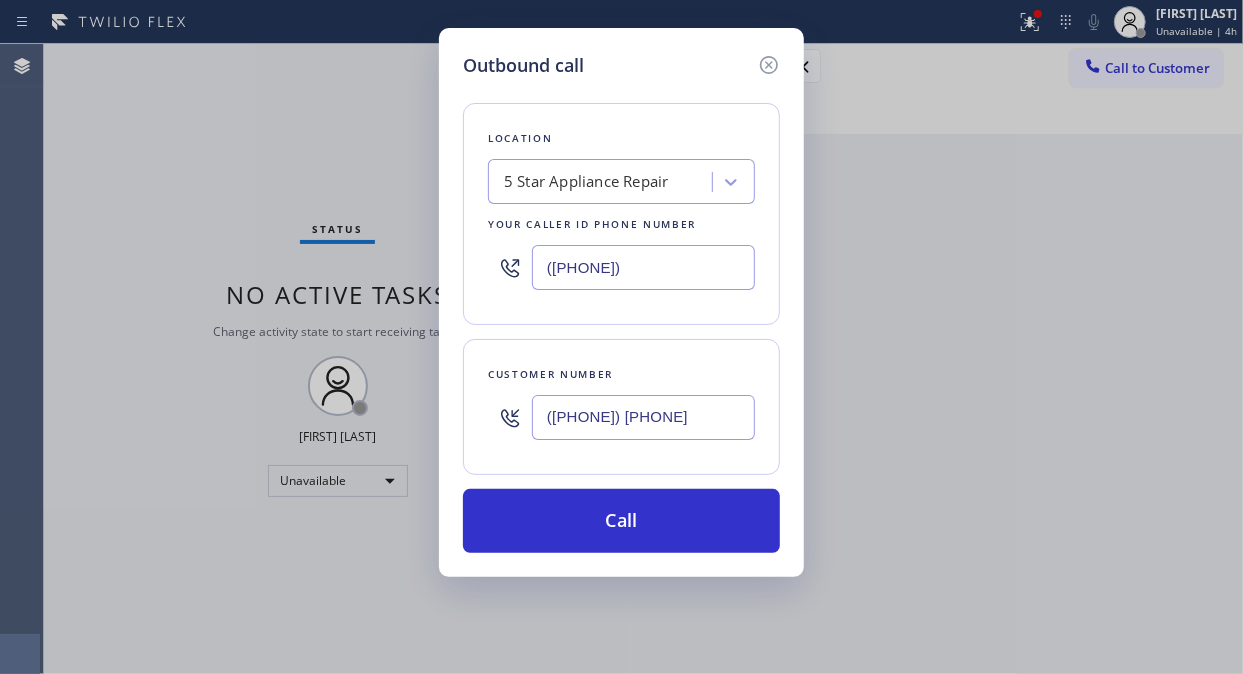drag, startPoint x: 648, startPoint y: 516, endPoint x: 732, endPoint y: 396, distance: 146.47867 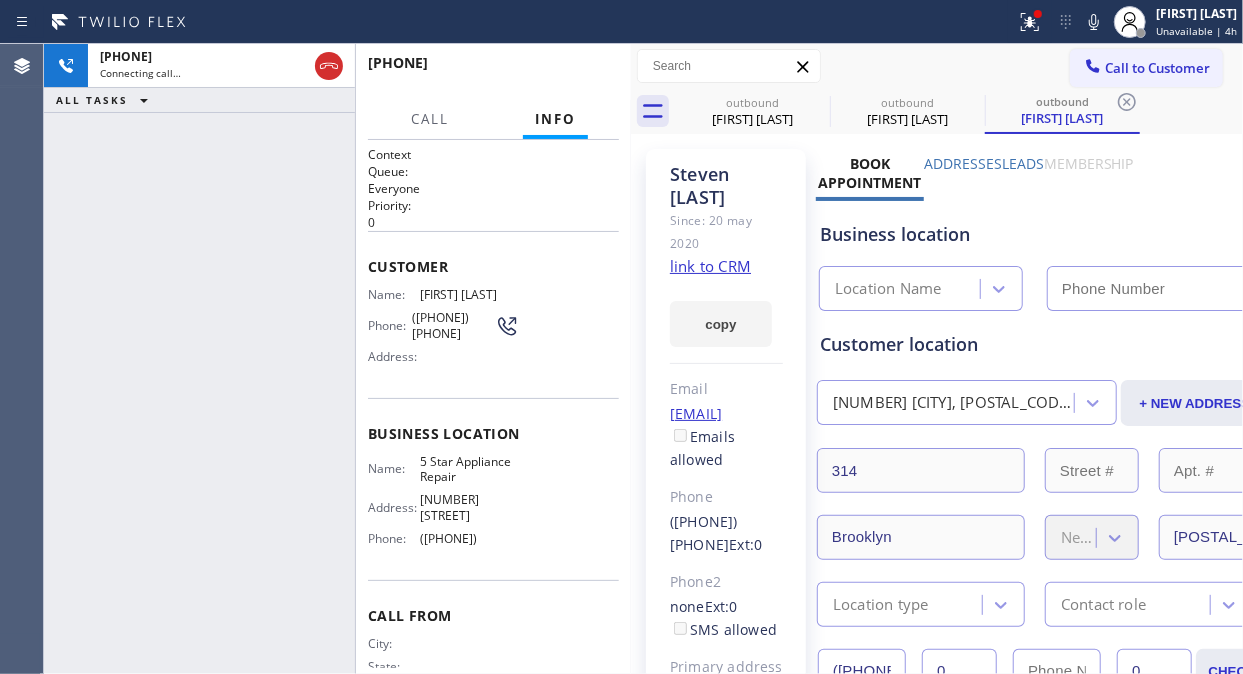 type on "([PHONE])" 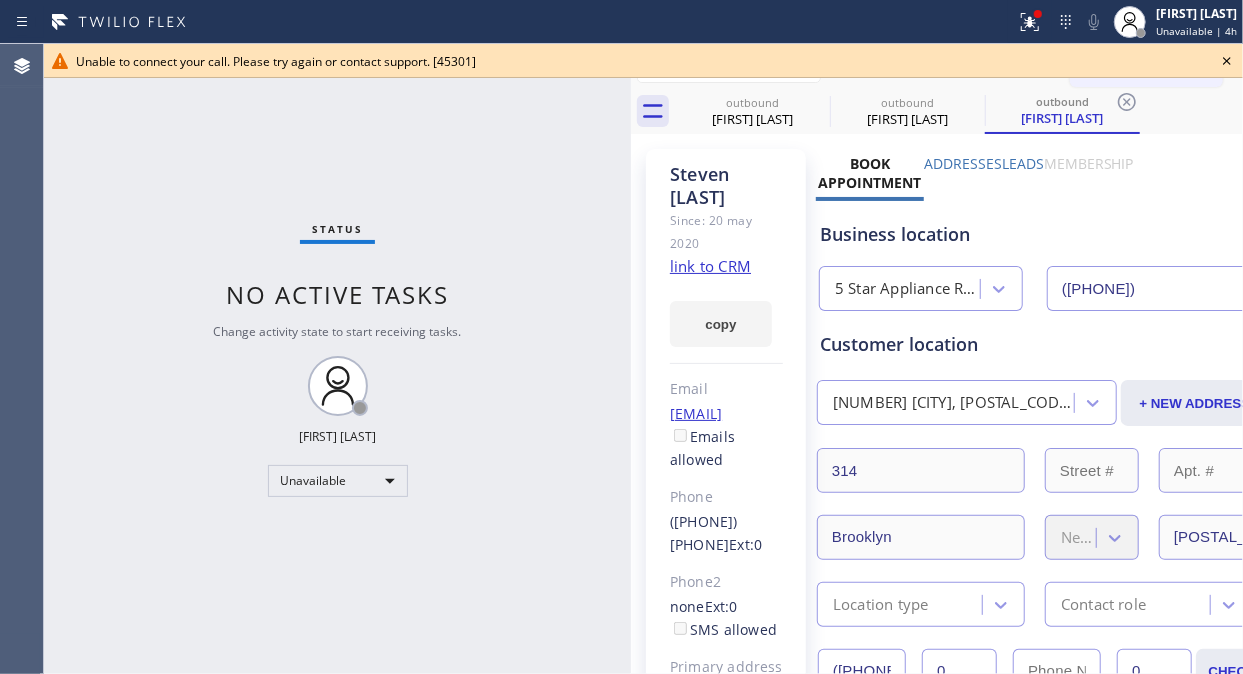 click 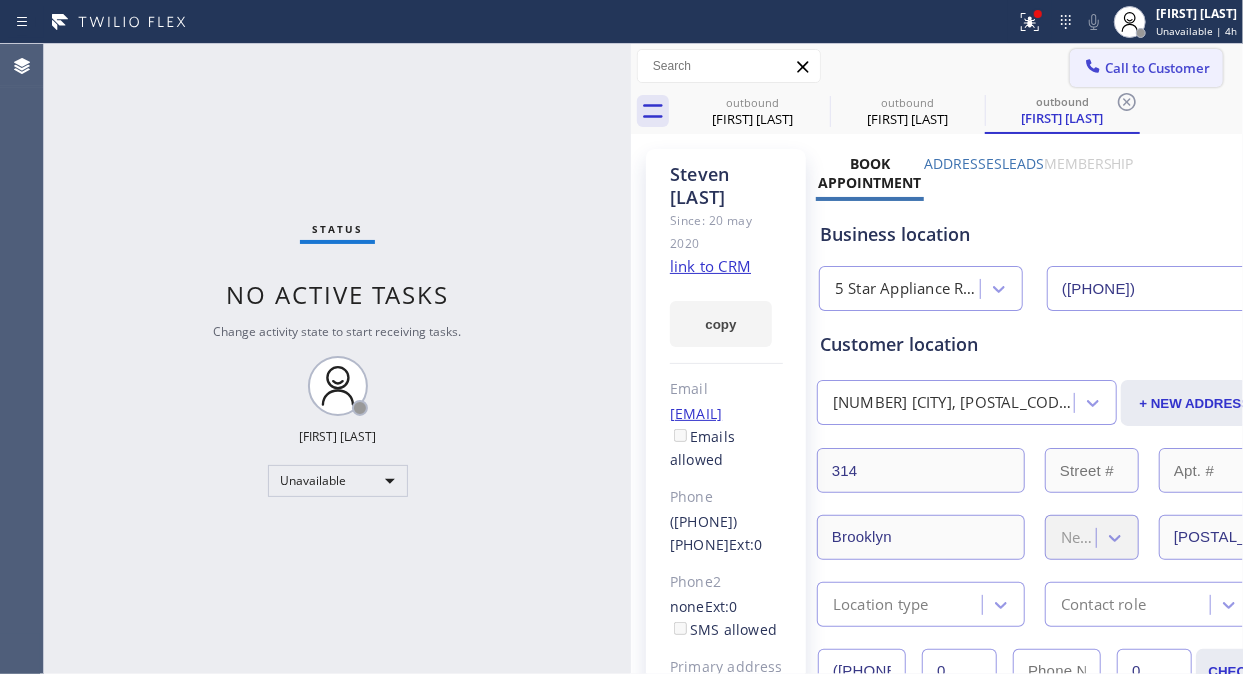 click on "Call to Customer" at bounding box center (1146, 68) 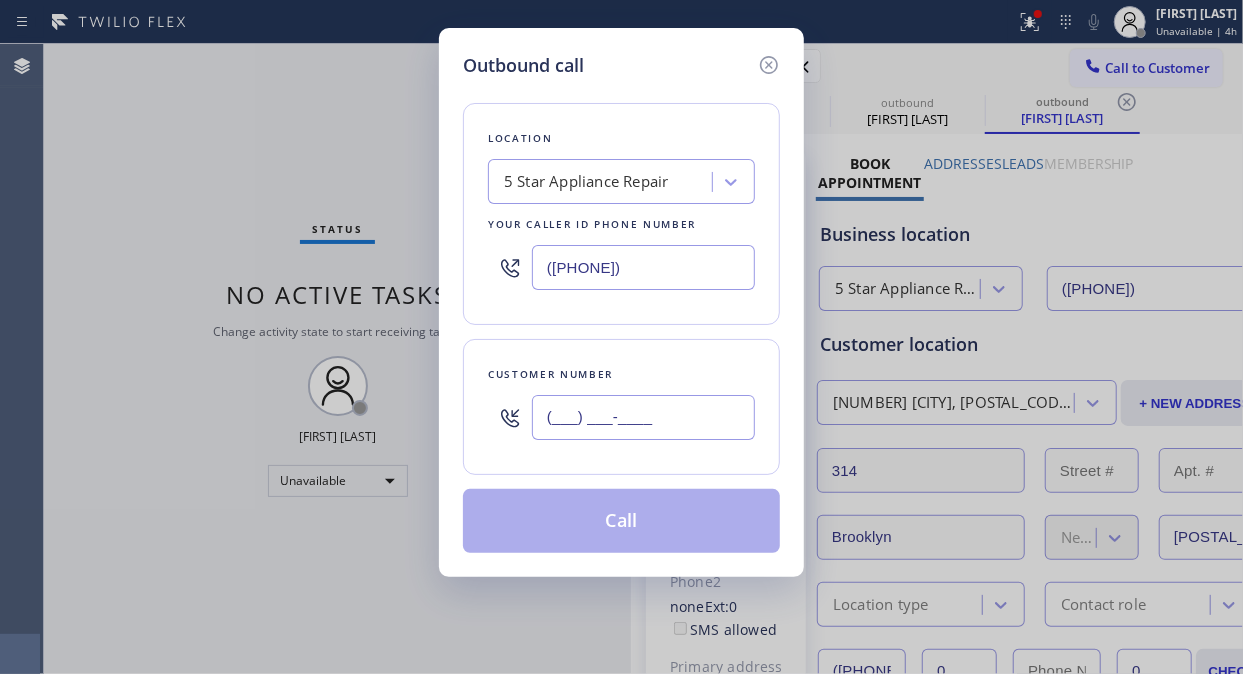 click on "(___) ___-____" at bounding box center (643, 417) 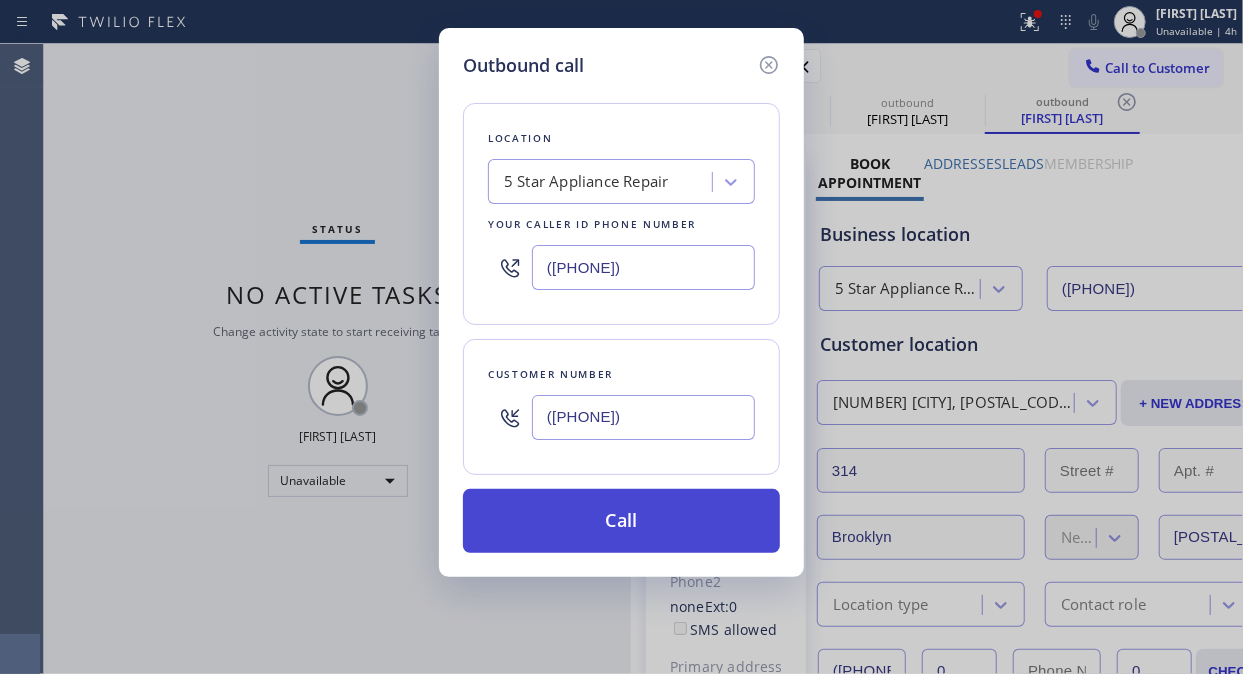 type on "([PHONE])" 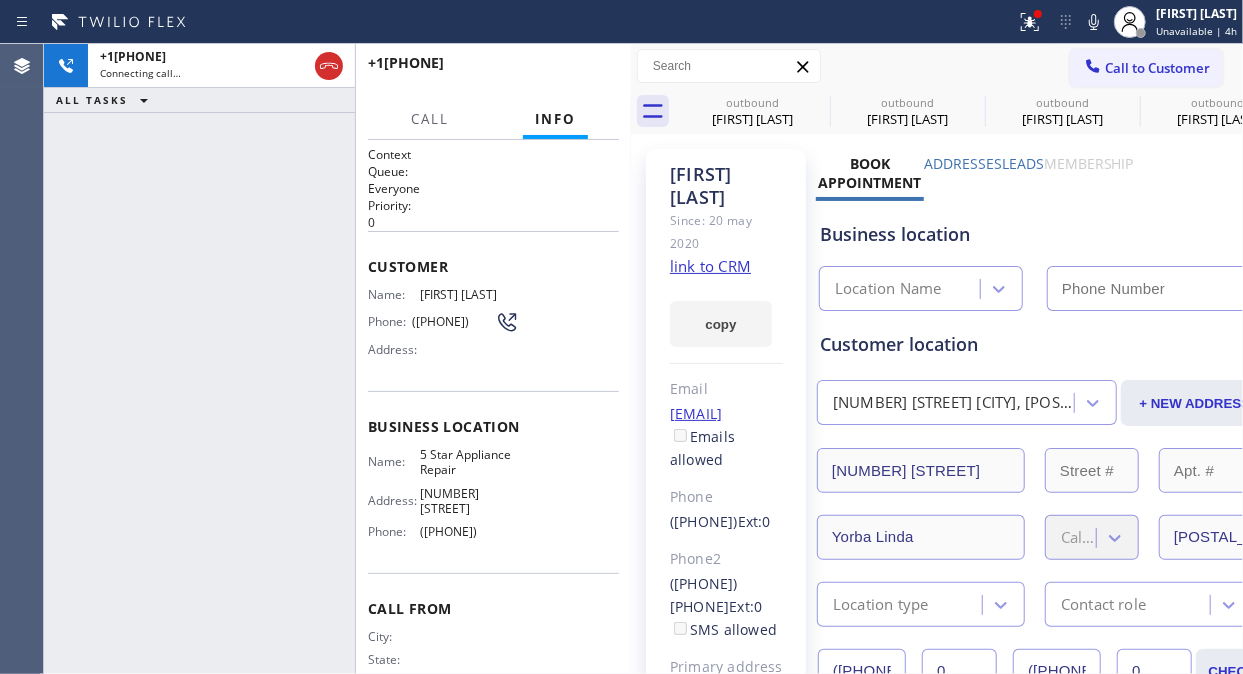 type on "([PHONE])" 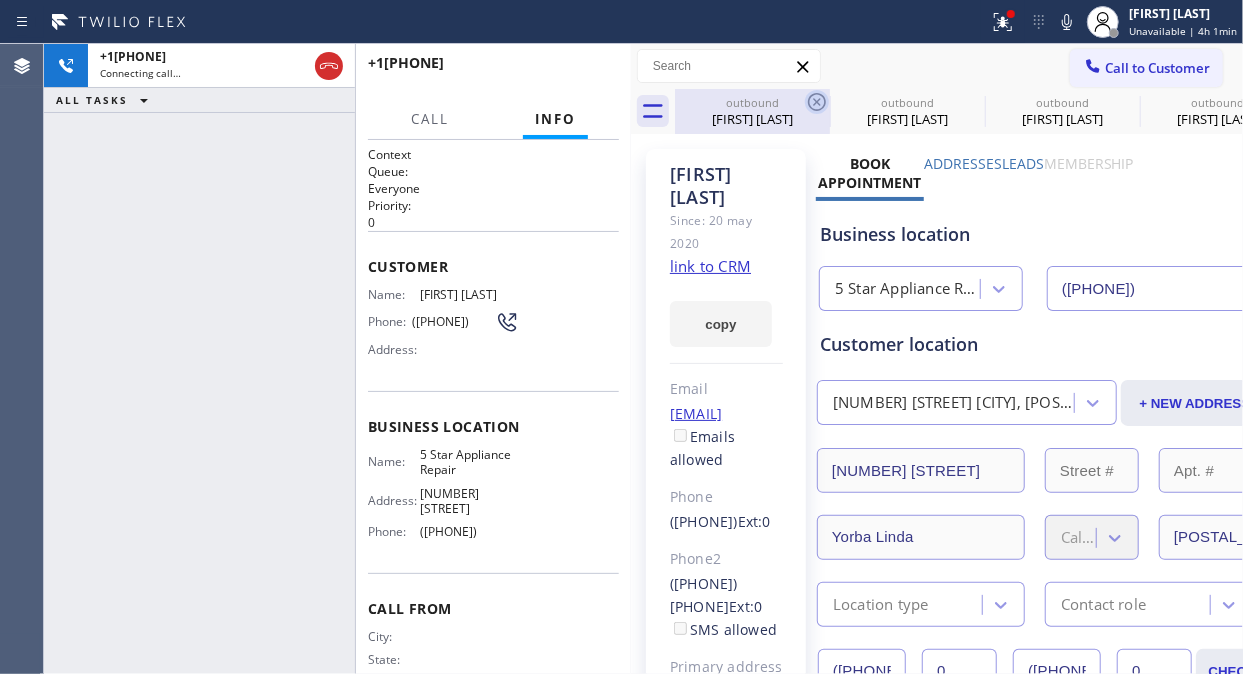 click 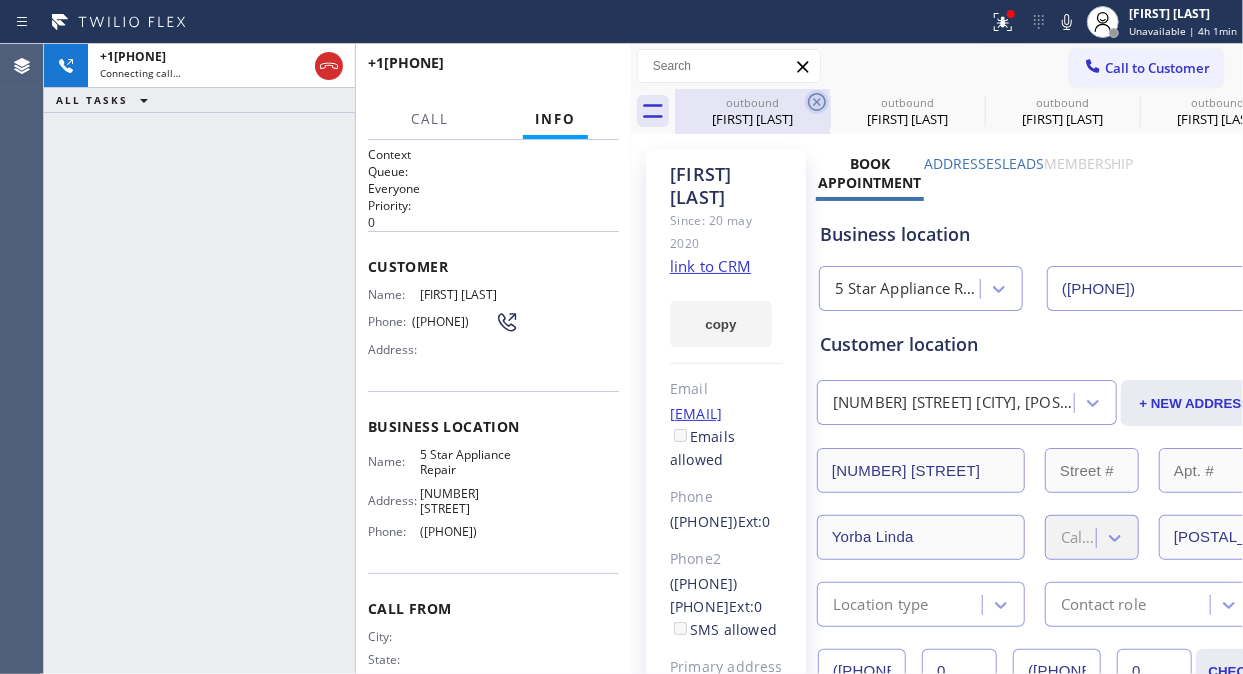 click 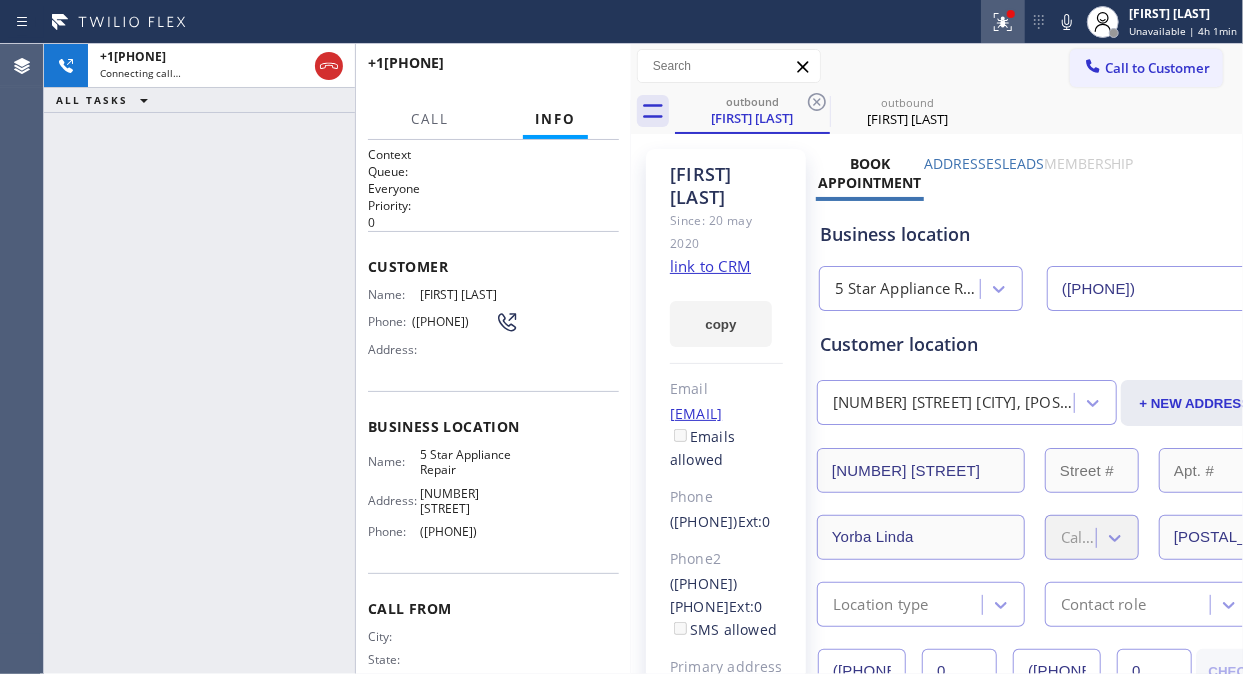 drag, startPoint x: 815, startPoint y: 100, endPoint x: 997, endPoint y: 18, distance: 199.61964 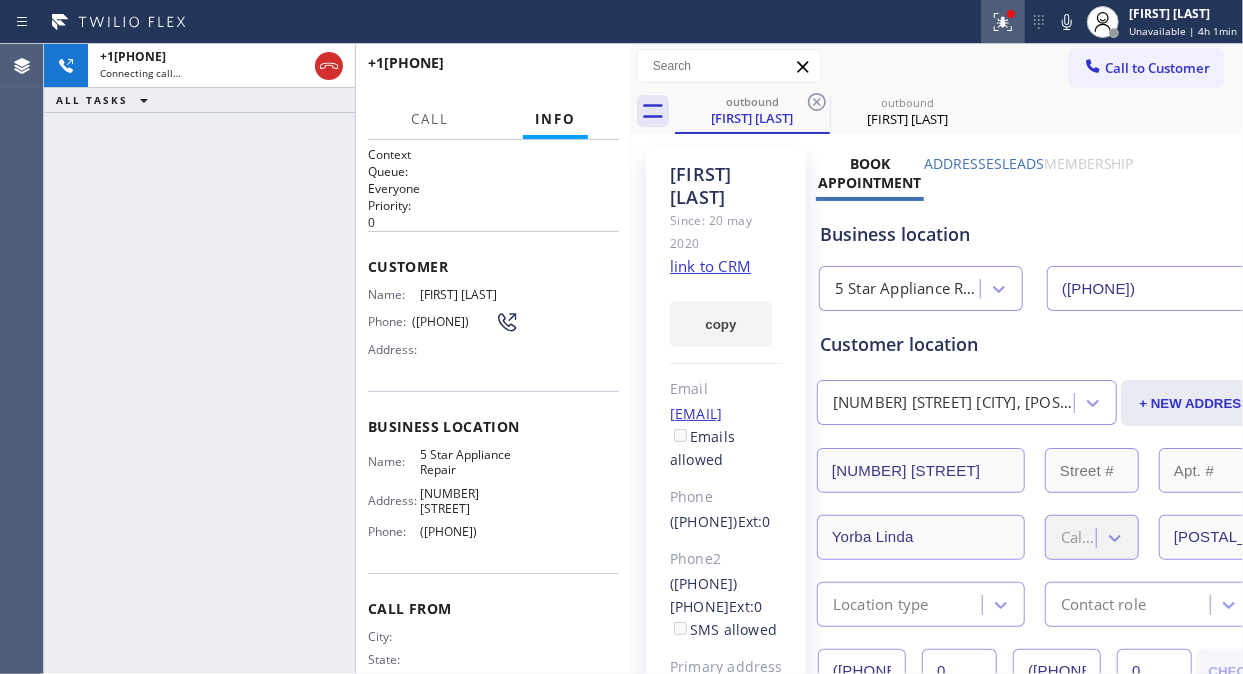 click 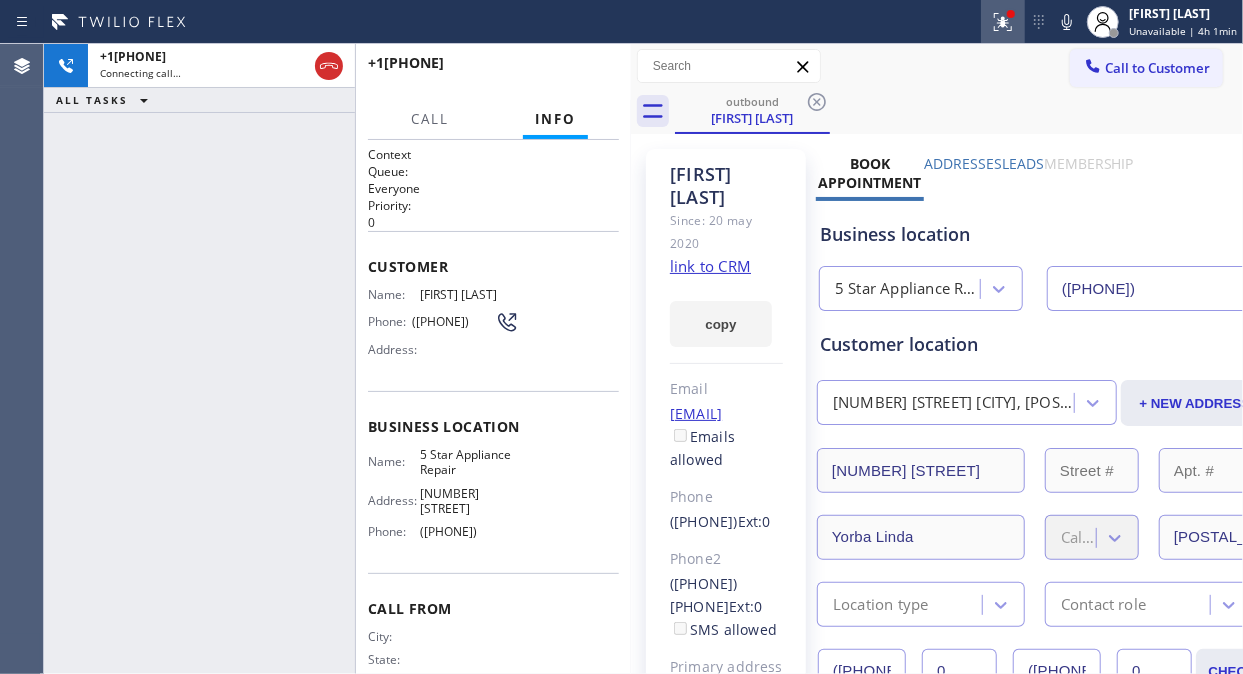 click at bounding box center (1003, 22) 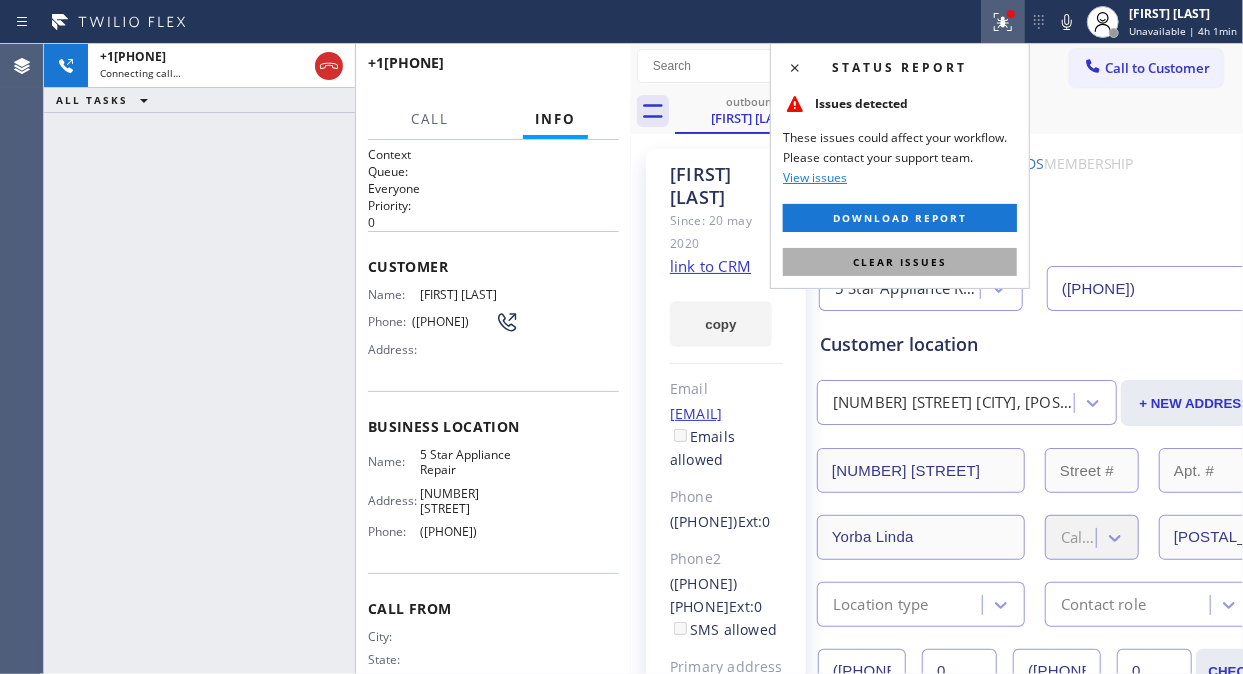 click on "Clear issues" at bounding box center [900, 262] 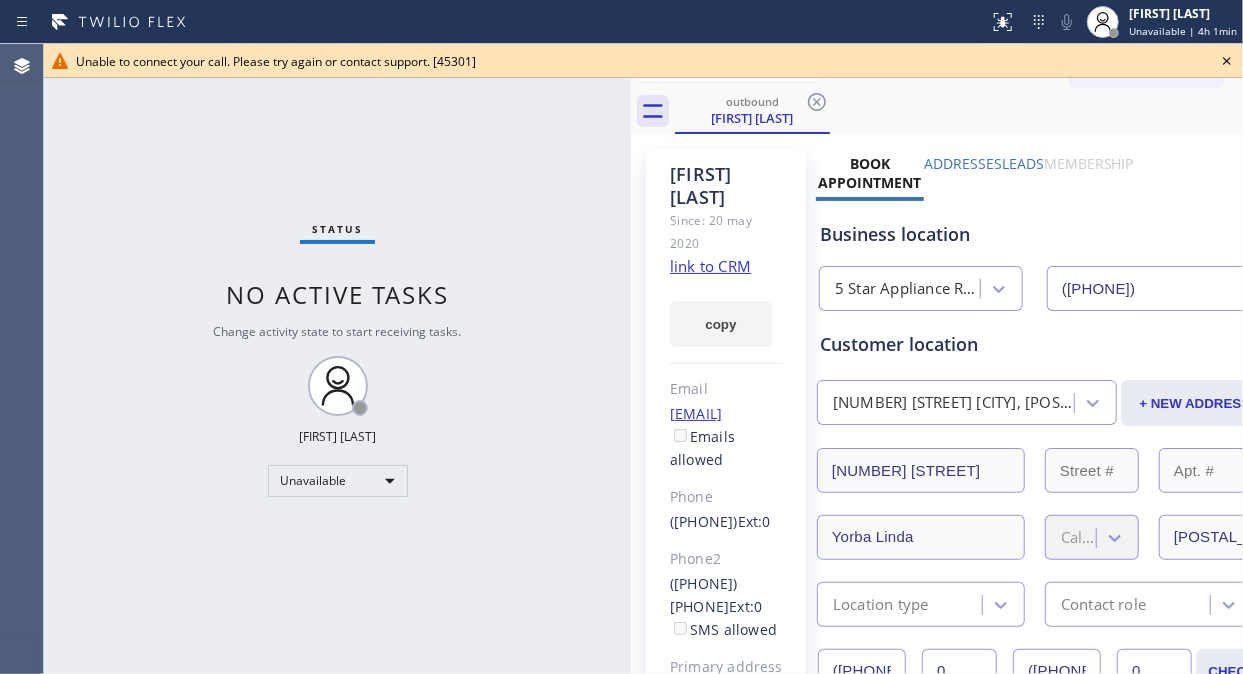 click 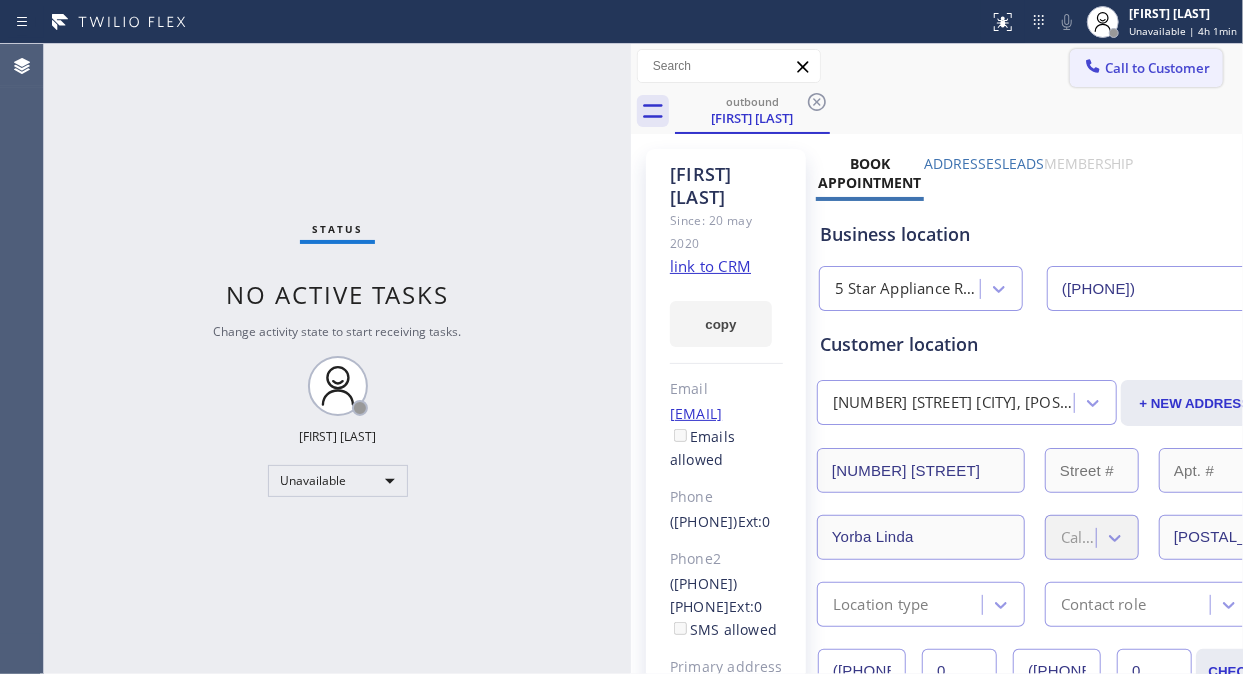 click on "Call to Customer" at bounding box center [1146, 68] 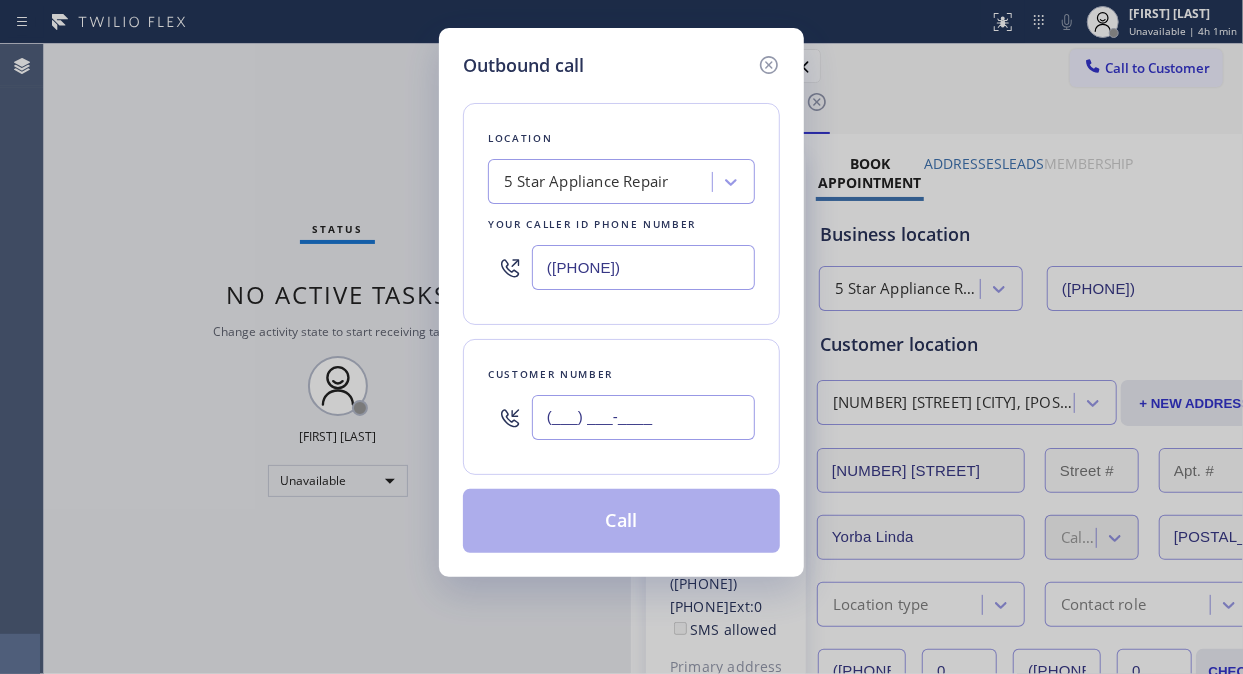 click on "(___) ___-____" at bounding box center (643, 417) 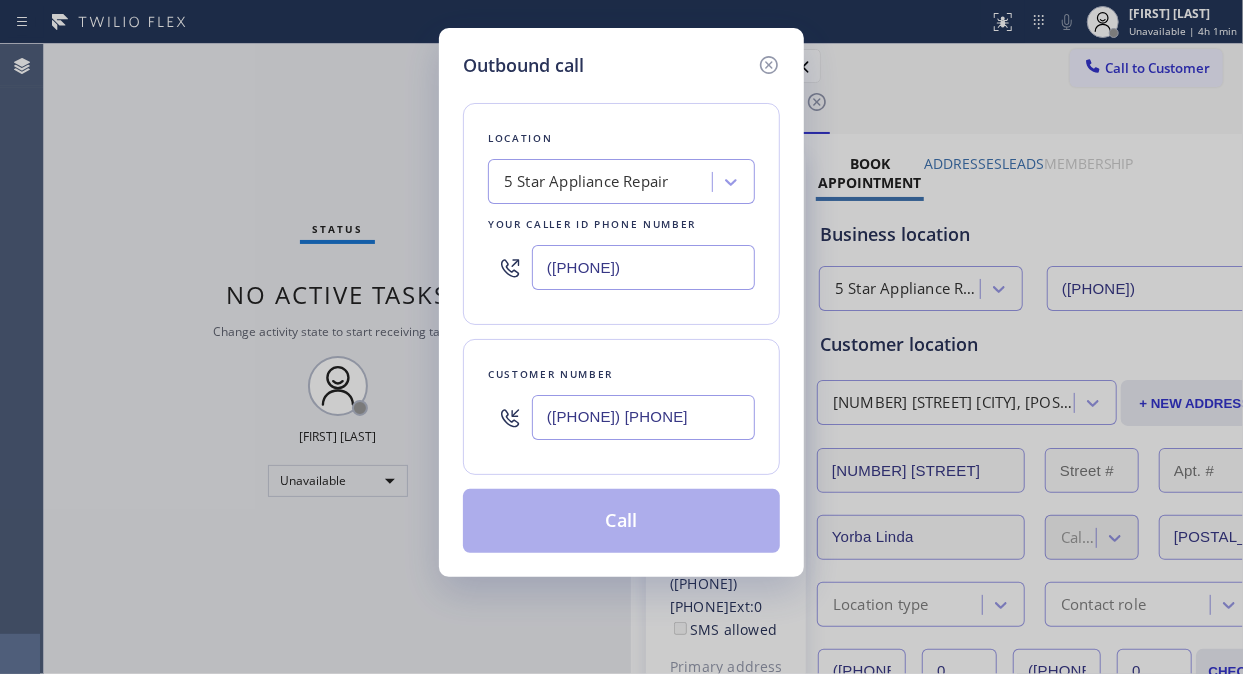 type on "([PHONE]) [PHONE]" 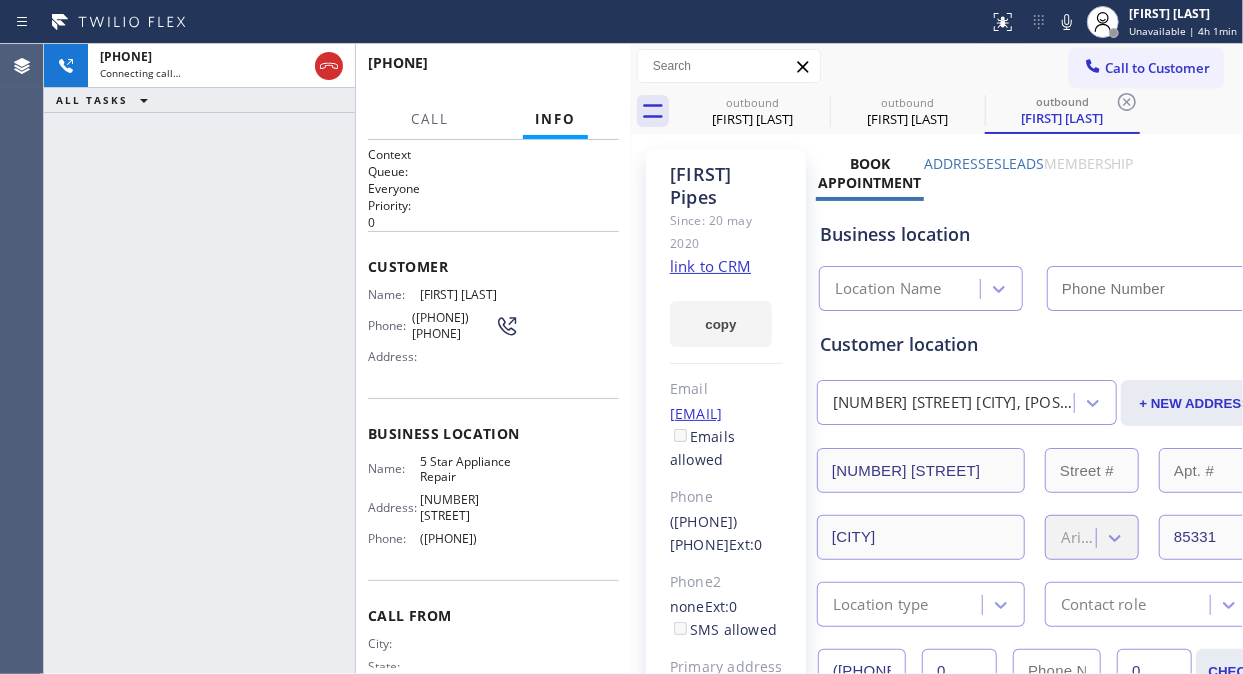 type on "([PHONE])" 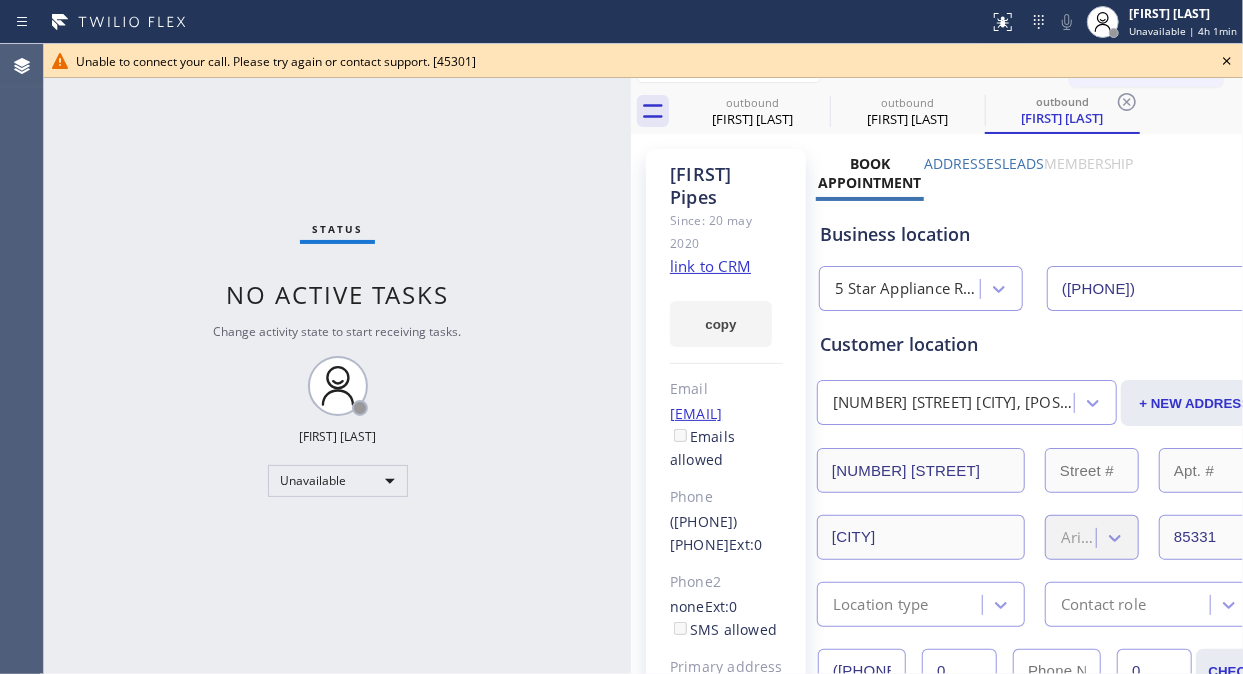 click 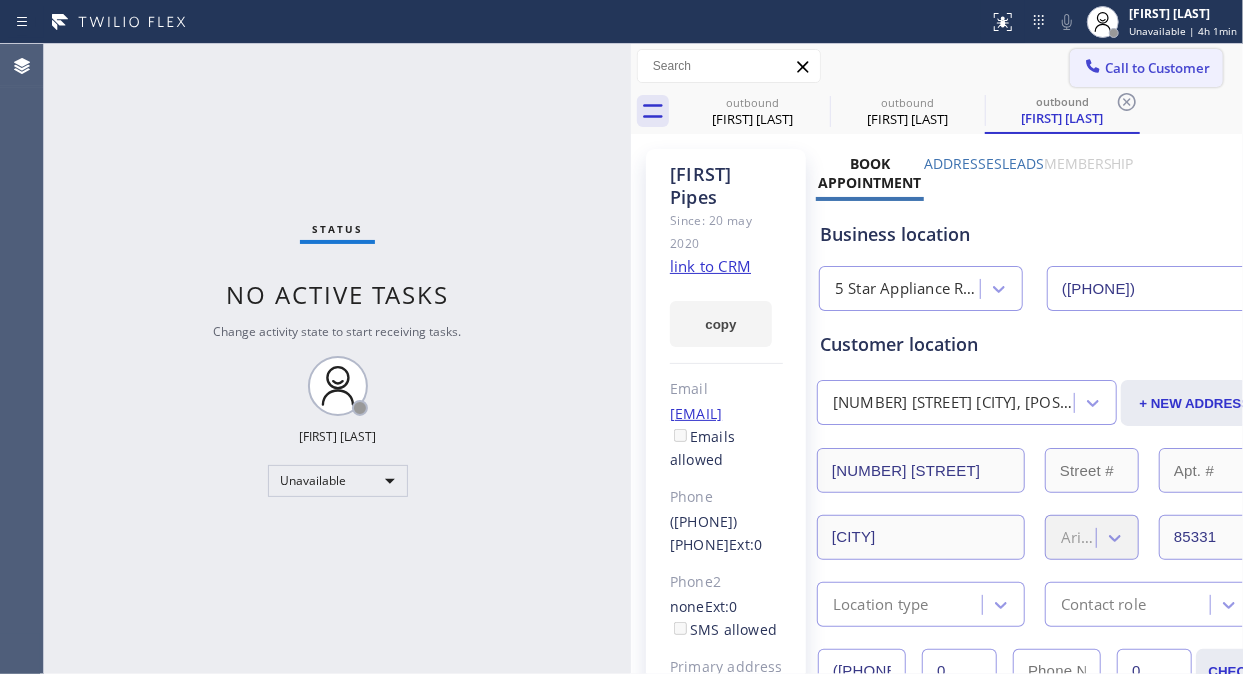click at bounding box center (1093, 68) 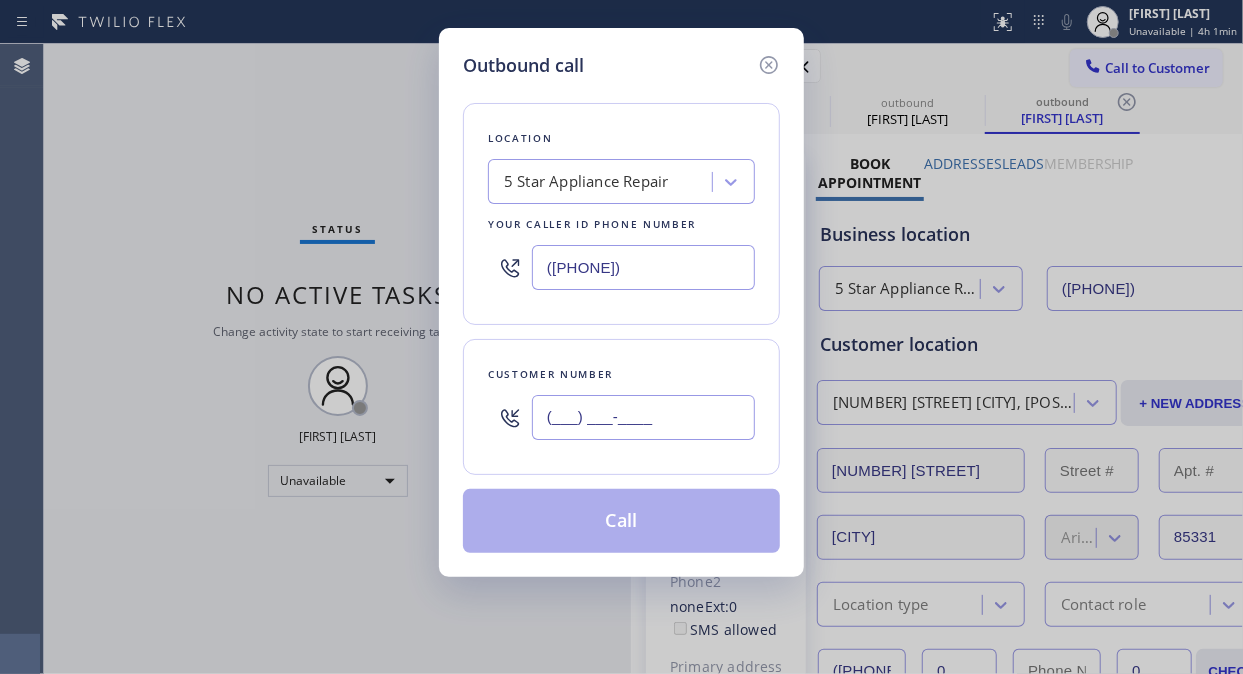 click on "(___) ___-____" at bounding box center [643, 417] 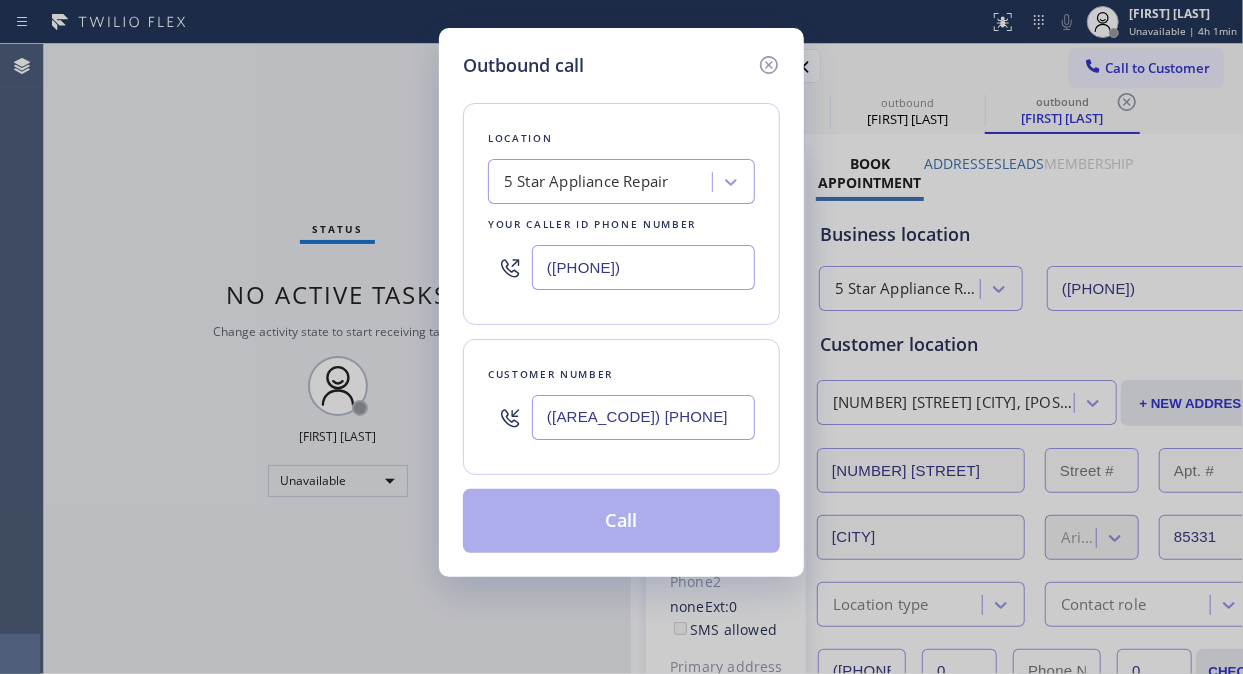 type on "([AREA_CODE]) [PHONE]" 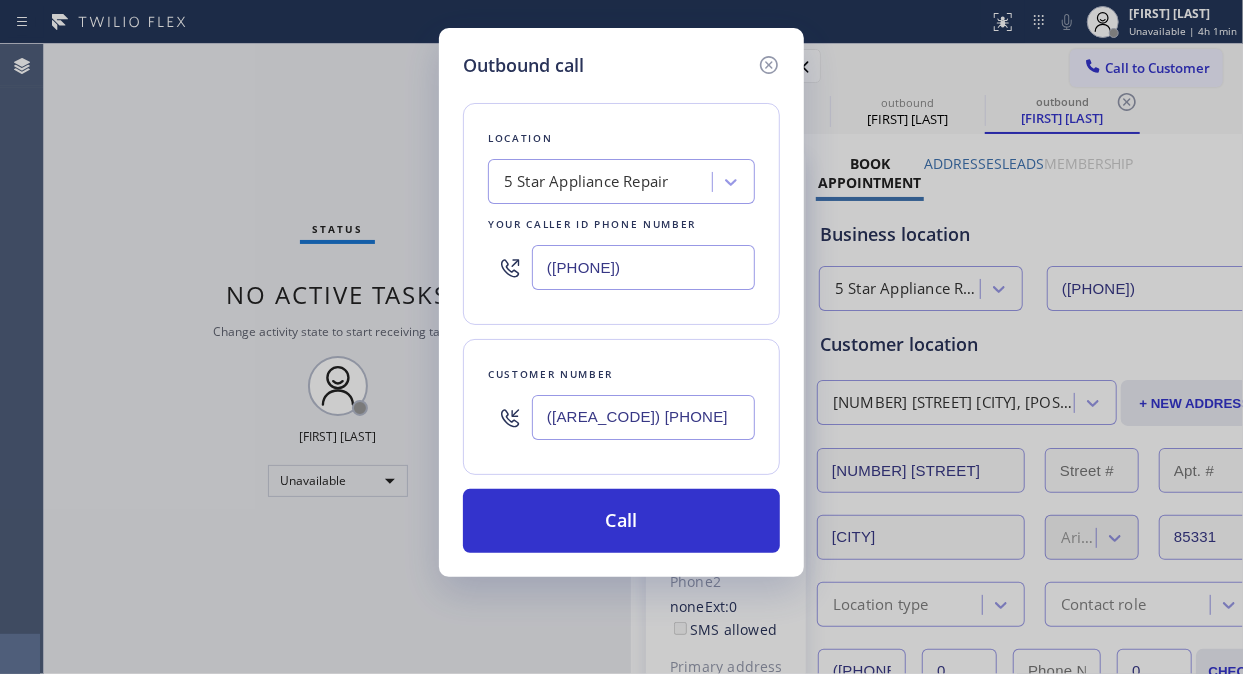 drag, startPoint x: 753, startPoint y: 527, endPoint x: 796, endPoint y: 393, distance: 140.73024 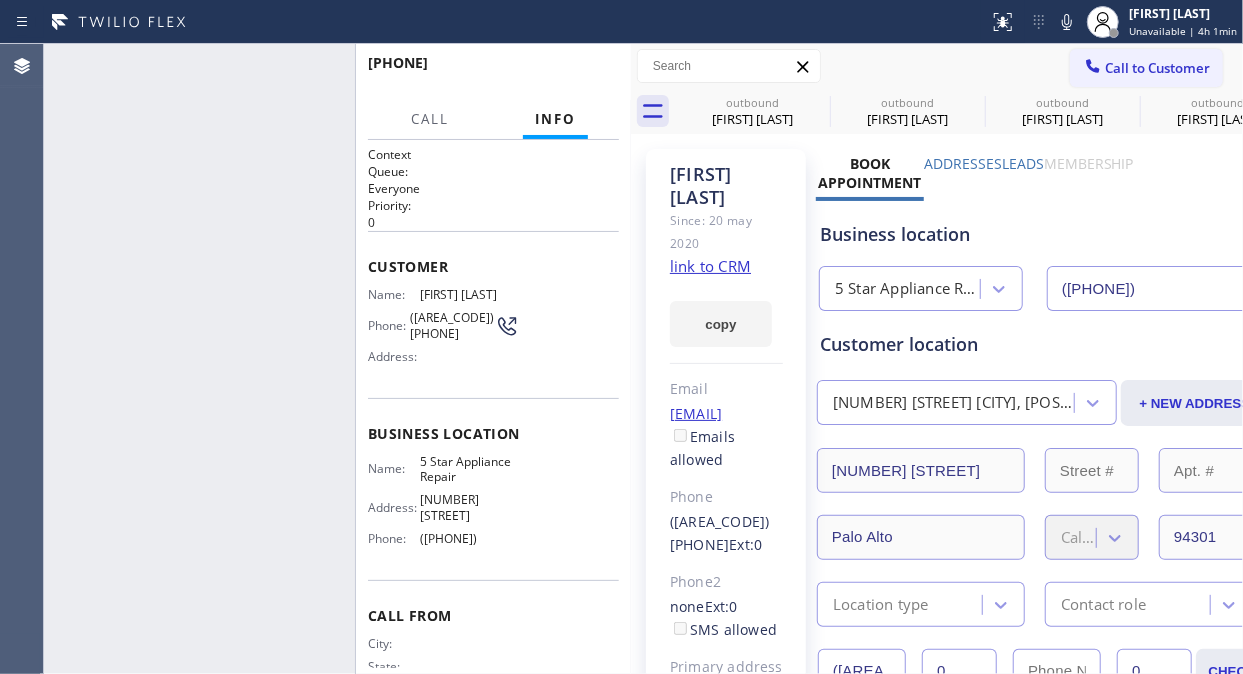 type on "([PHONE])" 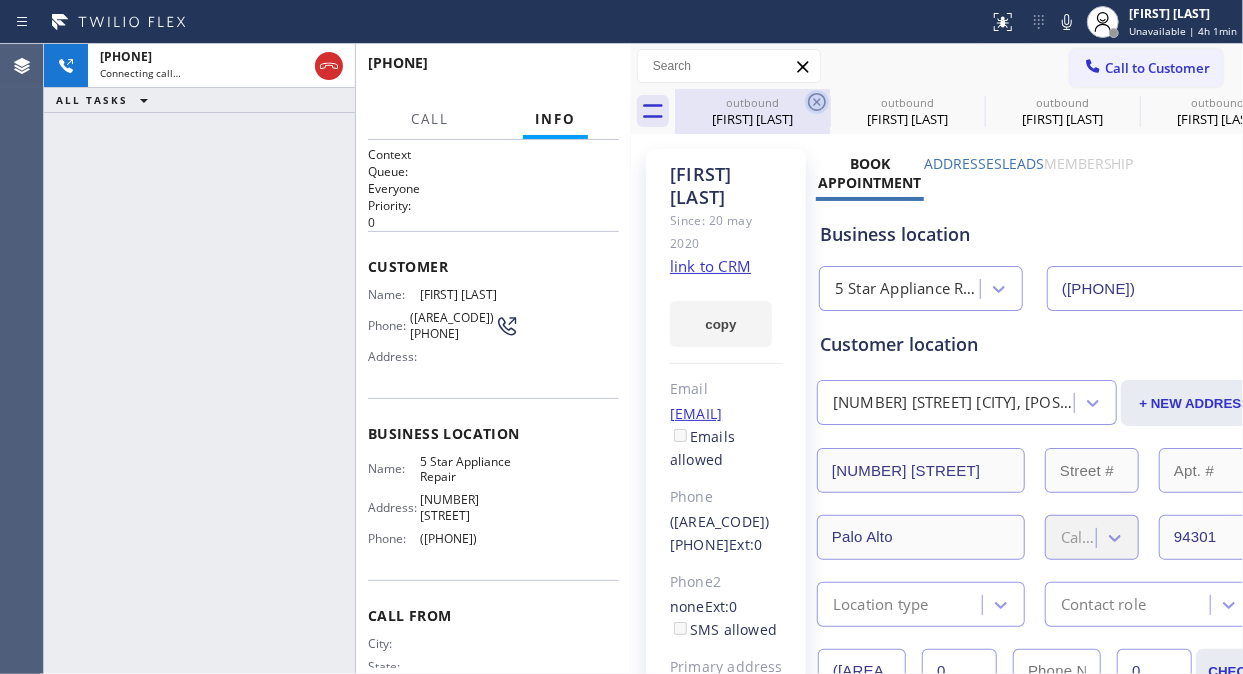 click 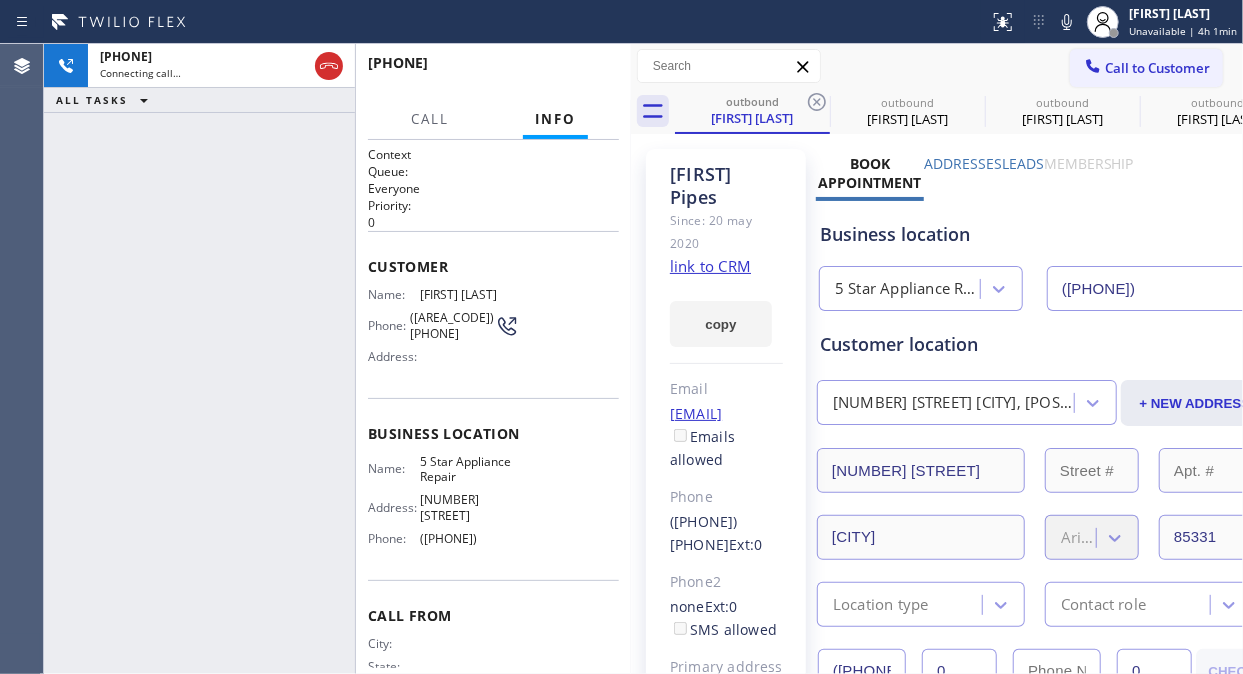 click 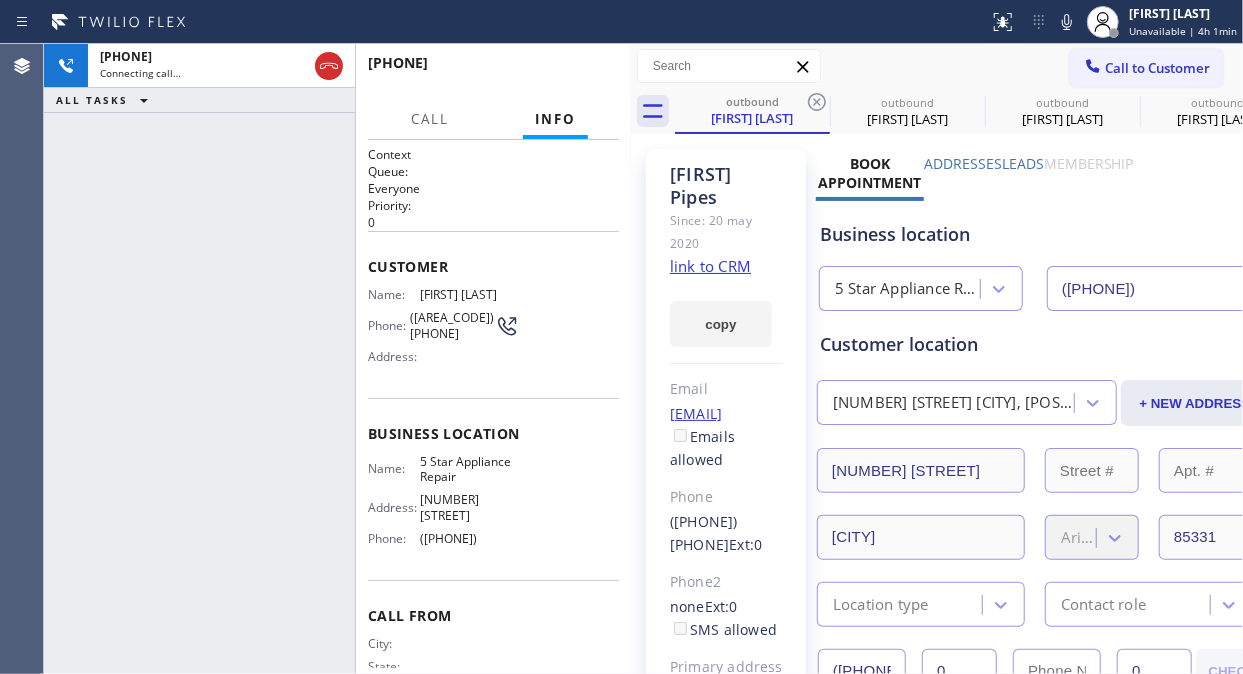 click 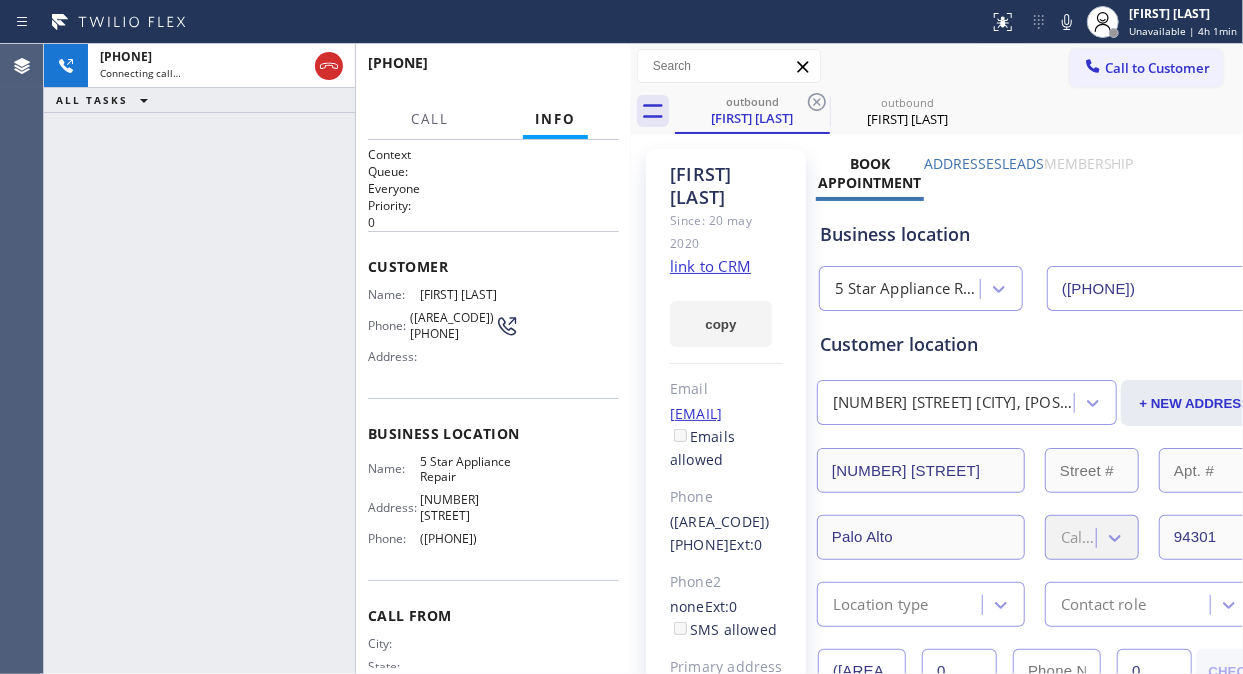 click 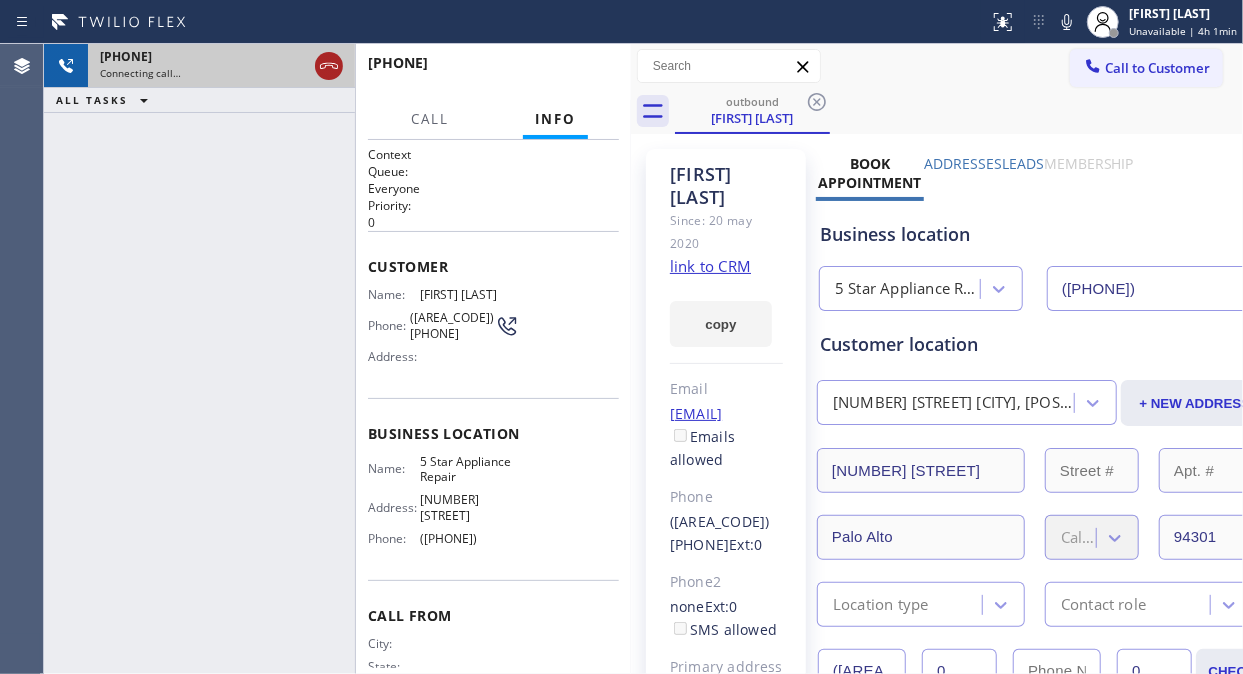 drag, startPoint x: 330, startPoint y: 67, endPoint x: 1025, endPoint y: 115, distance: 696.6556 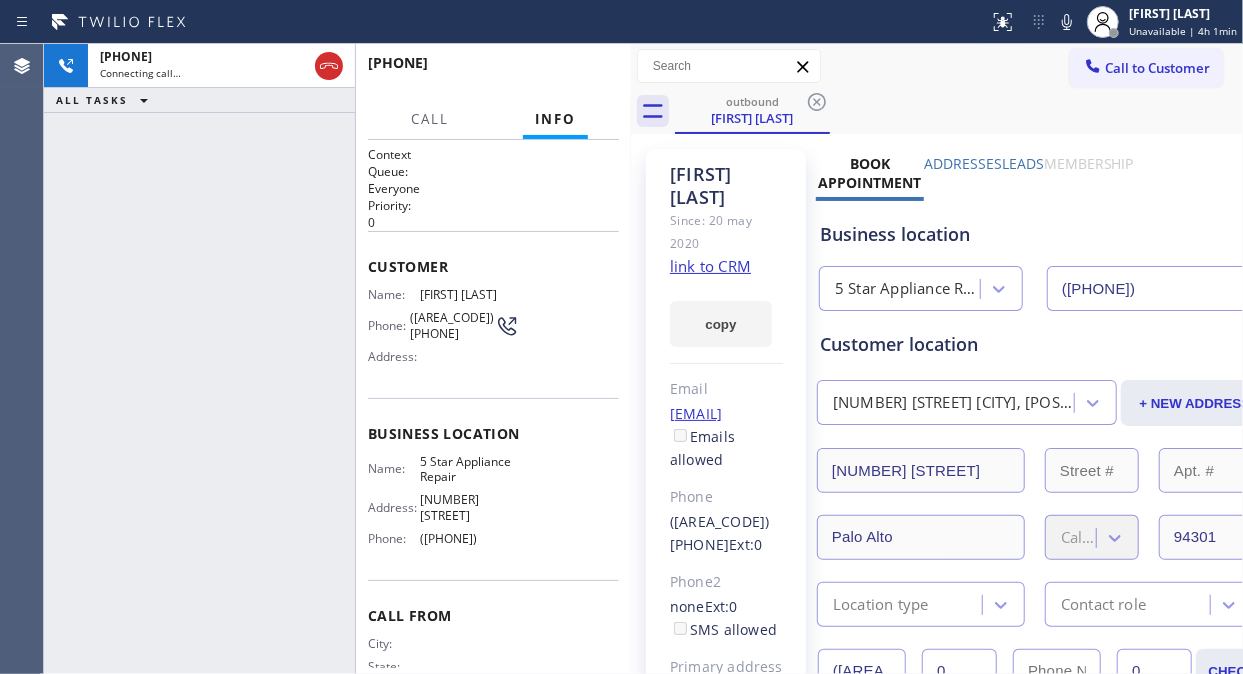 click 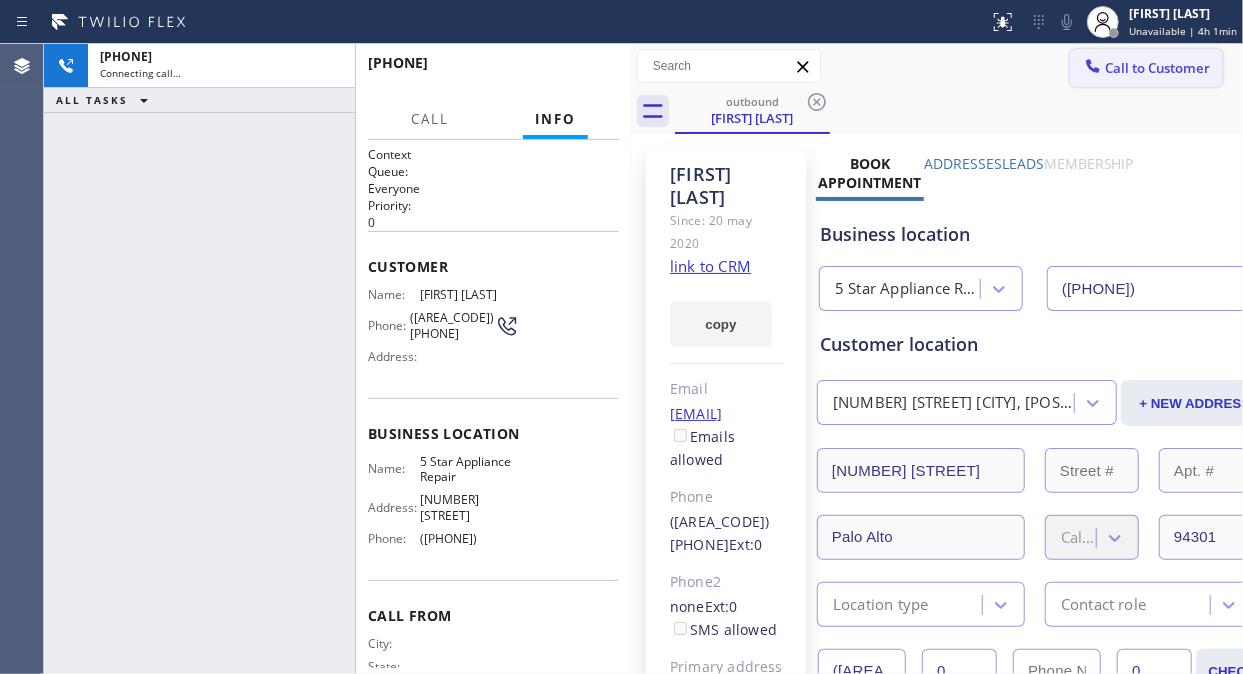 click on "Call to Customer" at bounding box center (1157, 68) 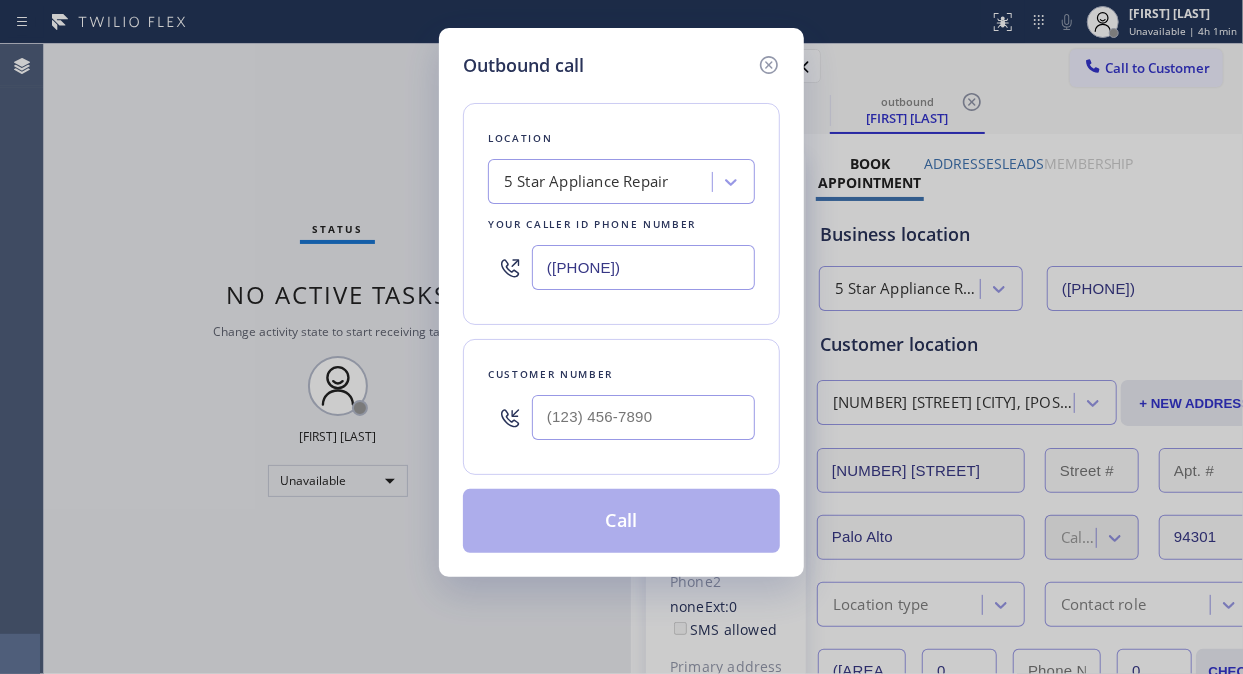type on "([PHONE])" 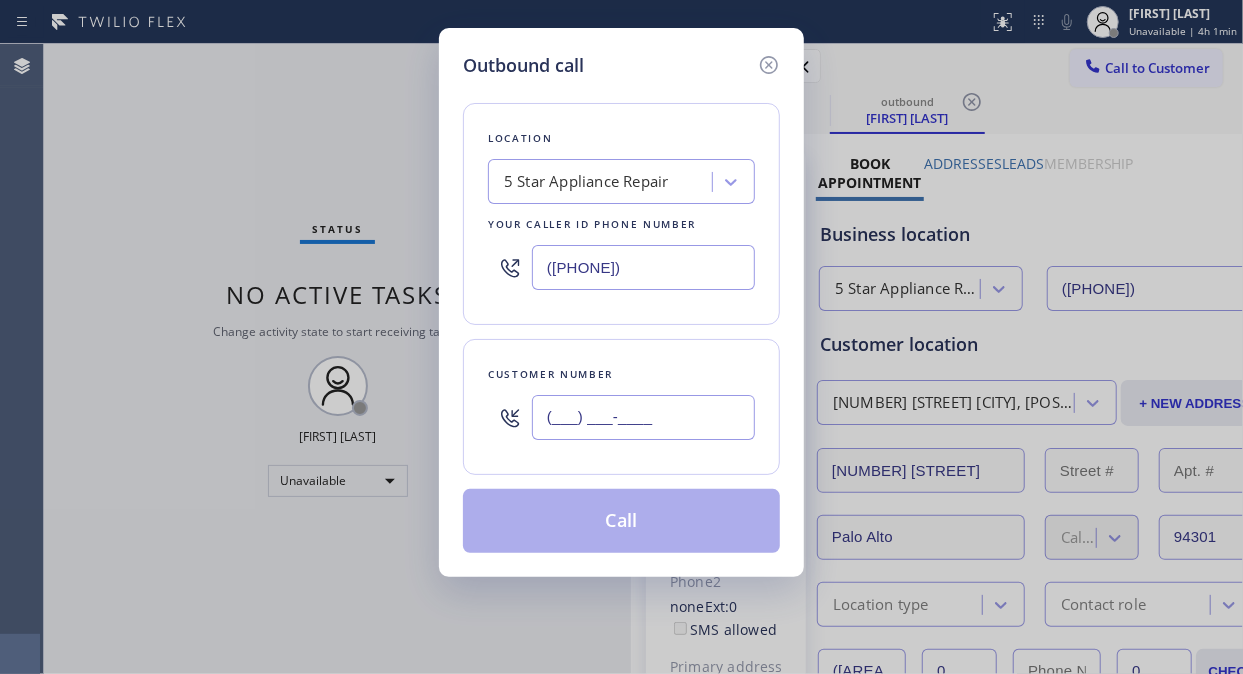 click on "(___) ___-____" at bounding box center (643, 417) 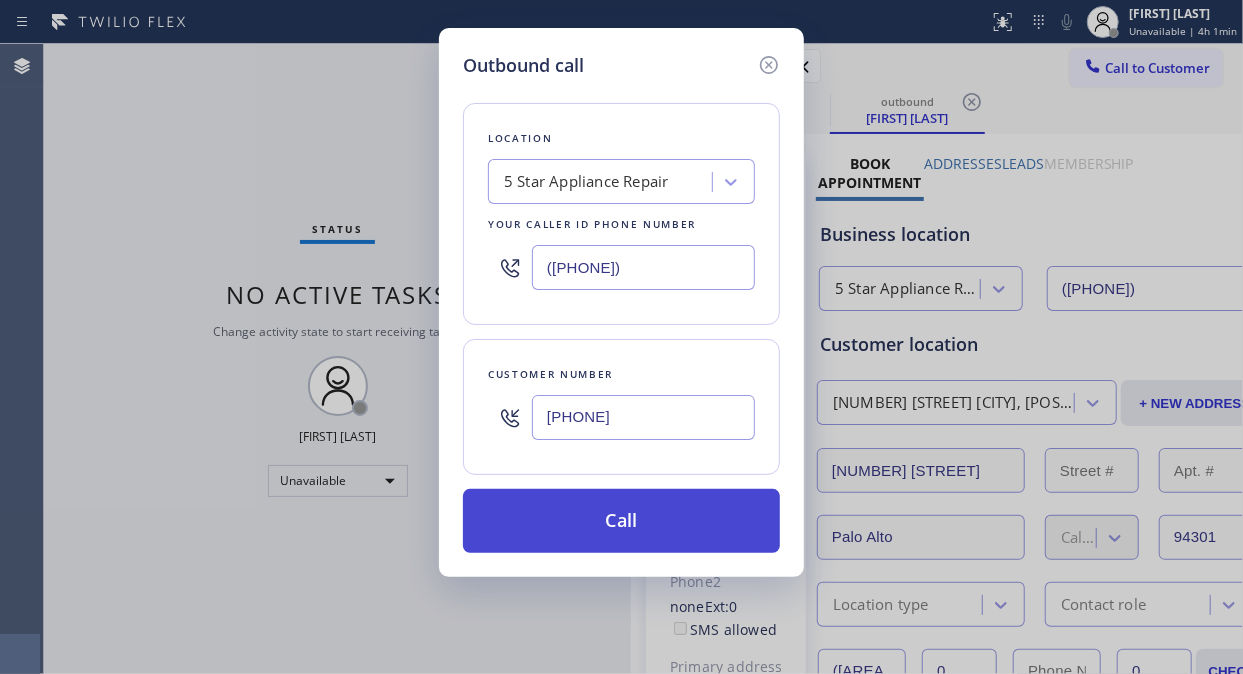 type on "[PHONE]" 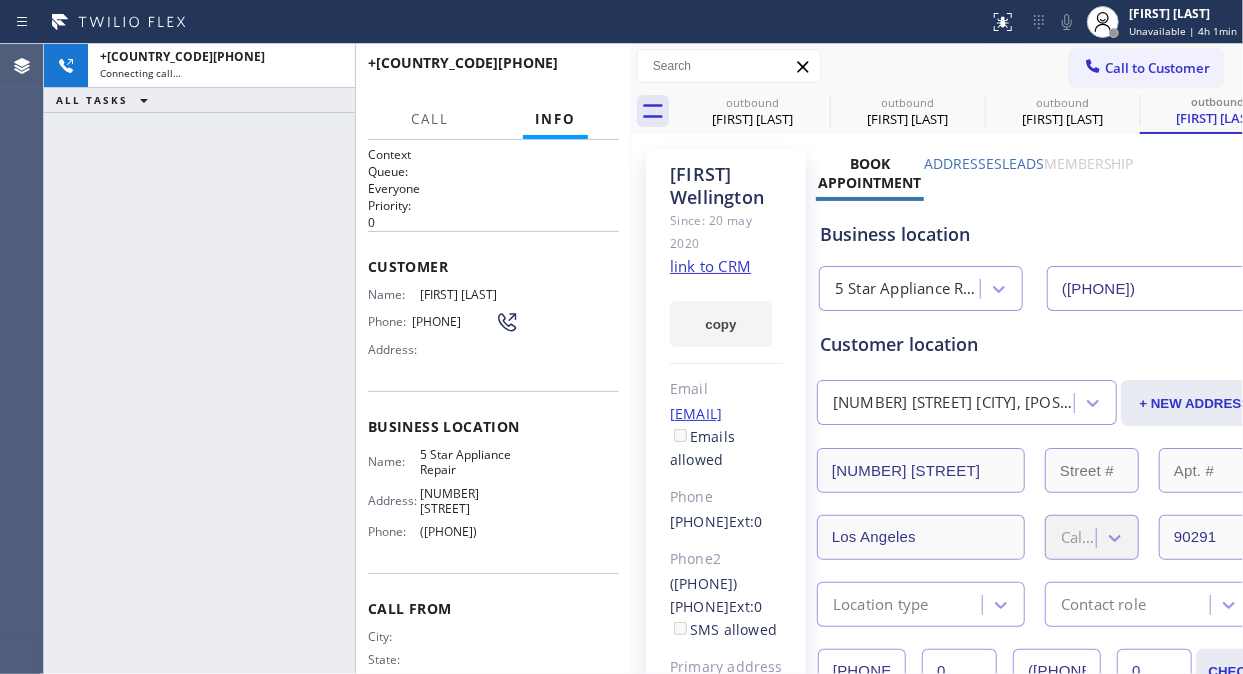 type on "([PHONE])" 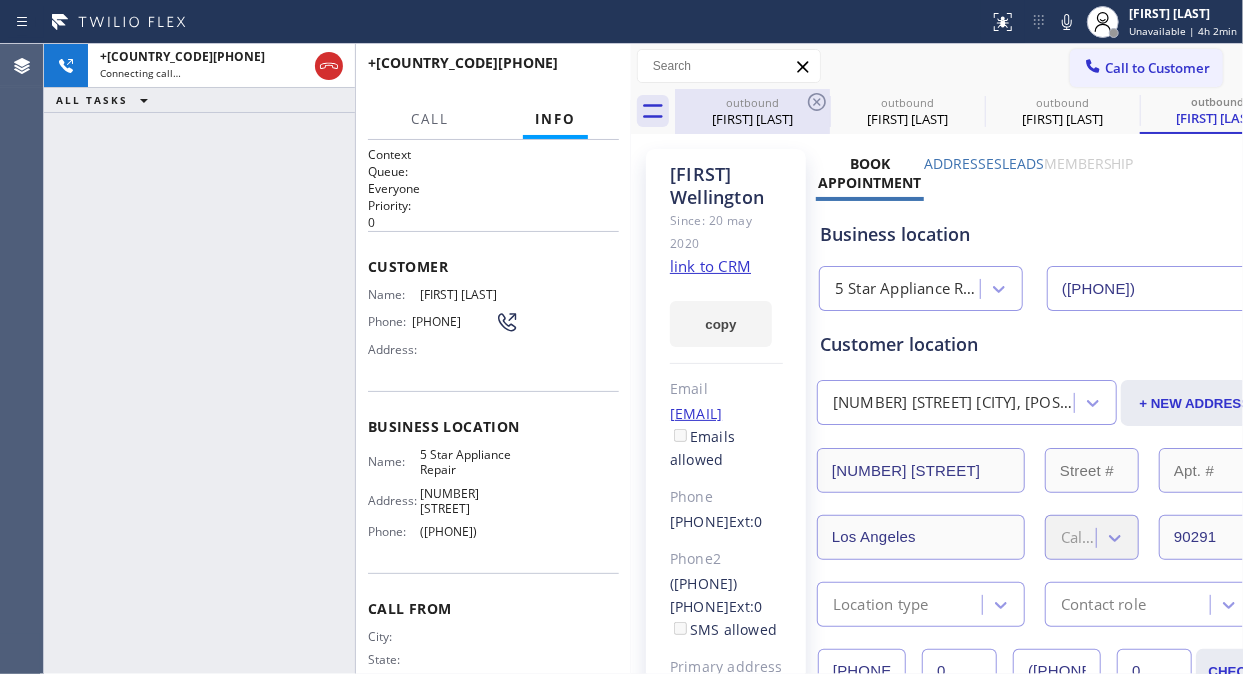 click on "[FIRST] [LAST]" at bounding box center (752, 119) 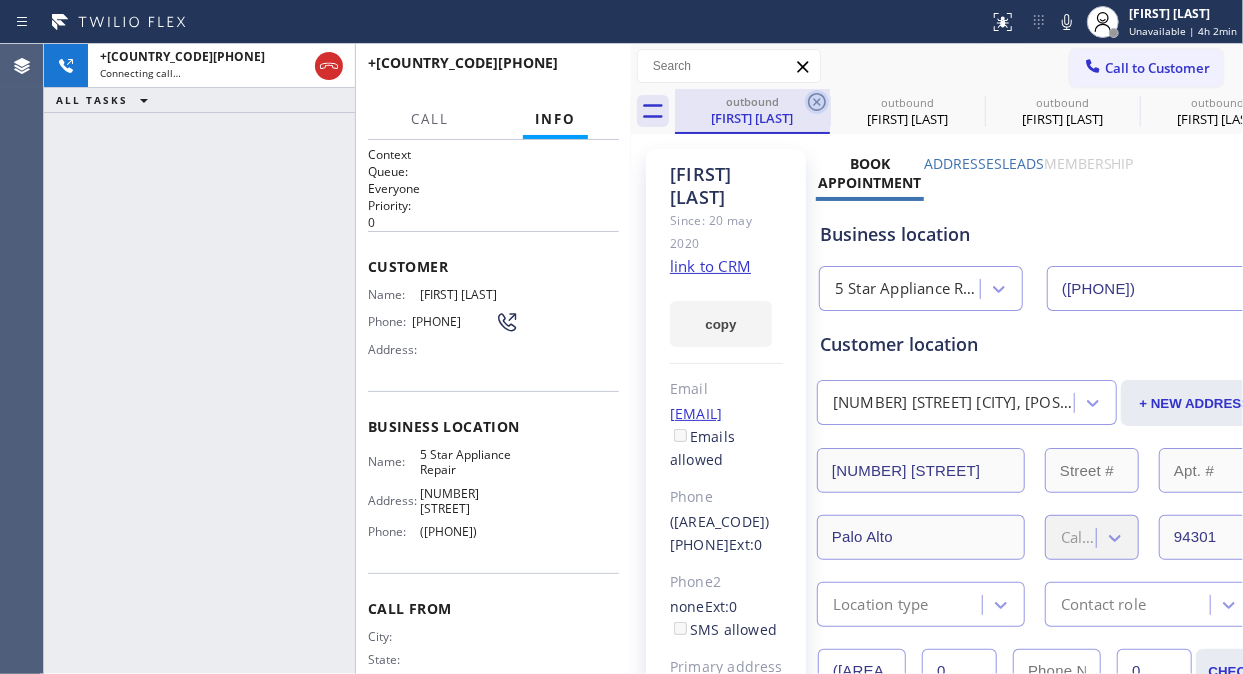 click 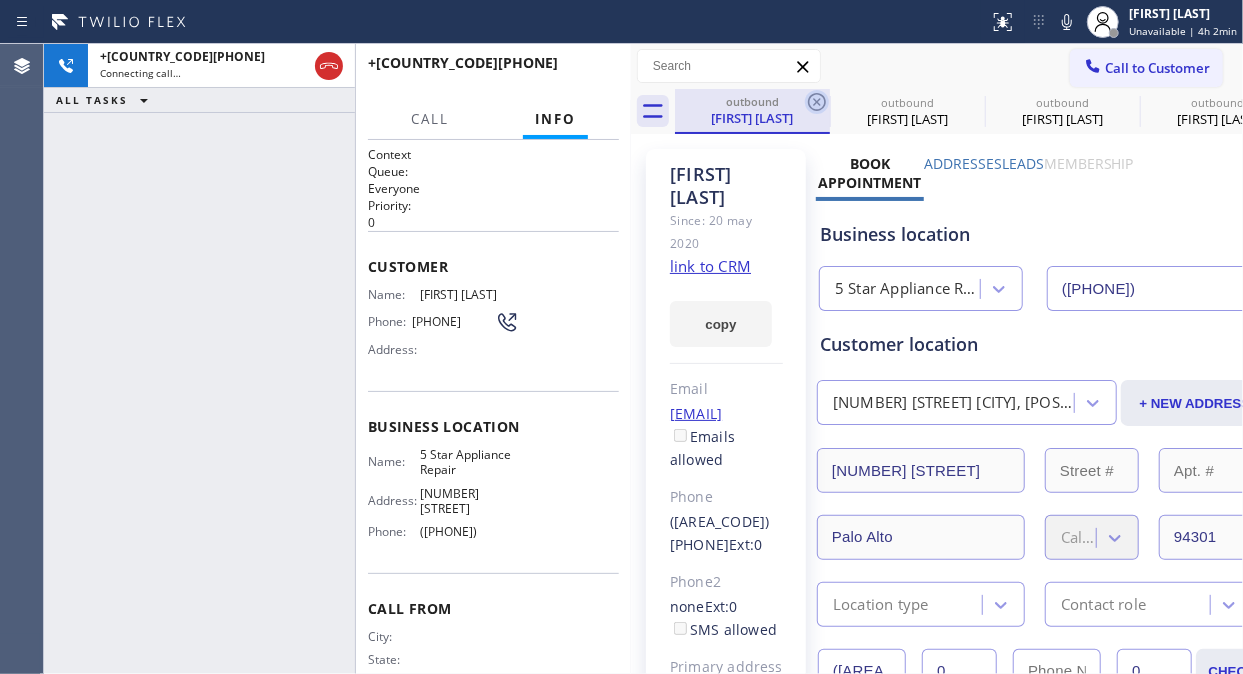 click 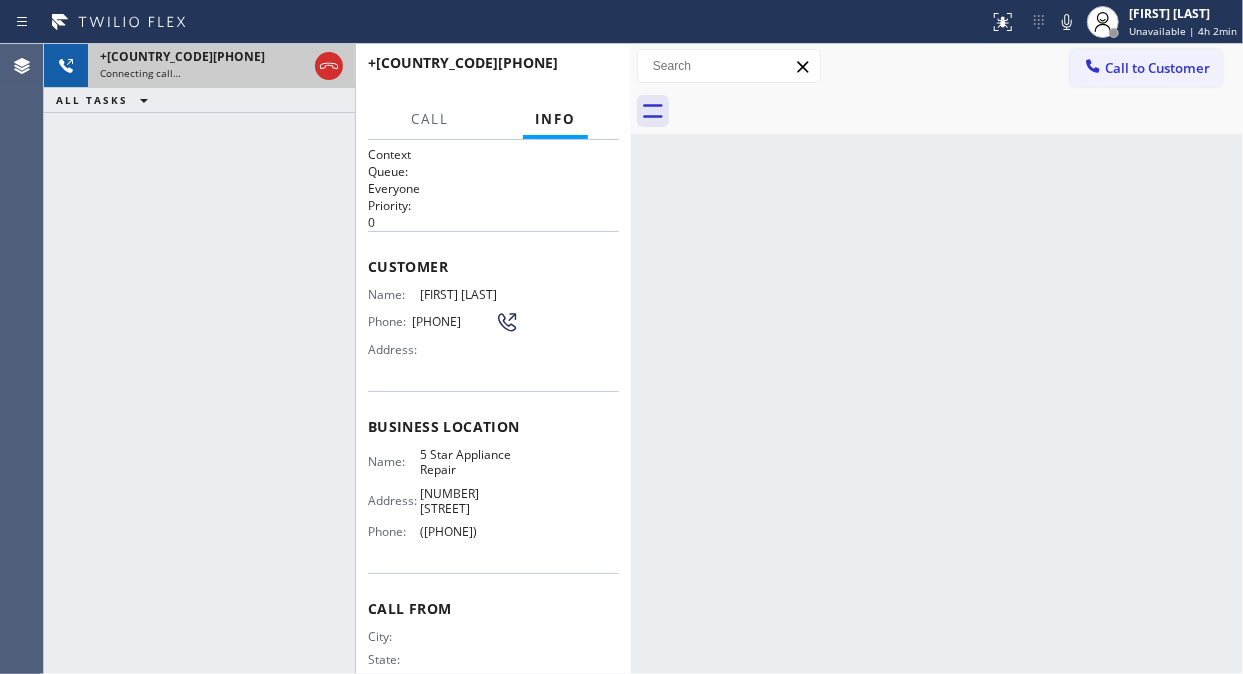 click on "Connecting call…" at bounding box center (140, 73) 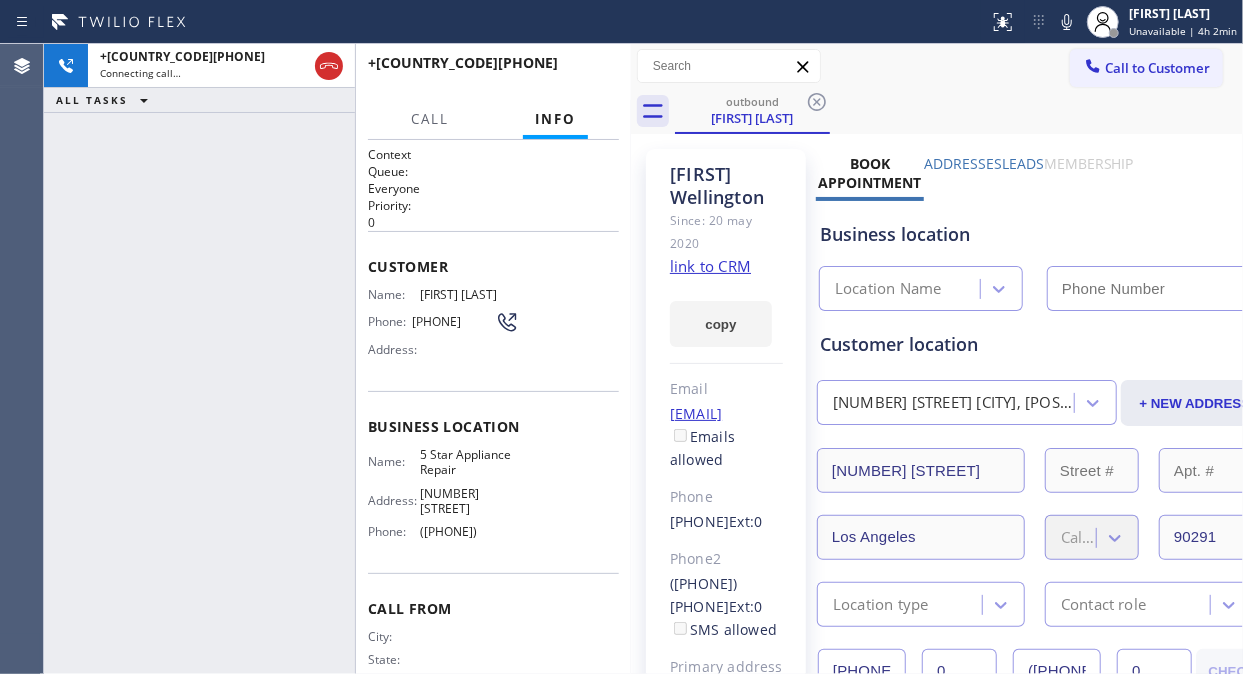 type on "([PHONE])" 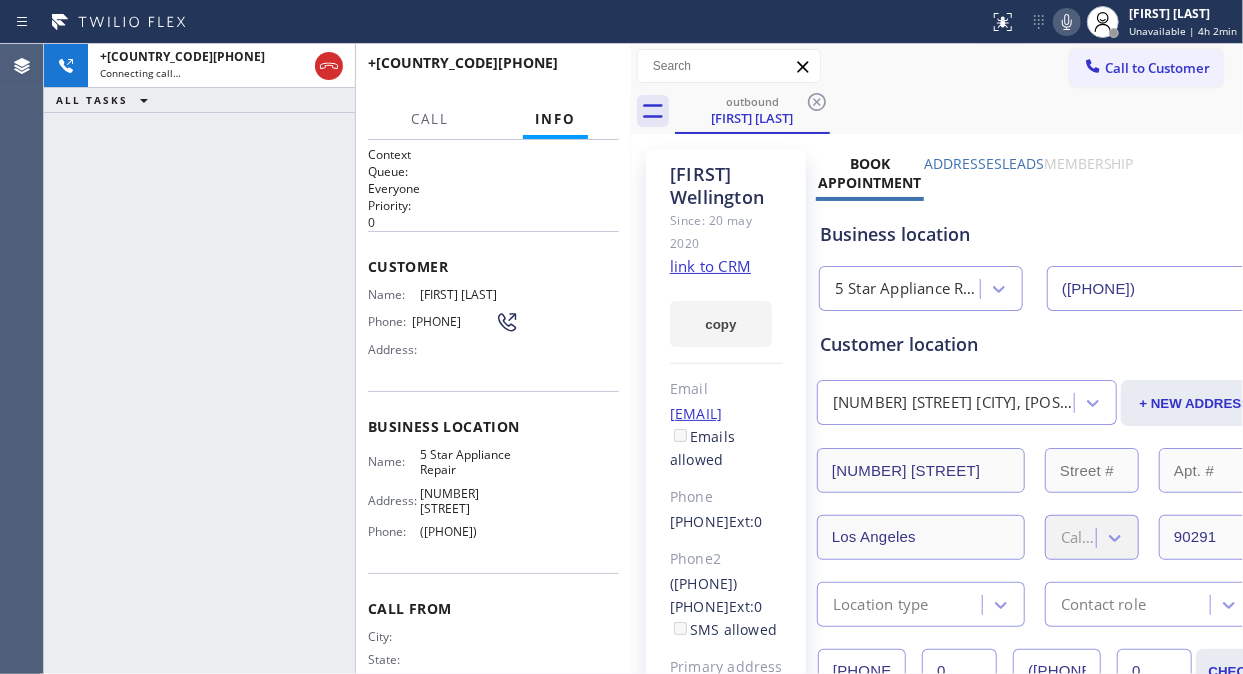 click 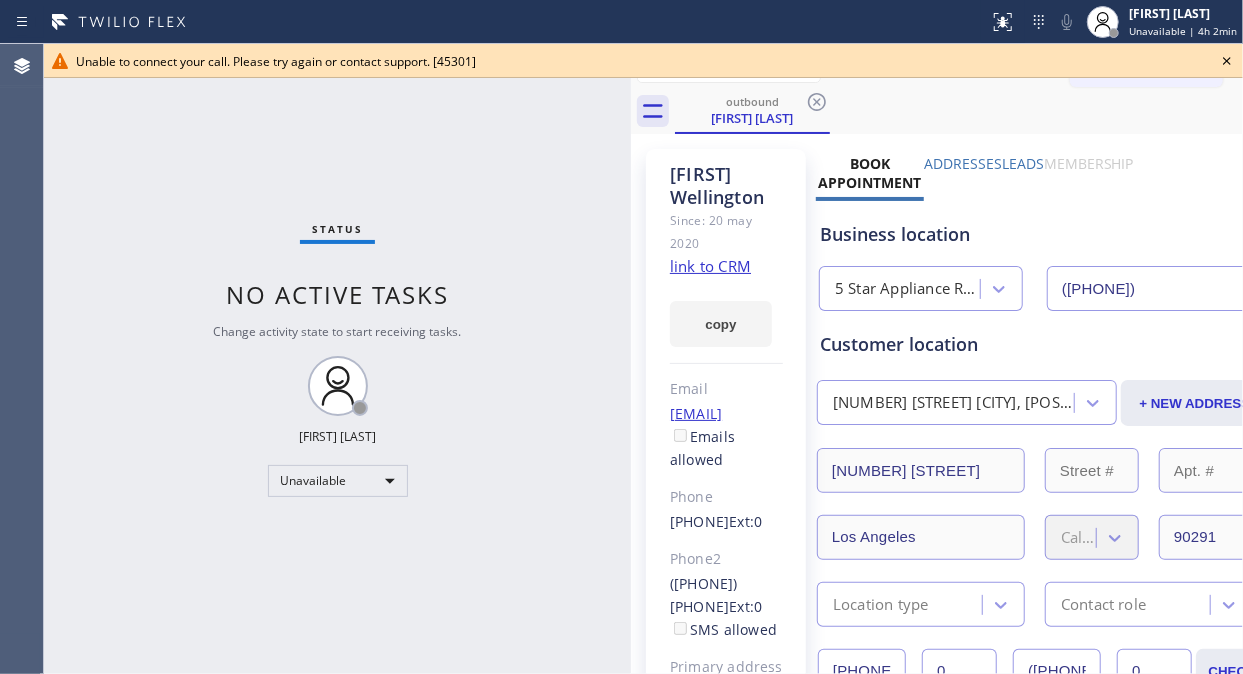 click 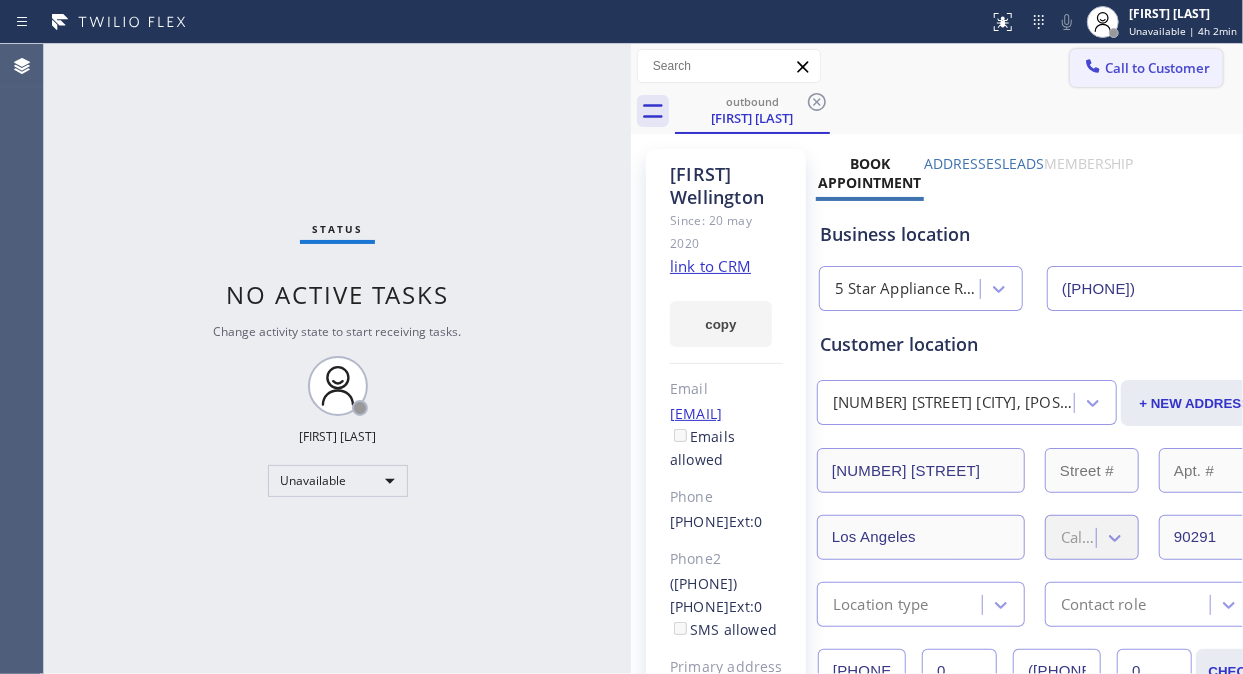 click on "Call to Customer Outbound call Location 5 Star Appliance Repair Your caller id phone number (855) 731-4952 Customer number Call Outbound call Technician Search Technician Your caller id phone number Your caller id phone number Call" at bounding box center [937, 66] 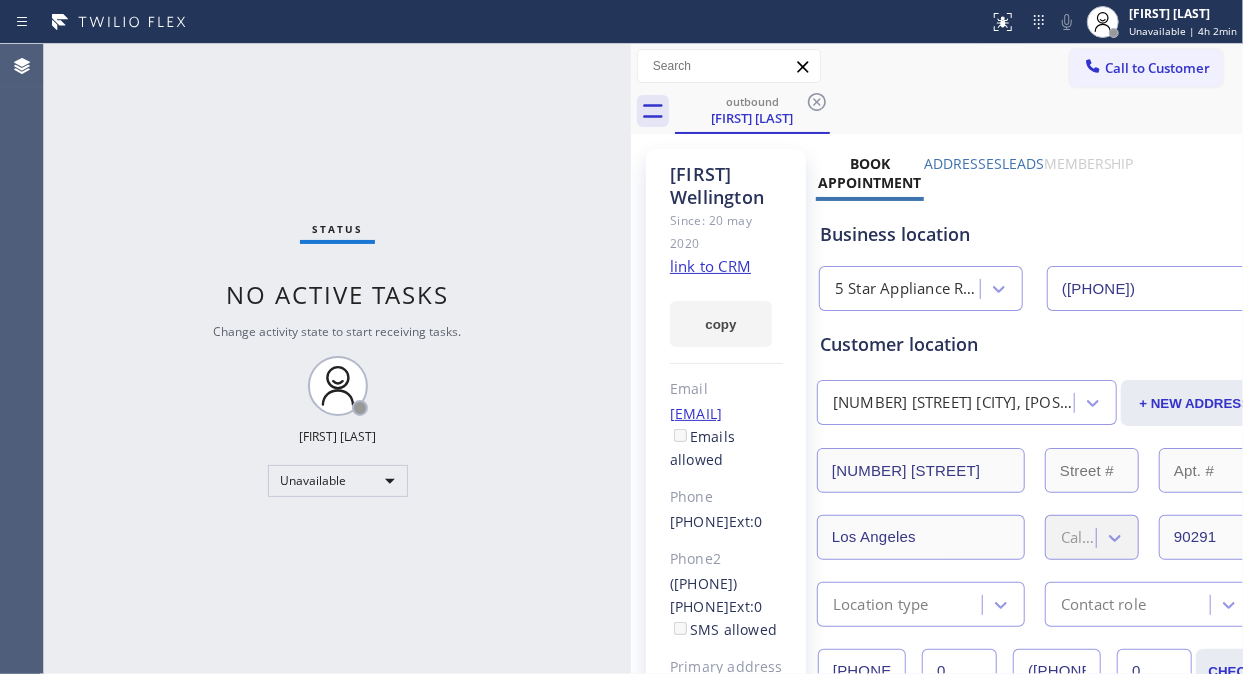 click at bounding box center (1093, 68) 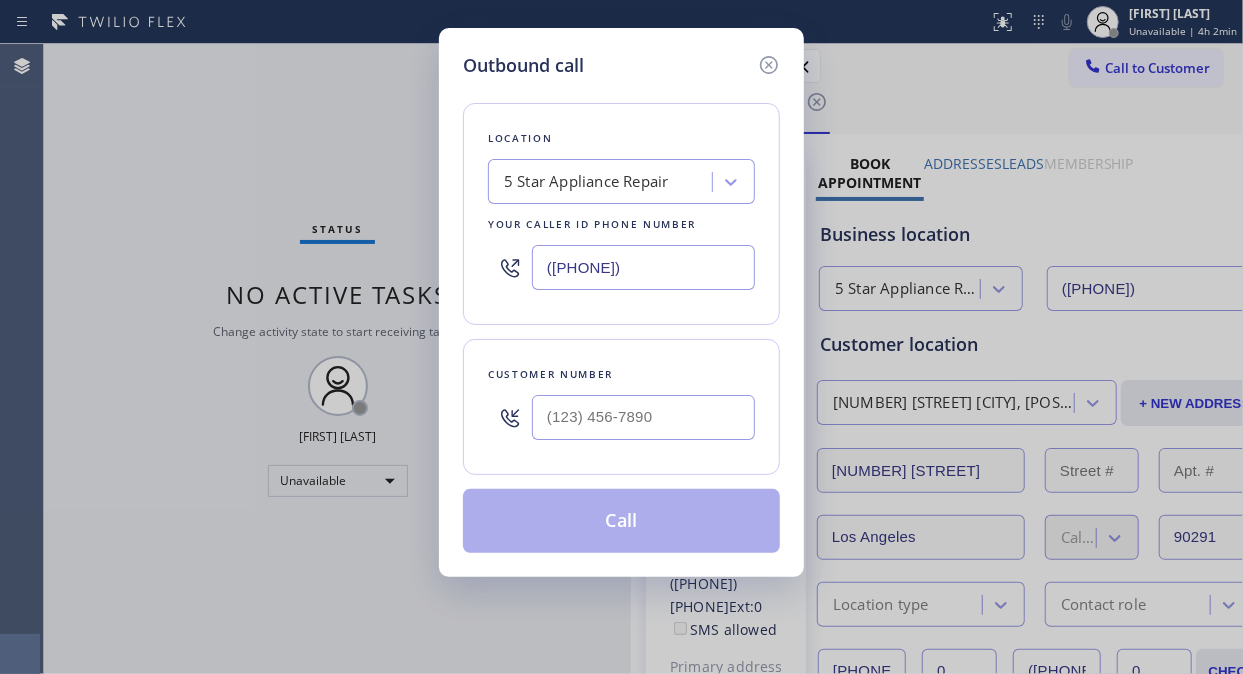 click at bounding box center [643, 417] 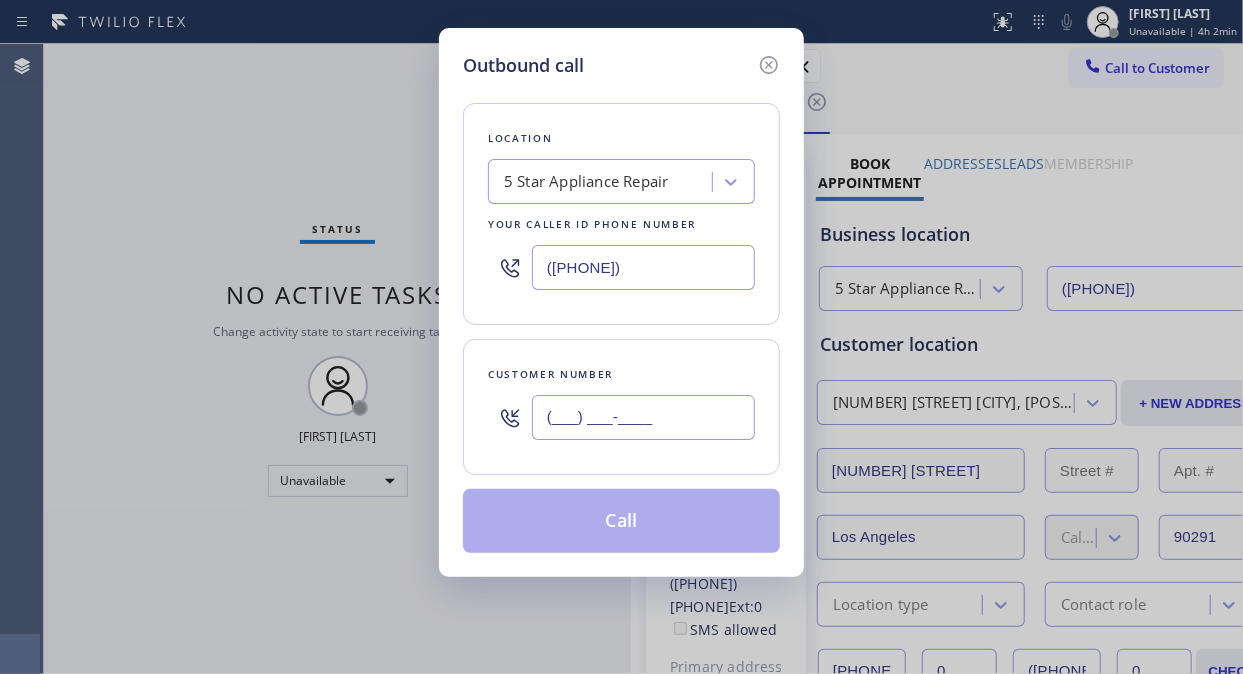 paste on "([AREA_CODE]) [PHONE]" 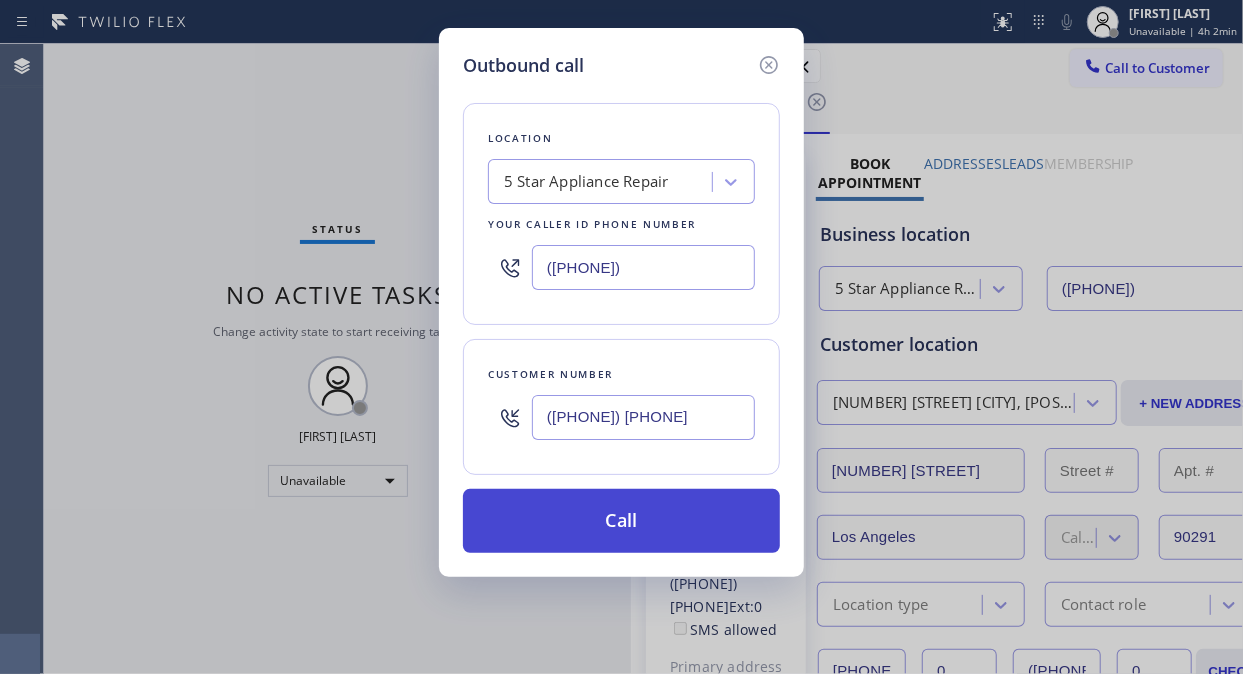 type on "([PHONE]) [PHONE]" 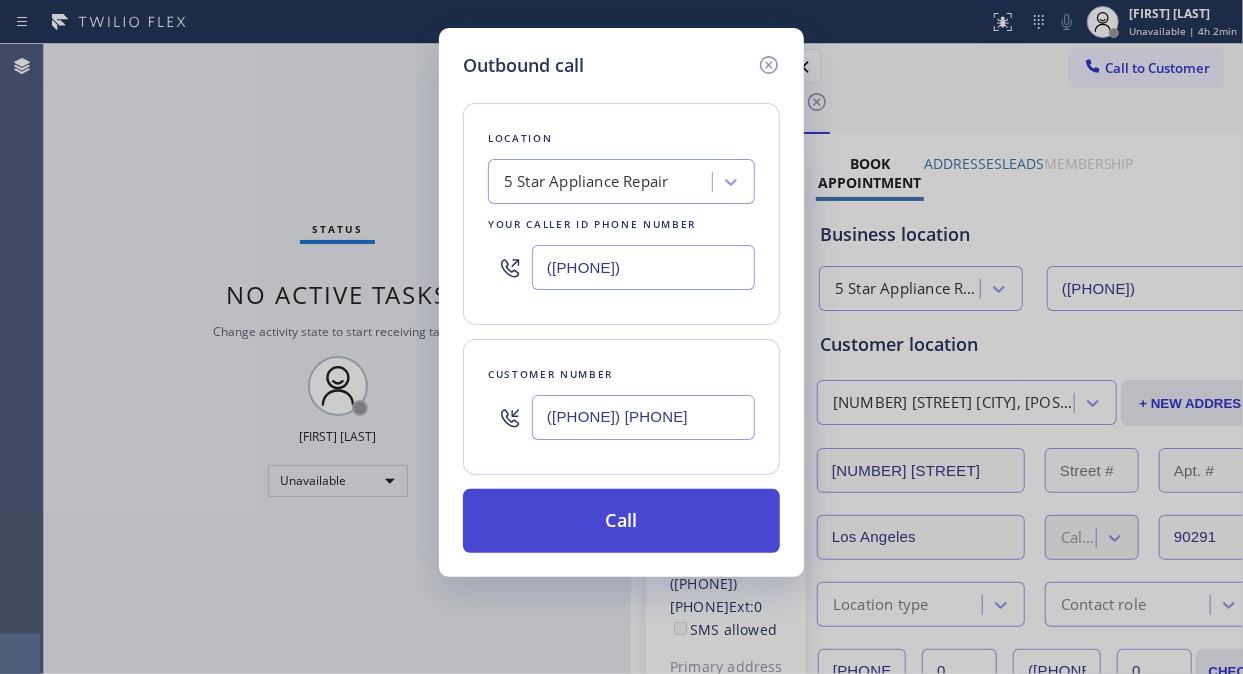 click on "Call" at bounding box center [621, 521] 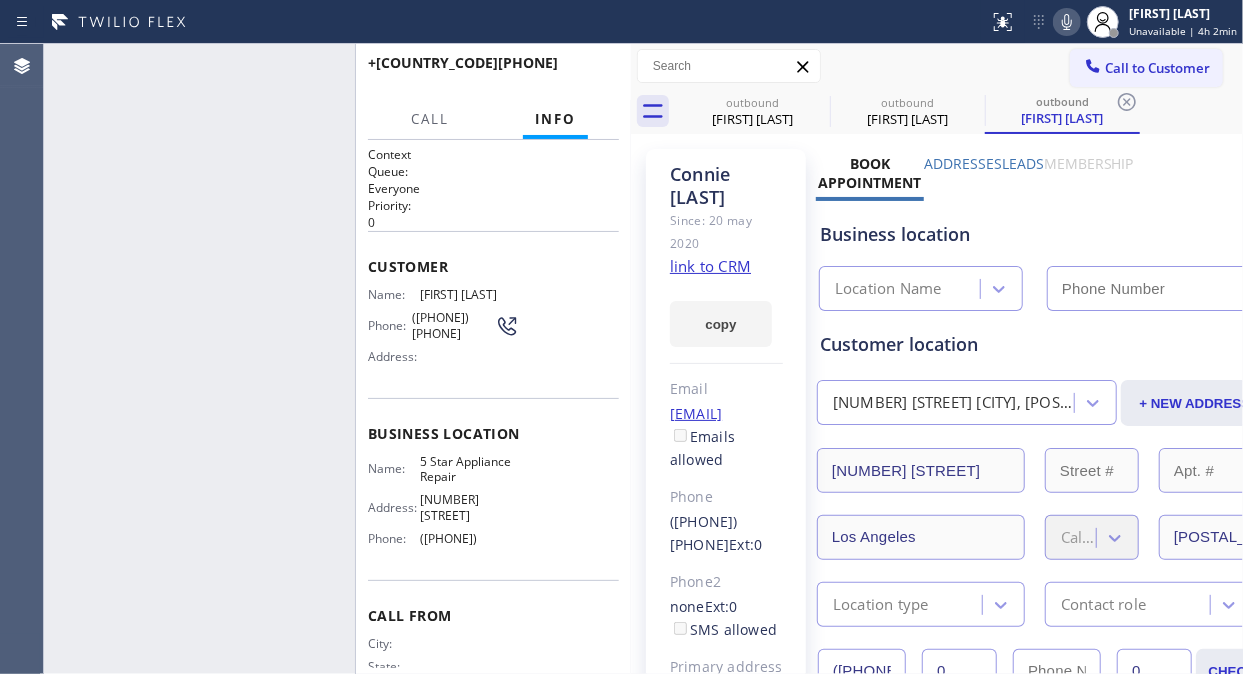 type on "([PHONE])" 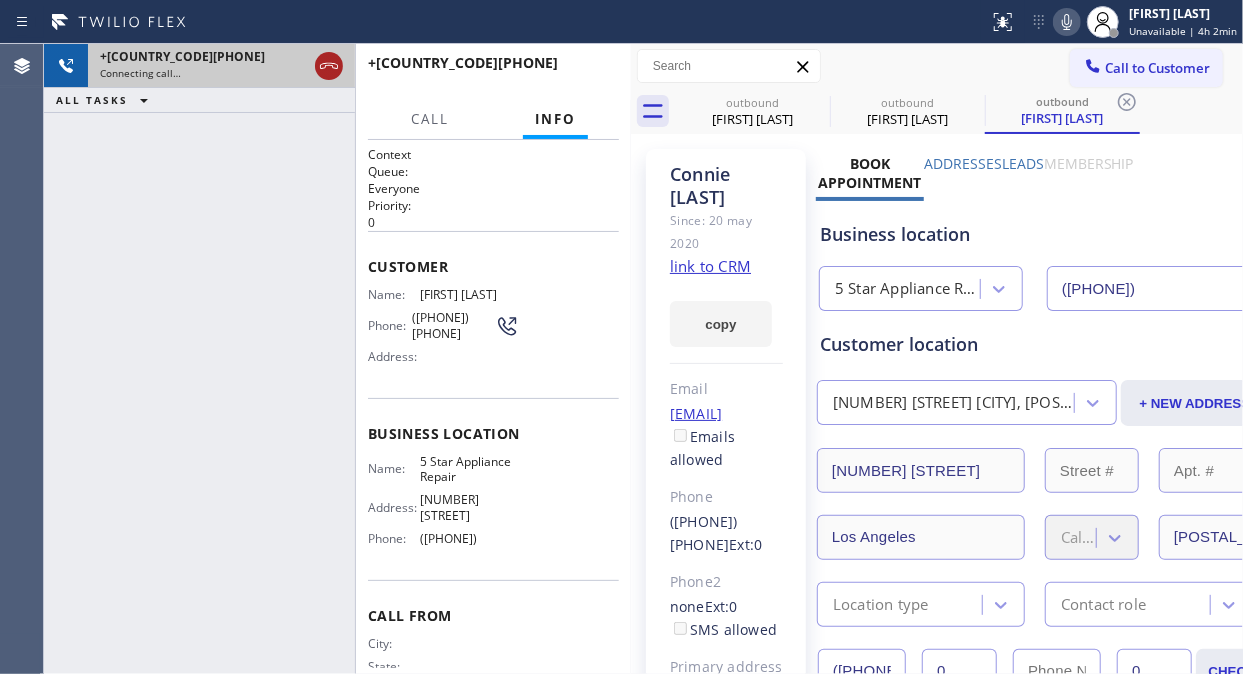 click 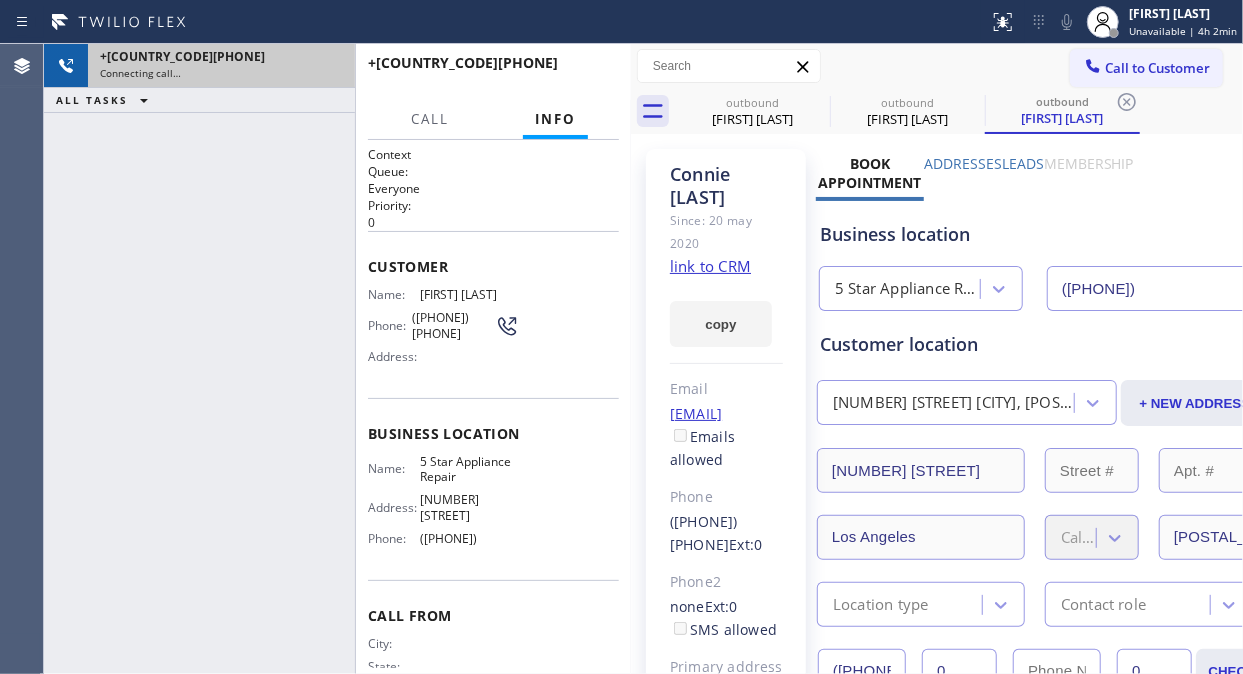 click on "Call to Customer" at bounding box center [1157, 68] 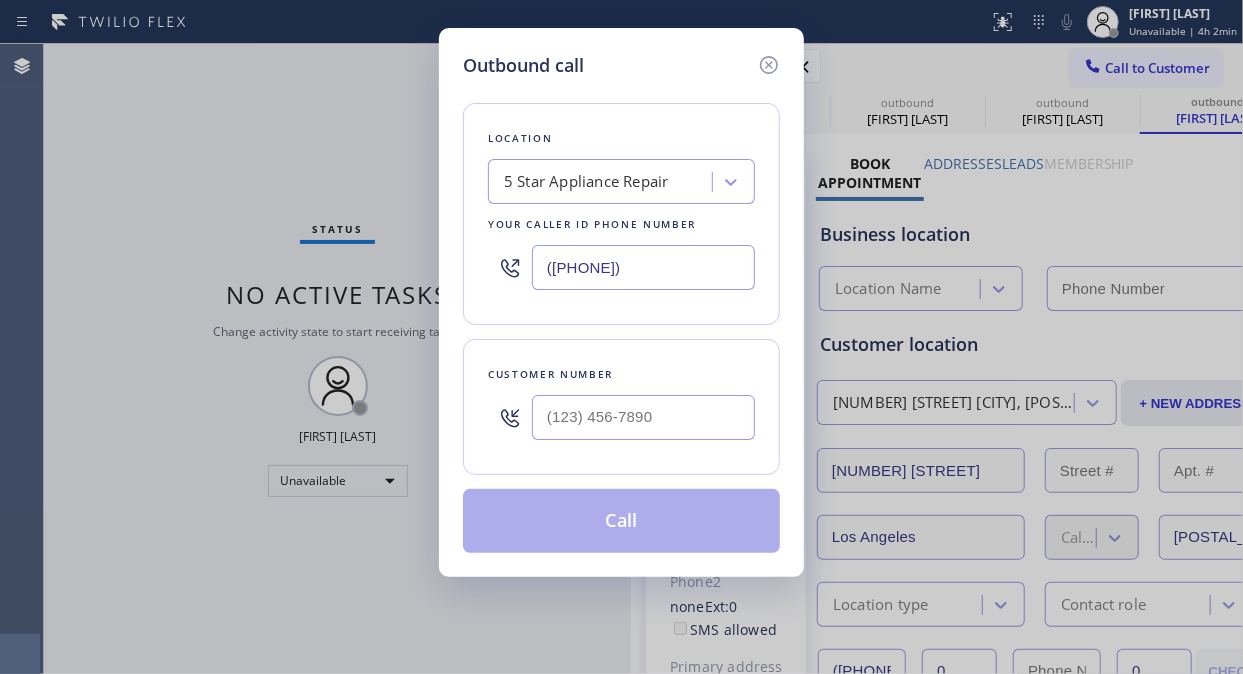 type on "([PHONE])" 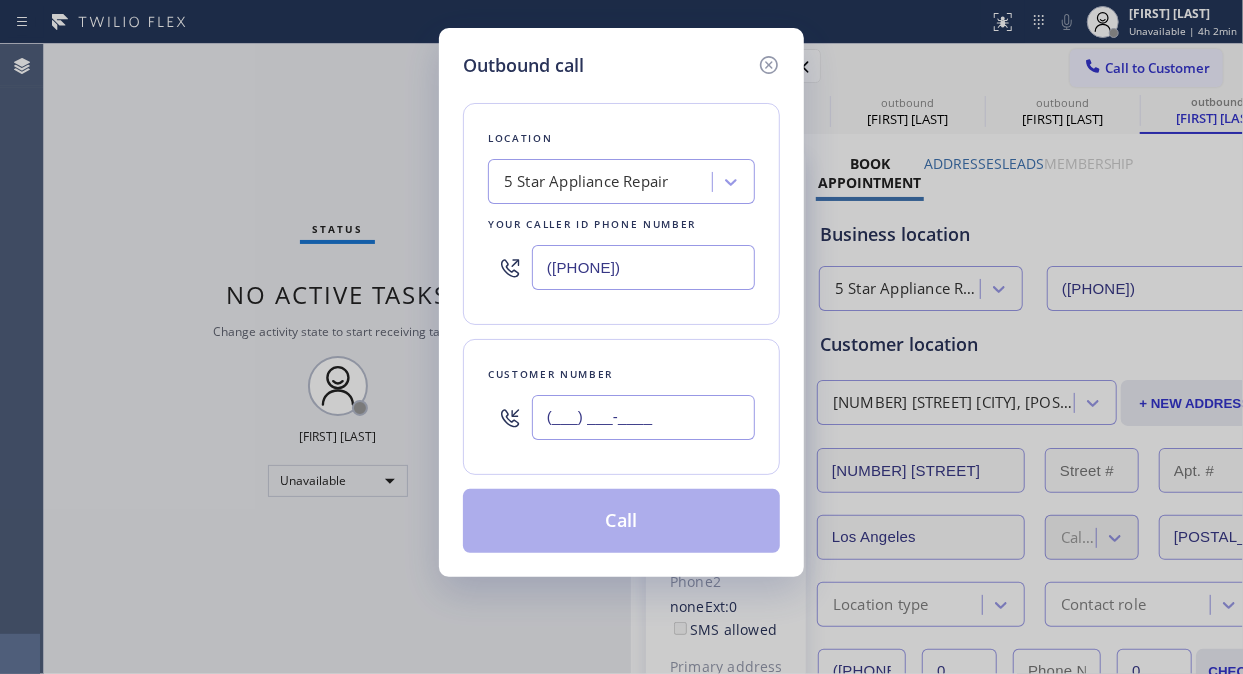 click on "(___) ___-____" at bounding box center (643, 417) 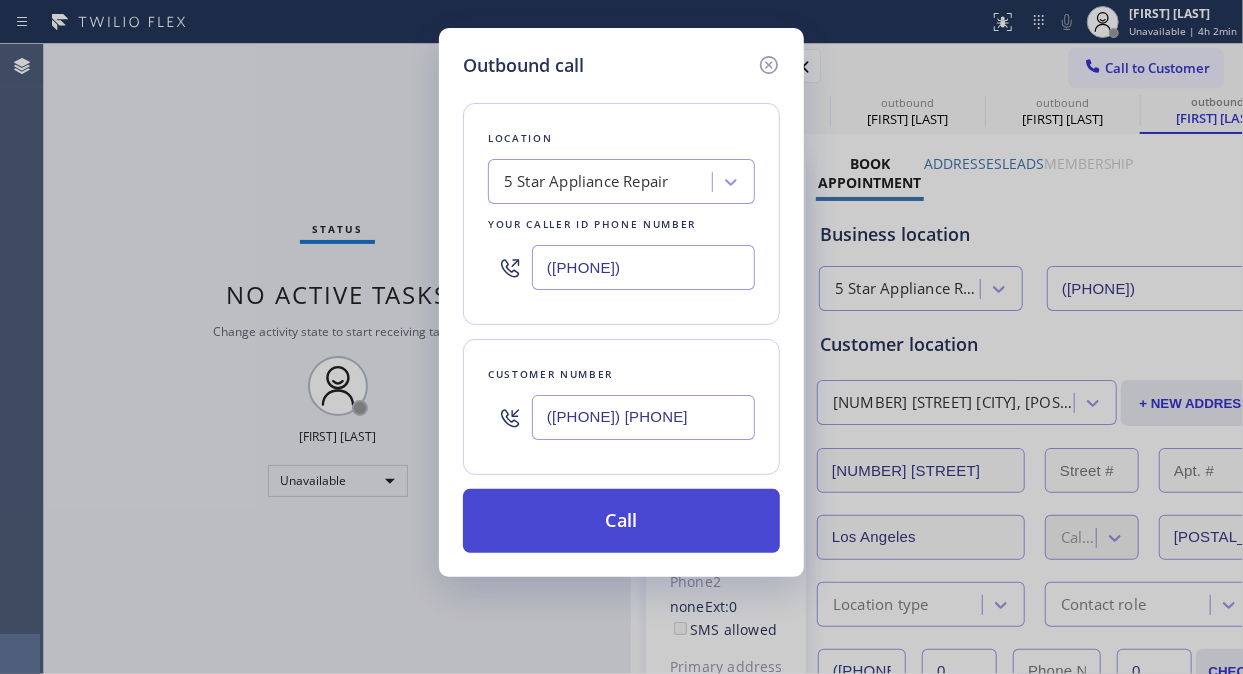 type on "([PHONE]) [PHONE]" 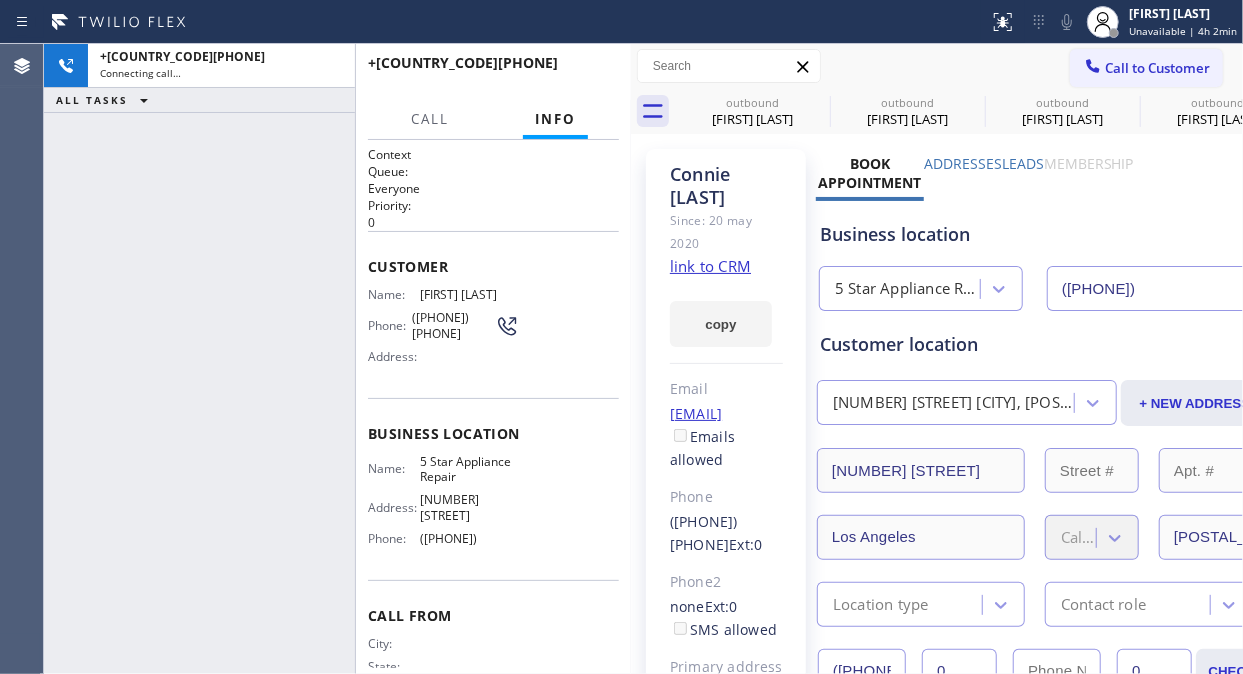 type on "([PHONE])" 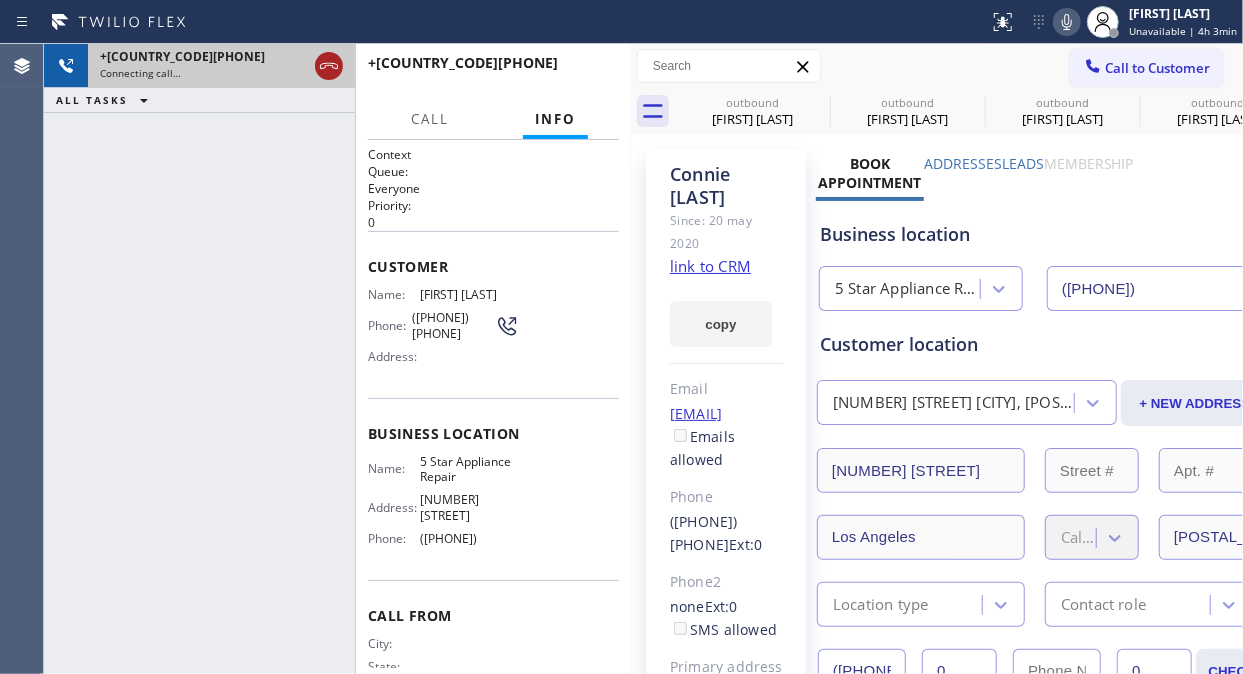 click 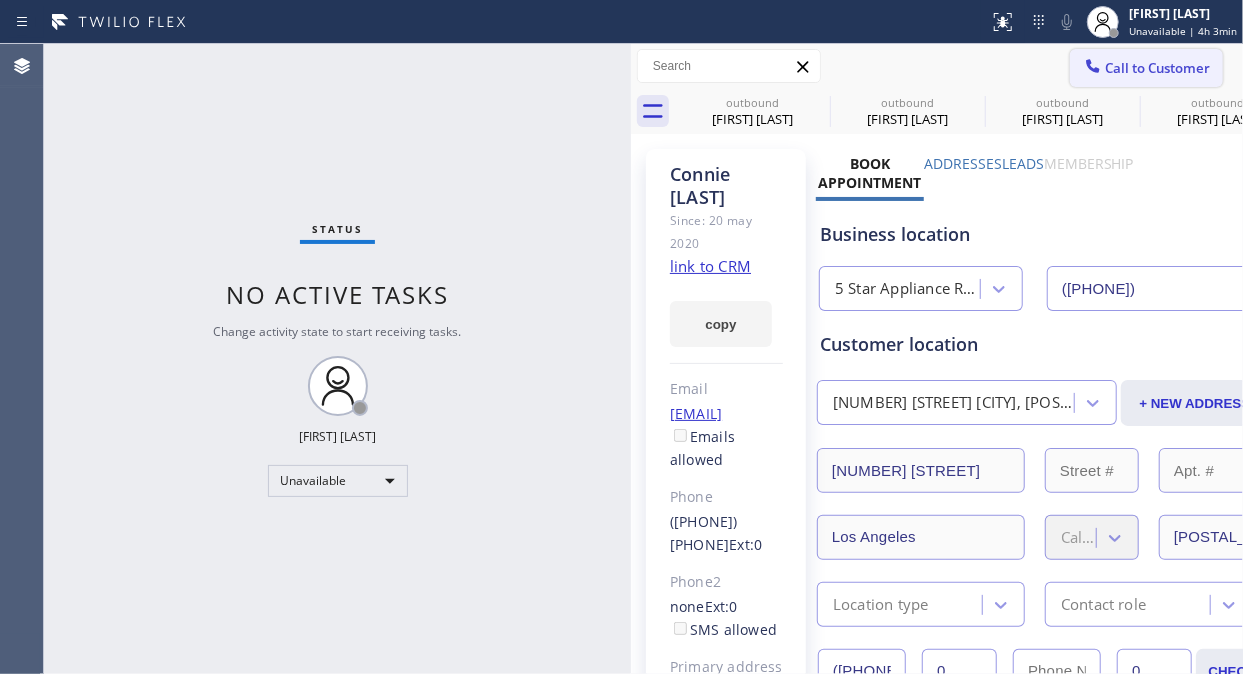 click on "Call to Customer" at bounding box center [1157, 68] 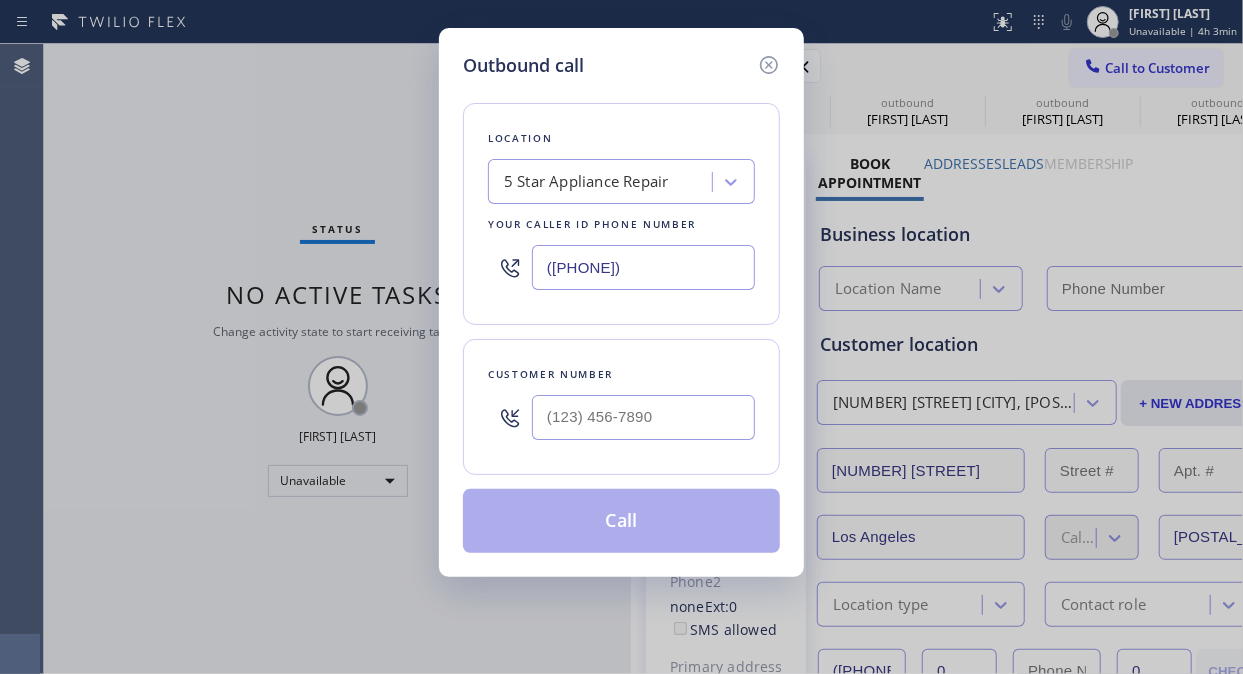 type on "([PHONE])" 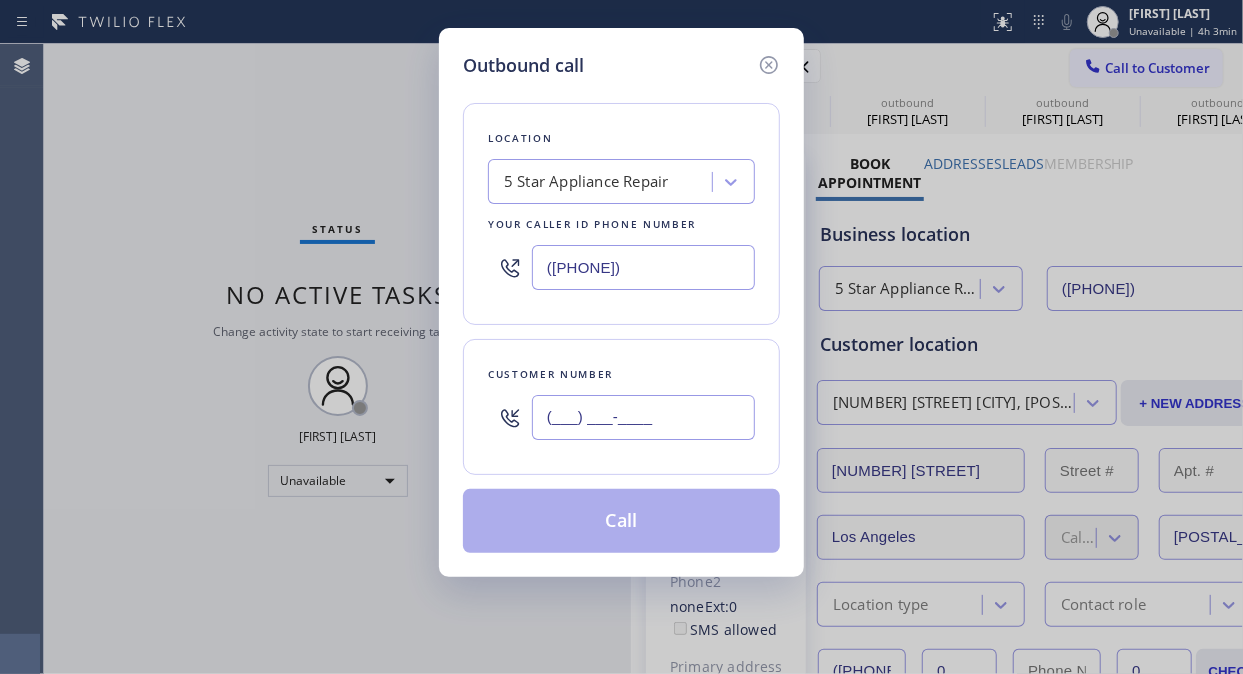 click on "(___) ___-____" at bounding box center (643, 417) 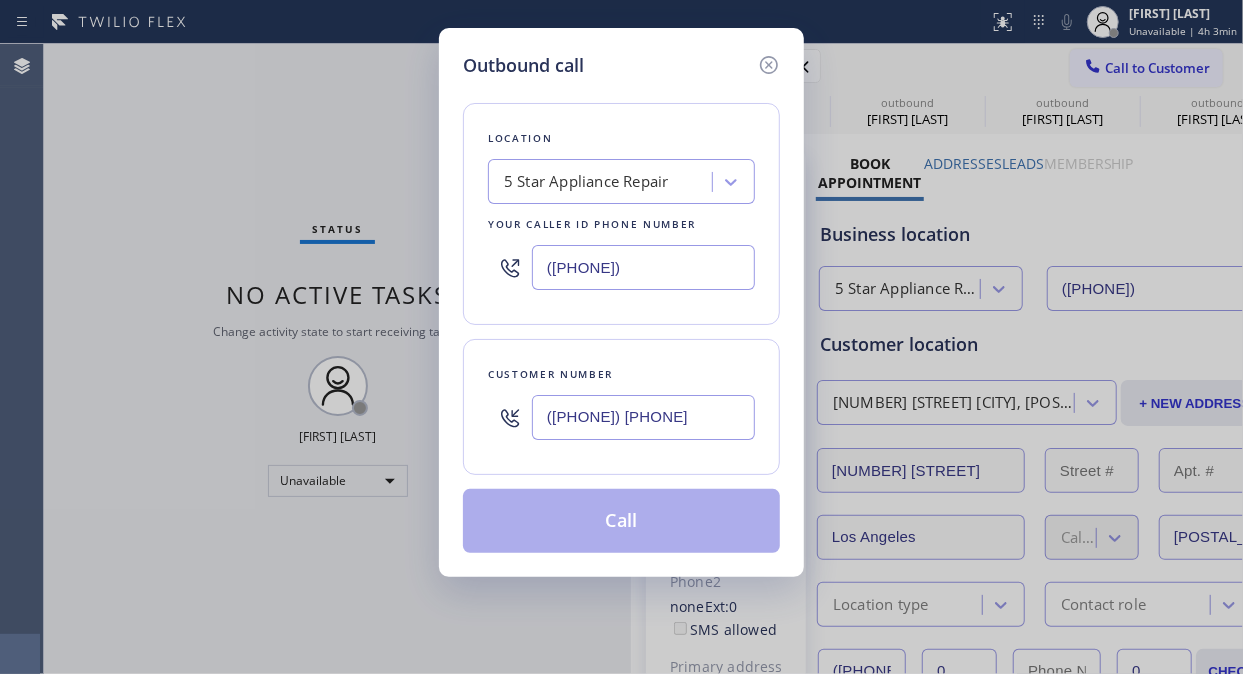type on "([PHONE]) [PHONE]" 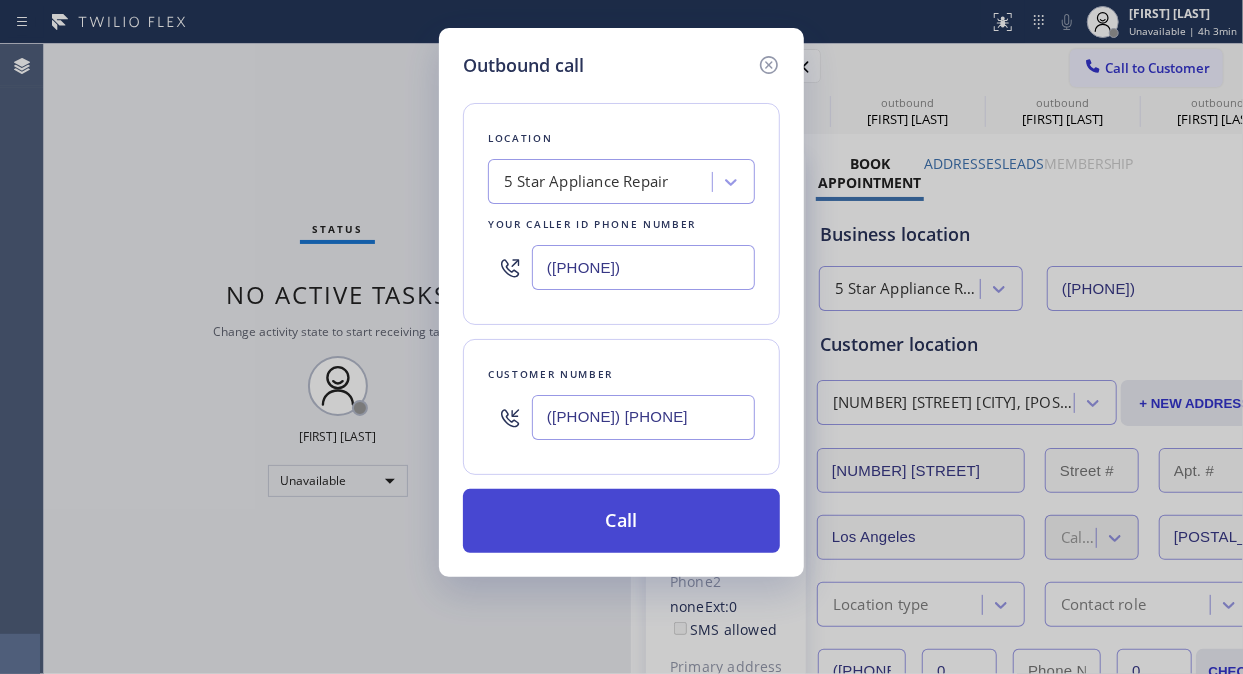 click on "Call" at bounding box center [621, 521] 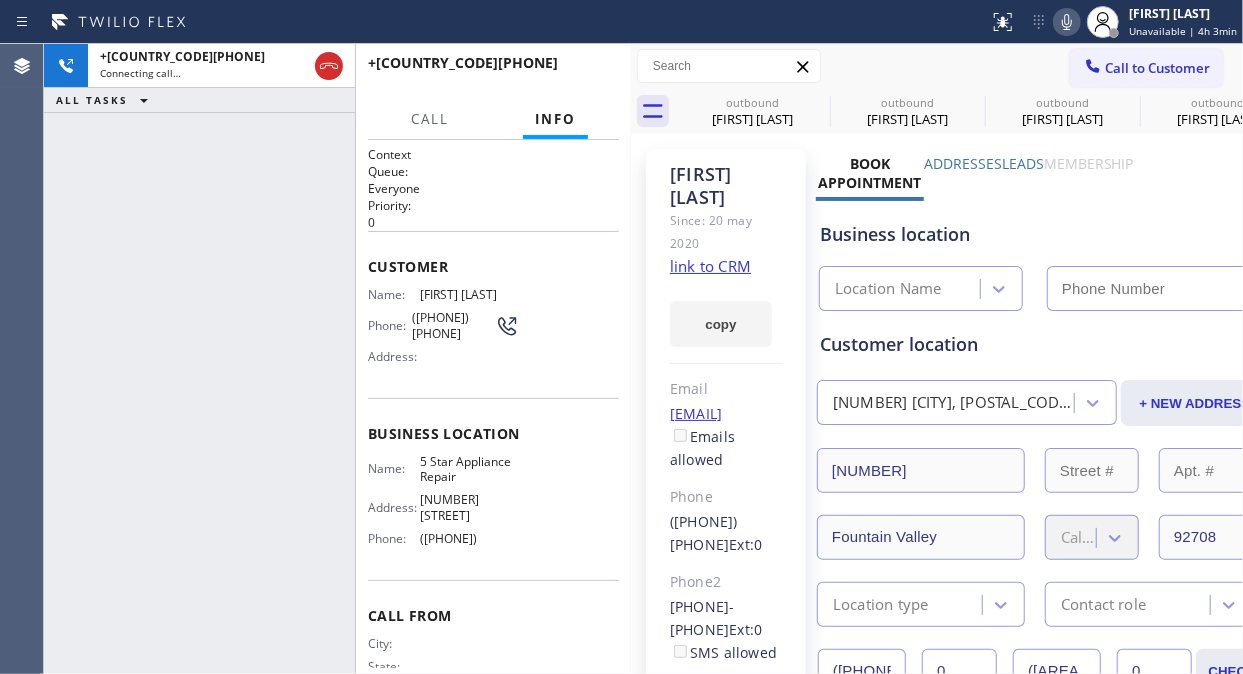 type on "([PHONE])" 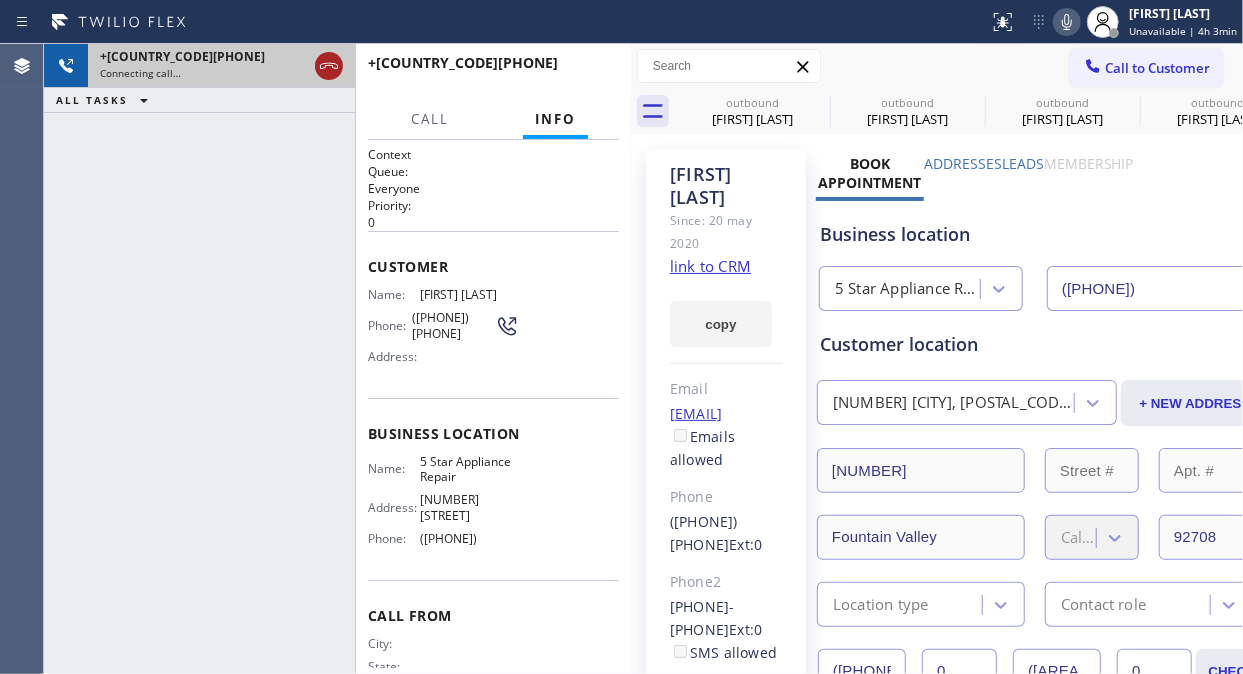click at bounding box center [329, 66] 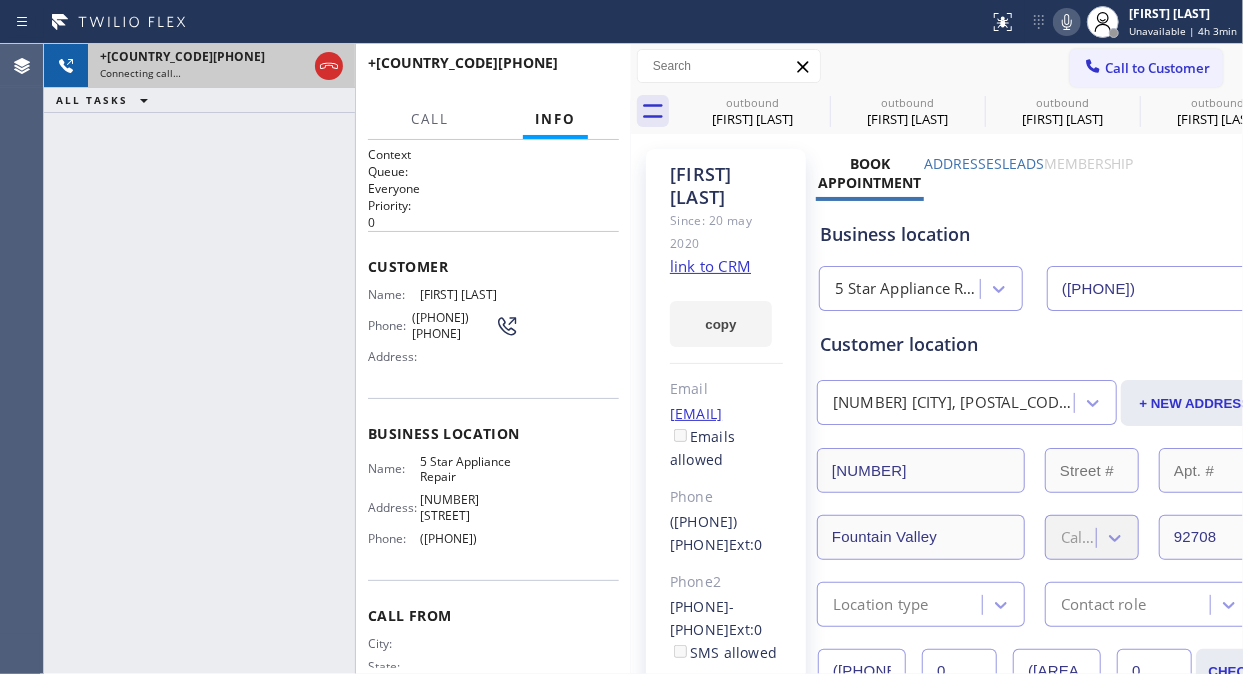 click 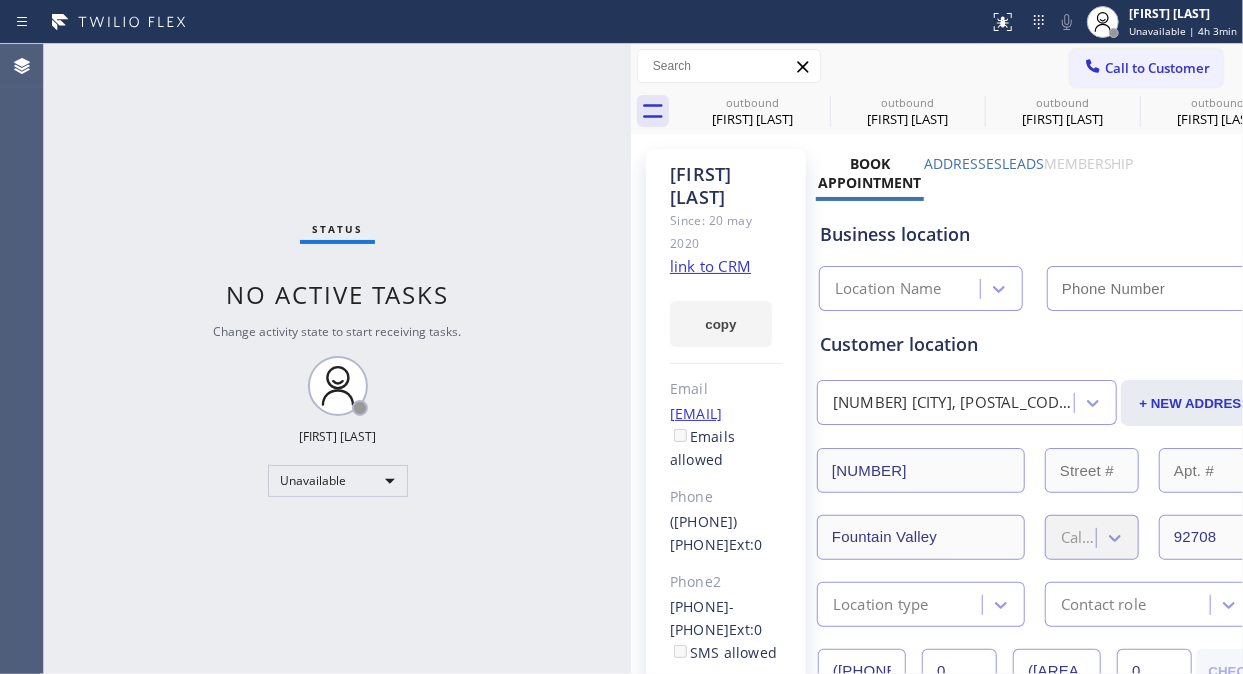 type 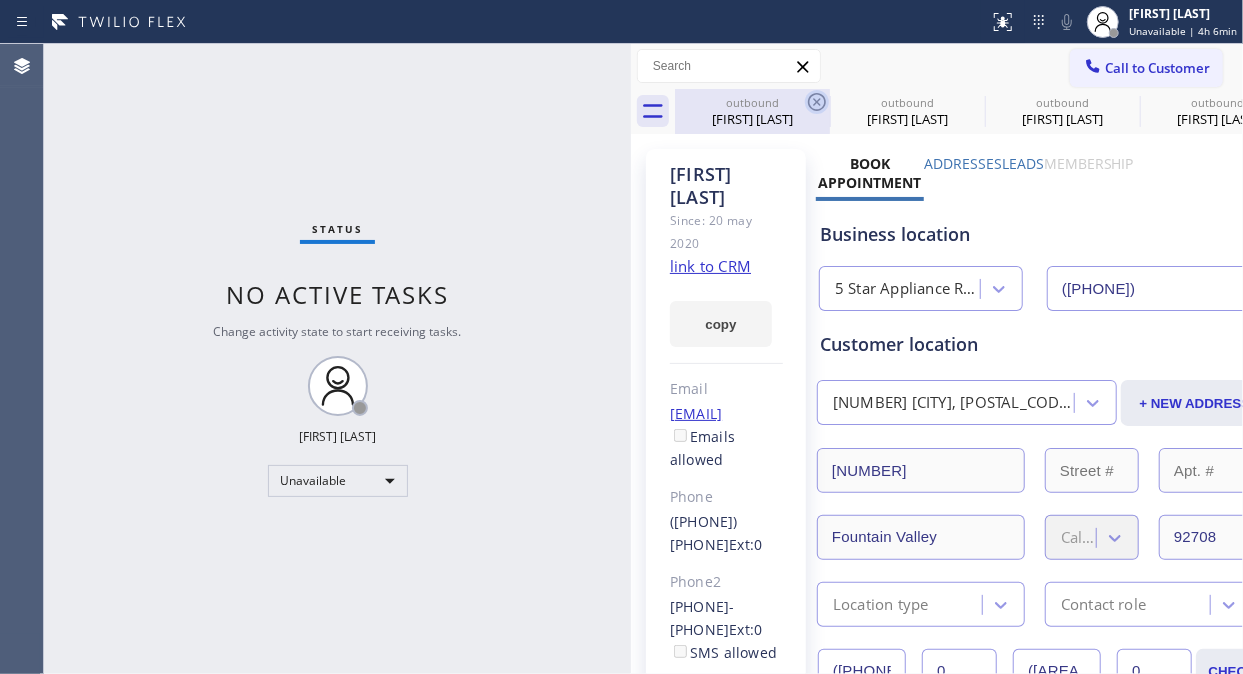 click 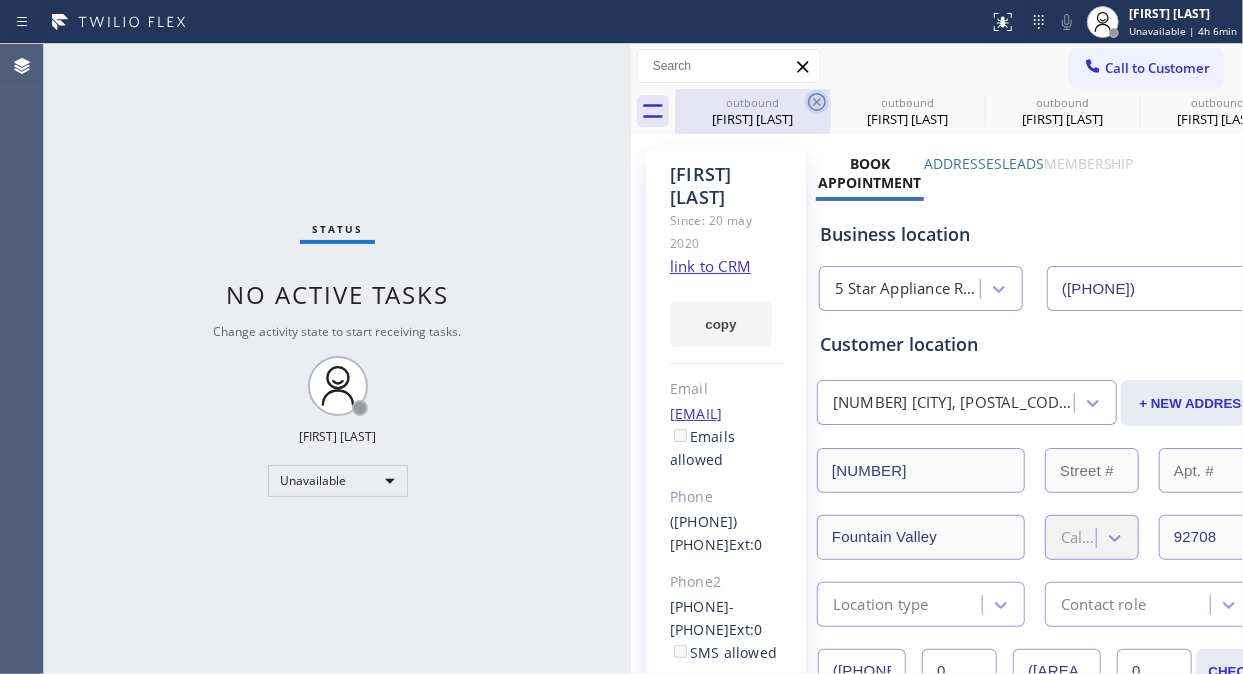 click 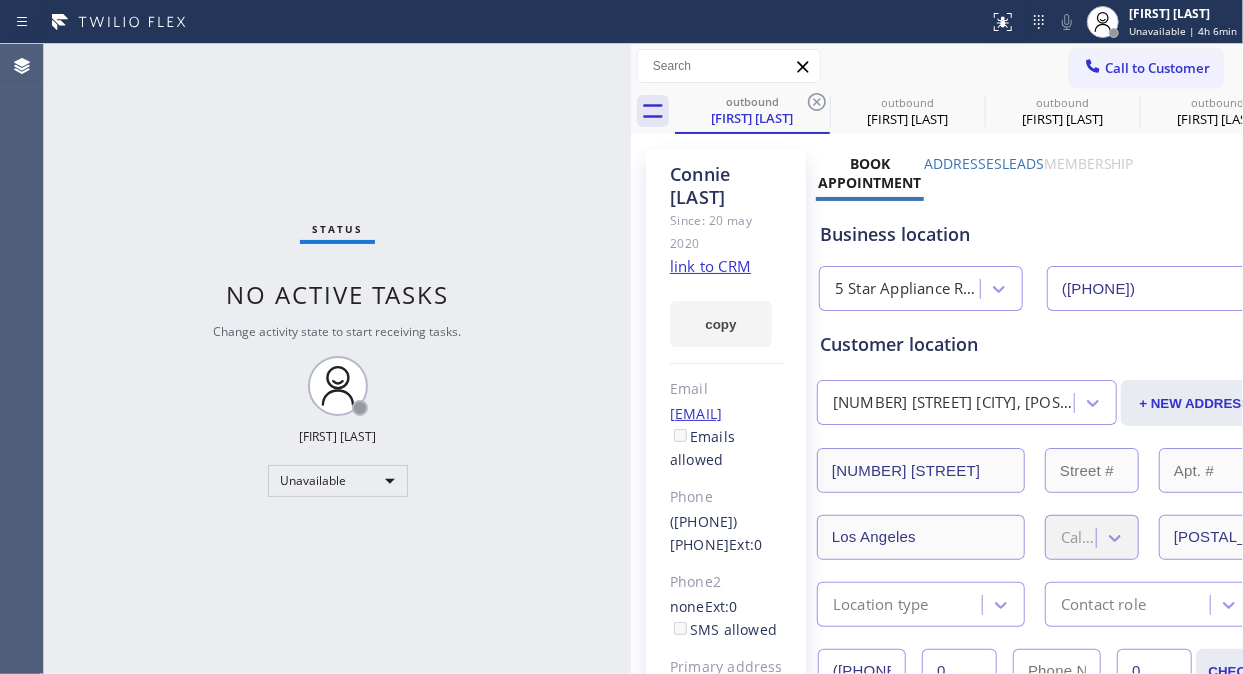 click 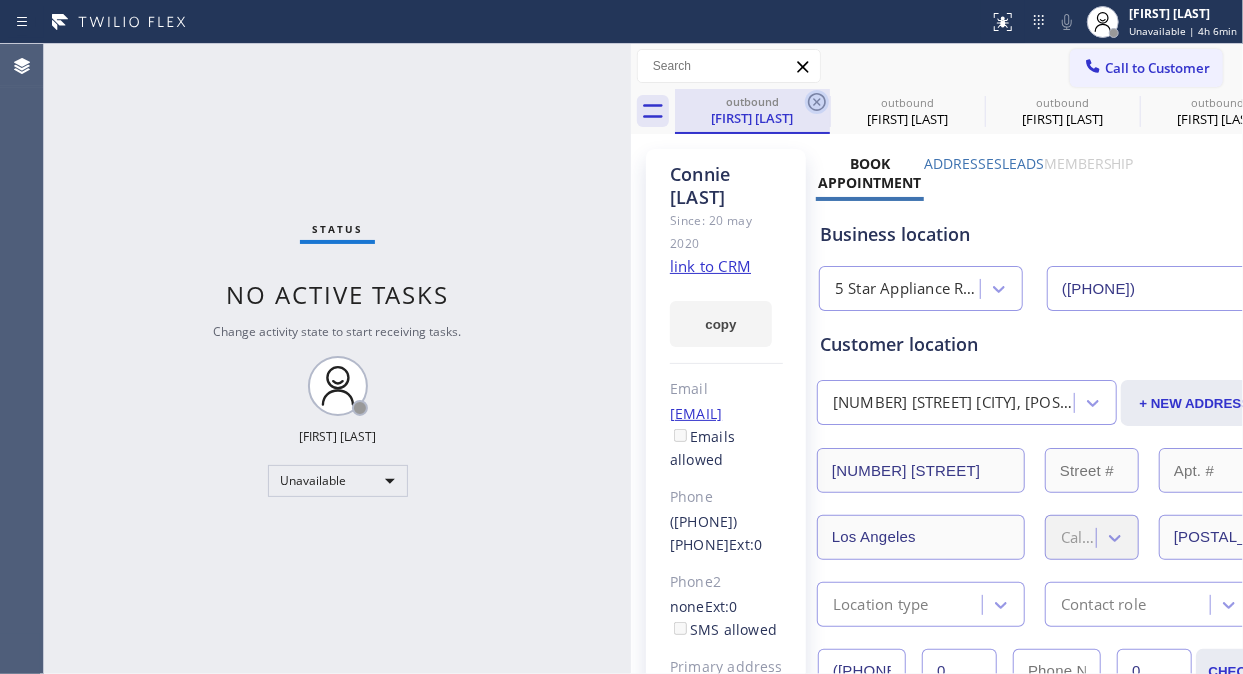 click 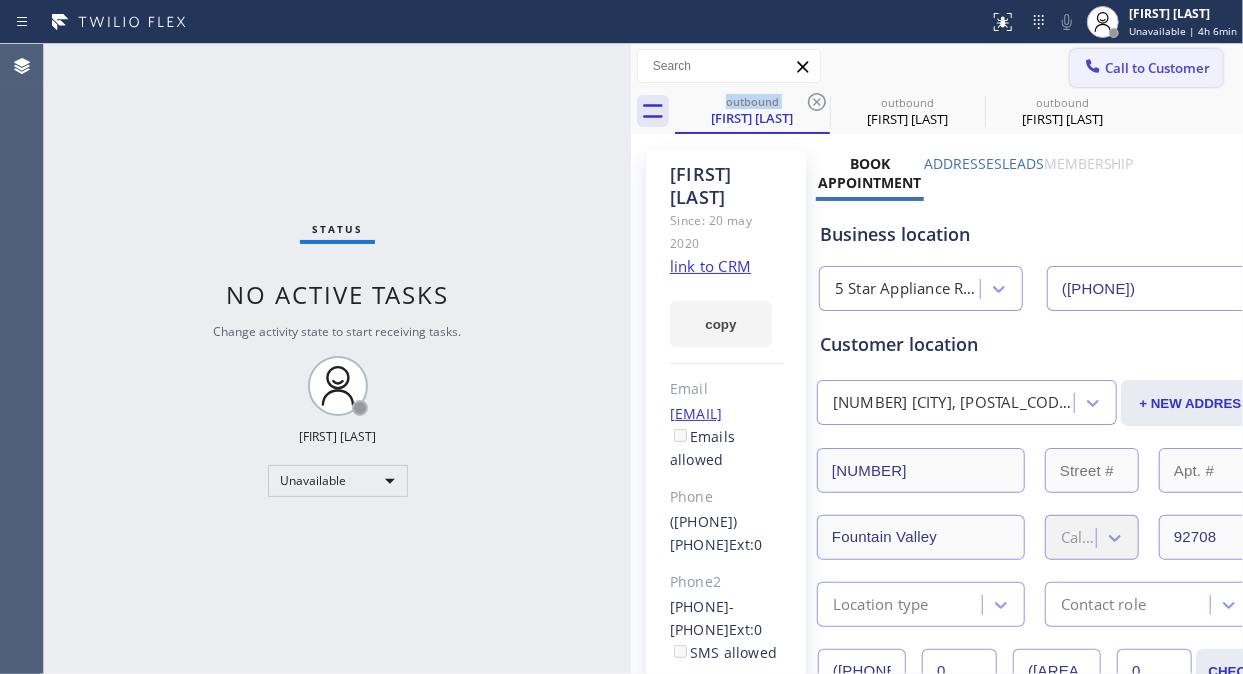click on "Call to Customer" at bounding box center [1157, 68] 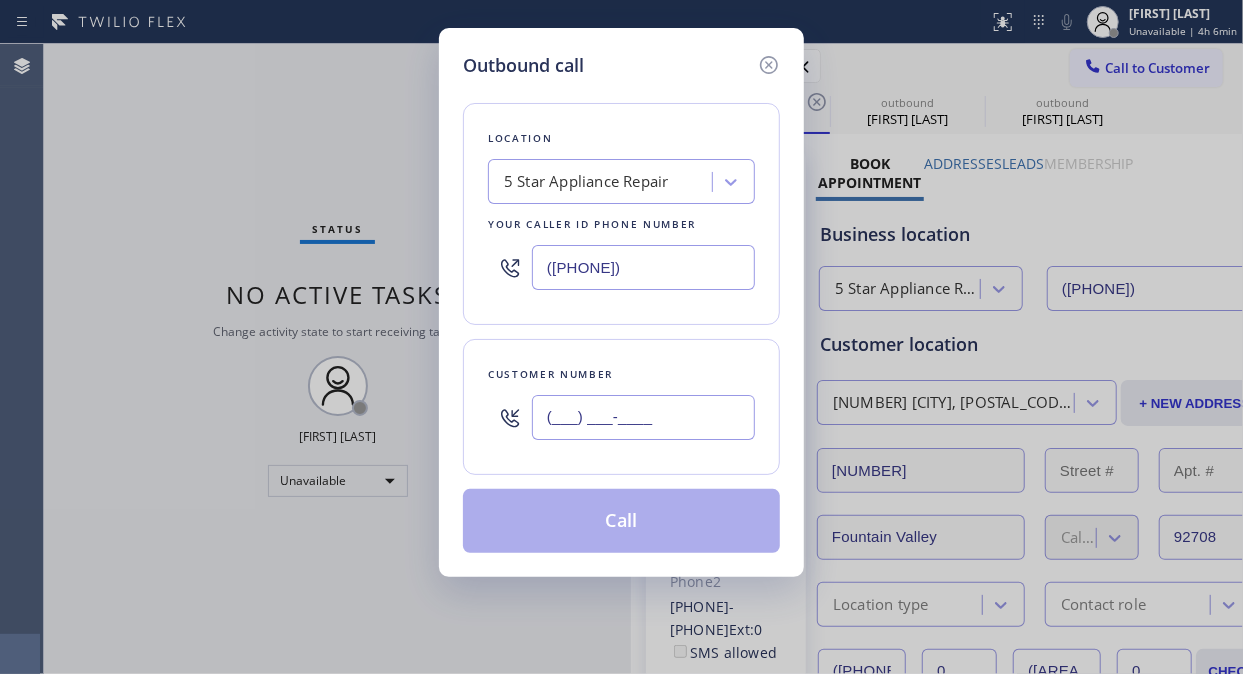 click on "(___) ___-____" at bounding box center [643, 417] 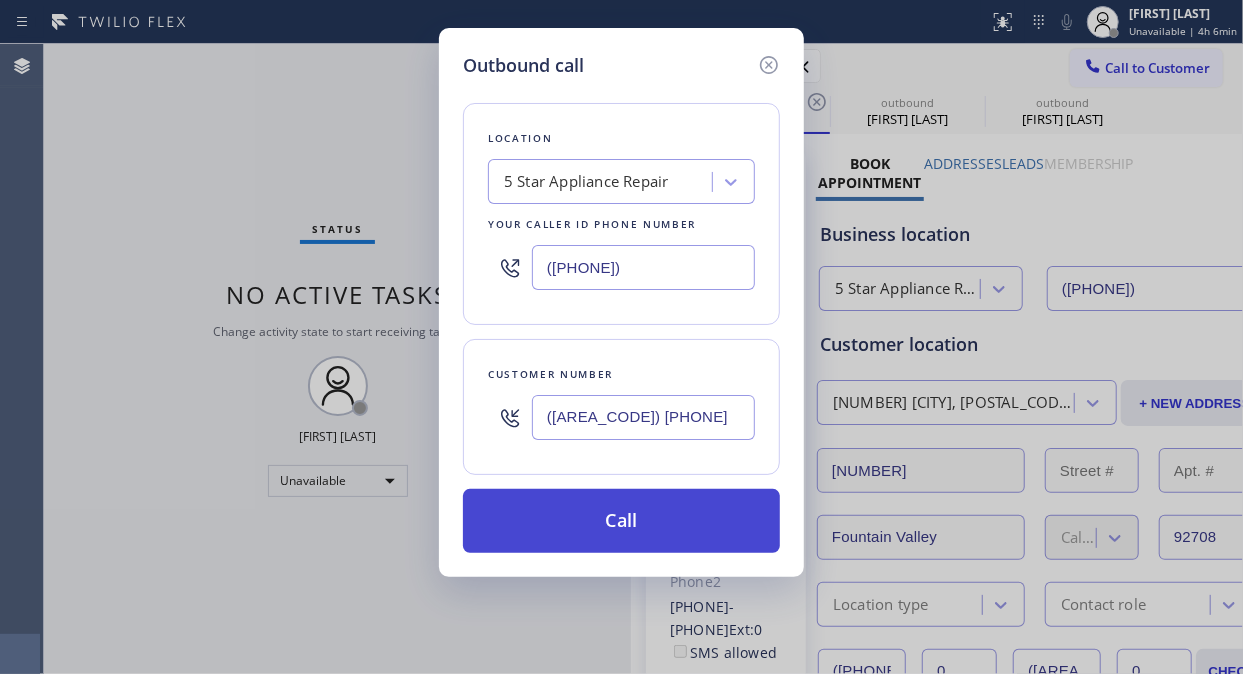 click on "Call" at bounding box center [621, 521] 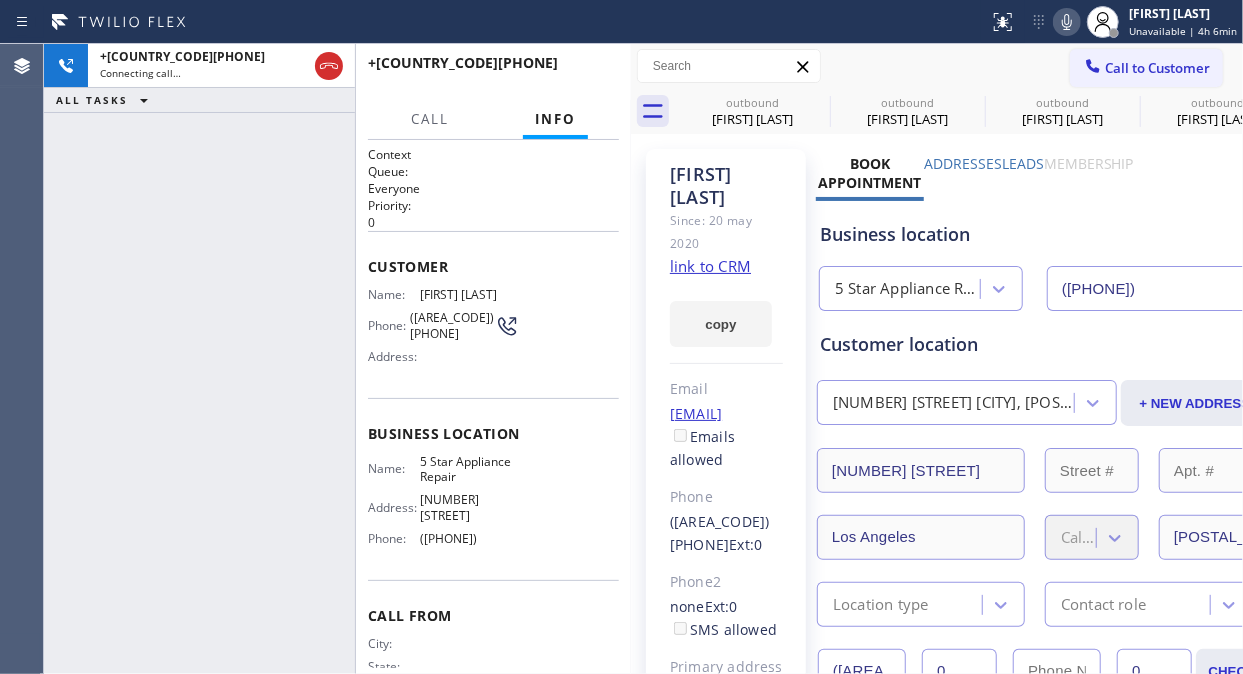 click on "[PHONE]" at bounding box center [199, 359] 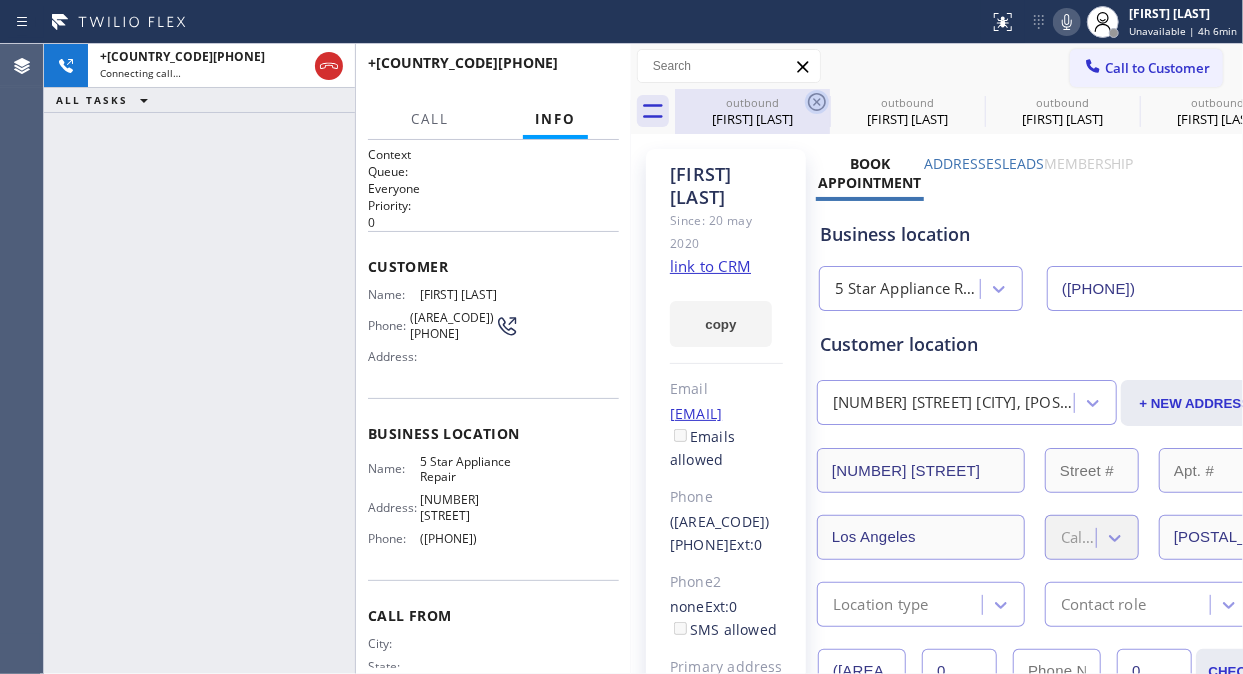 click 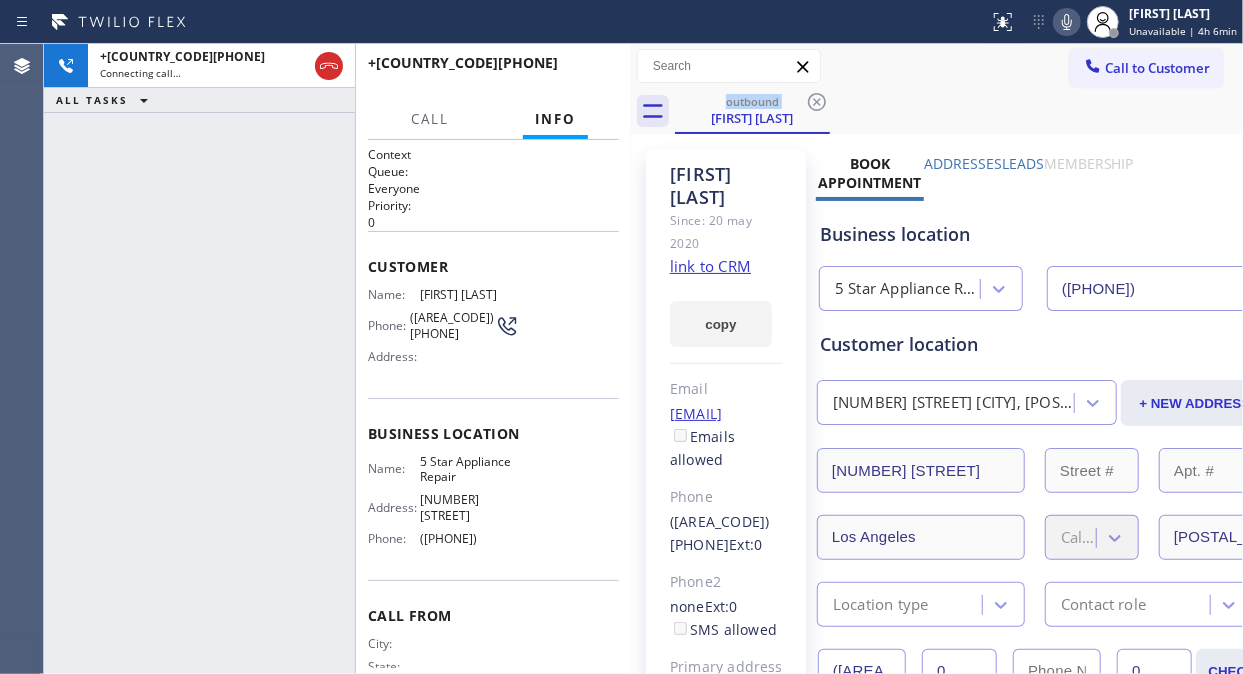 click 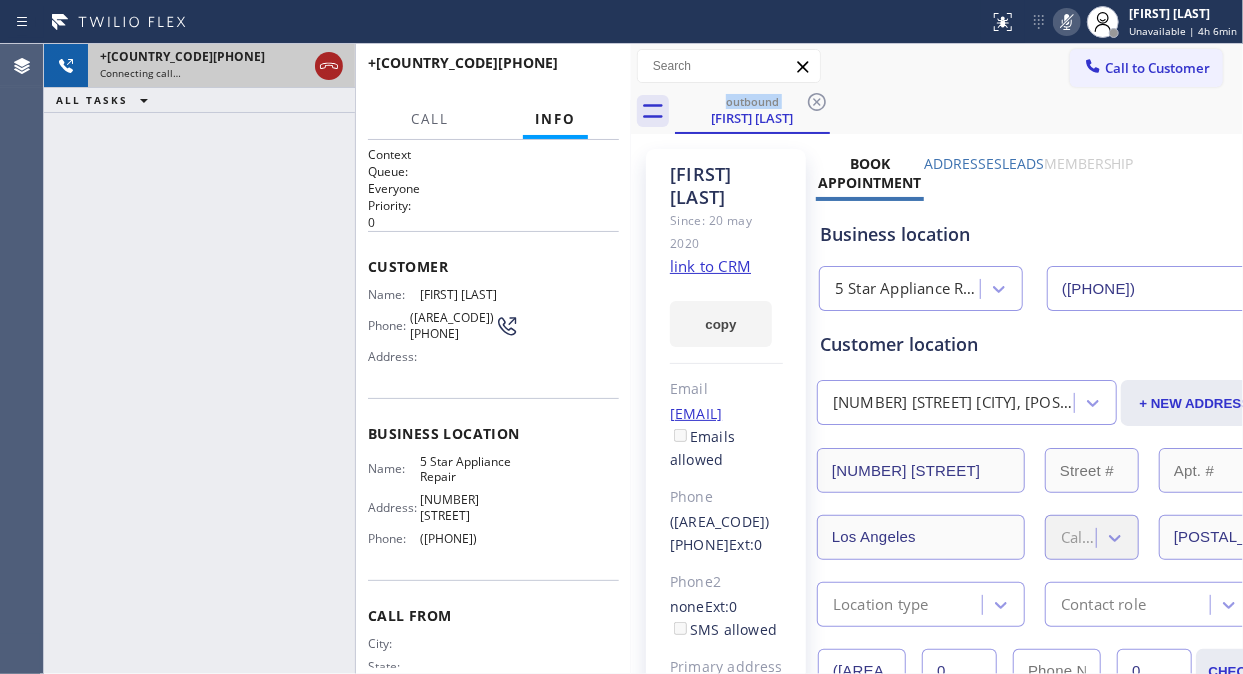 click 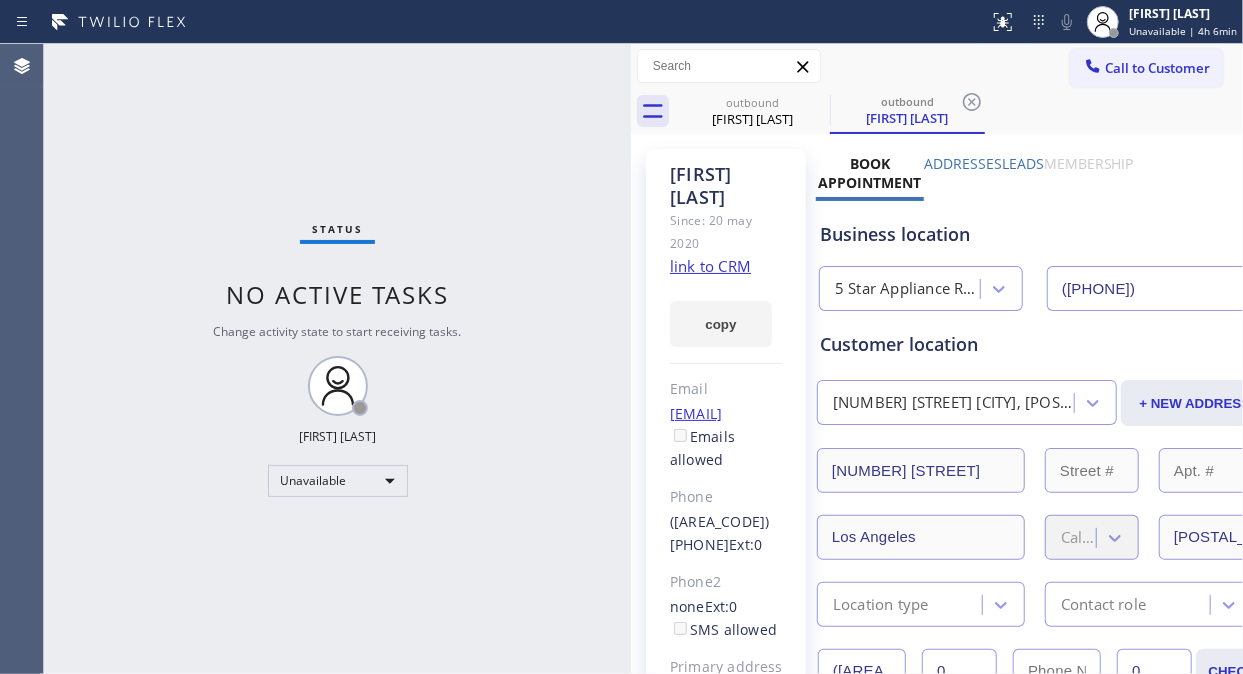 click on "Status   No active tasks     Change activity state to start receiving tasks.   Fila Garciano Unavailable" at bounding box center [337, 359] 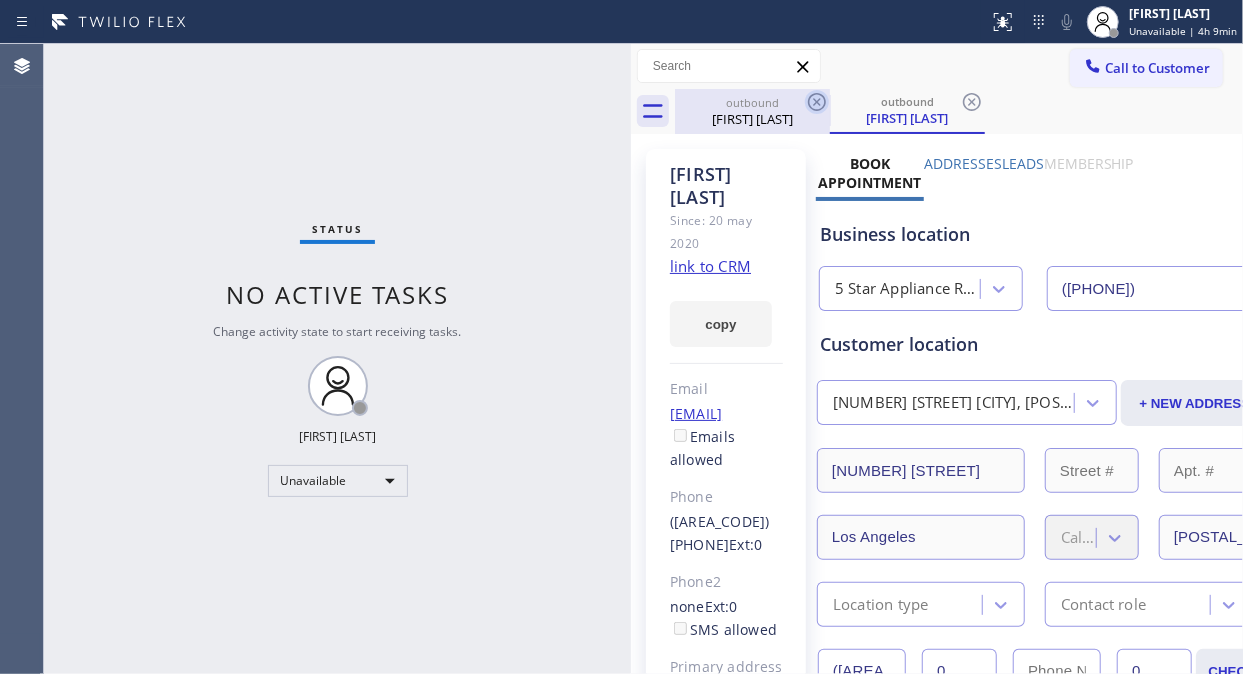 click 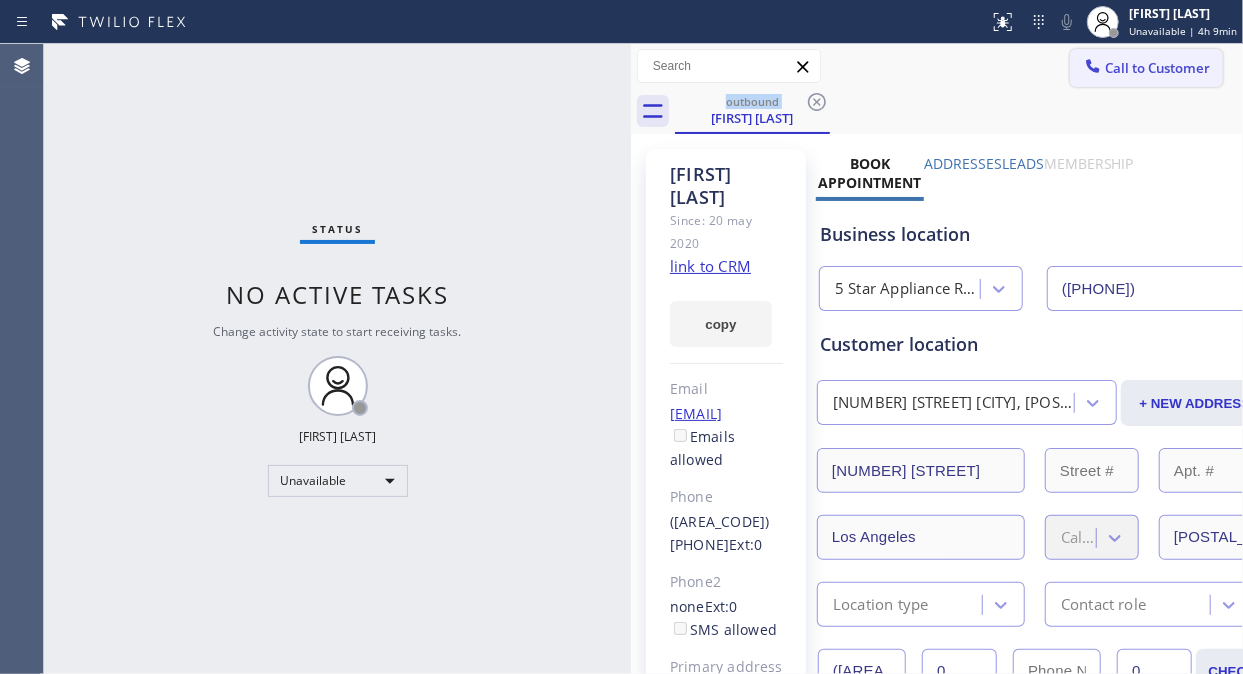 click on "Call to Customer" at bounding box center (1146, 68) 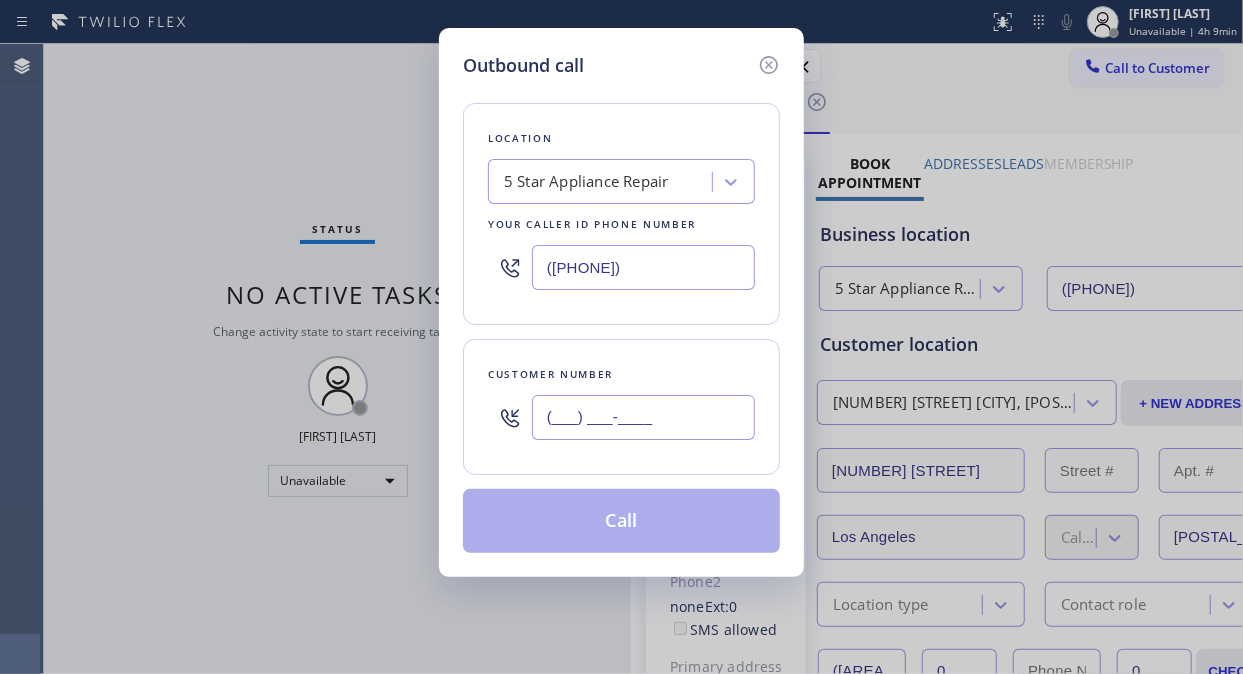 click on "(___) ___-____" at bounding box center [643, 417] 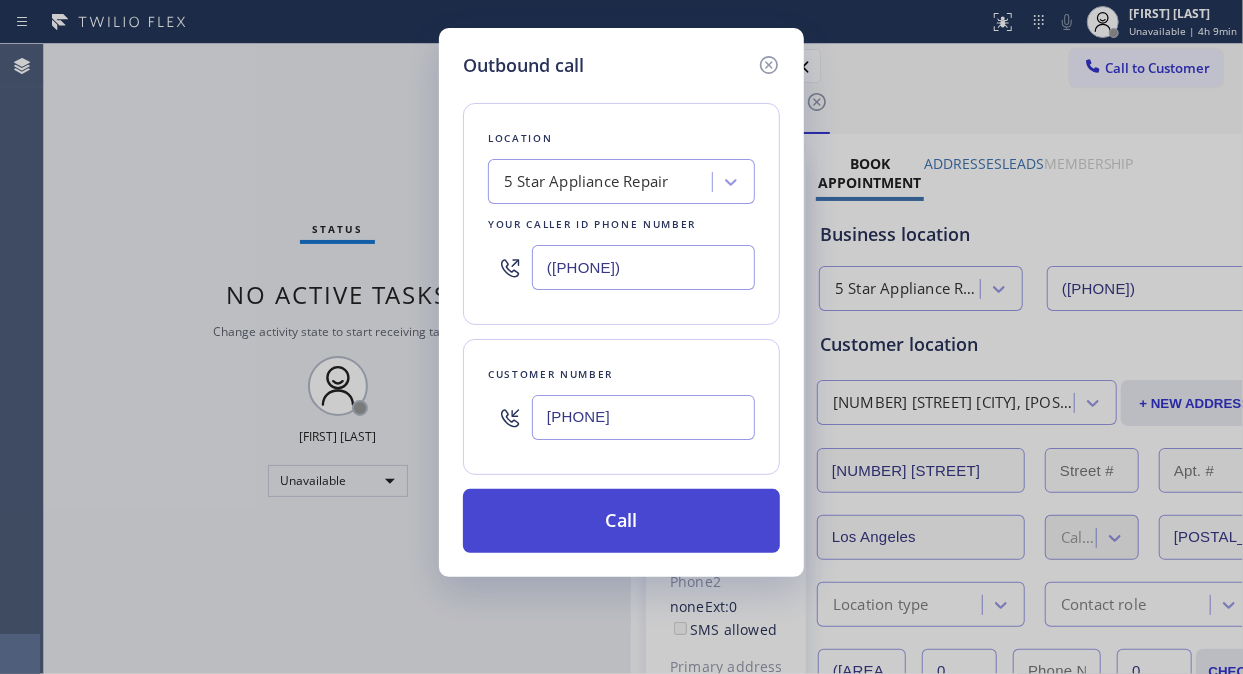 click on "Call" at bounding box center [621, 521] 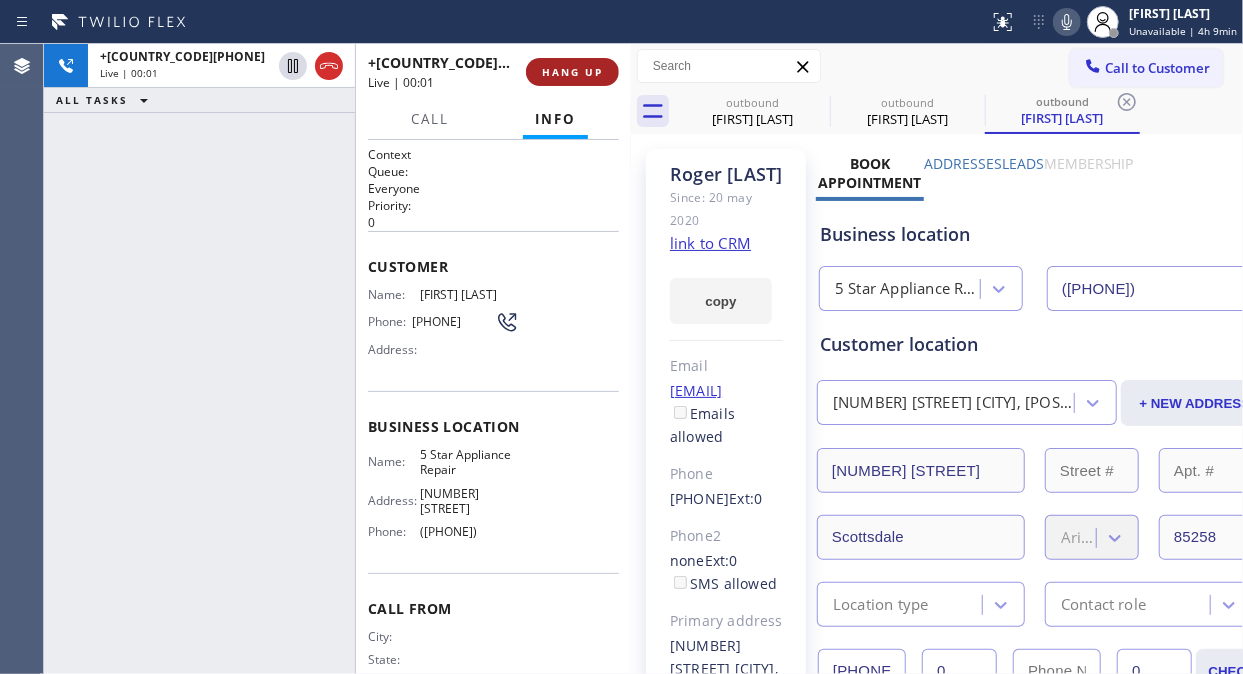 click on "HANG UP" at bounding box center [572, 72] 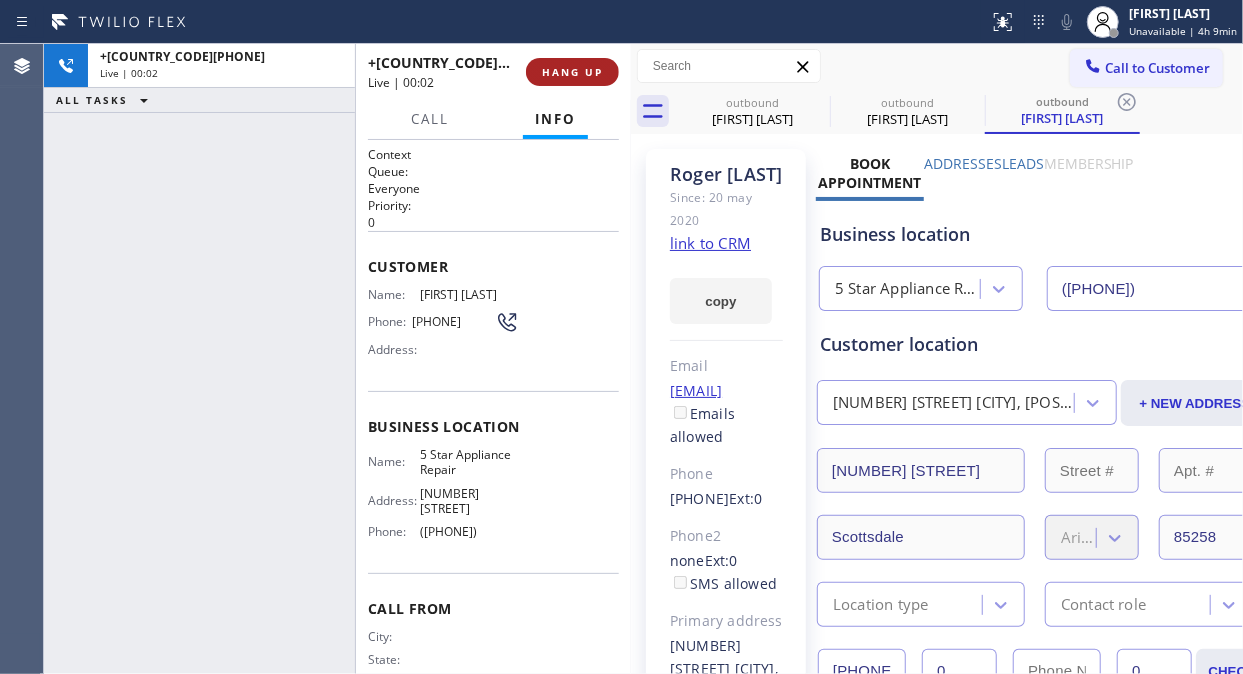 click on "HANG UP" at bounding box center [572, 72] 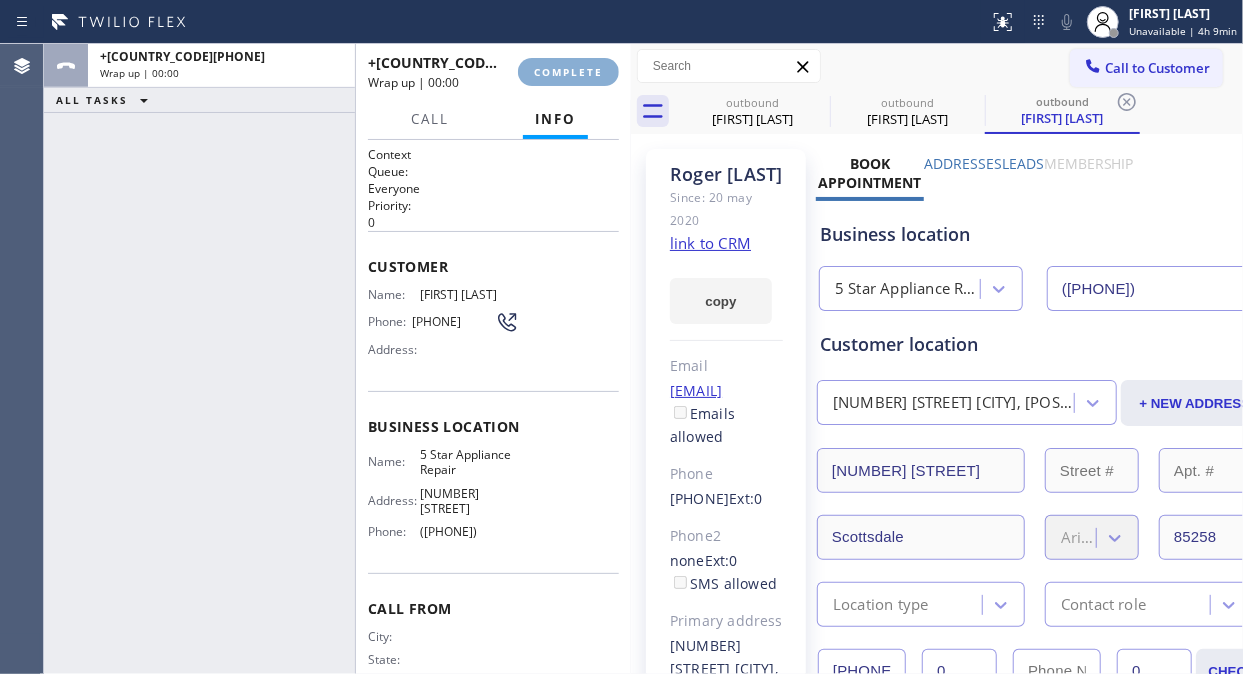 click on "COMPLETE" at bounding box center [568, 72] 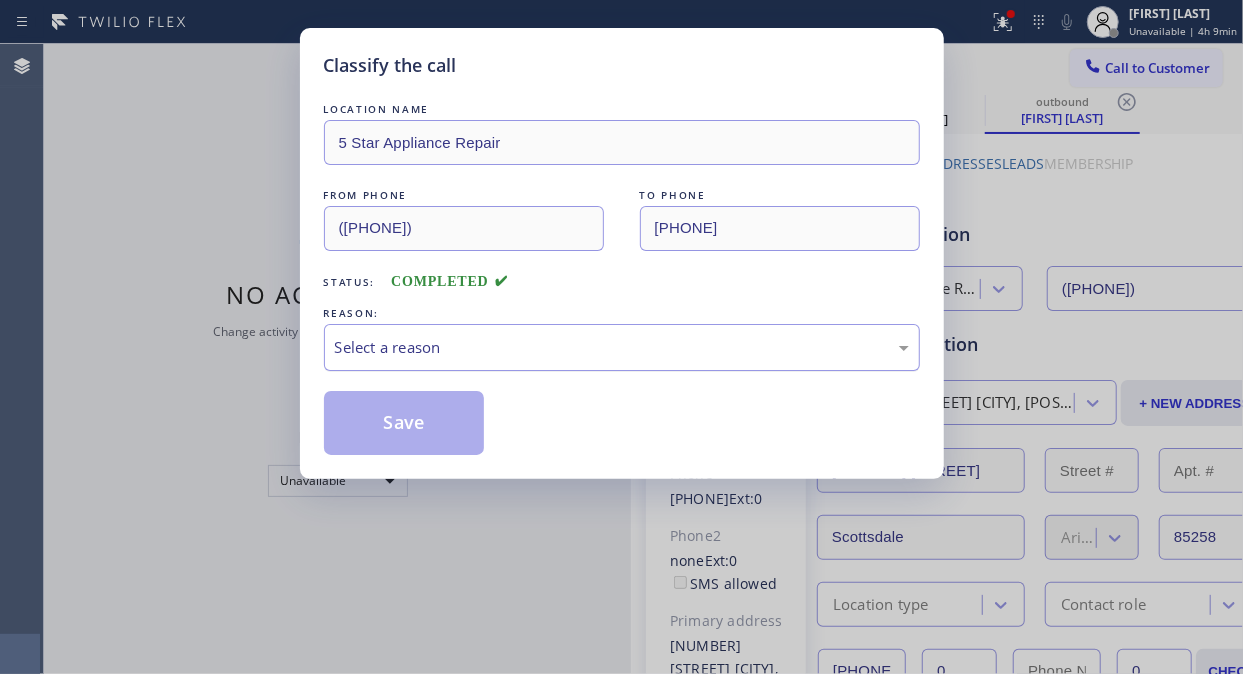 drag, startPoint x: 563, startPoint y: 342, endPoint x: 565, endPoint y: 354, distance: 12.165525 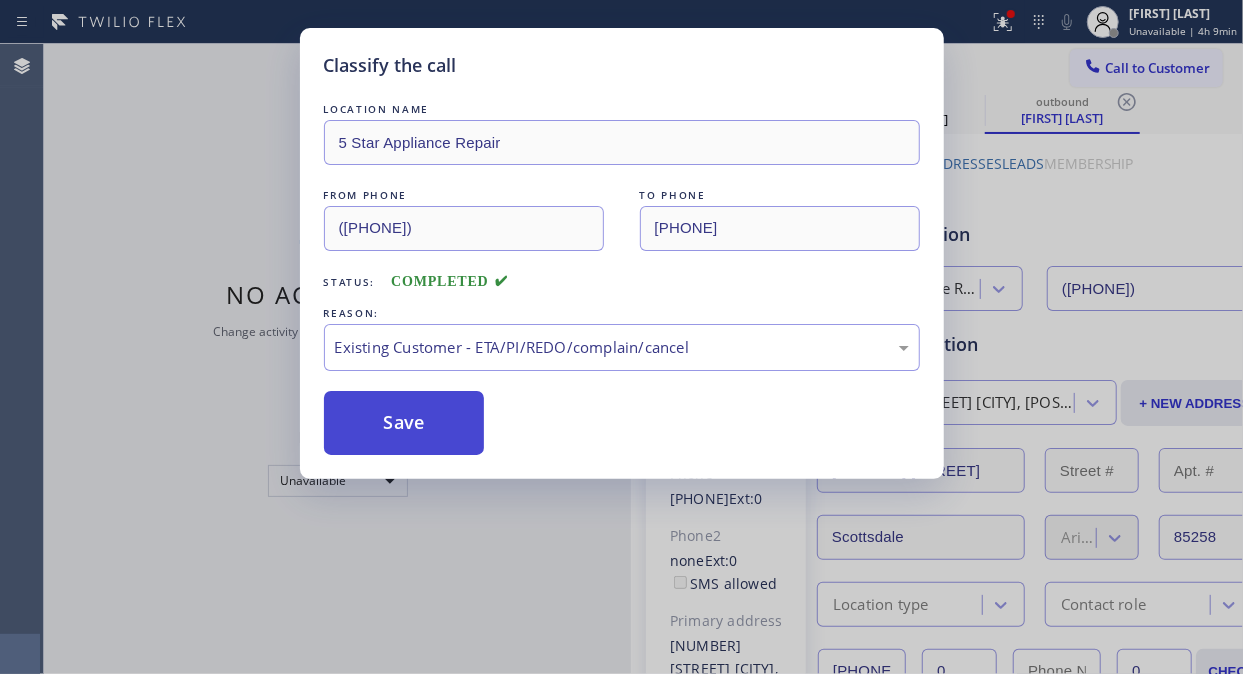 click on "Save" at bounding box center [404, 423] 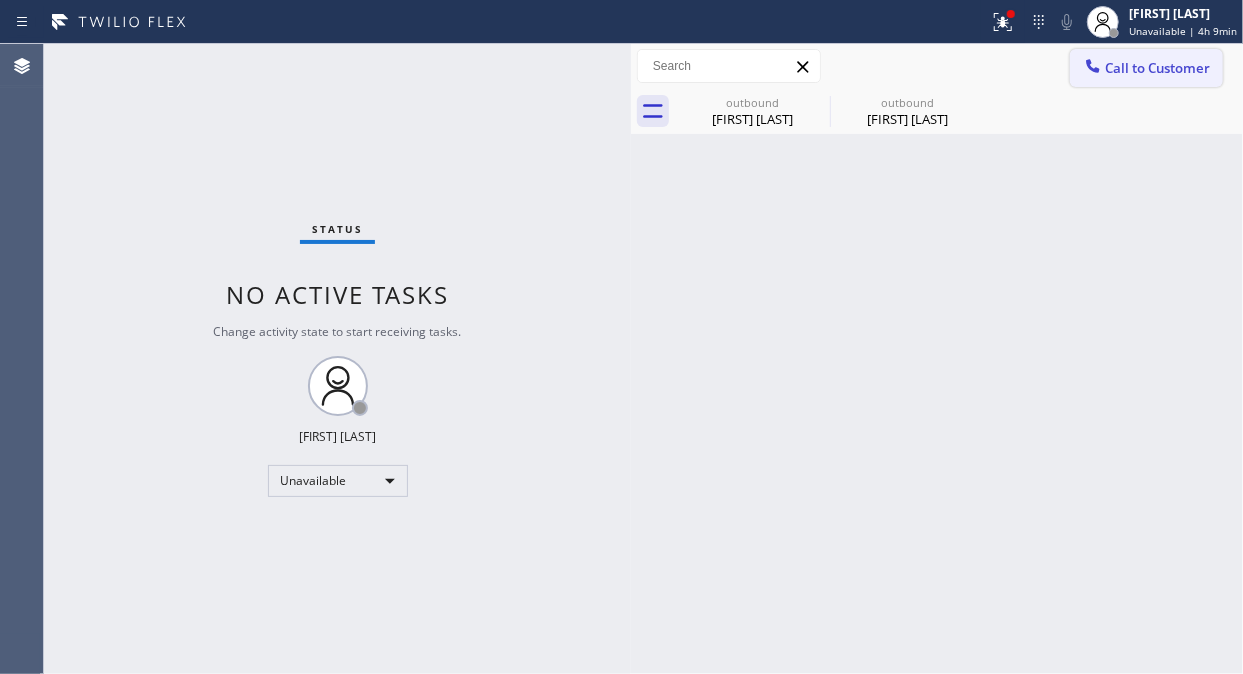 click on "Call to Customer" at bounding box center [1157, 68] 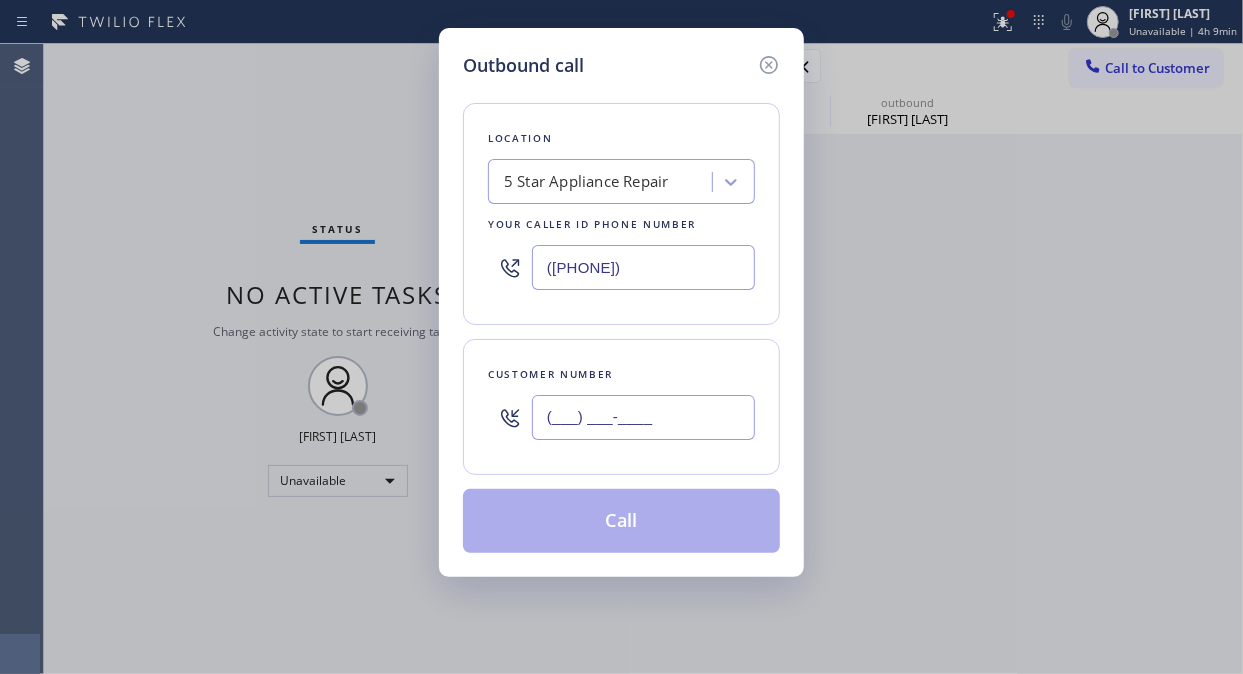 click on "(___) ___-____" at bounding box center (643, 417) 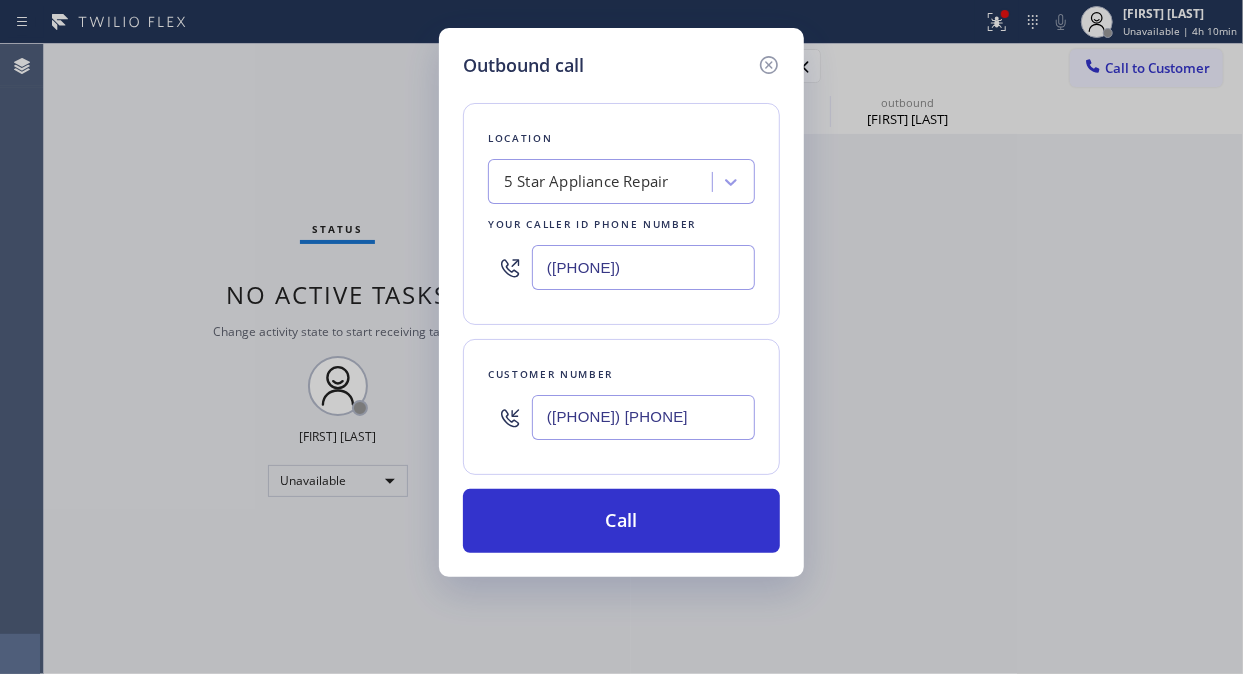 click on "Outbound call Location [BRAND] [BRAND] Your caller id phone number ([PHONE]) [PHONE] Customer number ([PHONE]) [PHONE] Call" at bounding box center (621, 302) 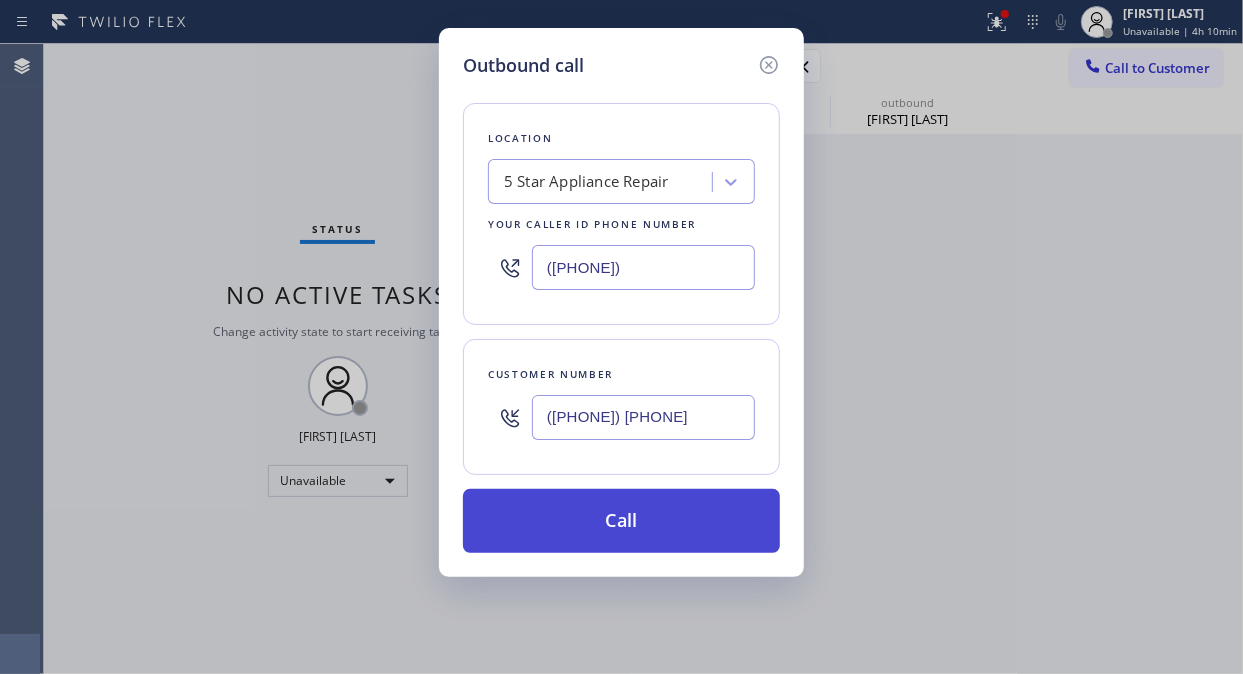 click on "Call" at bounding box center (621, 521) 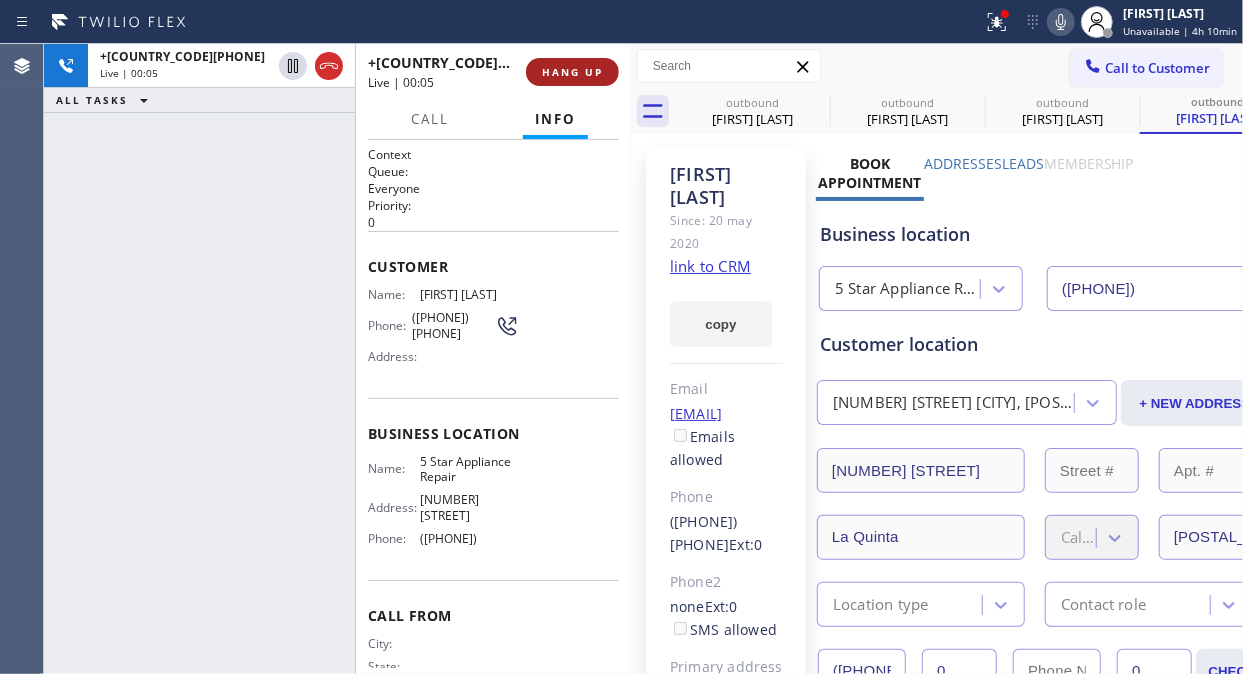 click 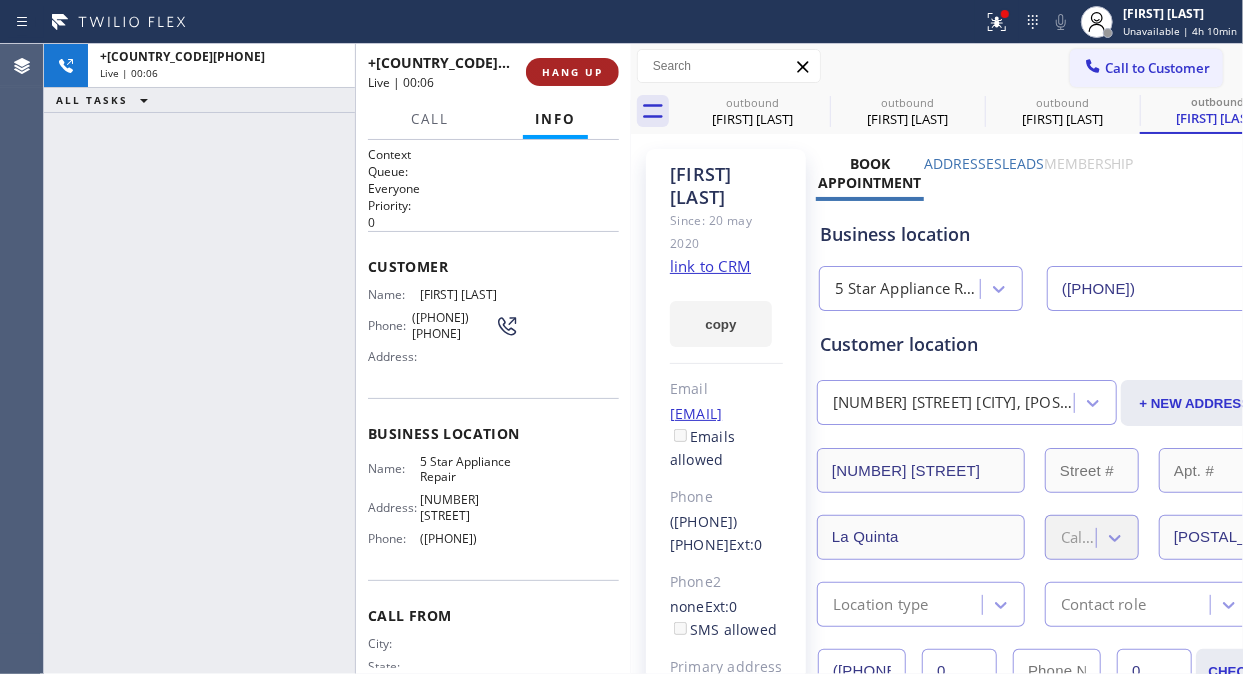 click on "HANG UP" at bounding box center [572, 72] 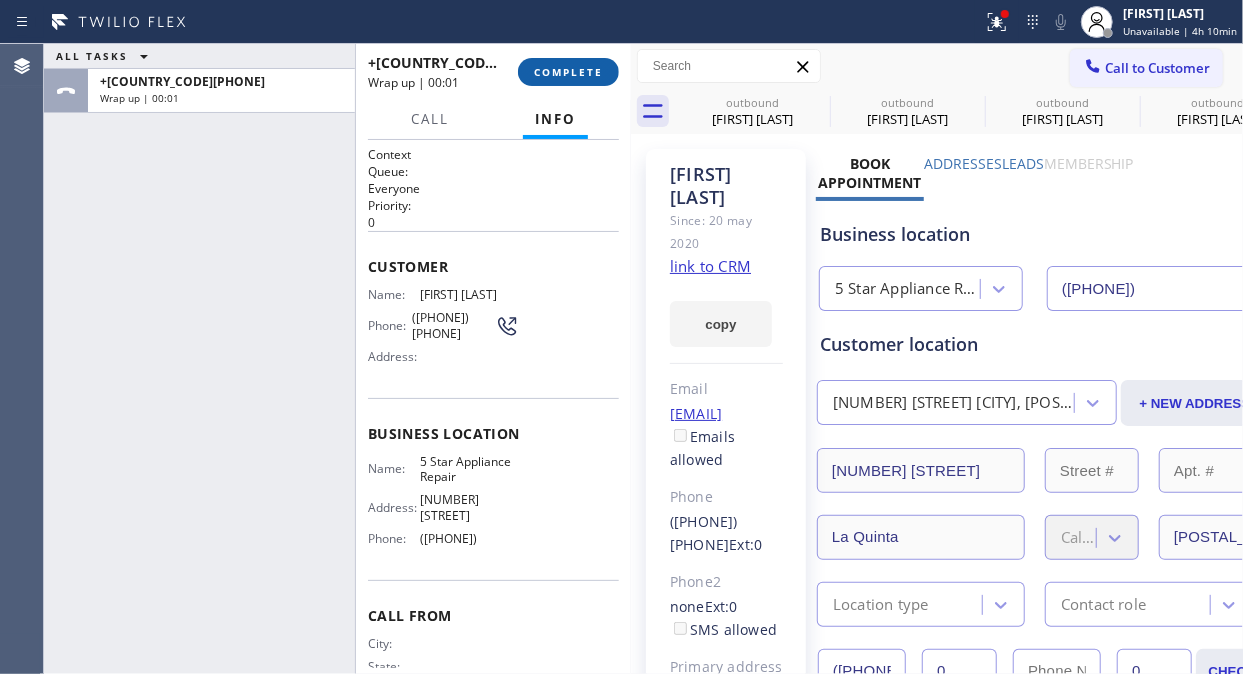 click on "COMPLETE" at bounding box center (568, 72) 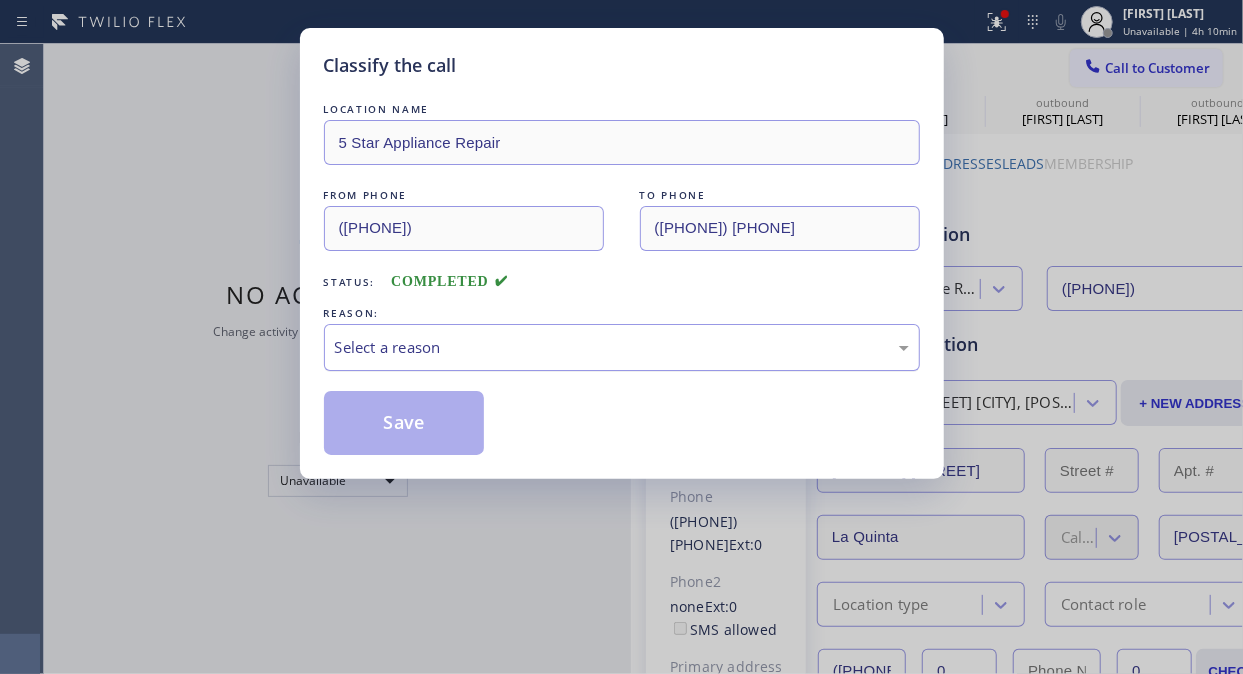 click on "Select a reason" at bounding box center (622, 347) 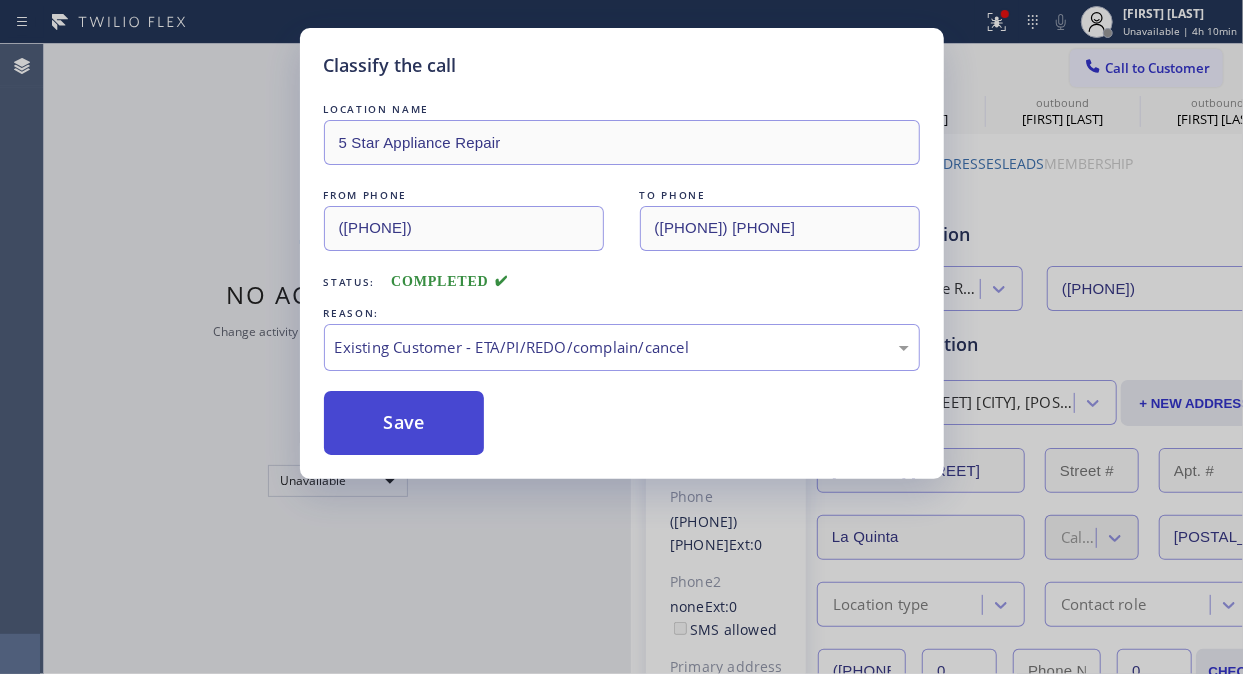 click on "Save" at bounding box center [404, 423] 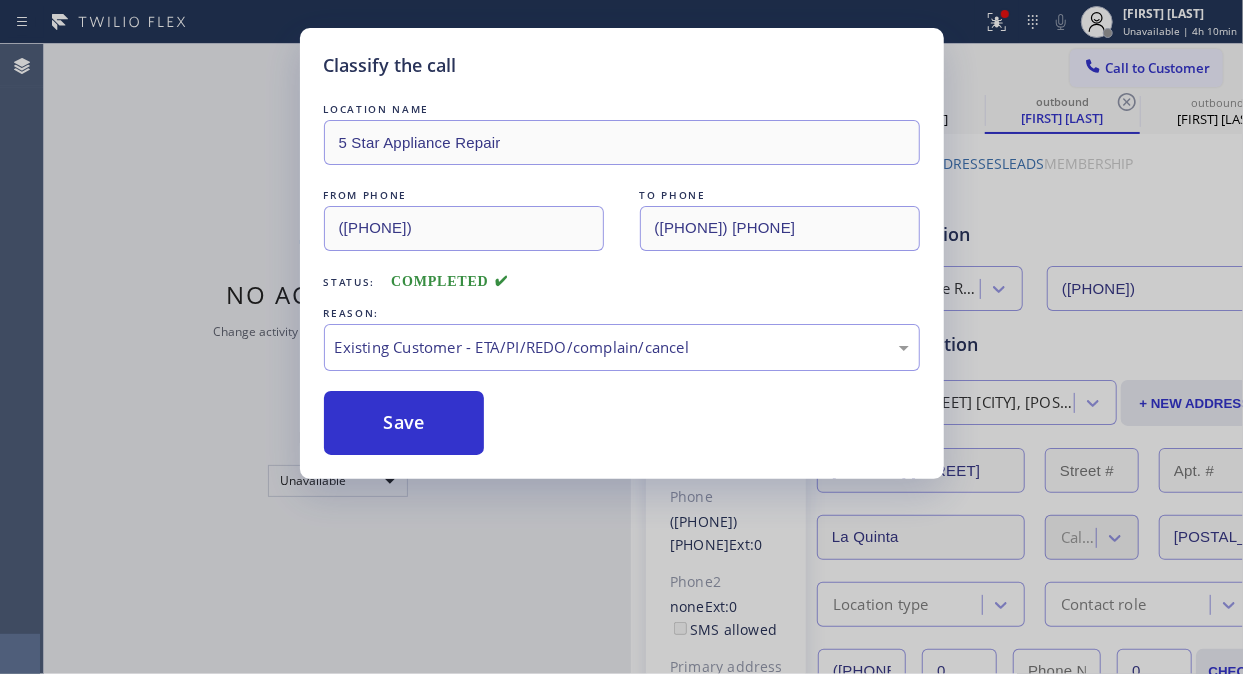 click on "Agent Desktop Classify the call LOCATION NAME 5 Star Appliance Repair FROM PHONE ([PHONE]) TO PHONE ([PHONE]) Status: COMPLETED REASON: Existing Customer - ETA/PI/REDO/complain/cancel Save Classify the call LOCATION NAME 5 Star Appliance Repair FROM PHONE ([PHONE]) TO PHONE ([PHONE]) Status: COMPLETED REASON: Existing Customer - ETA/PI/REDO/complain/cancel Save Classify the call LOCATION NAME 5 Star Appliance Repair FROM PHONE ([PHONE]) TO PHONE ([PHONE]) Status: COMPLETED REASON: Existing Customer - ETA/PI/REDO/complain/cancel Save Classify the call LOCATION NAME 5 Star Appliance Repair FROM PHONE ([PHONE]) TO PHONE ([PHONE]) Status: COMPLETED REASON: Existing Customer - ETA/PI/REDO/complain/cancel Save Classify the call TO PHONE" at bounding box center (621, 337) 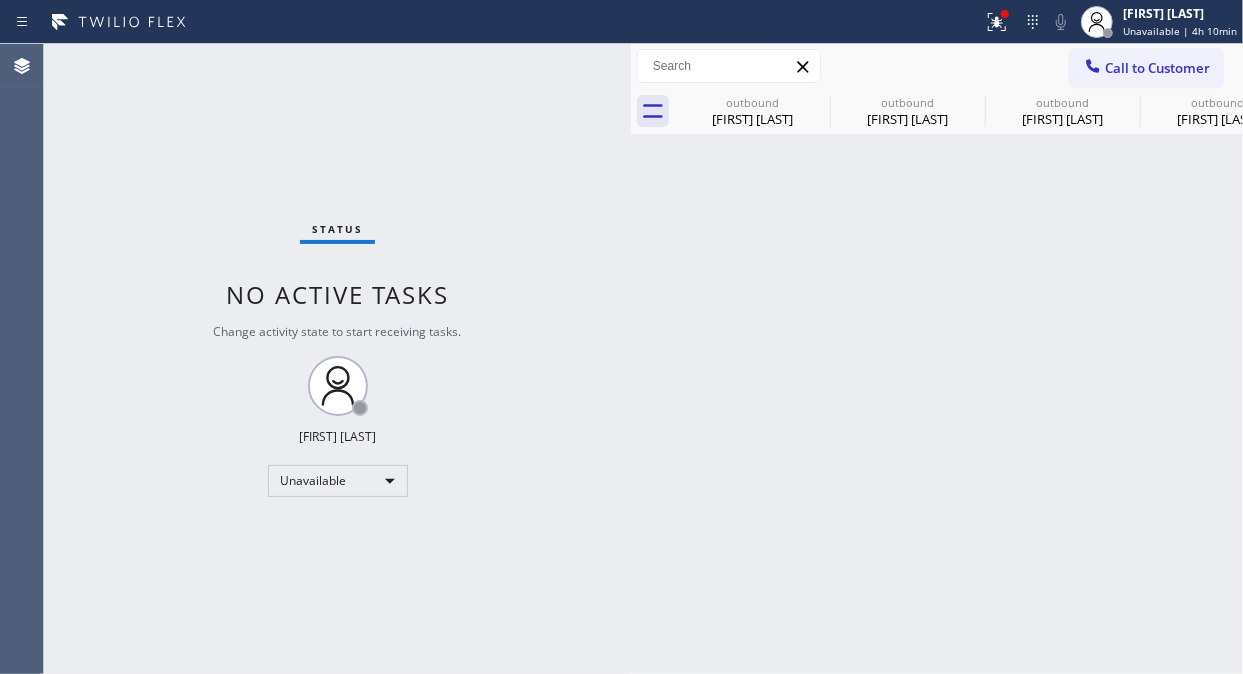 click 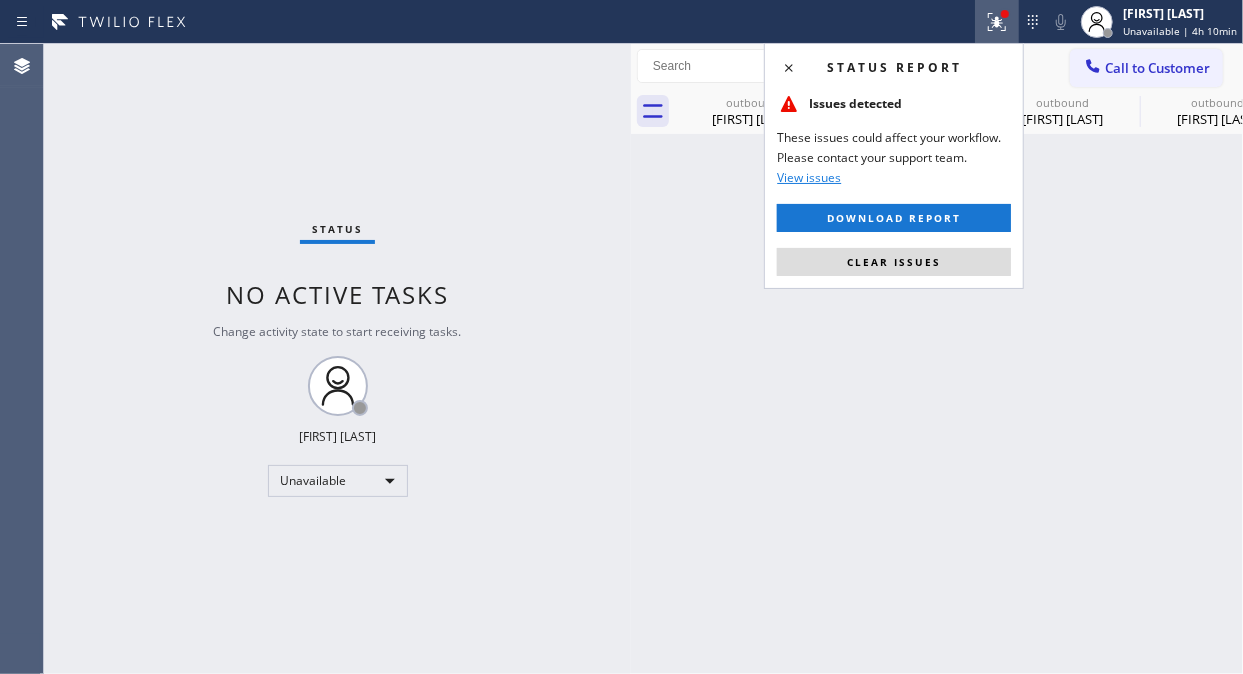 click on "Status report Issues detected These issues could affect your workflow. Please contact your support team. View issues Download report Clear issues" at bounding box center [894, 166] 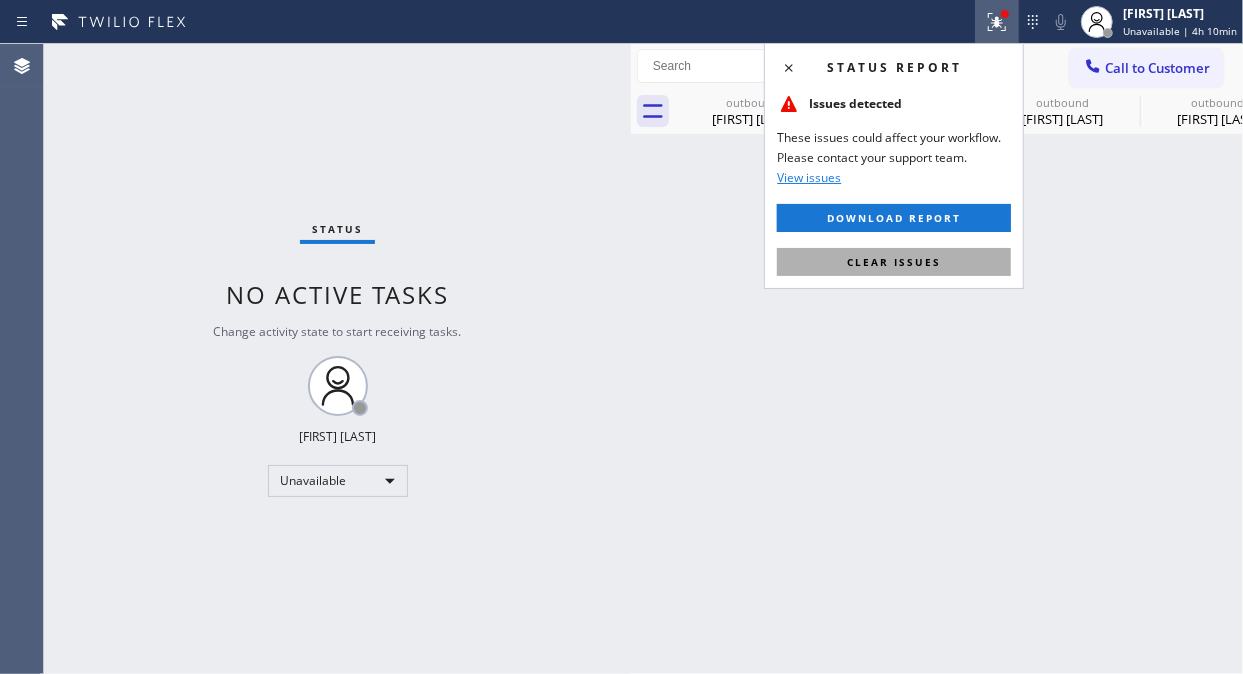 click on "Clear issues" at bounding box center [894, 262] 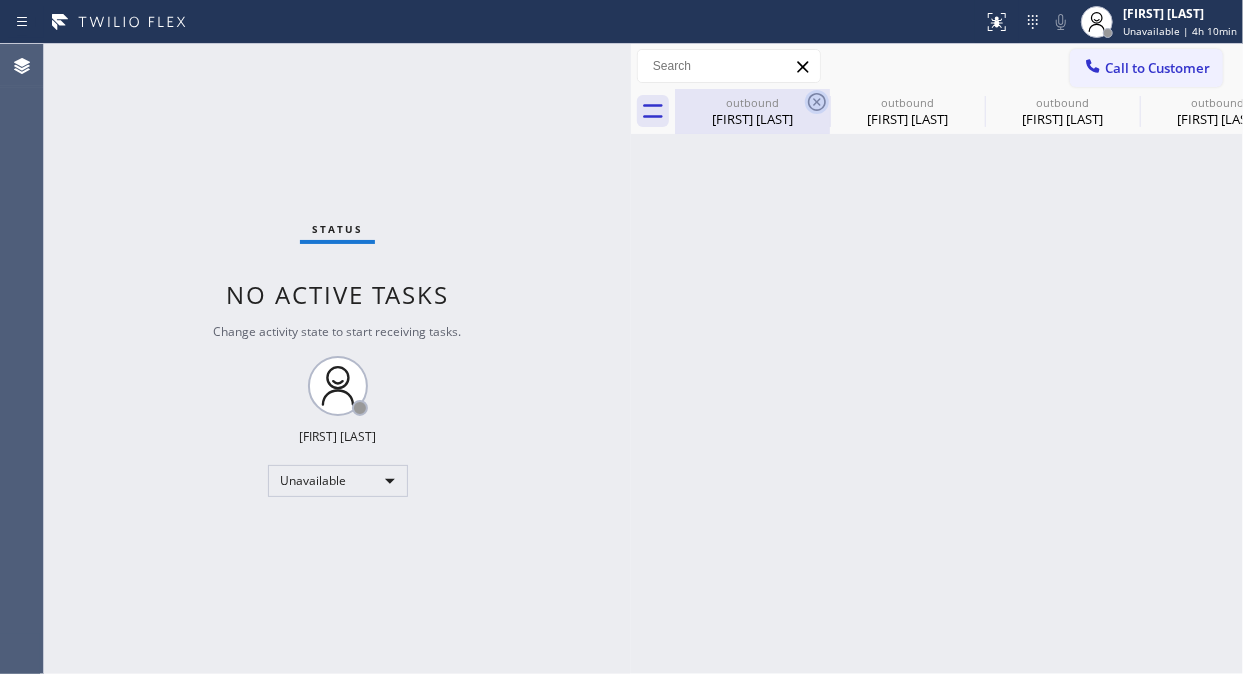 click 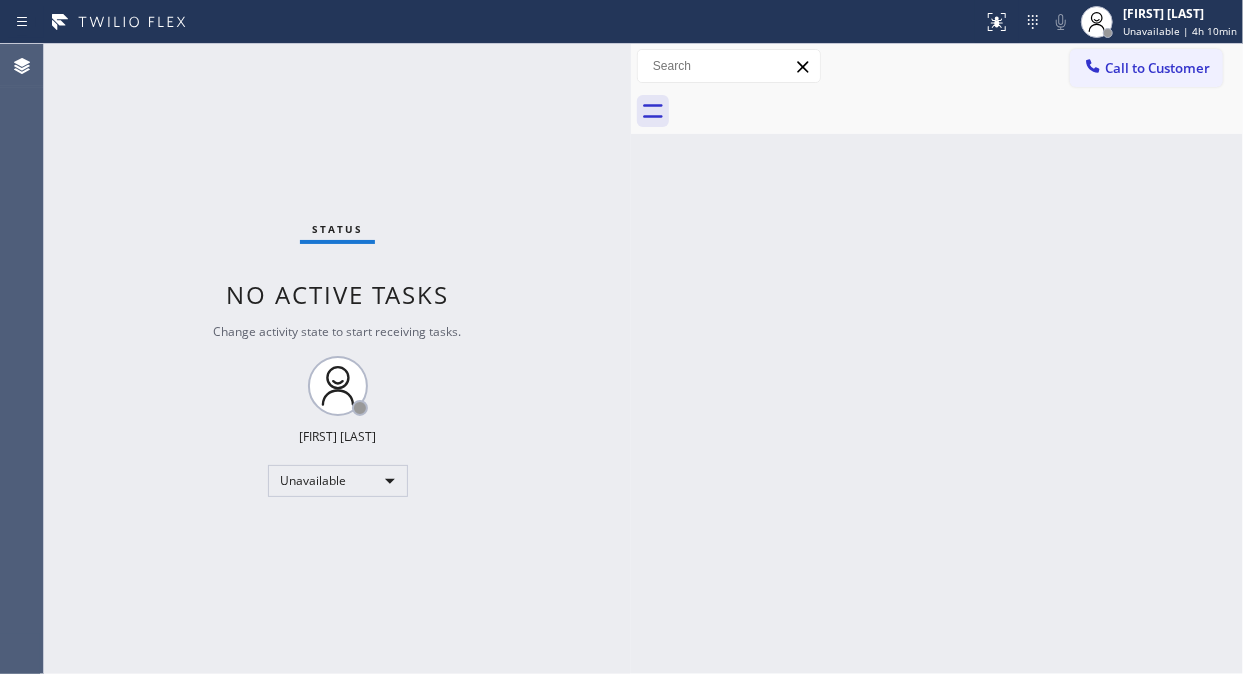 drag, startPoint x: 1104, startPoint y: 63, endPoint x: 1077, endPoint y: 93, distance: 40.36087 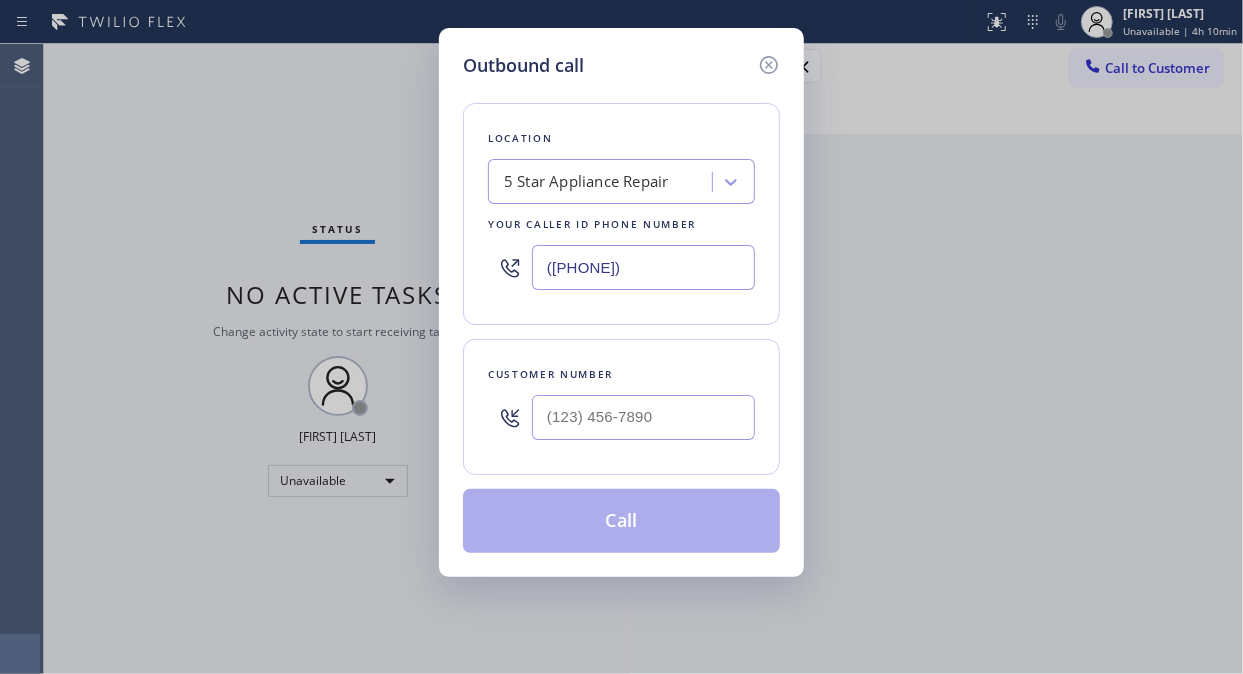 click at bounding box center [643, 417] 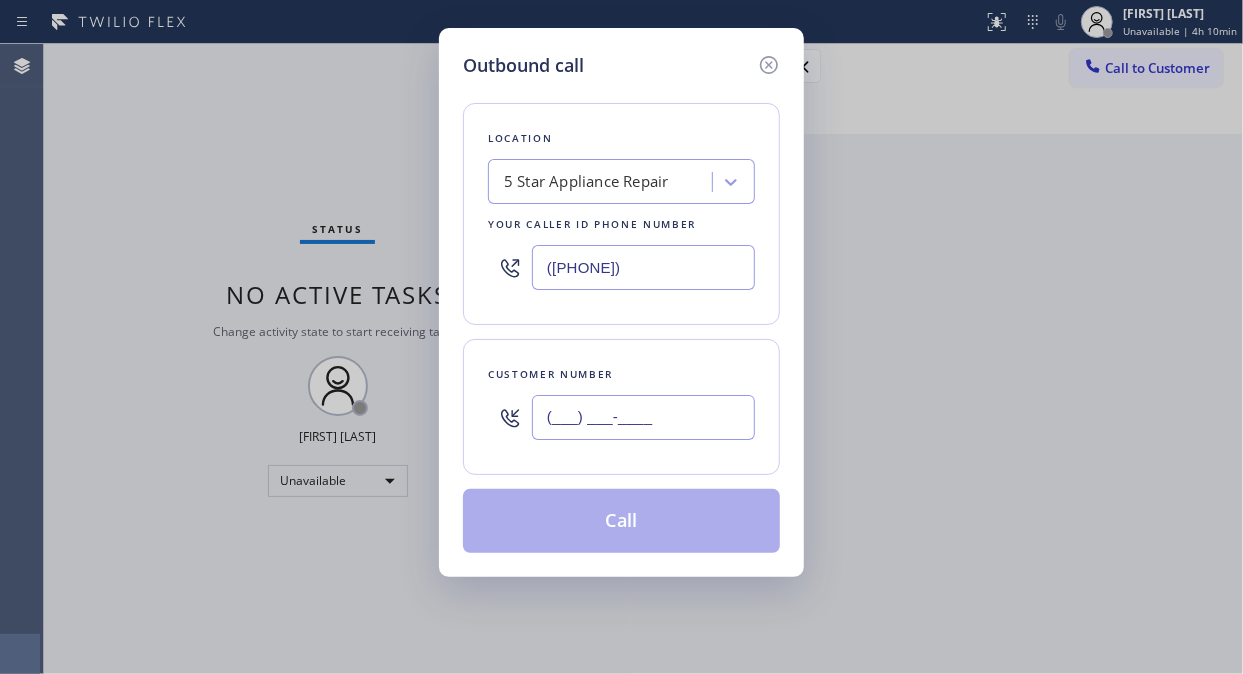 click on "(___) ___-____" at bounding box center (643, 417) 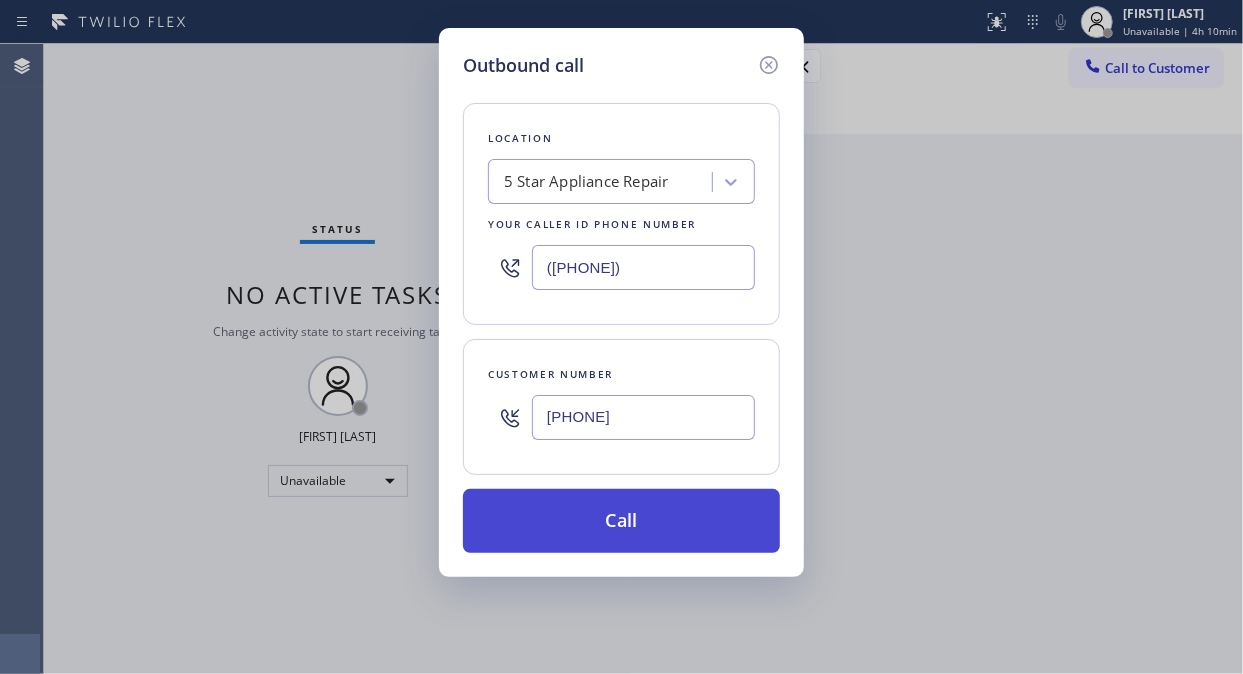 click on "Call" at bounding box center (621, 521) 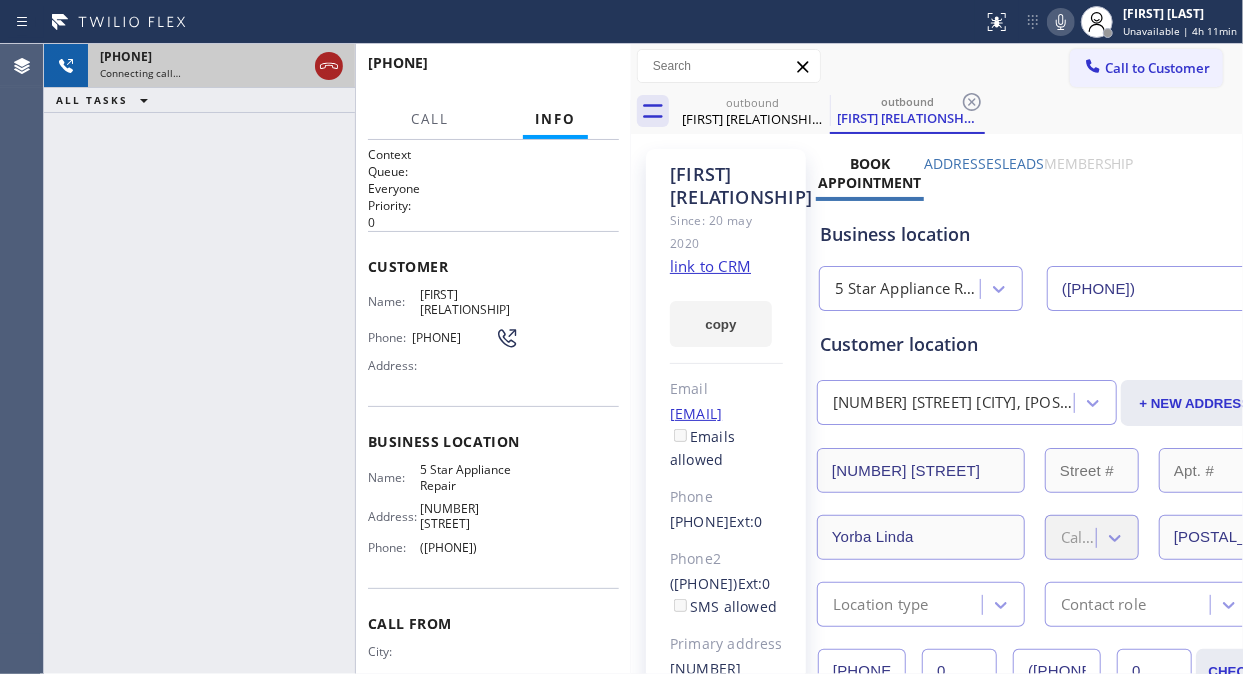 click at bounding box center [329, 66] 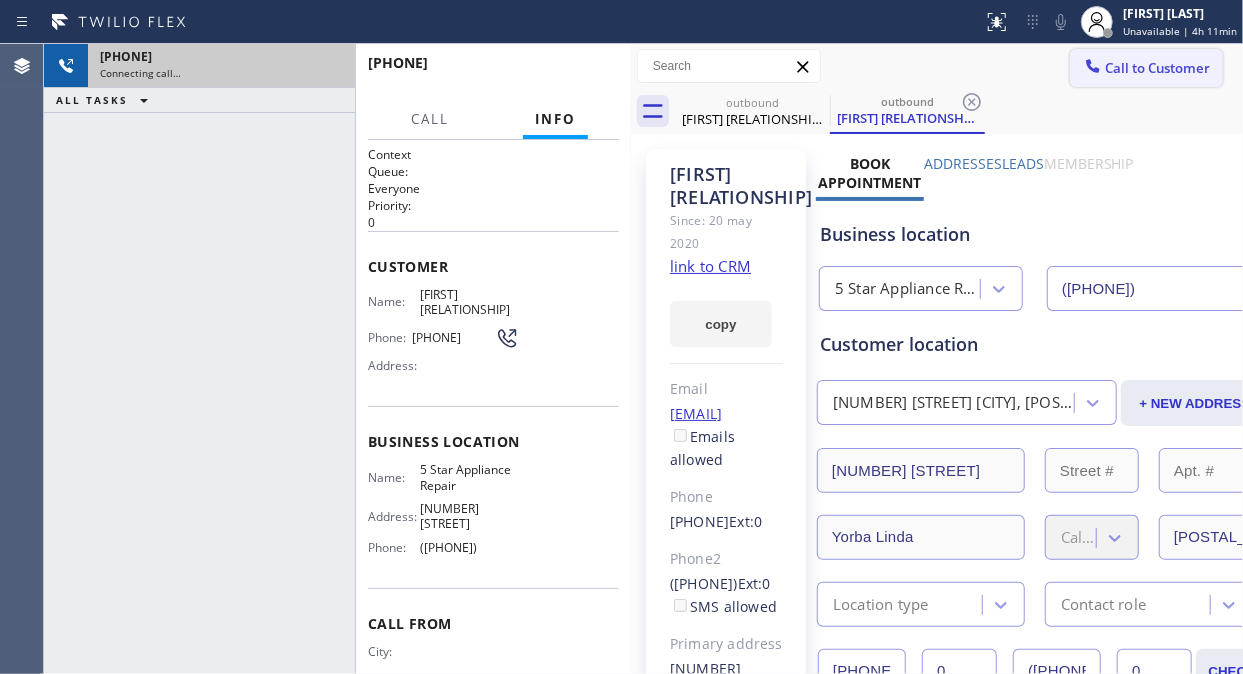 click on "Call to Customer" at bounding box center [1146, 68] 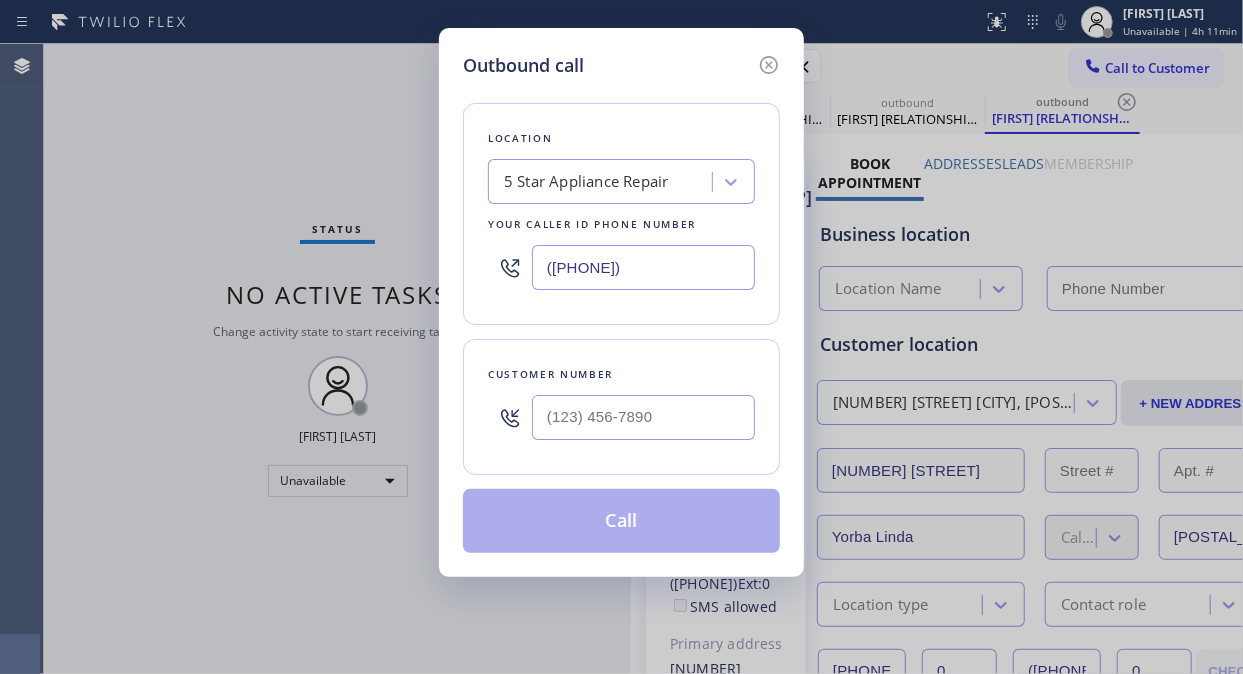 click at bounding box center (643, 417) 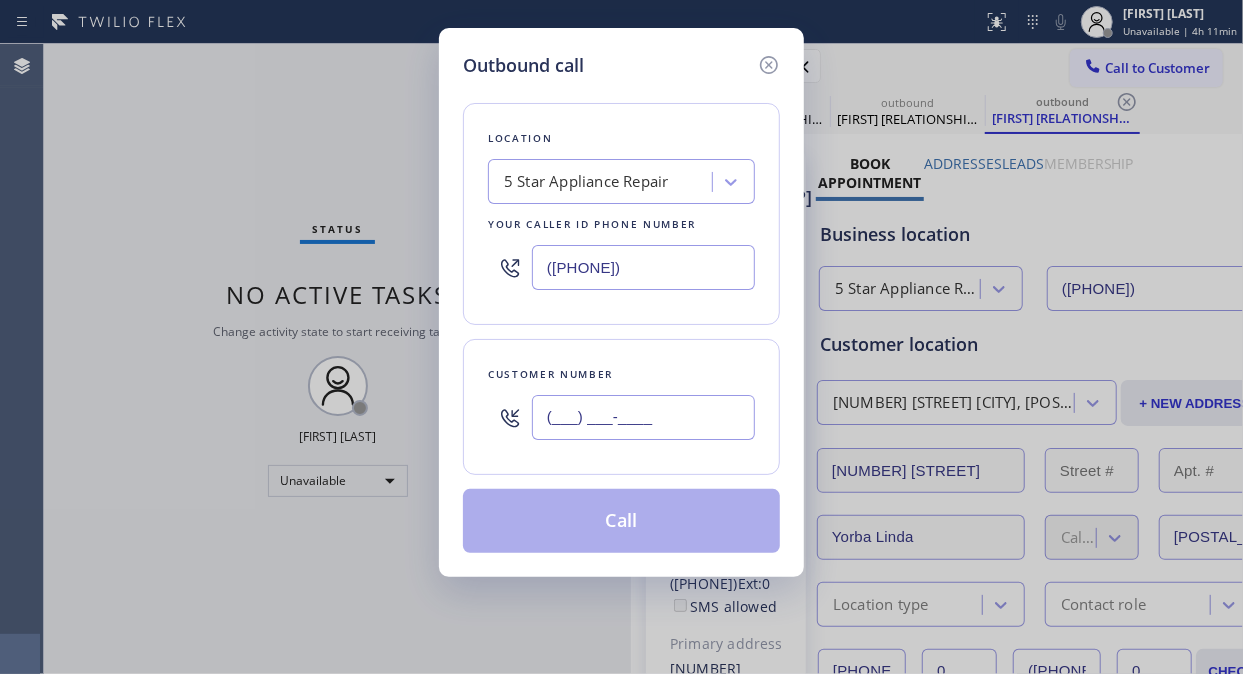 click on "(___) ___-____" at bounding box center (643, 417) 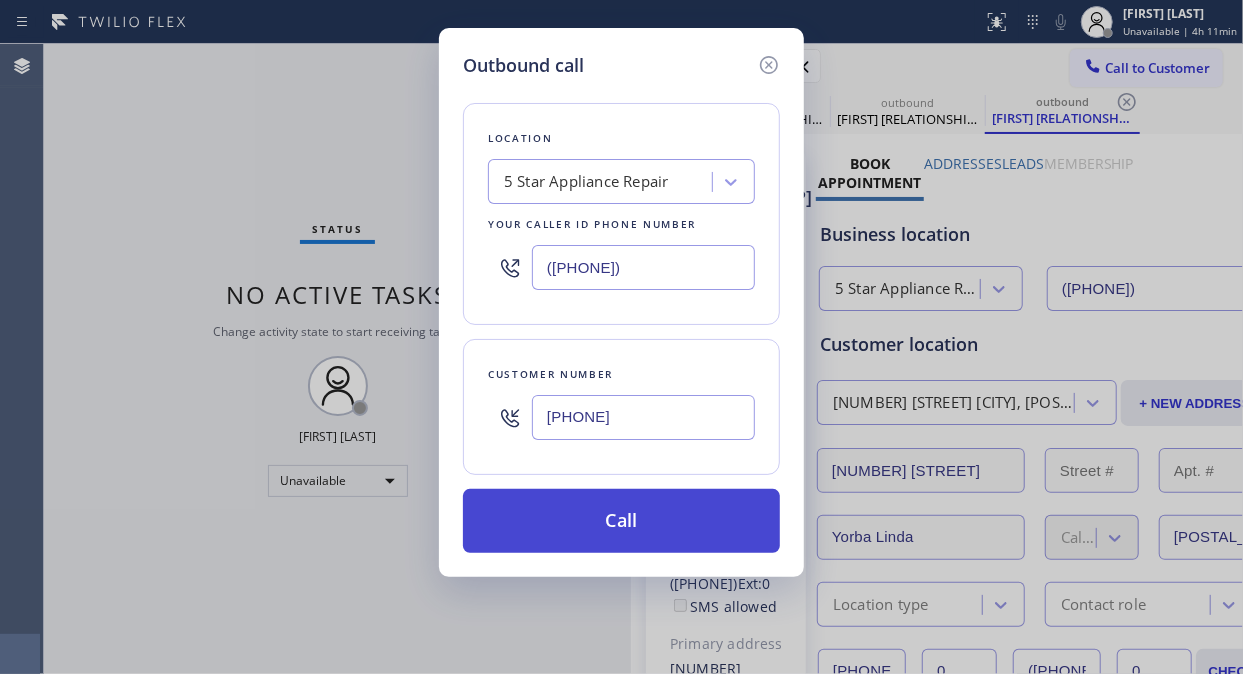 click on "Call" at bounding box center [621, 521] 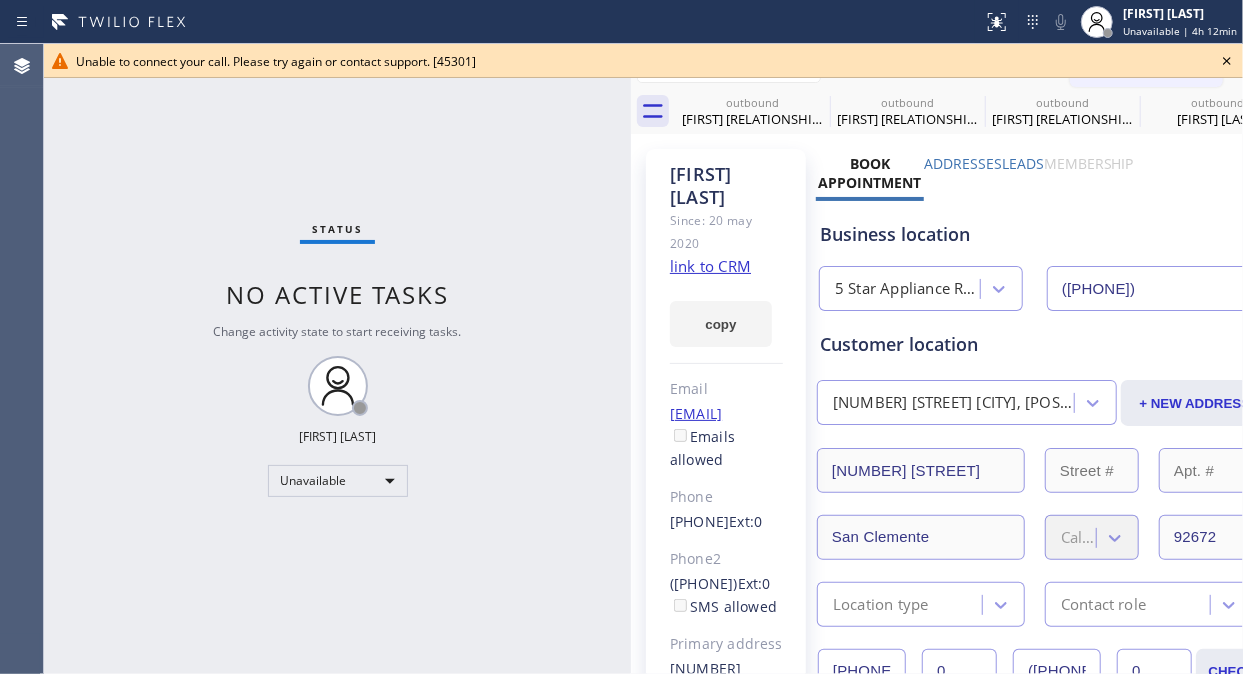click 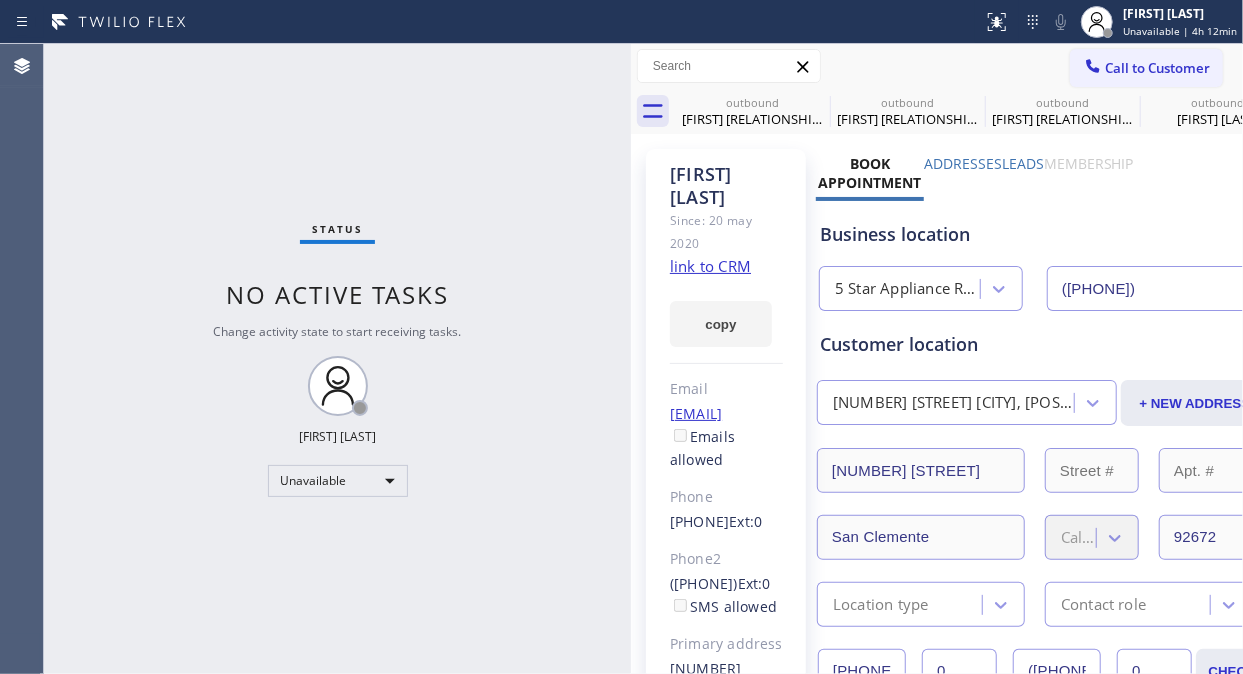 click on "Call to Customer" at bounding box center (1157, 68) 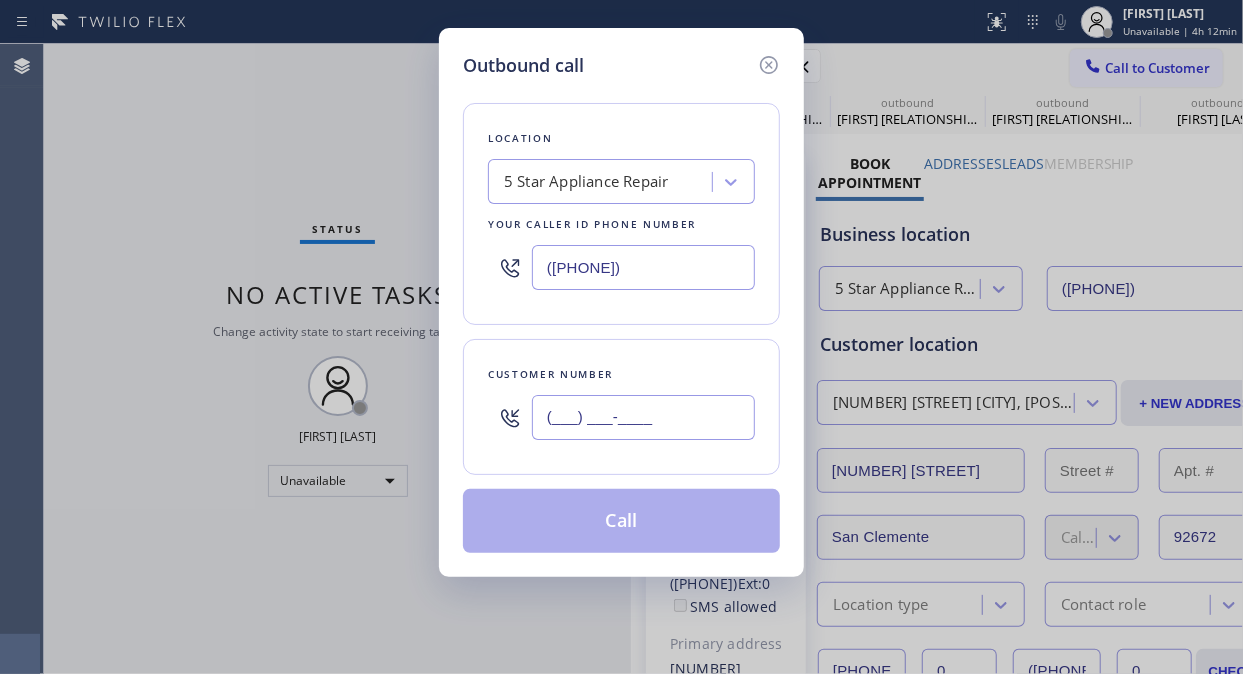 click on "(___) ___-____" at bounding box center [643, 417] 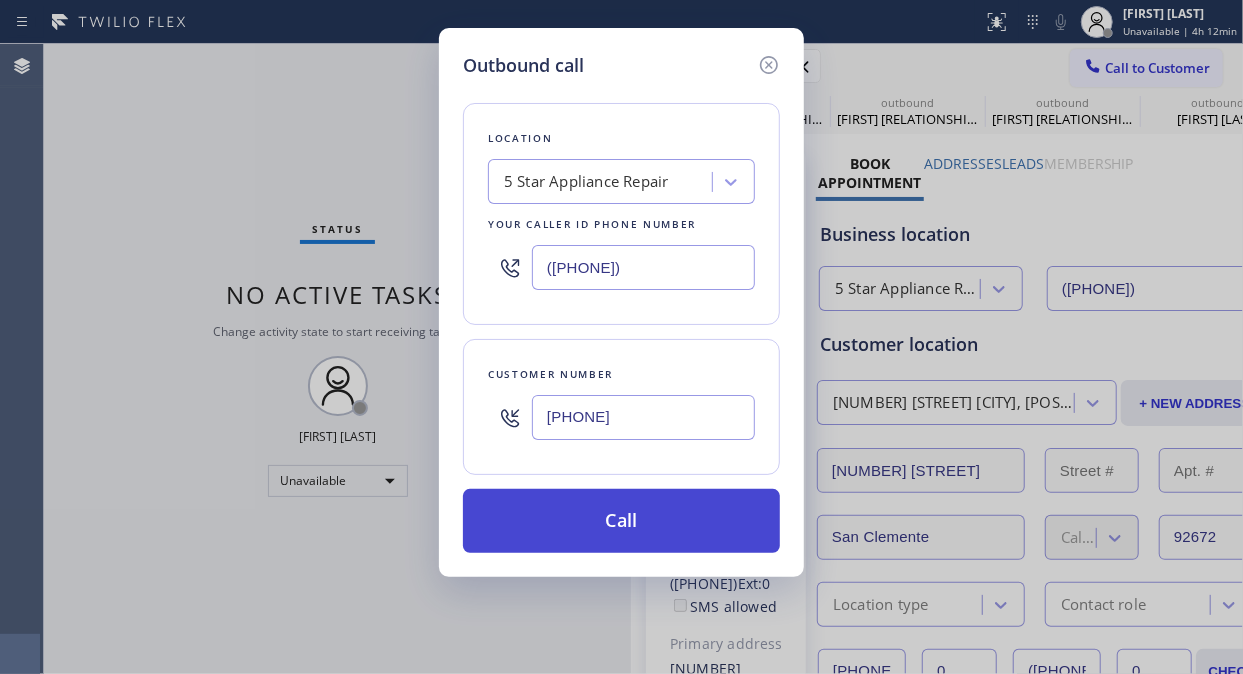 click on "Call" at bounding box center (621, 521) 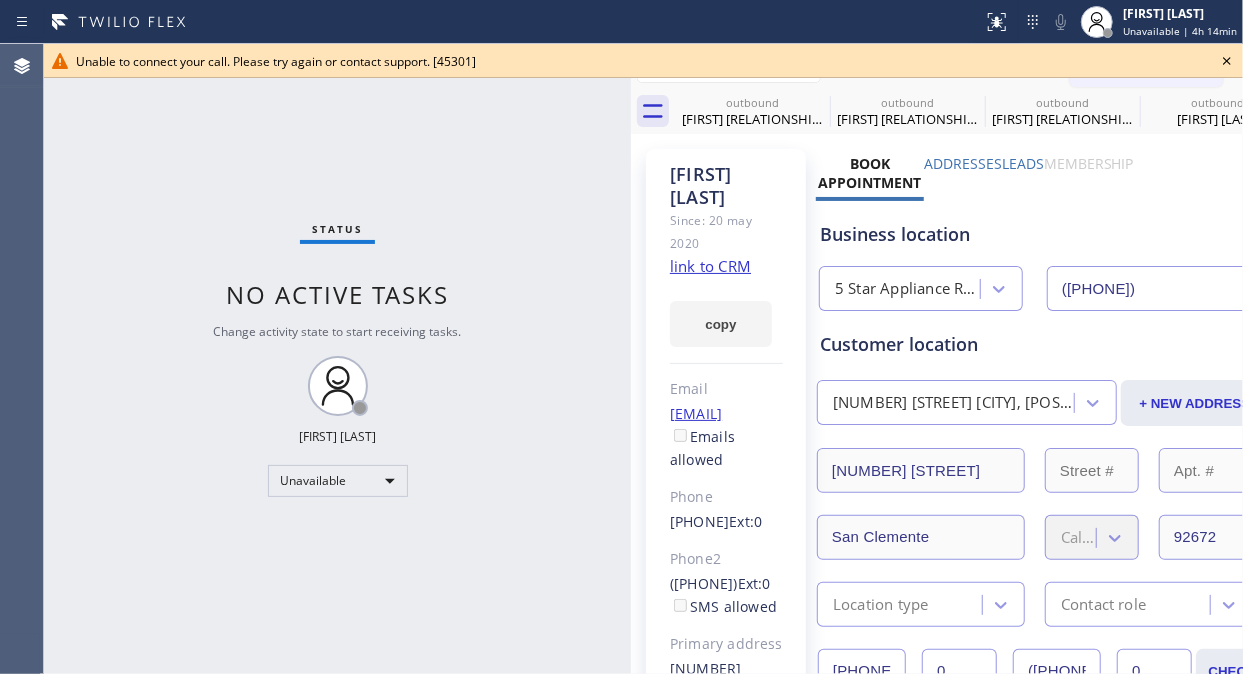 click 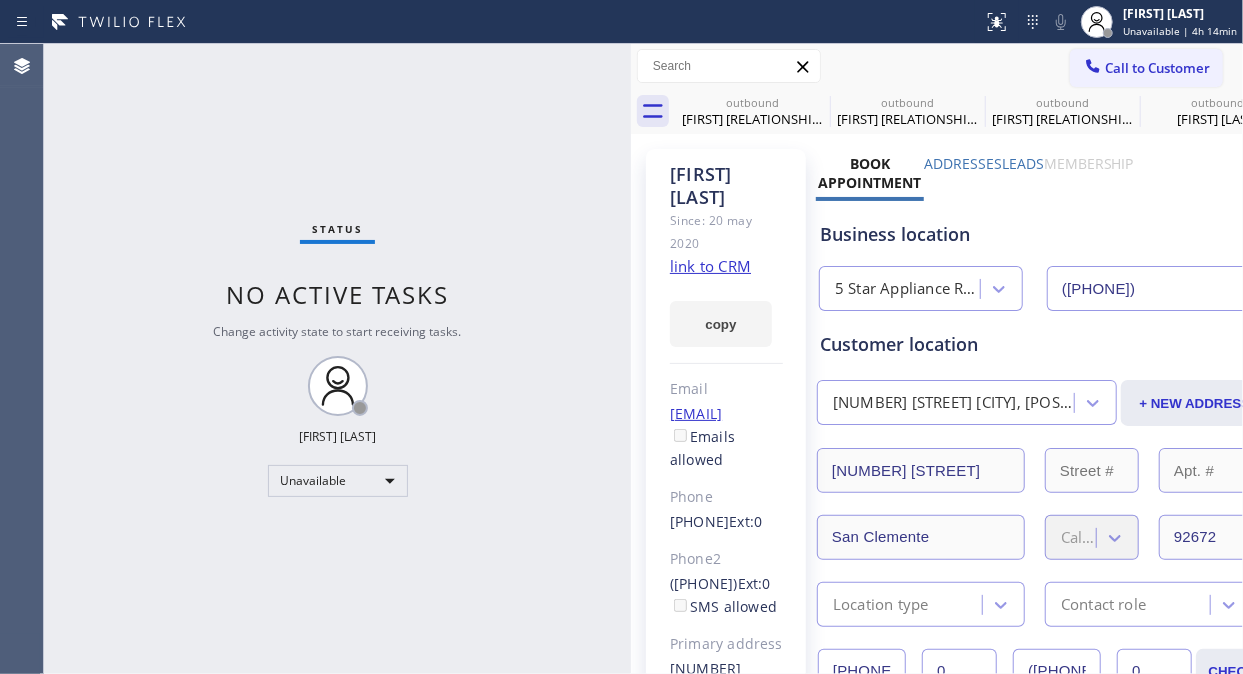 drag, startPoint x: 1151, startPoint y: 64, endPoint x: 1000, endPoint y: 174, distance: 186.8181 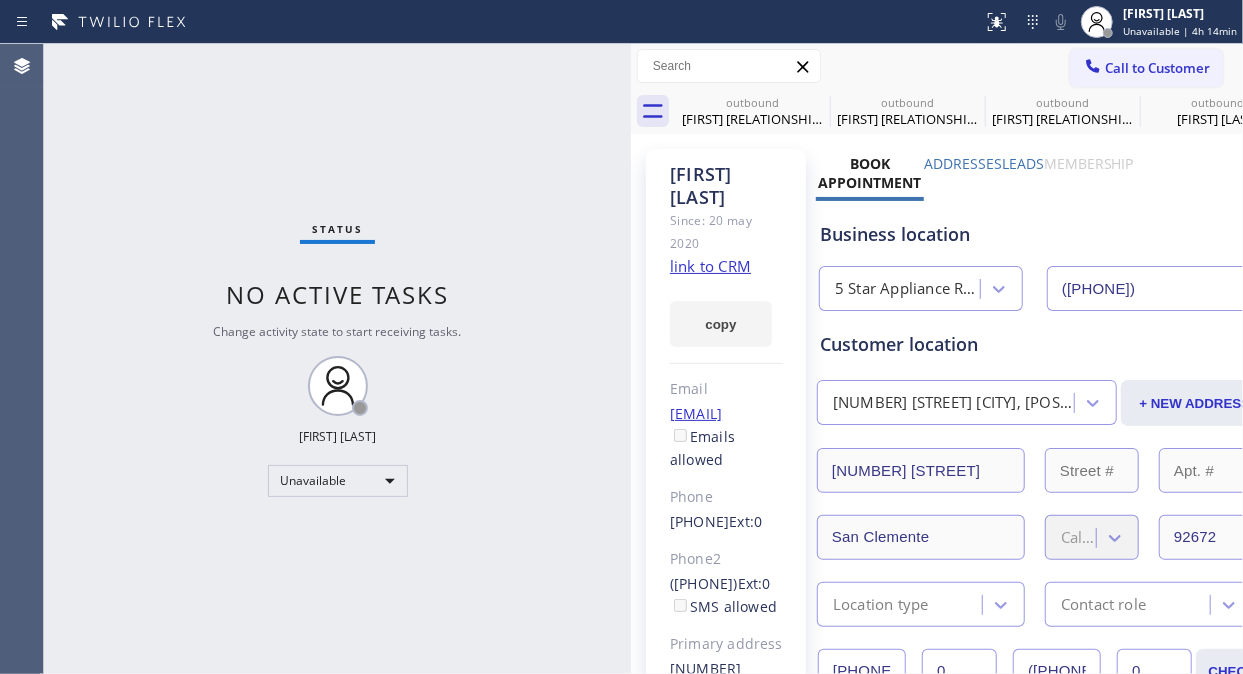 click on "Call to Customer" at bounding box center (1157, 68) 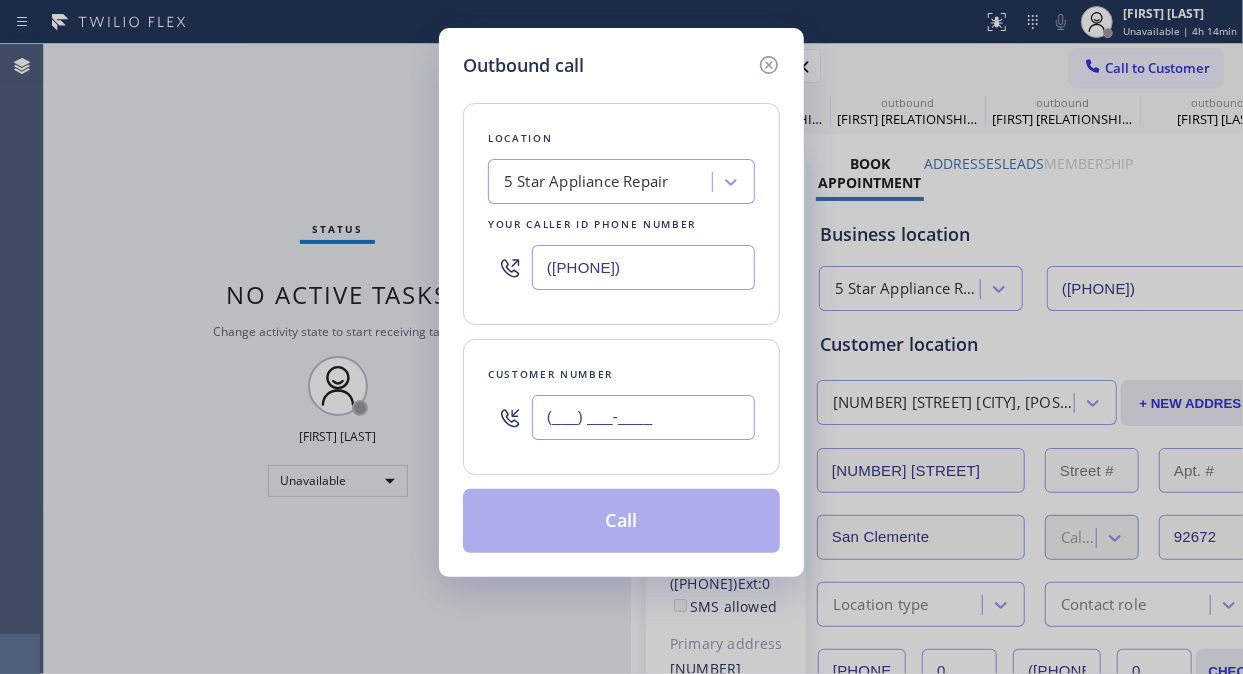 click on "(___) ___-____" at bounding box center (643, 417) 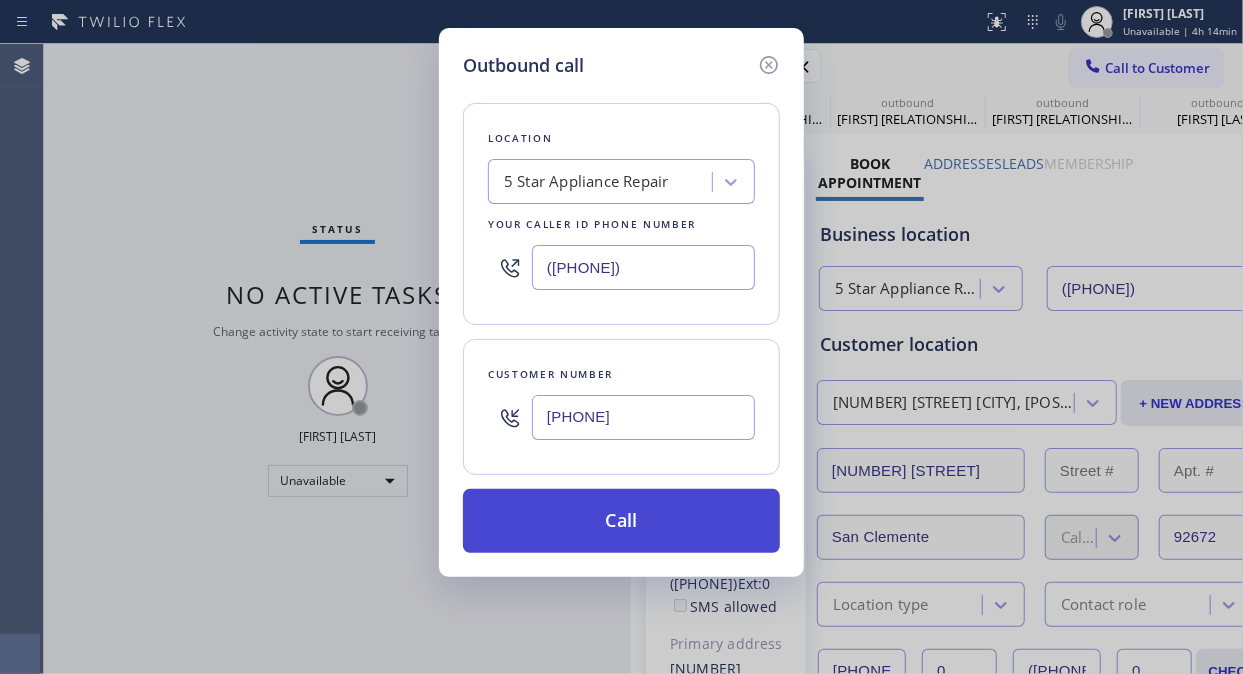 click on "Call" at bounding box center (621, 521) 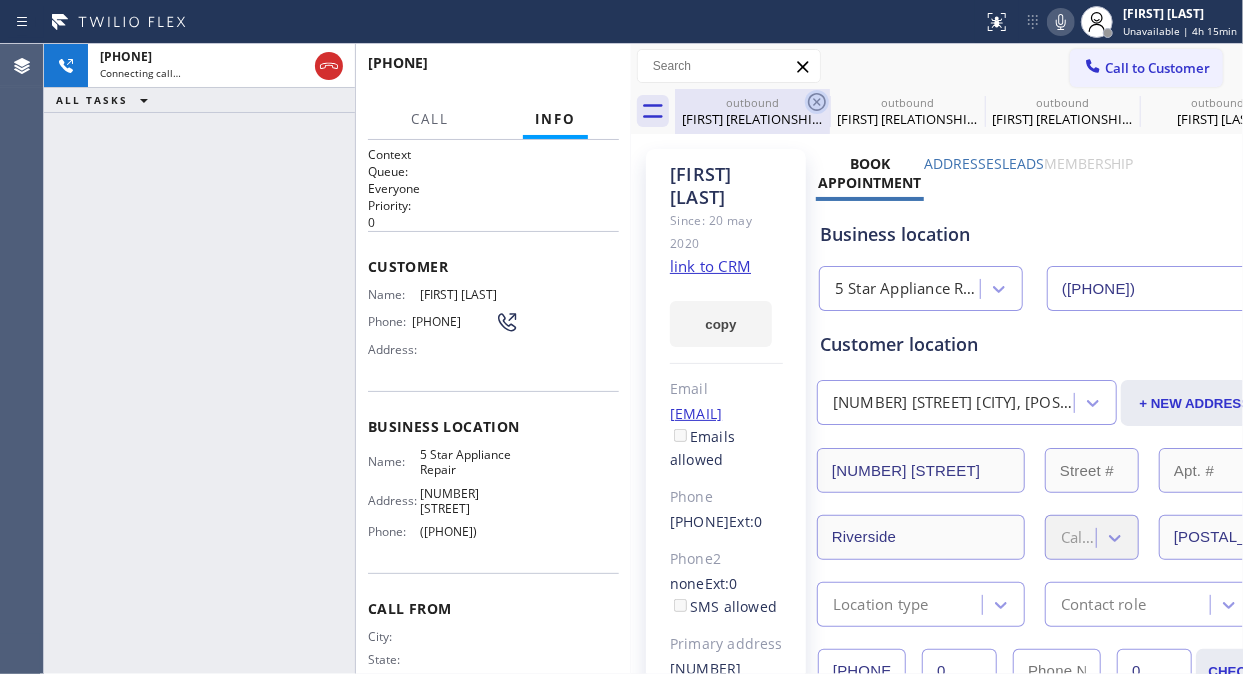 click 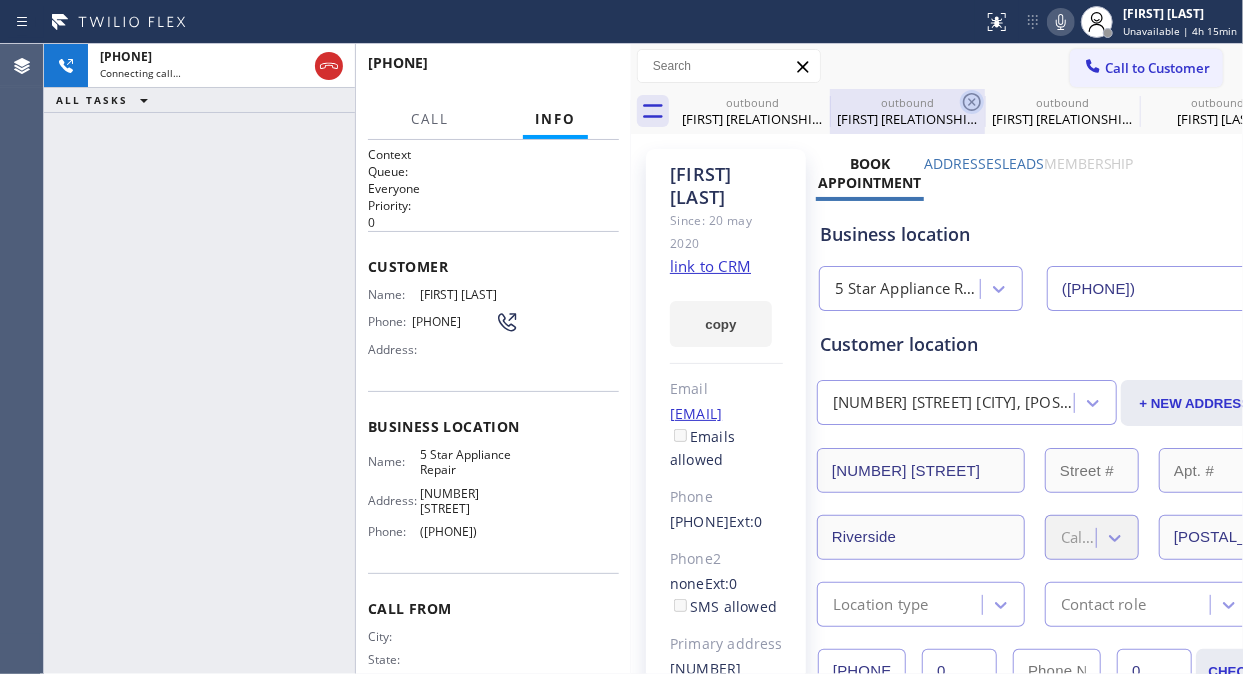 click 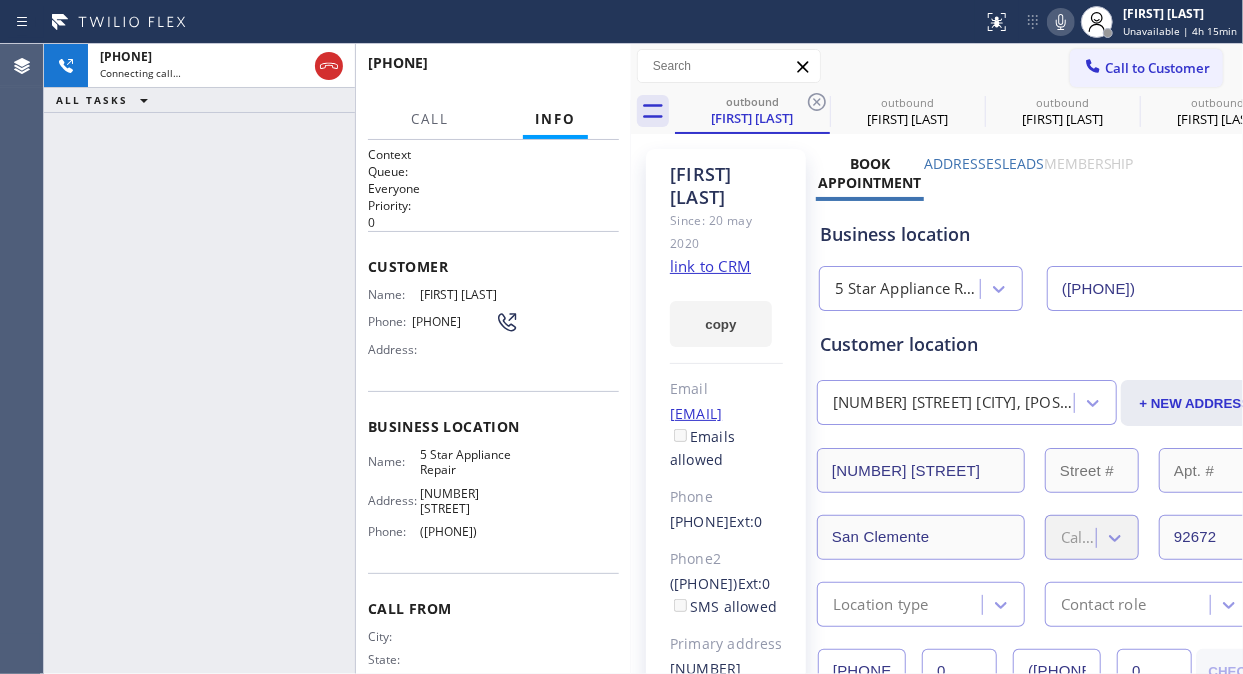 click 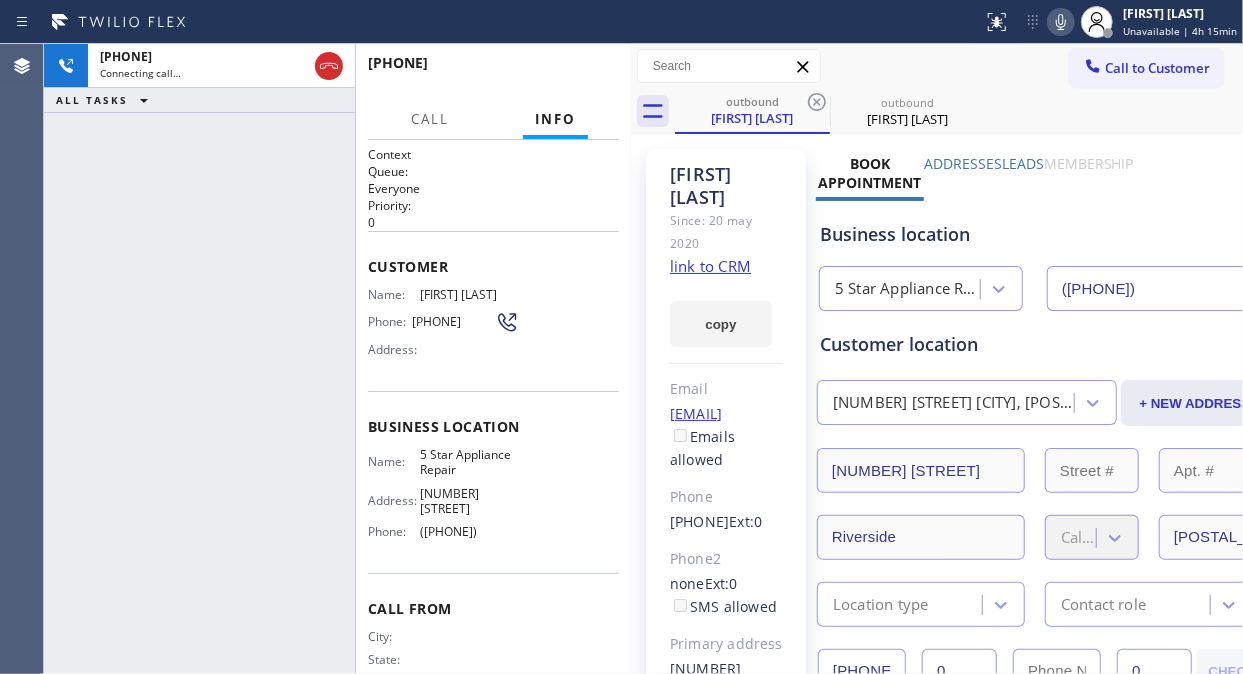 click 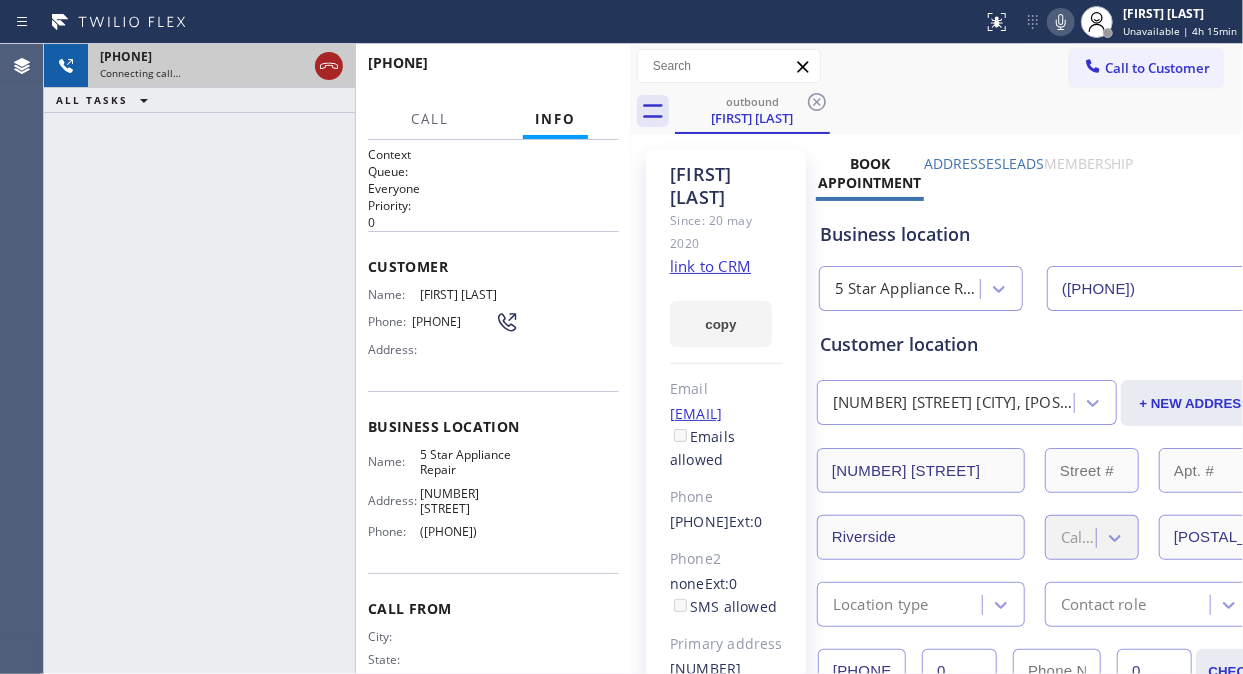 click 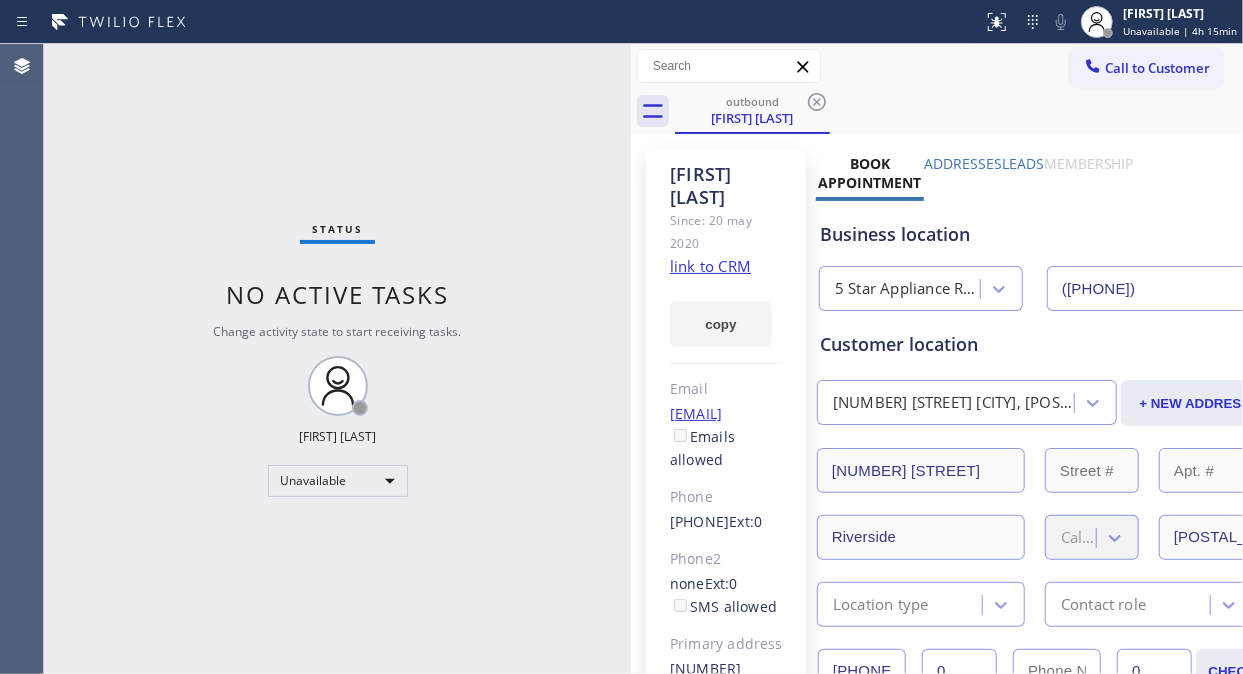 click on "Call to Customer" at bounding box center [1157, 68] 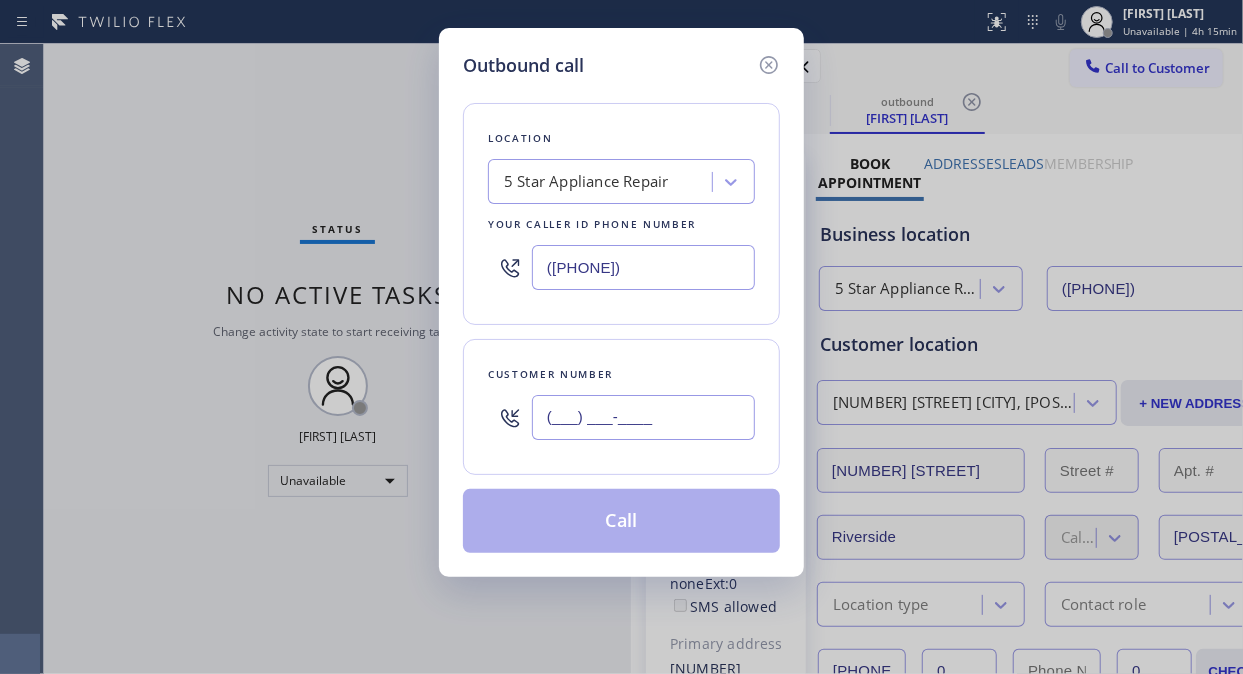 click on "(___) ___-____" at bounding box center (643, 417) 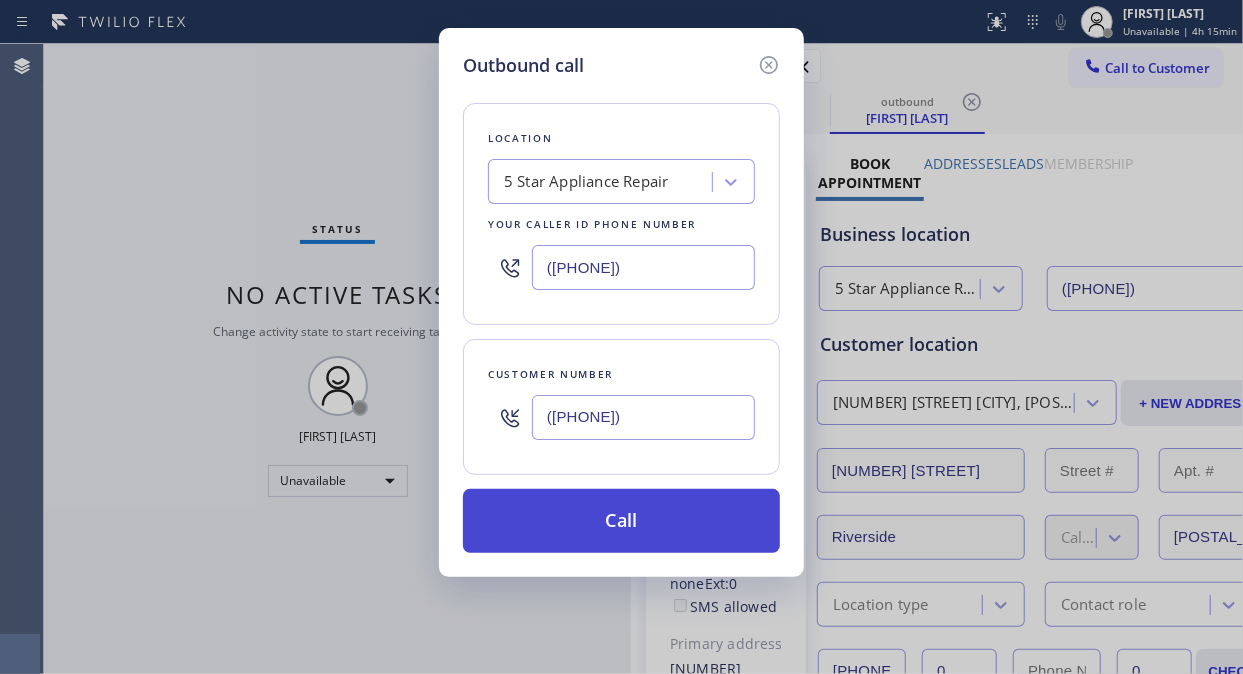 click on "Call" at bounding box center [621, 521] 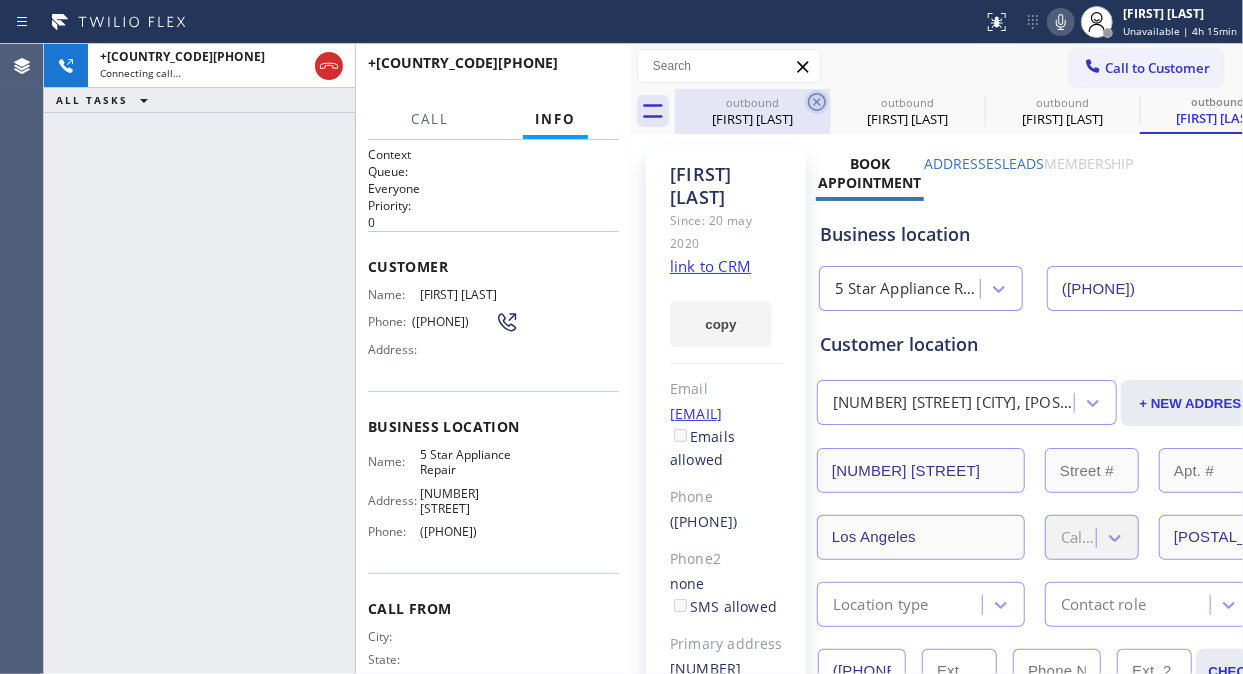 click 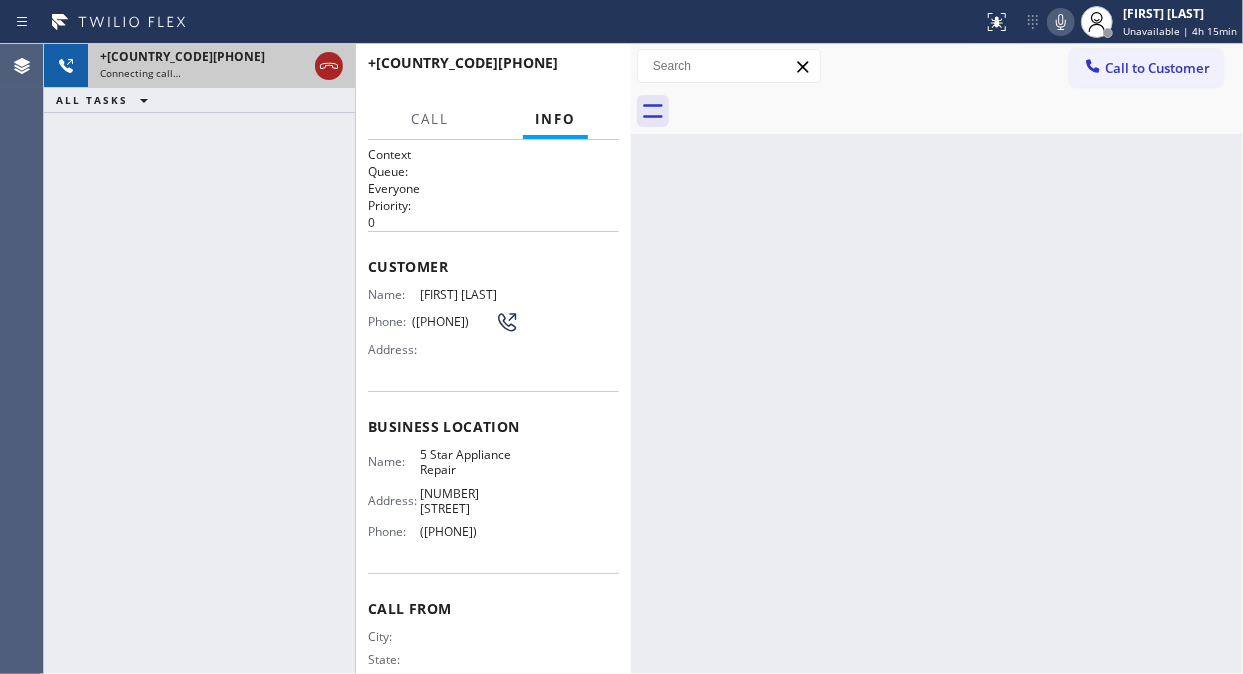 click 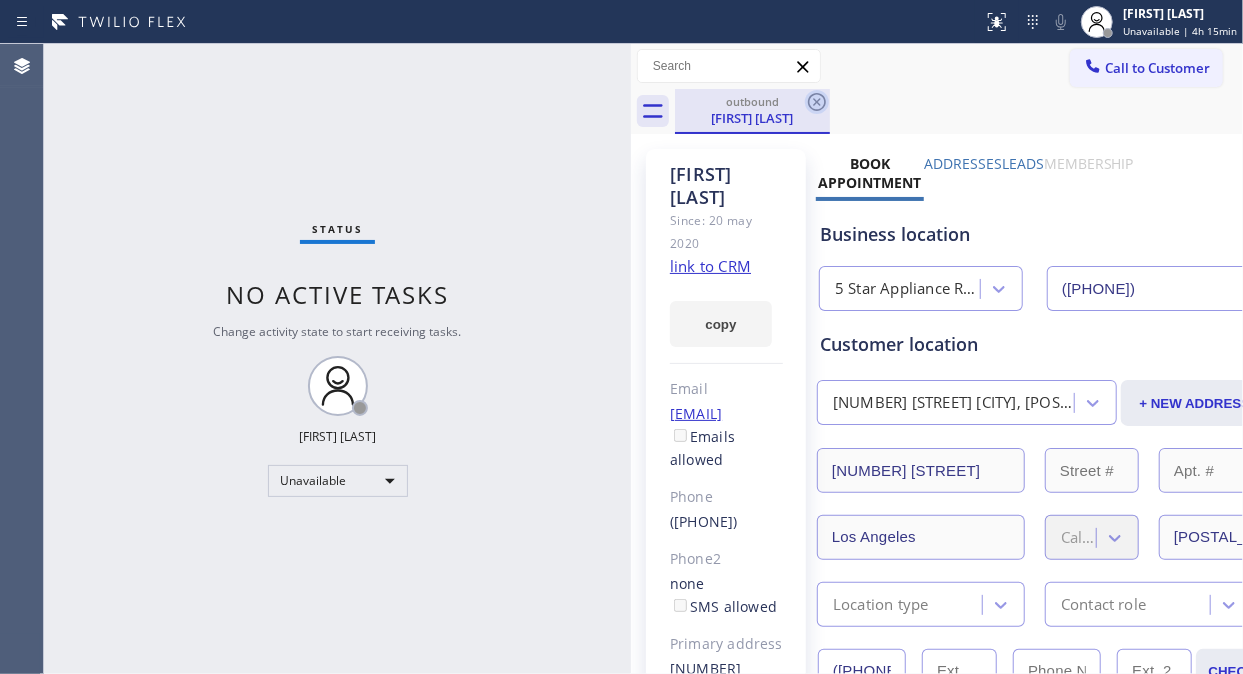 click 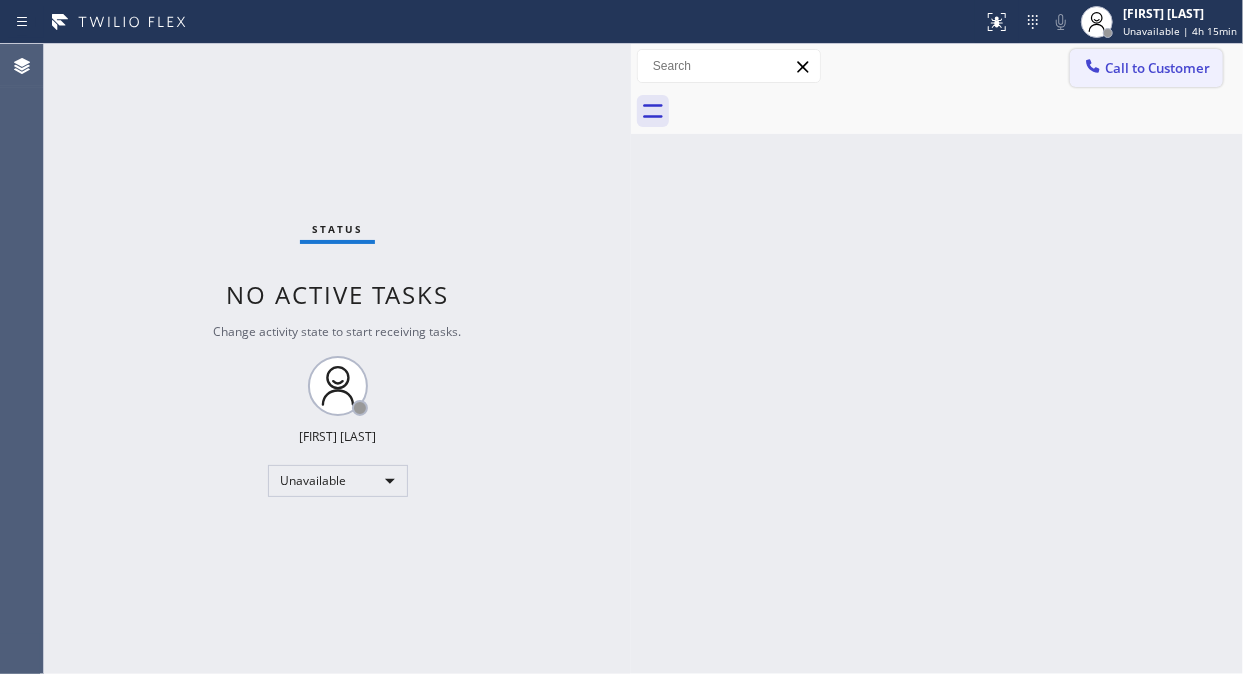 click on "Call to Customer" at bounding box center [1157, 68] 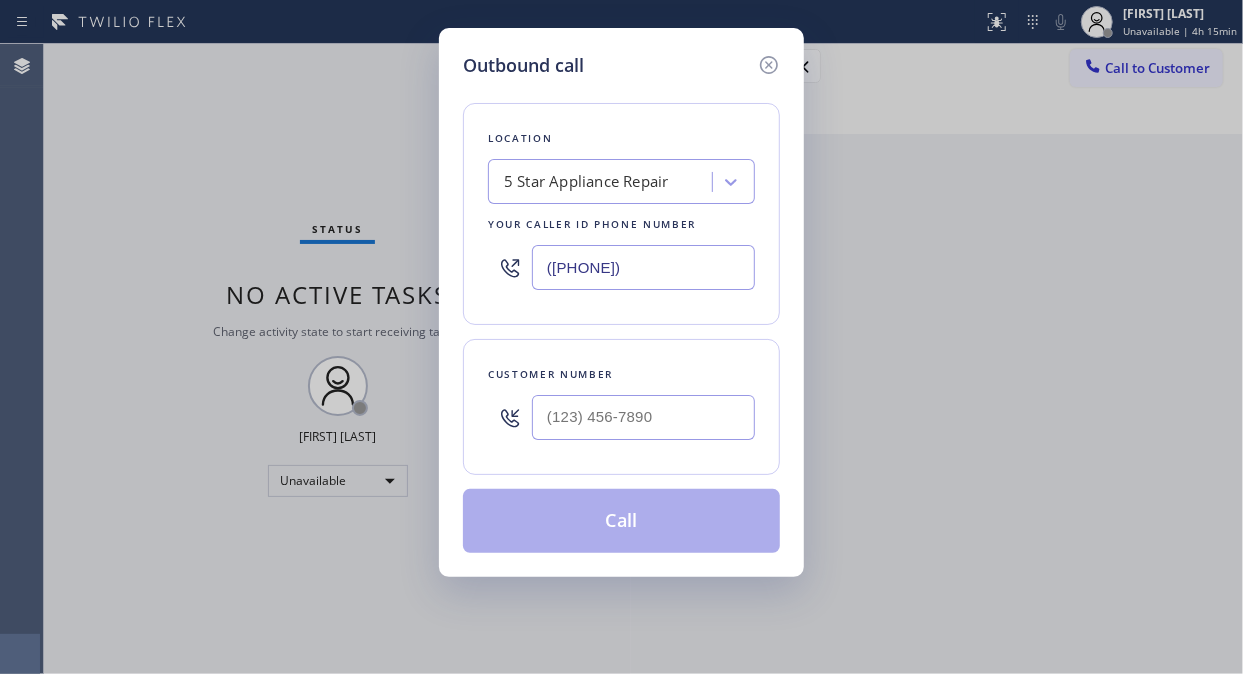 click at bounding box center [643, 417] 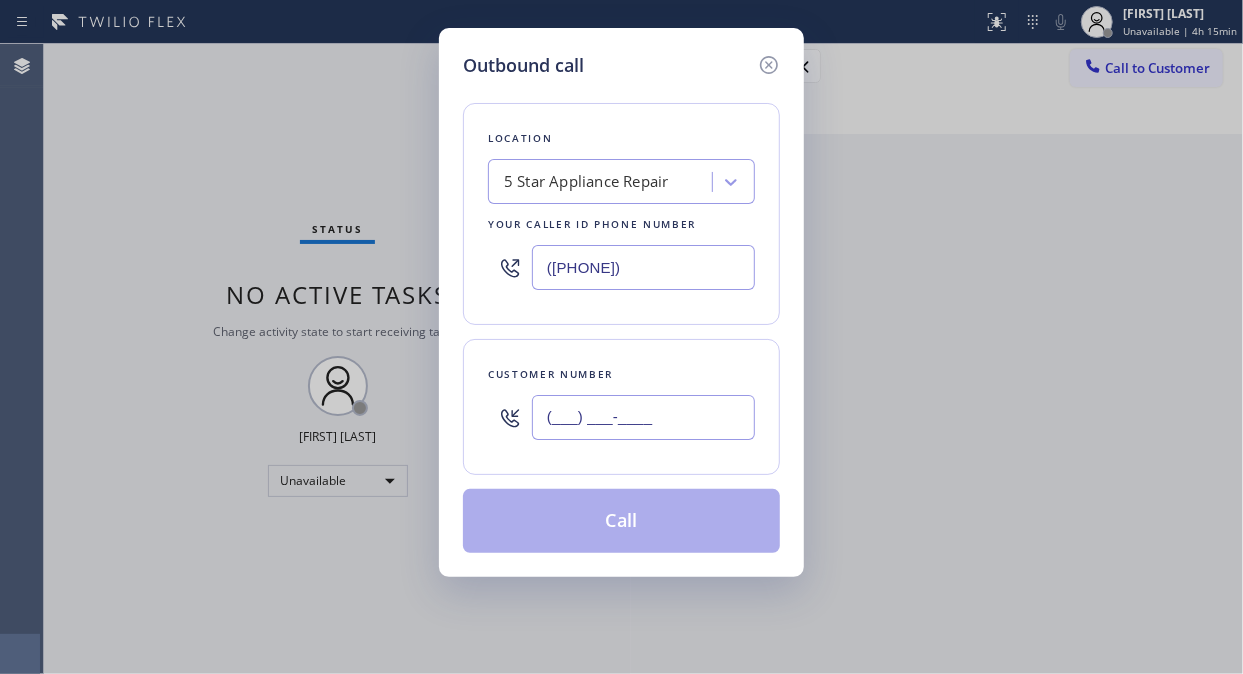 paste on "([AREA_CODE]) [PHONE]" 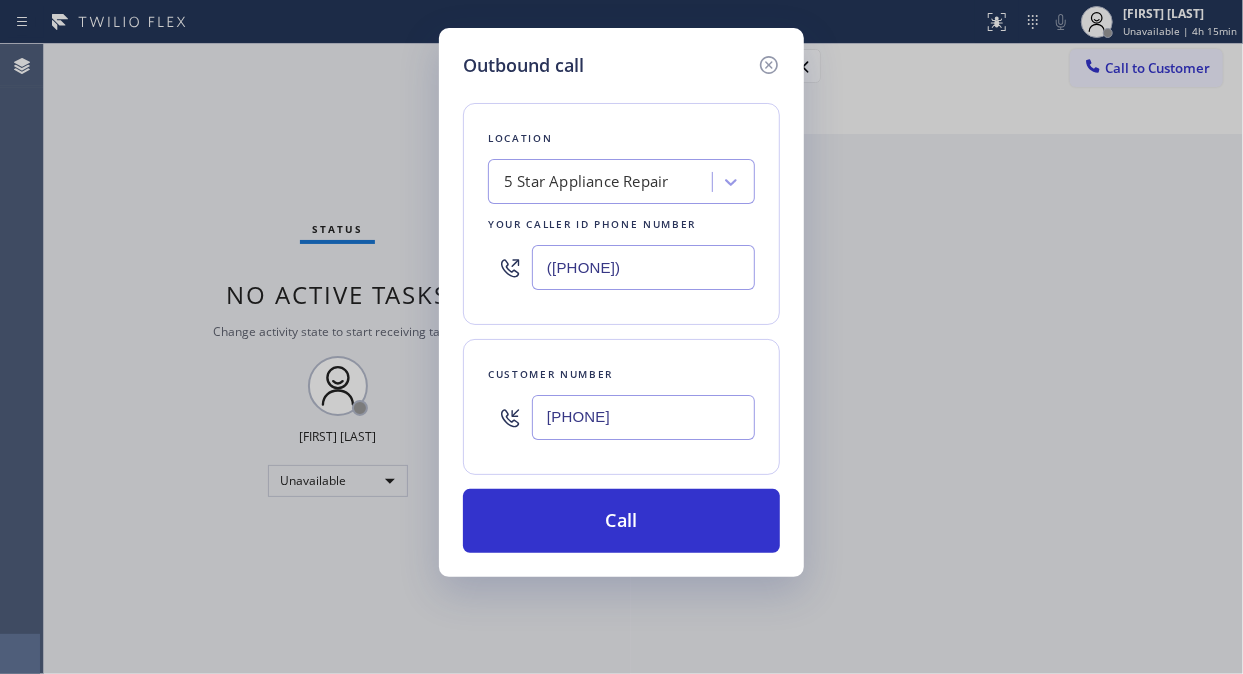 drag, startPoint x: 683, startPoint y: 517, endPoint x: 692, endPoint y: 454, distance: 63.63961 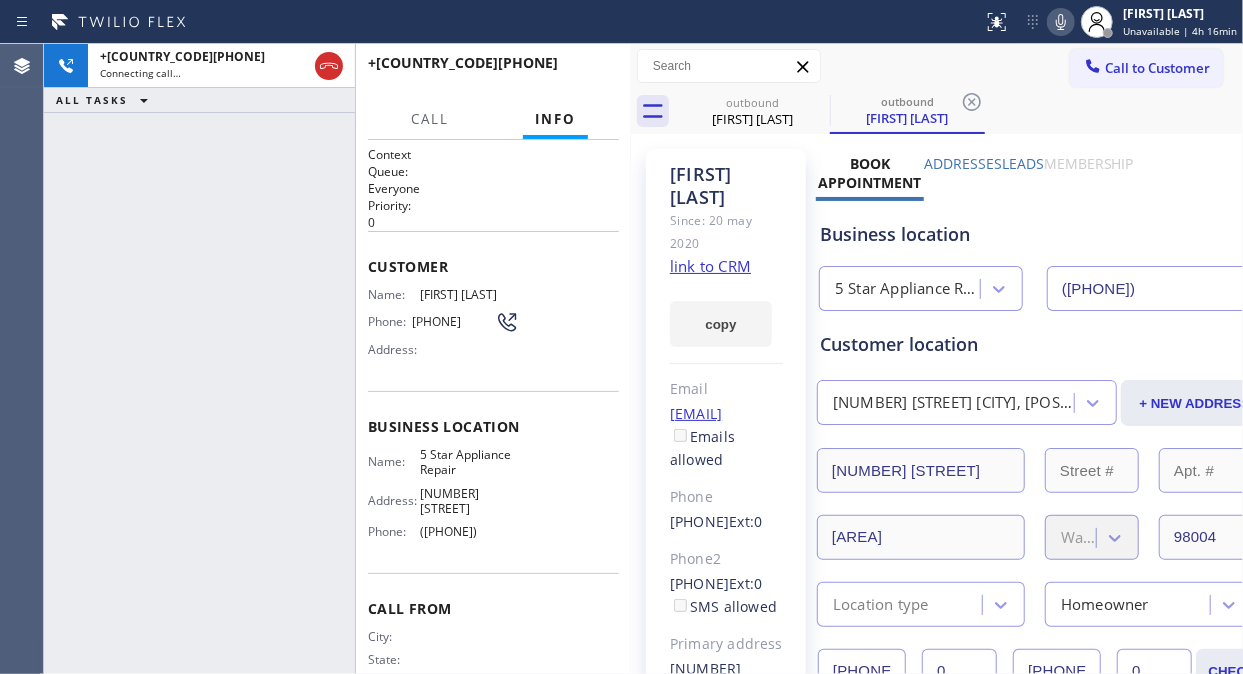 click on "+[COUNTRY_CODE][PHONE] Connecting call… ALL TASKS ALL TASKS ACTIVE TASKS TASKS IN WRAP UP" at bounding box center (199, 359) 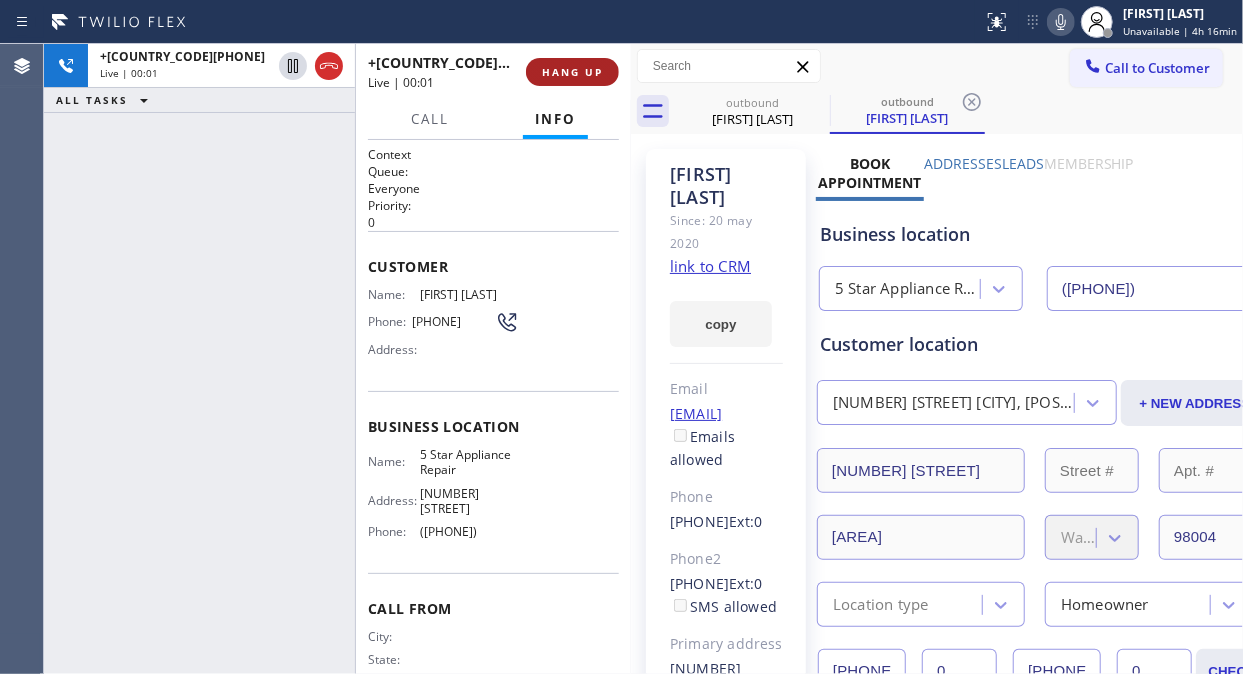 click on "HANG UP" at bounding box center (572, 72) 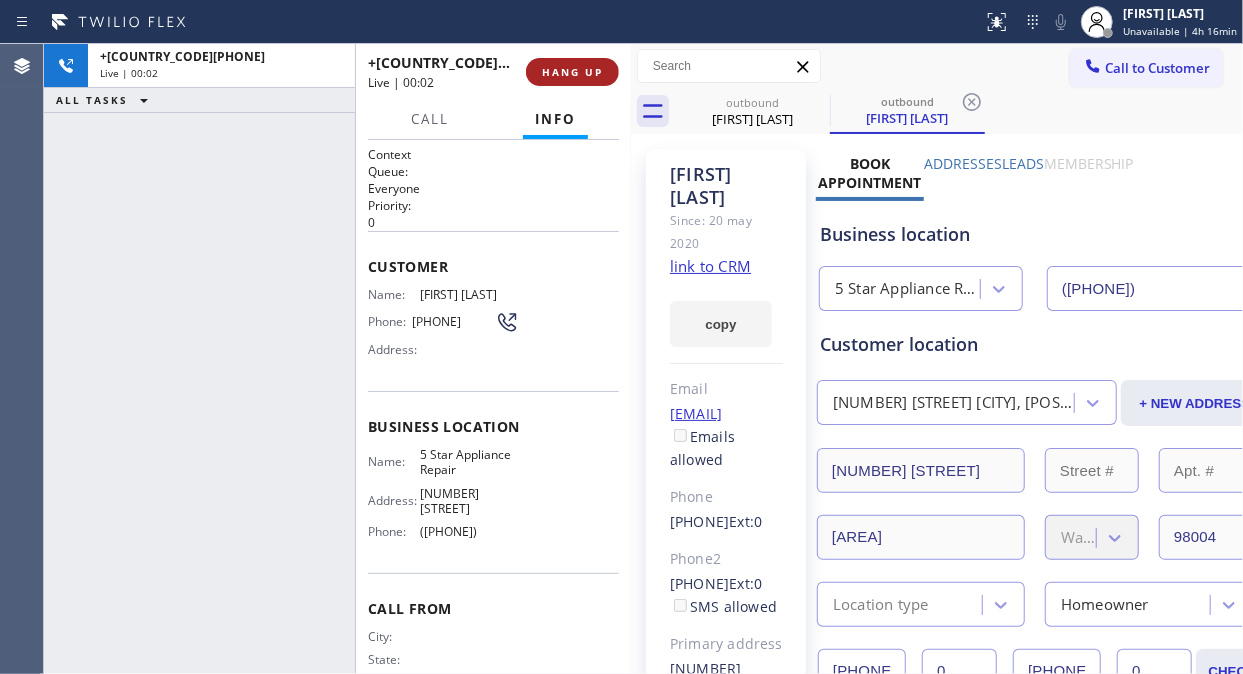 click on "HANG UP" at bounding box center [572, 72] 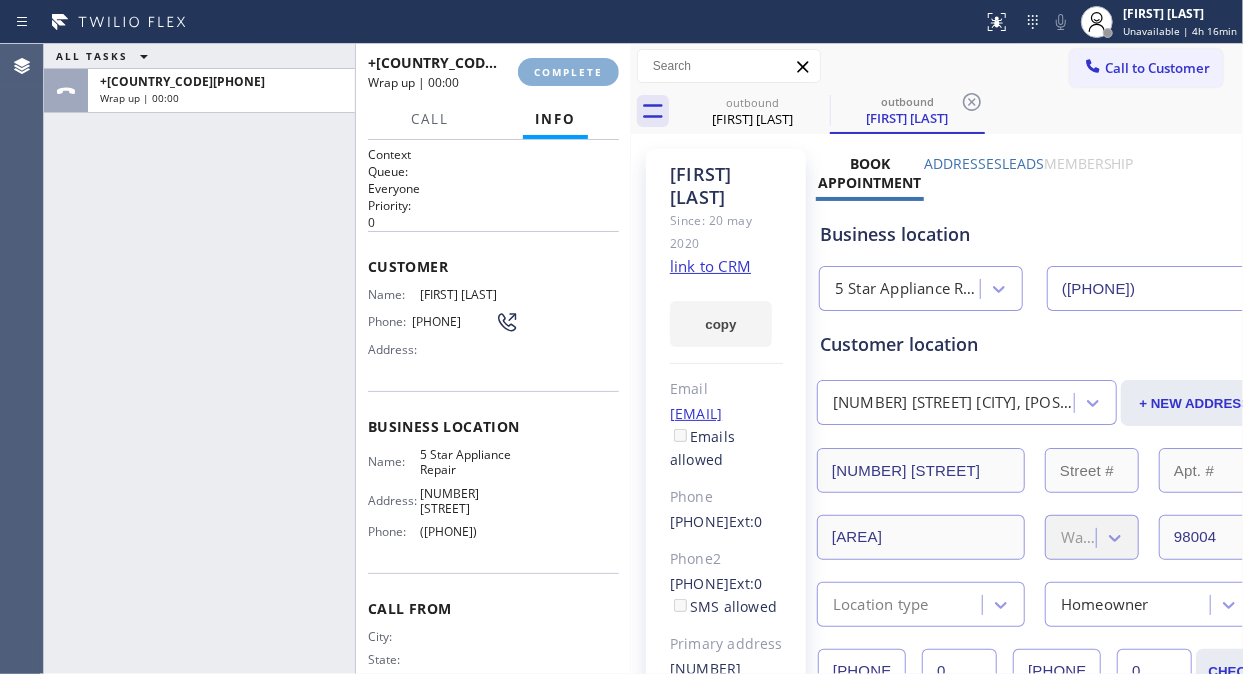 click on "COMPLETE" at bounding box center [568, 72] 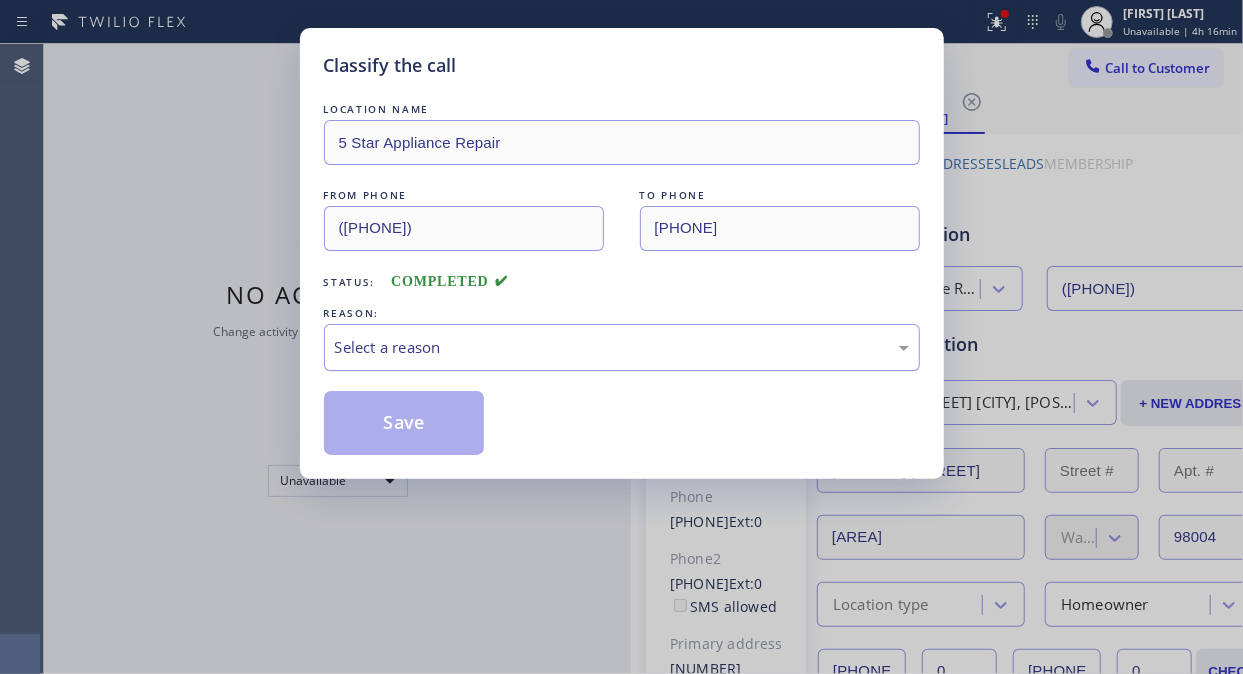 click on "Select a reason" at bounding box center [622, 347] 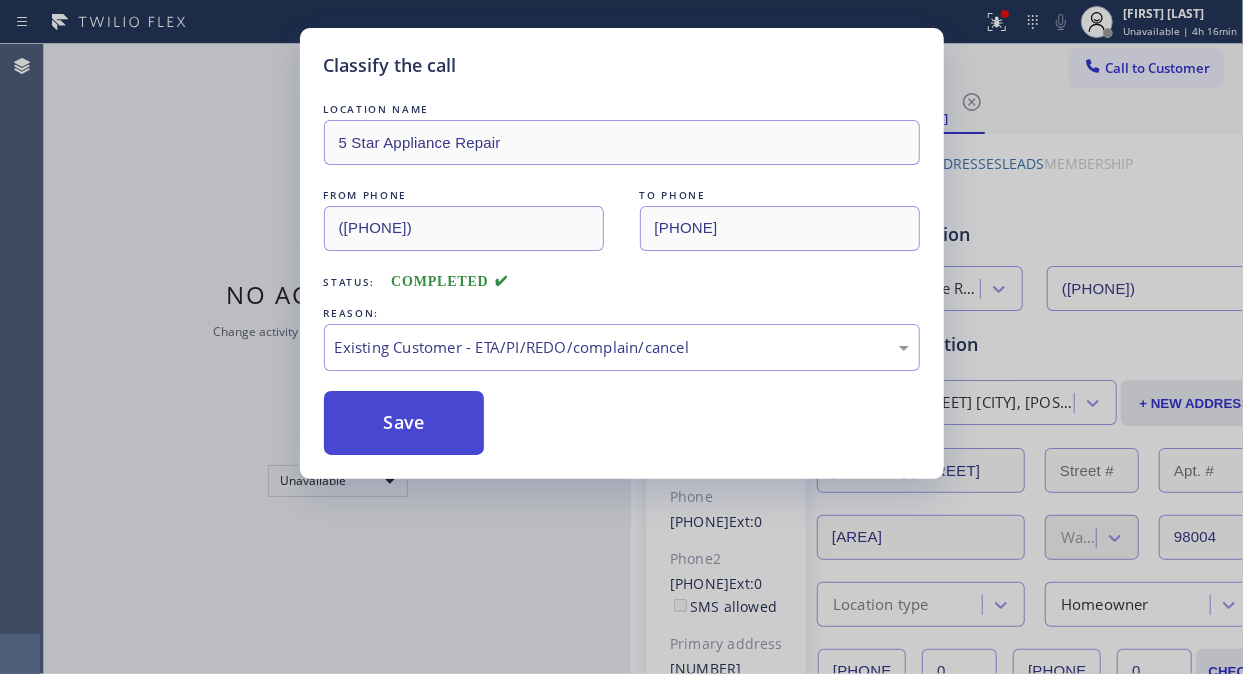click on "Save" at bounding box center [404, 423] 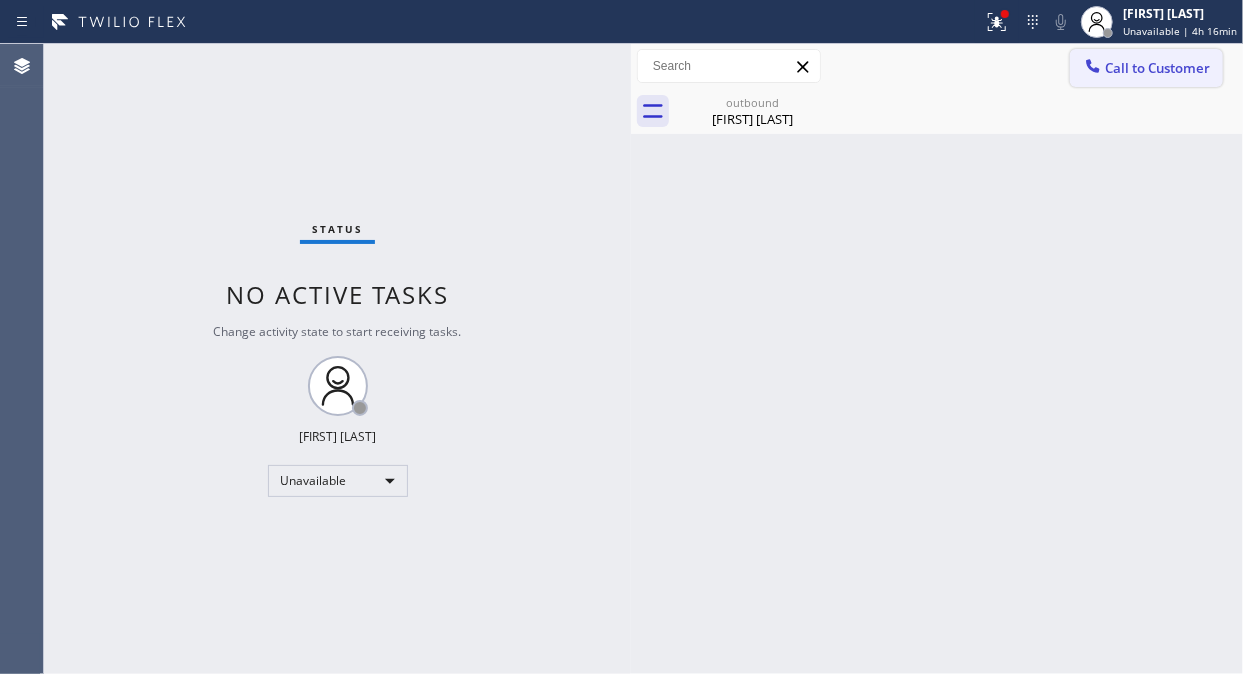 click on "Call to Customer" at bounding box center [1157, 68] 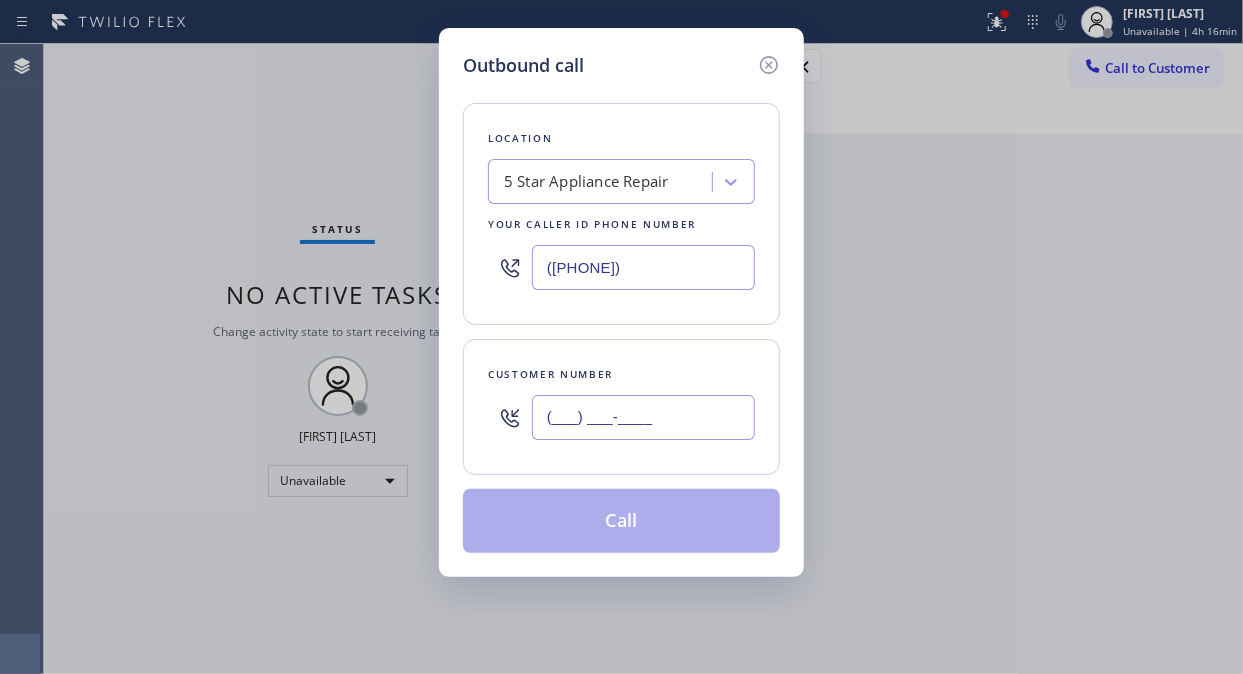 click on "(___) ___-____" at bounding box center [643, 417] 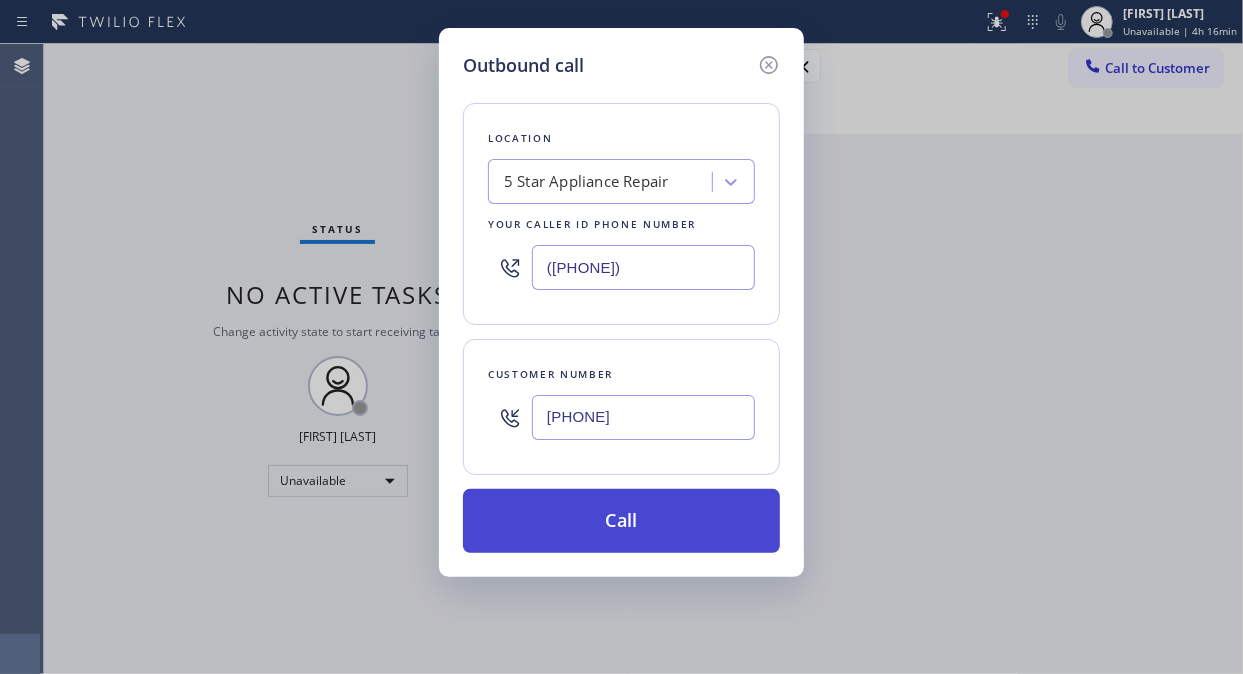 drag, startPoint x: 702, startPoint y: 540, endPoint x: 707, endPoint y: 516, distance: 24.5153 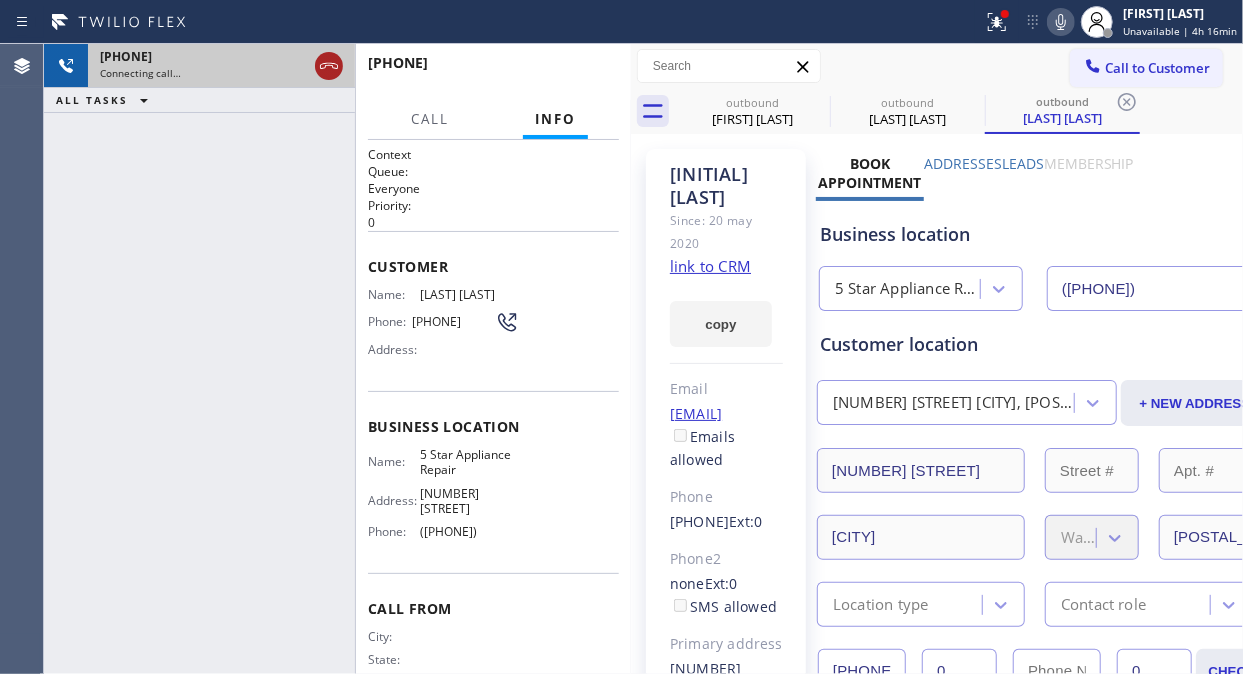 click 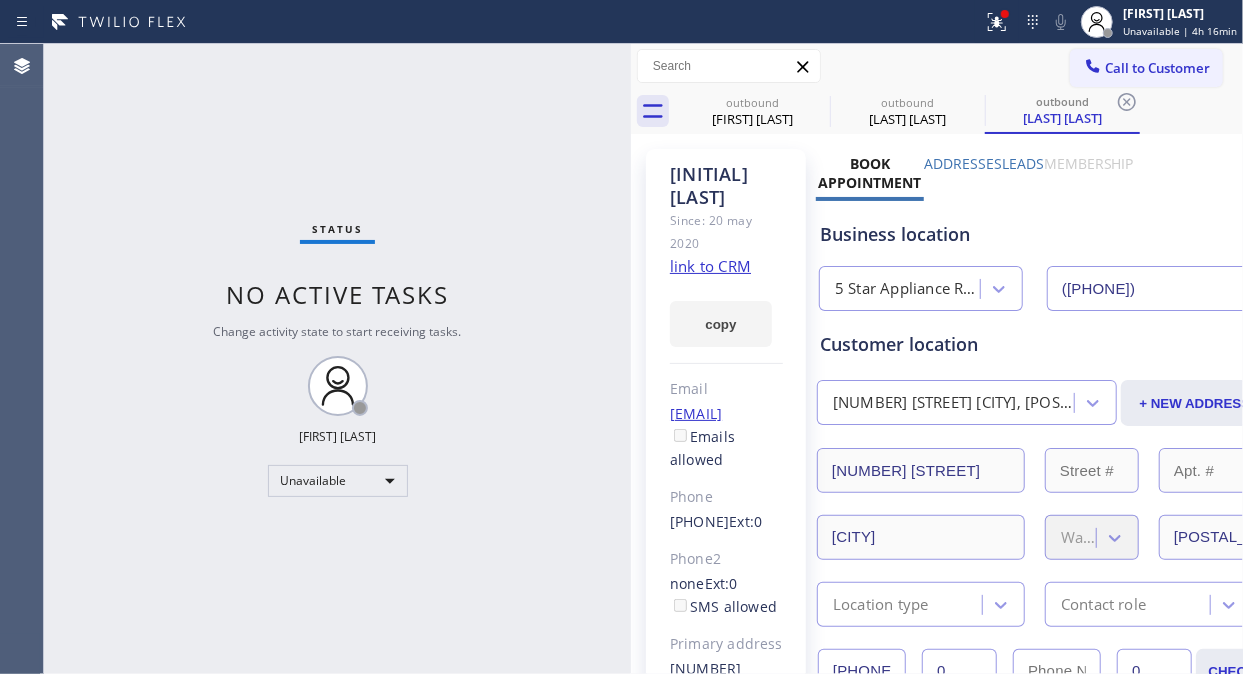 drag, startPoint x: 1127, startPoint y: 71, endPoint x: 754, endPoint y: 352, distance: 467.00107 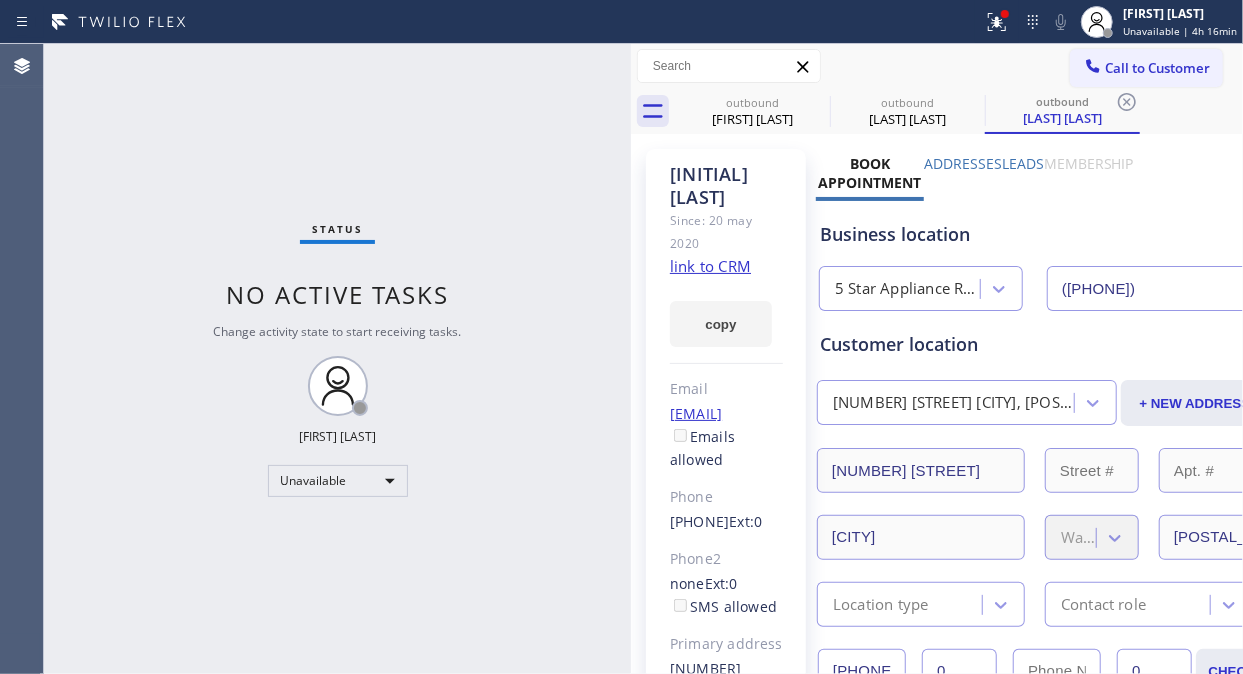 click on "Call to Customer" at bounding box center (1157, 68) 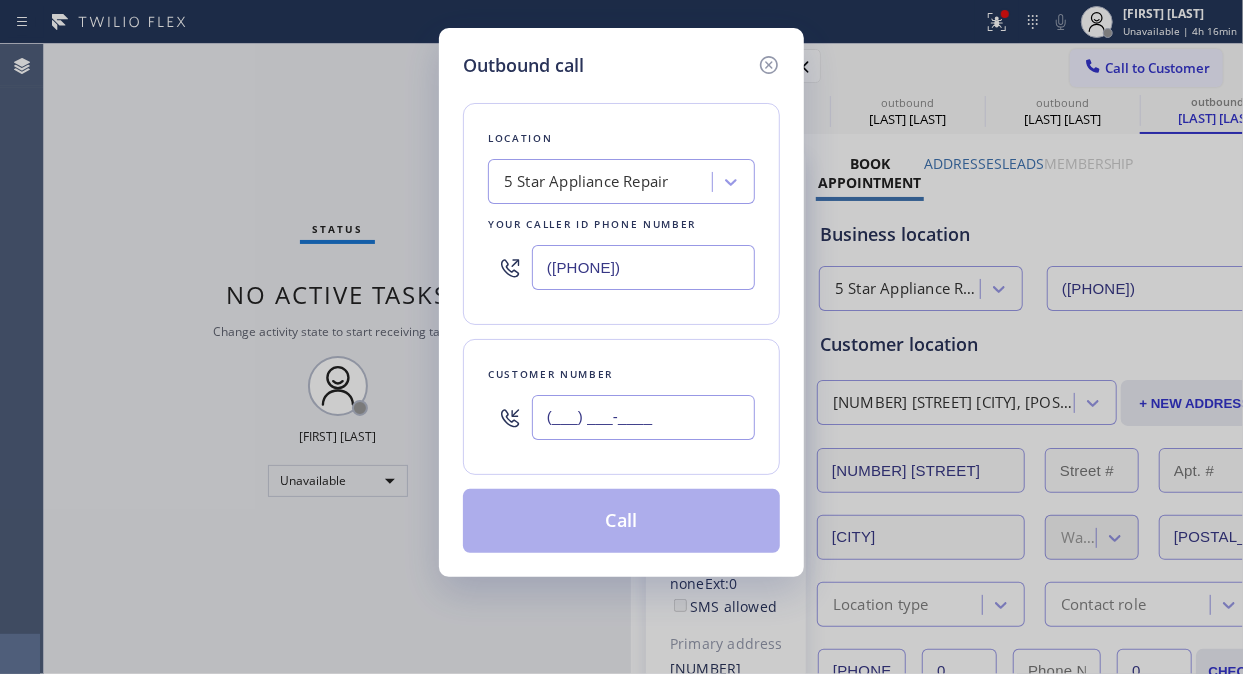 click on "(___) ___-____" at bounding box center [643, 417] 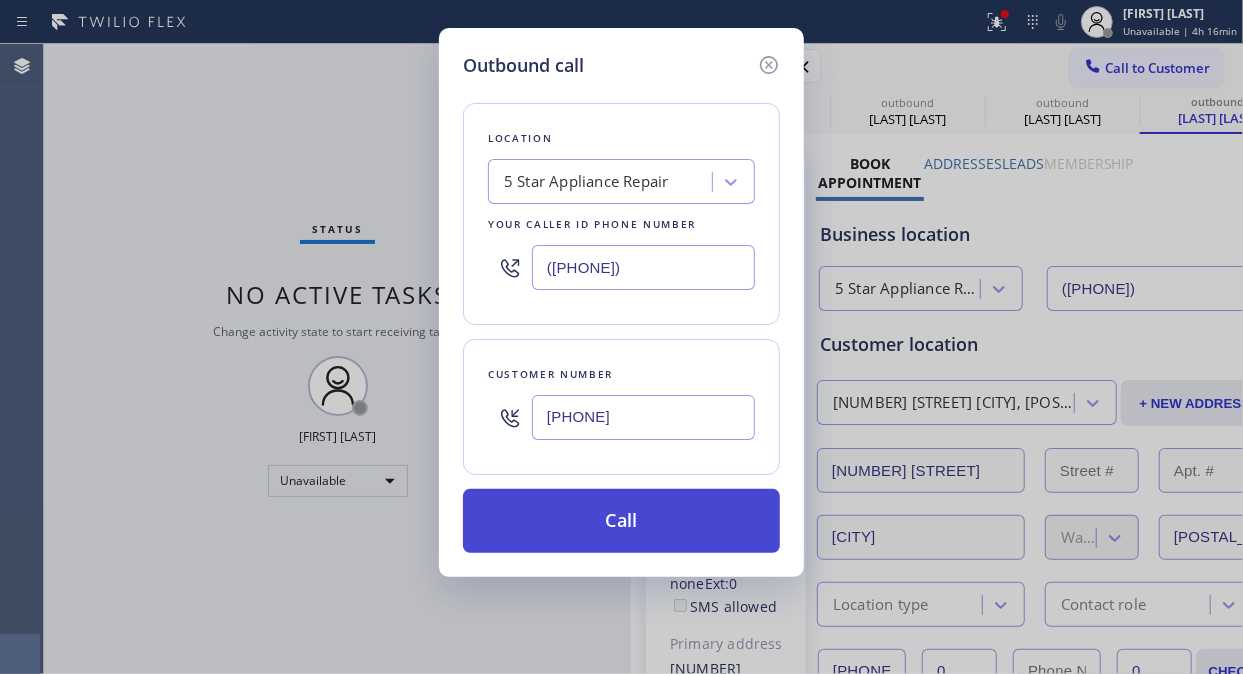 click on "Call" at bounding box center [621, 521] 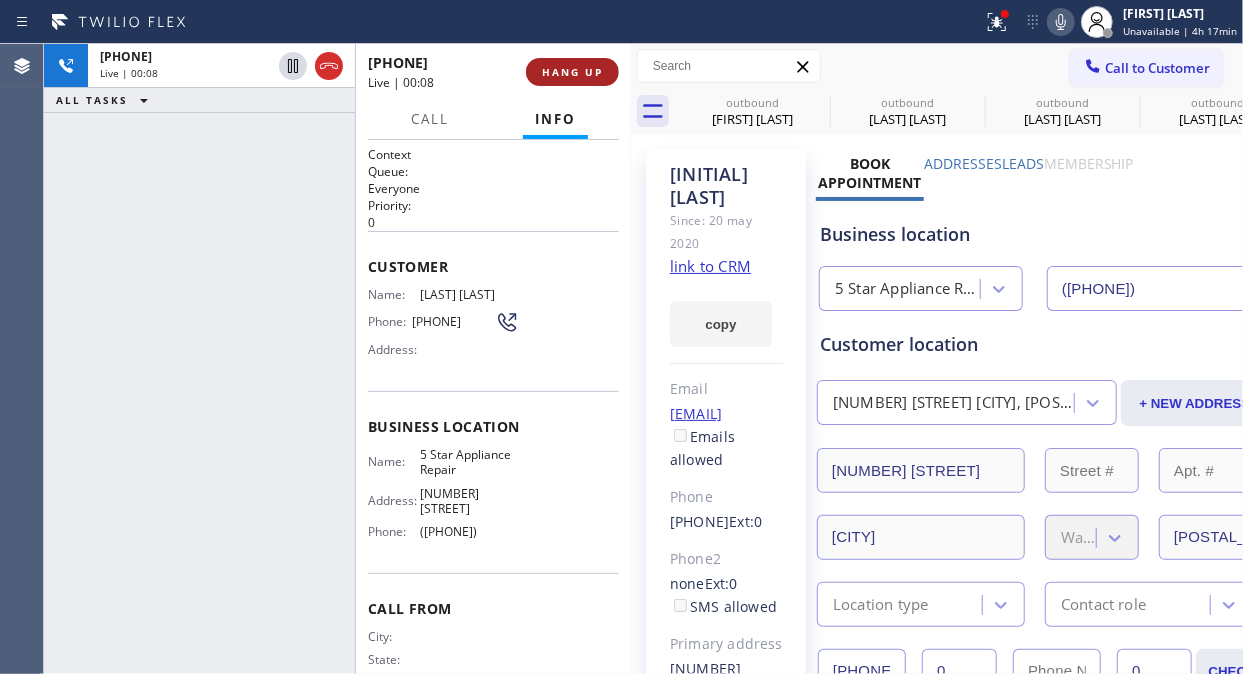 click on "HANG UP" at bounding box center (572, 72) 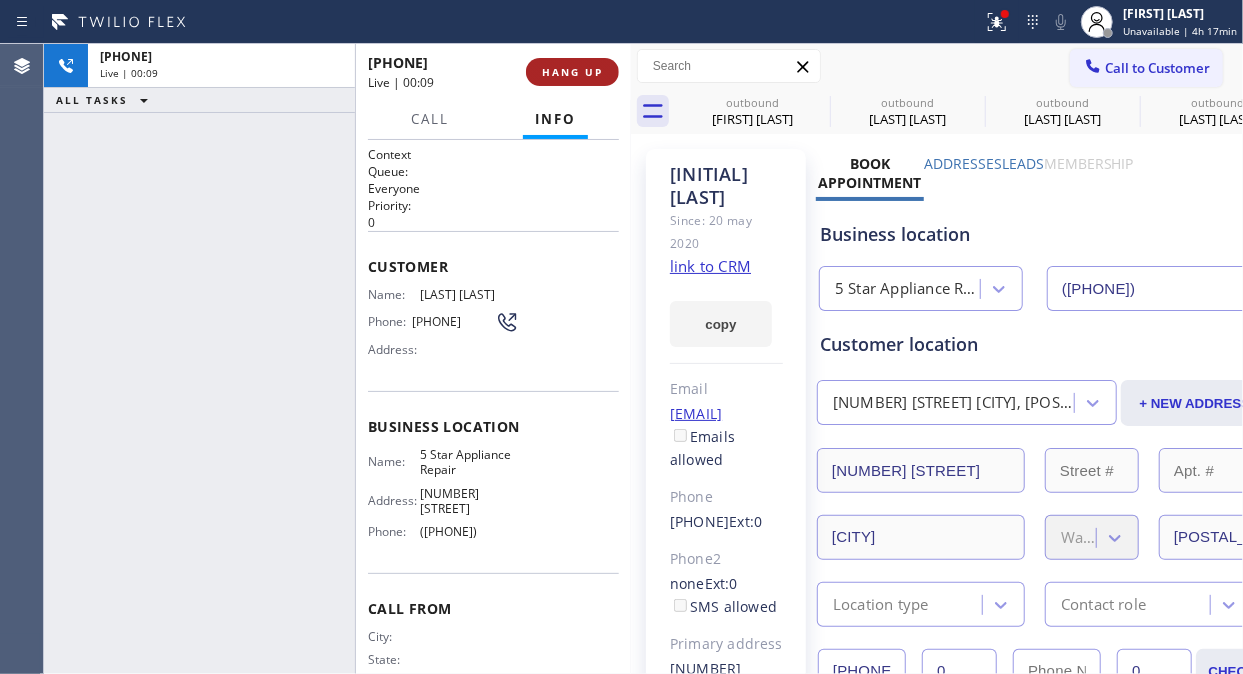 click on "HANG UP" at bounding box center (572, 72) 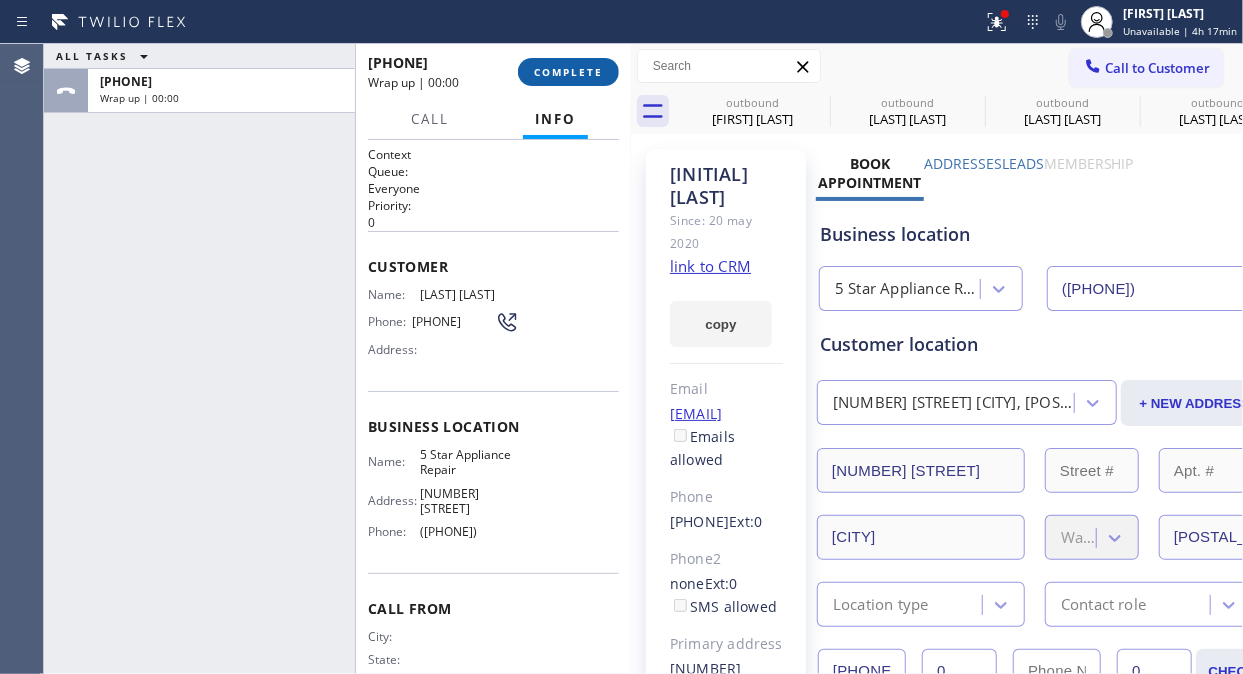 click on "COMPLETE" at bounding box center (568, 72) 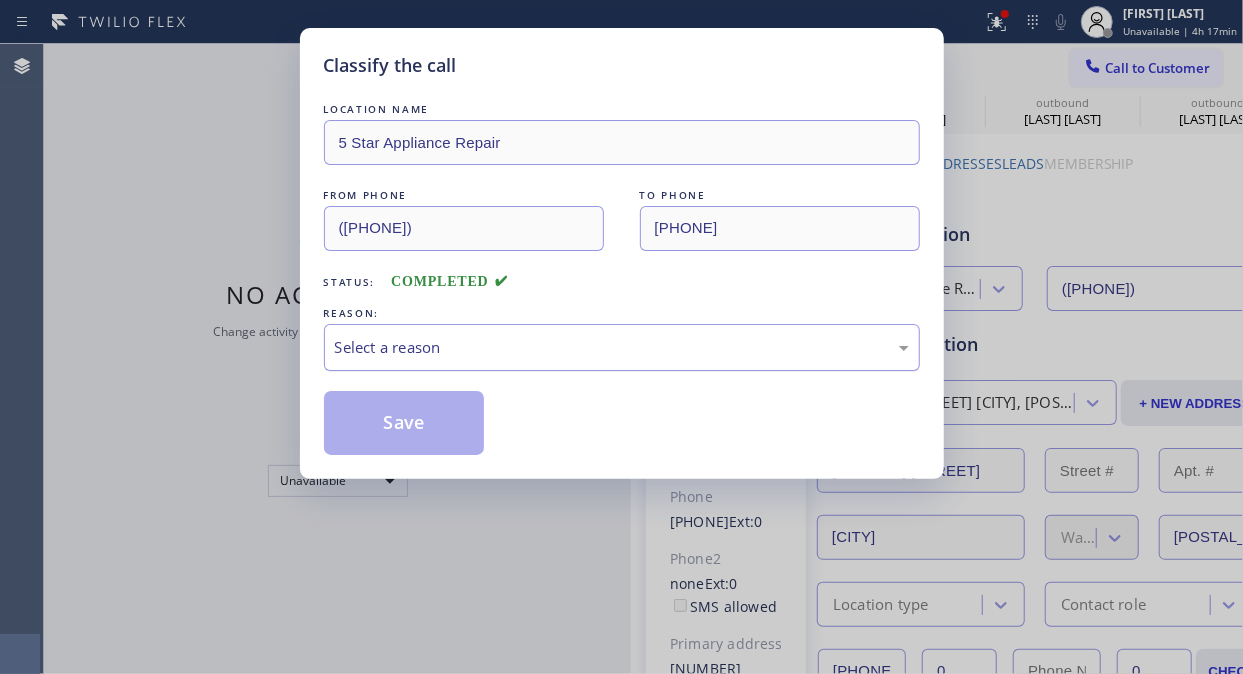 drag, startPoint x: 666, startPoint y: 376, endPoint x: 653, endPoint y: 351, distance: 28.178005 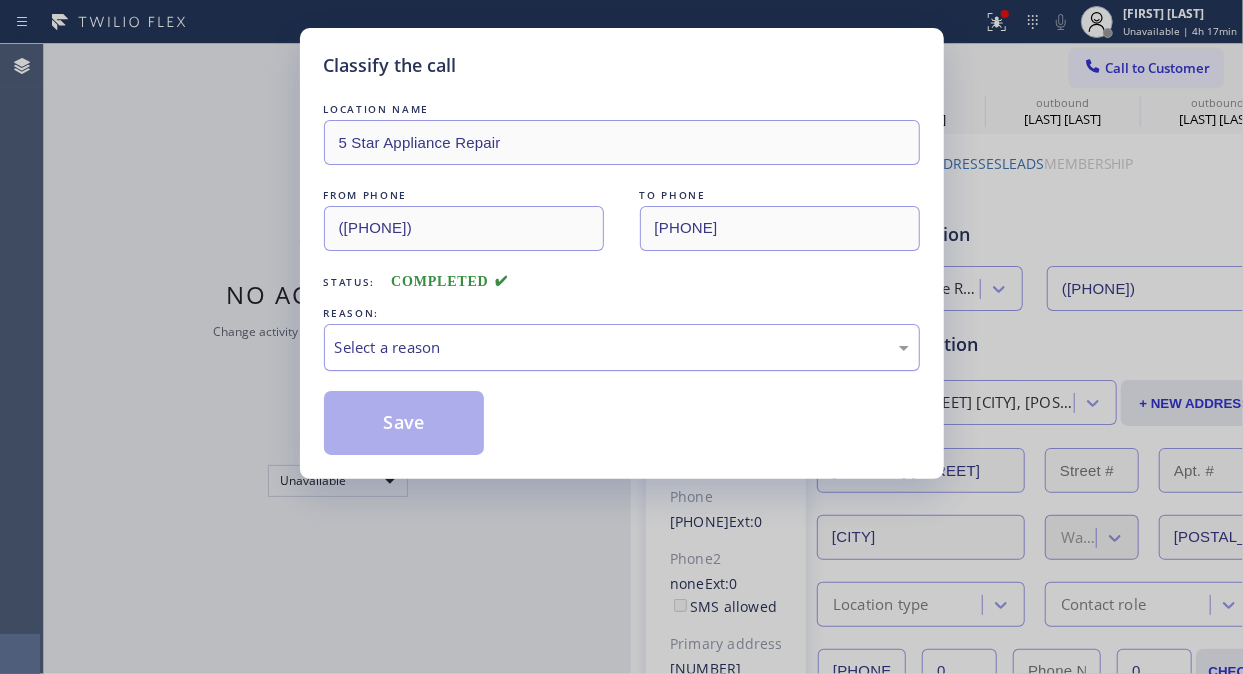 click on "[BRAND] [BRAND] [LOCATION] [BRAND] [PHONE] [PHONE] [STATUS]: [REASON]" at bounding box center [622, 277] 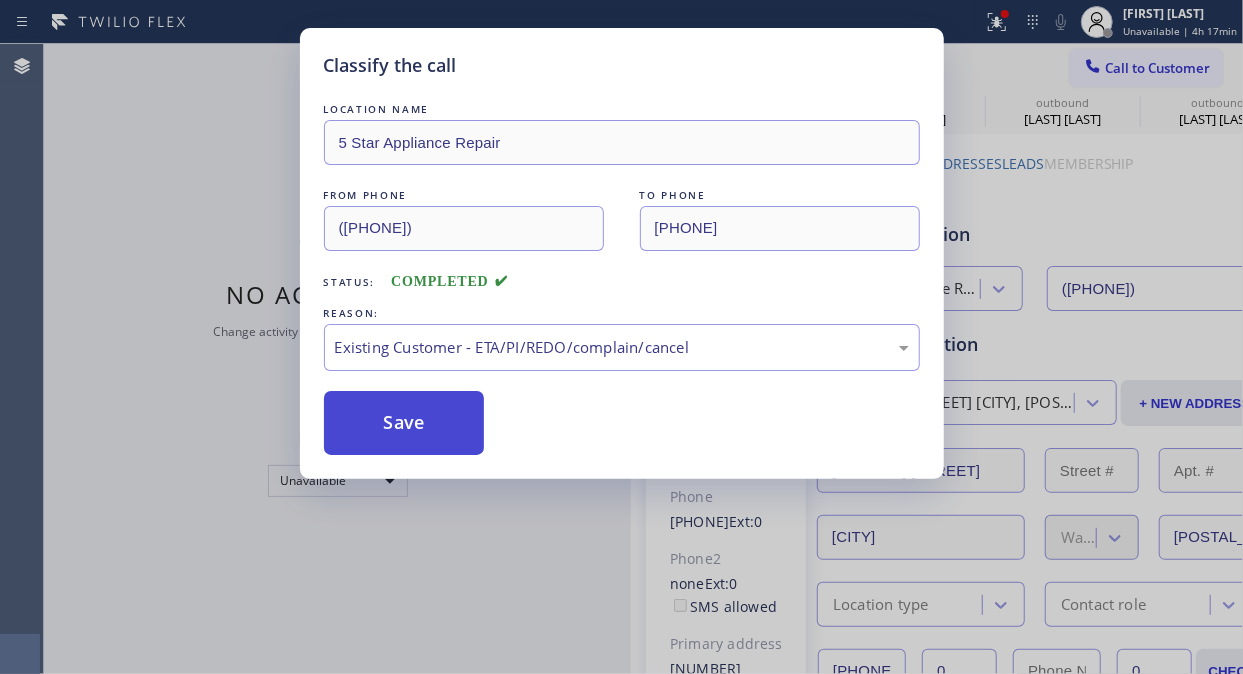 drag, startPoint x: 603, startPoint y: 448, endPoint x: 422, endPoint y: 425, distance: 182.45547 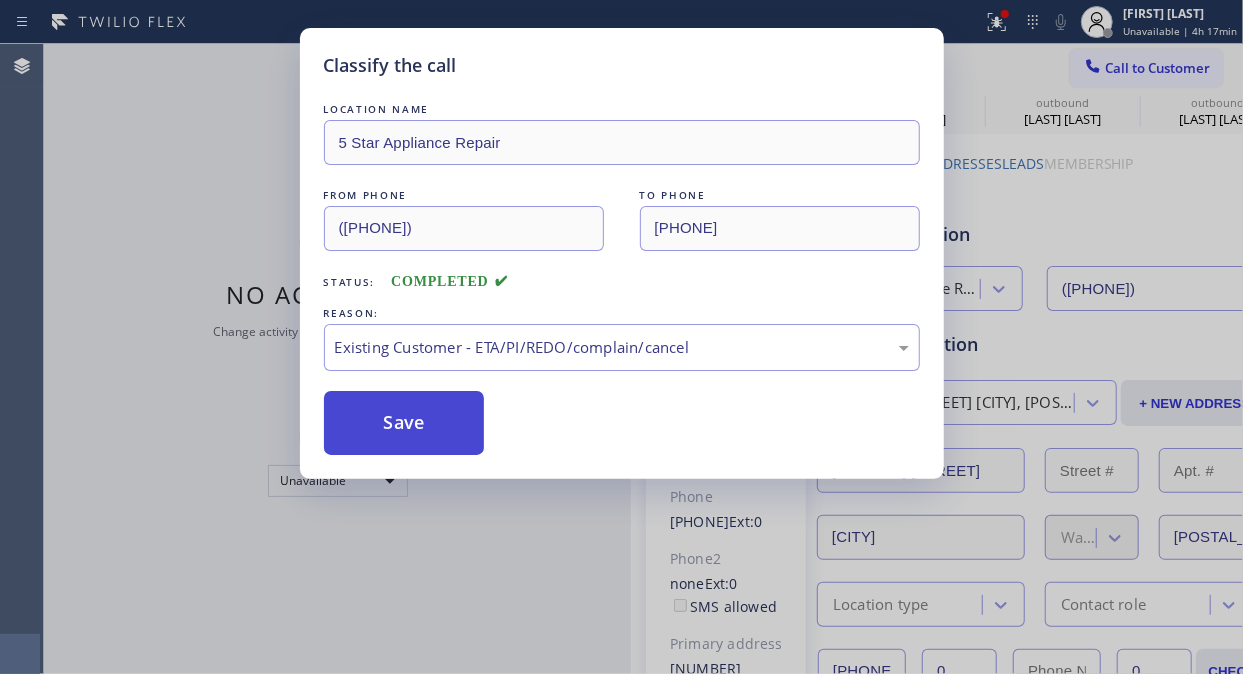 click on "Save" at bounding box center [404, 423] 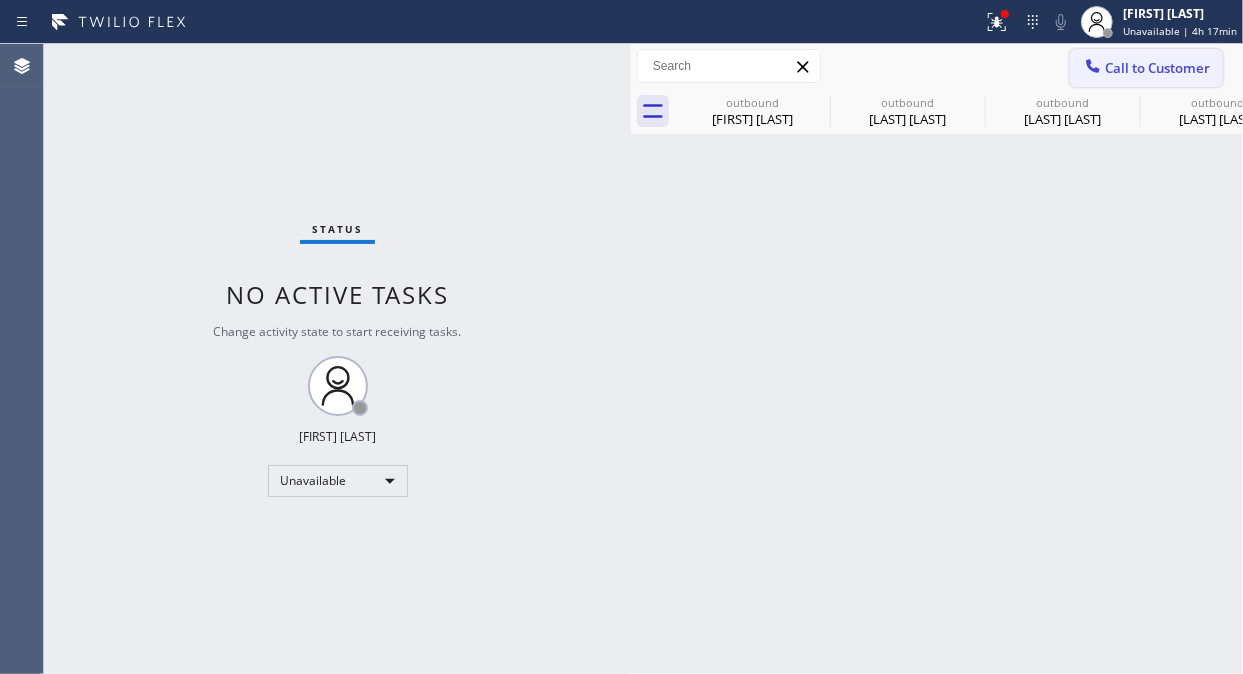 click 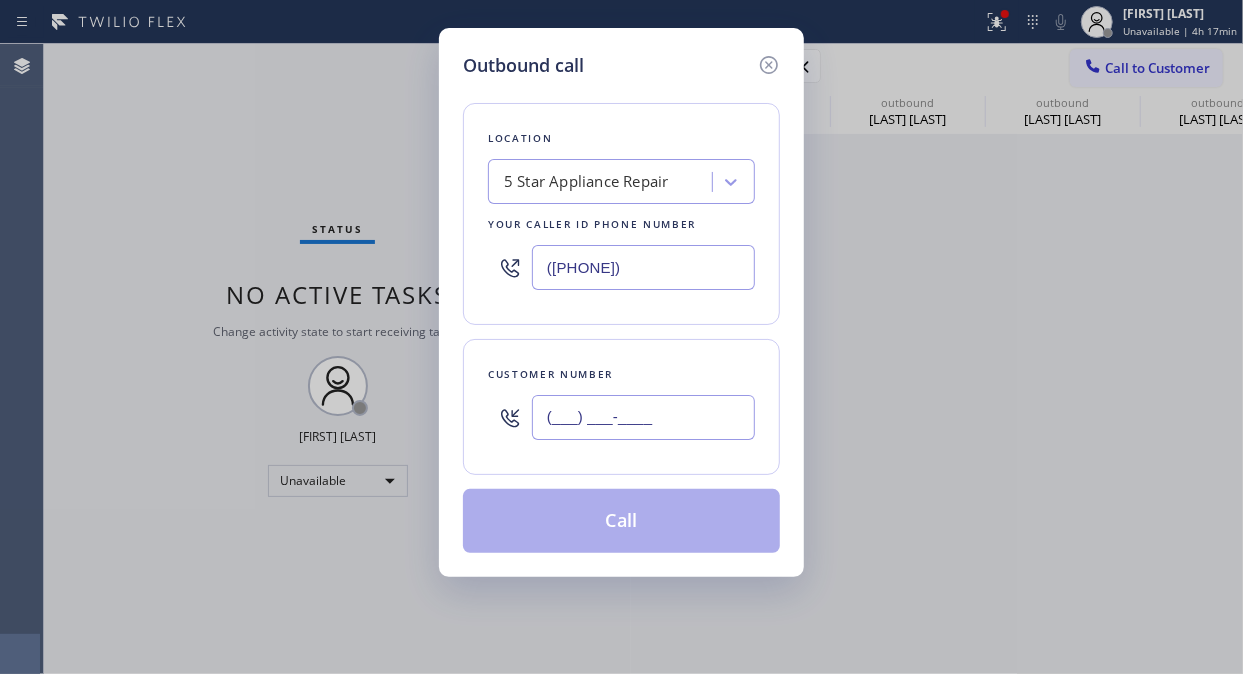 click on "(___) ___-____" at bounding box center (643, 417) 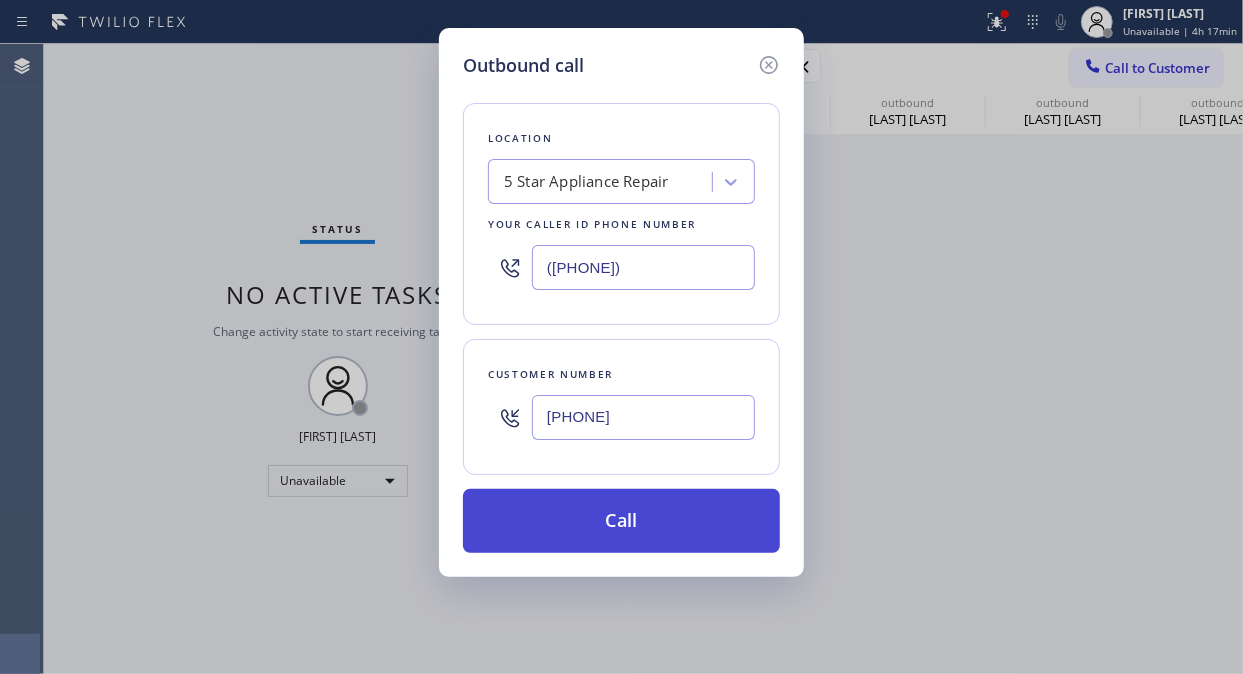 click on "Call" at bounding box center (621, 521) 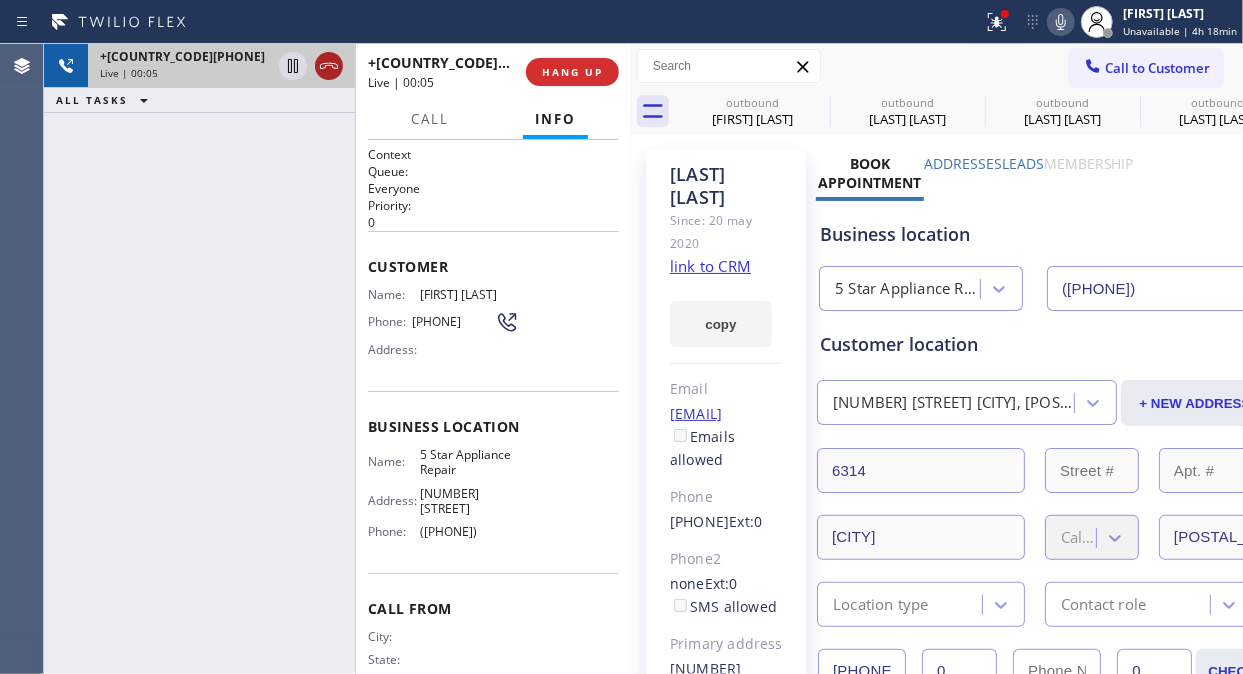 click 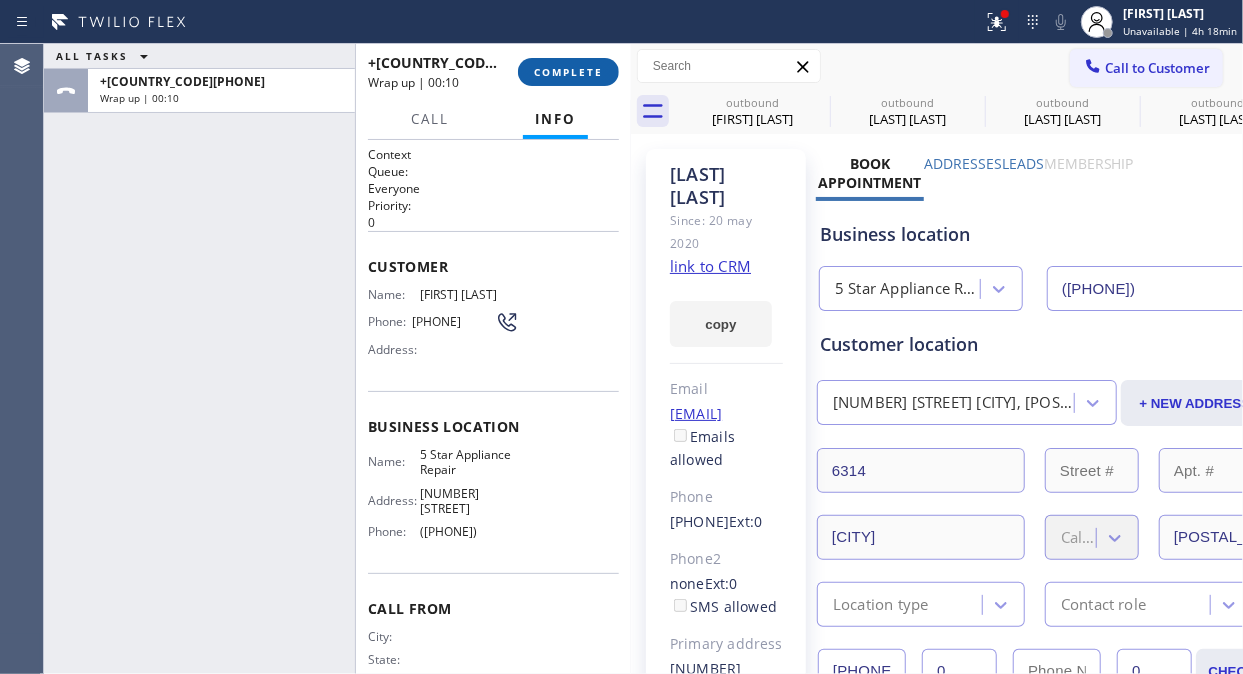 click on "COMPLETE" at bounding box center [568, 72] 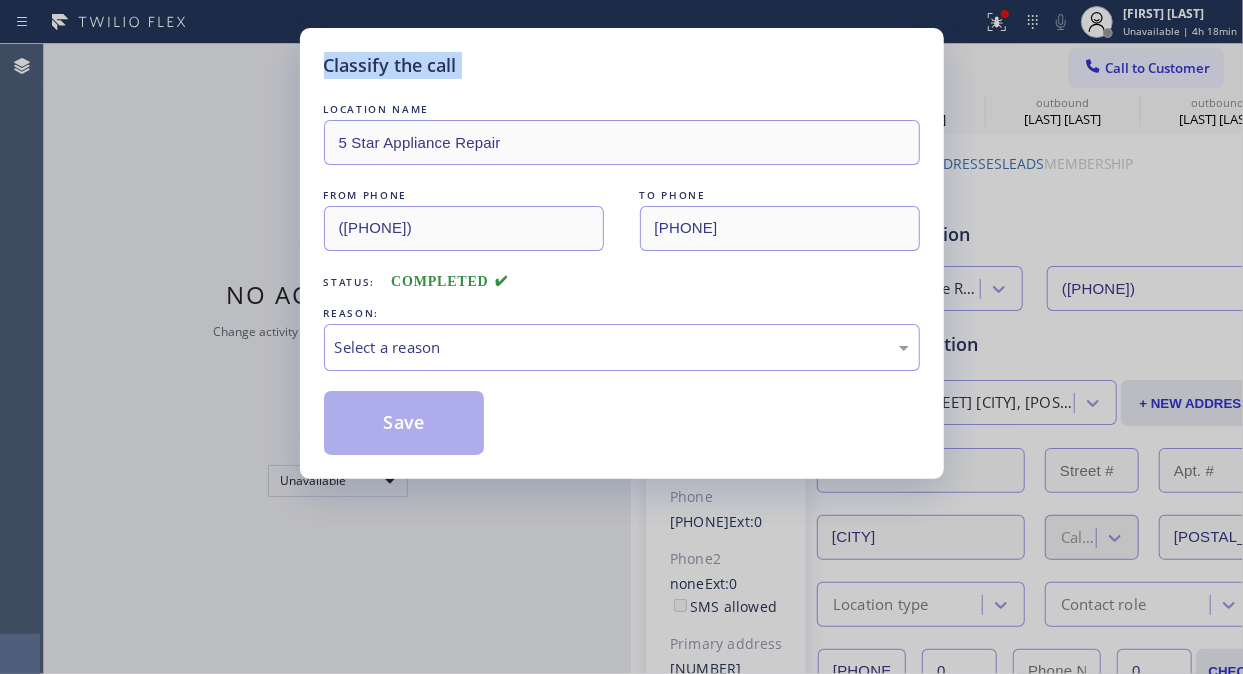 click on "Classify the call" at bounding box center [622, 65] 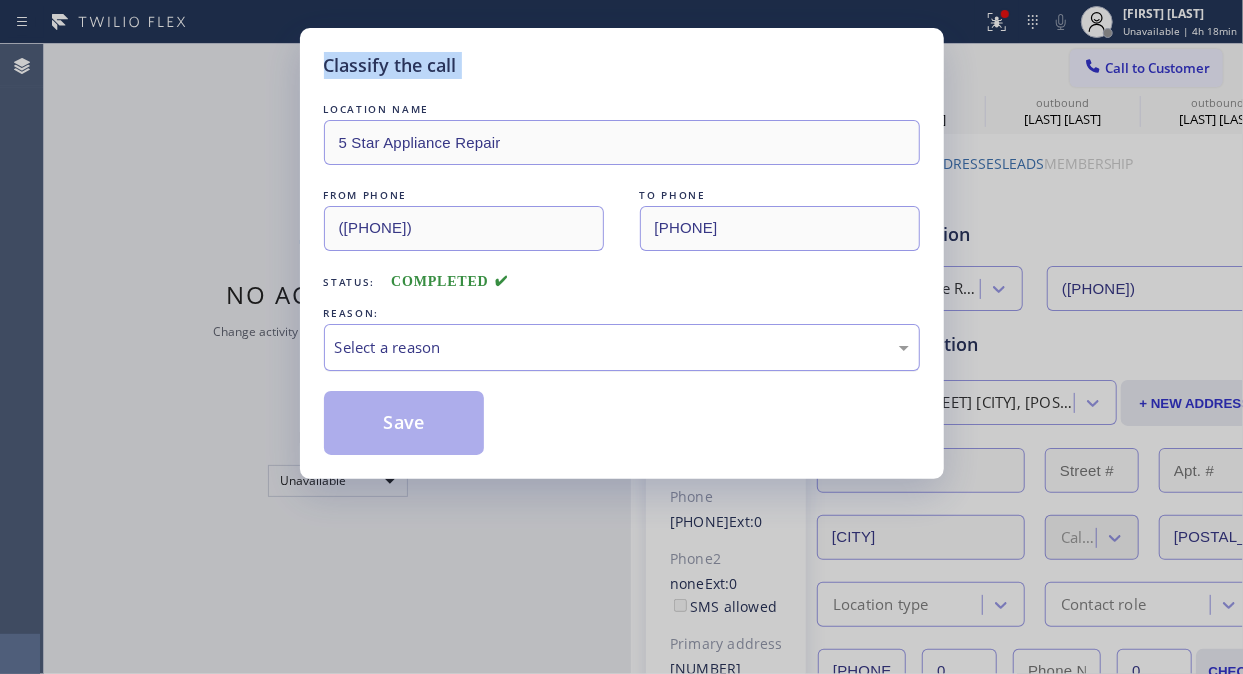 drag, startPoint x: 517, startPoint y: 353, endPoint x: 526, endPoint y: 368, distance: 17.492855 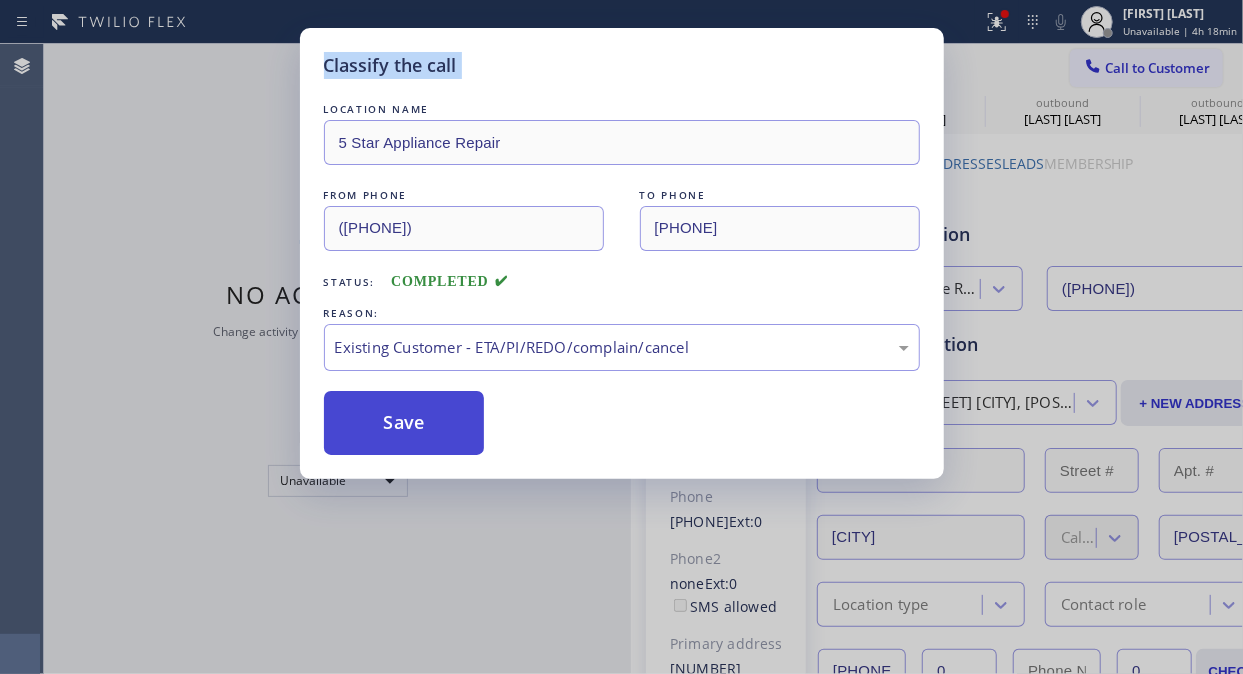 click on "Save" at bounding box center [404, 423] 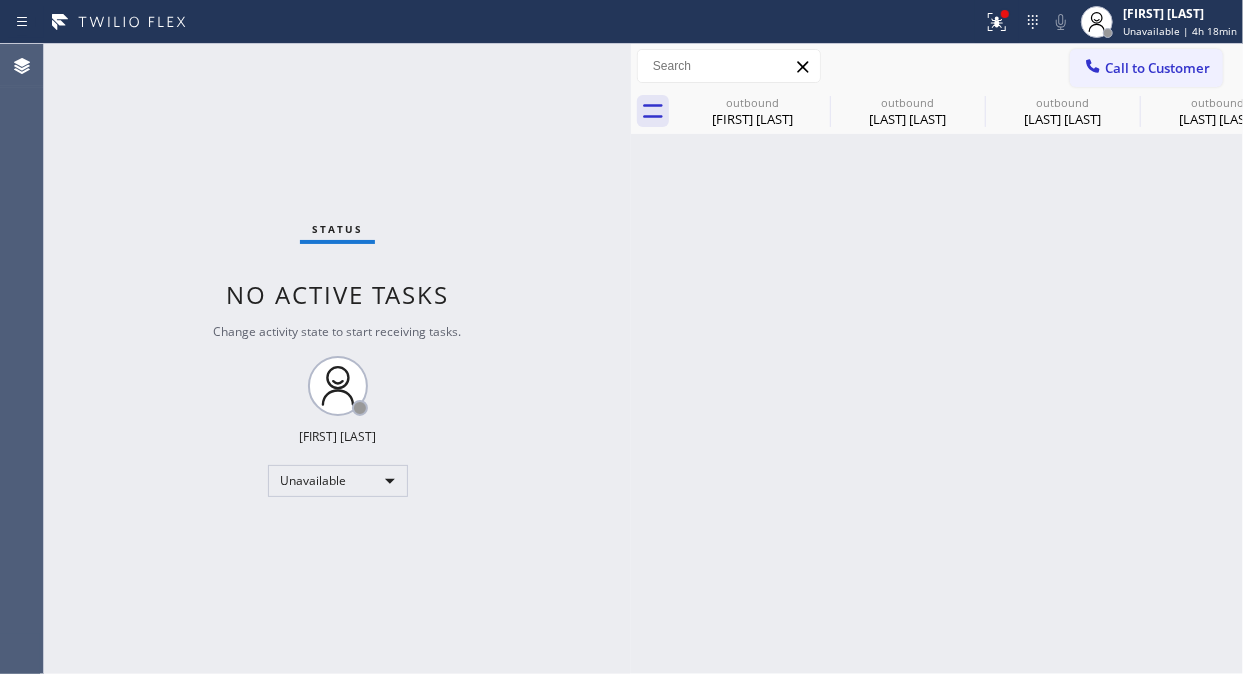 drag, startPoint x: 1147, startPoint y: 72, endPoint x: 732, endPoint y: 346, distance: 497.29367 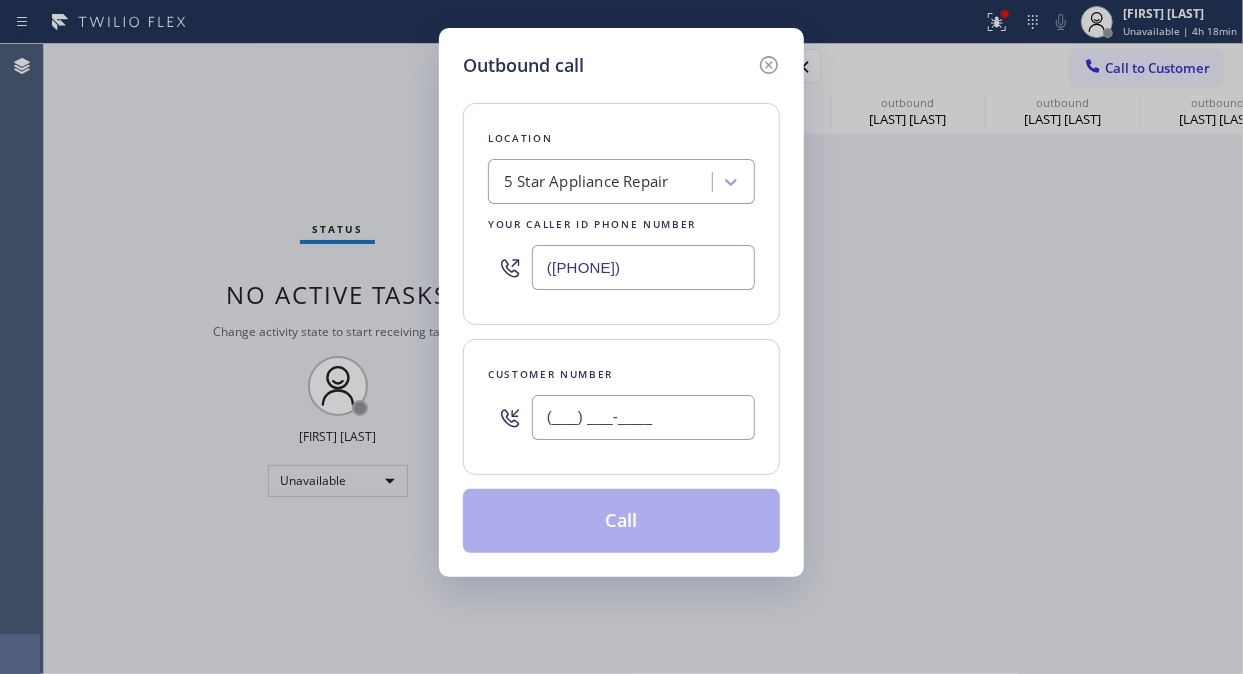click on "(___) ___-____" at bounding box center [643, 417] 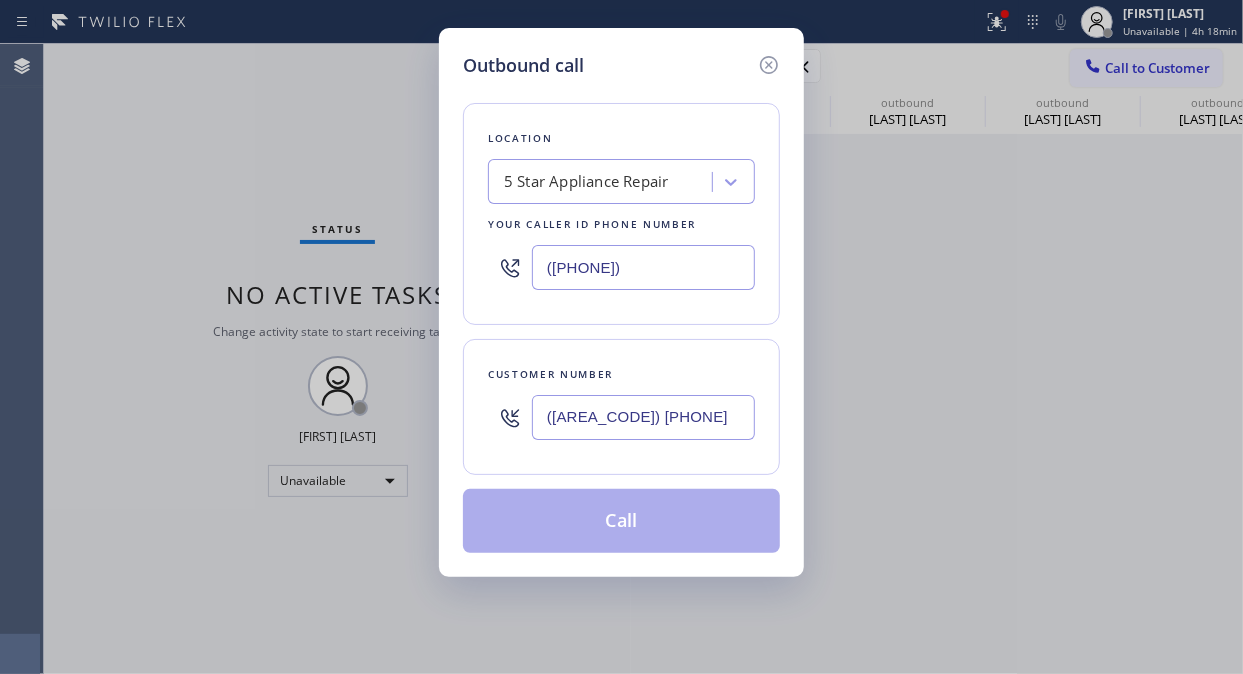 click on "Call" at bounding box center (621, 521) 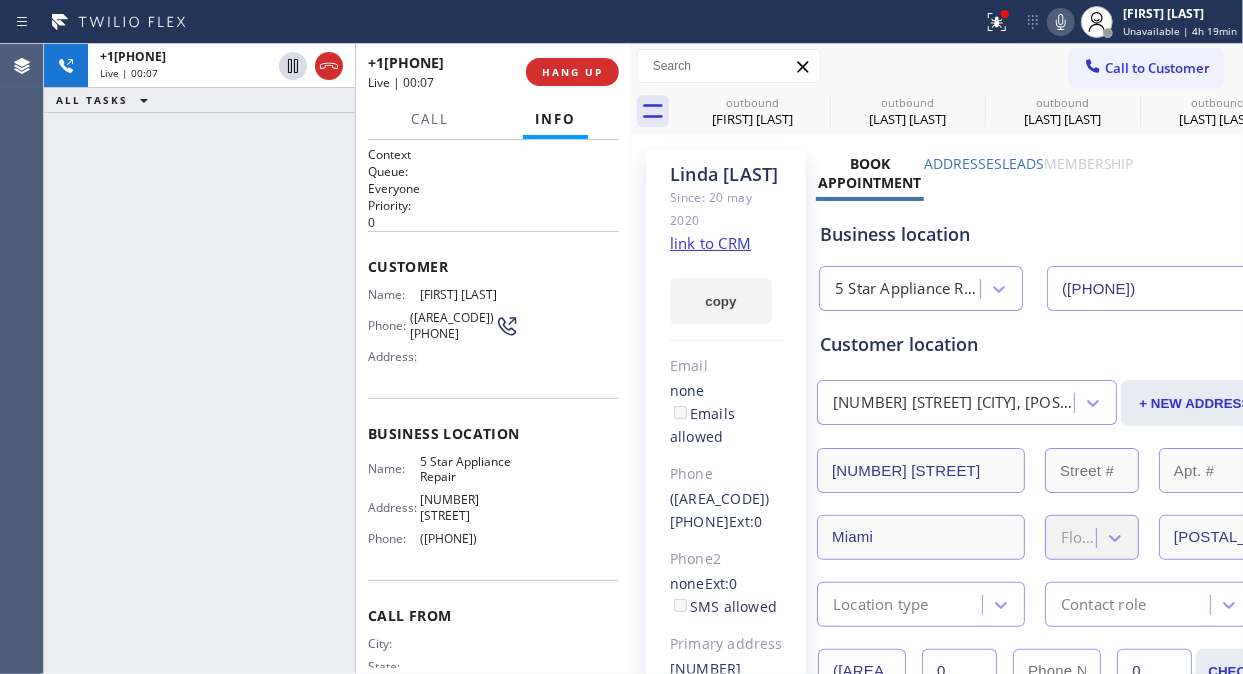 click on "link to CRM" 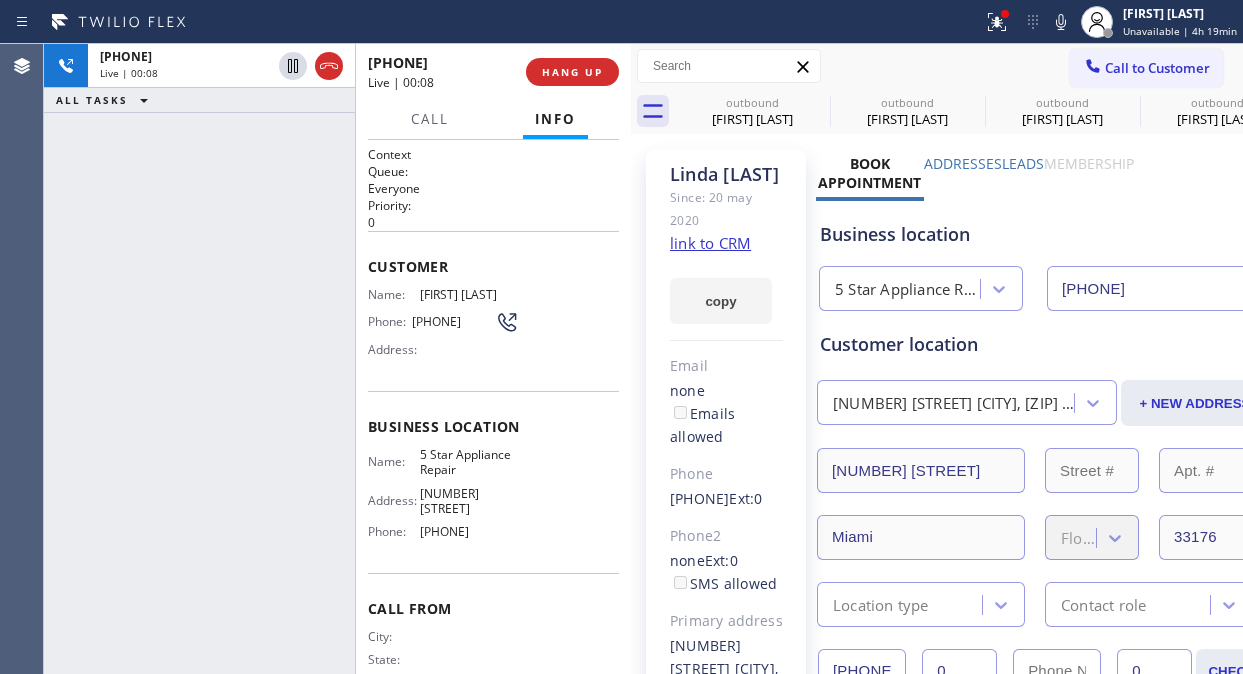 scroll, scrollTop: 0, scrollLeft: 0, axis: both 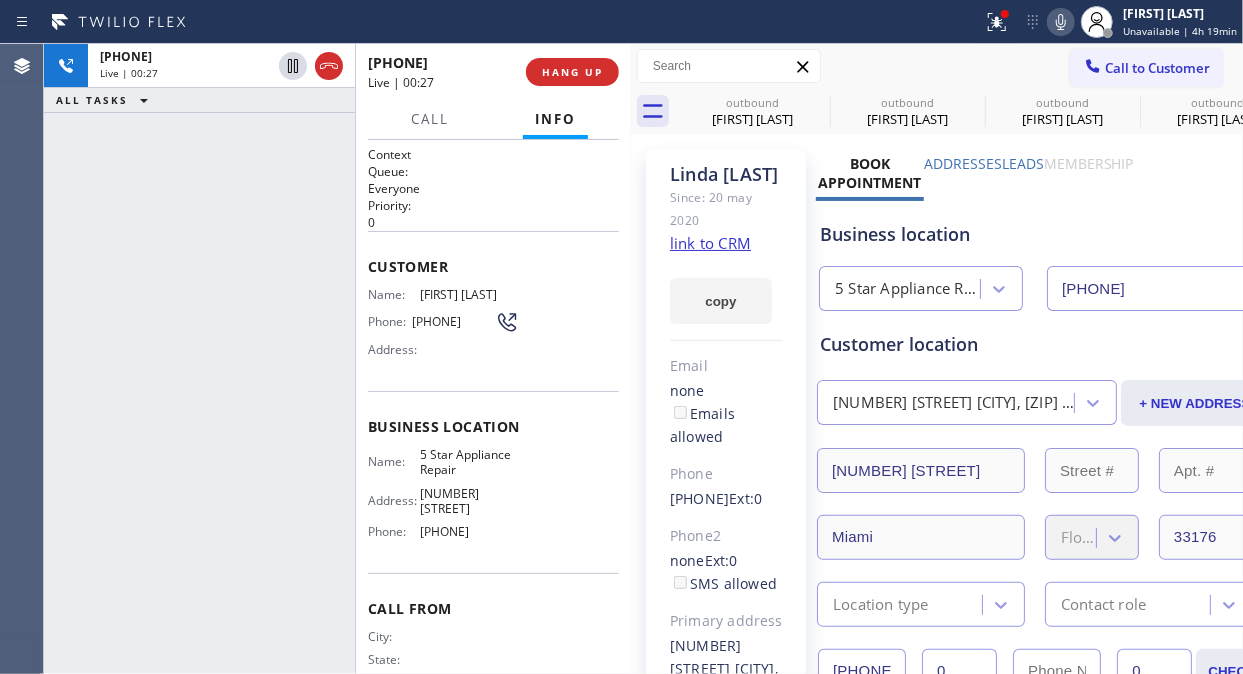 click 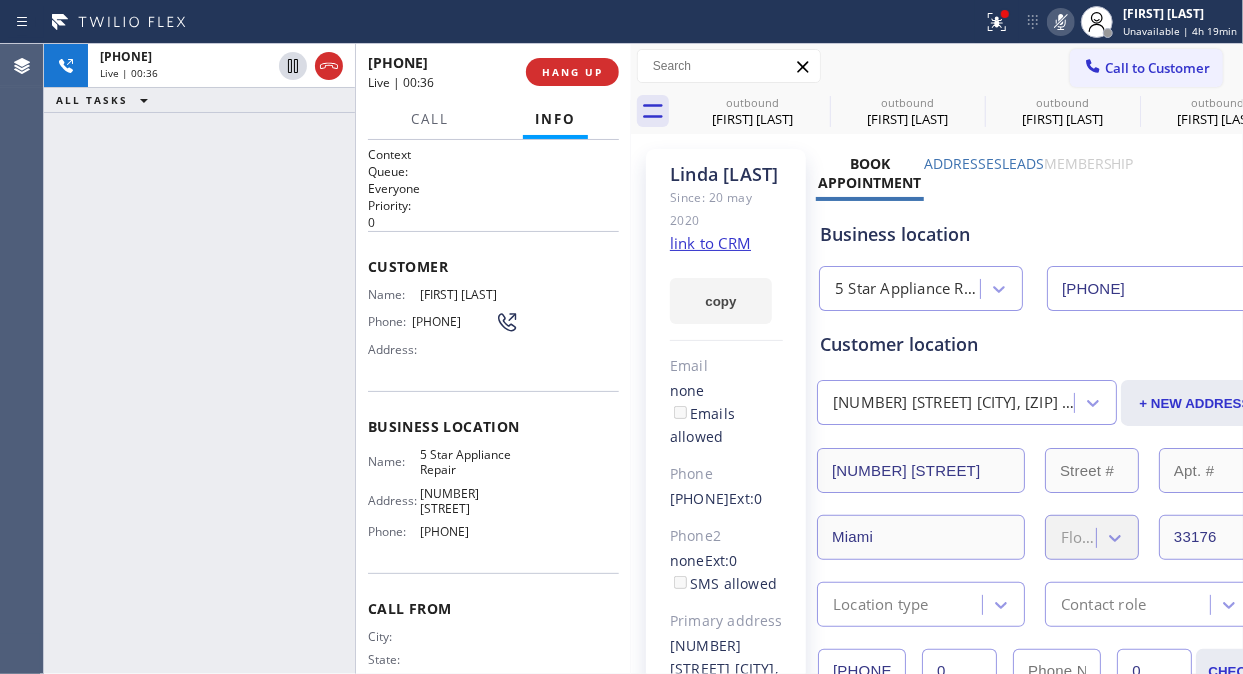 click 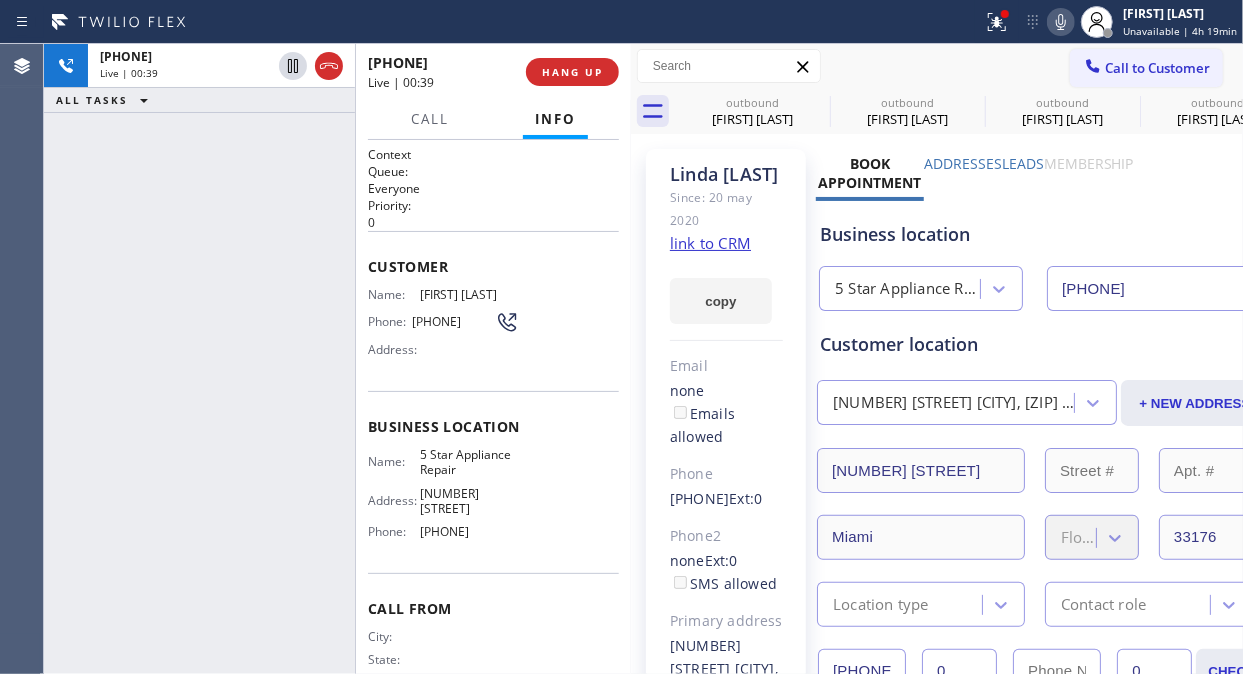 click 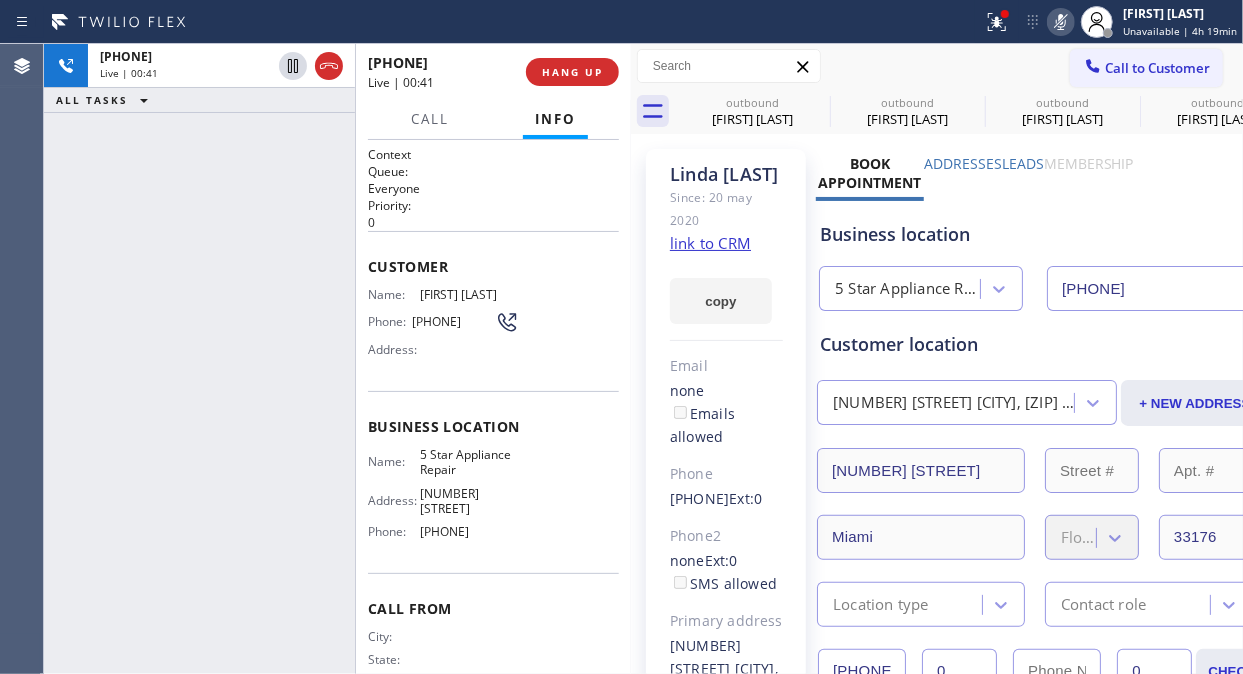 click 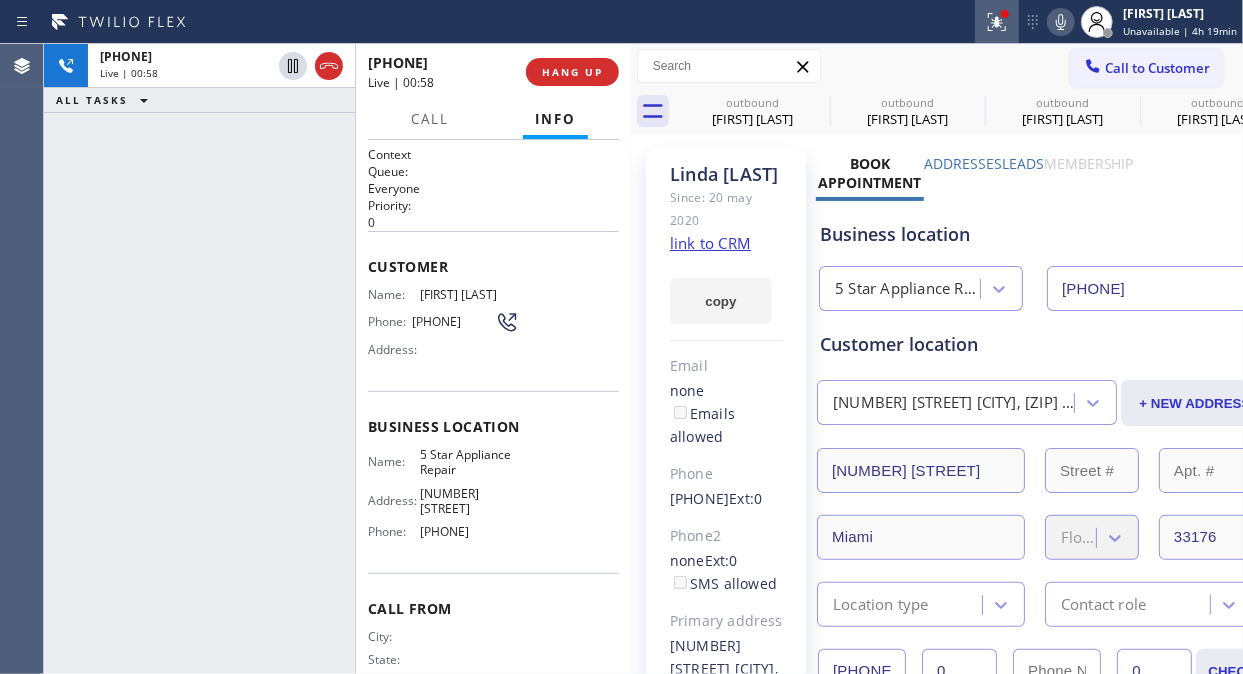 click 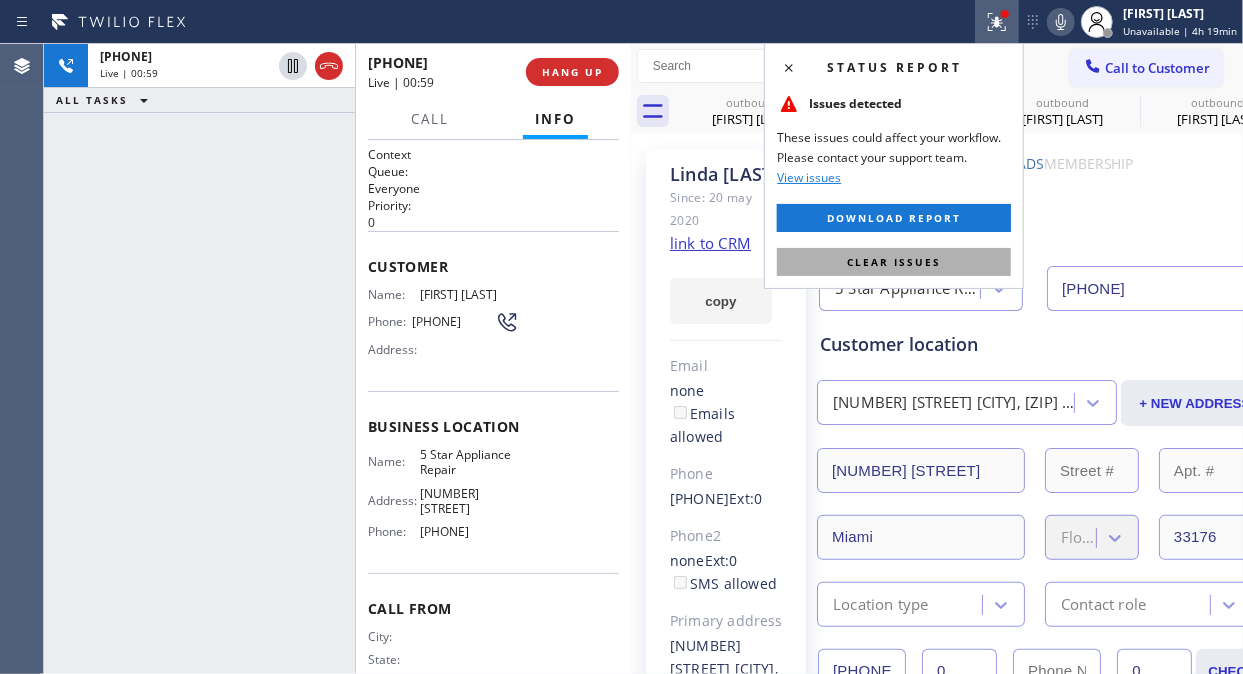 click on "Clear issues" at bounding box center [894, 262] 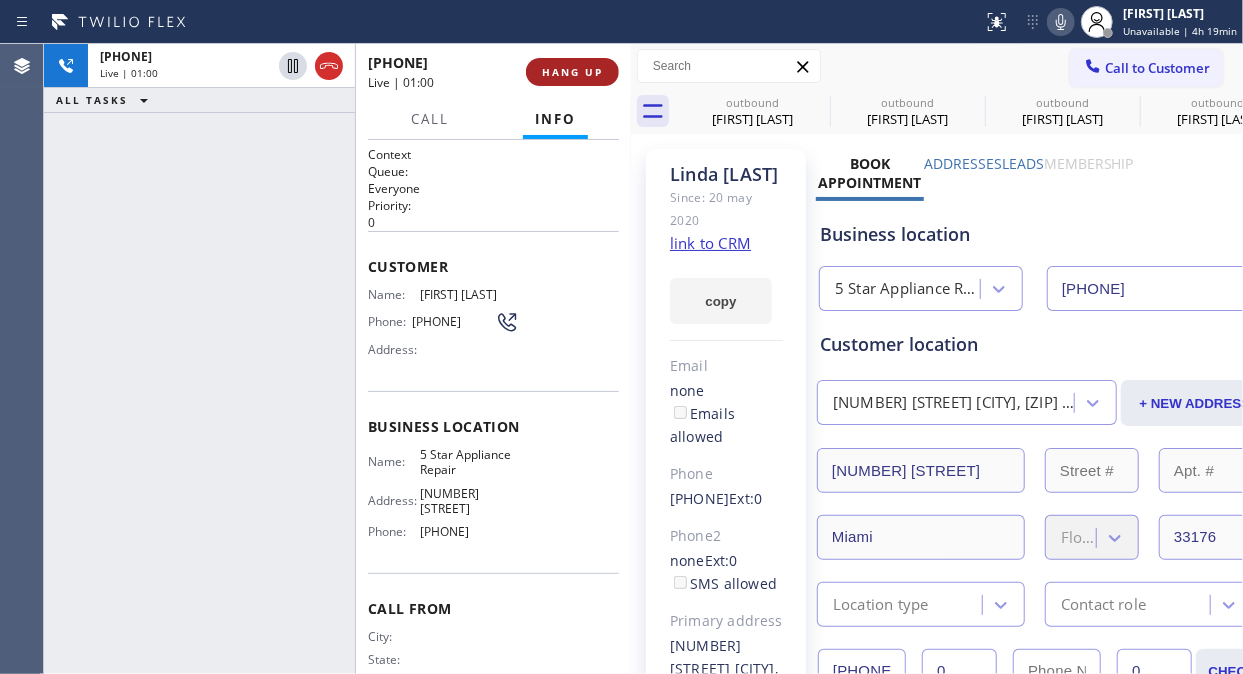 click on "HANG UP" at bounding box center [572, 72] 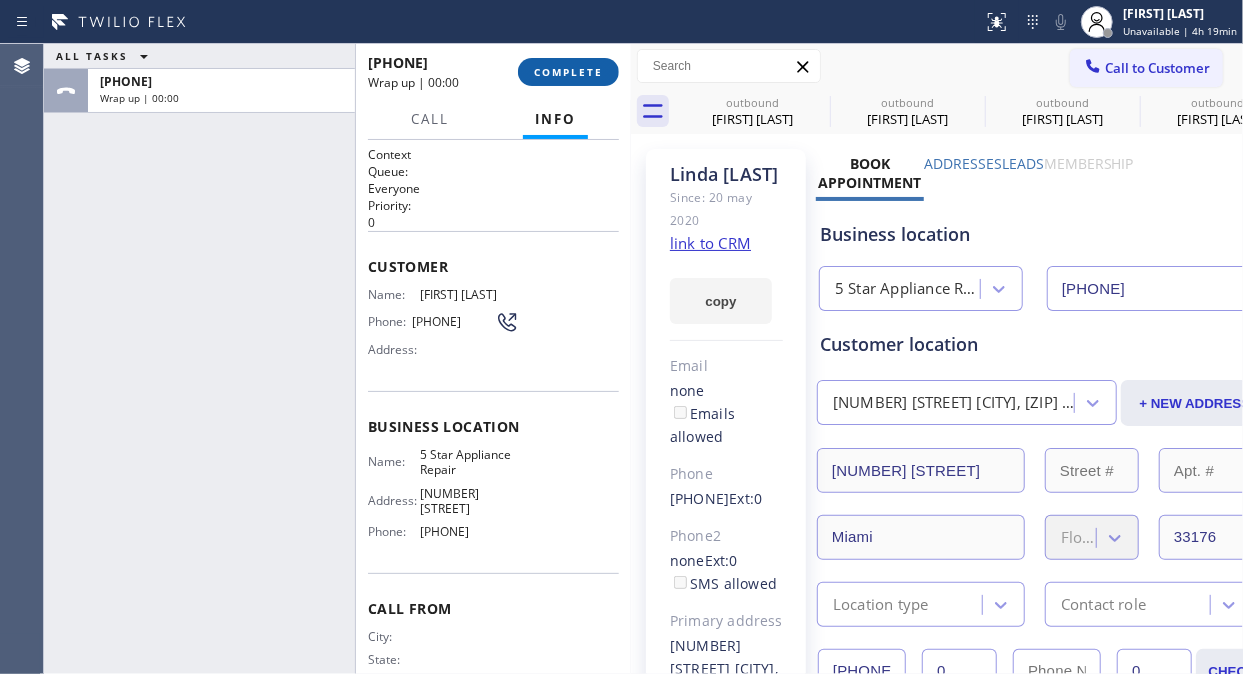 click on "COMPLETE" at bounding box center (568, 72) 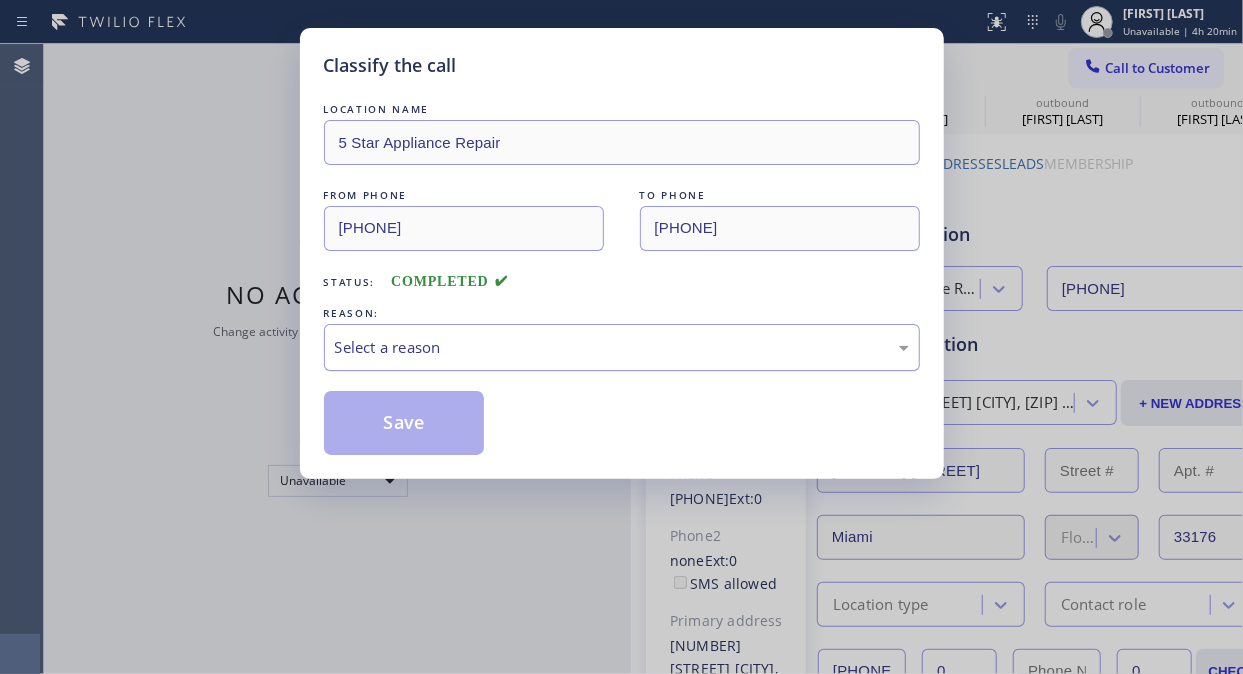 click on "Select a reason" at bounding box center (622, 347) 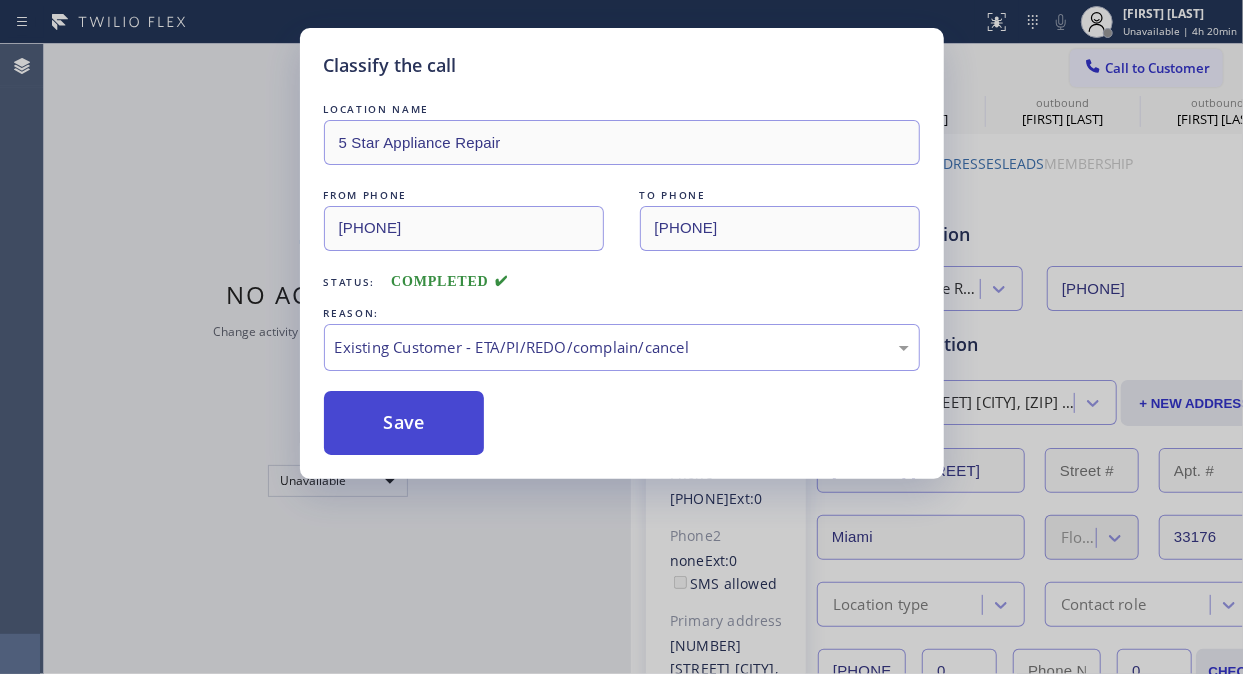 click on "Save" at bounding box center [404, 423] 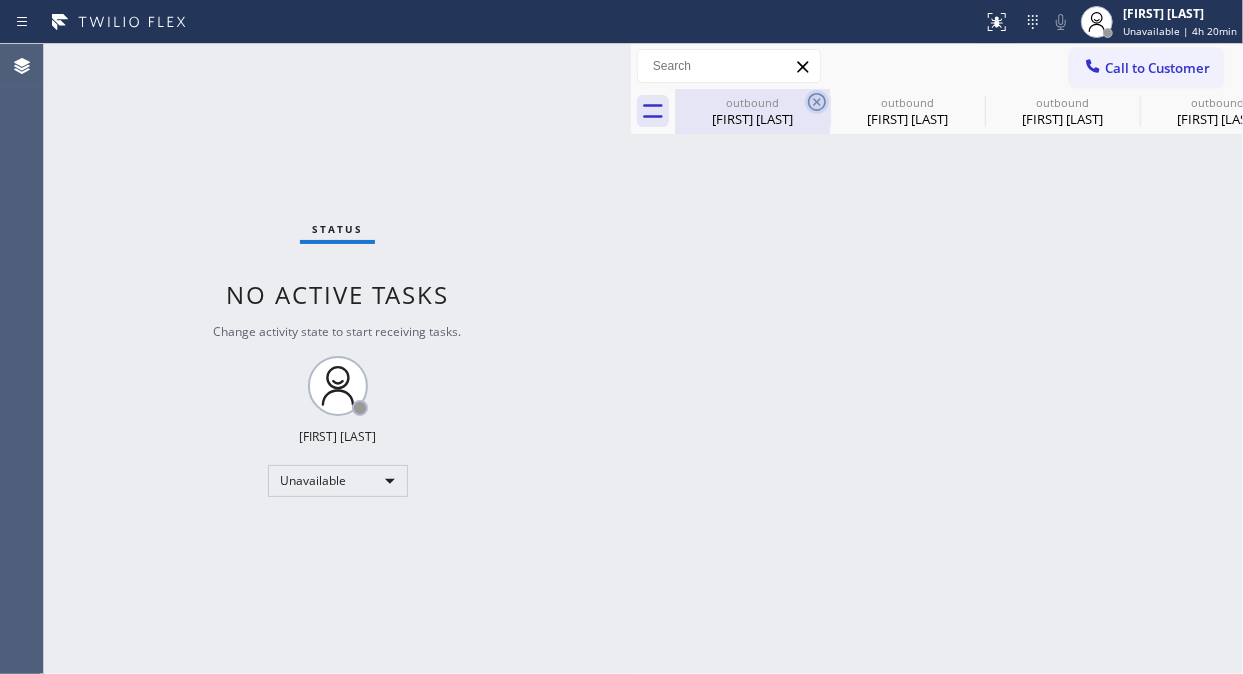 click 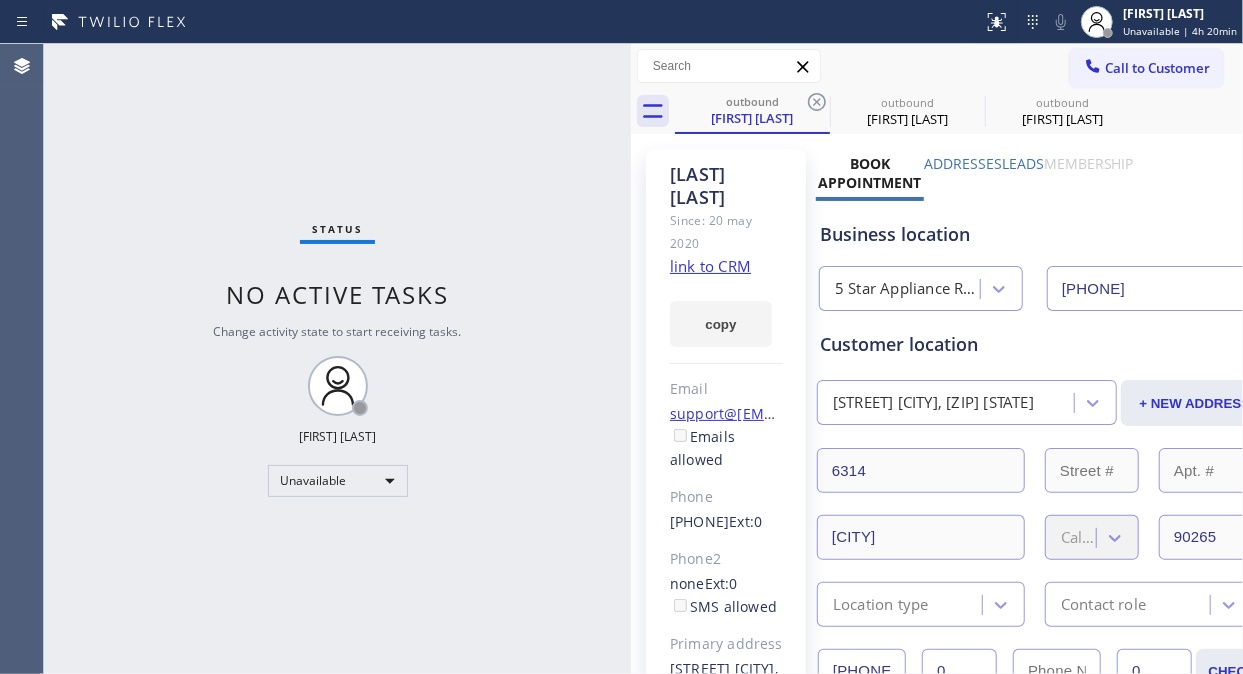 click 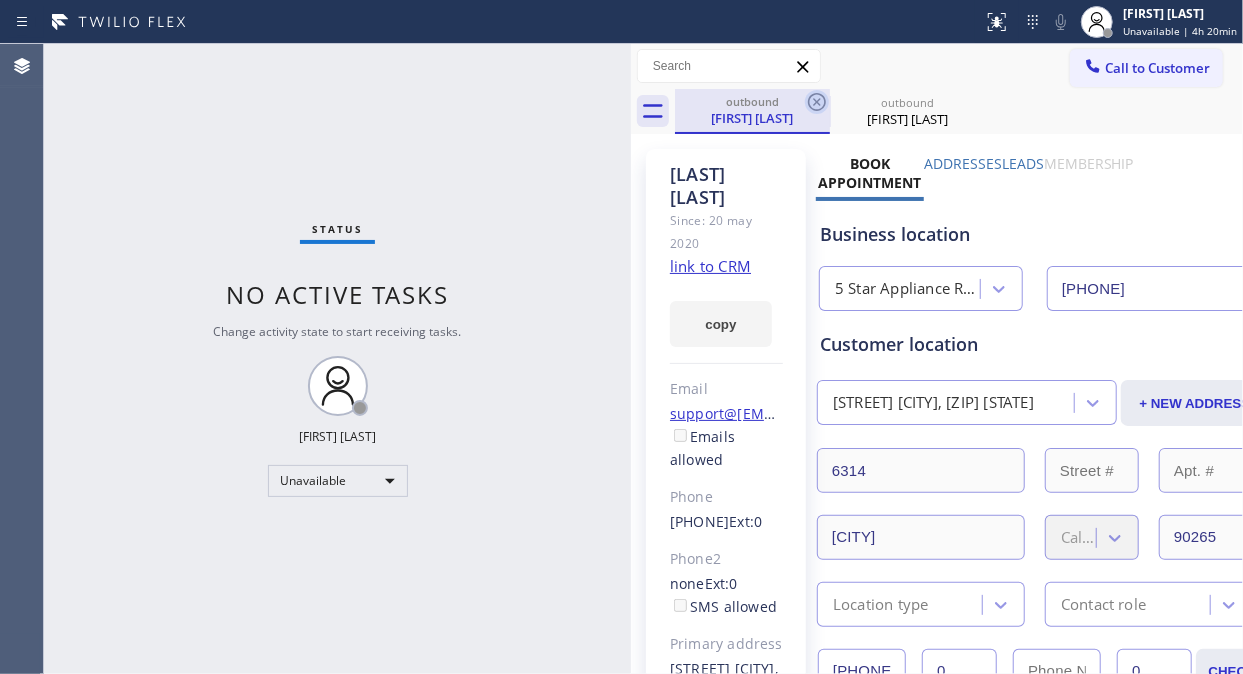 click 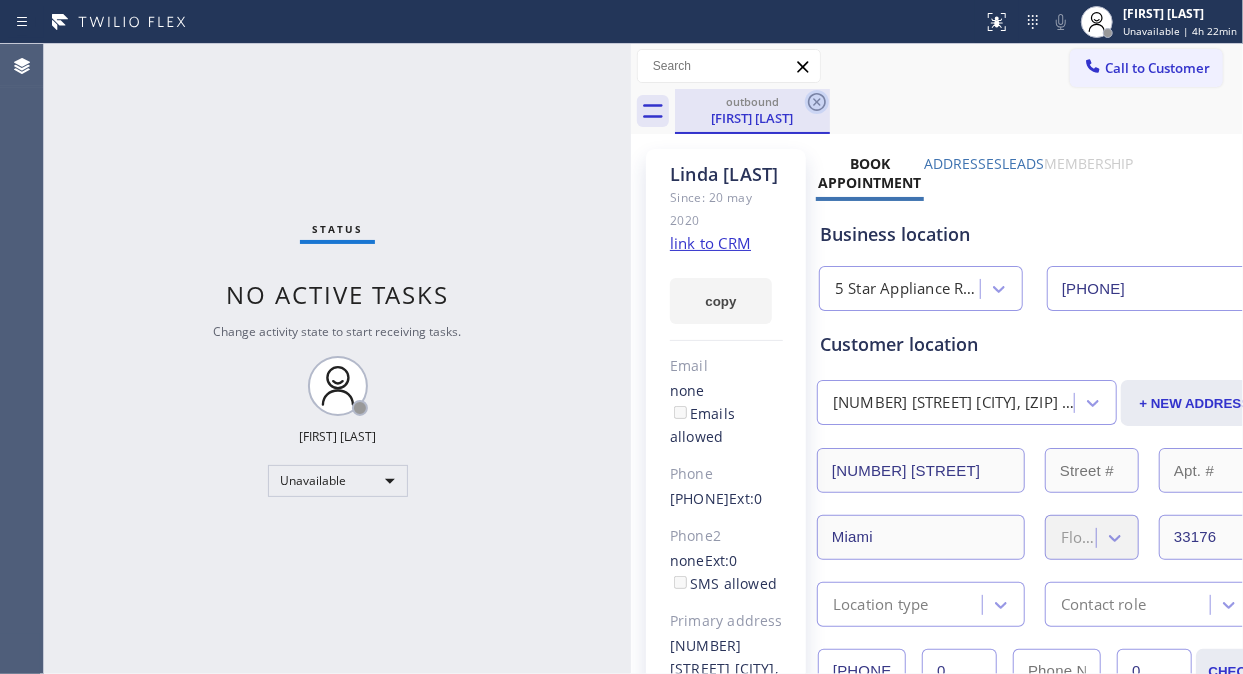 click 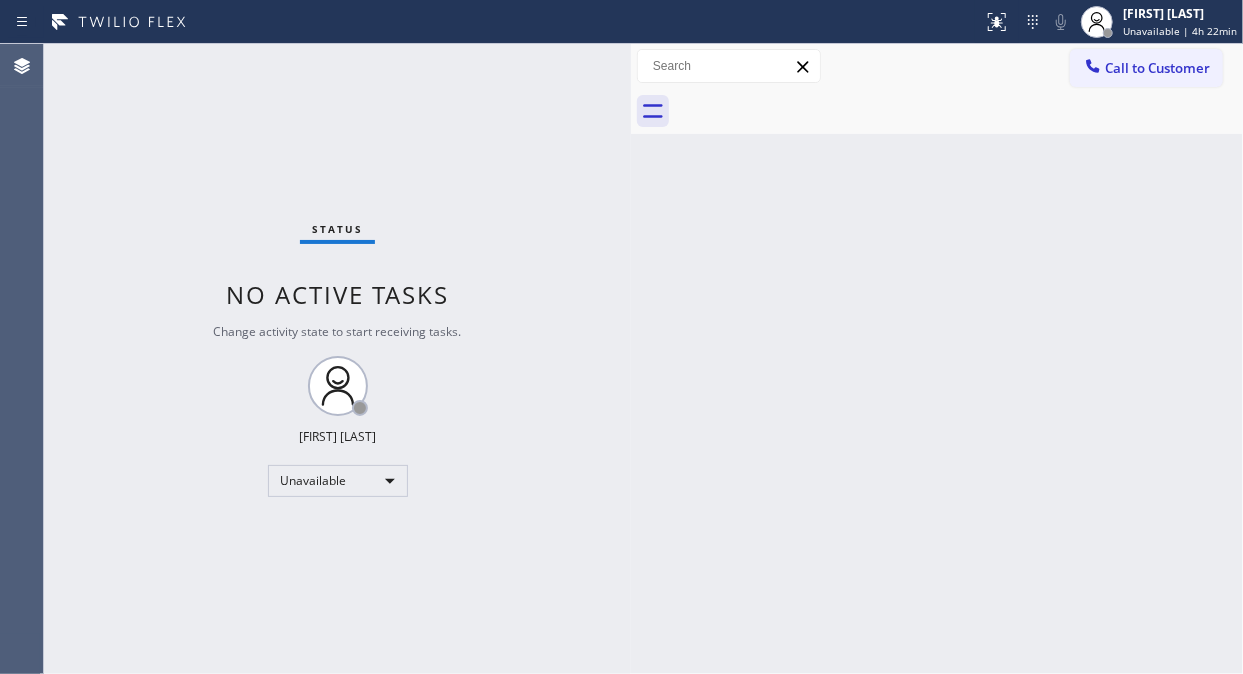 drag, startPoint x: 112, startPoint y: 221, endPoint x: 296, endPoint y: 164, distance: 192.62659 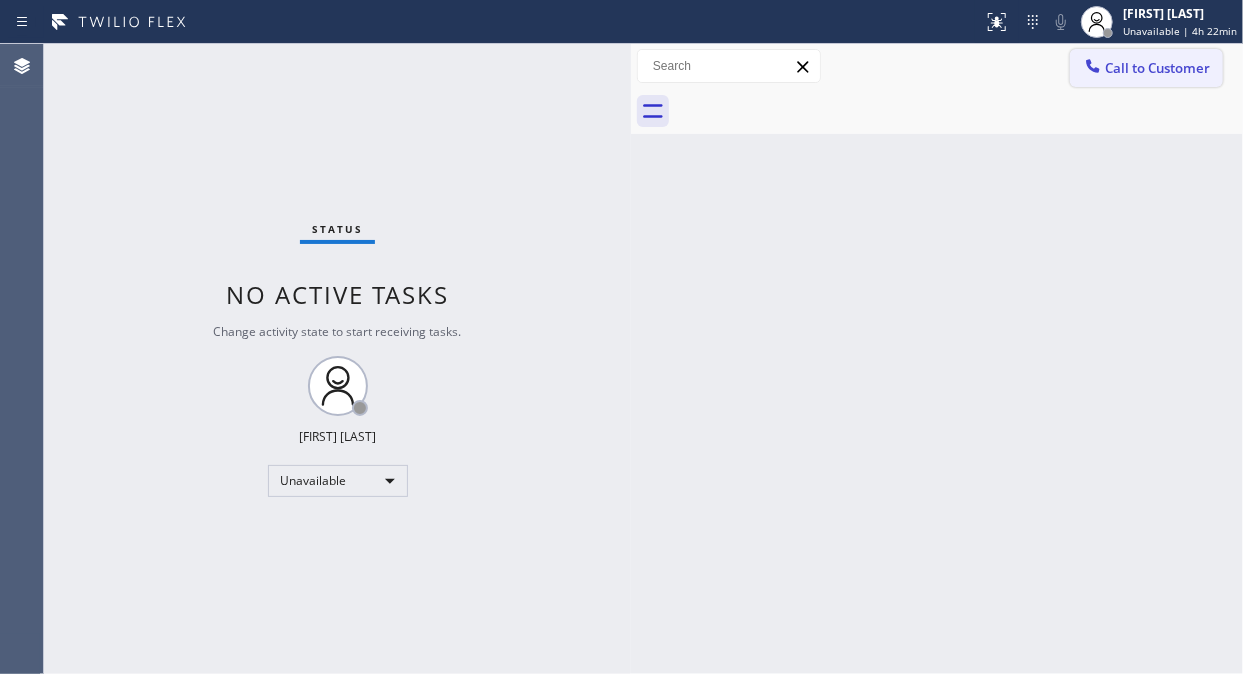 drag, startPoint x: 1118, startPoint y: 67, endPoint x: 1025, endPoint y: 5, distance: 111.77209 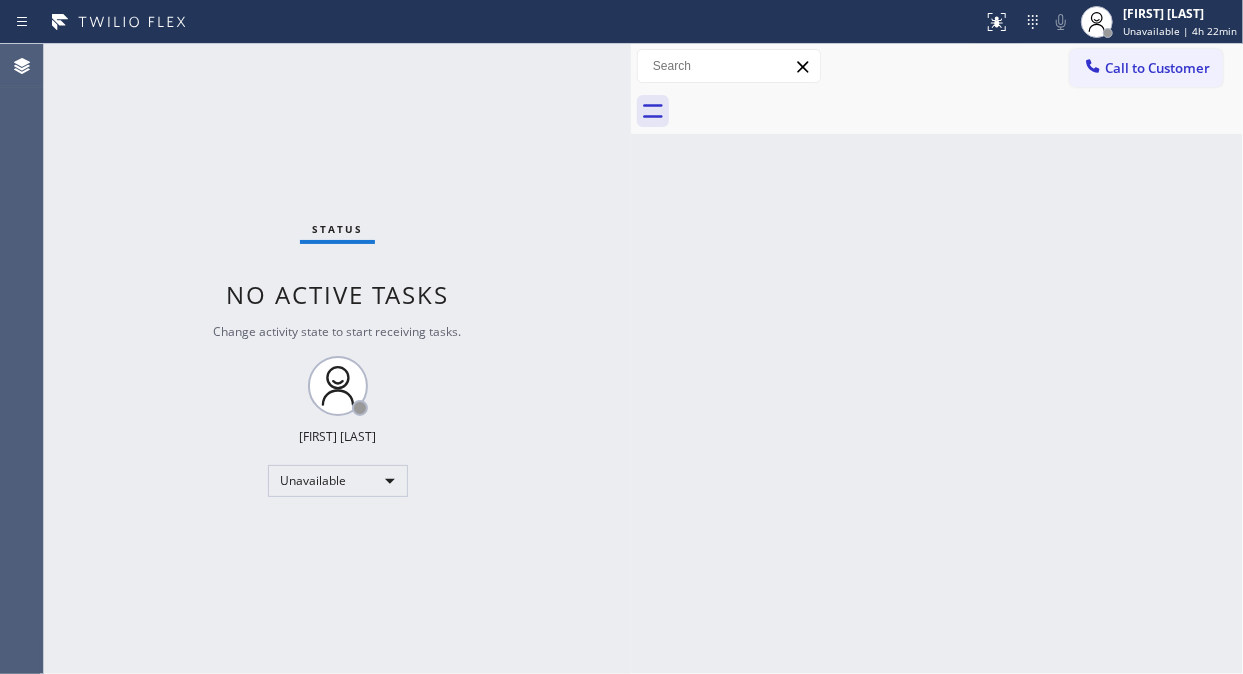 click on "Call to Customer" at bounding box center [1157, 68] 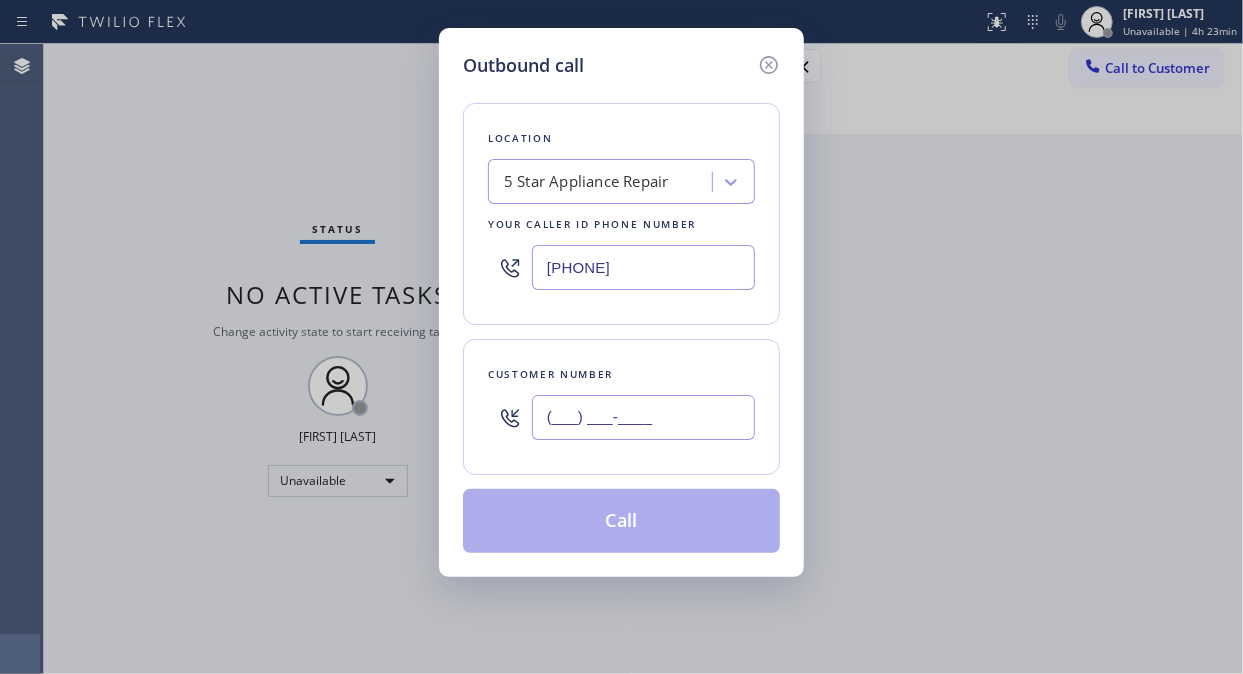 click on "(___) ___-____" at bounding box center [643, 417] 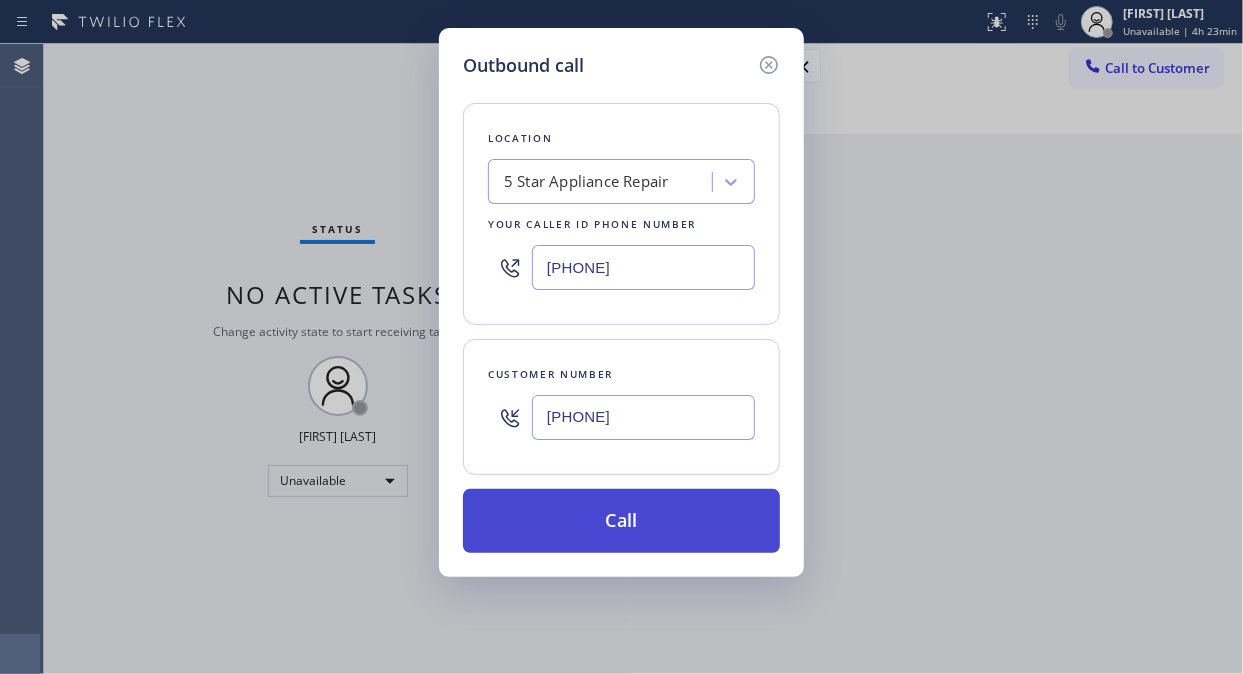 type on "(626) 497-6233" 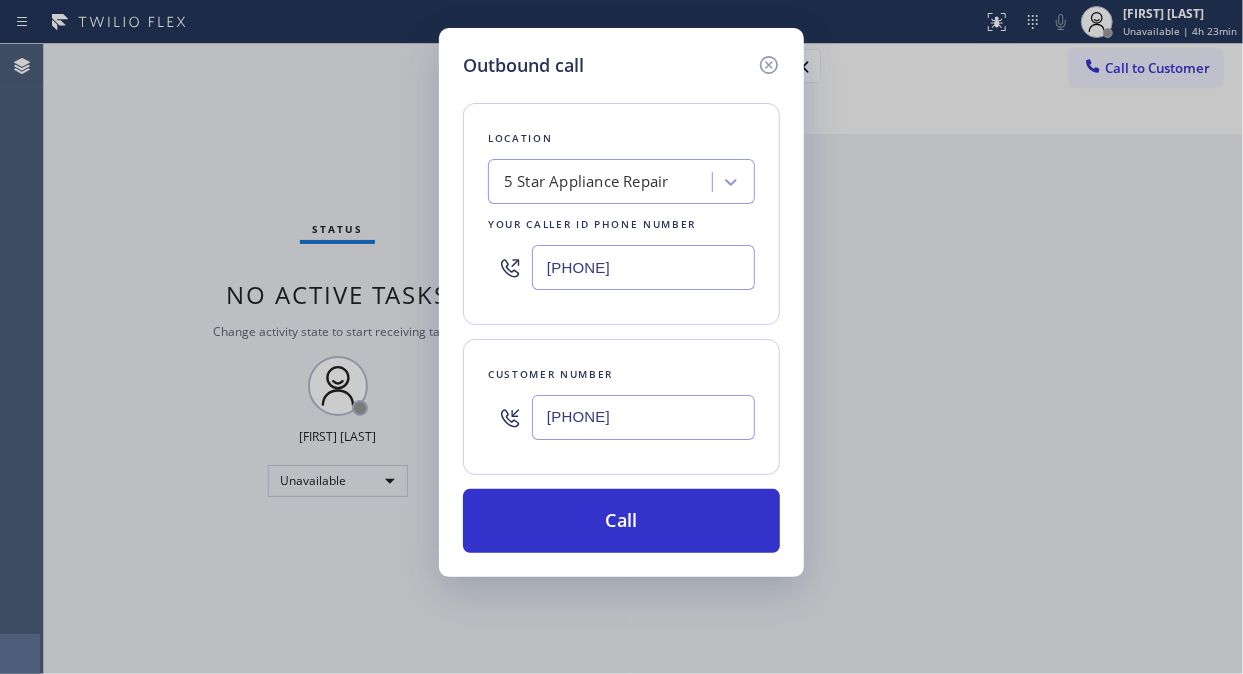 drag, startPoint x: 671, startPoint y: 528, endPoint x: 807, endPoint y: 252, distance: 307.68814 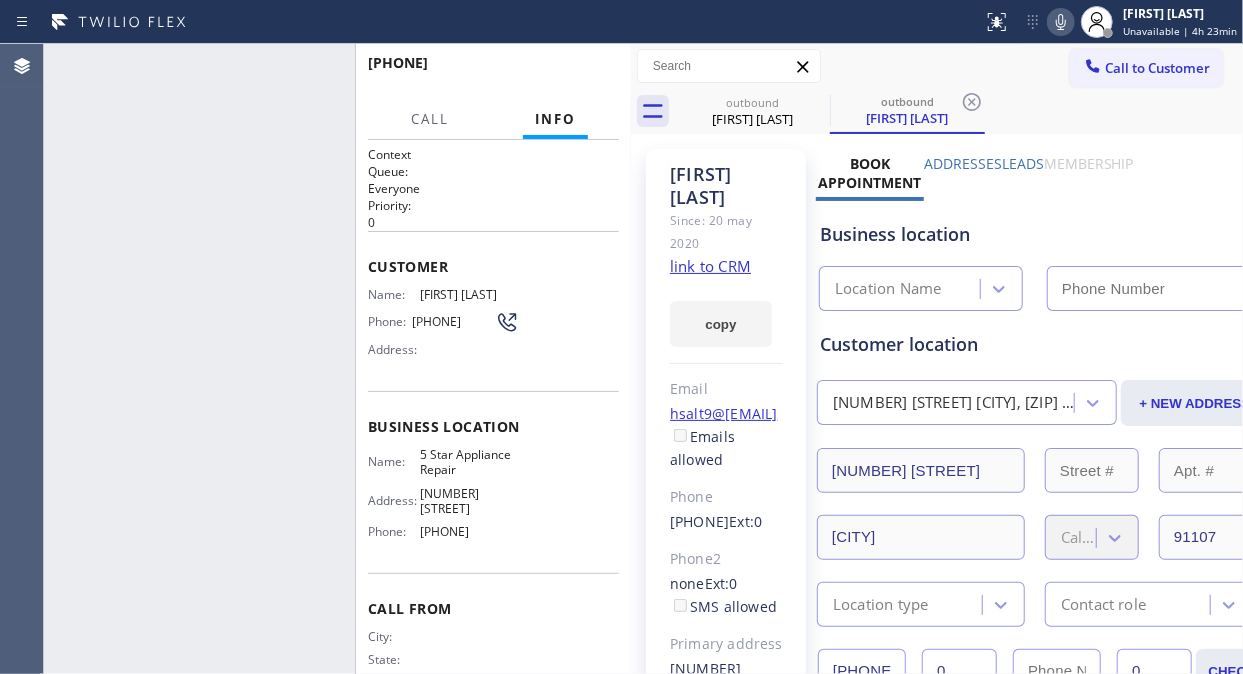 type on "([PHONE])" 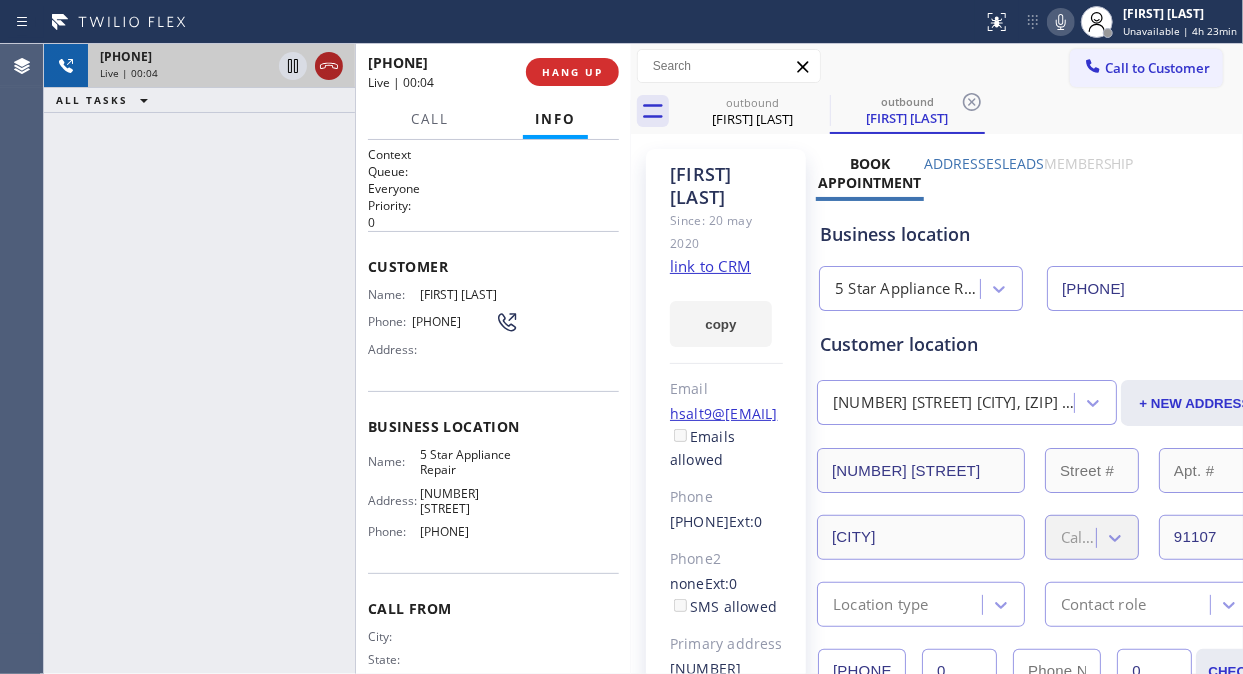 click 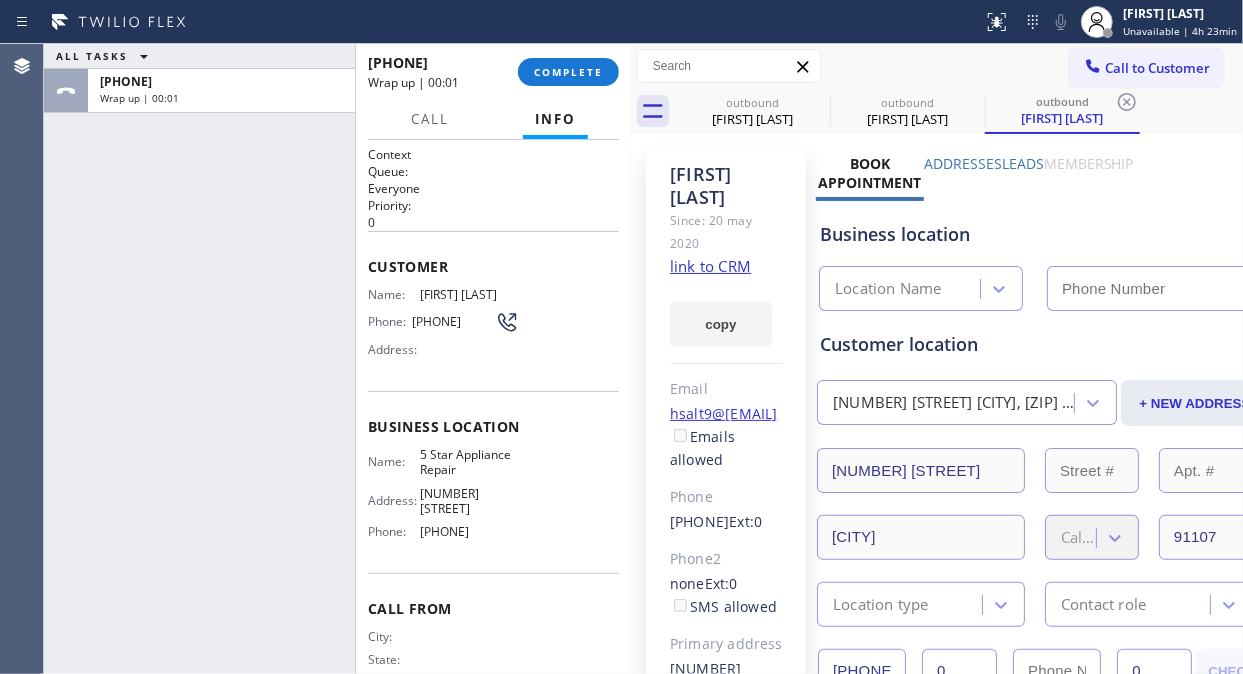 type on "([PHONE])" 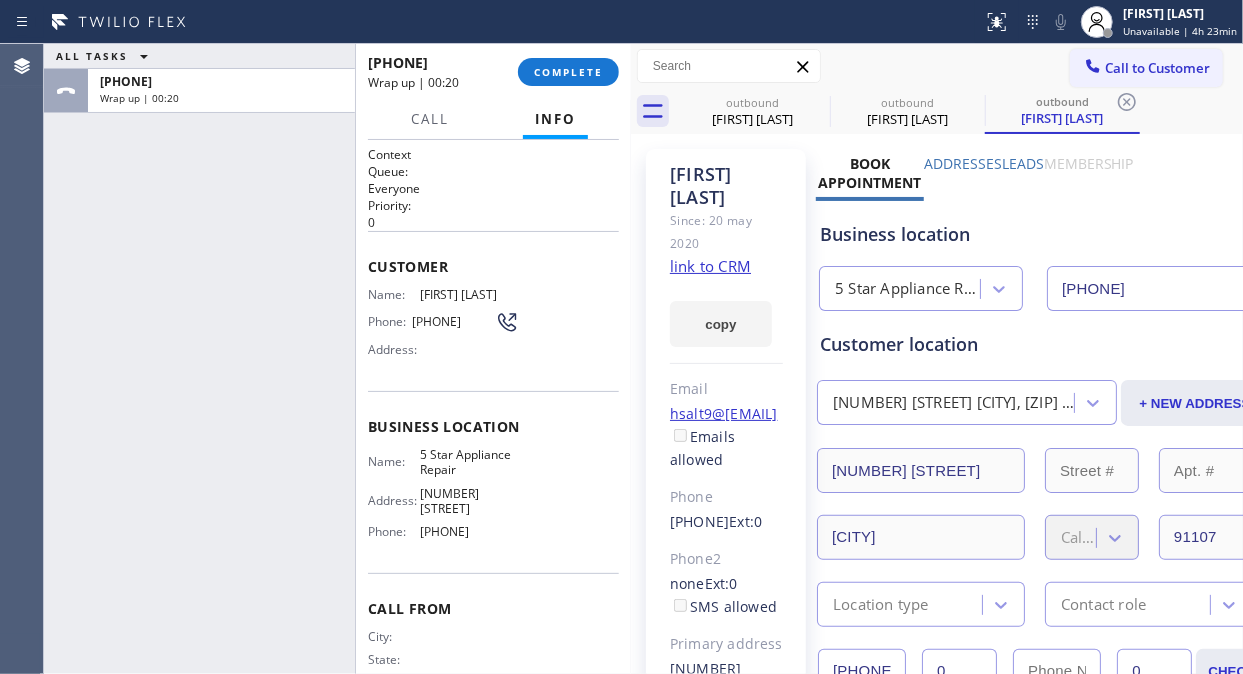 click on "+16264976233 Wrap up | 00:20 COMPLETE" at bounding box center [493, 72] 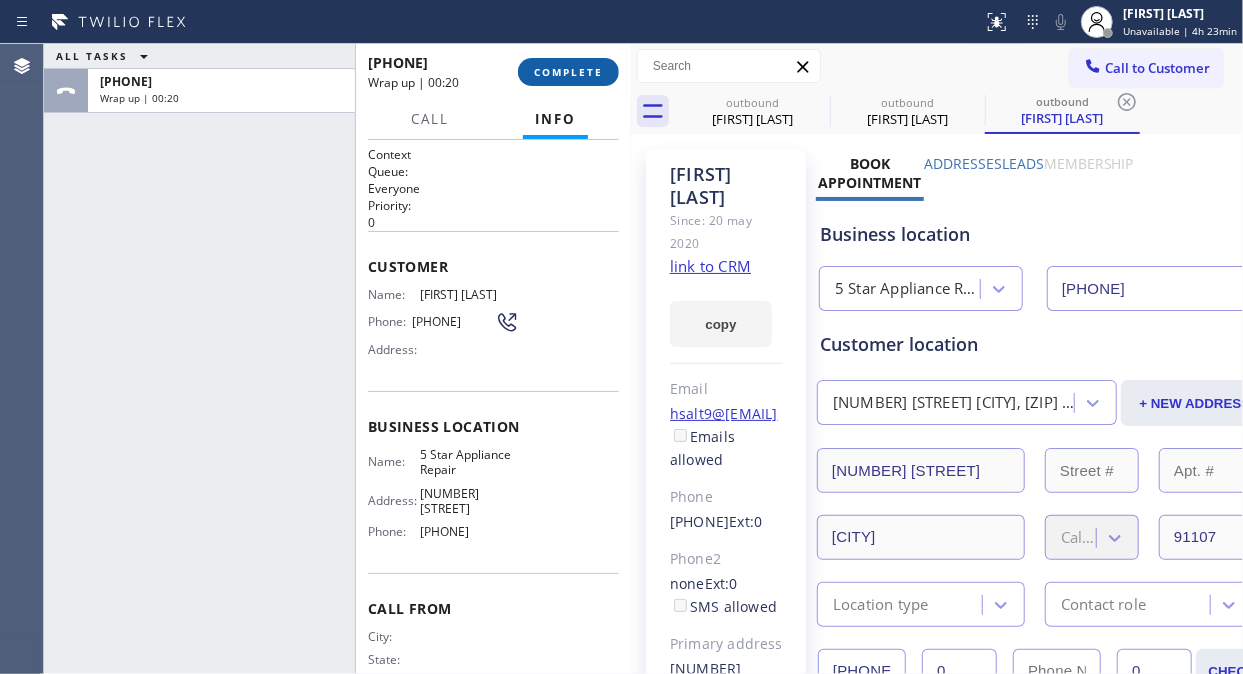 click on "COMPLETE" at bounding box center [568, 72] 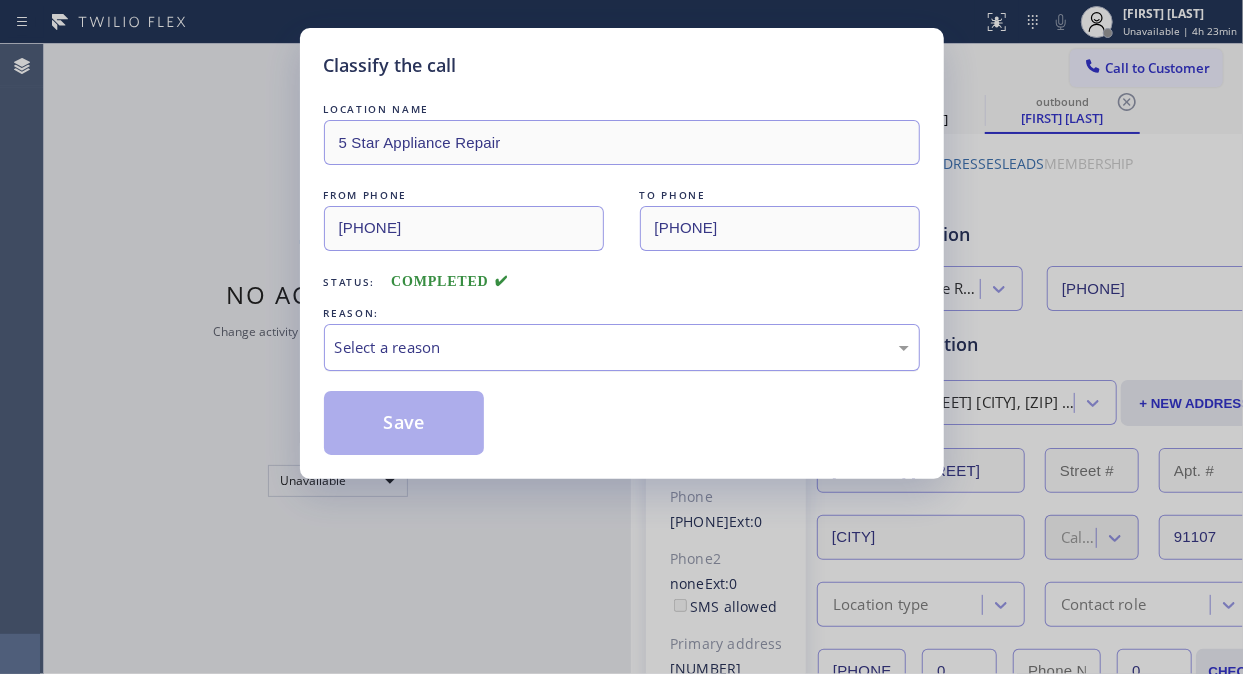 click on "Select a reason" at bounding box center (622, 347) 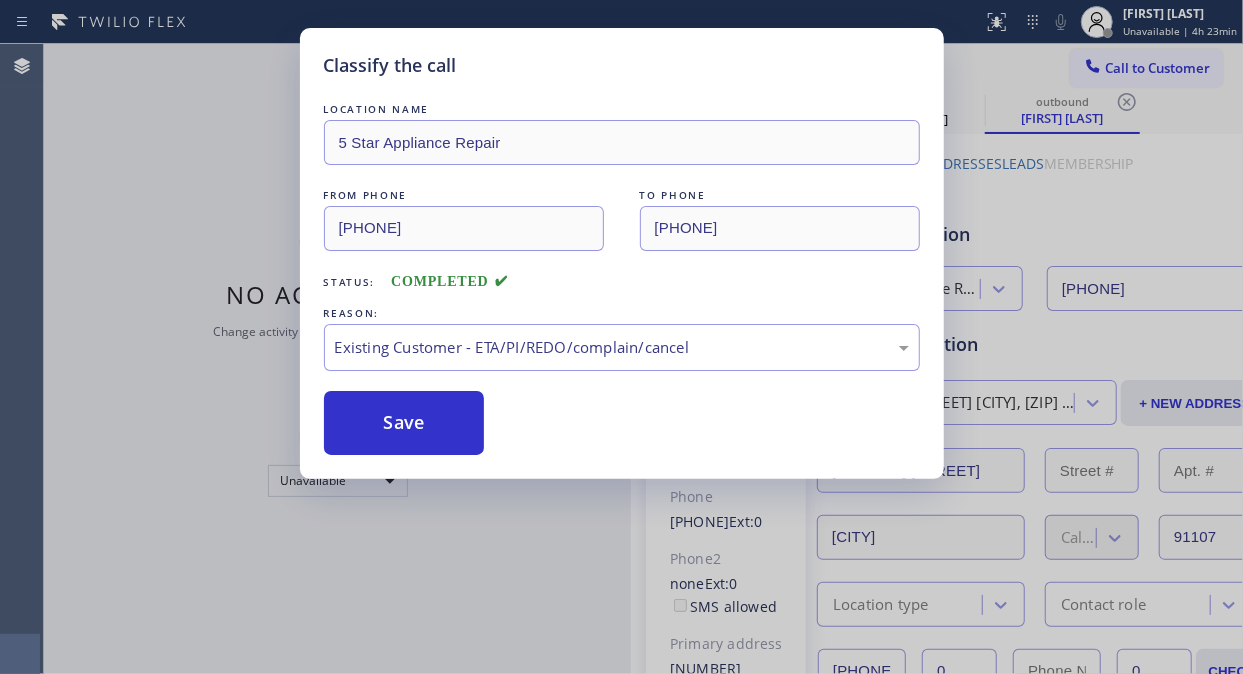 click on "LOCATION NAME 5 Star Appliance Repair FROM PHONE (855) 731-4952 TO PHONE (626) 497-6233 Status: COMPLETED REASON: Existing Customer - ETA/PI/REDO/complain/cancel Save" at bounding box center (622, 277) 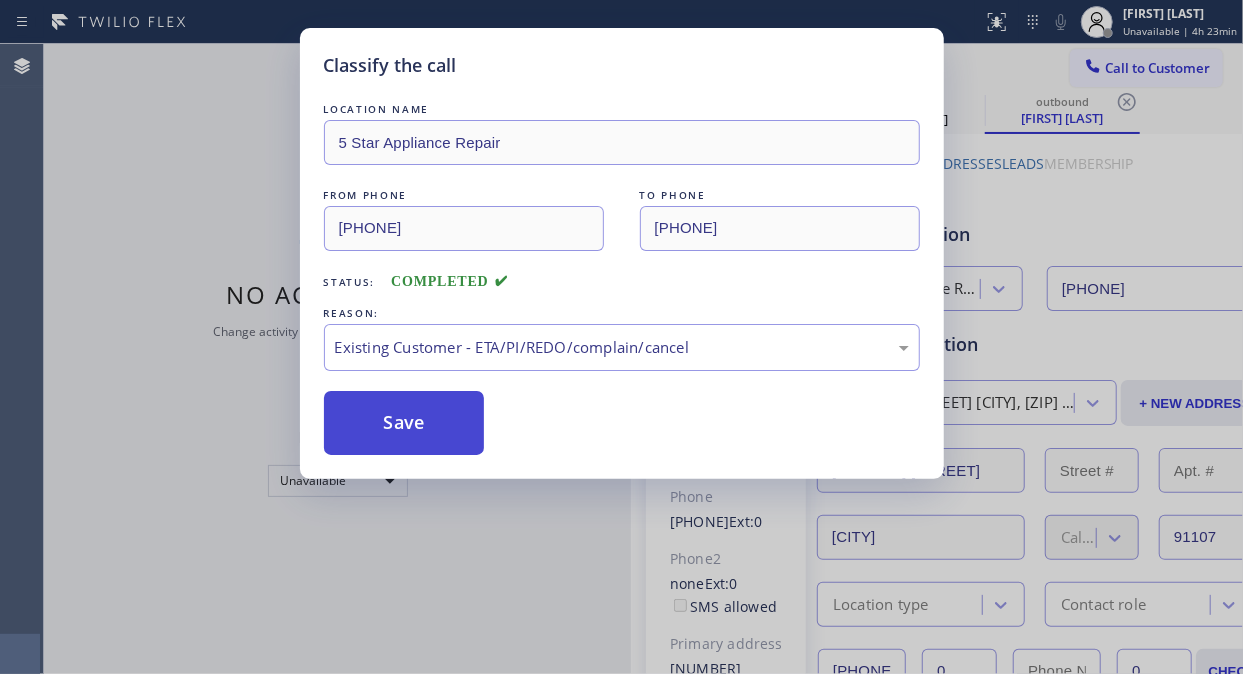 click on "Save" at bounding box center [404, 423] 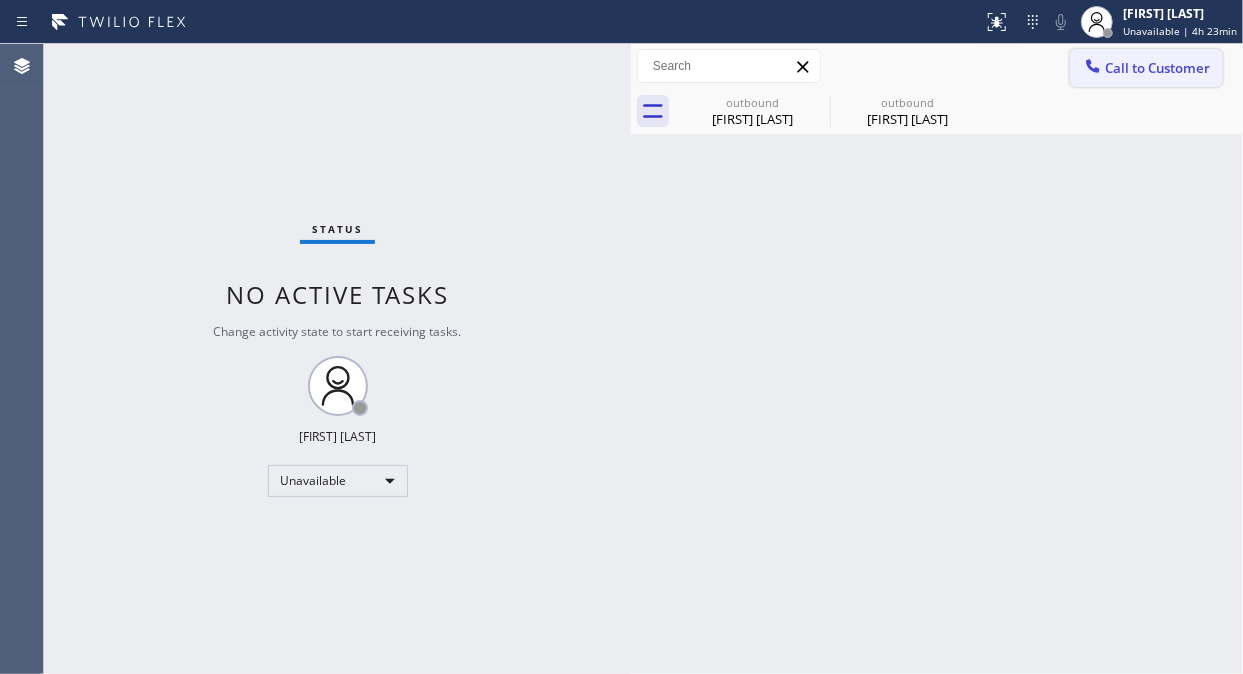 click on "Call to Customer" at bounding box center (1157, 68) 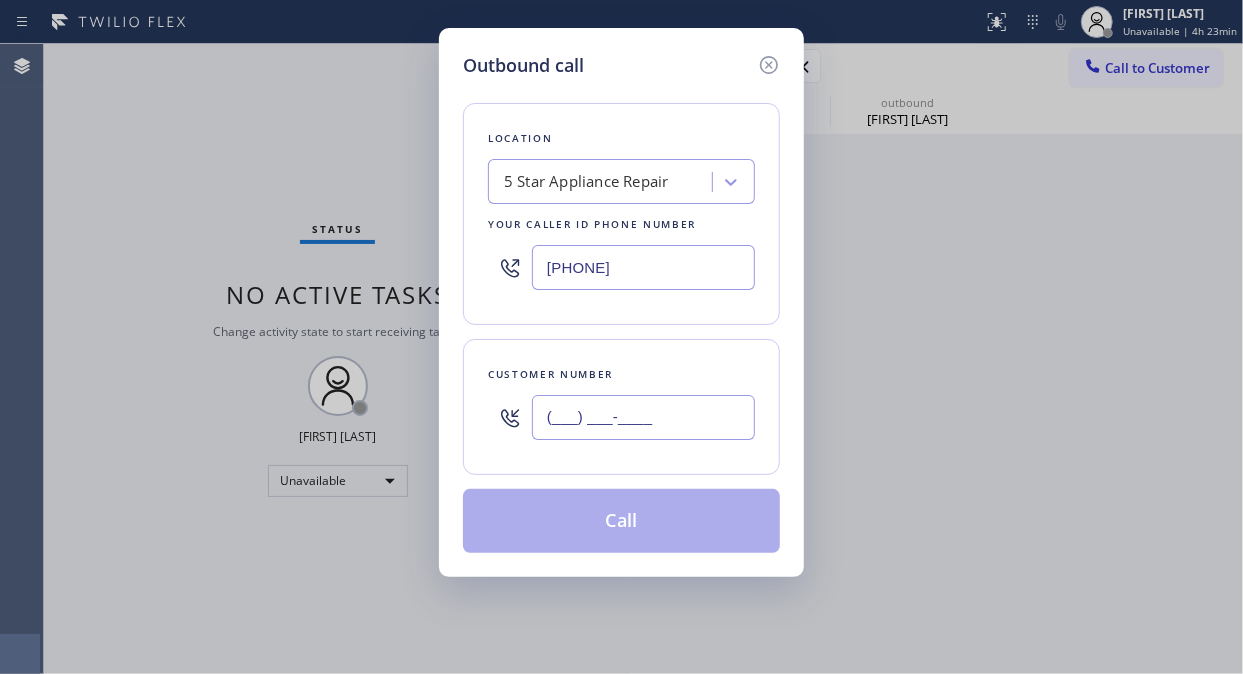 click on "(___) ___-____" at bounding box center (643, 417) 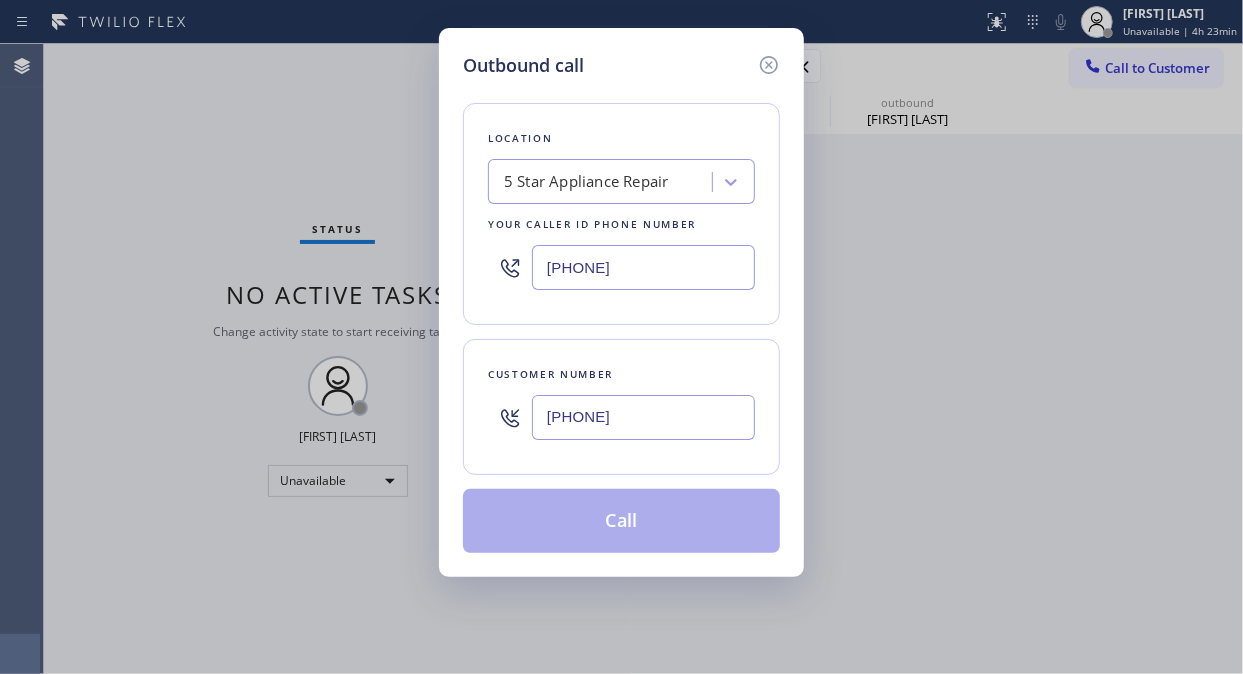 type on "(425) 773-4884" 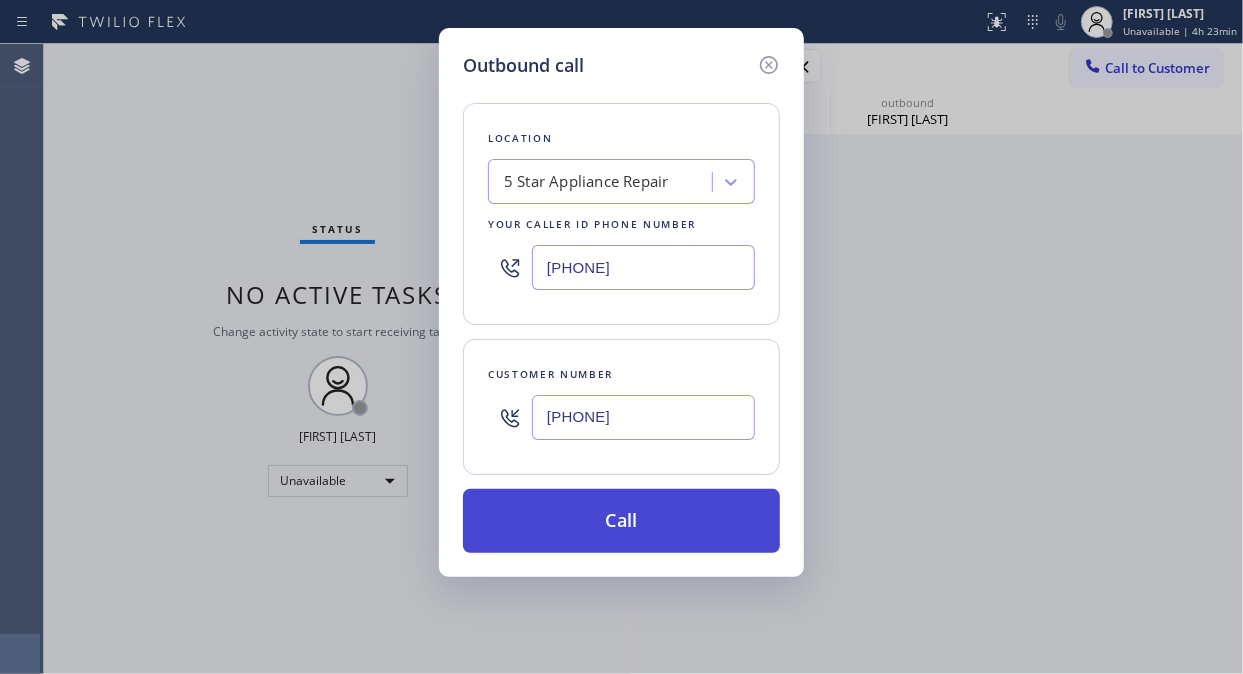 click on "Call" at bounding box center [621, 521] 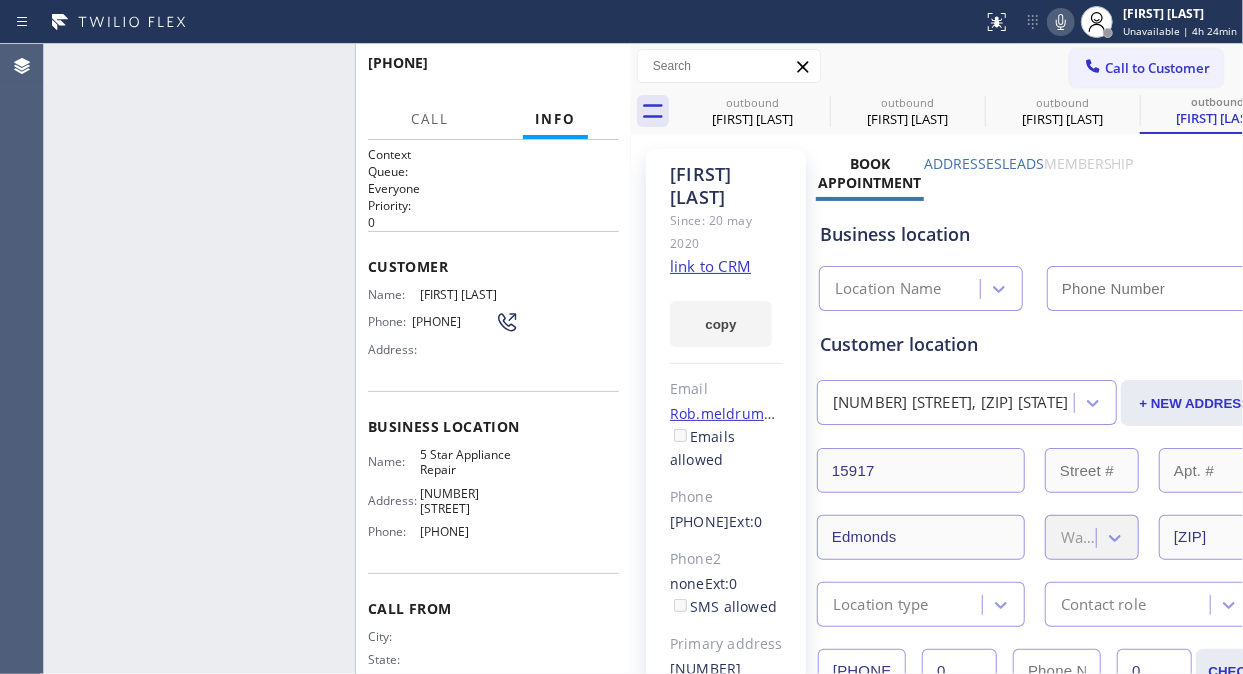 type on "([PHONE])" 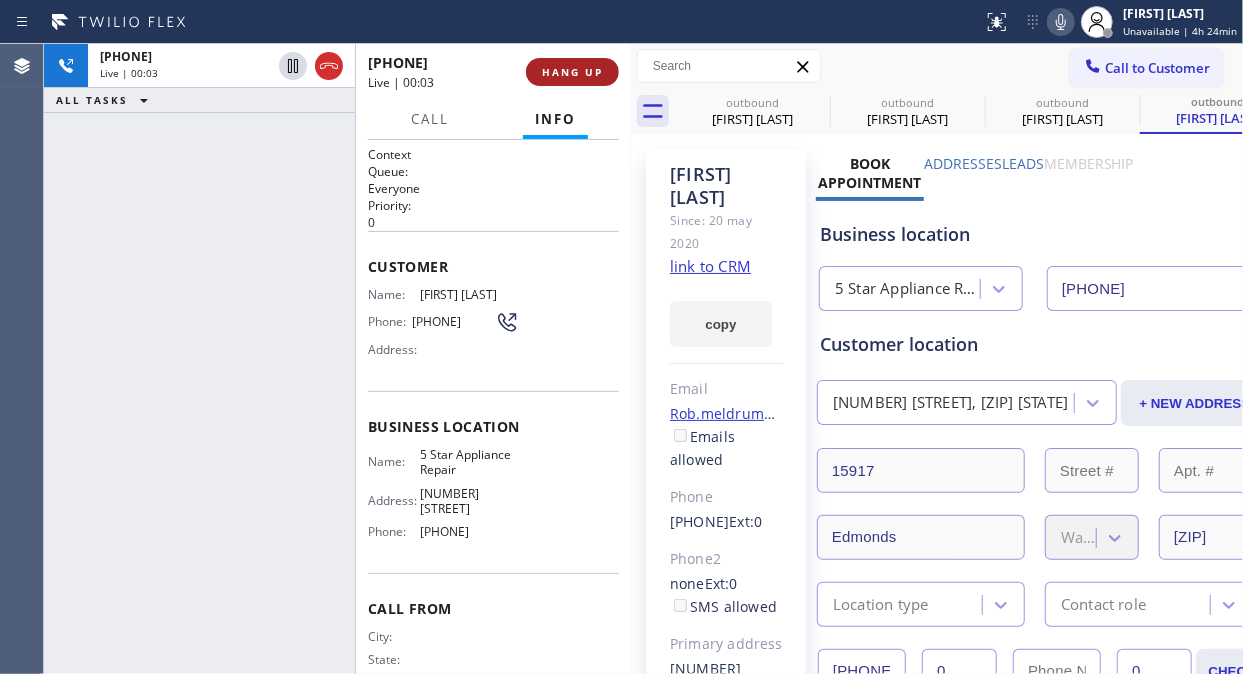 click on "HANG UP" at bounding box center (572, 72) 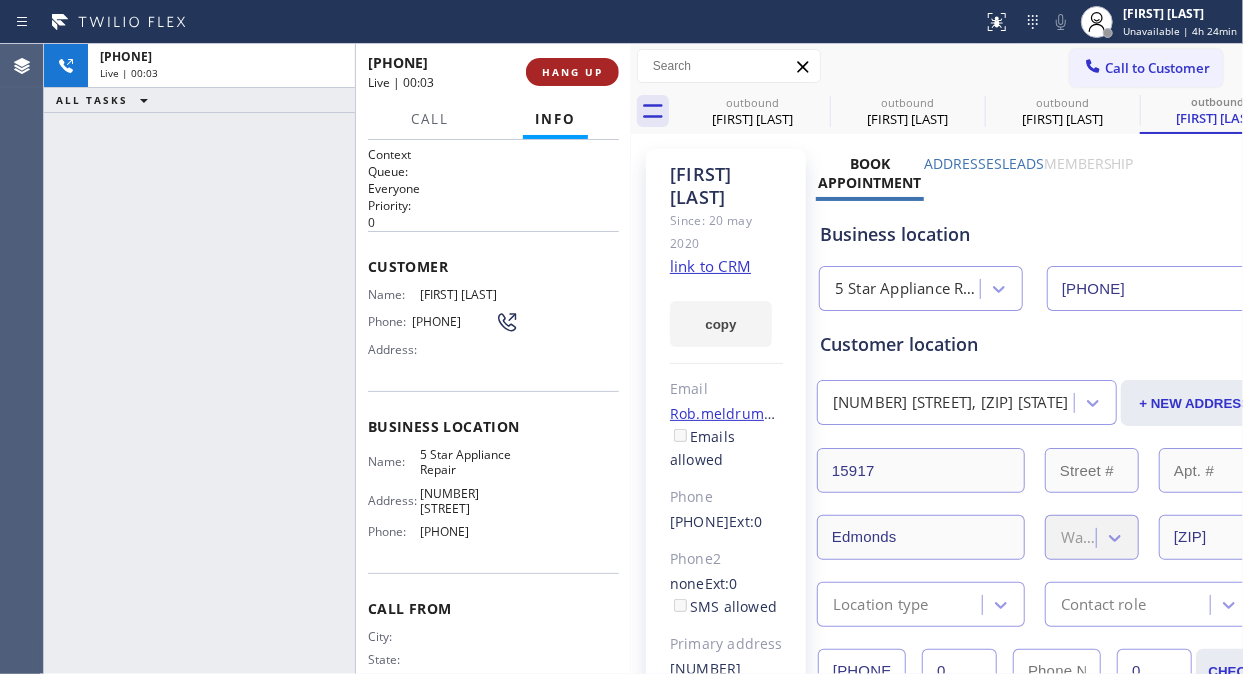 click on "HANG UP" at bounding box center (572, 72) 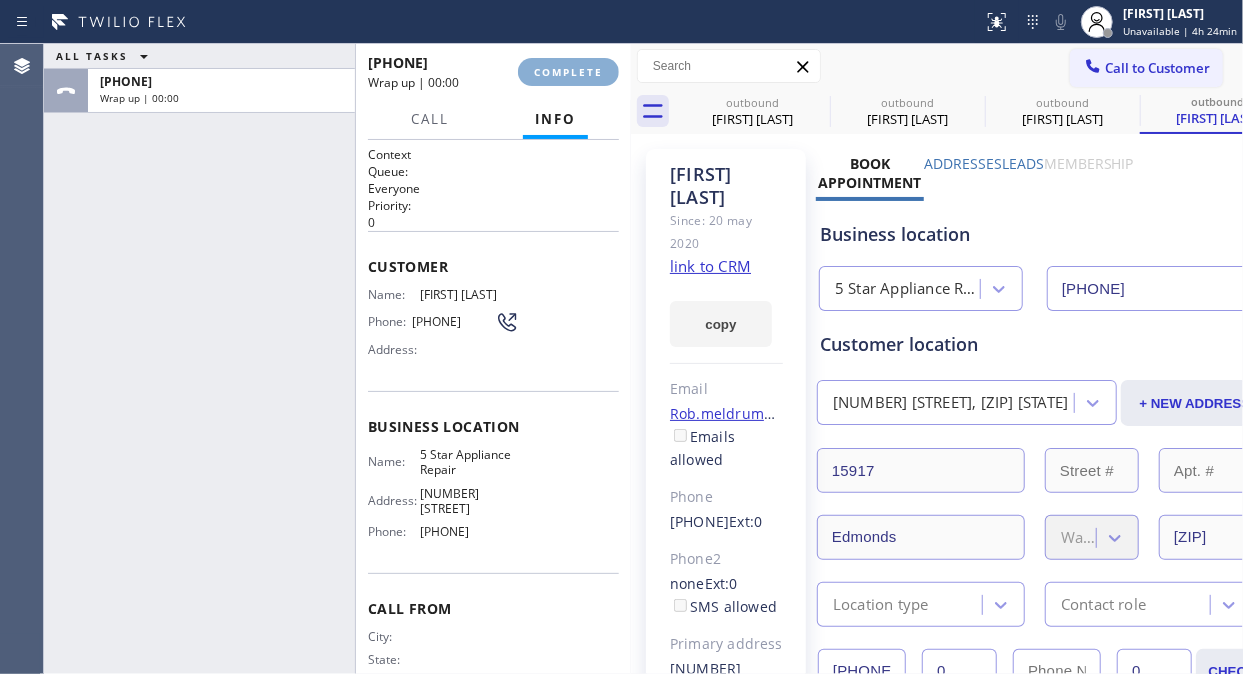 click on "COMPLETE" at bounding box center [568, 72] 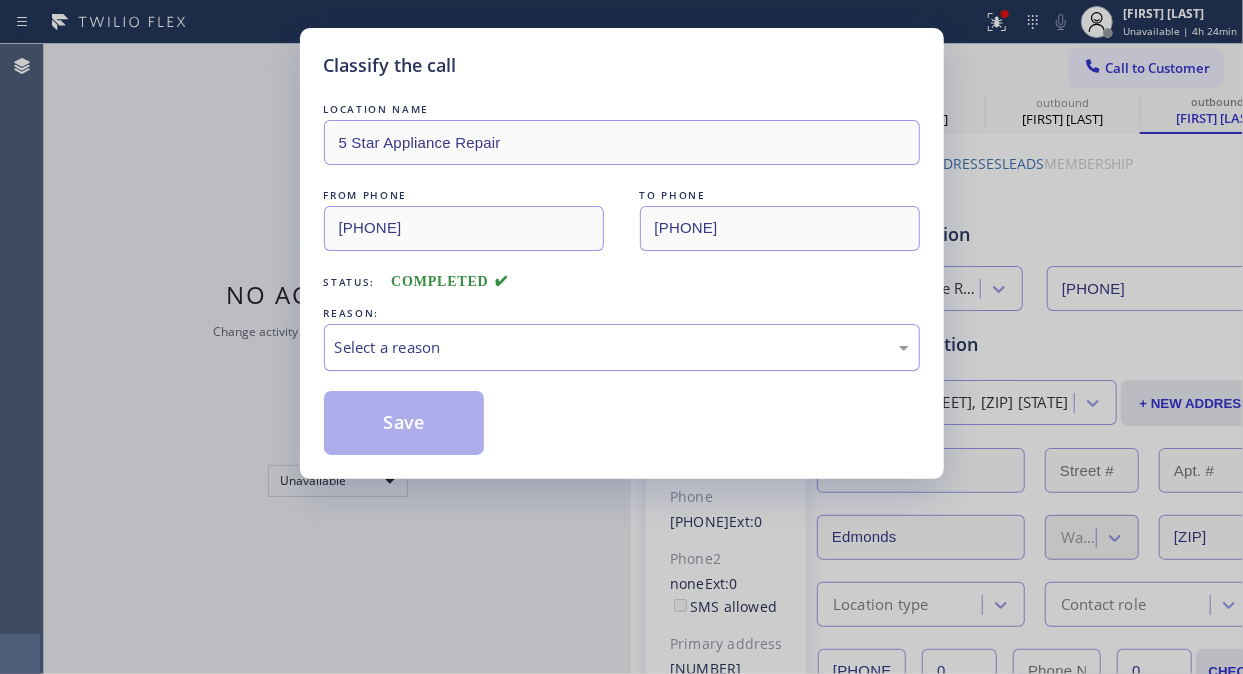 click on "Select a reason" at bounding box center (622, 347) 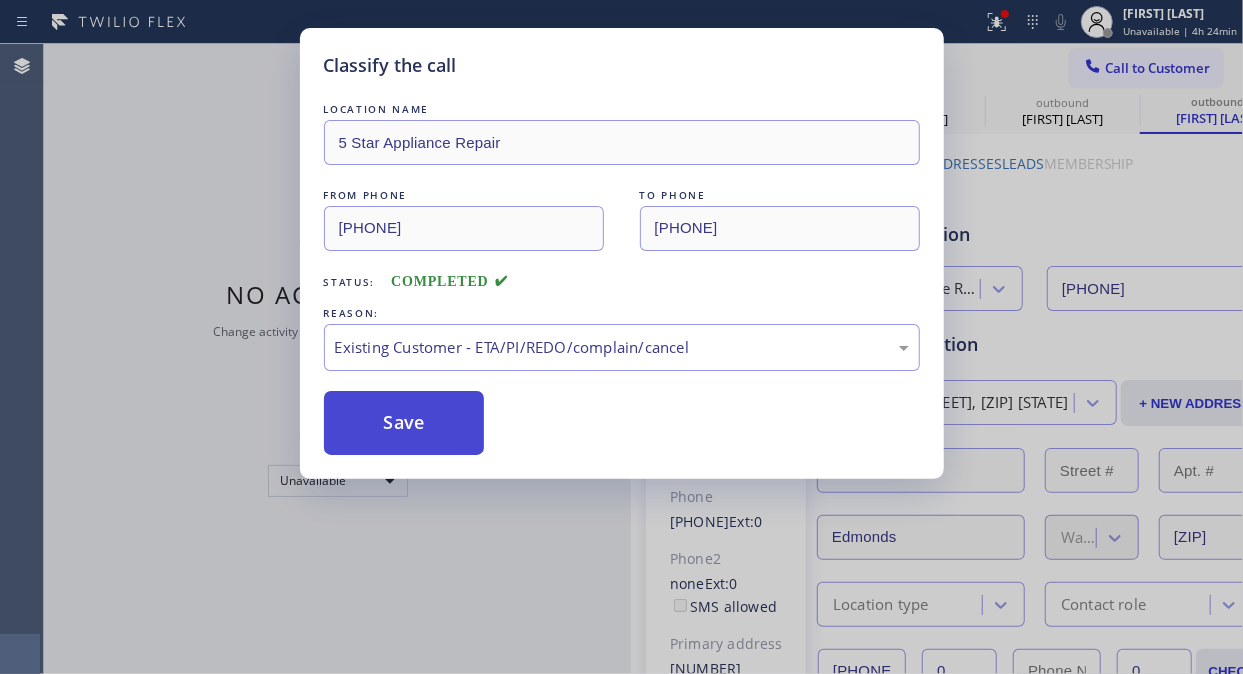 click on "Save" at bounding box center [404, 423] 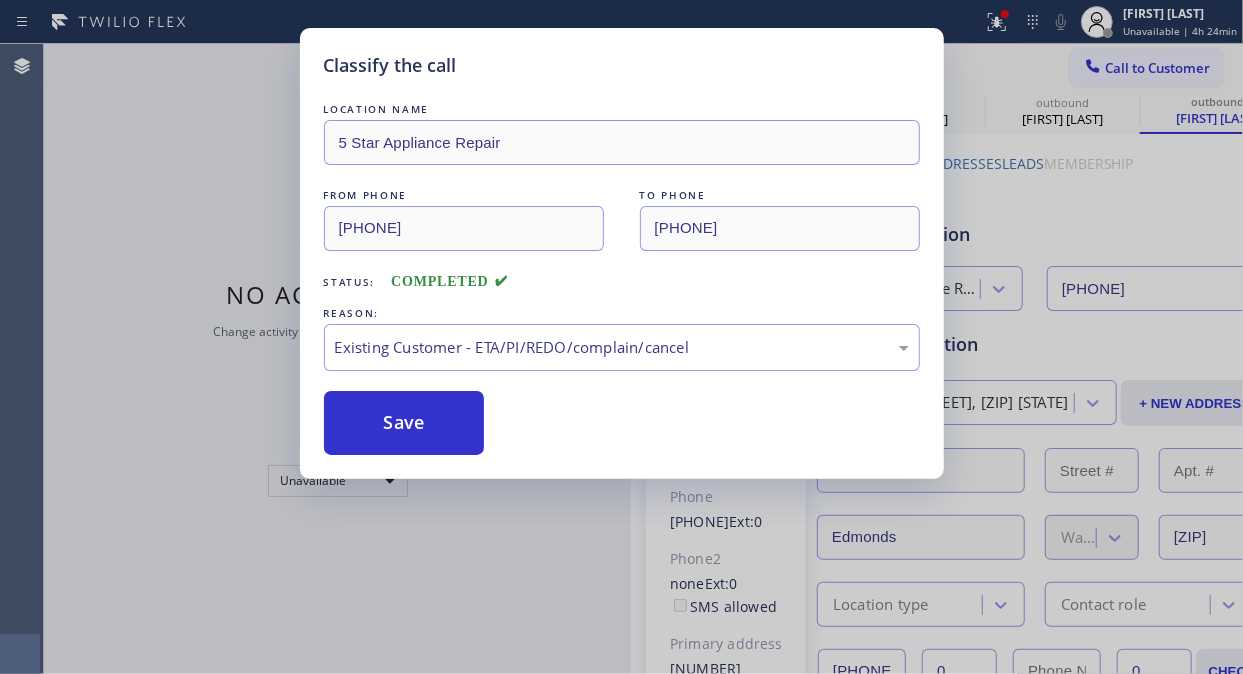 click 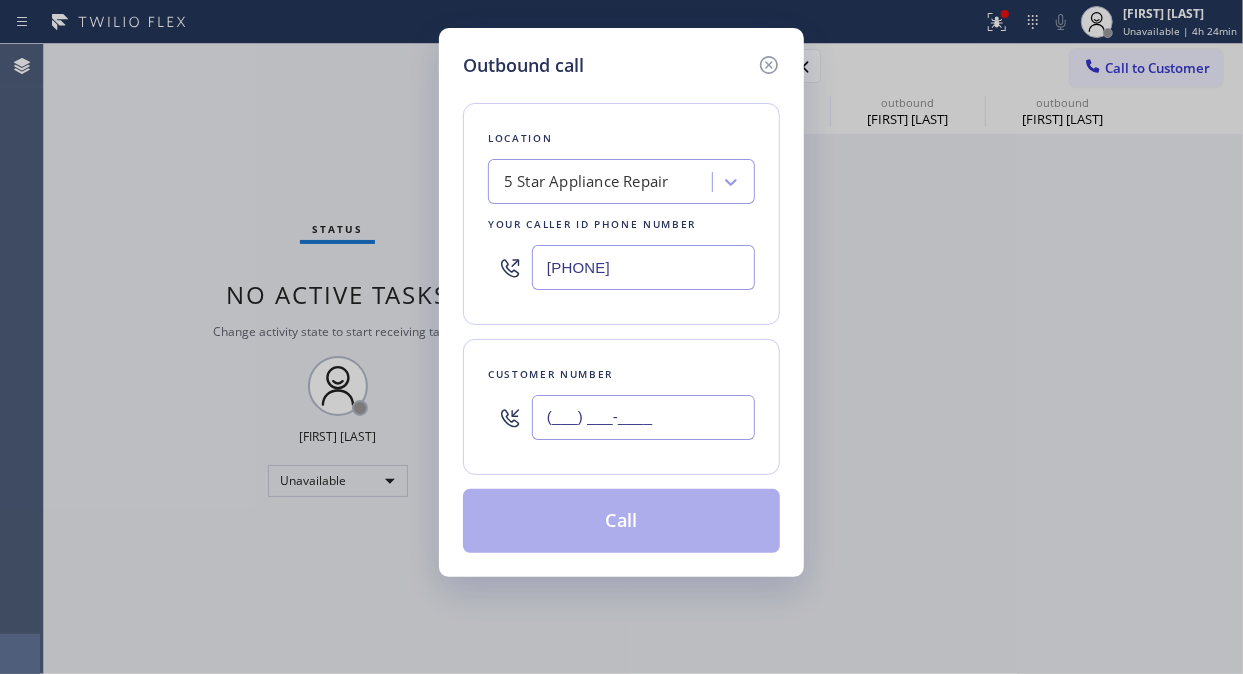 click on "(___) ___-____" at bounding box center (643, 417) 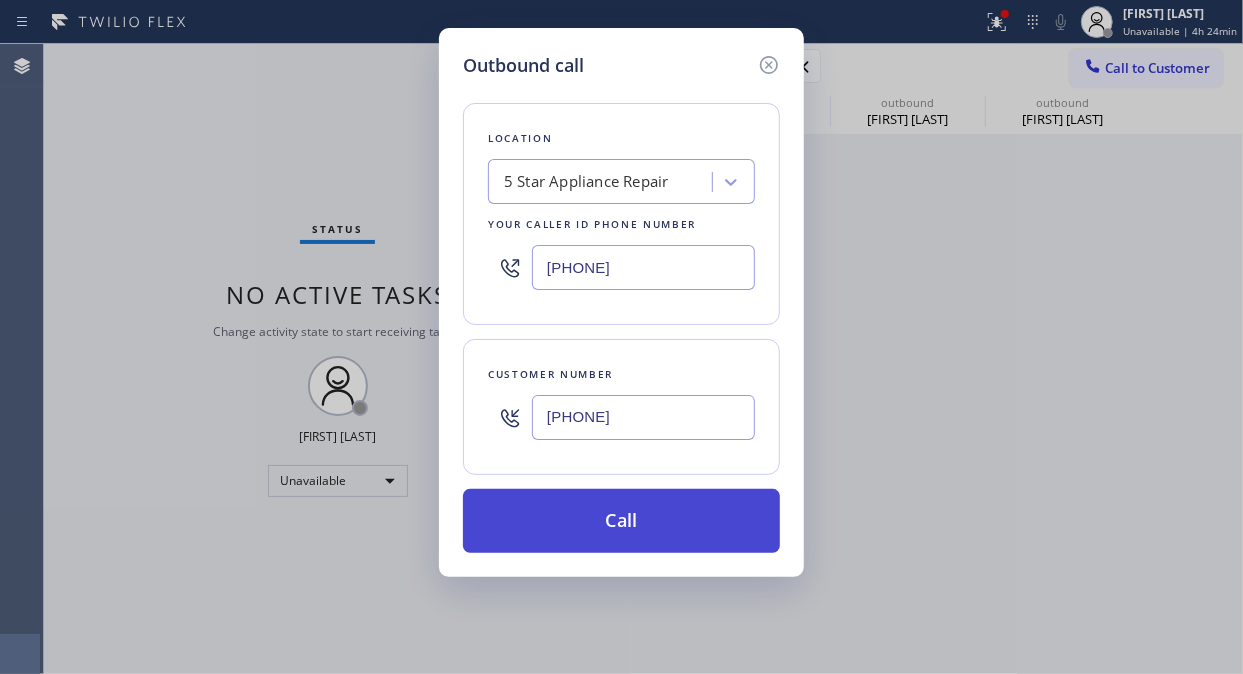 type on "(949) 338-6641" 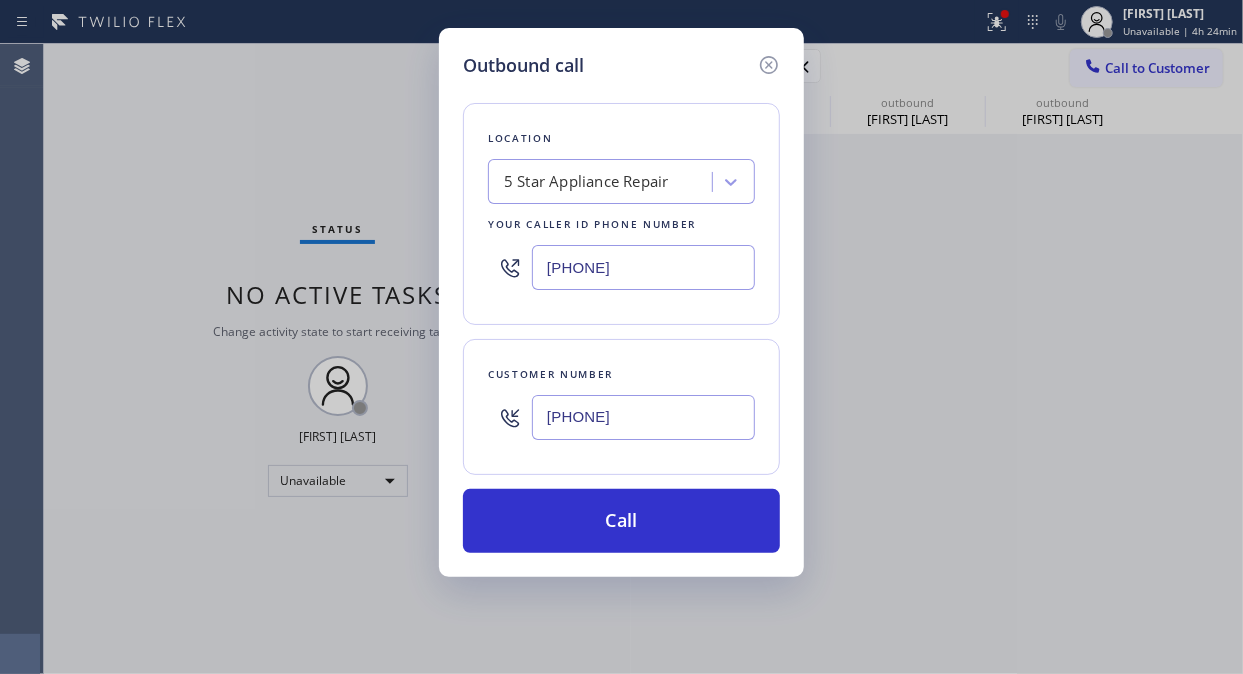 drag, startPoint x: 644, startPoint y: 533, endPoint x: 906, endPoint y: 105, distance: 501.82468 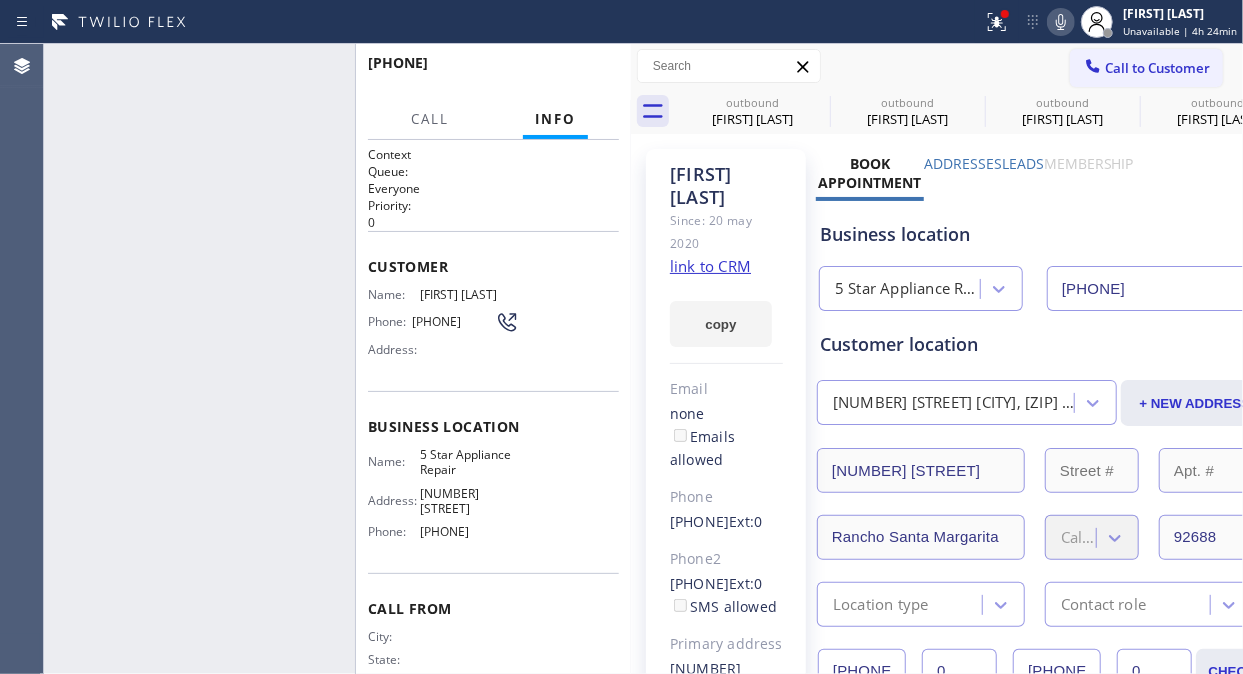 type on "([PHONE])" 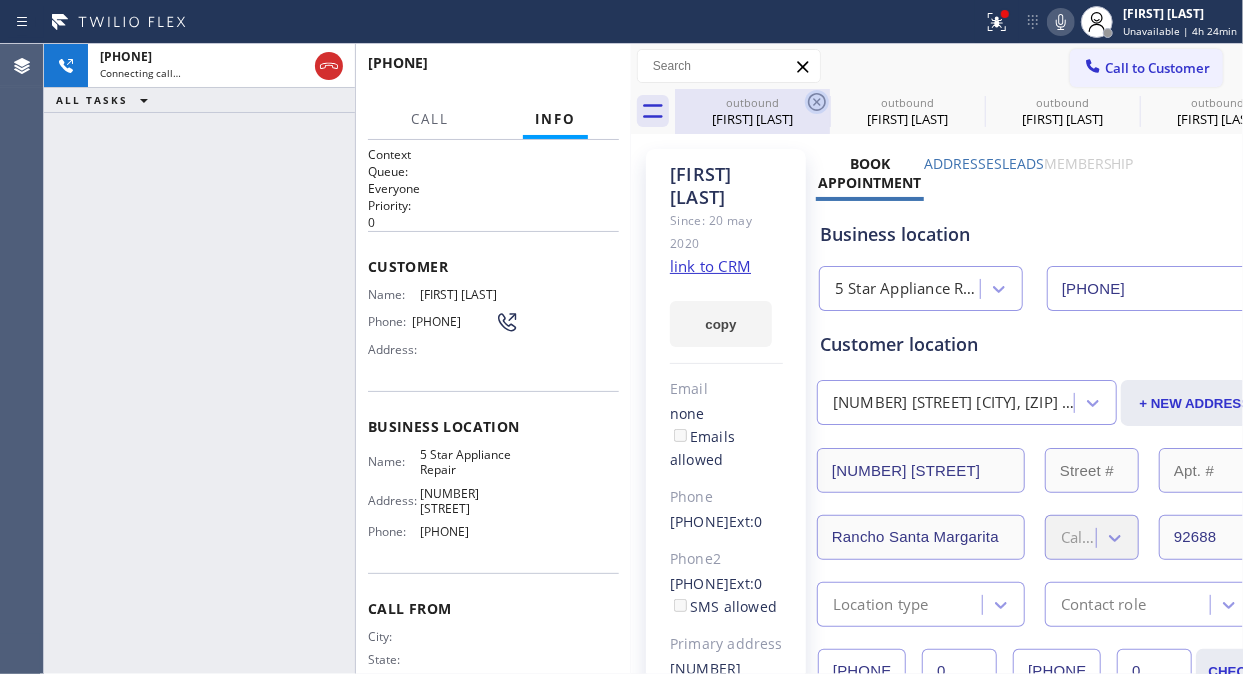 click 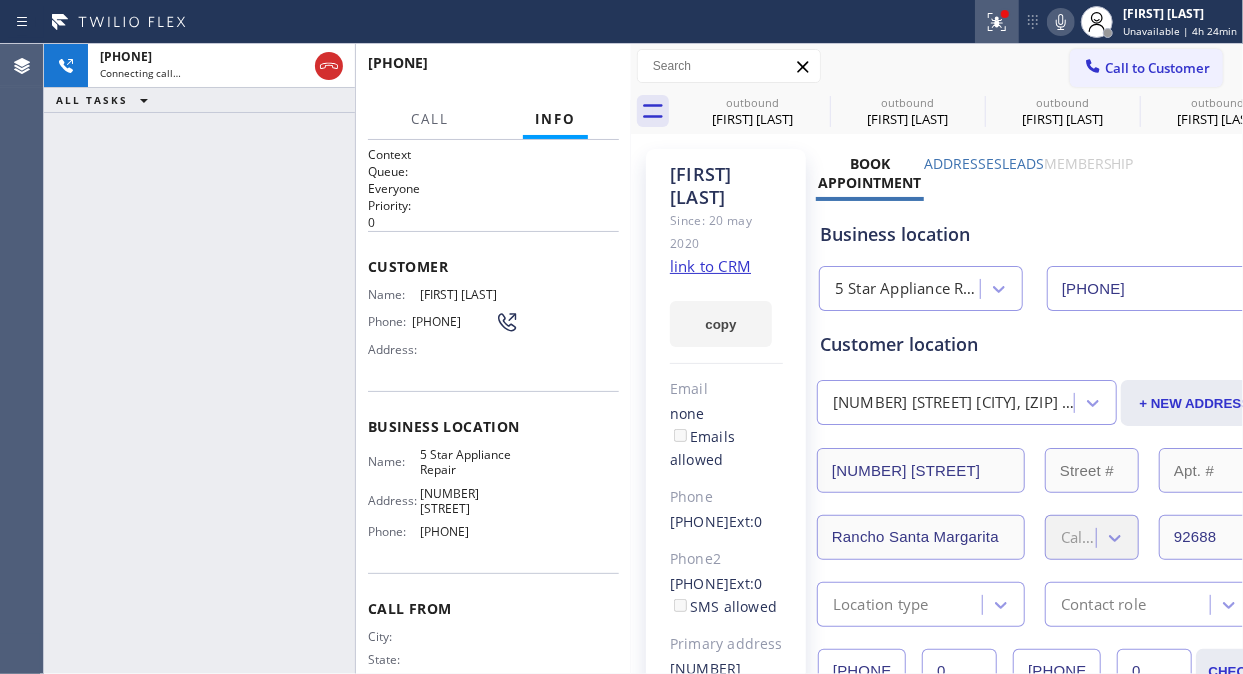 click 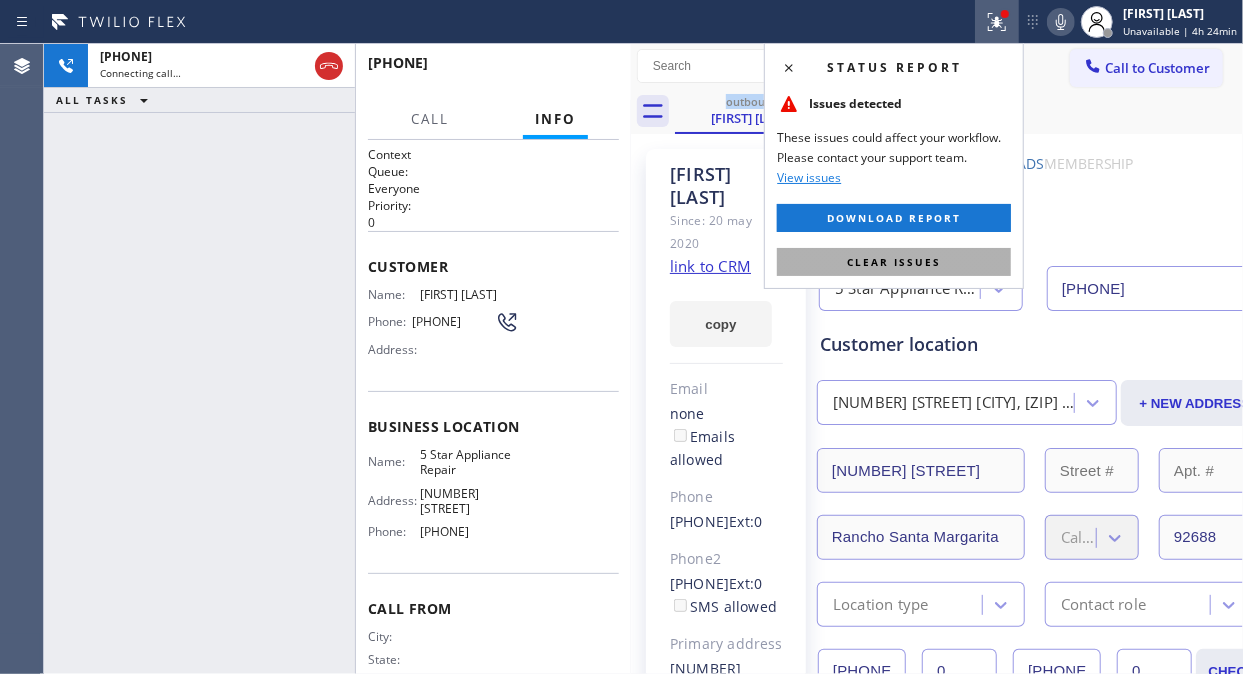 click on "Clear issues" at bounding box center (894, 262) 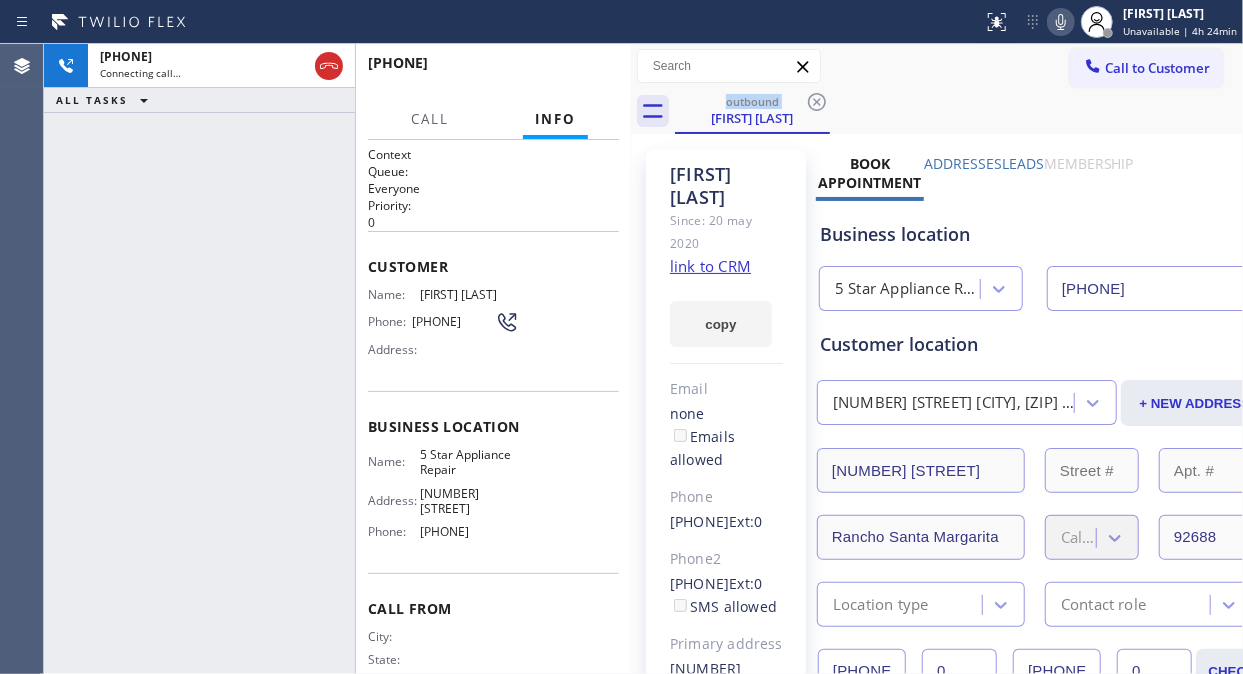 click 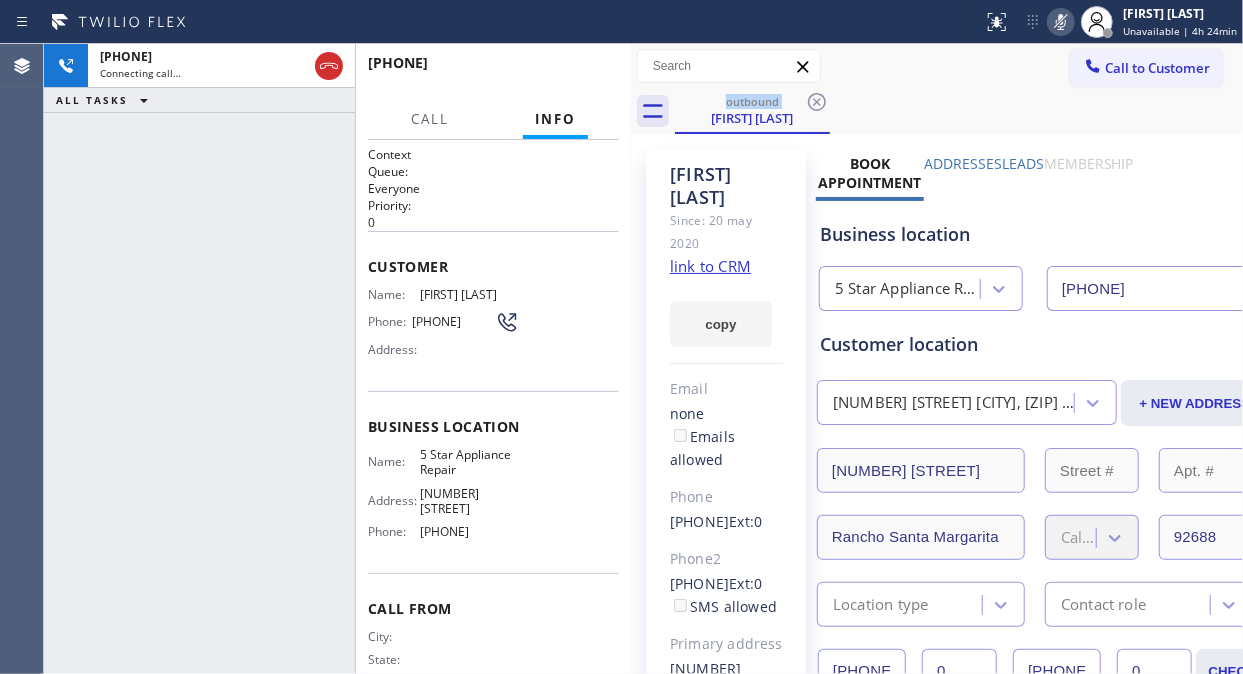click 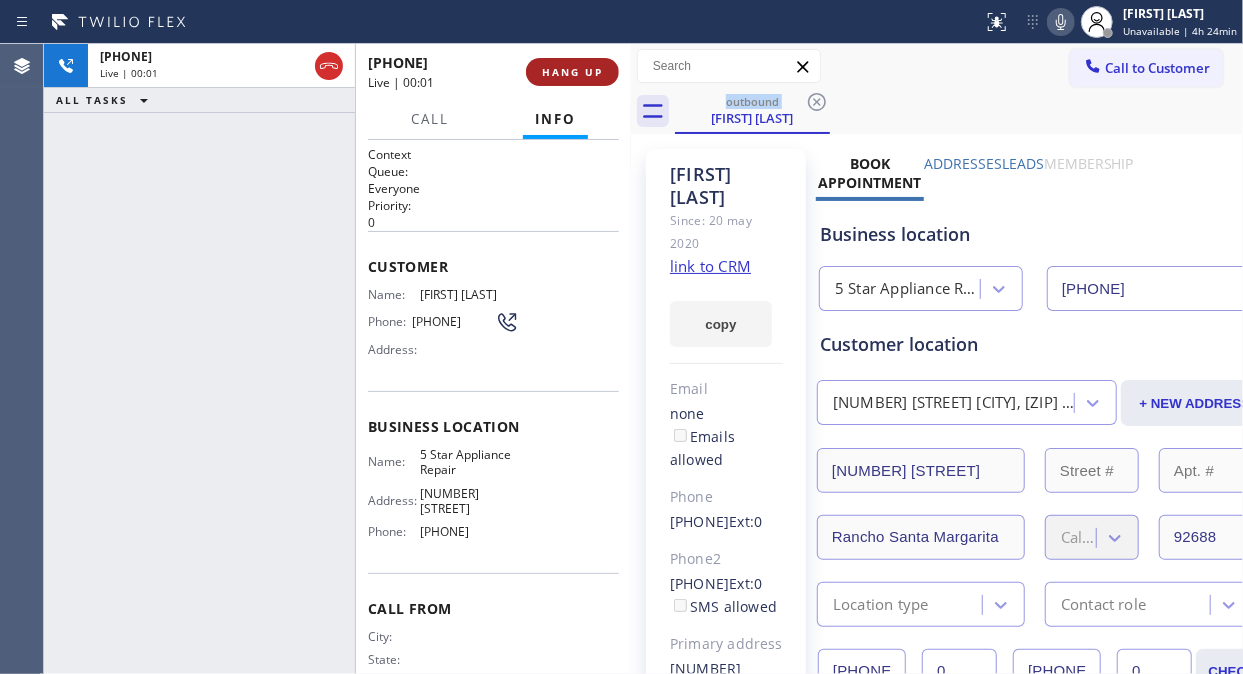 click on "HANG UP" at bounding box center [572, 72] 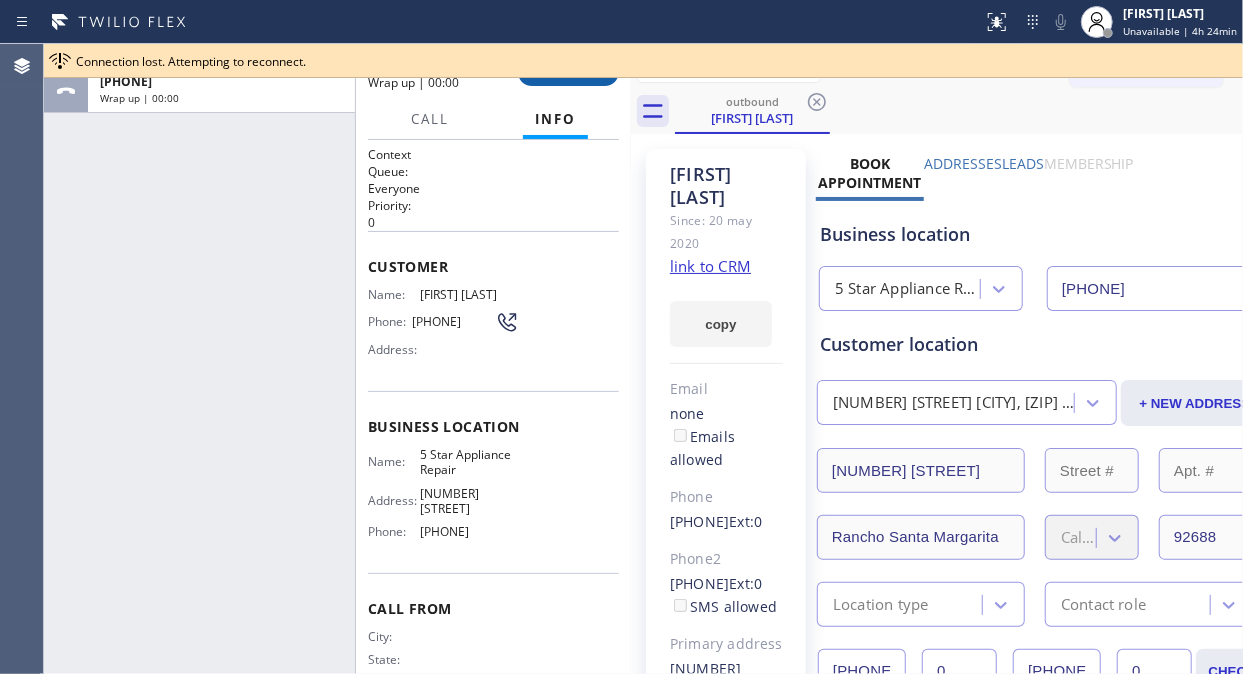click on "Connection lost. Attempting to reconnect." at bounding box center (643, 61) 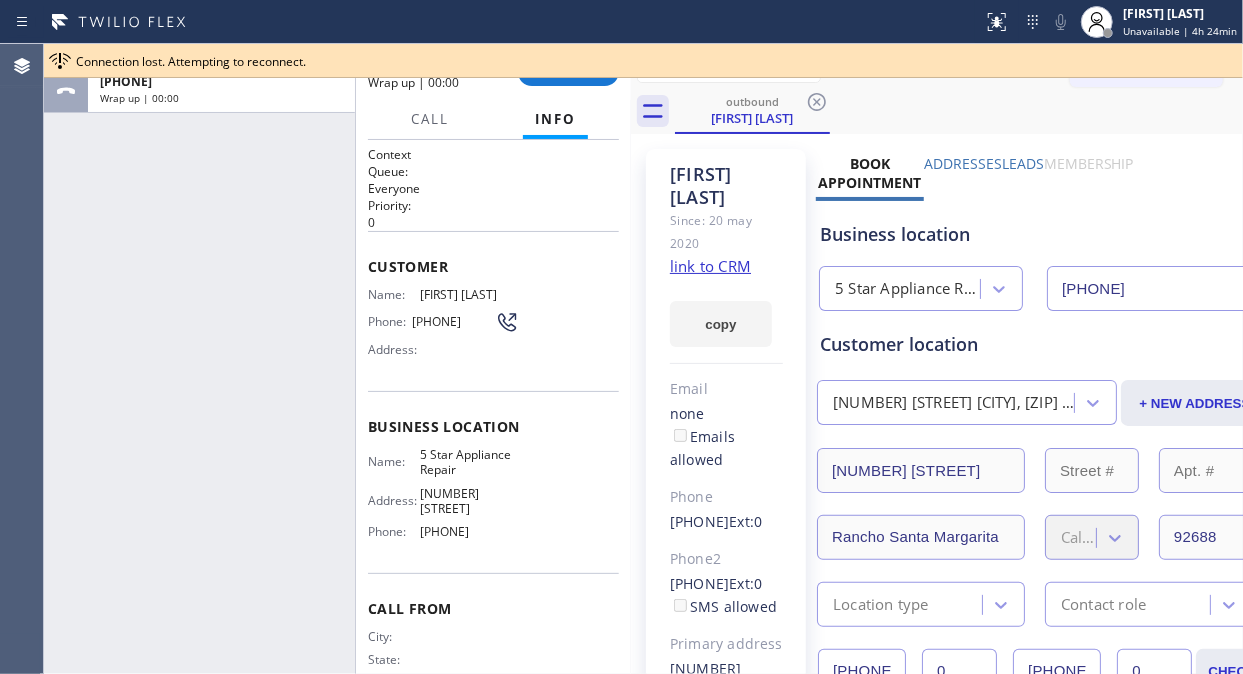 click on "Info" at bounding box center [555, 119] 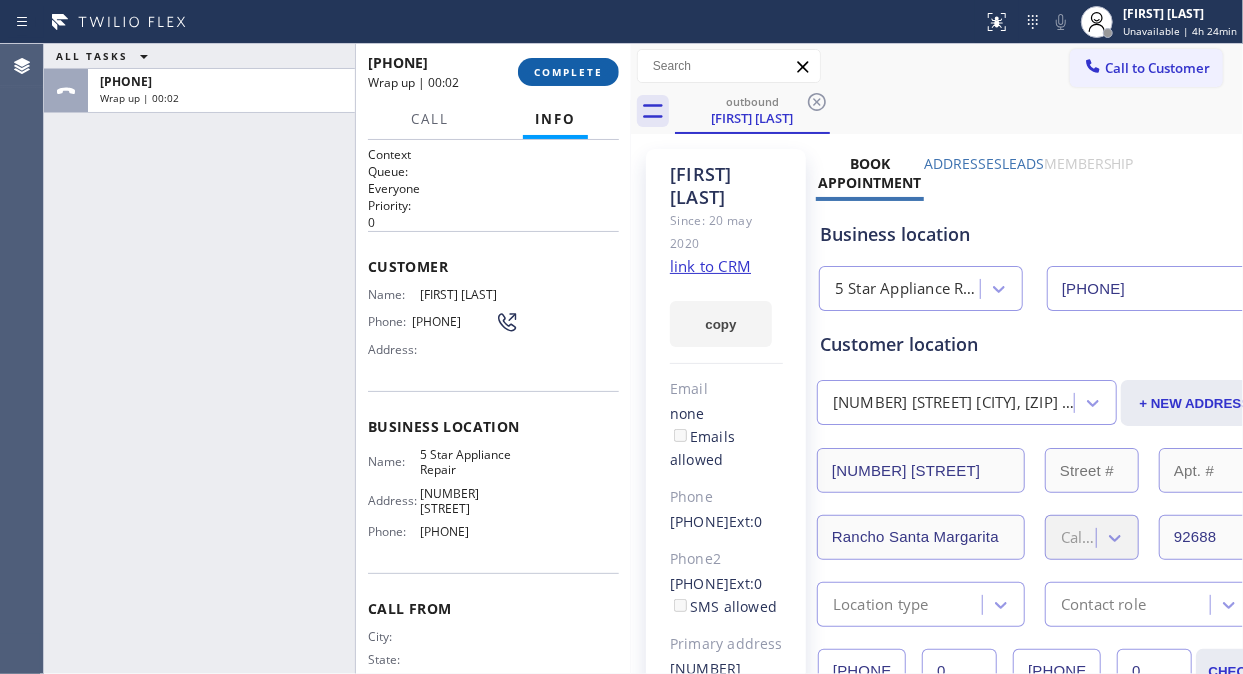click on "COMPLETE" at bounding box center (568, 72) 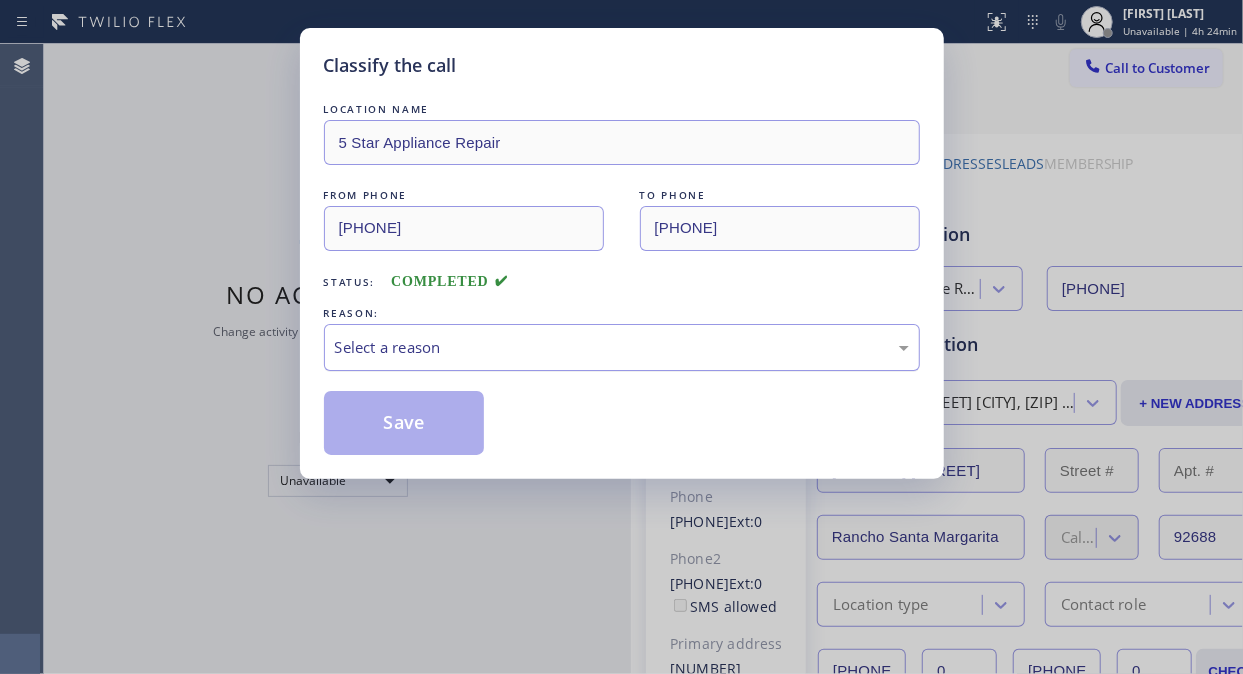 click on "Select a reason" at bounding box center (622, 347) 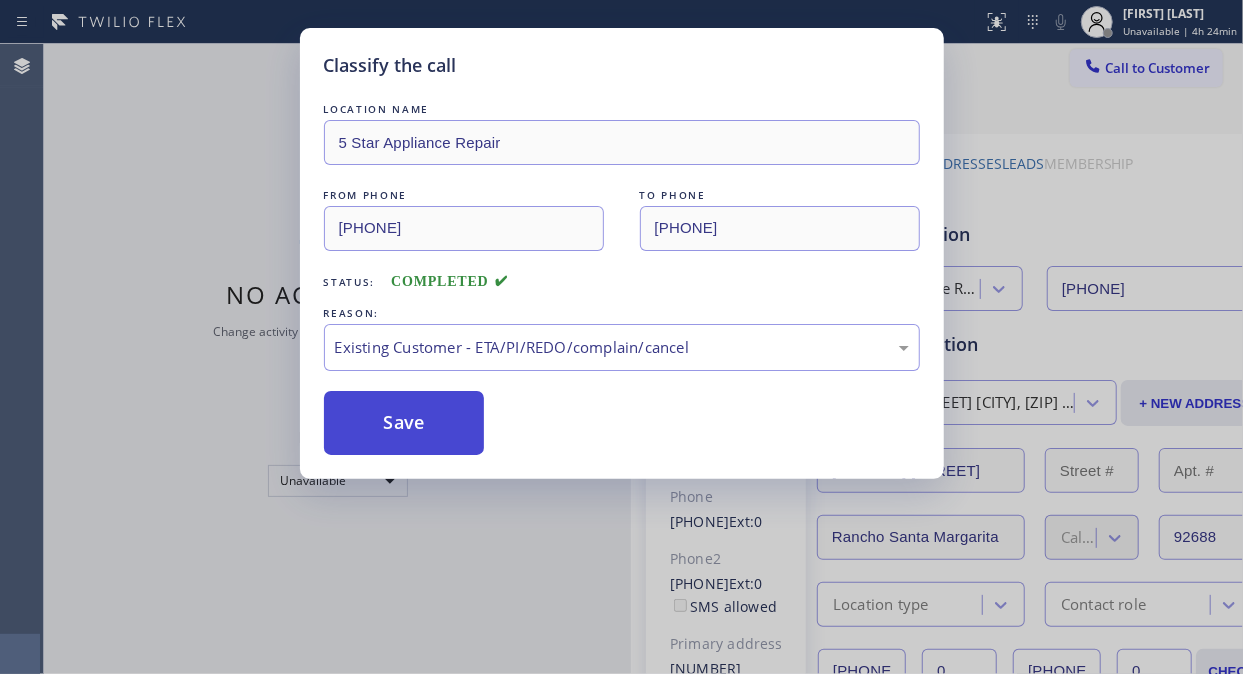 drag, startPoint x: 576, startPoint y: 456, endPoint x: 455, endPoint y: 433, distance: 123.16656 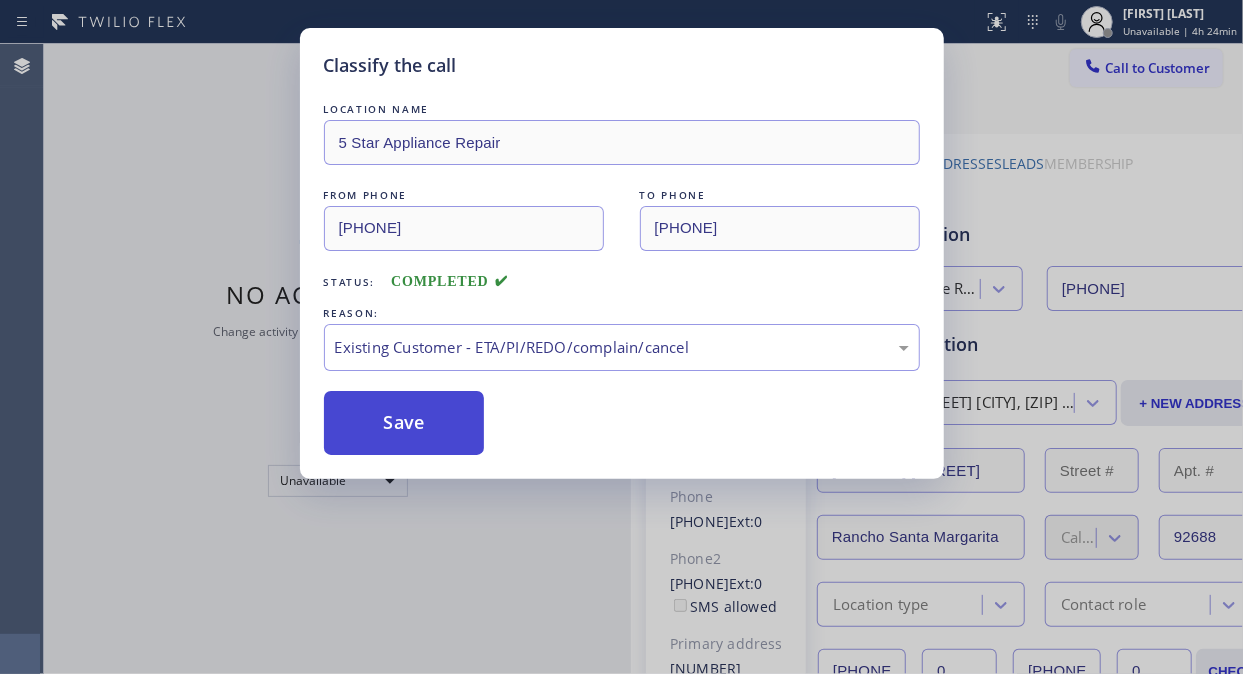 click on "Save" at bounding box center (404, 423) 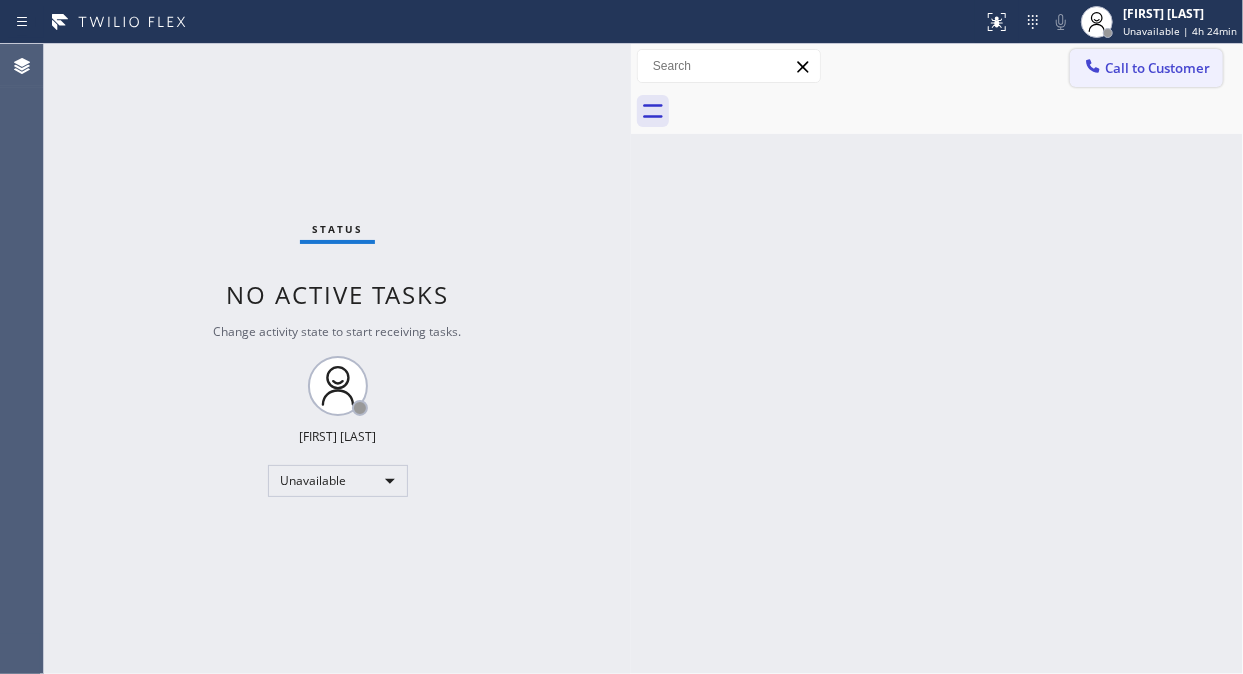 click 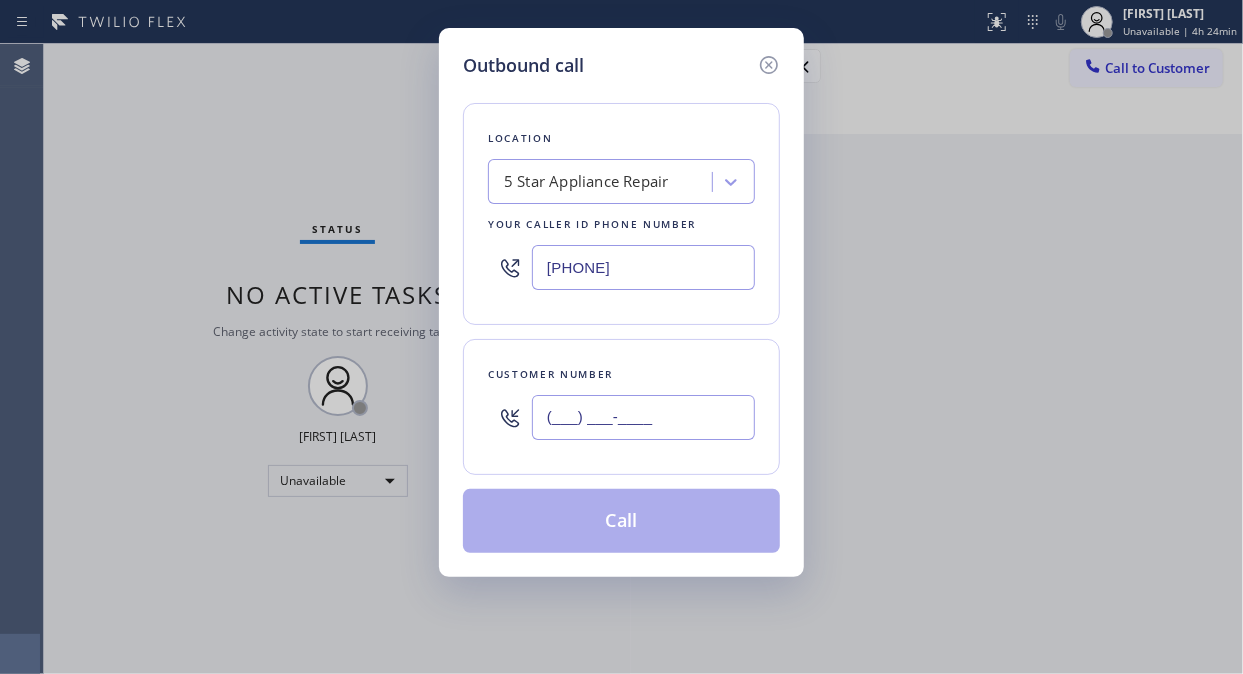 click on "(___) ___-____" at bounding box center [643, 417] 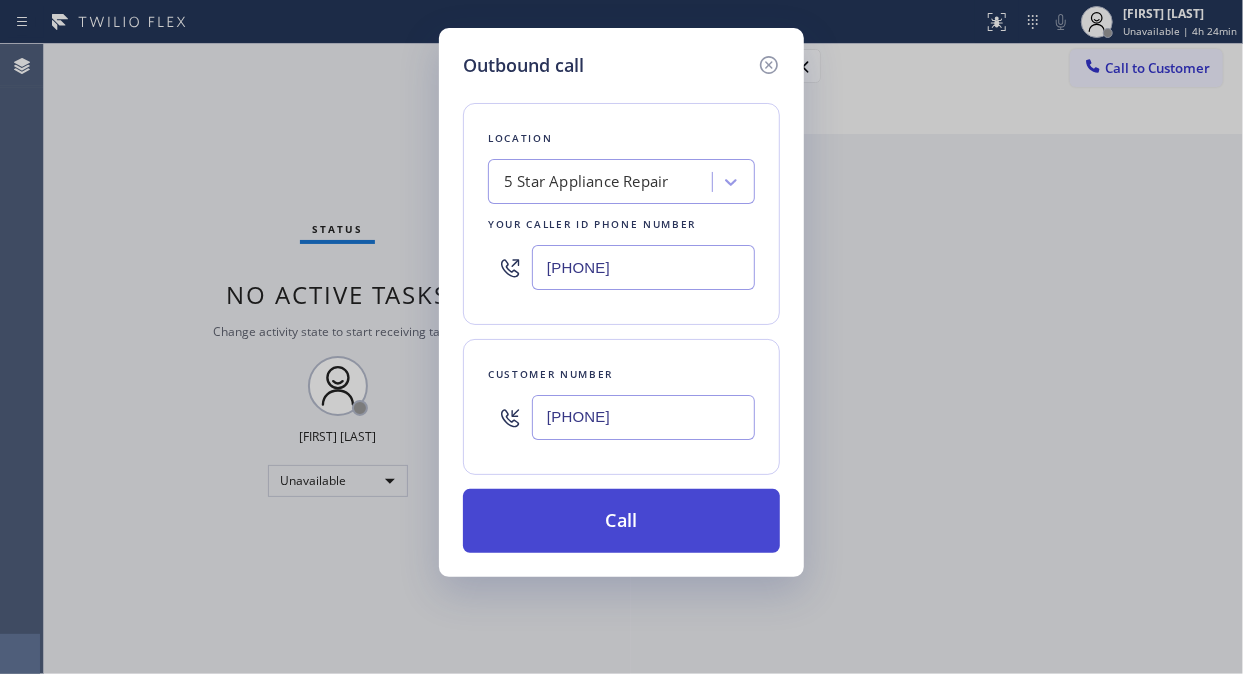 type on "(323) 896-0107" 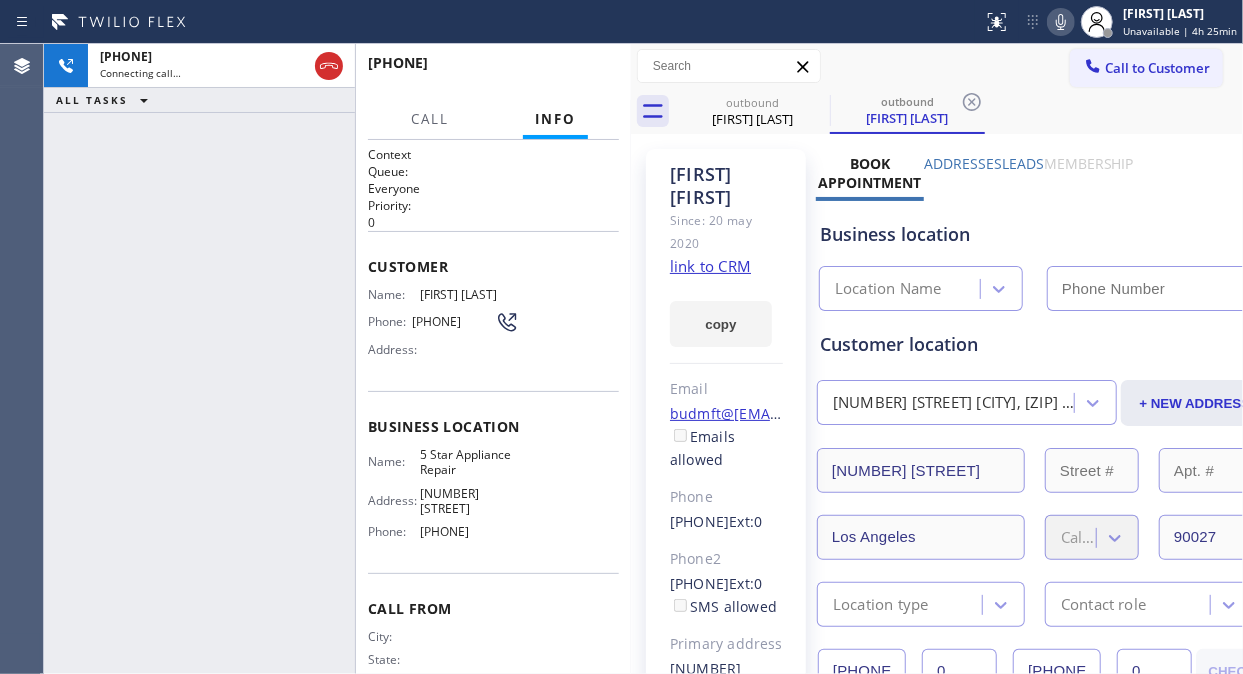 type on "([PHONE])" 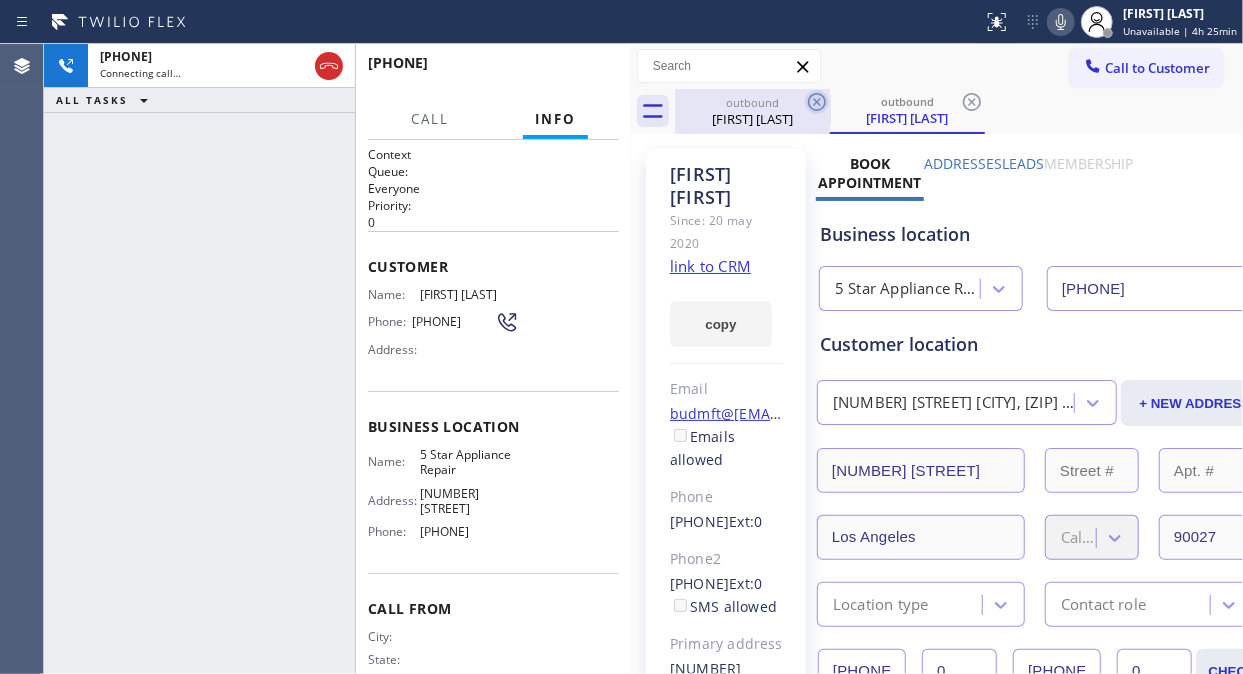 click 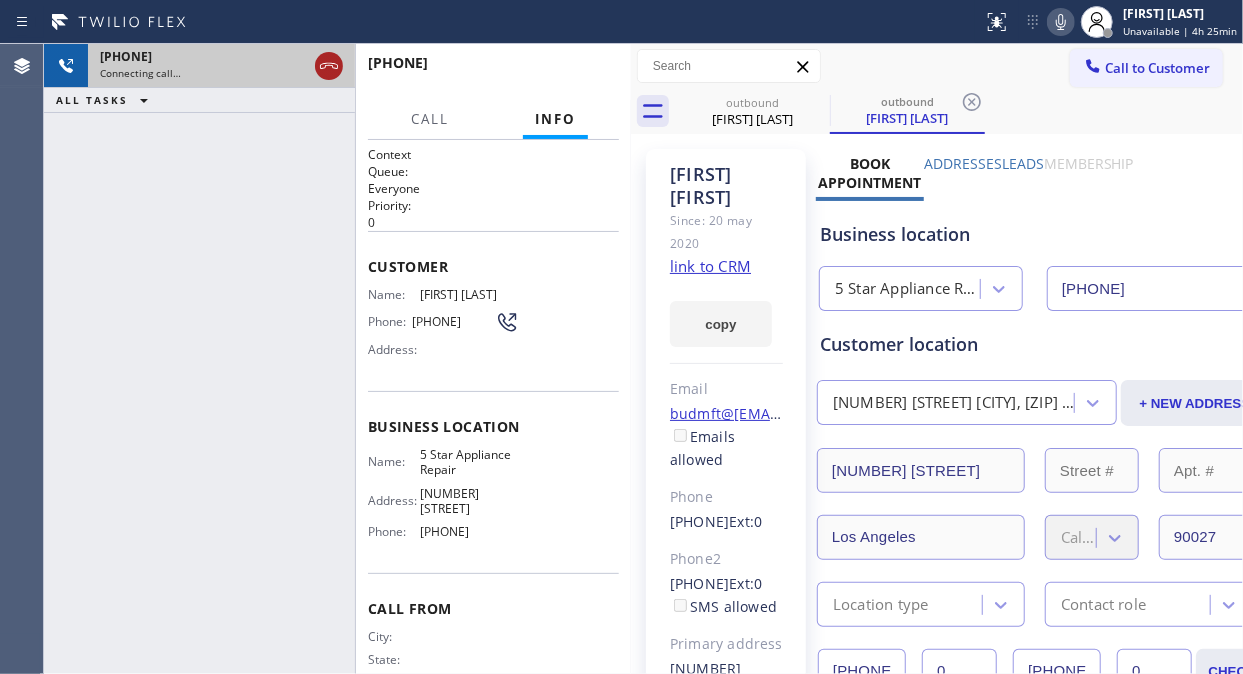 click 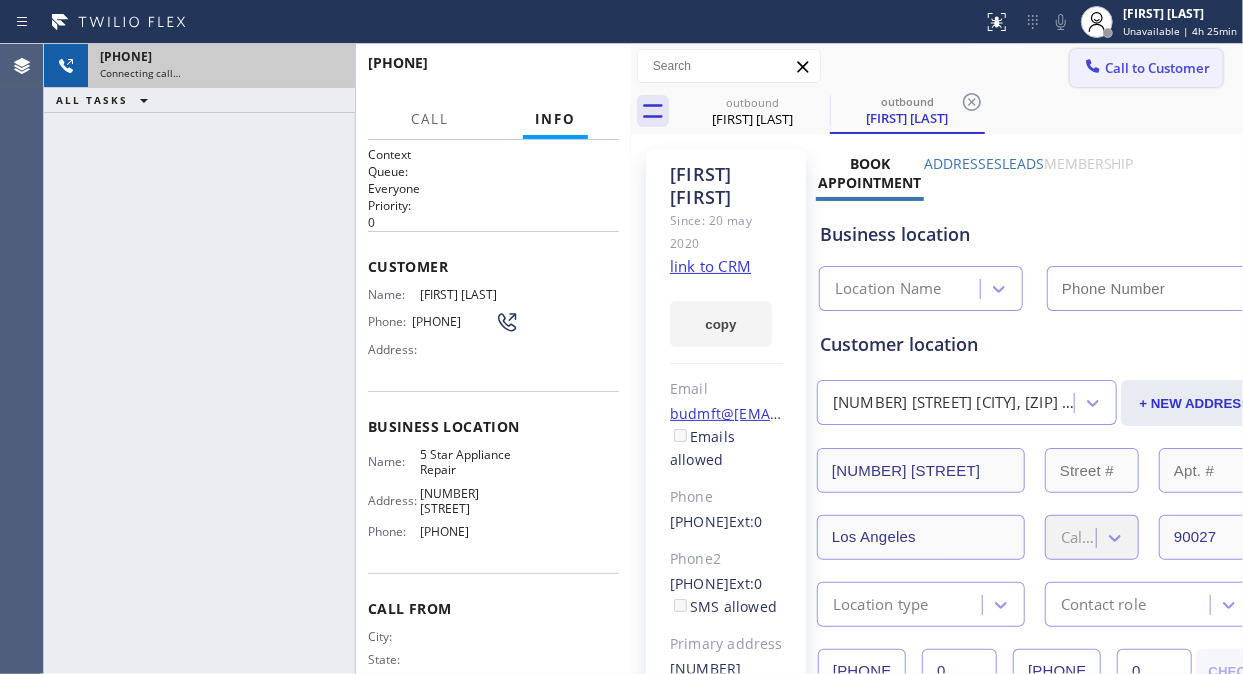 click on "Call to Customer" at bounding box center (1146, 68) 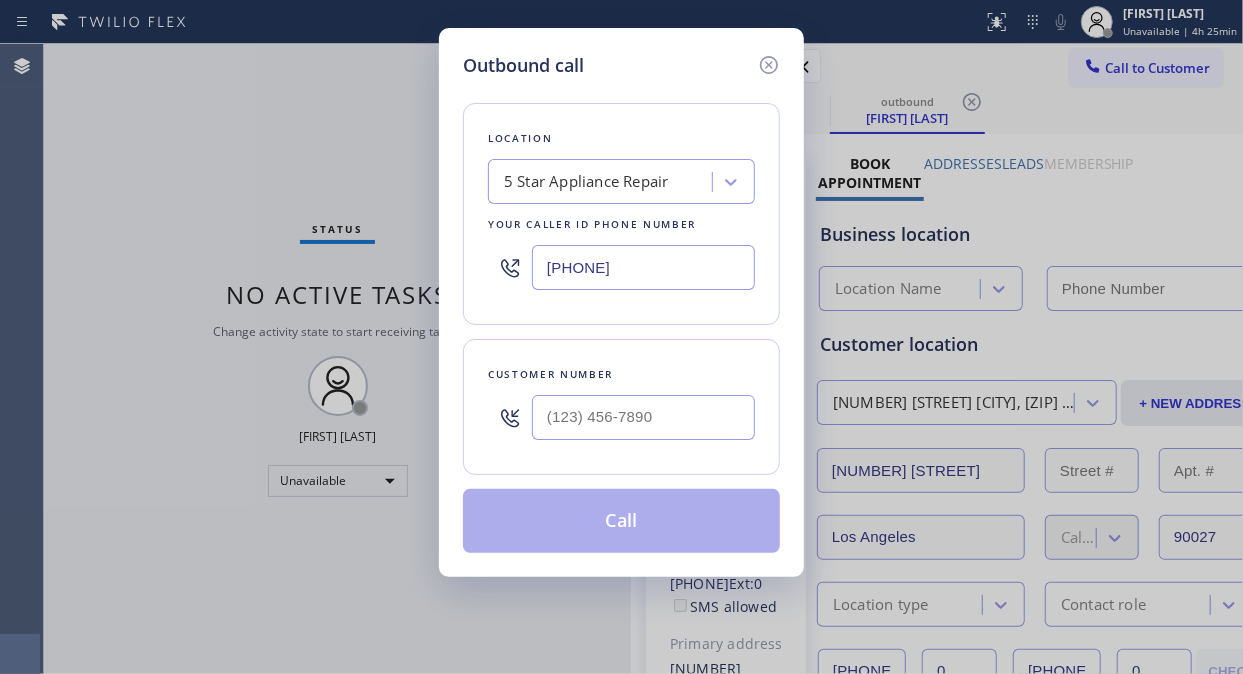 type on "([PHONE])" 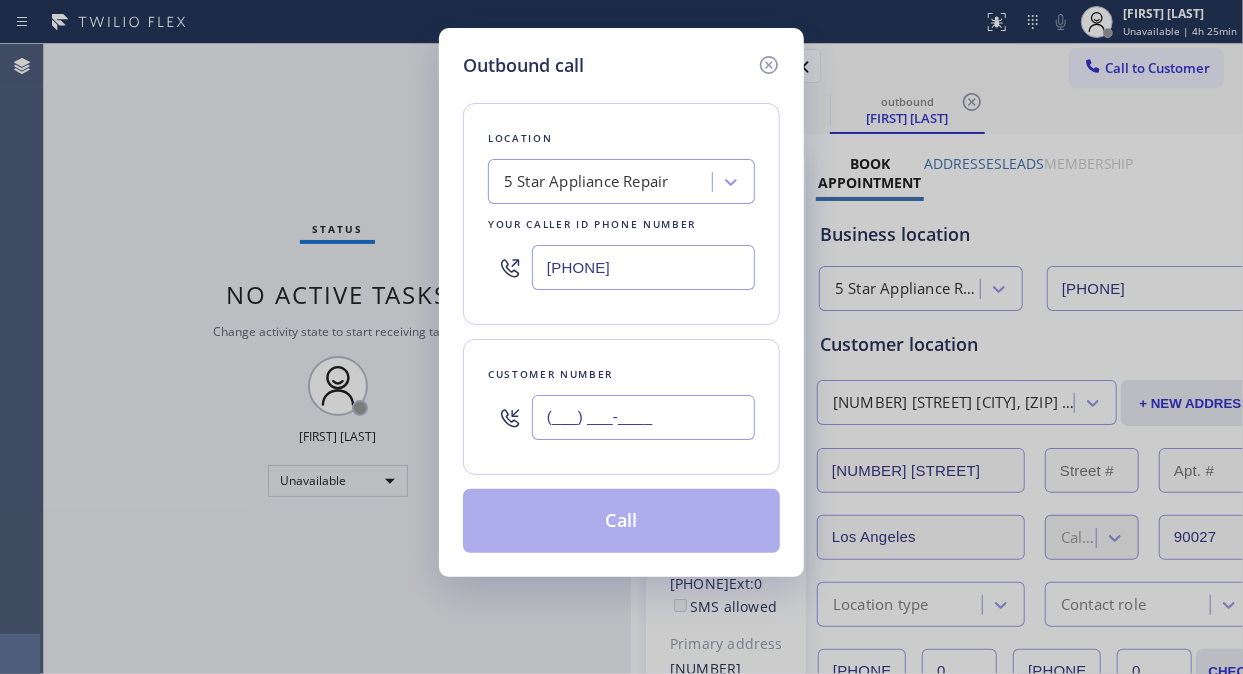 click on "(___) ___-____" at bounding box center (643, 417) 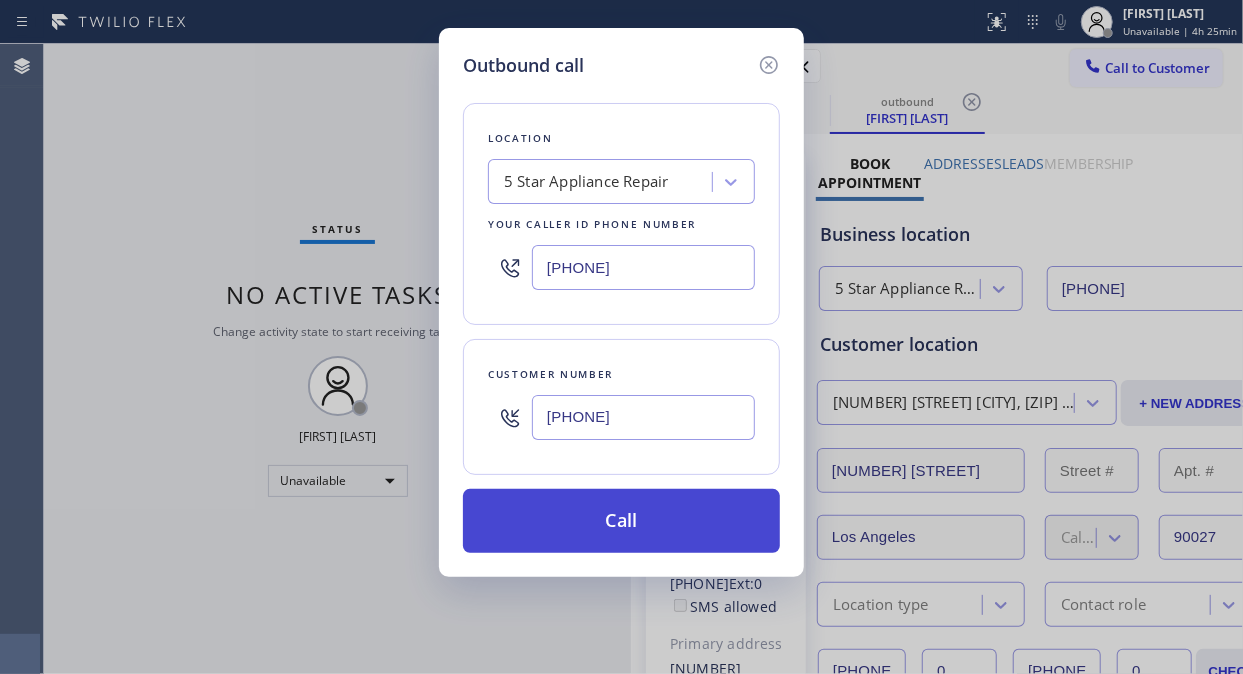 type on "(425) 268-1751" 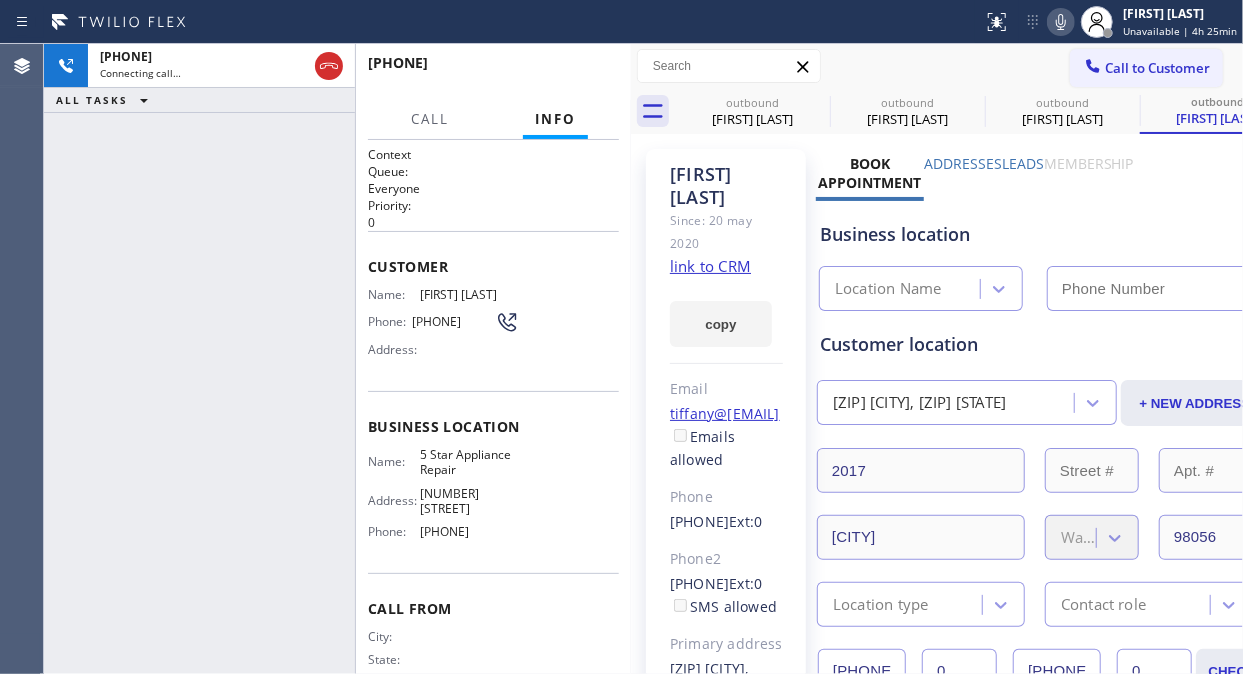type on "([PHONE])" 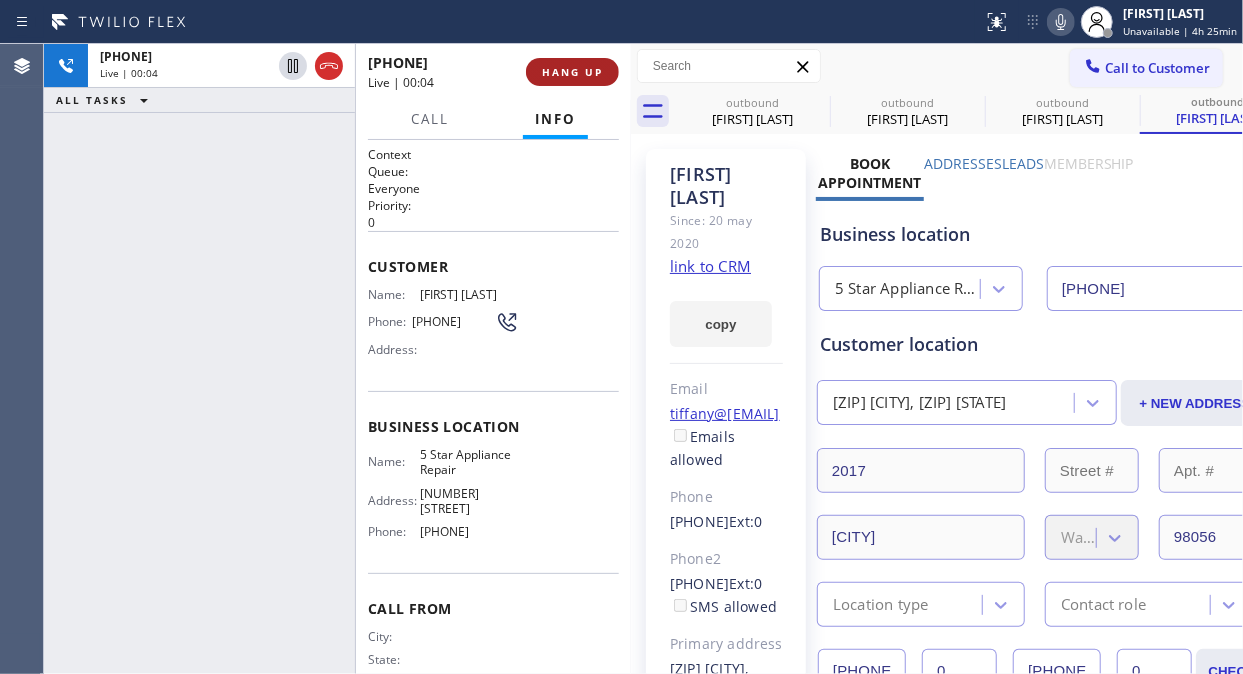 click on "HANG UP" at bounding box center (572, 72) 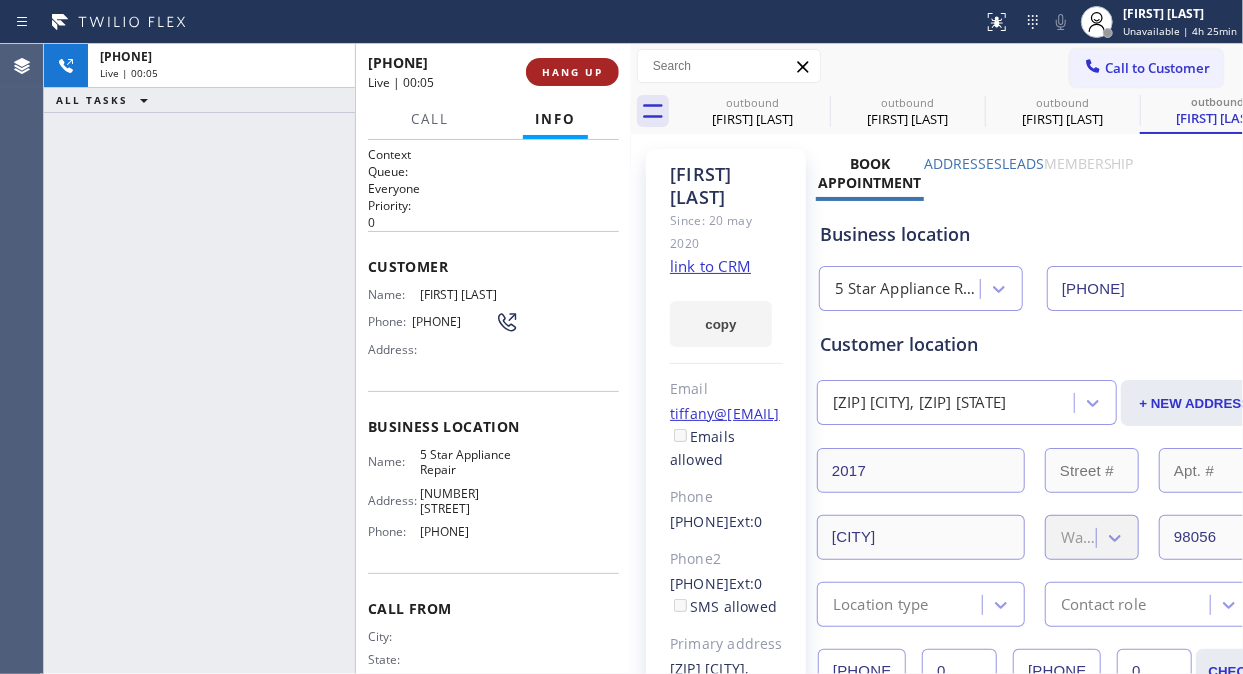 click on "HANG UP" at bounding box center [572, 72] 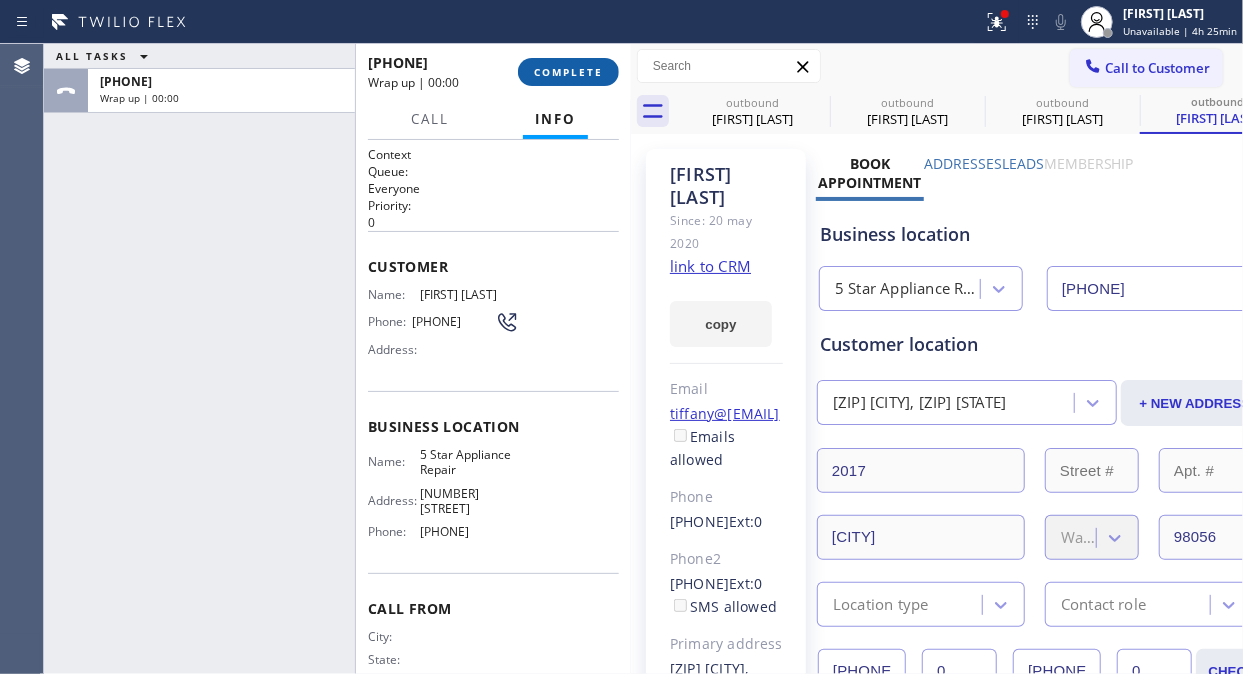 click on "COMPLETE" at bounding box center (568, 72) 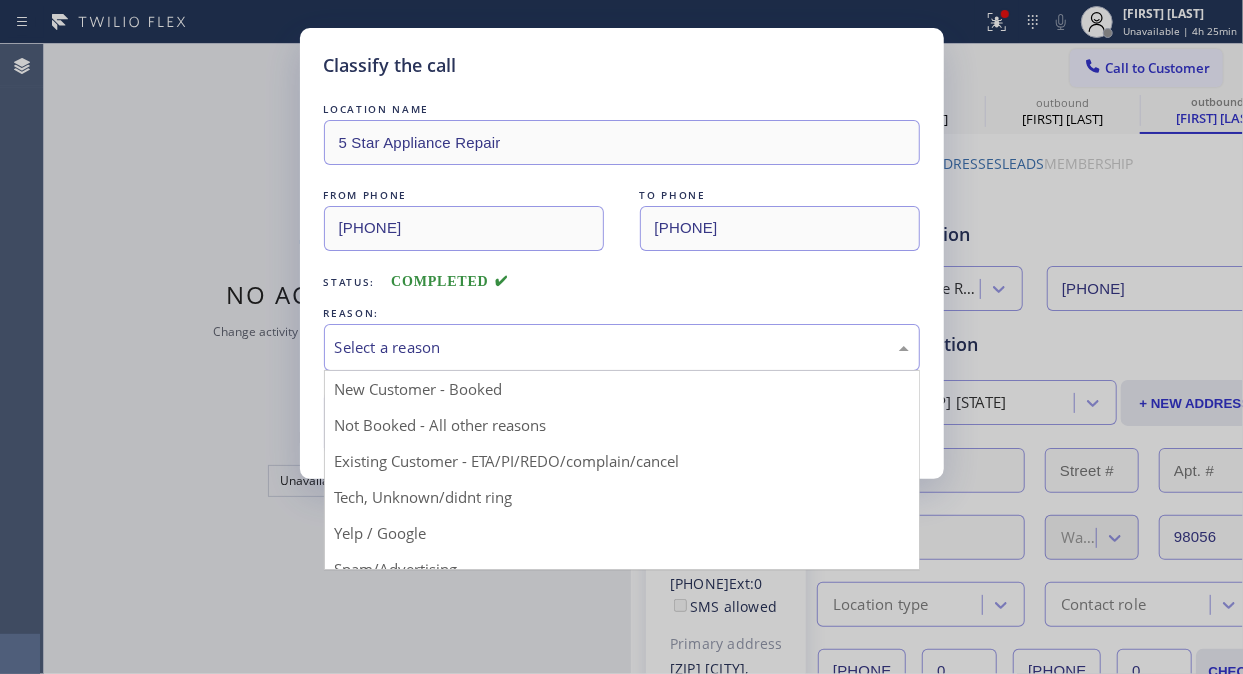 drag, startPoint x: 576, startPoint y: 340, endPoint x: 603, endPoint y: 451, distance: 114.236595 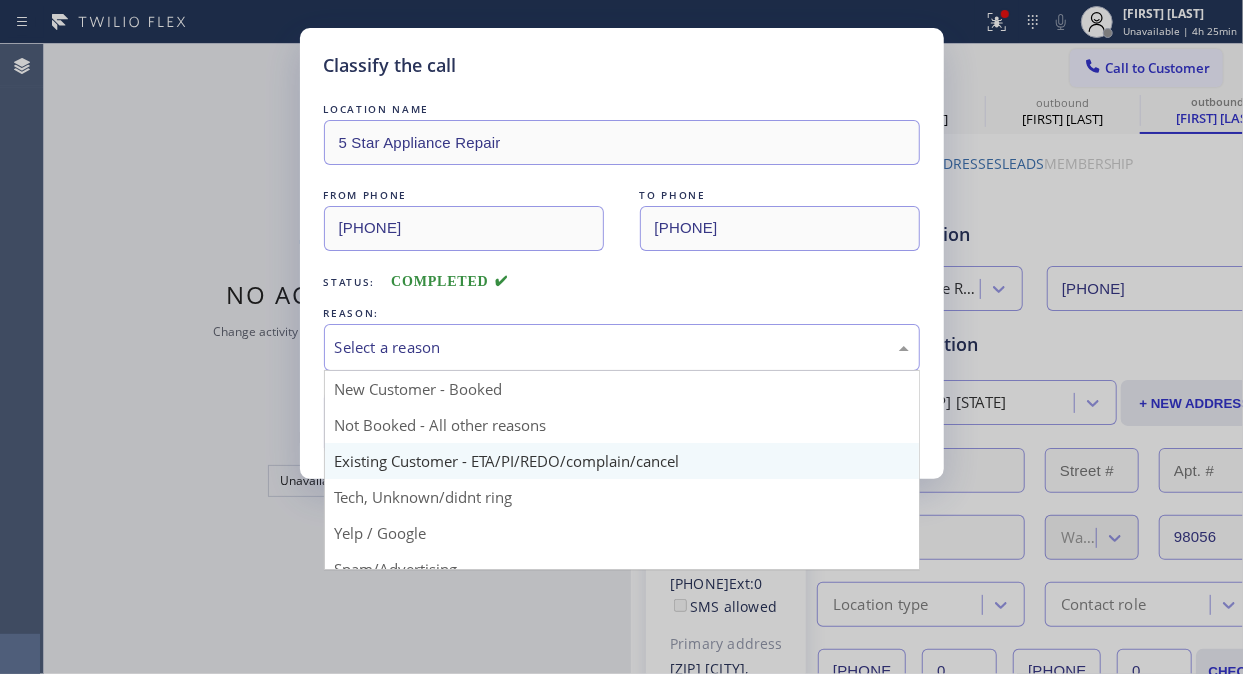 click on "Select a reason" at bounding box center (622, 347) 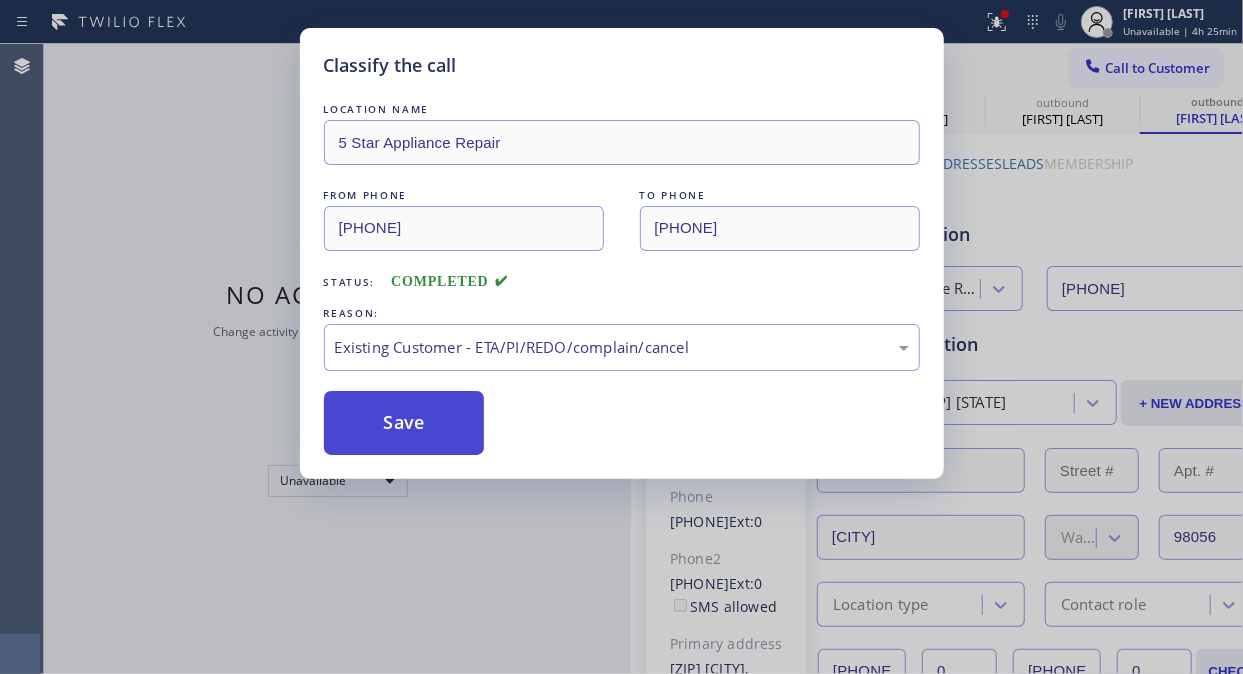 click on "Save" at bounding box center (404, 423) 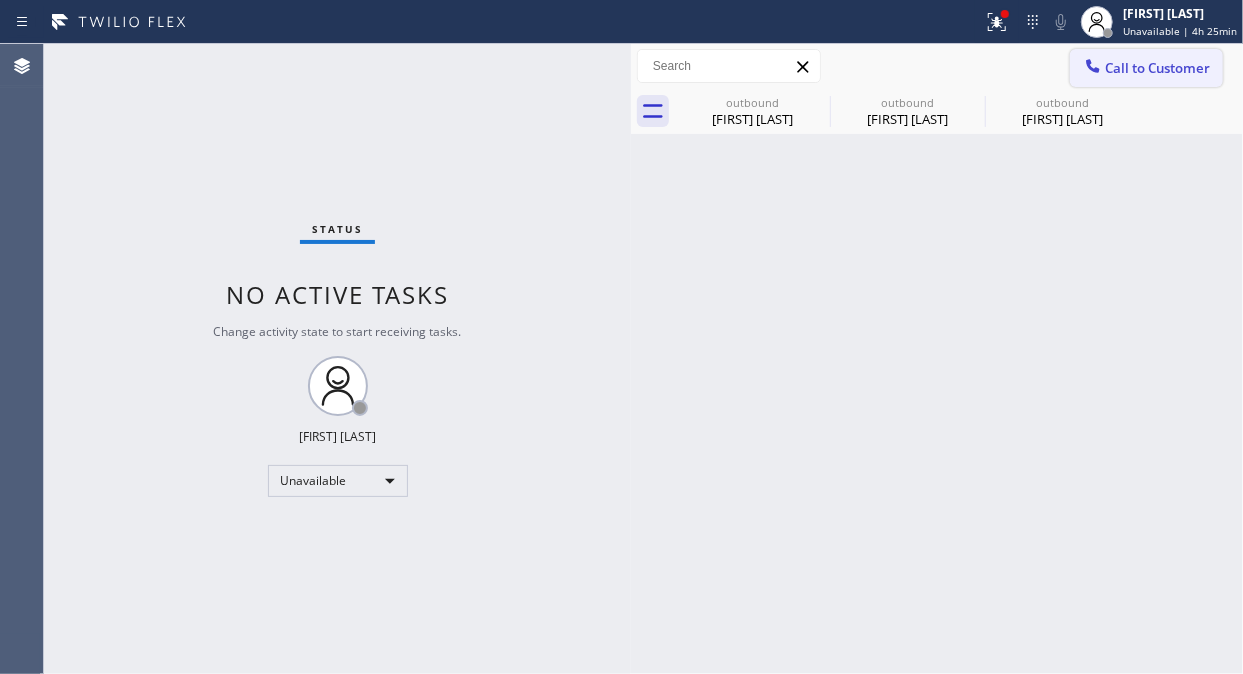 click on "Call to Customer" at bounding box center [1157, 68] 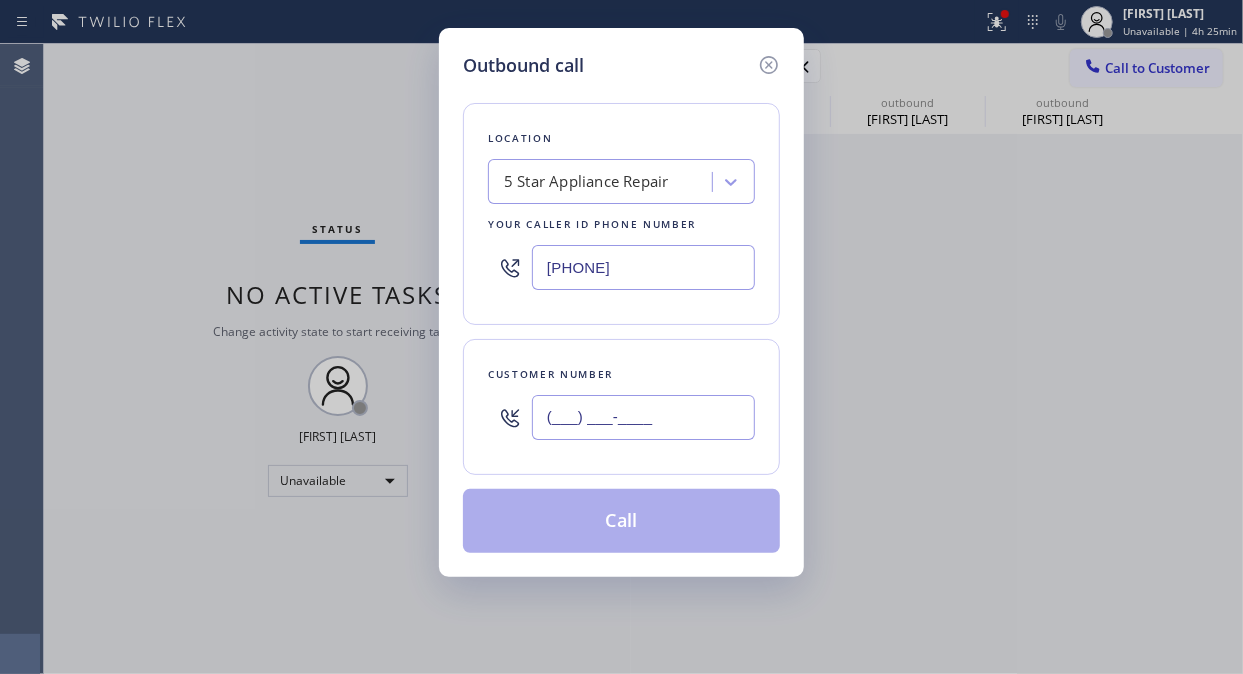 click on "(___) ___-____" at bounding box center (643, 417) 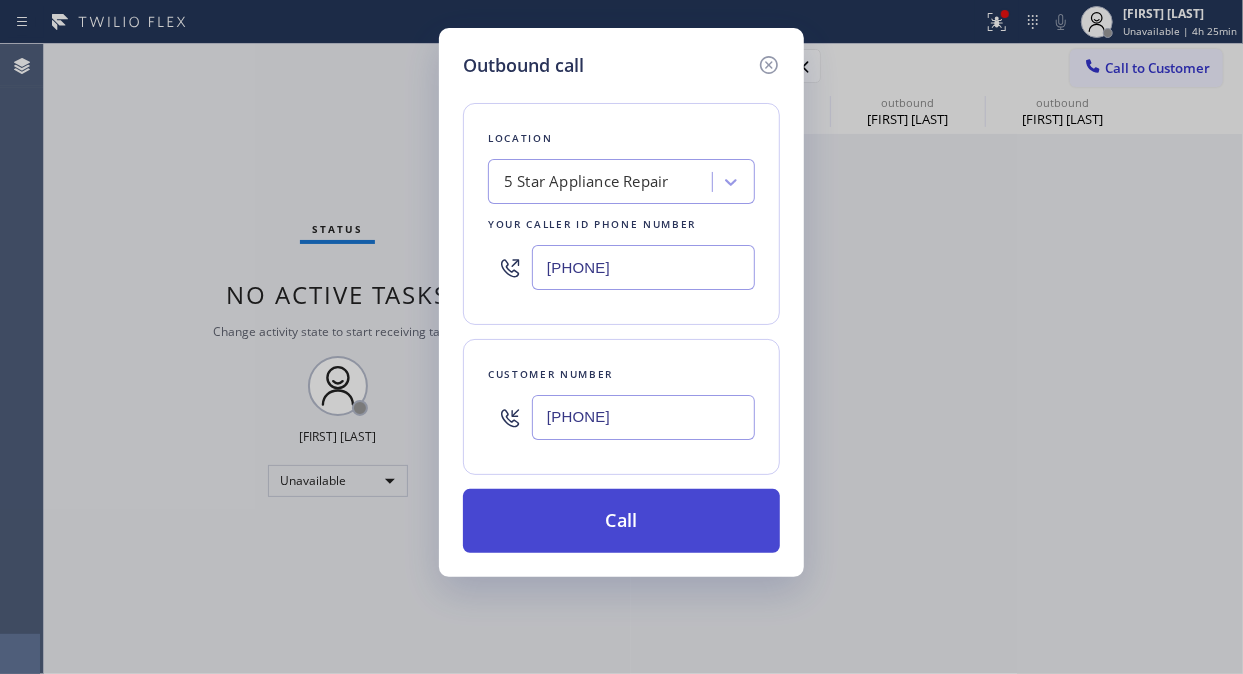 type on "(619) 890-1303" 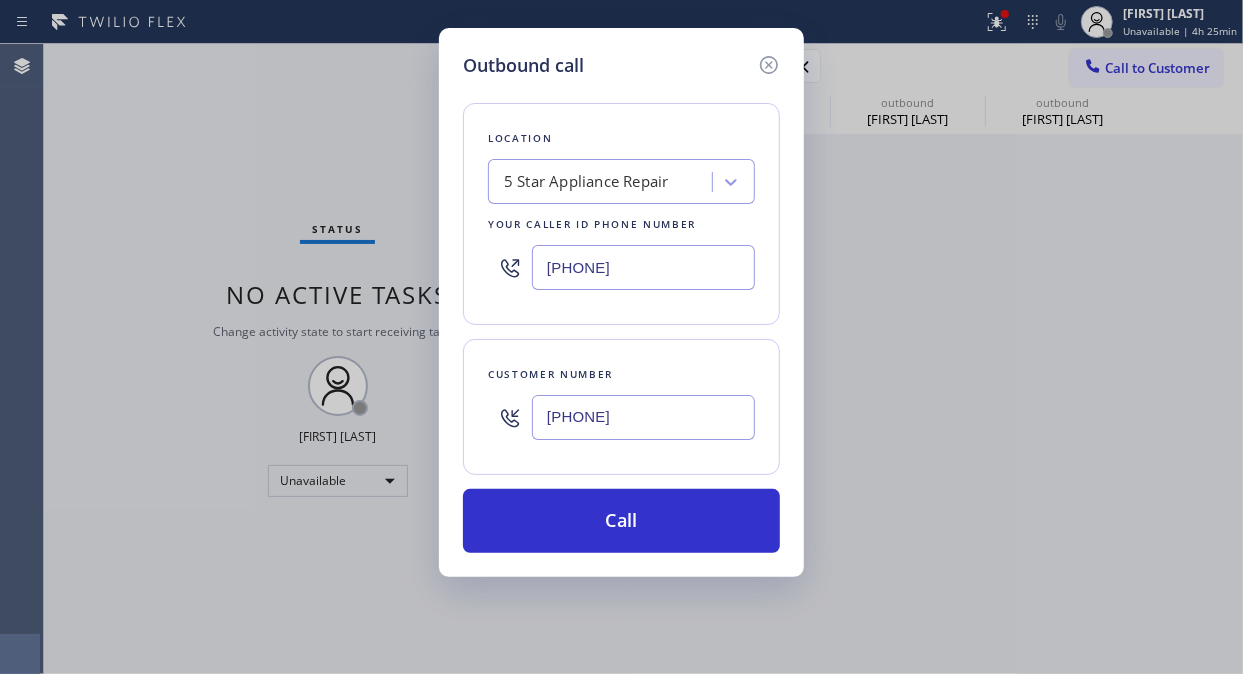 drag, startPoint x: 667, startPoint y: 537, endPoint x: 921, endPoint y: 10, distance: 585.0171 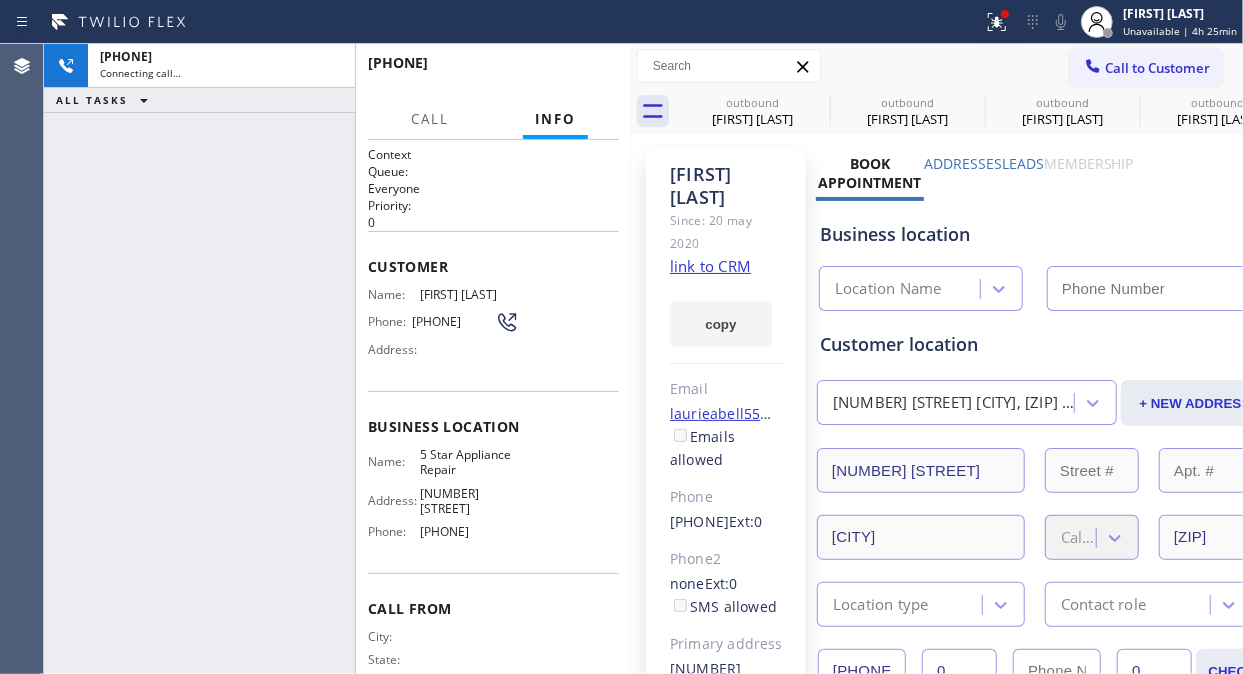 type on "([PHONE])" 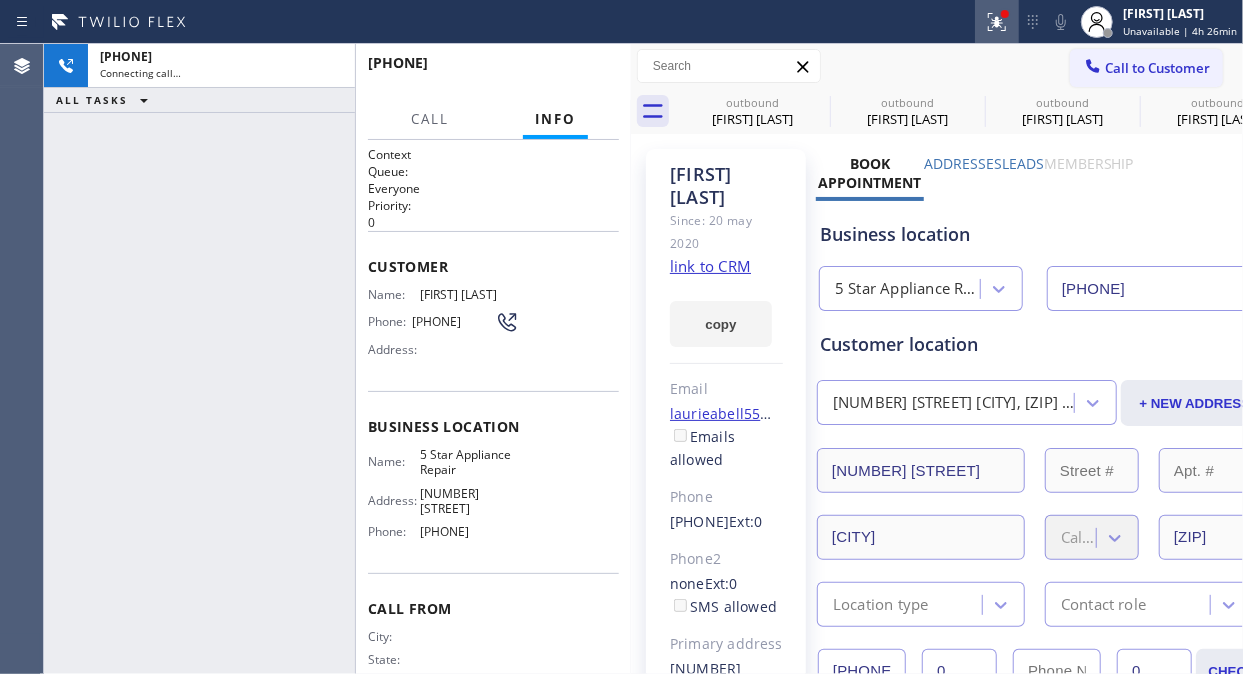 click 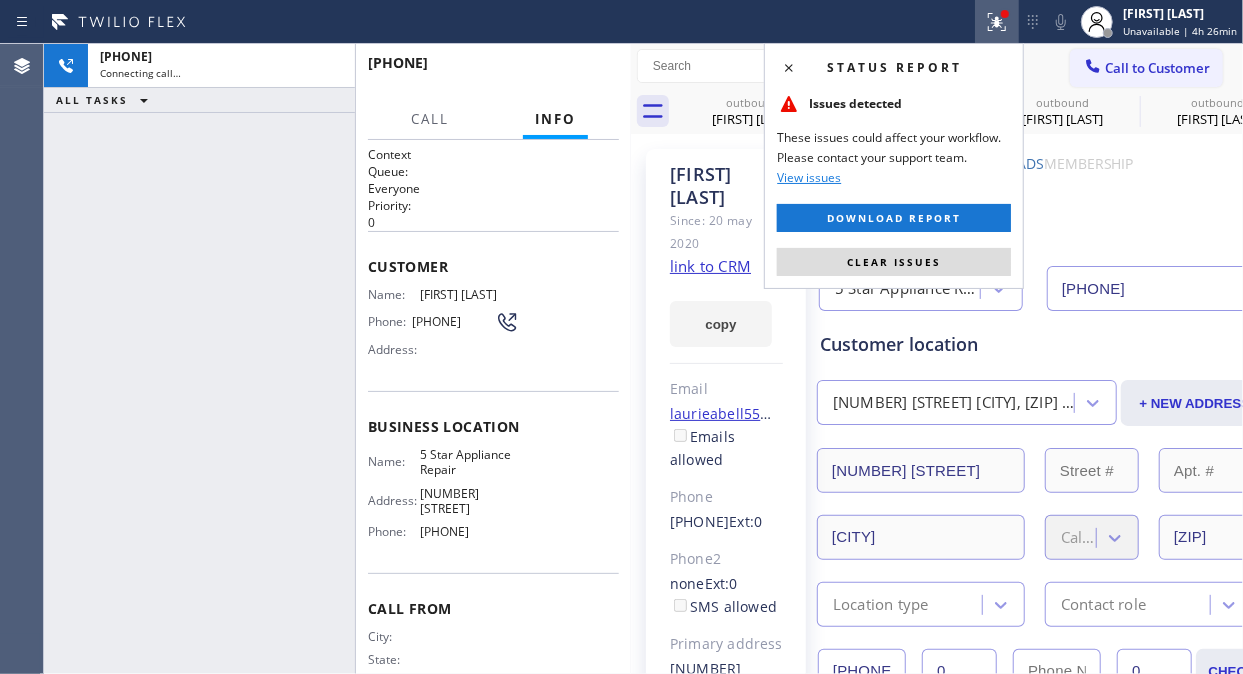 drag, startPoint x: 937, startPoint y: 254, endPoint x: 997, endPoint y: 61, distance: 202.11136 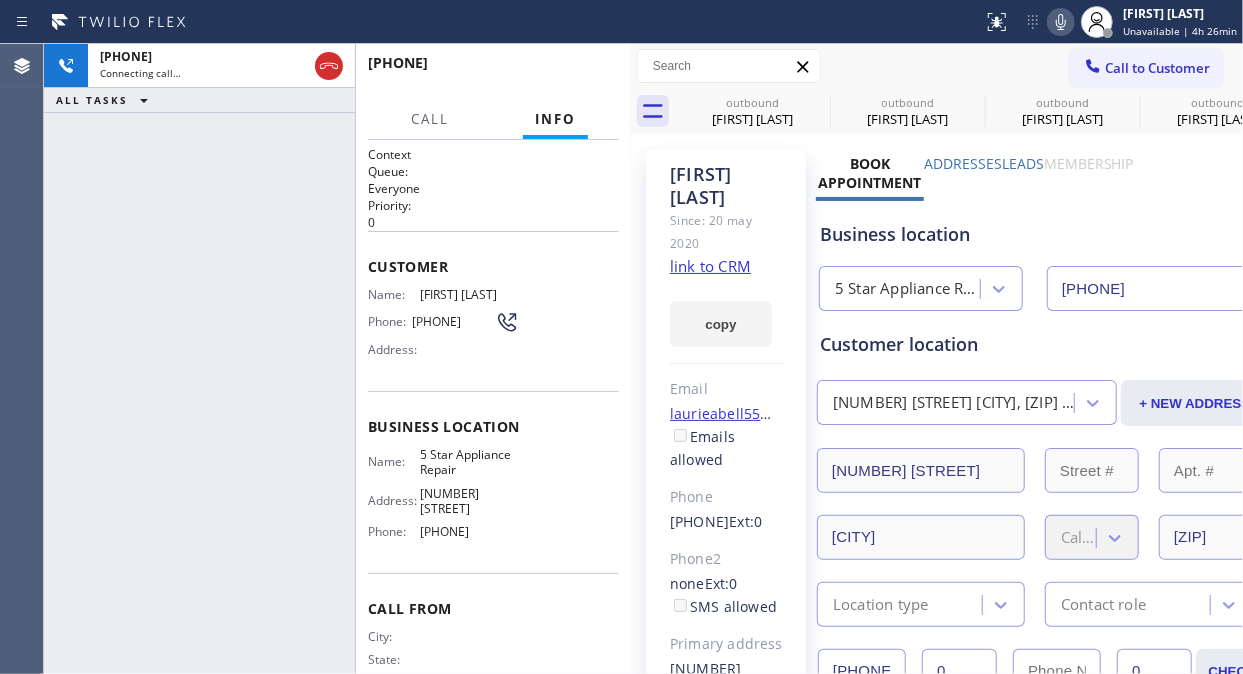 click 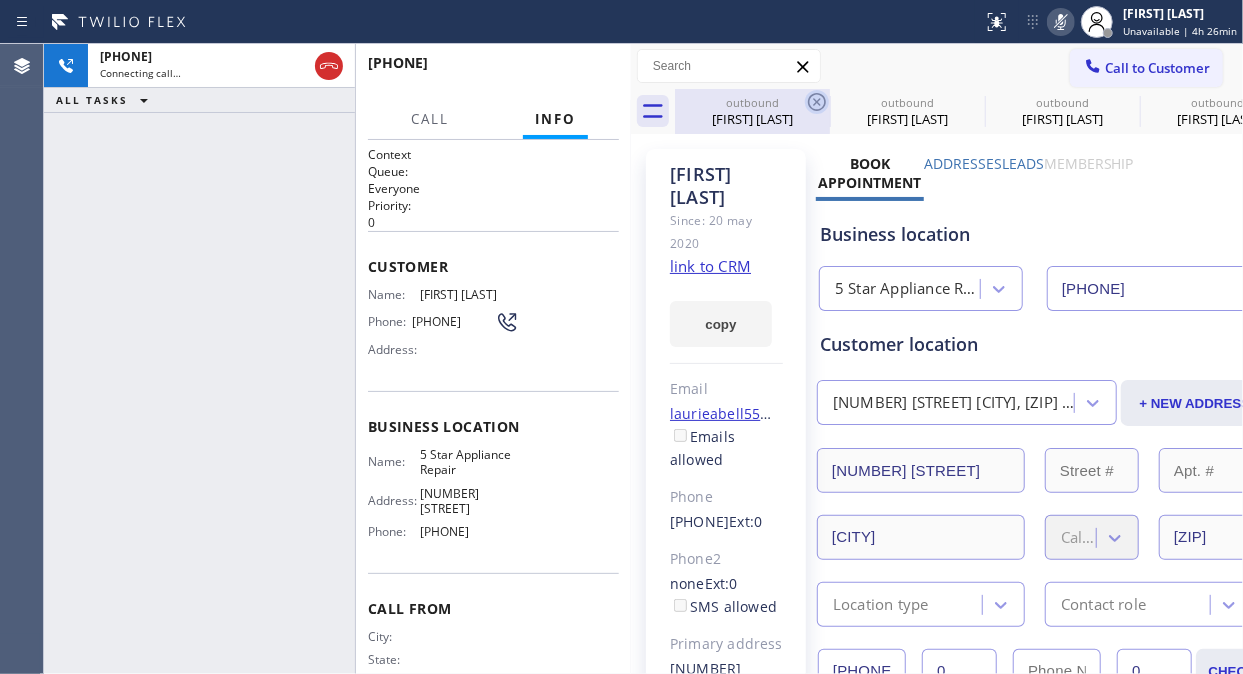 click 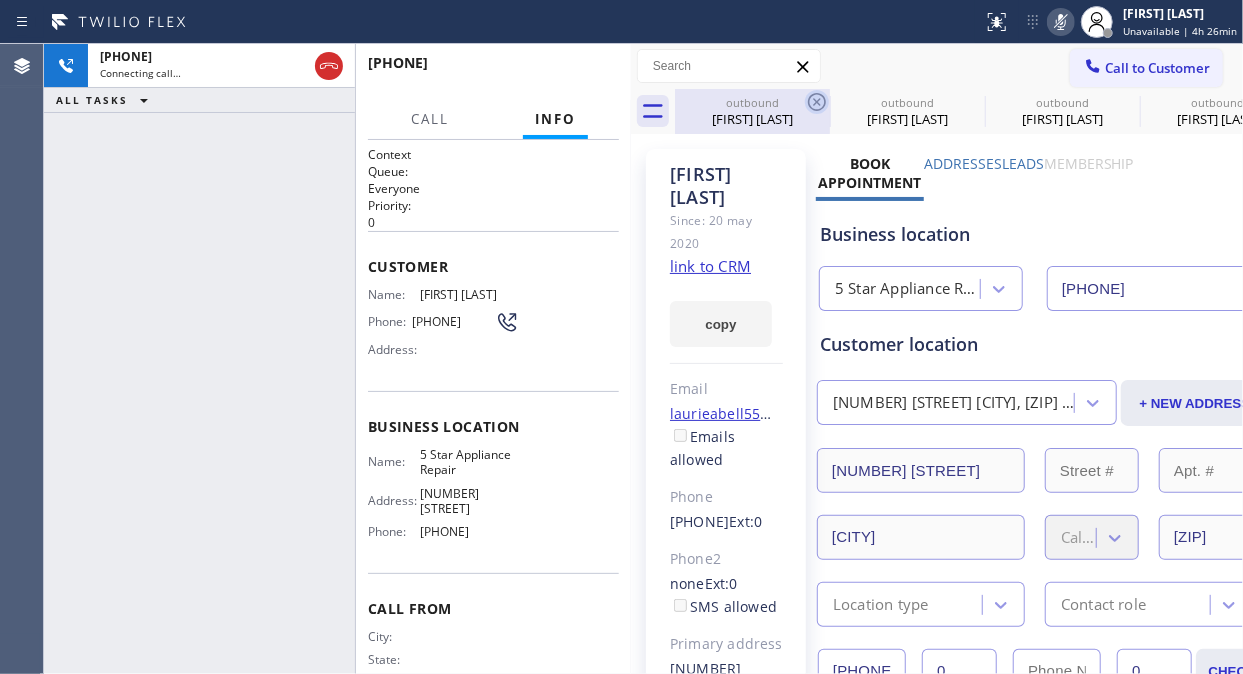 click 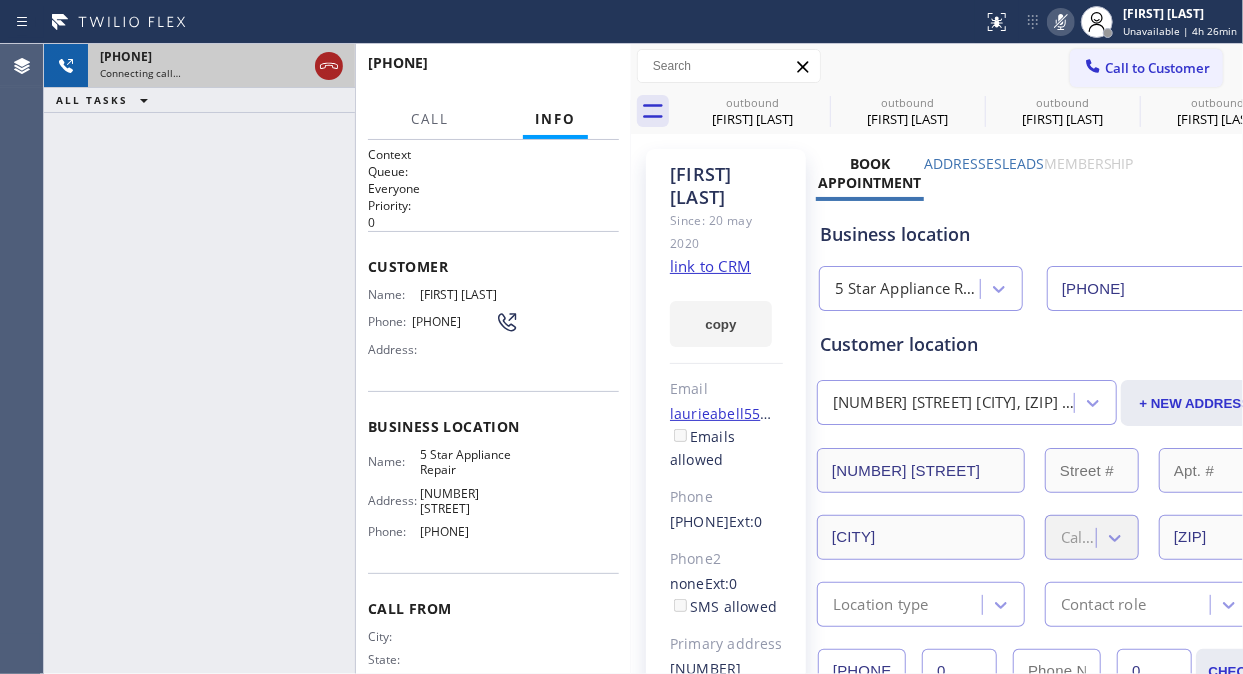 drag, startPoint x: 821, startPoint y: 97, endPoint x: 324, endPoint y: 68, distance: 497.84537 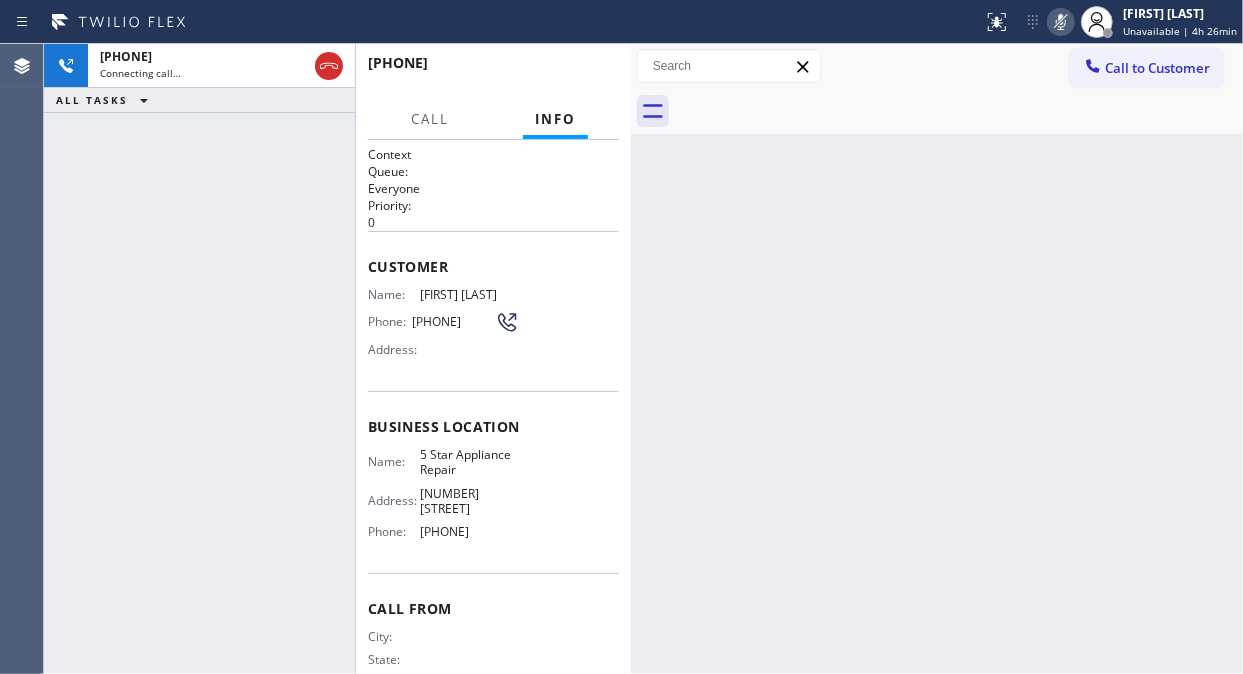 drag, startPoint x: 324, startPoint y: 68, endPoint x: 507, endPoint y: 107, distance: 187.10959 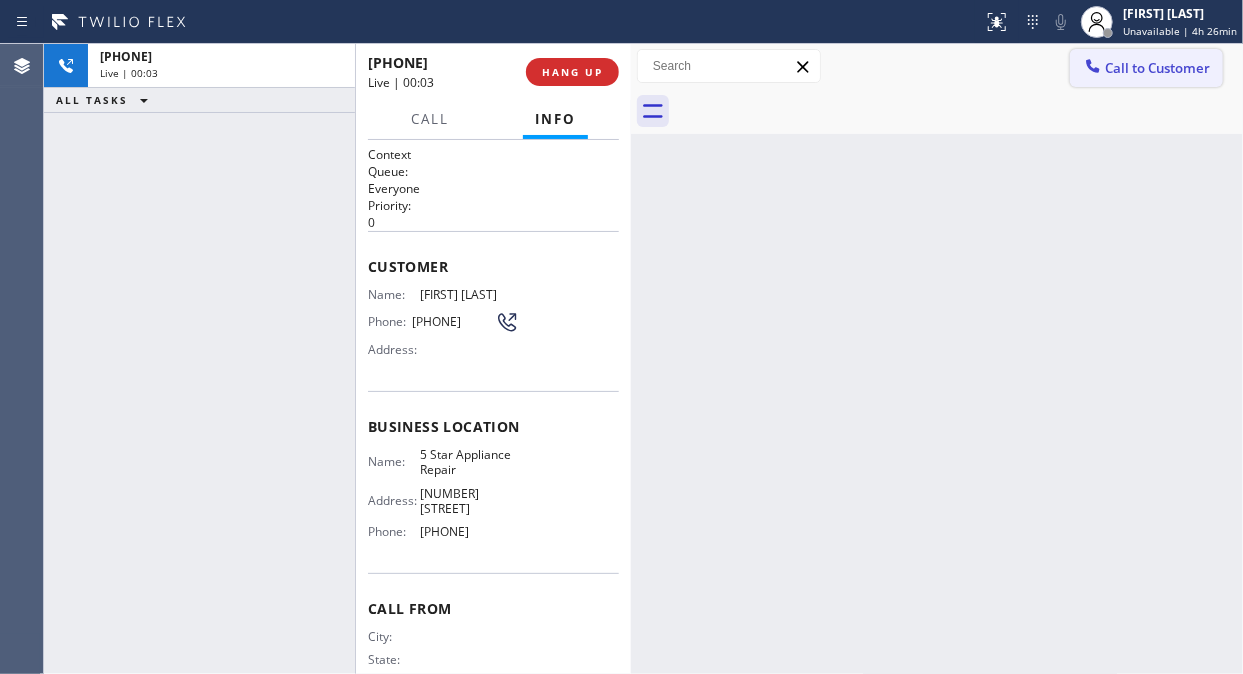 click on "Call to Customer" at bounding box center (1157, 68) 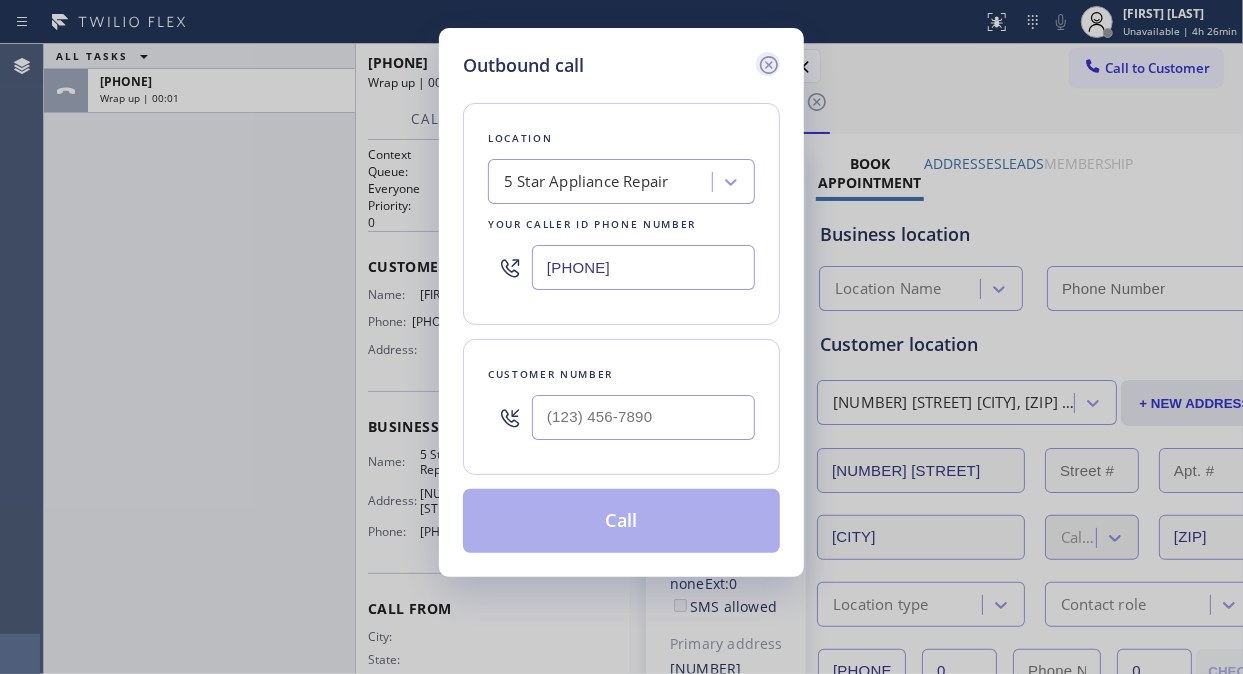 type on "([PHONE])" 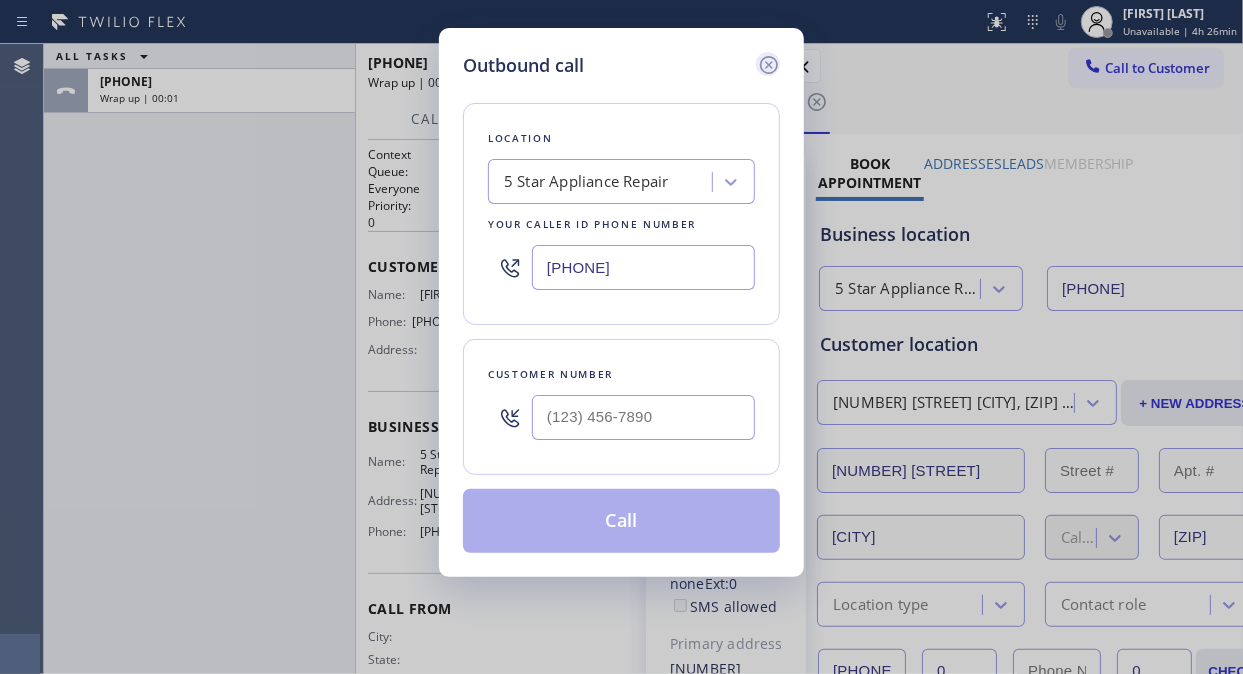 click 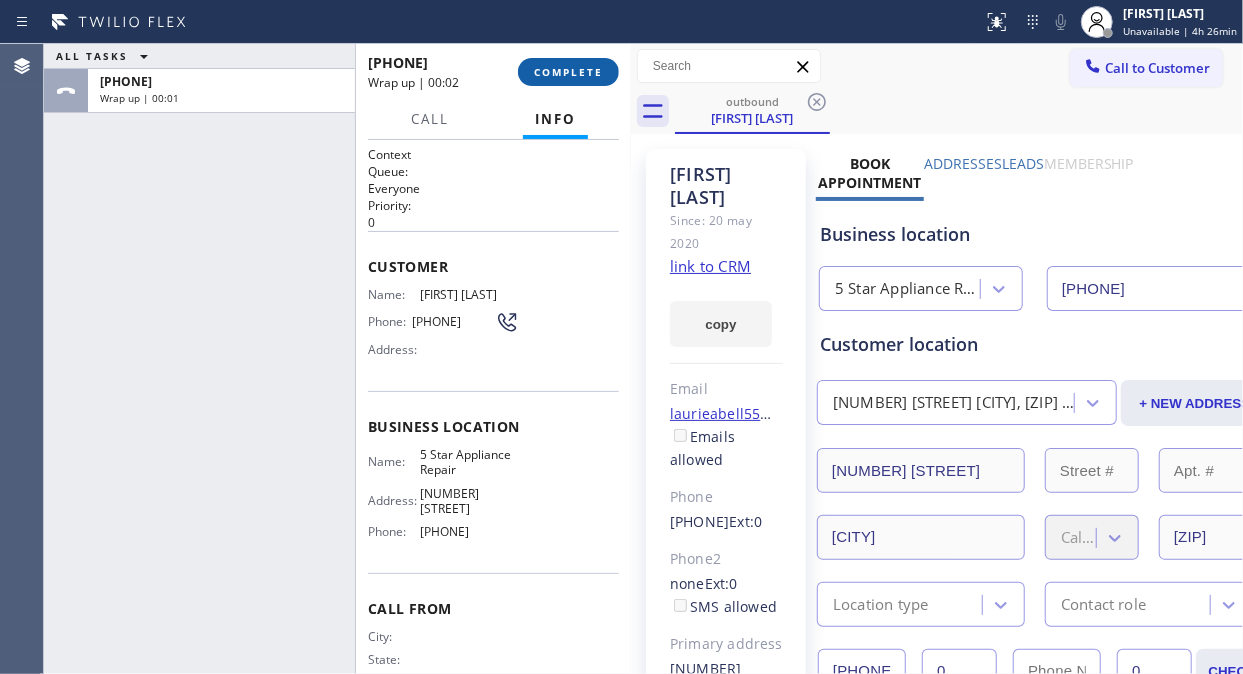 click on "COMPLETE" at bounding box center [568, 72] 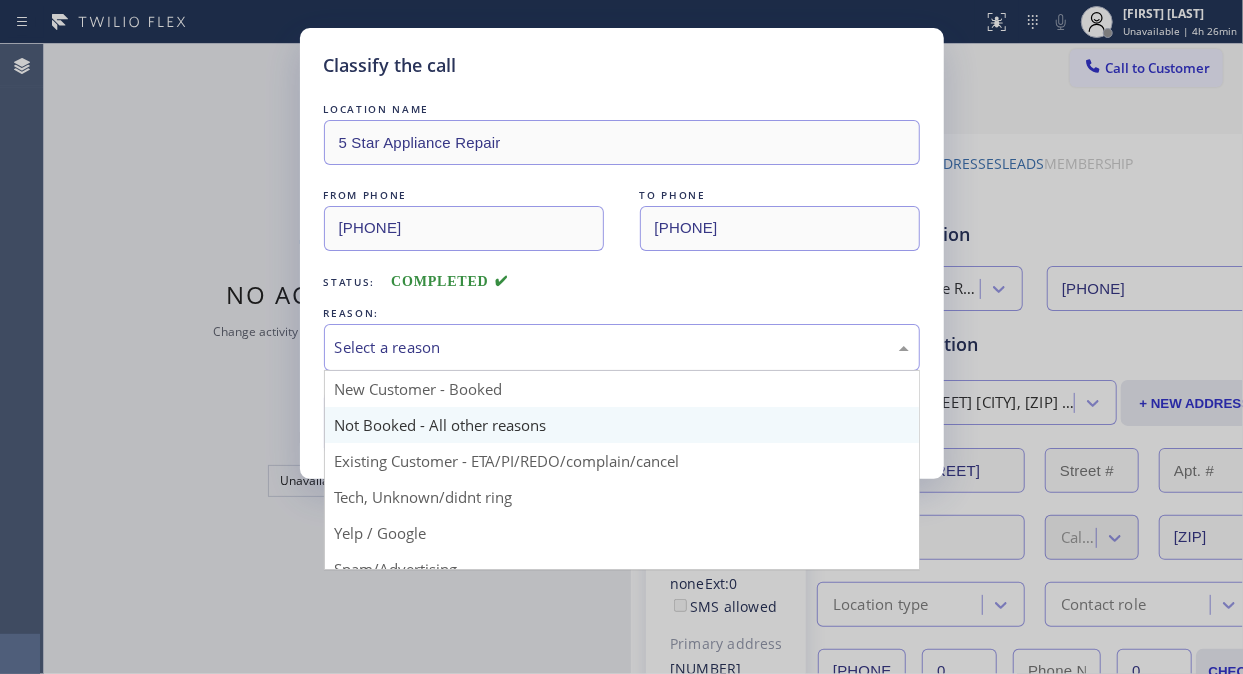 drag, startPoint x: 557, startPoint y: 334, endPoint x: 564, endPoint y: 412, distance: 78.31347 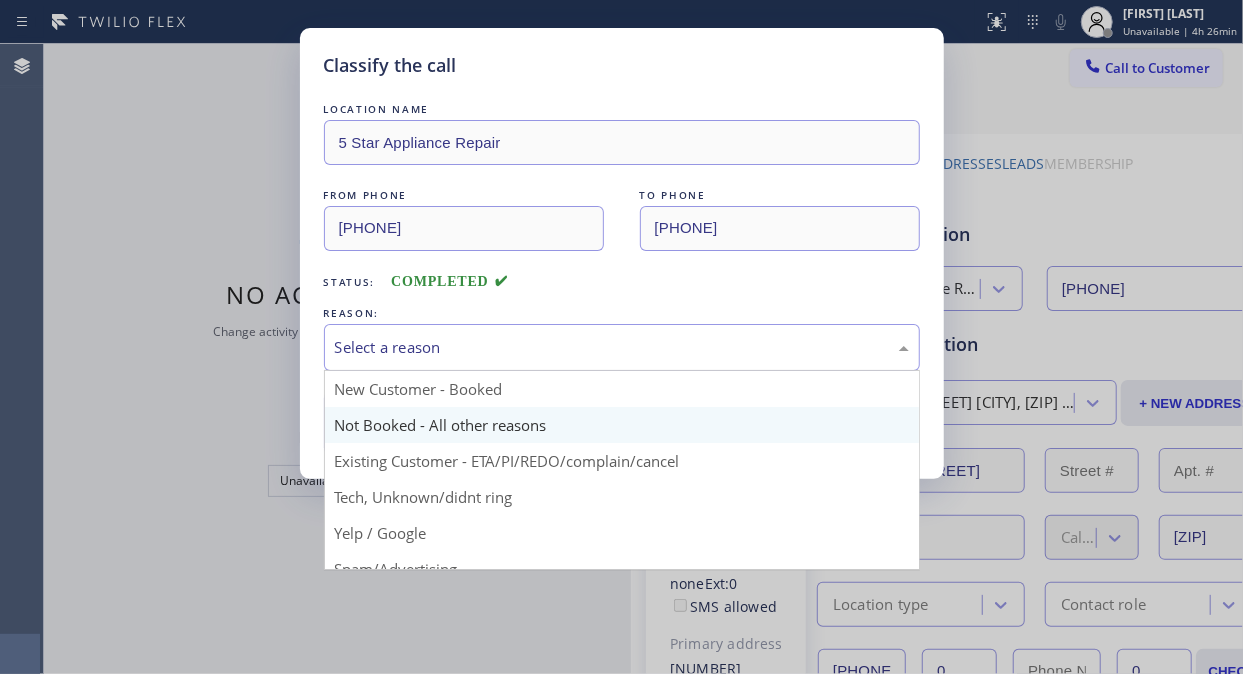 click on "Select a reason" at bounding box center [622, 347] 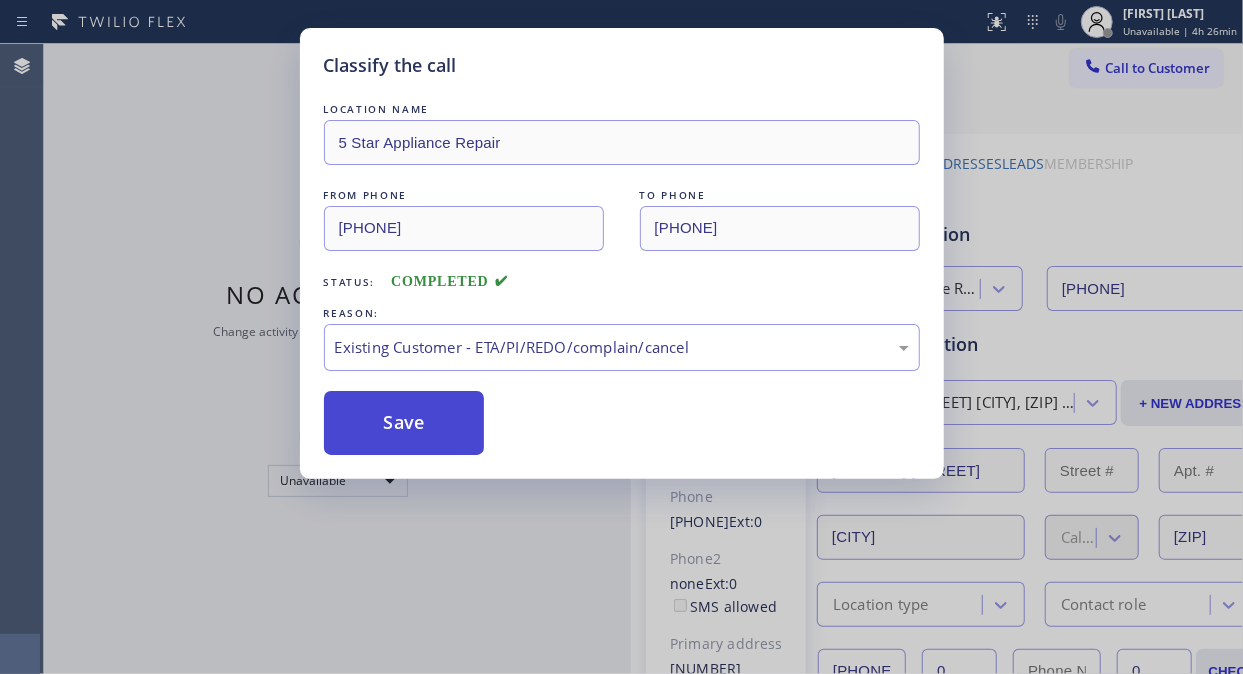 drag, startPoint x: 563, startPoint y: 454, endPoint x: 457, endPoint y: 424, distance: 110.16351 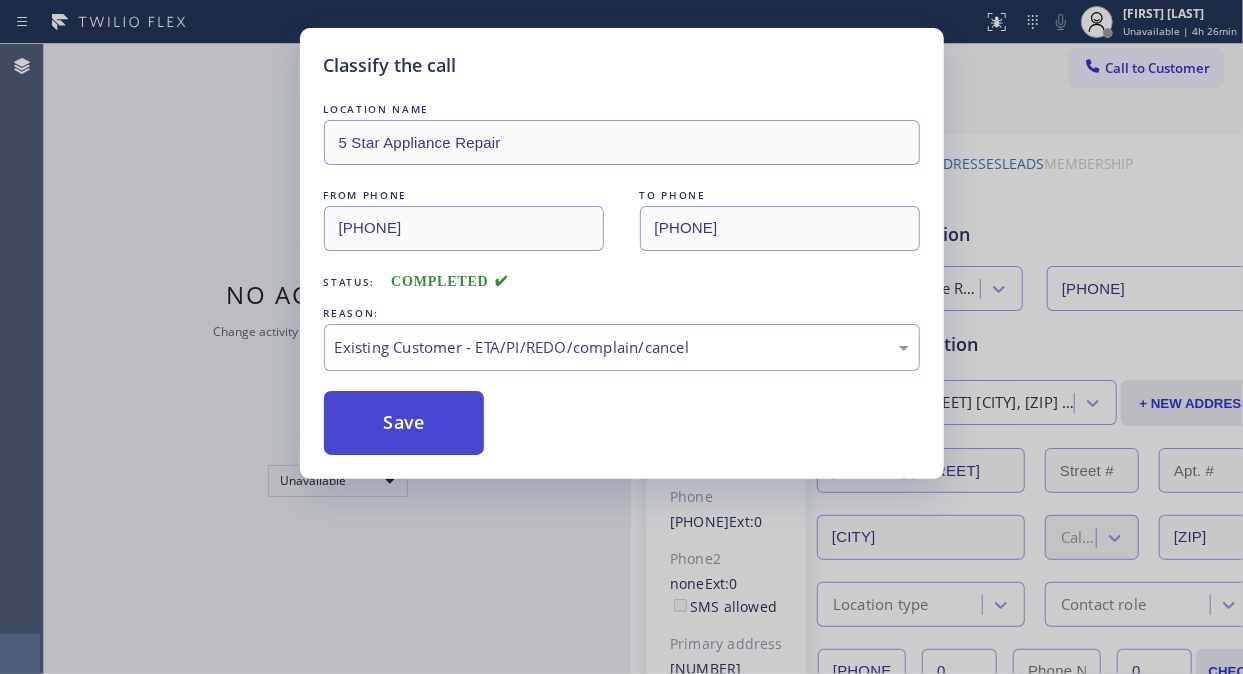 click on "Save" at bounding box center (404, 423) 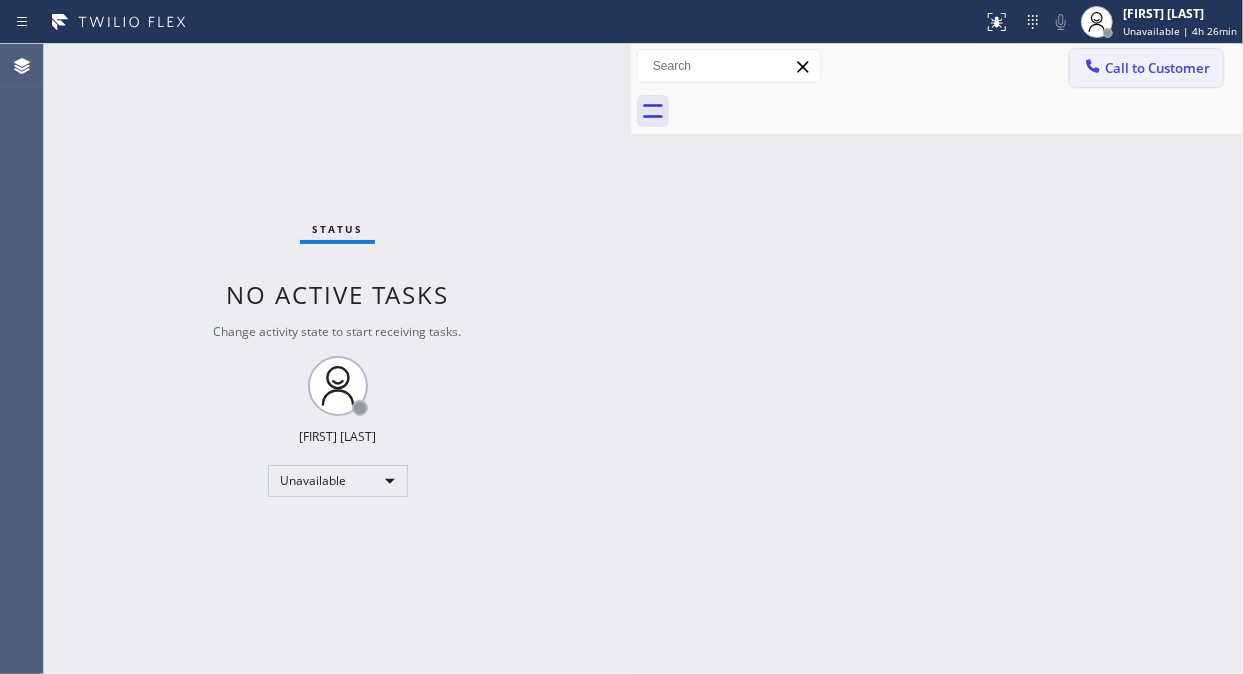 click on "Call to Customer" at bounding box center (1146, 68) 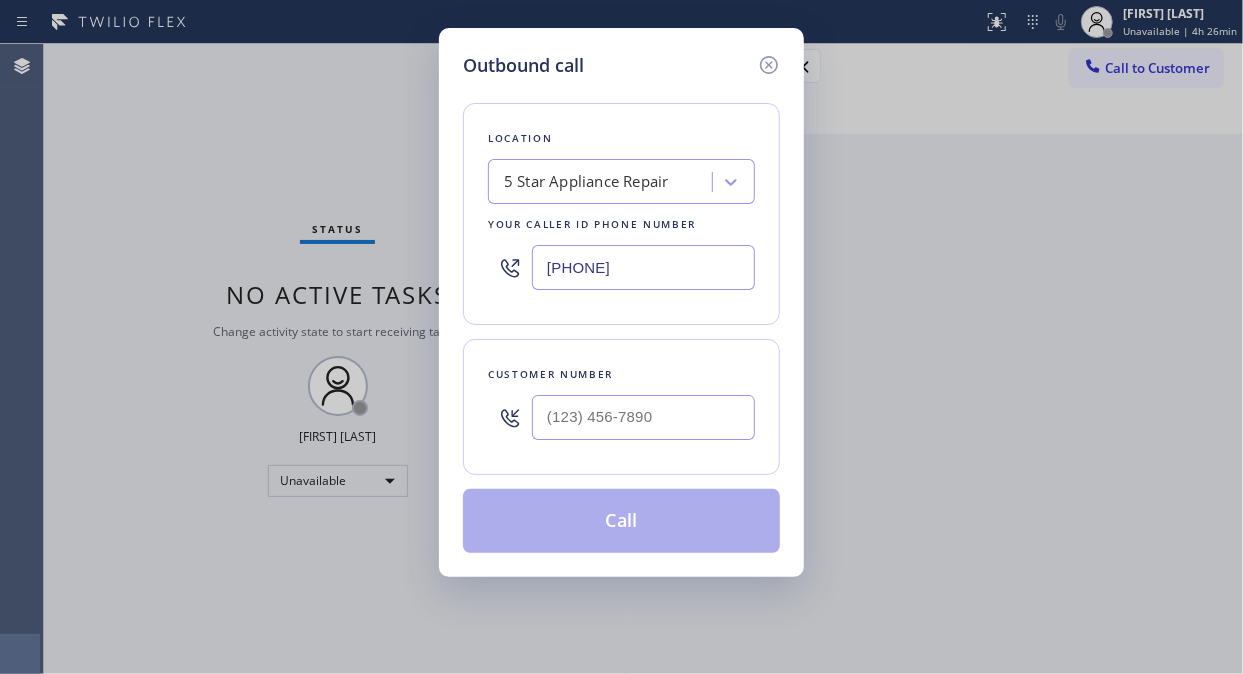click at bounding box center (643, 417) 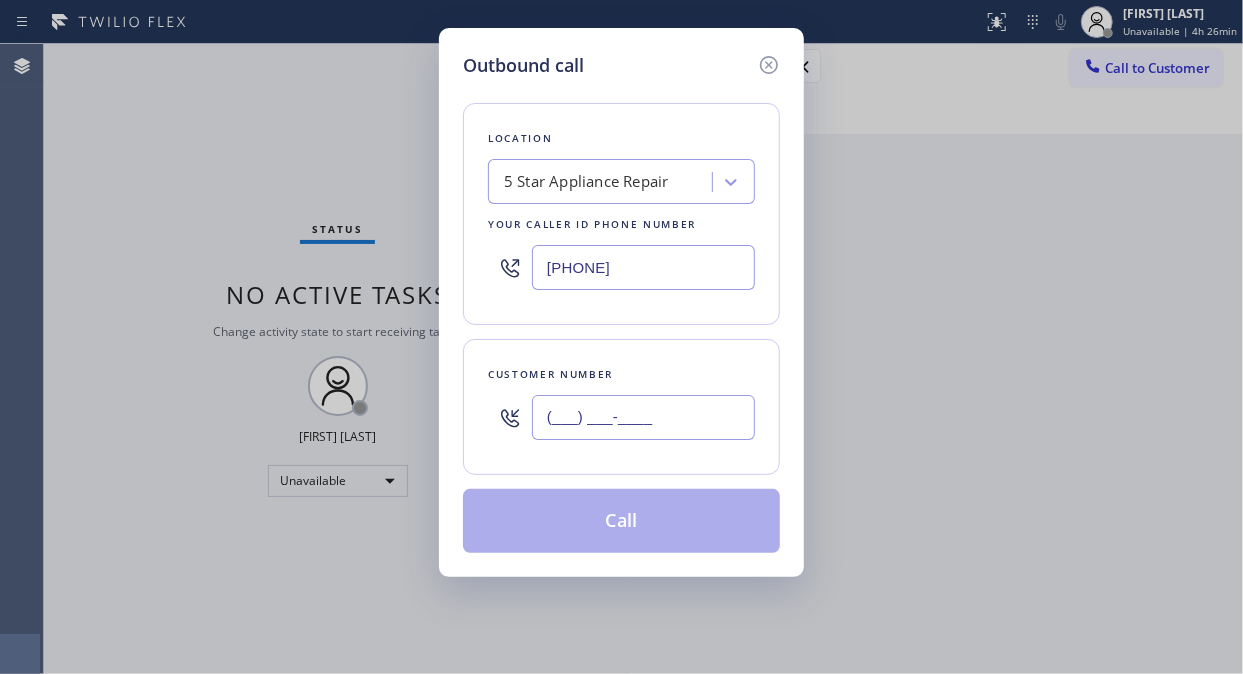 click on "(___) ___-____" at bounding box center [643, 417] 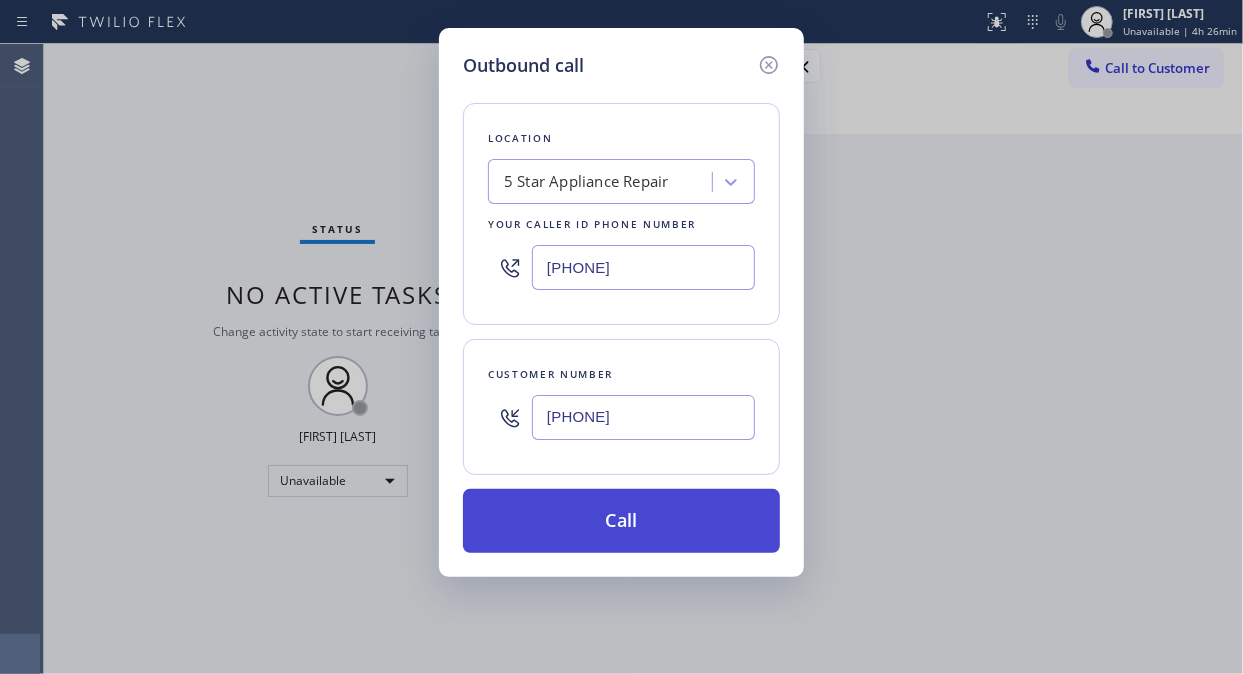 type on "(917) 658-6537" 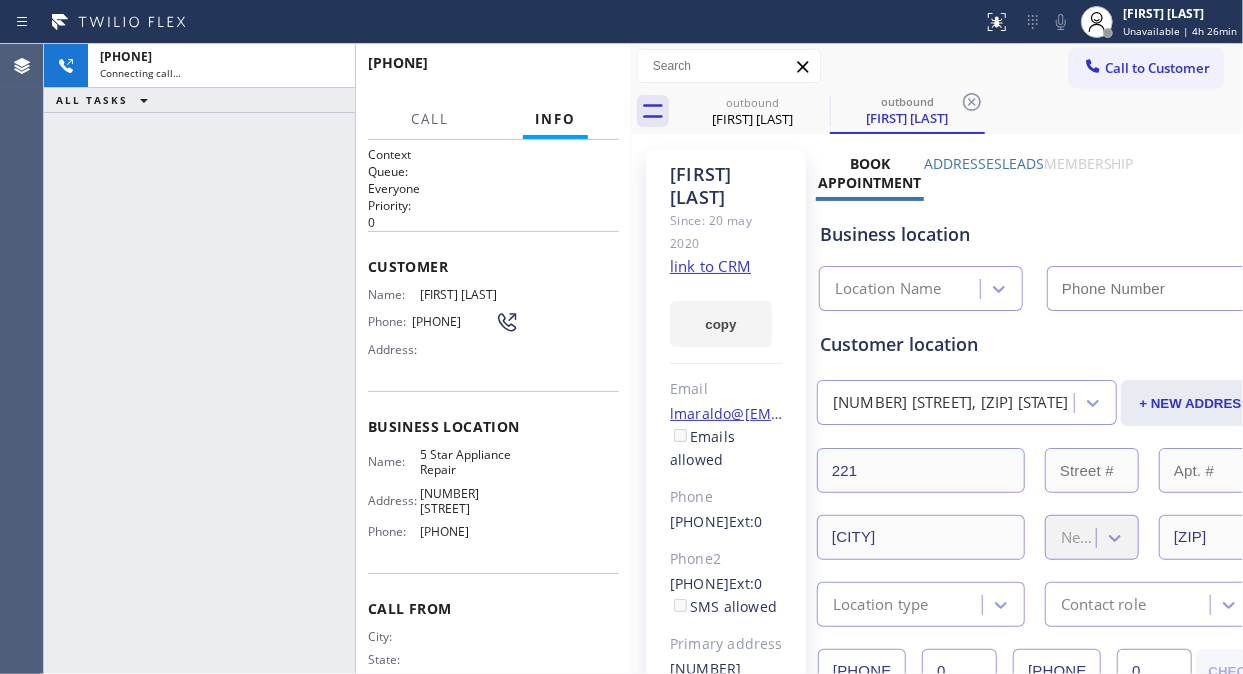 type on "([PHONE])" 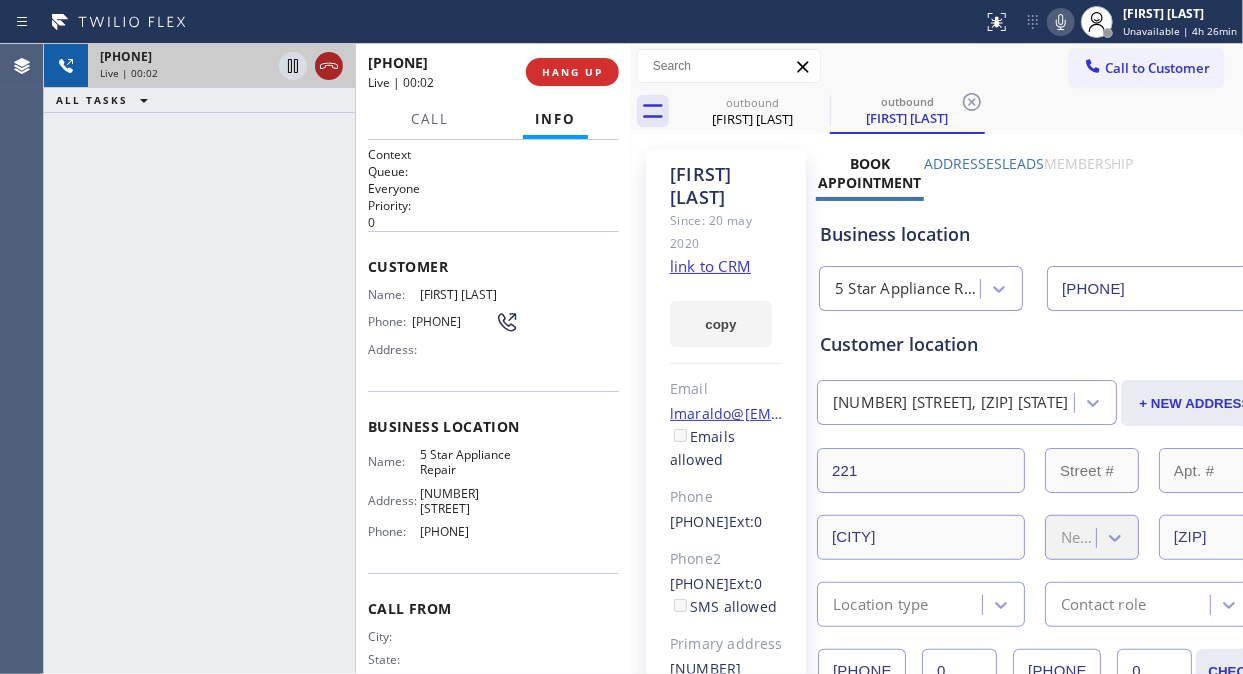 click 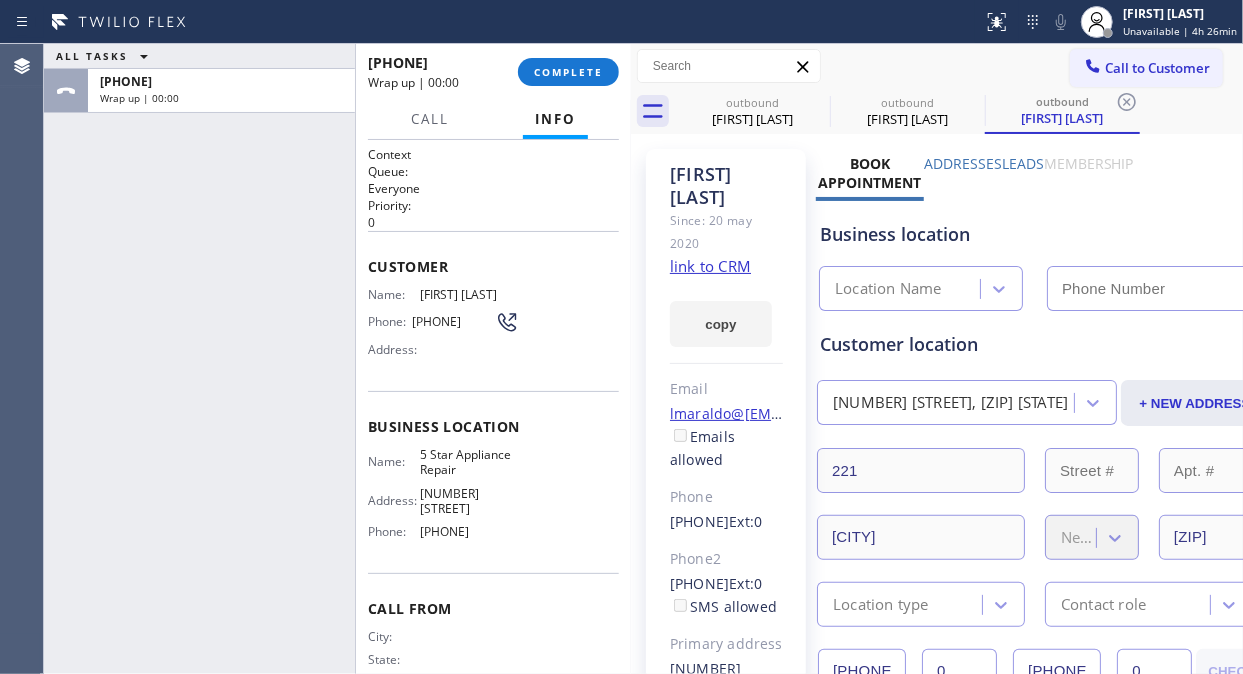type on "([PHONE])" 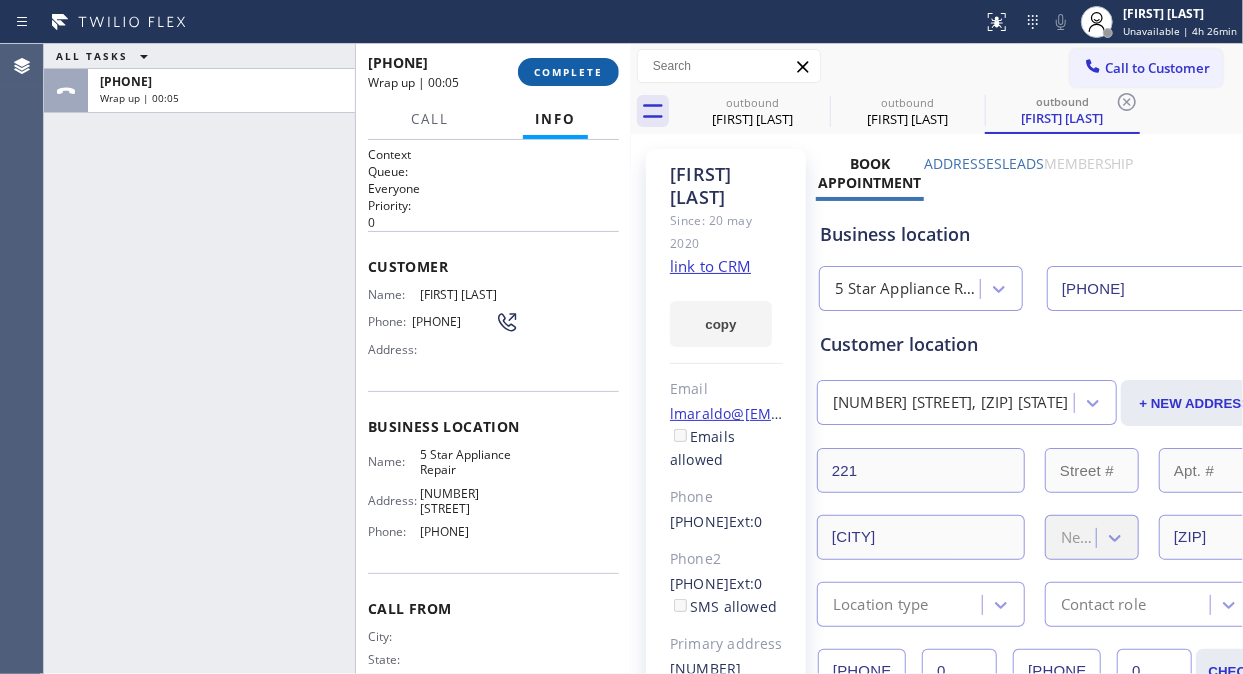 click on "COMPLETE" at bounding box center (568, 72) 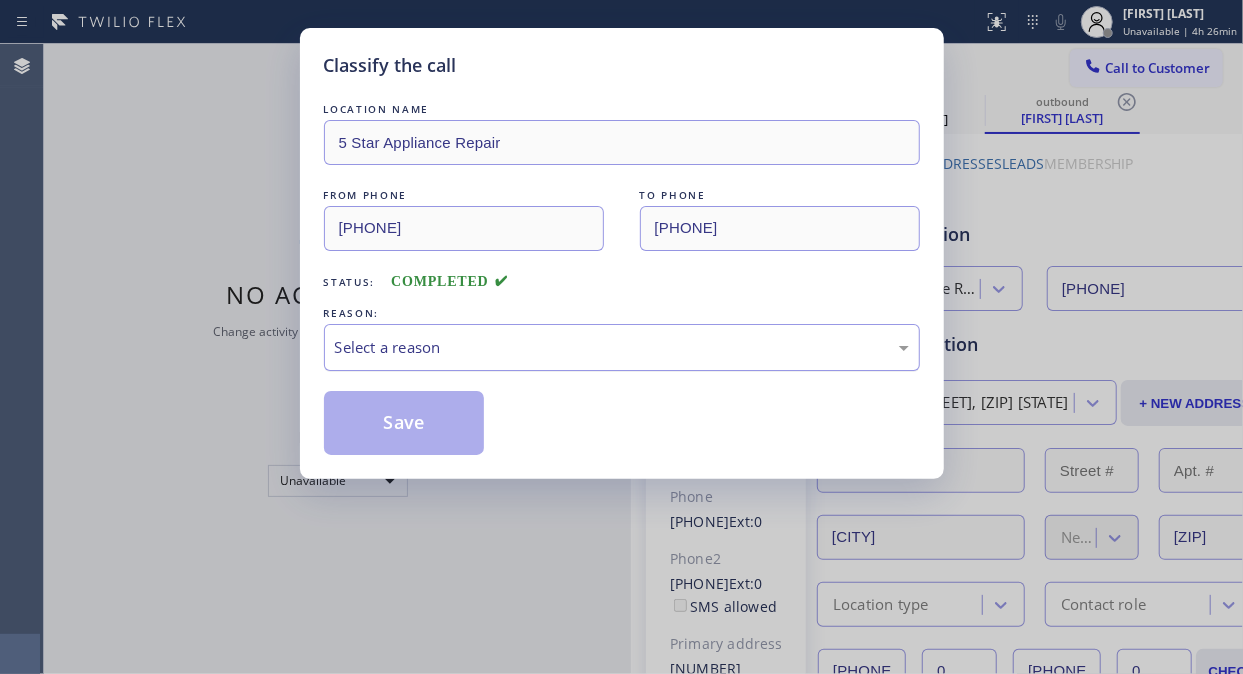 click on "Select a reason" at bounding box center [622, 347] 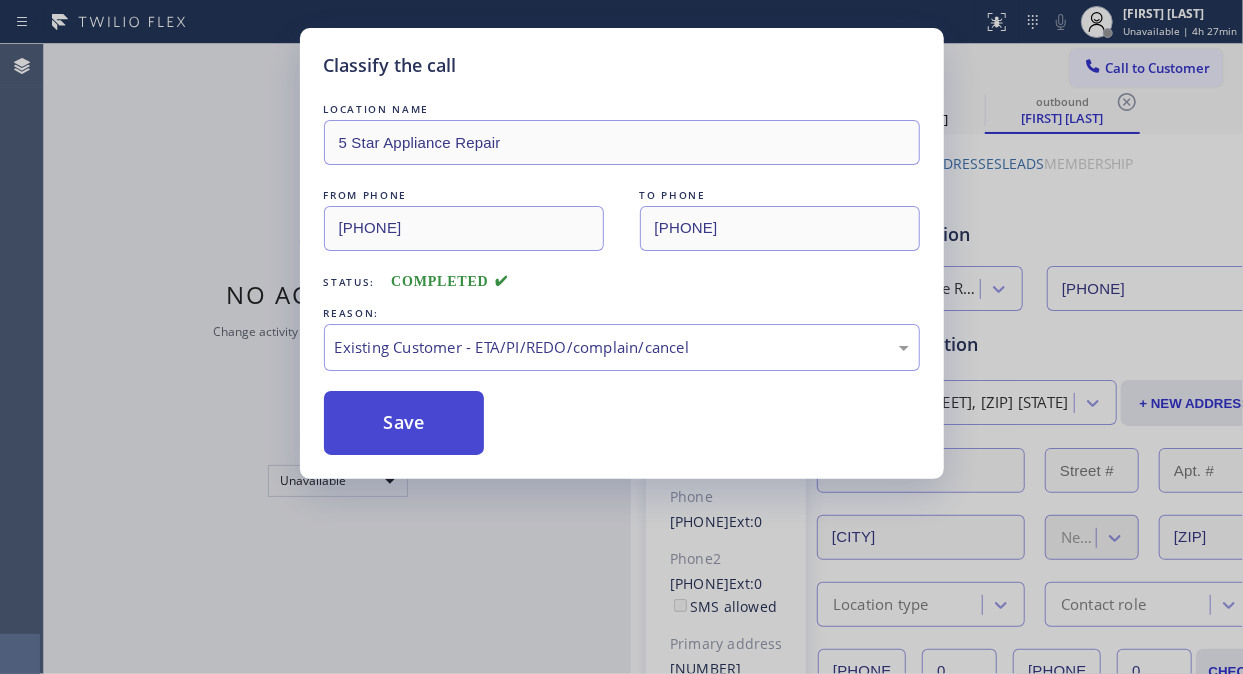 click on "Save" at bounding box center (404, 423) 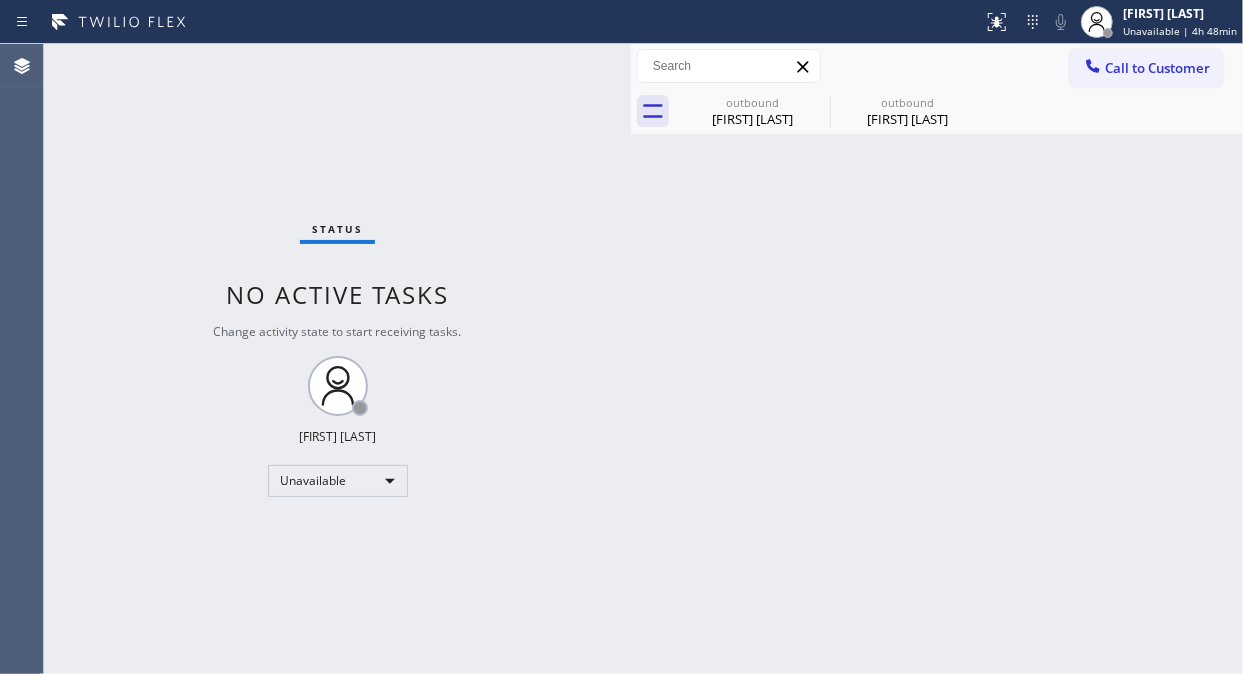 drag, startPoint x: 101, startPoint y: 316, endPoint x: 117, endPoint y: 318, distance: 16.124516 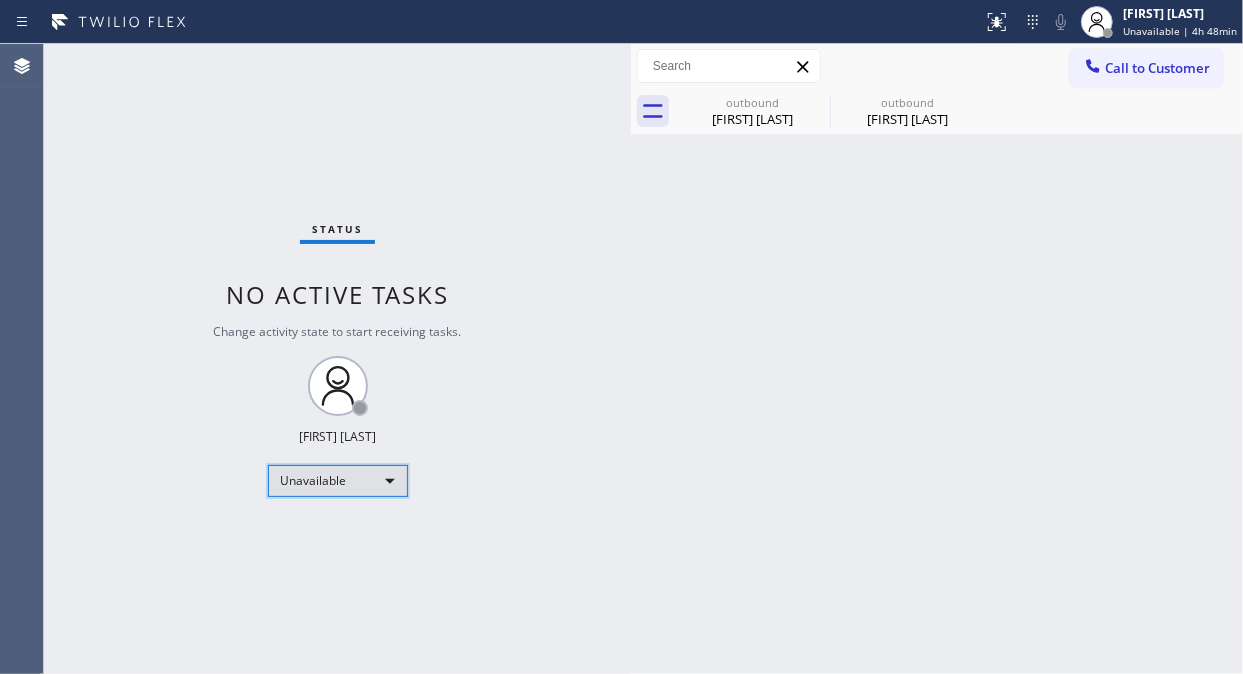 click on "Unavailable" at bounding box center [338, 481] 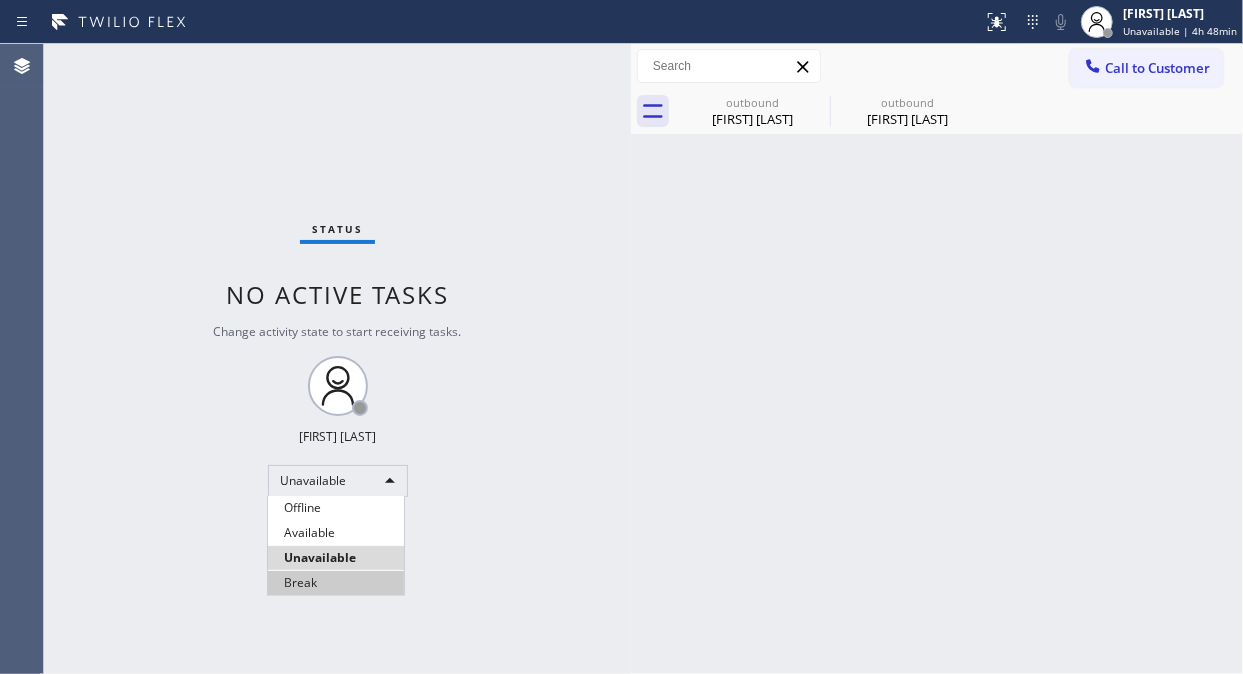click on "Break" at bounding box center (336, 583) 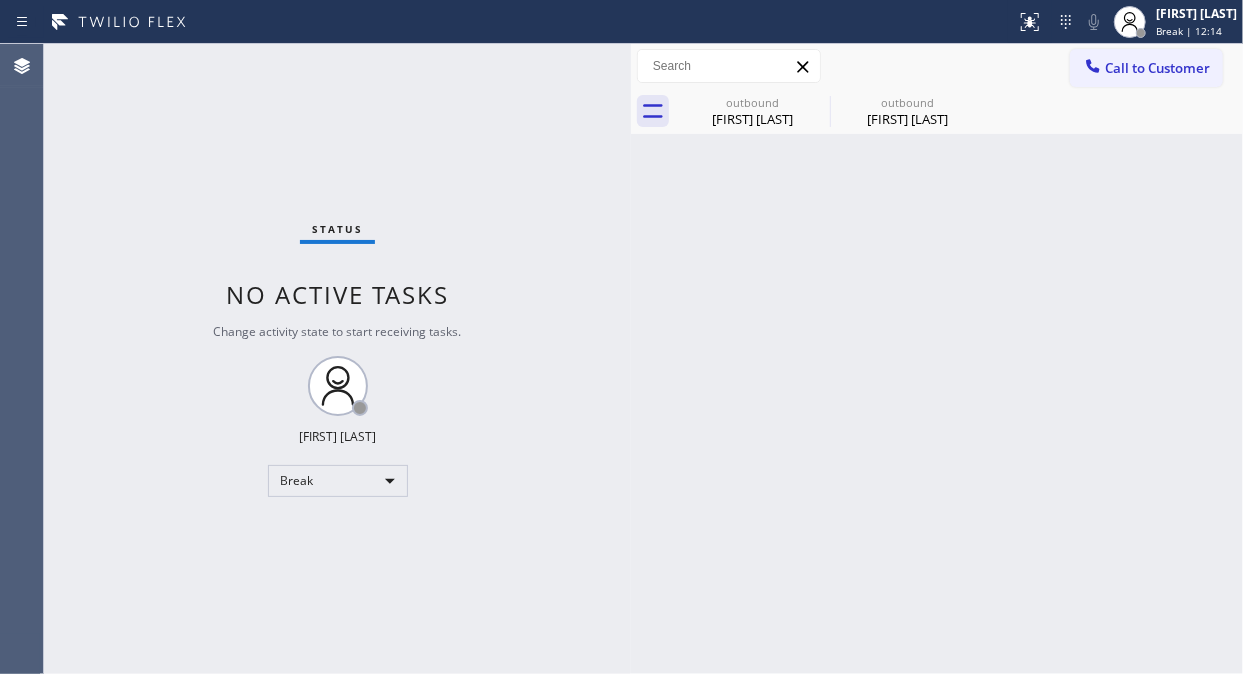 click on "Status   No active tasks     Change activity state to start receiving tasks.   Fila Garciano Break" at bounding box center [337, 359] 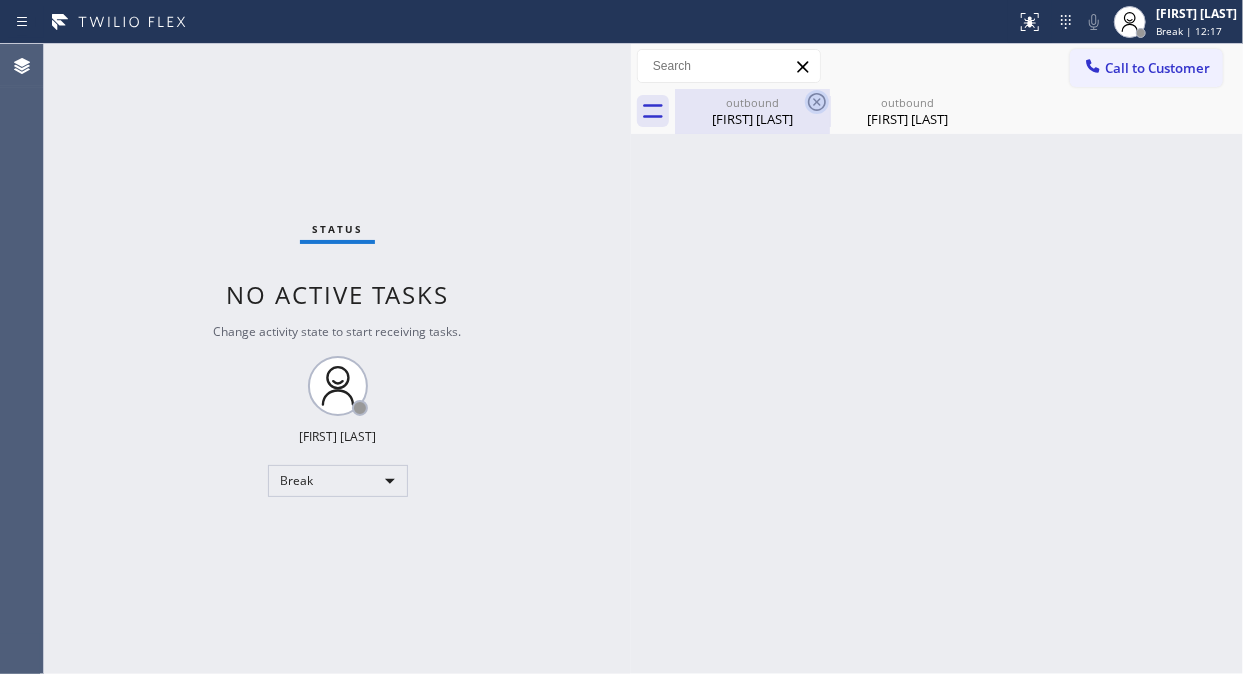 click 